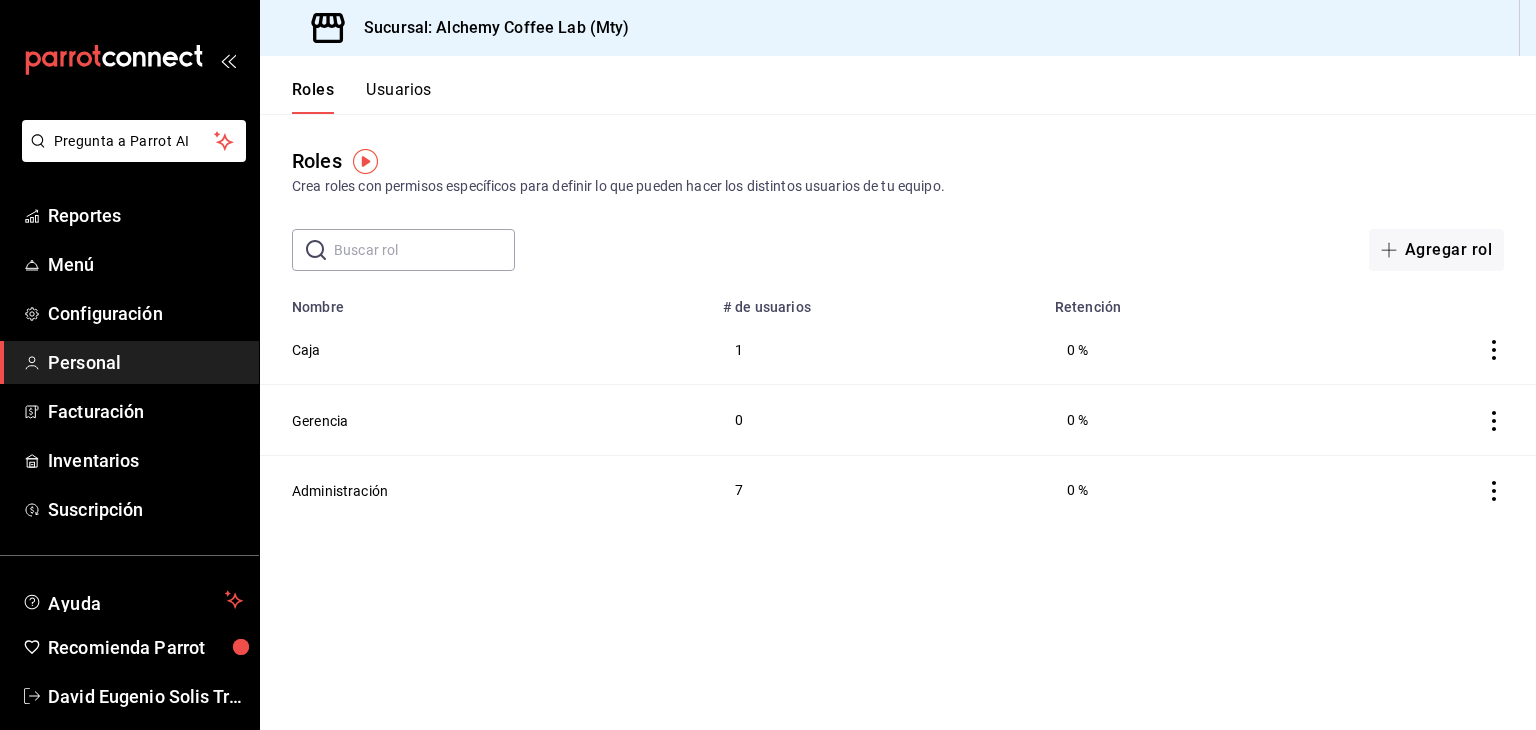 scroll, scrollTop: 0, scrollLeft: 0, axis: both 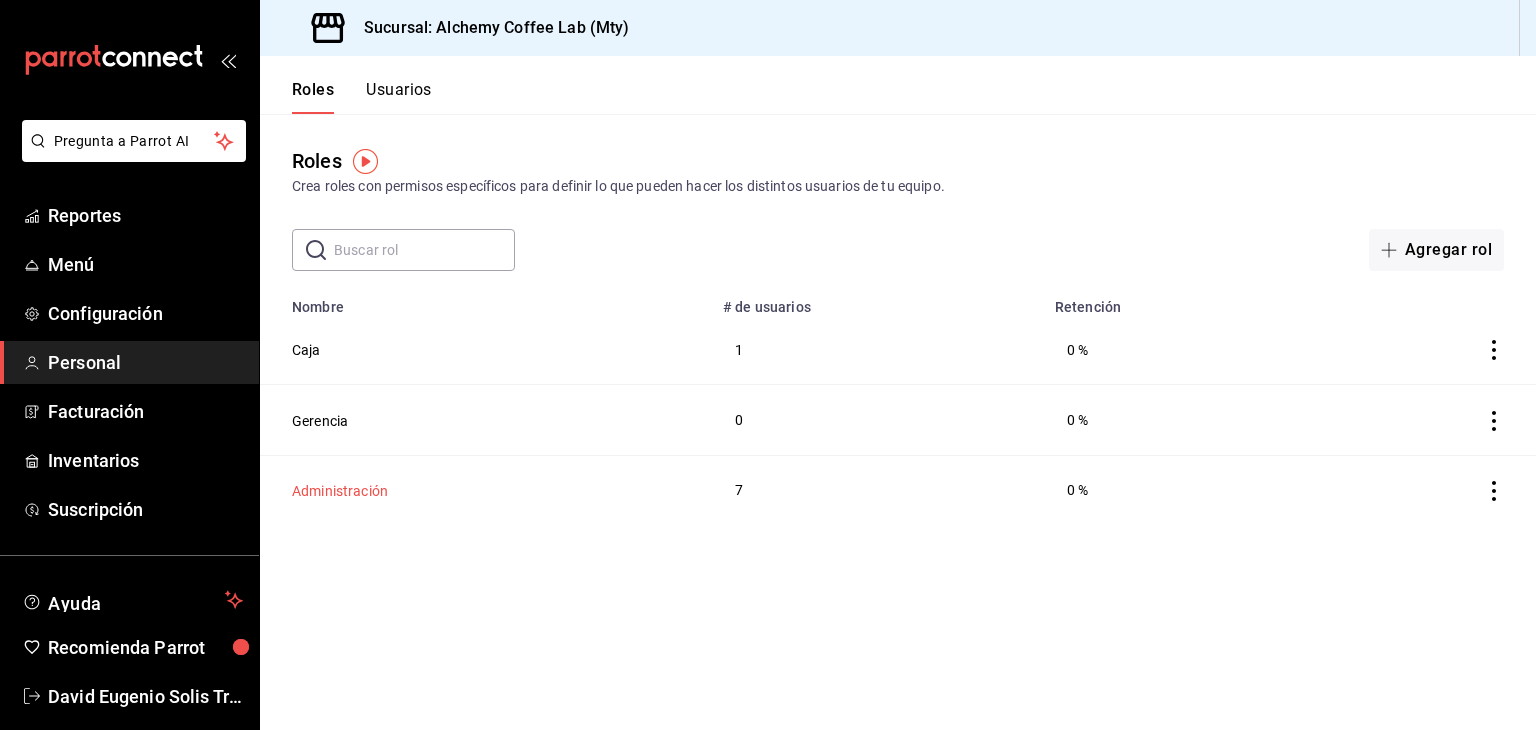 click on "Administración" at bounding box center [340, 491] 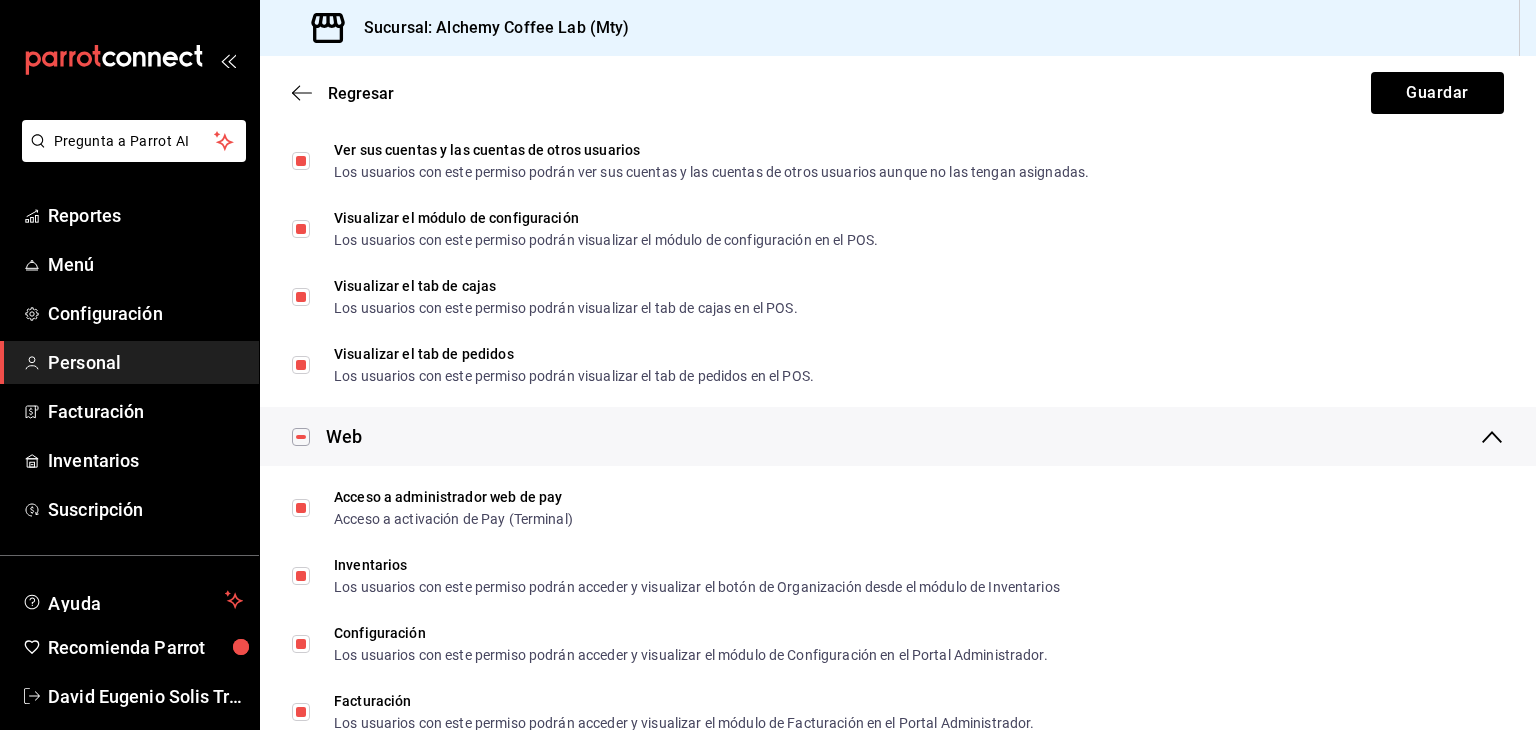 scroll, scrollTop: 1000, scrollLeft: 0, axis: vertical 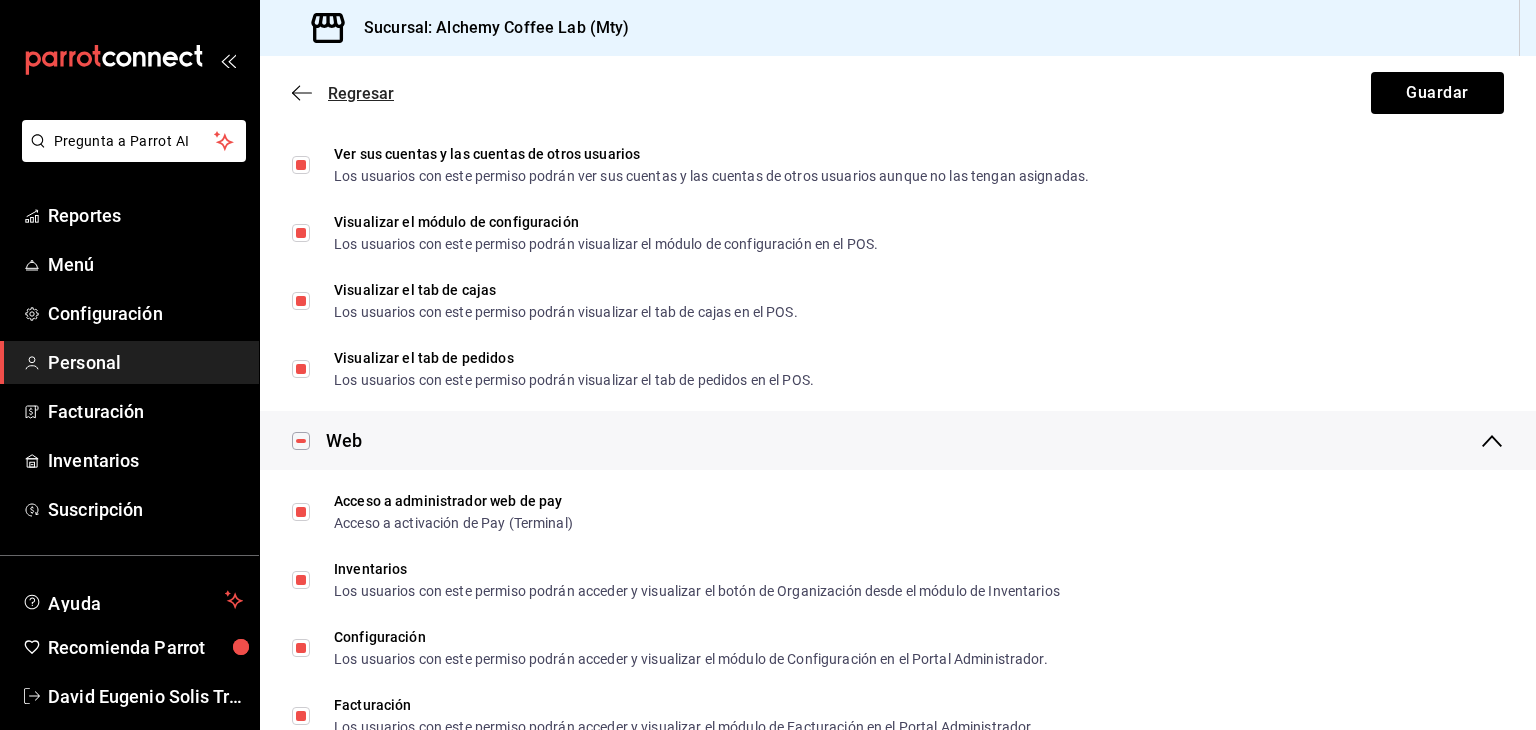 click 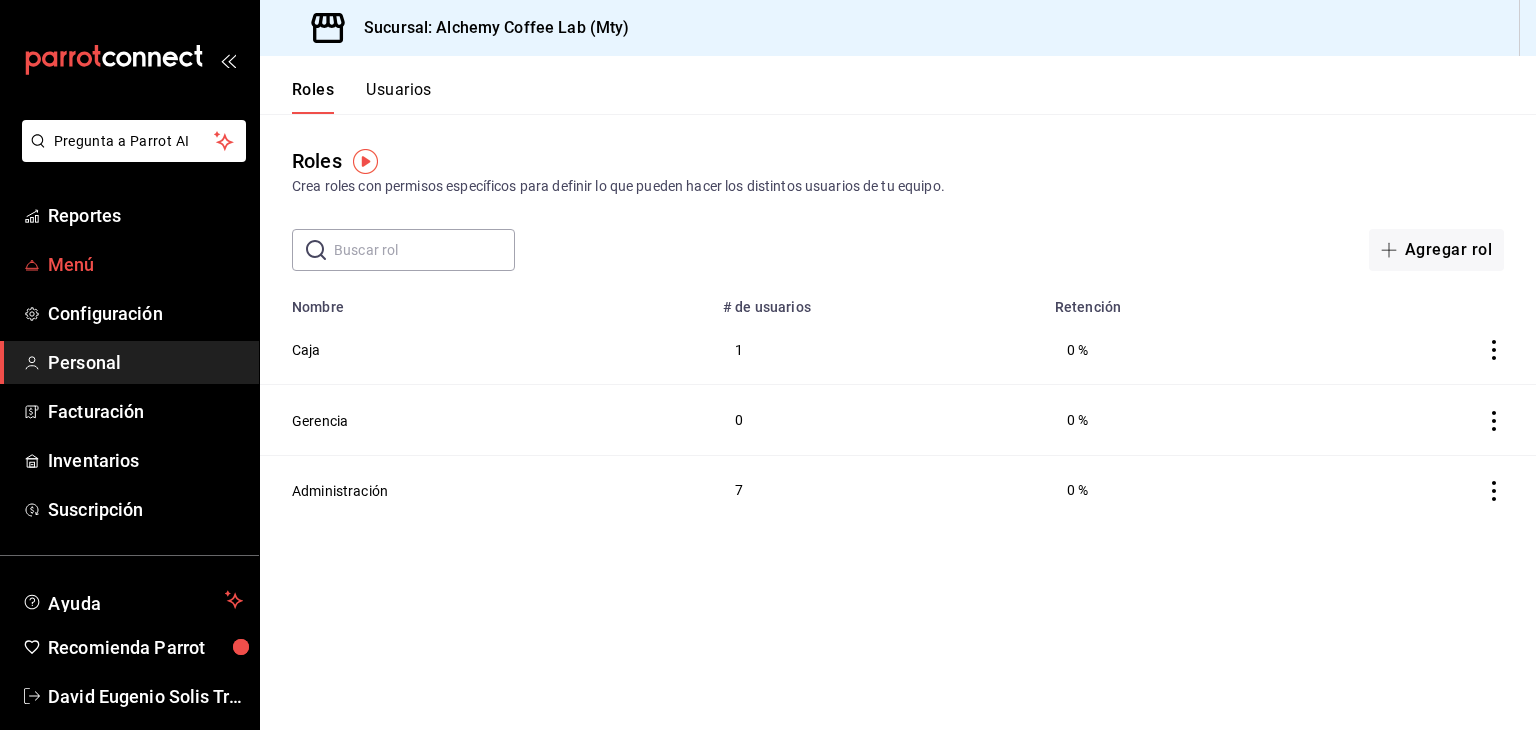 click on "Menú" at bounding box center (145, 264) 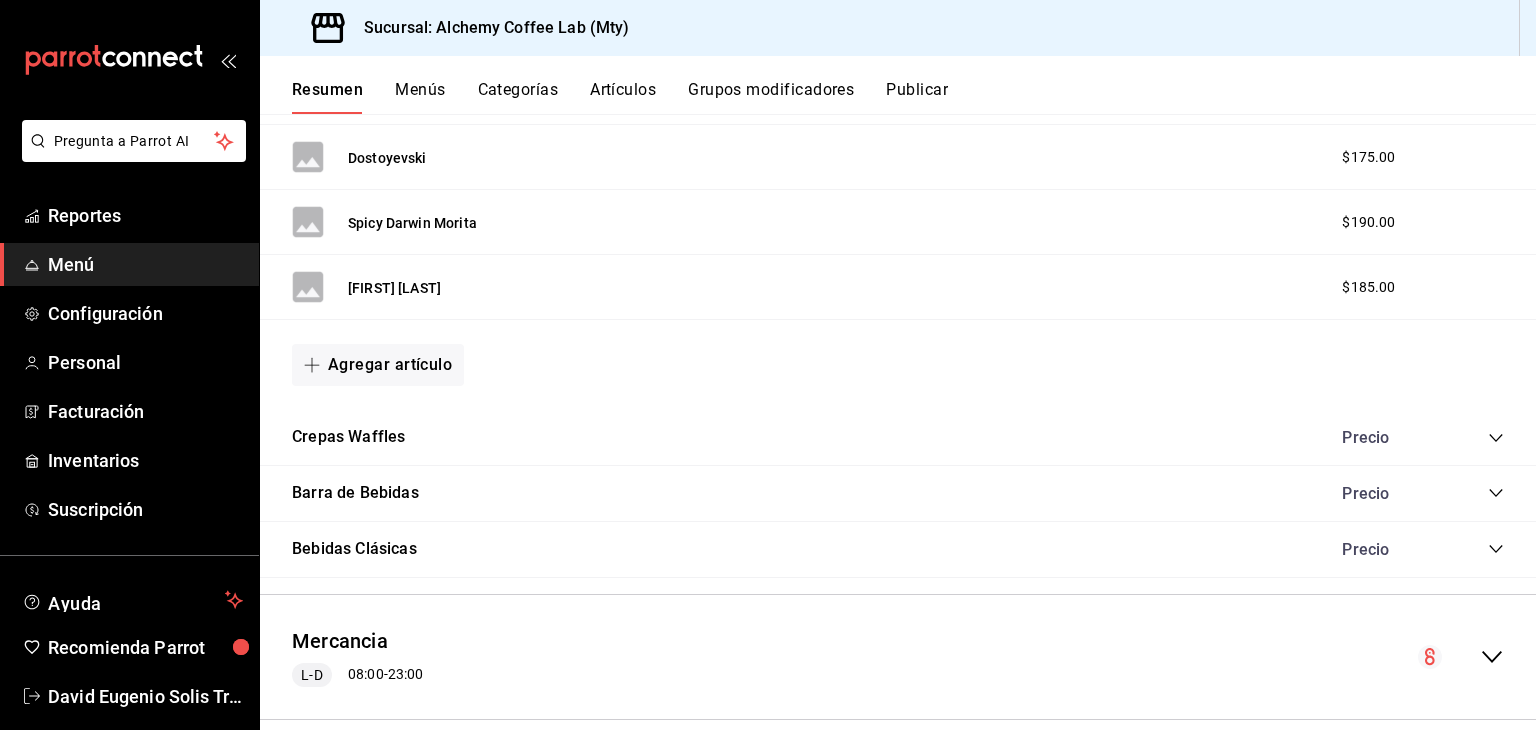 scroll, scrollTop: 1061, scrollLeft: 0, axis: vertical 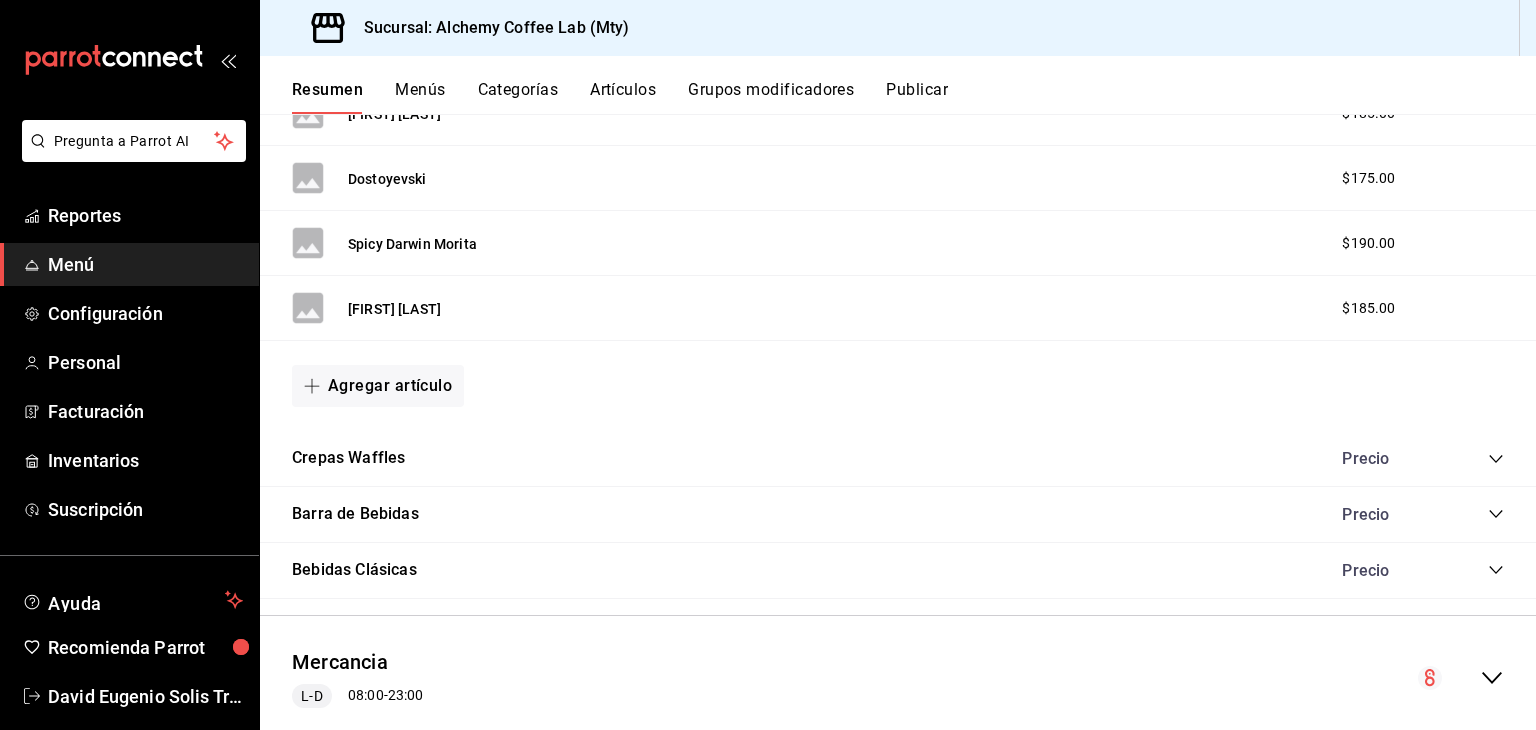 click on "Crepas Waffles Precio" at bounding box center (898, 459) 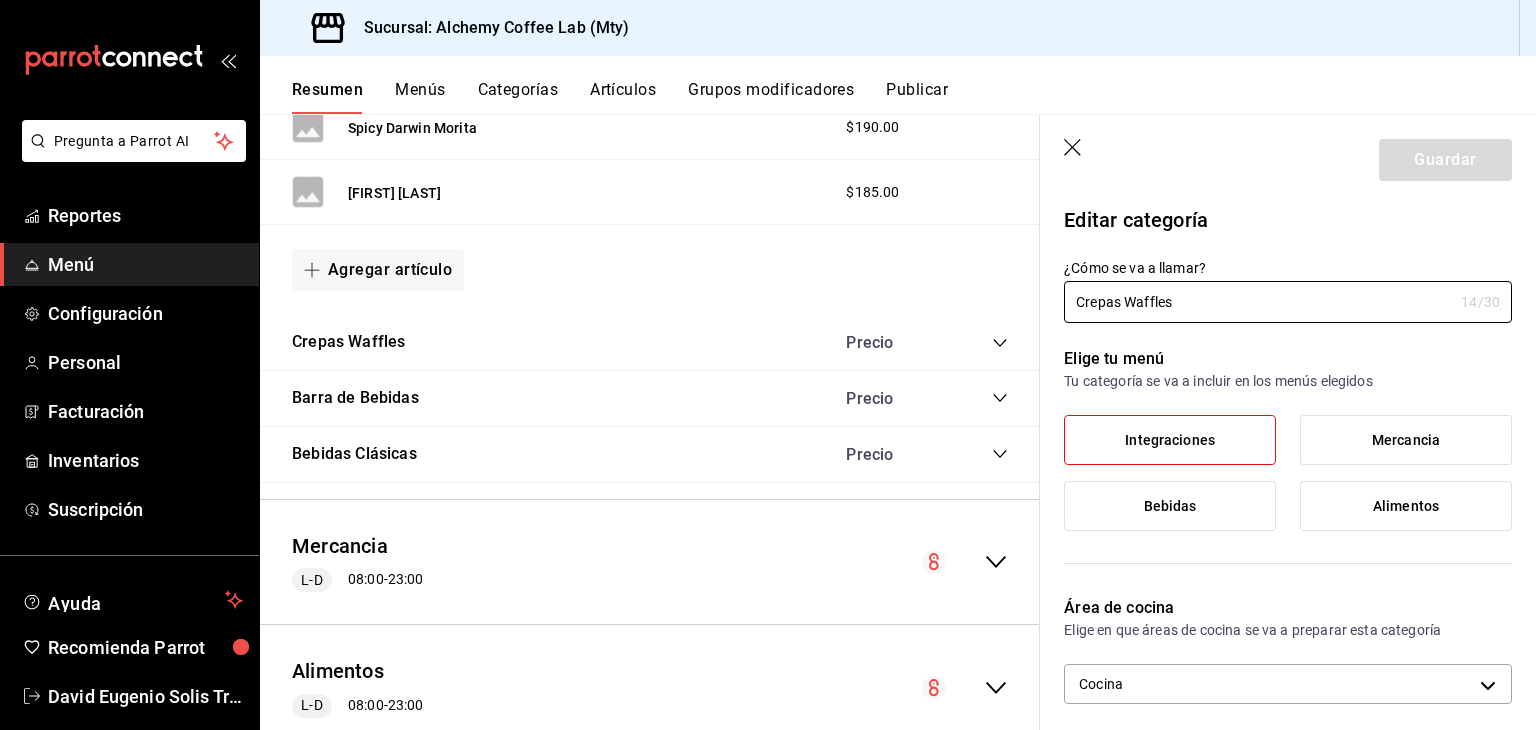 scroll, scrollTop: 1161, scrollLeft: 0, axis: vertical 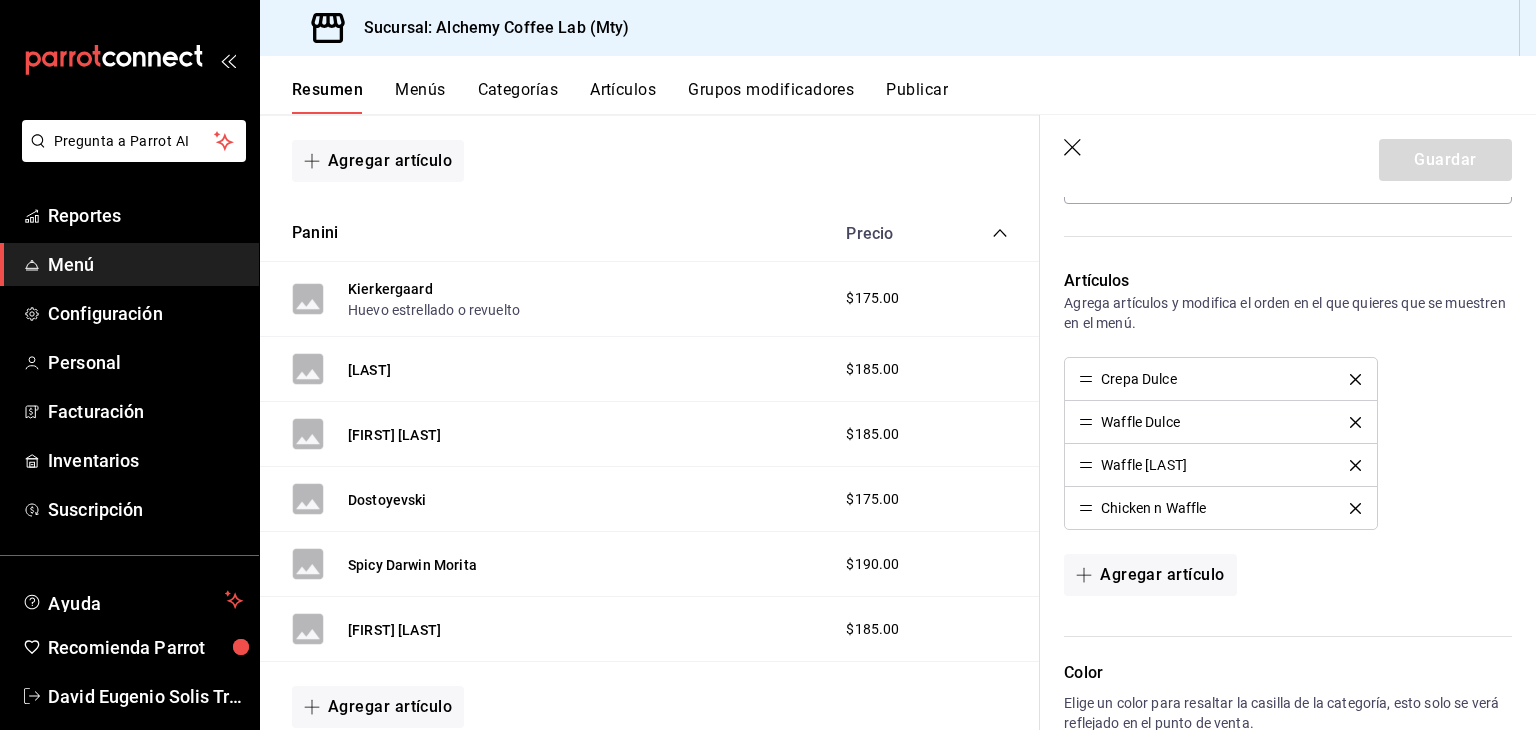 click on "Resumen Menús Categorías Artículos Grupos modificadores Publicar" at bounding box center (898, 85) 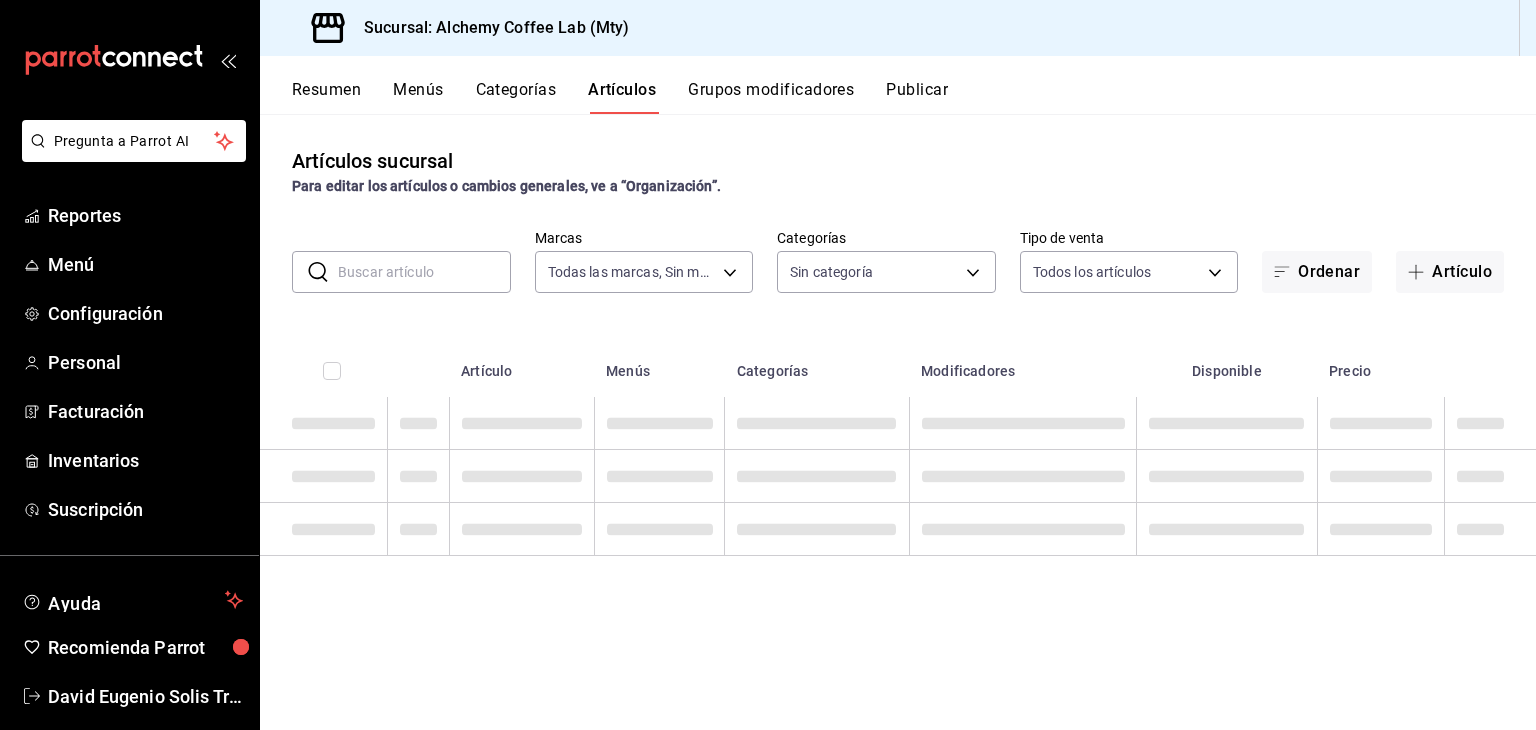 type on "[ID]" 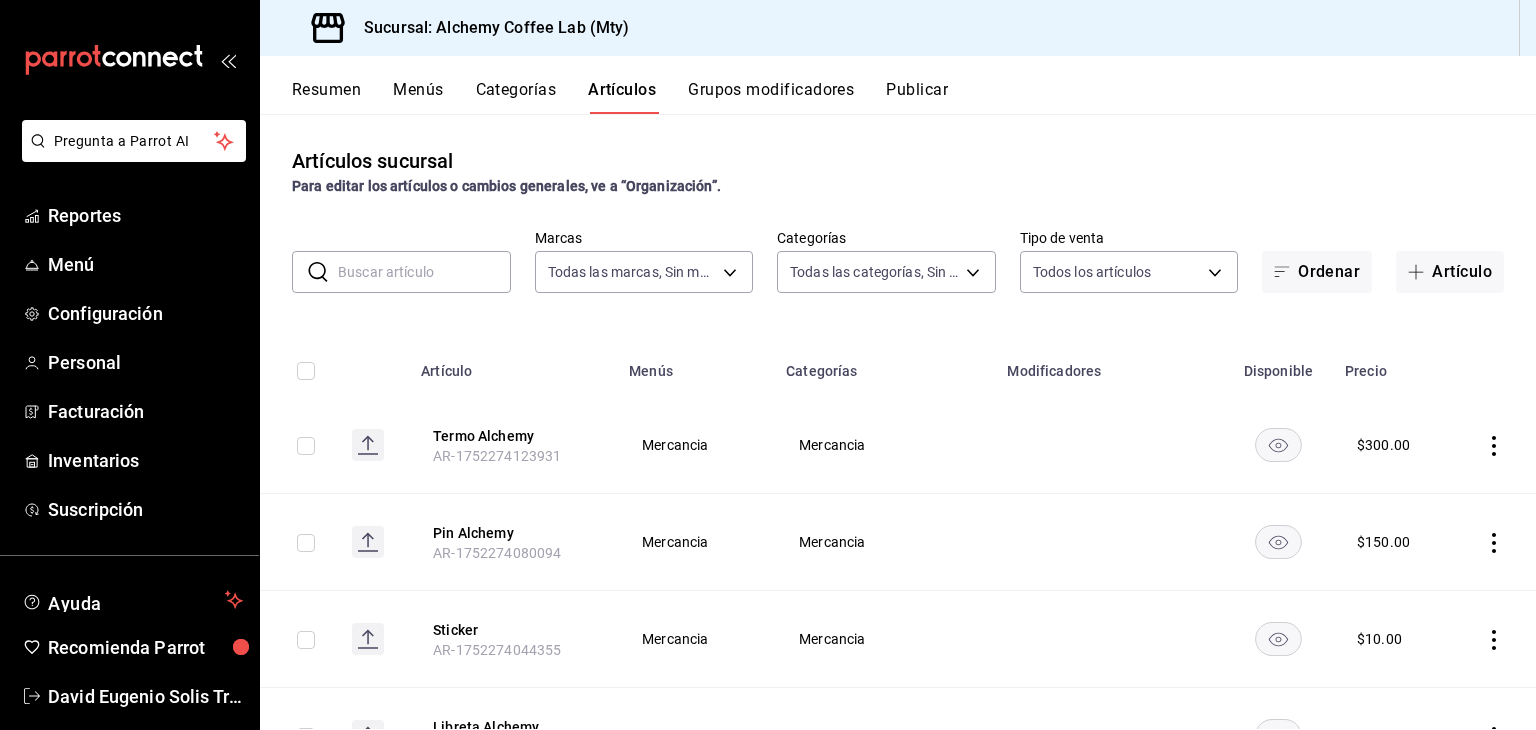 type on "[UUID],[UUID],[UUID],[UUID],[UUID],[UUID],[UUID],[UUID],[UUID],[UUID],[UUID],[UUID],[UUID],[UUID],[UUID],[UUID],[UUID],[UUID],[UUID],[UUID],[UUID],[UUID],[UUID]" 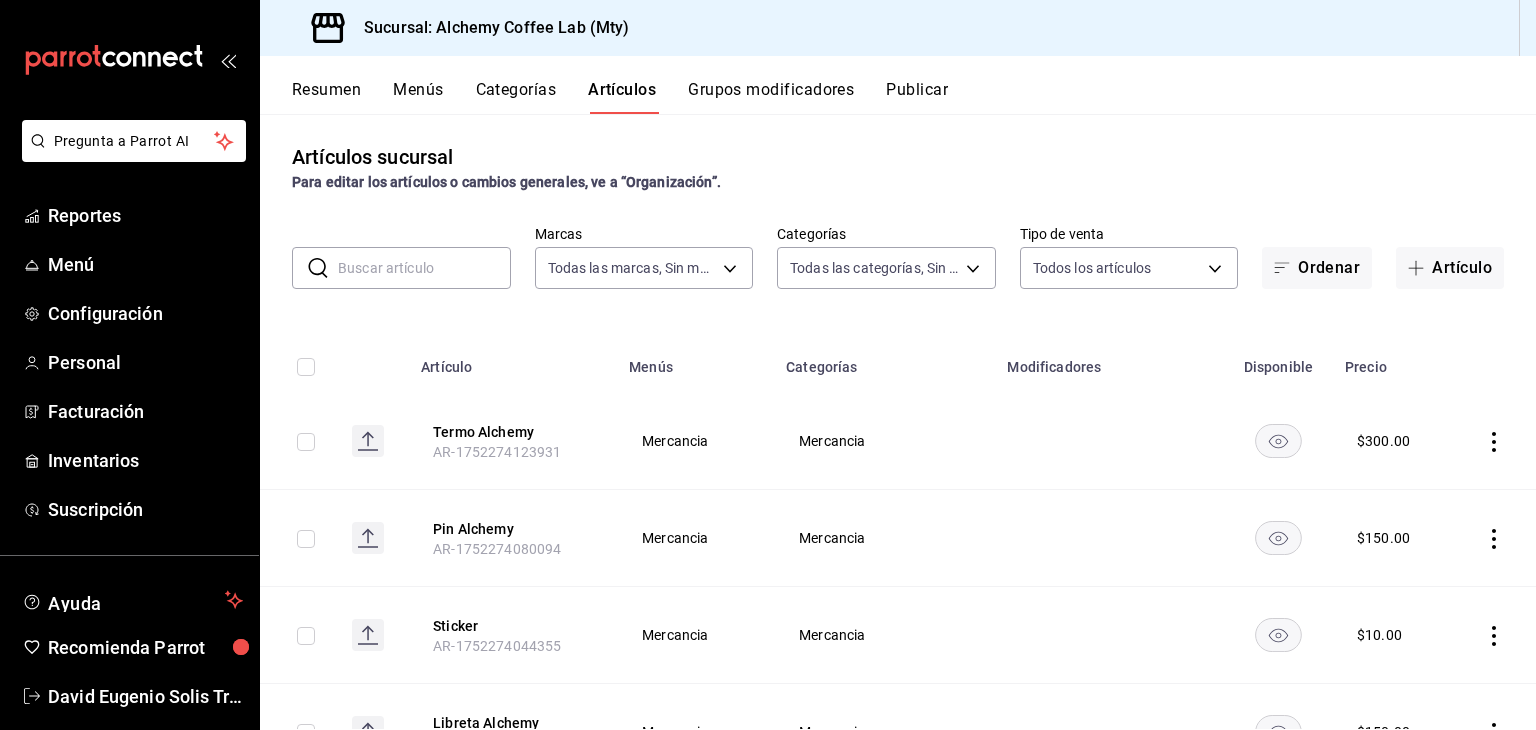 scroll, scrollTop: 0, scrollLeft: 0, axis: both 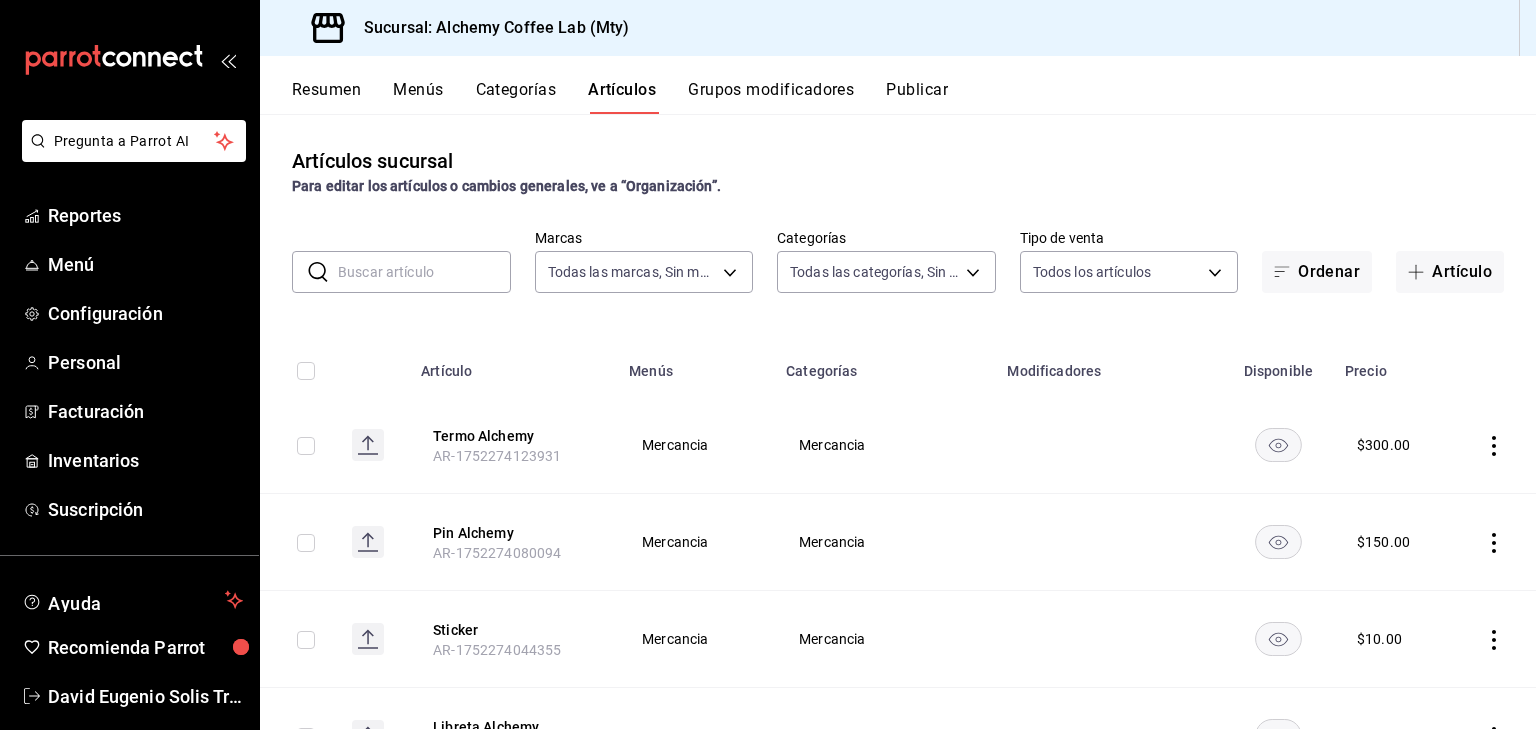 click at bounding box center (424, 272) 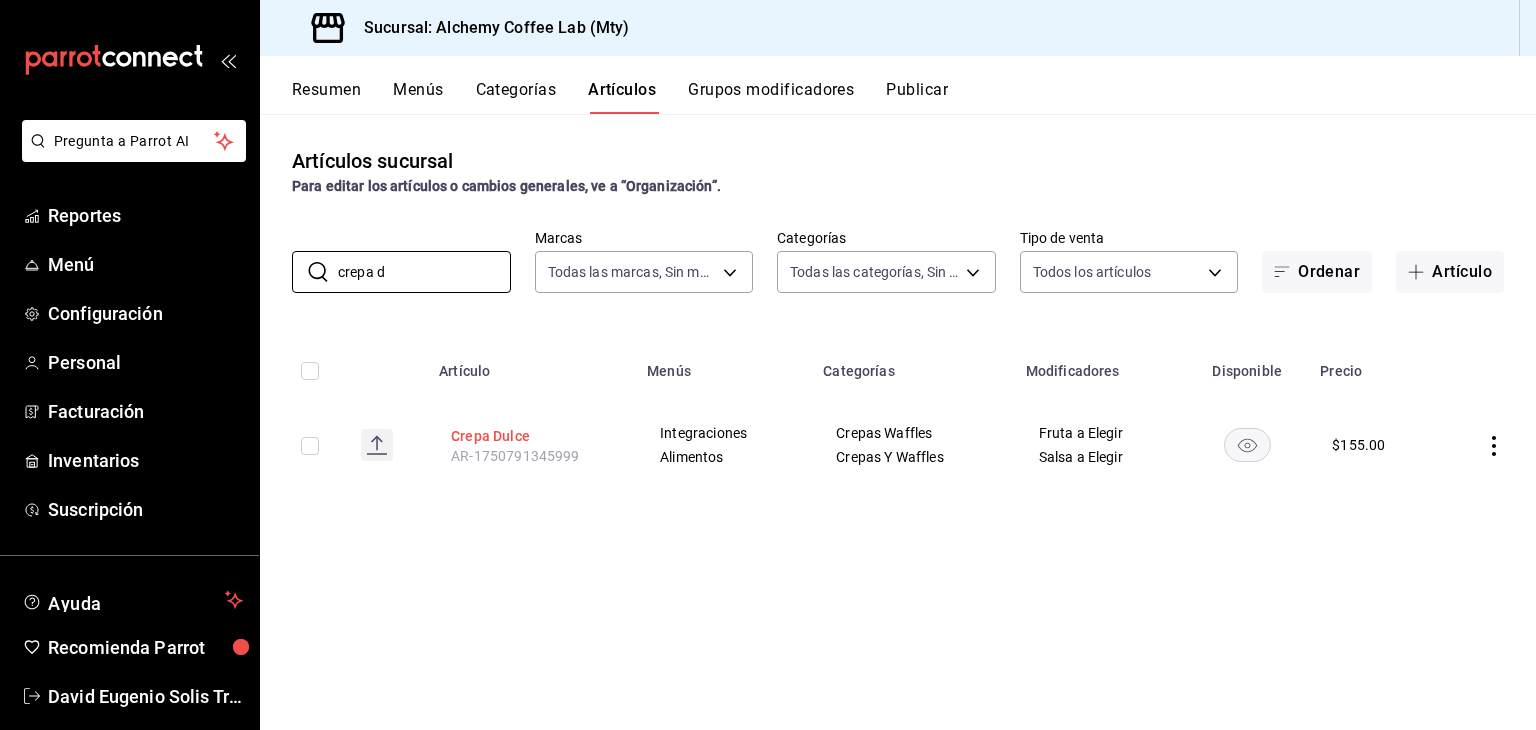 type on "crepa d" 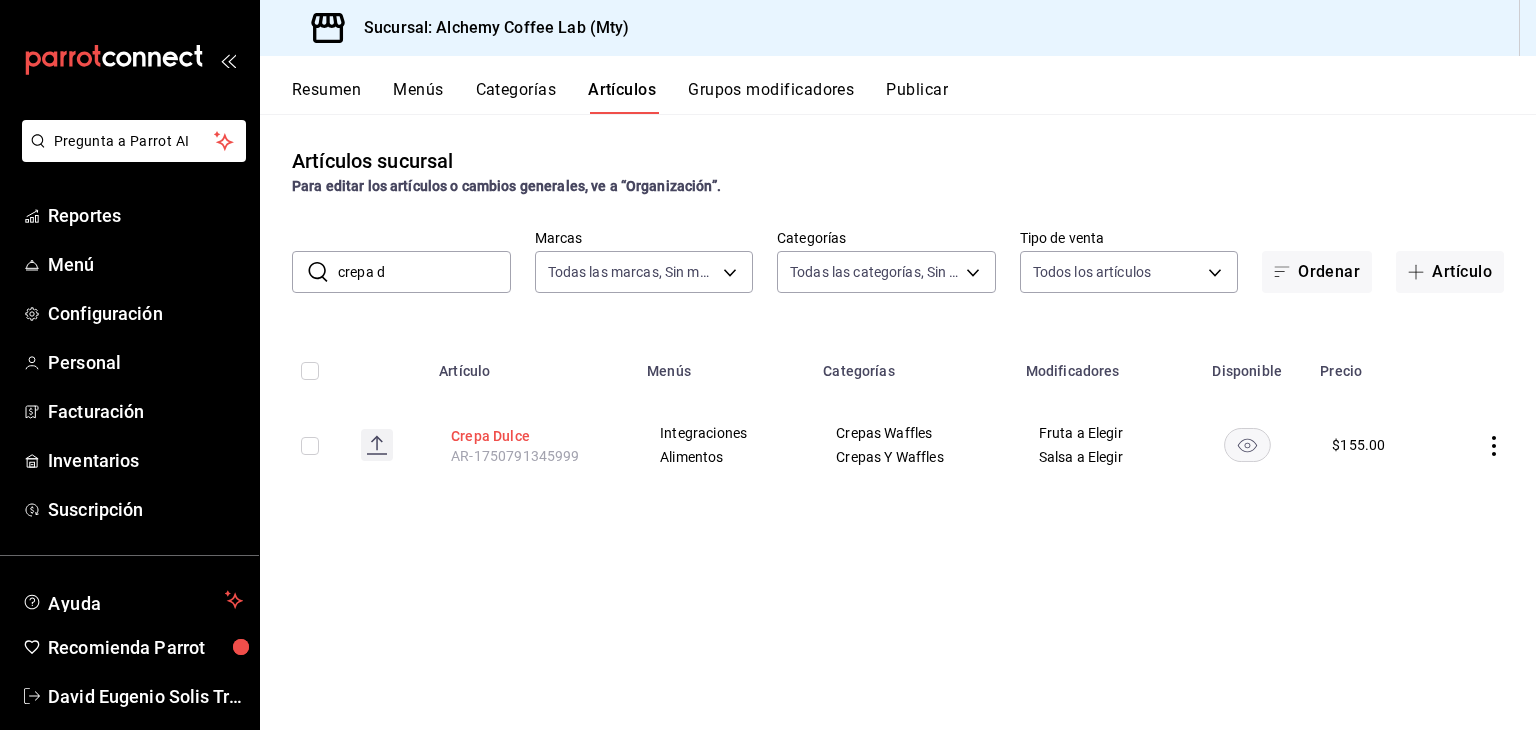 click on "Crepa Dulce" at bounding box center (531, 436) 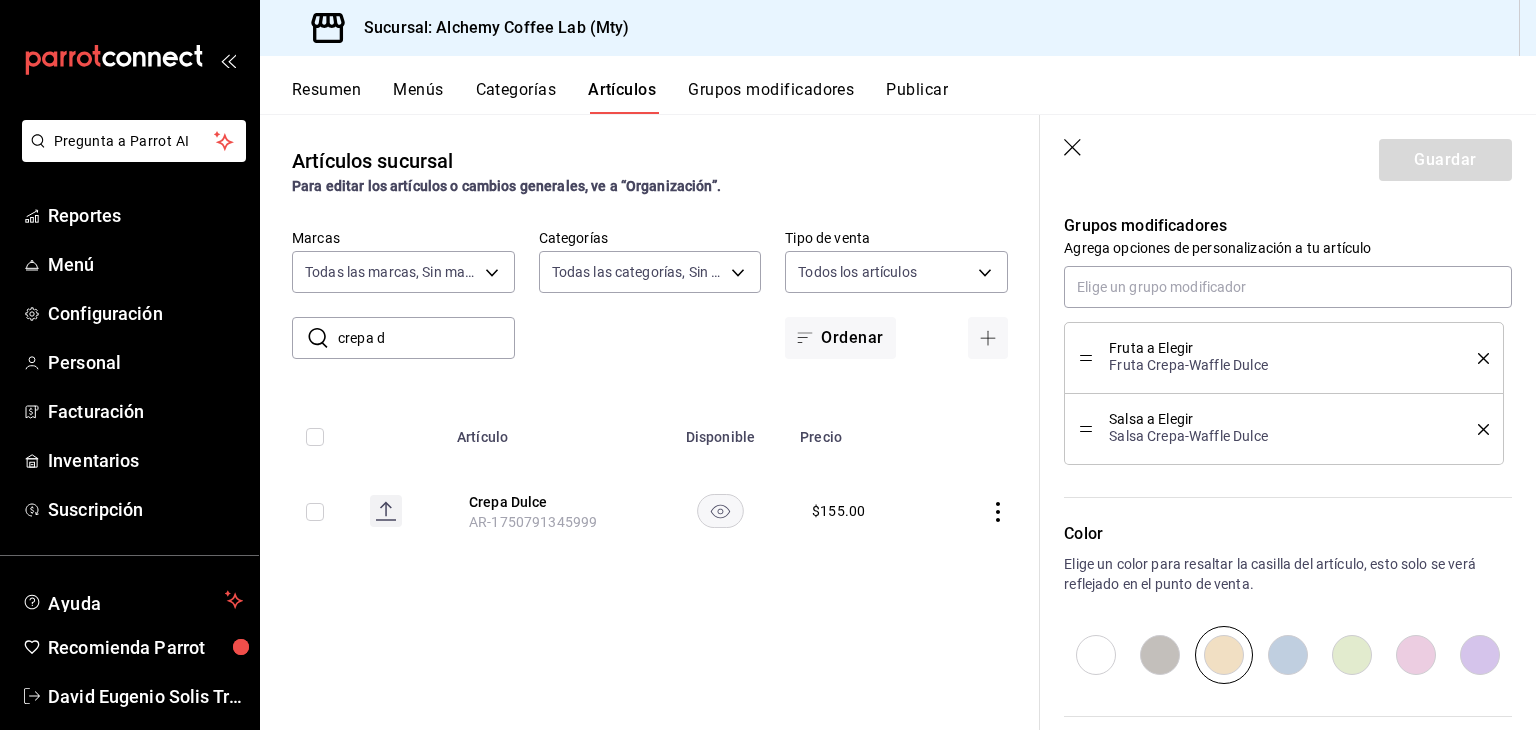 scroll, scrollTop: 741, scrollLeft: 0, axis: vertical 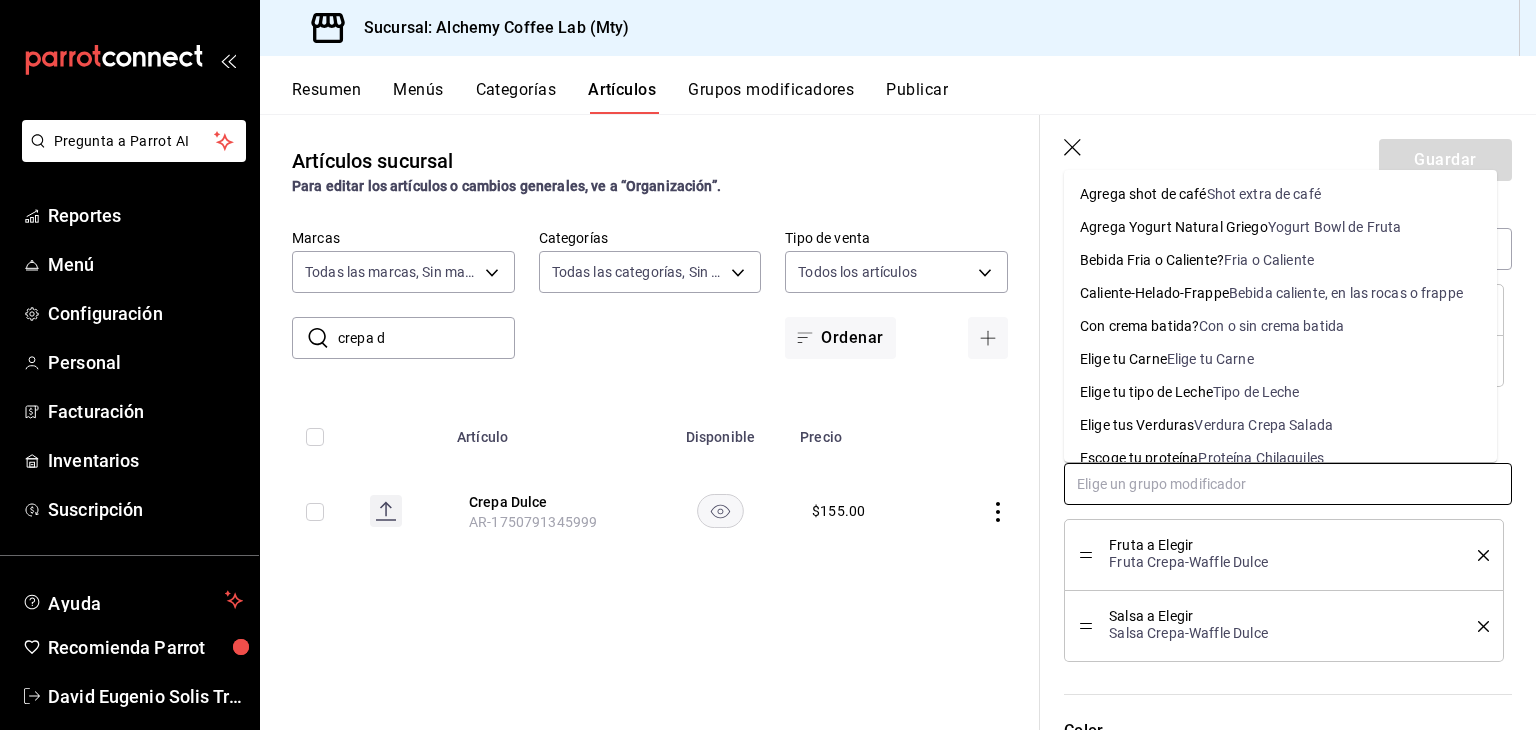 click at bounding box center (1288, 484) 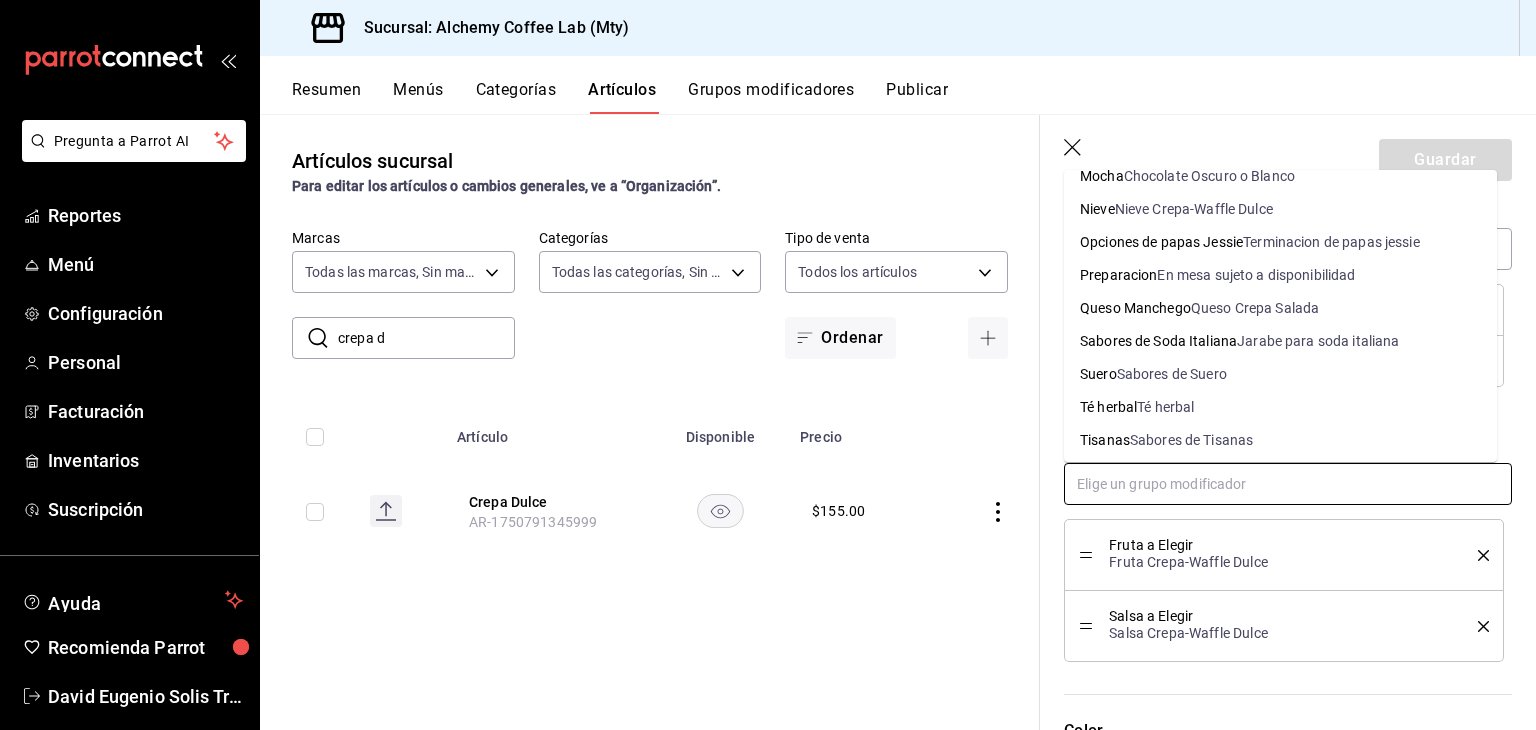 scroll, scrollTop: 680, scrollLeft: 0, axis: vertical 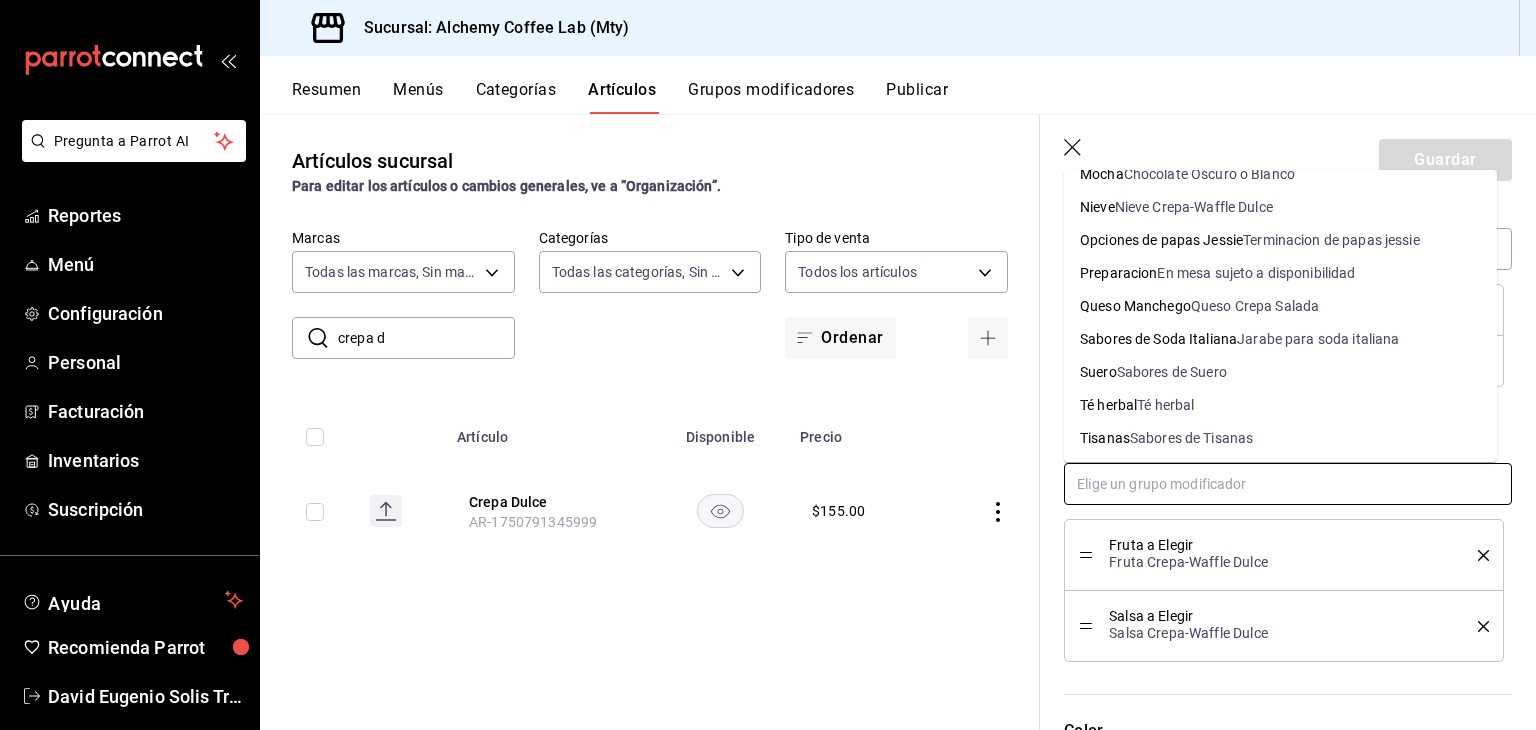 click on "Nieve Crepa-Waffle Dulce" at bounding box center [1194, 207] 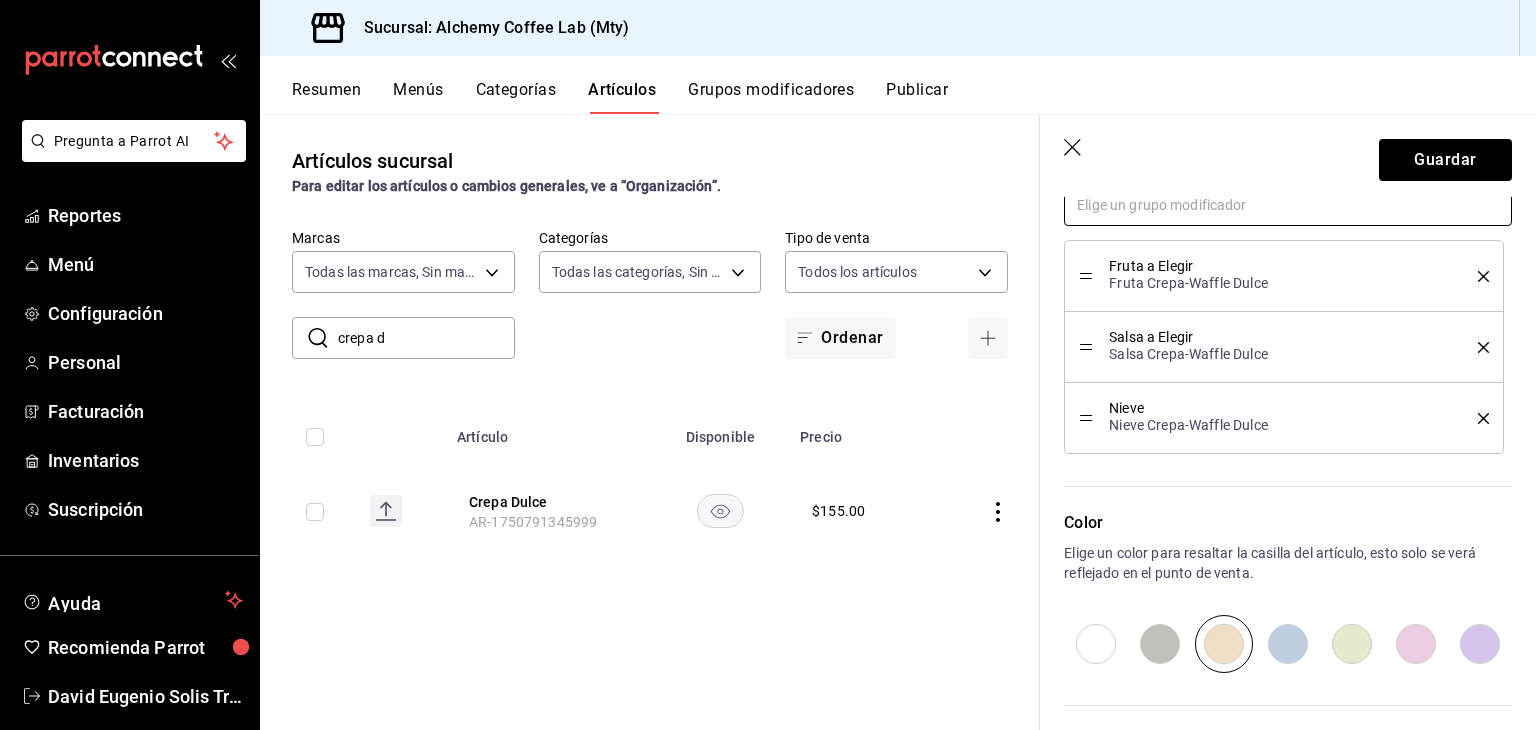 scroll, scrollTop: 1041, scrollLeft: 0, axis: vertical 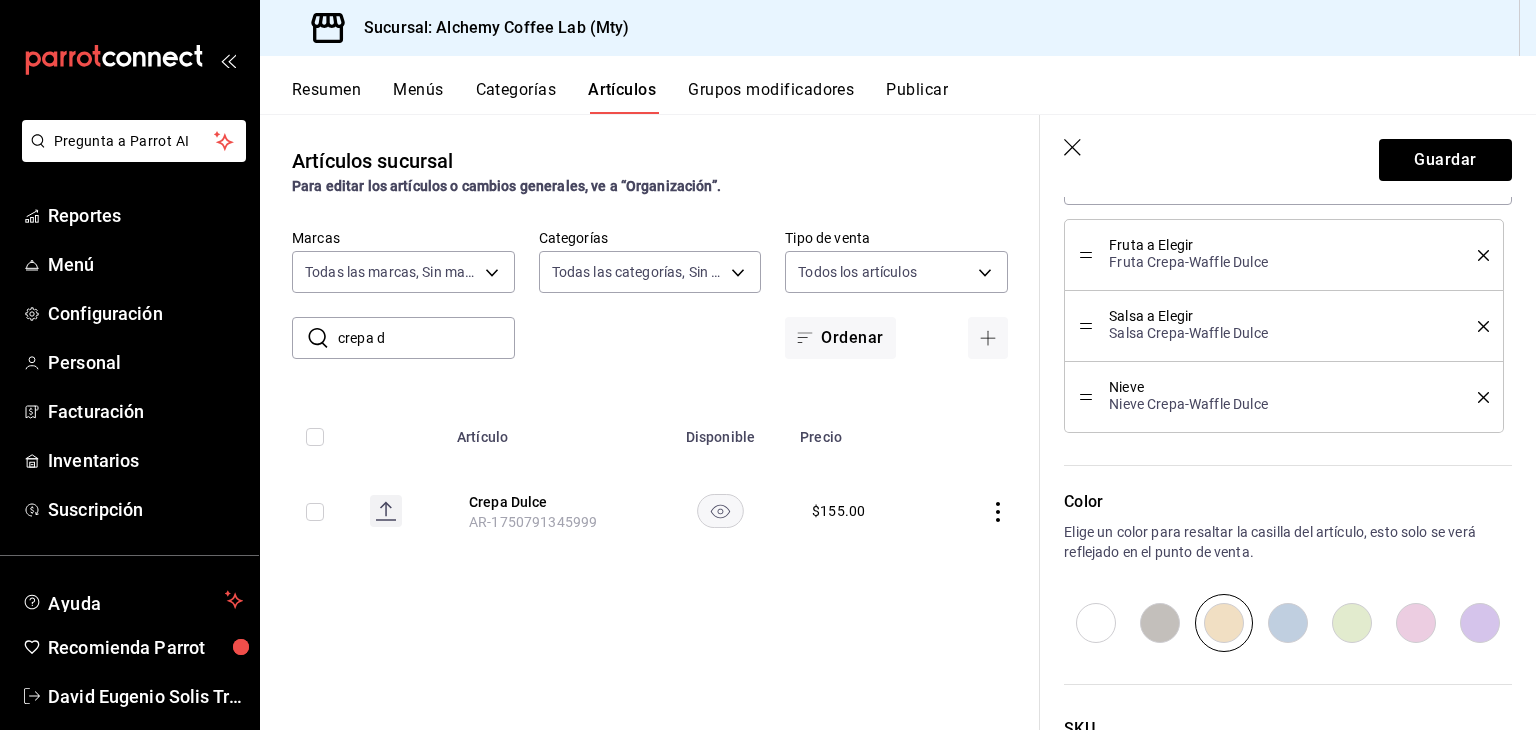 click on "crepa d" at bounding box center (426, 338) 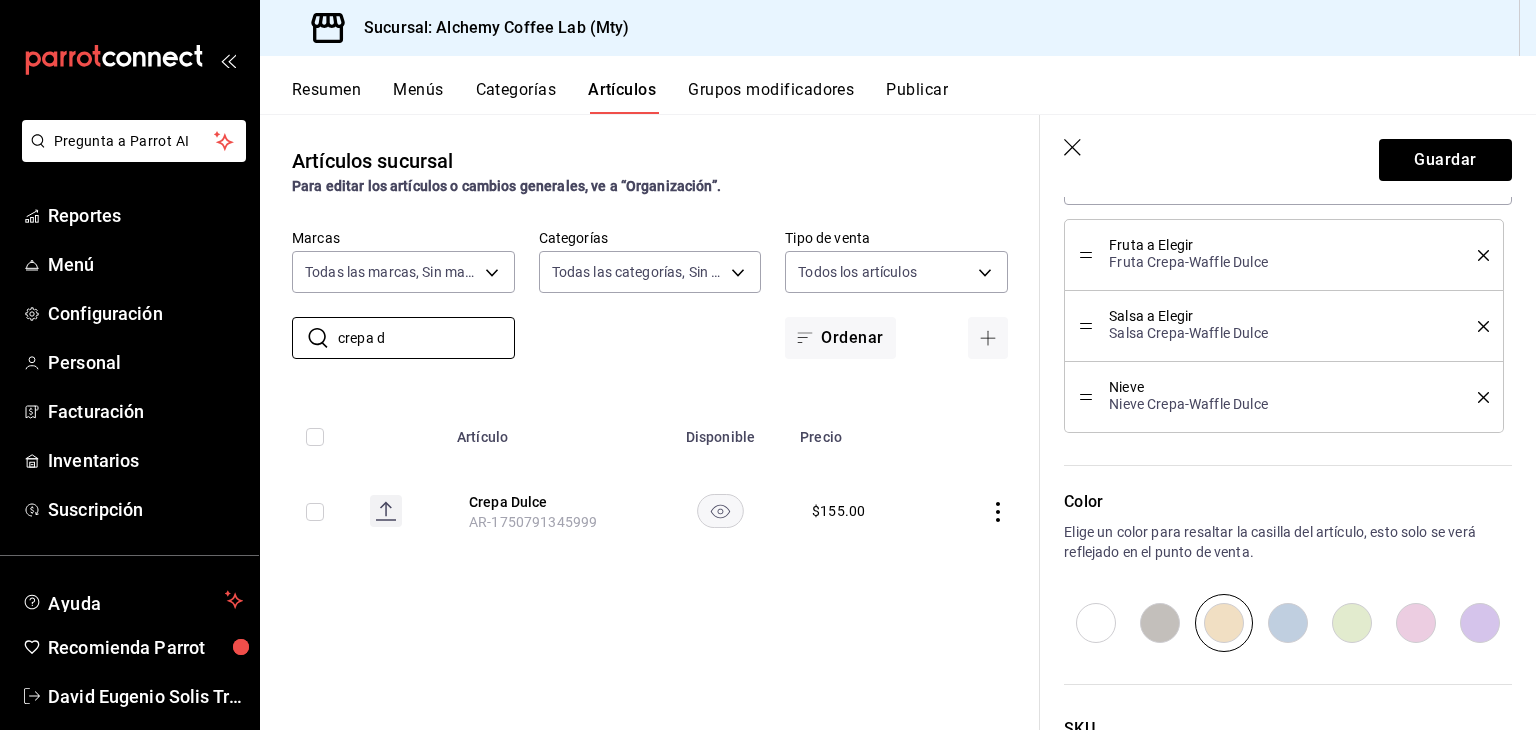 click on "Artículos sucursal Para editar los artículos o cambios generales, ve a “Organización”. ​ crepa d ​ Marcas Todas las marcas, Sin marca 147fd5db-d129-484d-8765-362391796a66 Categorías Todas las categorías, Sin categoría Tipo de venta Todos los artículos ALL Ordenar Artículo Disponible Precio Crepa Dulce AR-1750791345999 $ 155.00" at bounding box center [650, 421] 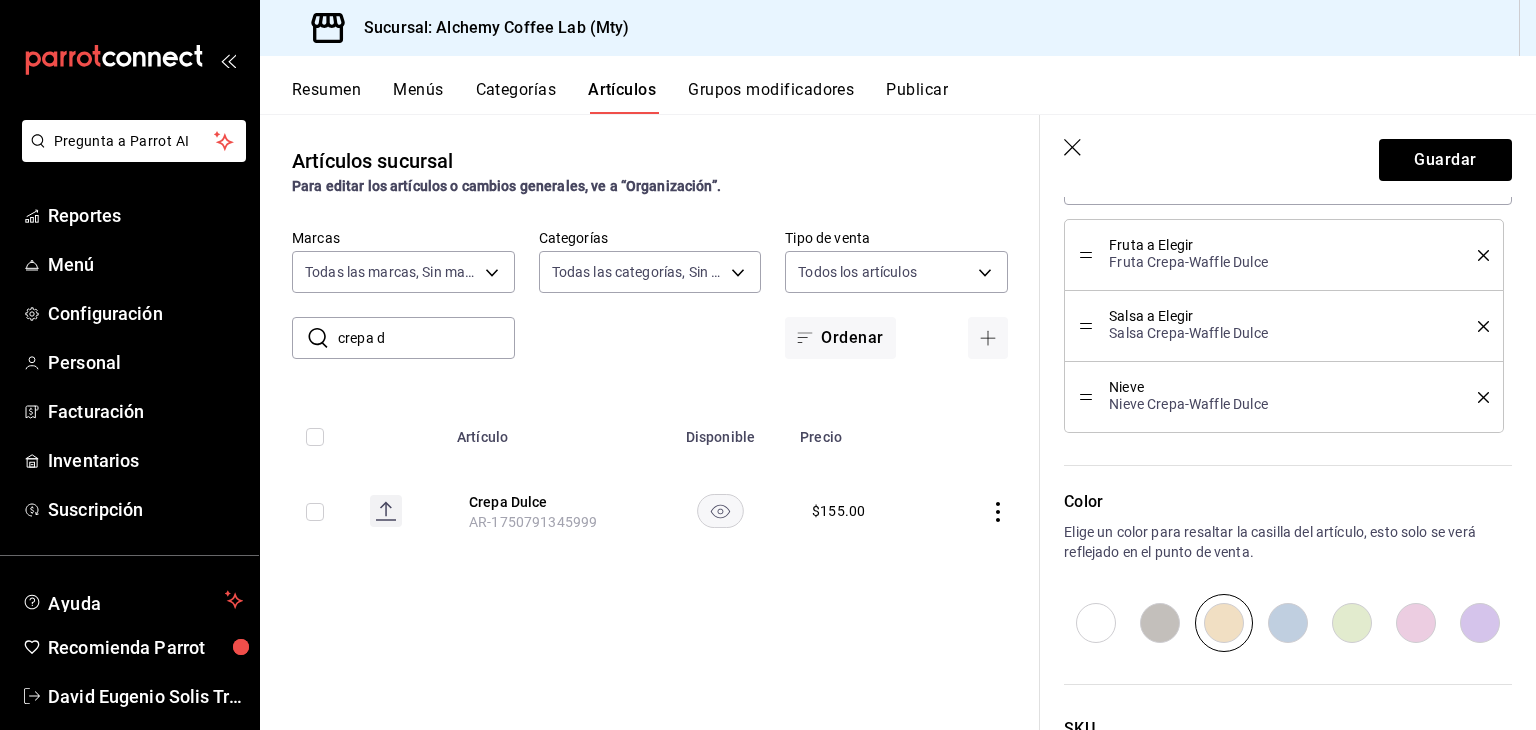 click on "crepa d" at bounding box center (426, 338) 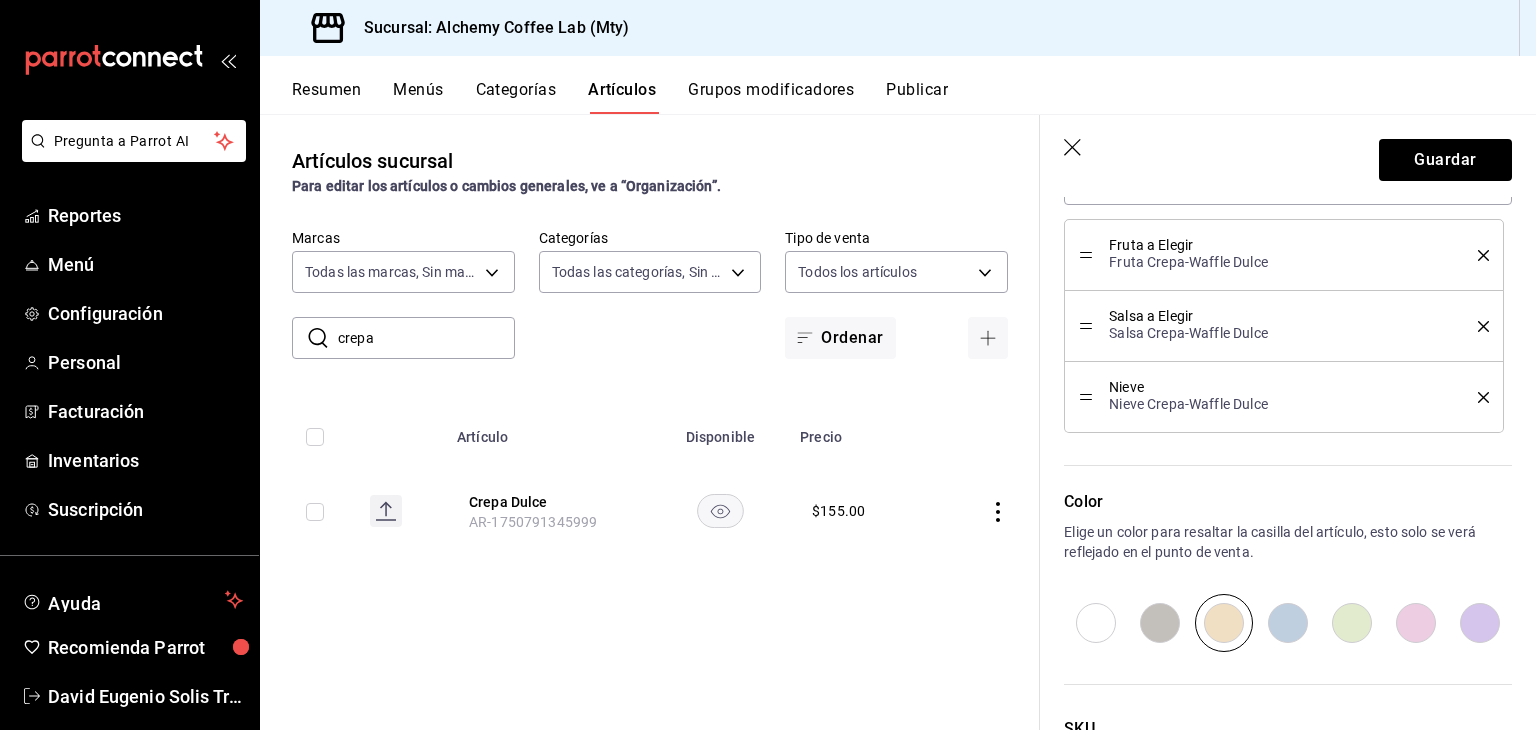 type on "x" 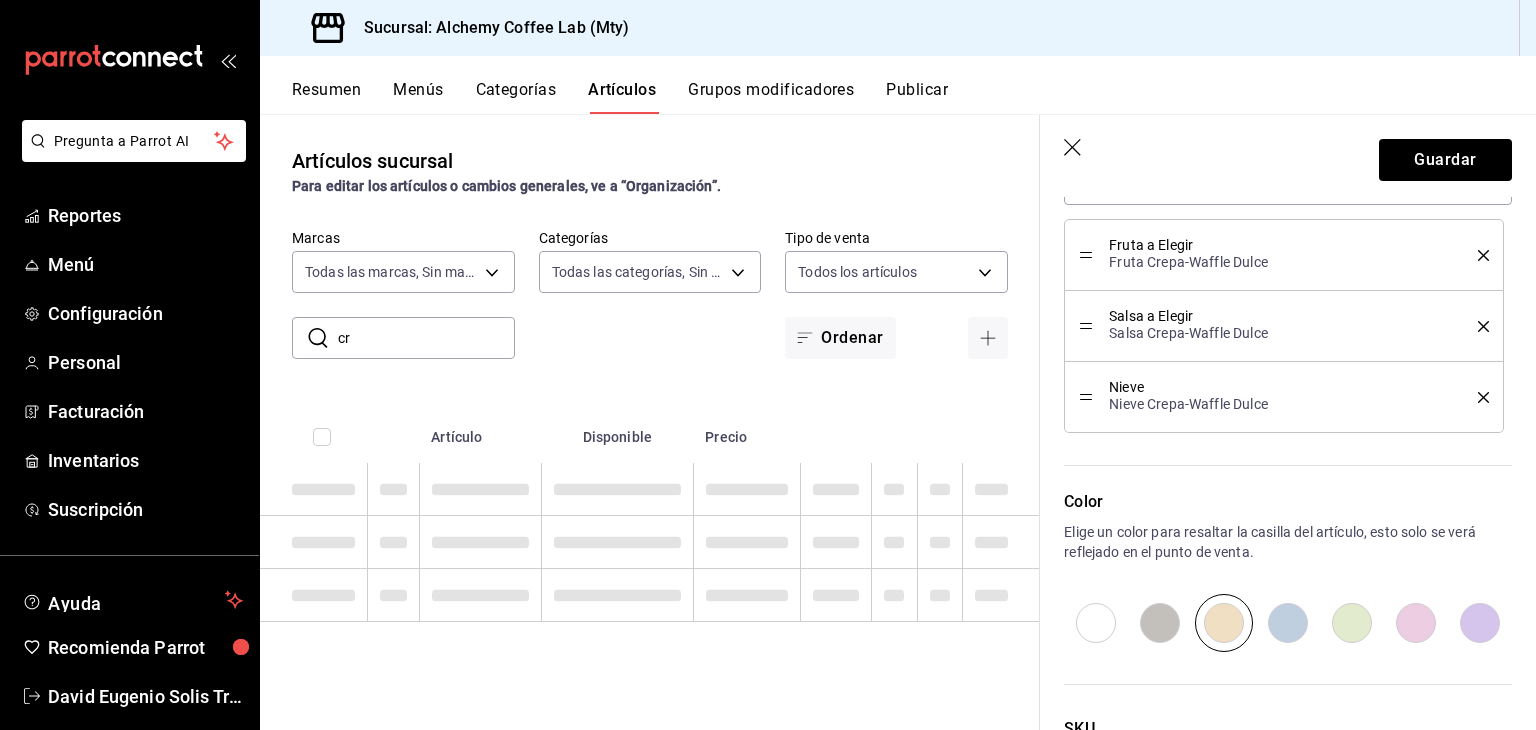 type on "c" 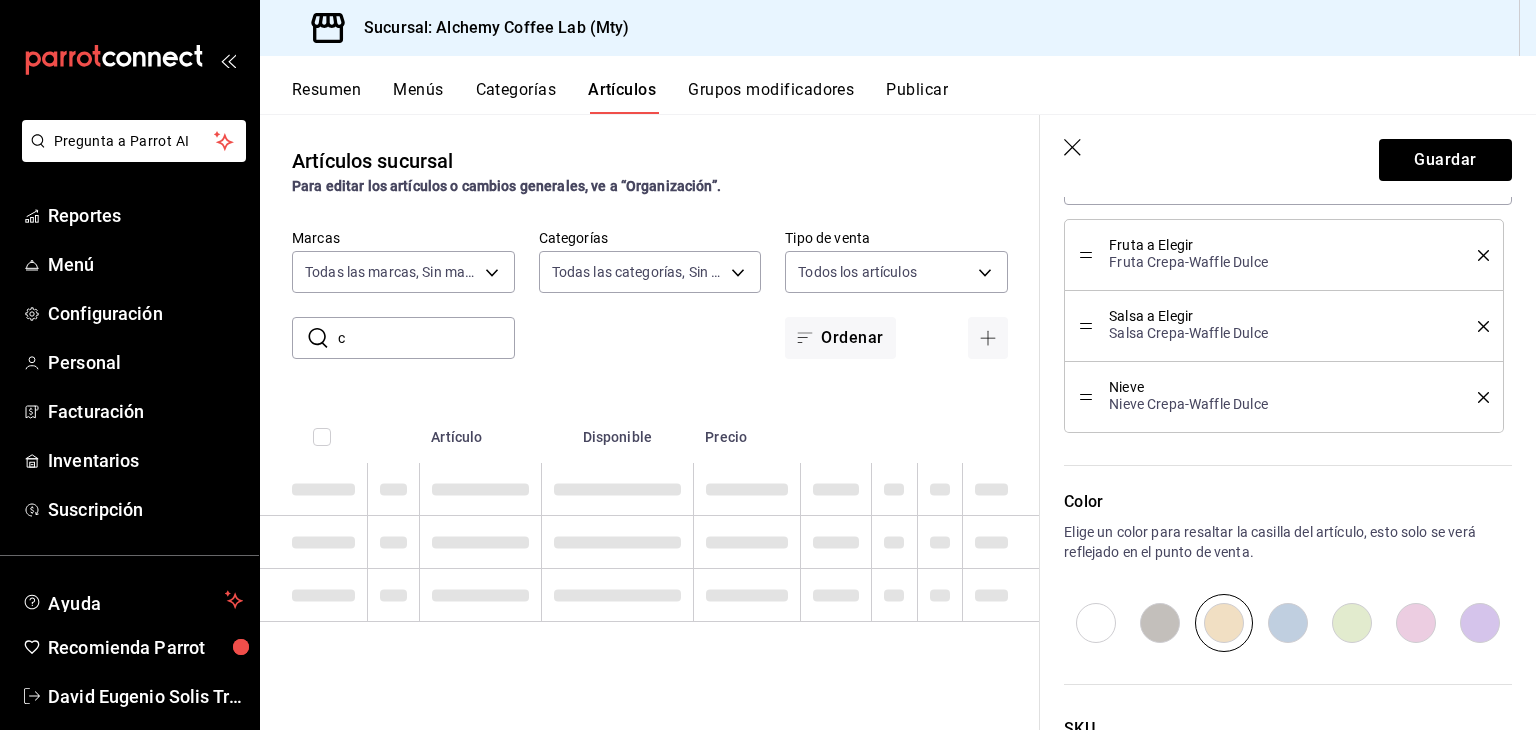 type 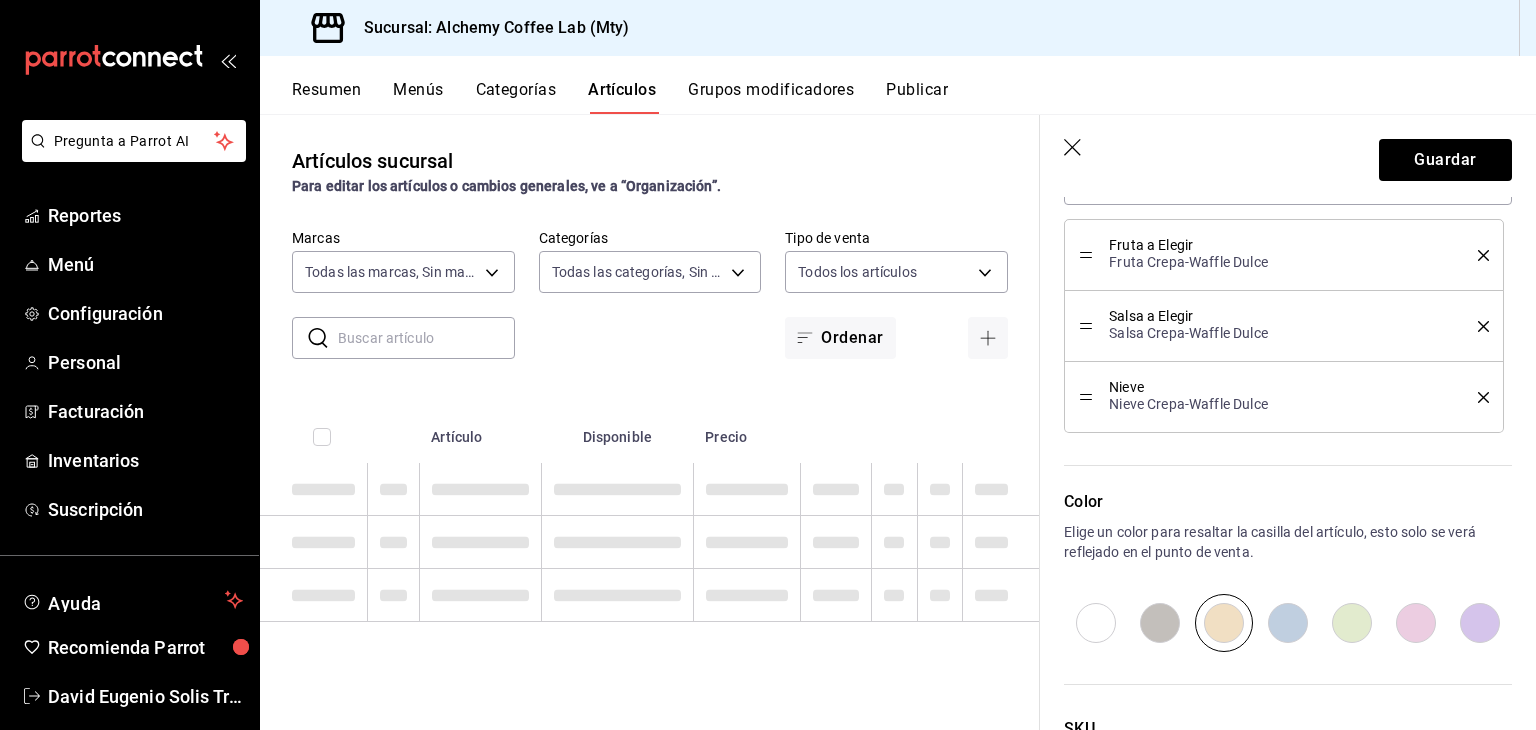 type on "x" 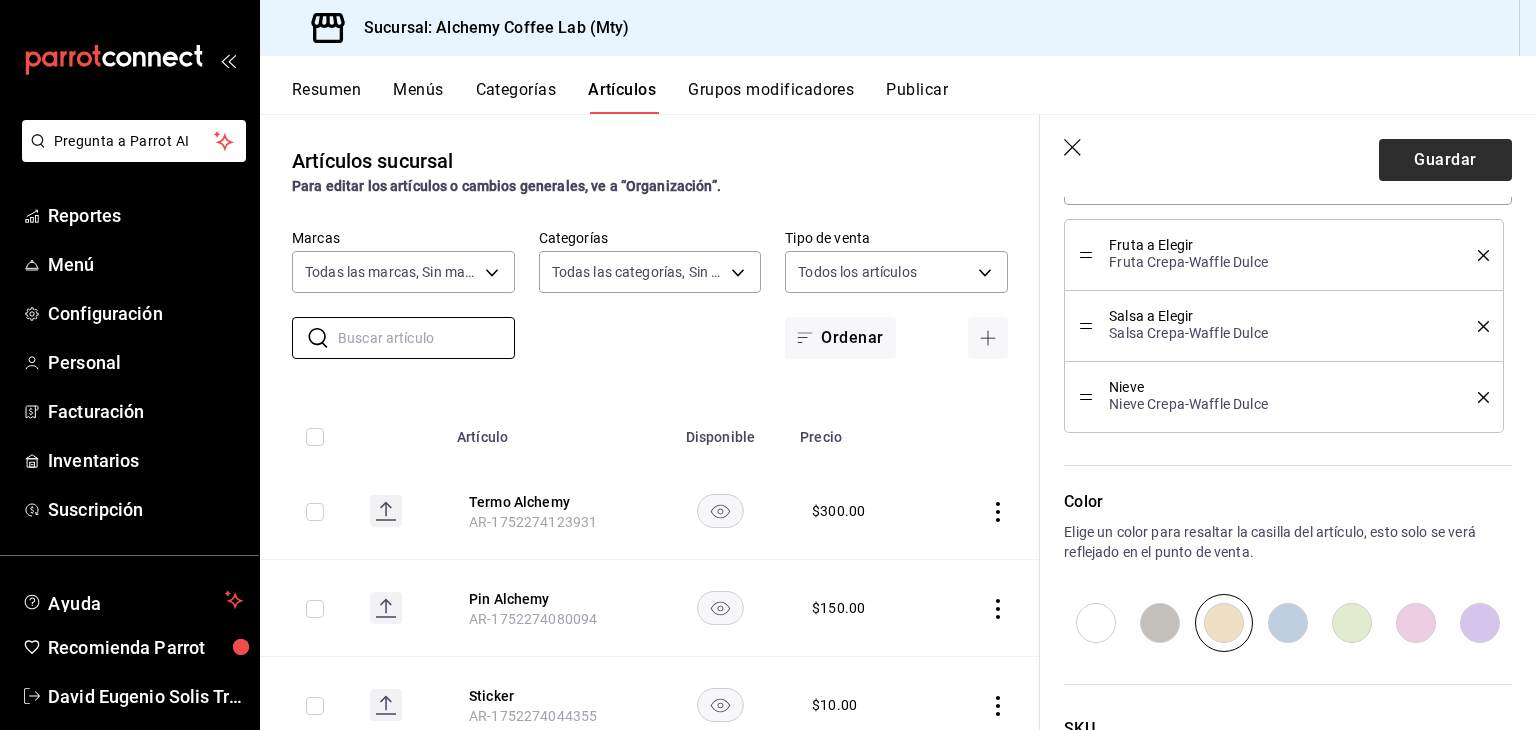 type 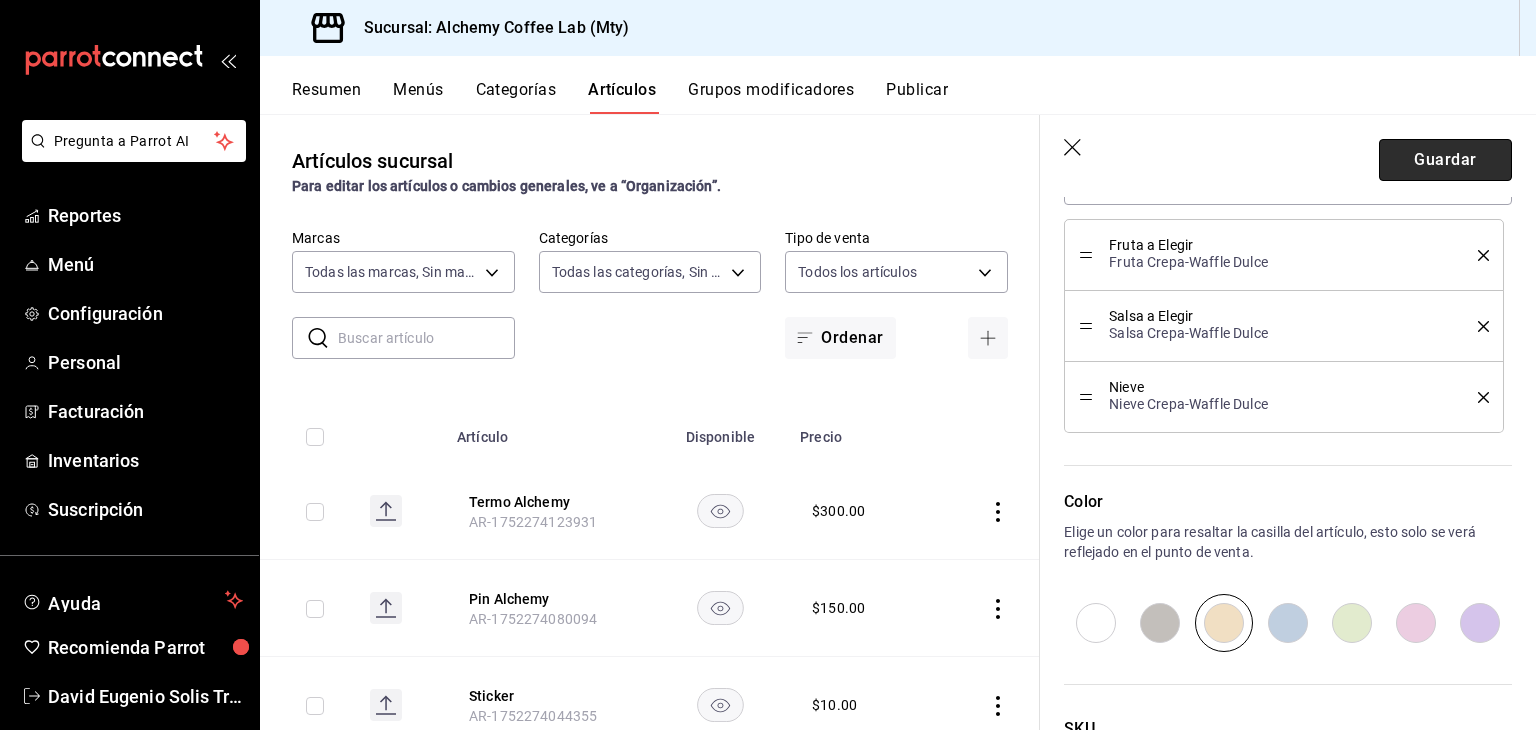 click on "Guardar" at bounding box center (1445, 160) 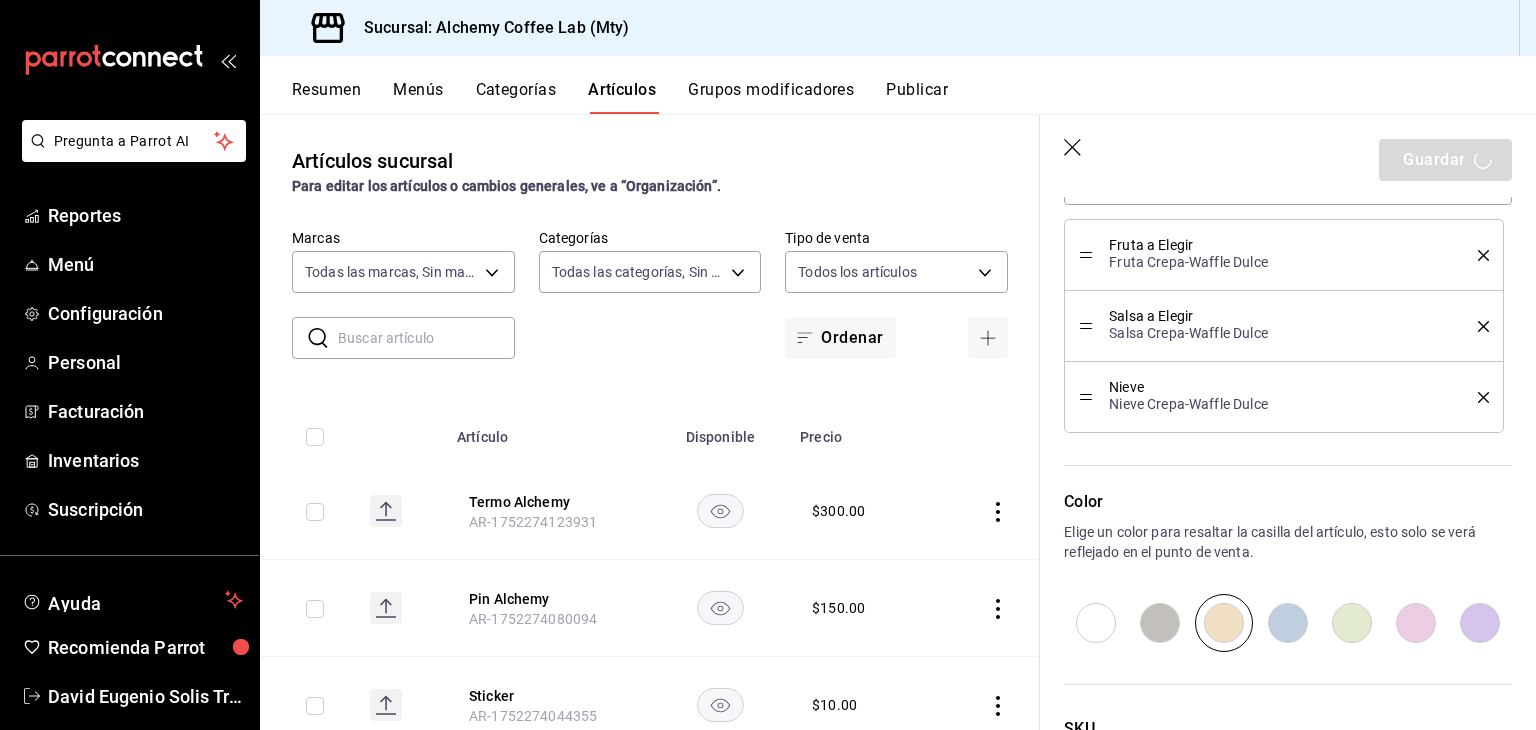 type on "x" 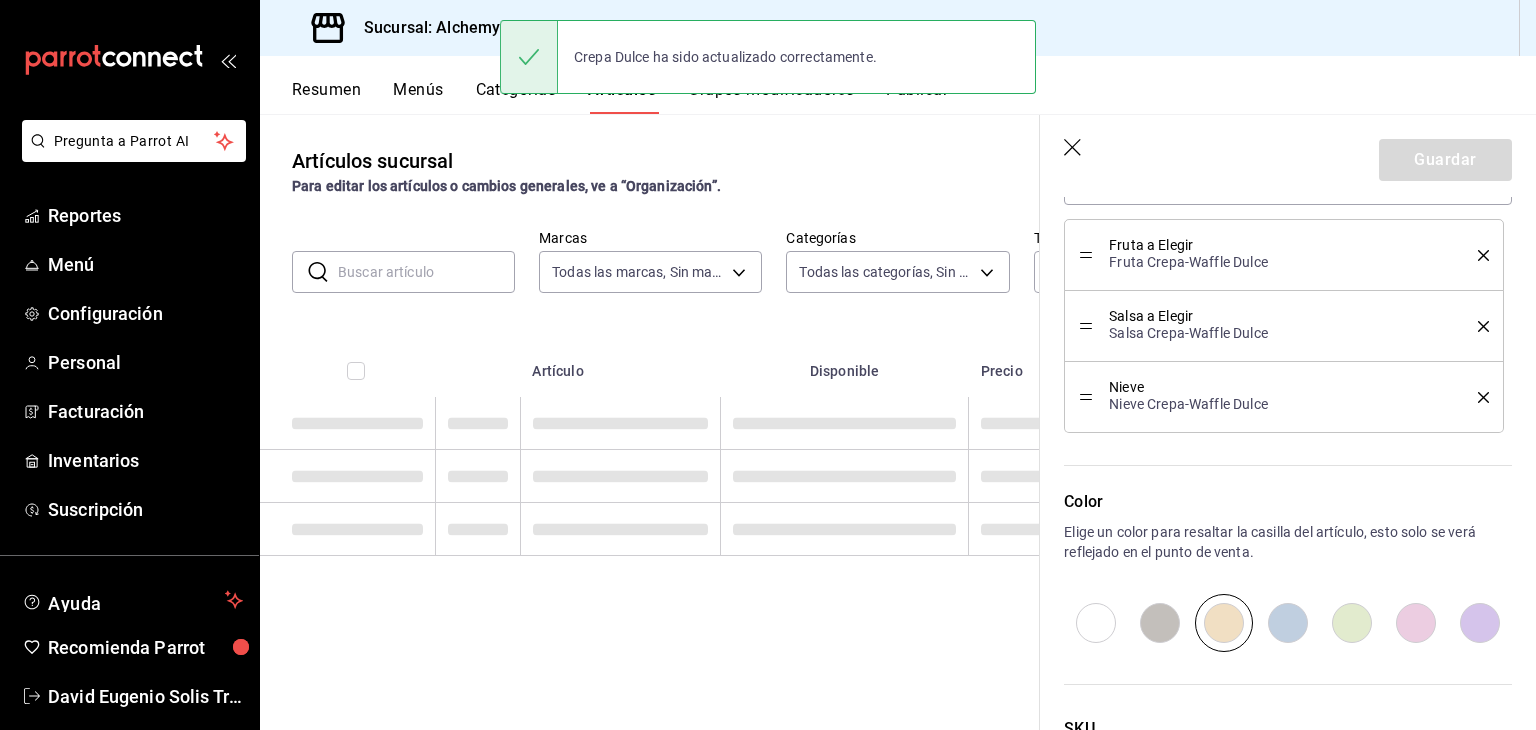scroll, scrollTop: 0, scrollLeft: 0, axis: both 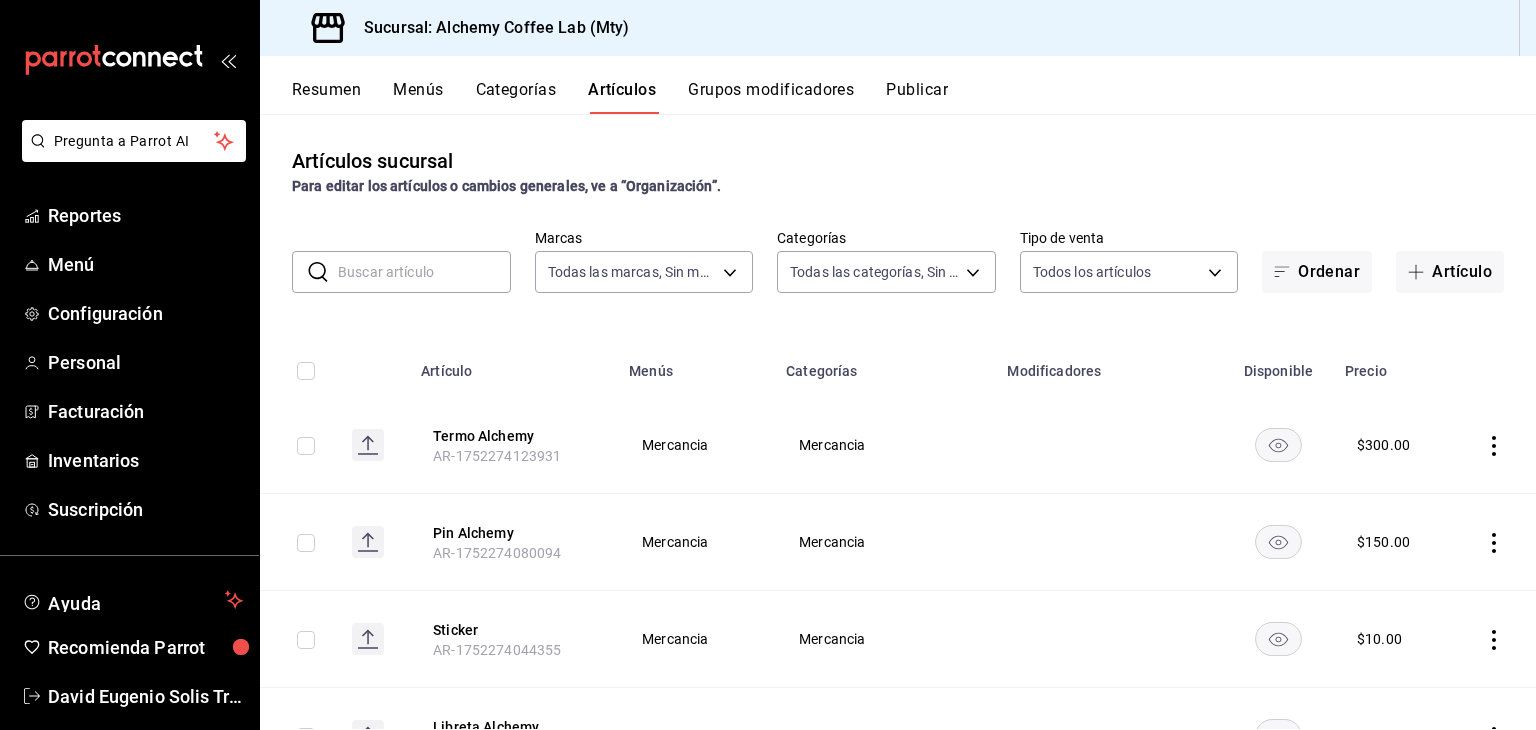 click on "Categorías" at bounding box center [516, 97] 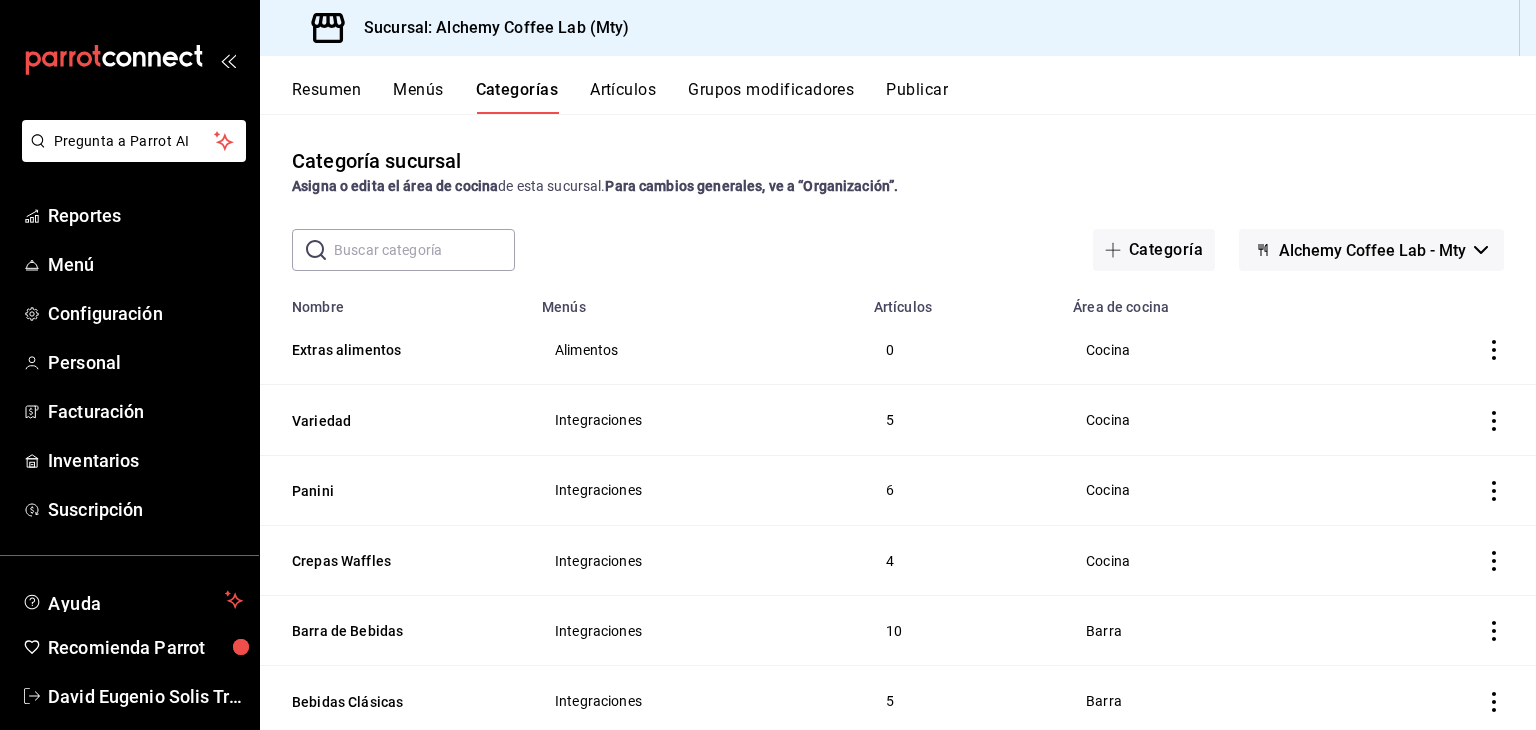 click on "Artículos" at bounding box center (623, 97) 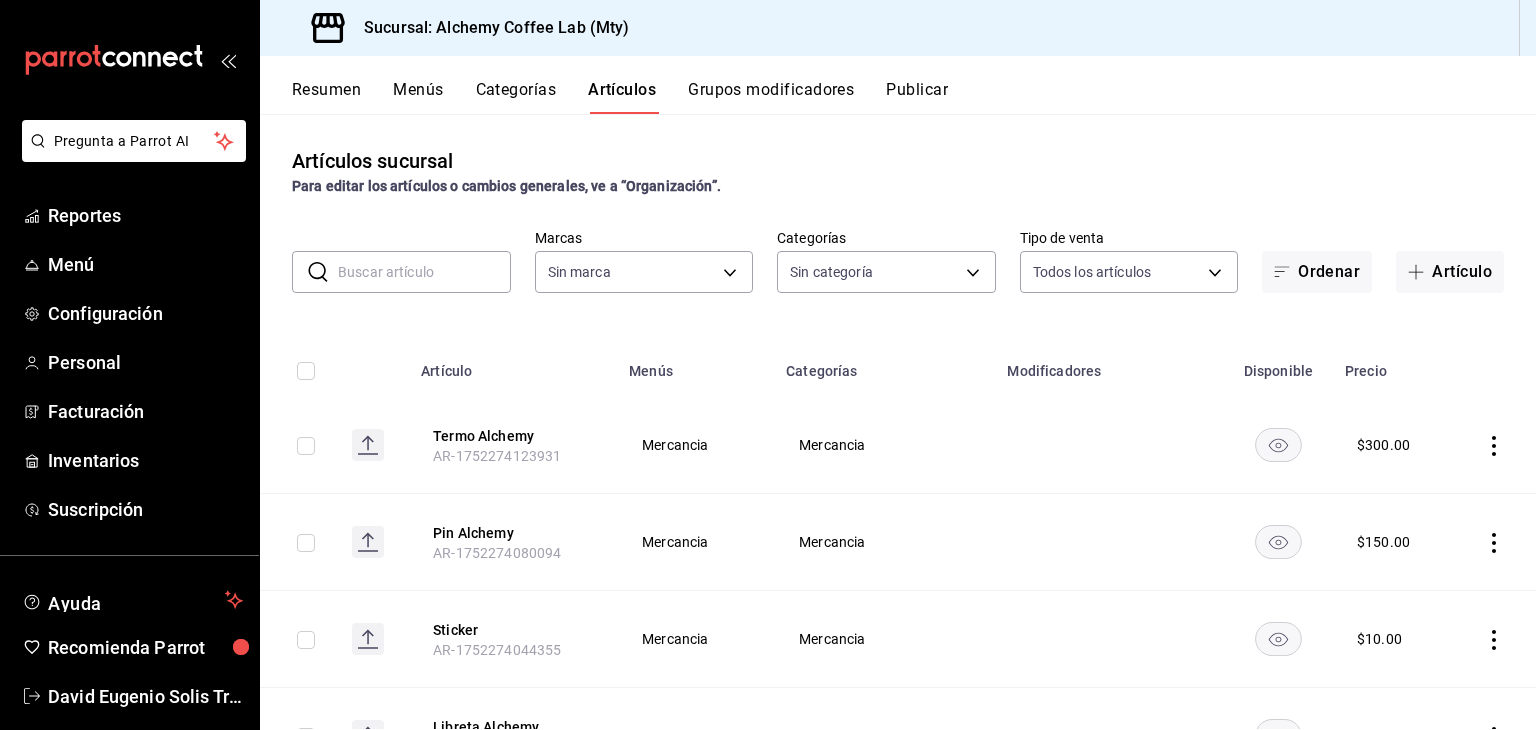 type on "[UUID],[UUID],[UUID],[UUID],[UUID],[UUID],[UUID],[UUID],[UUID],[UUID],[UUID],[UUID],[UUID],[UUID],[UUID],[UUID],[UUID],[UUID],[UUID],[UUID],[UUID],[UUID],[UUID]" 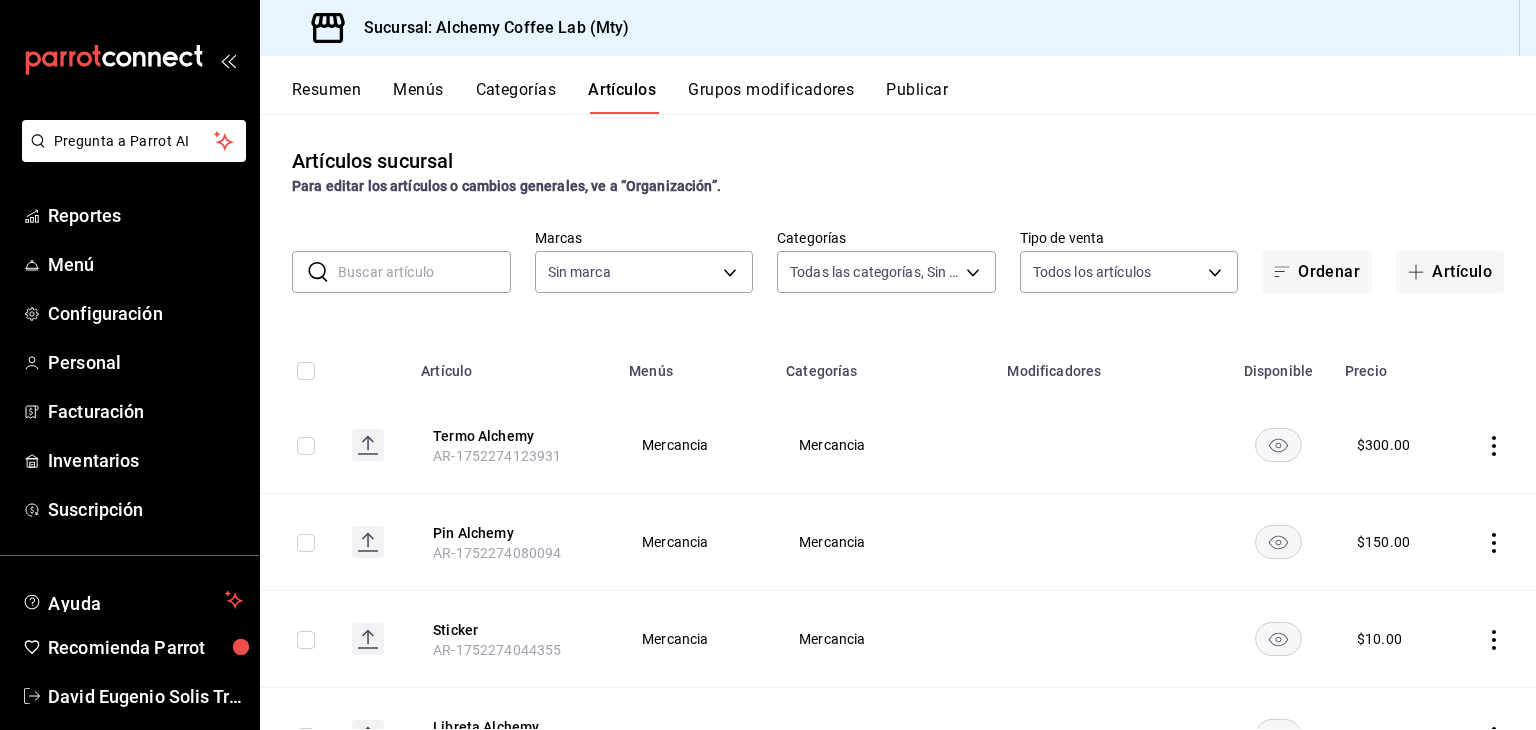 click at bounding box center (424, 272) 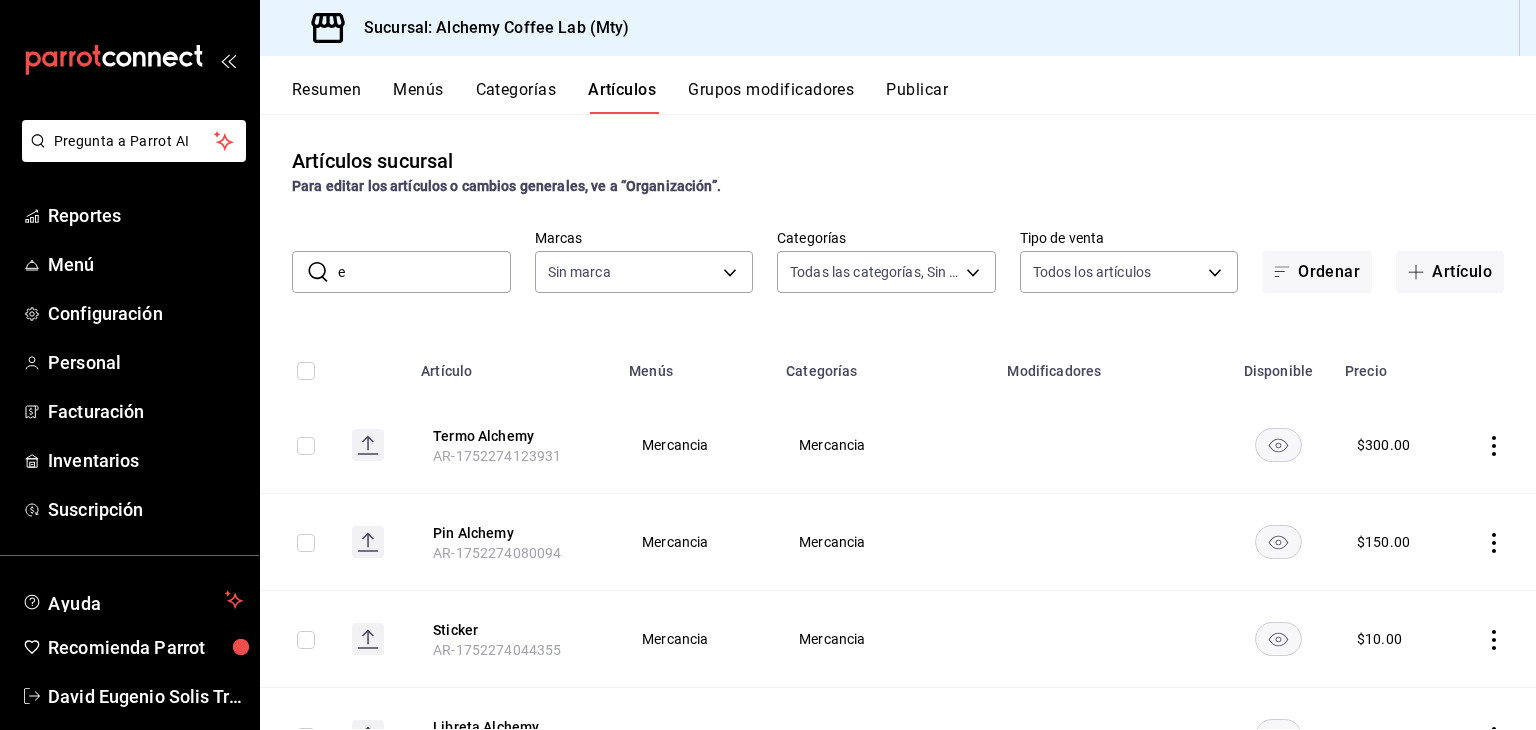 type on "ex" 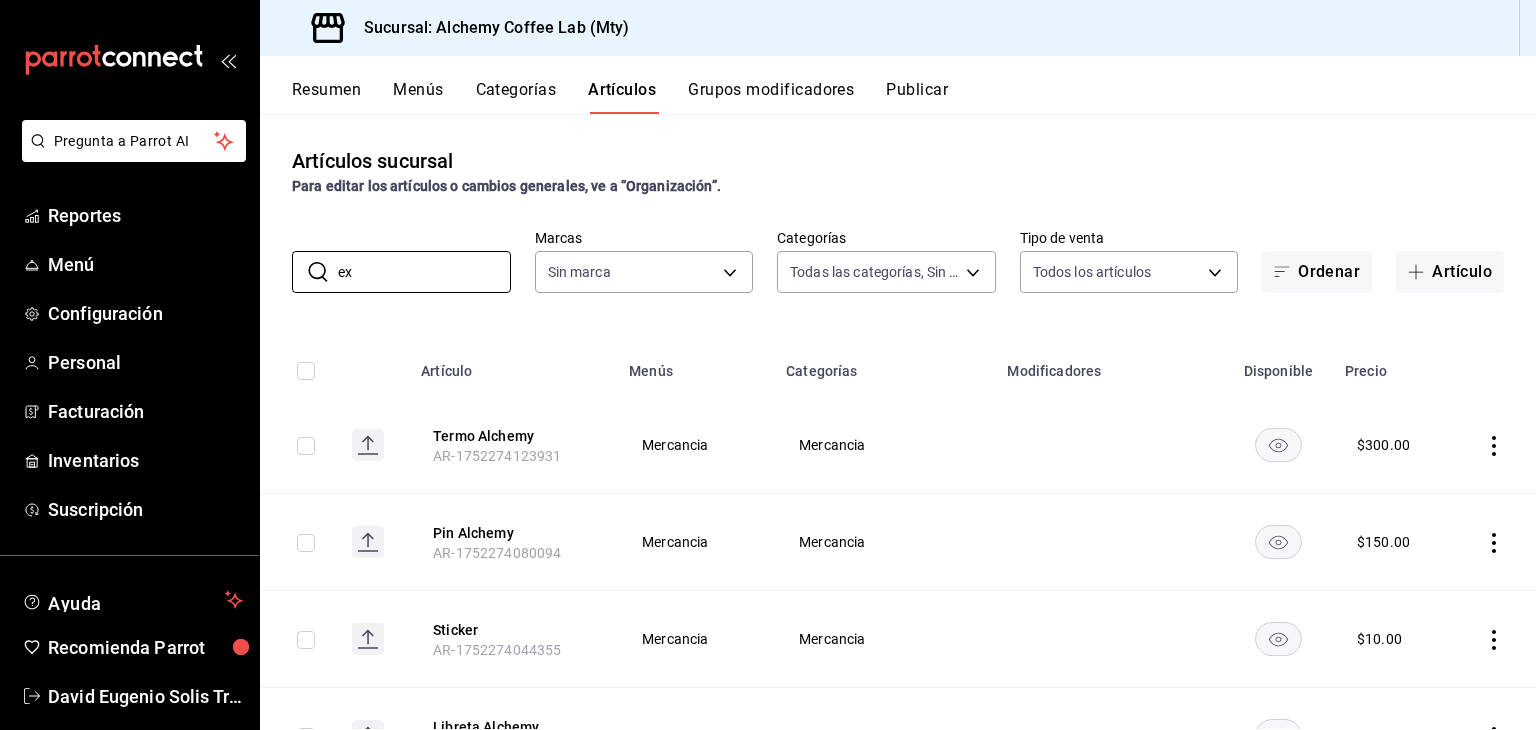 click on "Grupos modificadores" at bounding box center (771, 97) 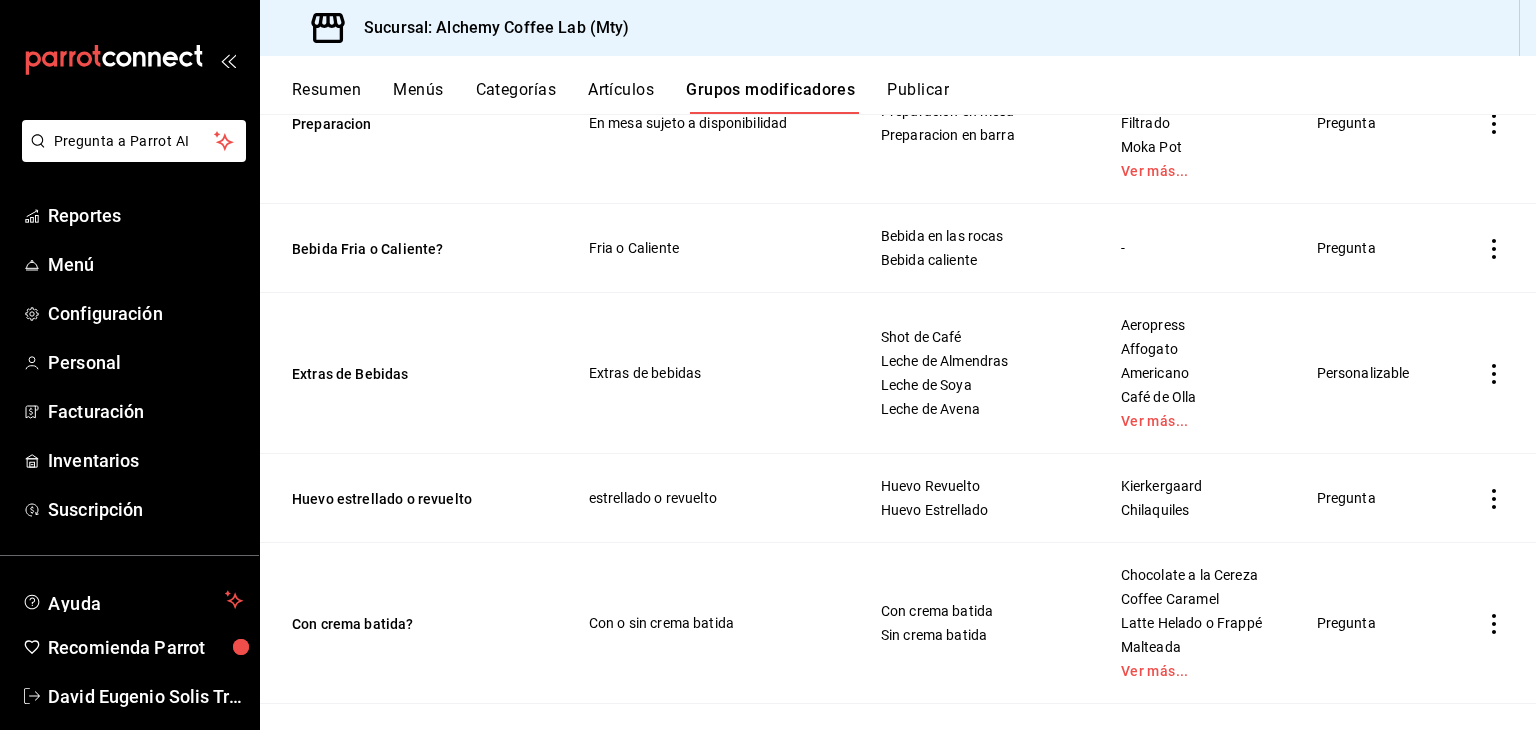 scroll, scrollTop: 300, scrollLeft: 0, axis: vertical 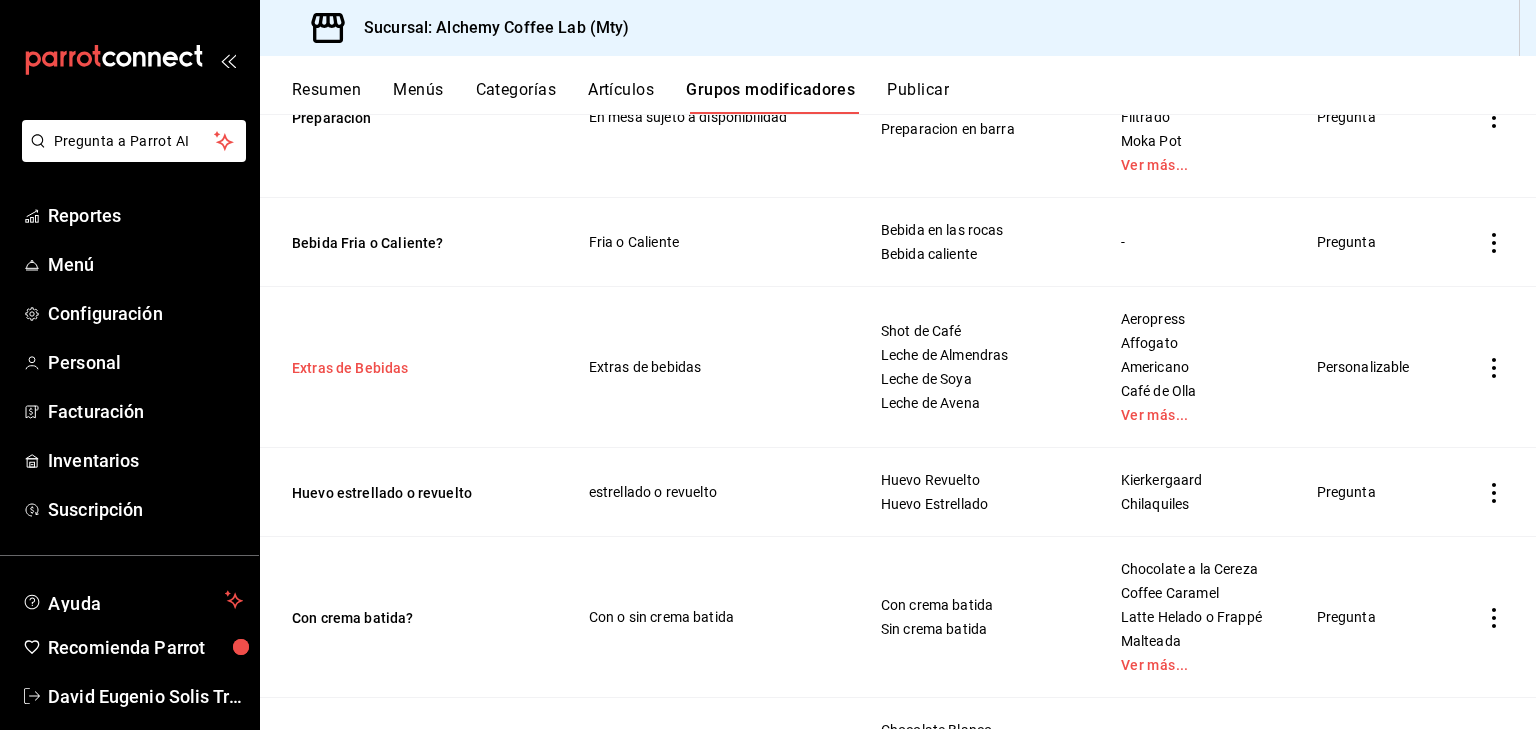 click on "Extras de Bebidas" at bounding box center (412, 368) 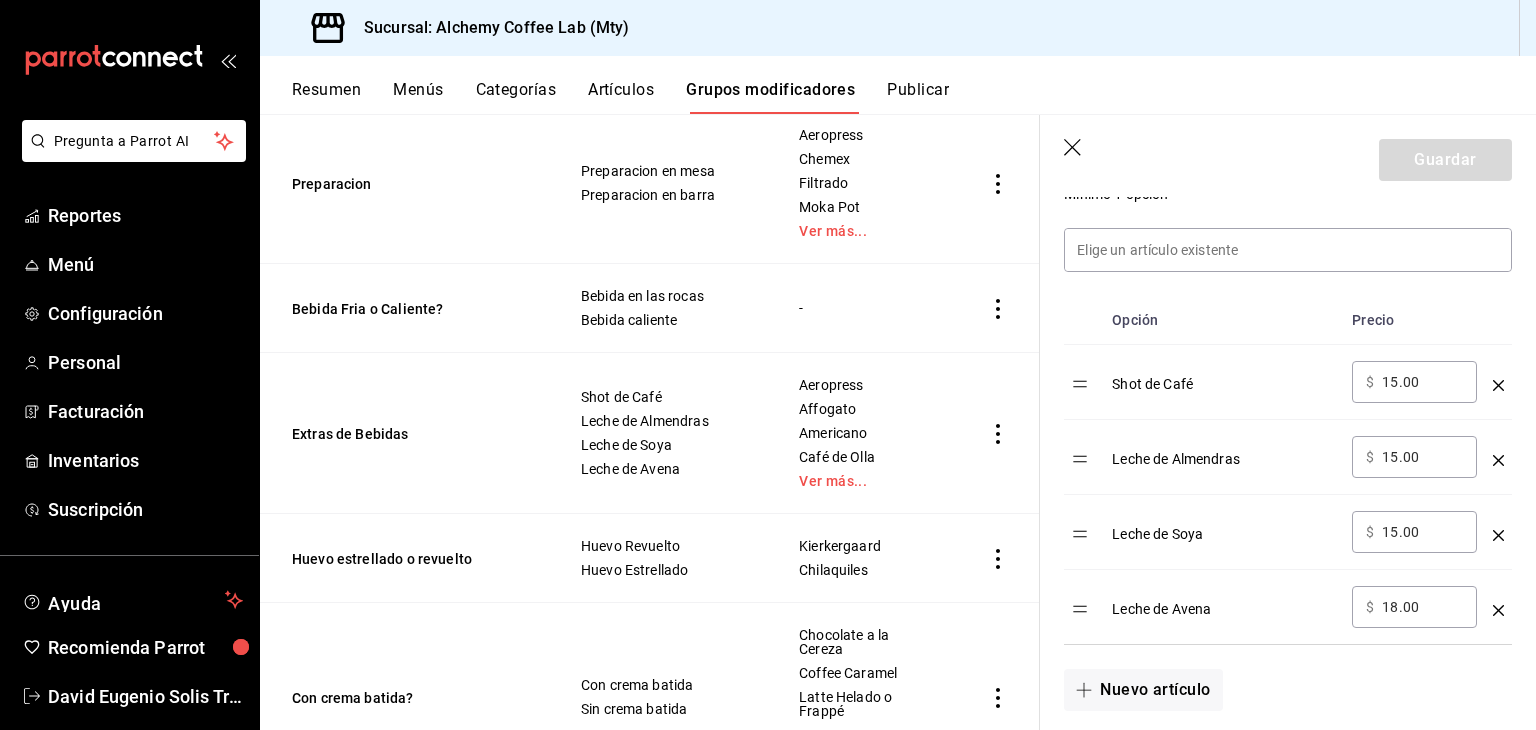 scroll, scrollTop: 800, scrollLeft: 0, axis: vertical 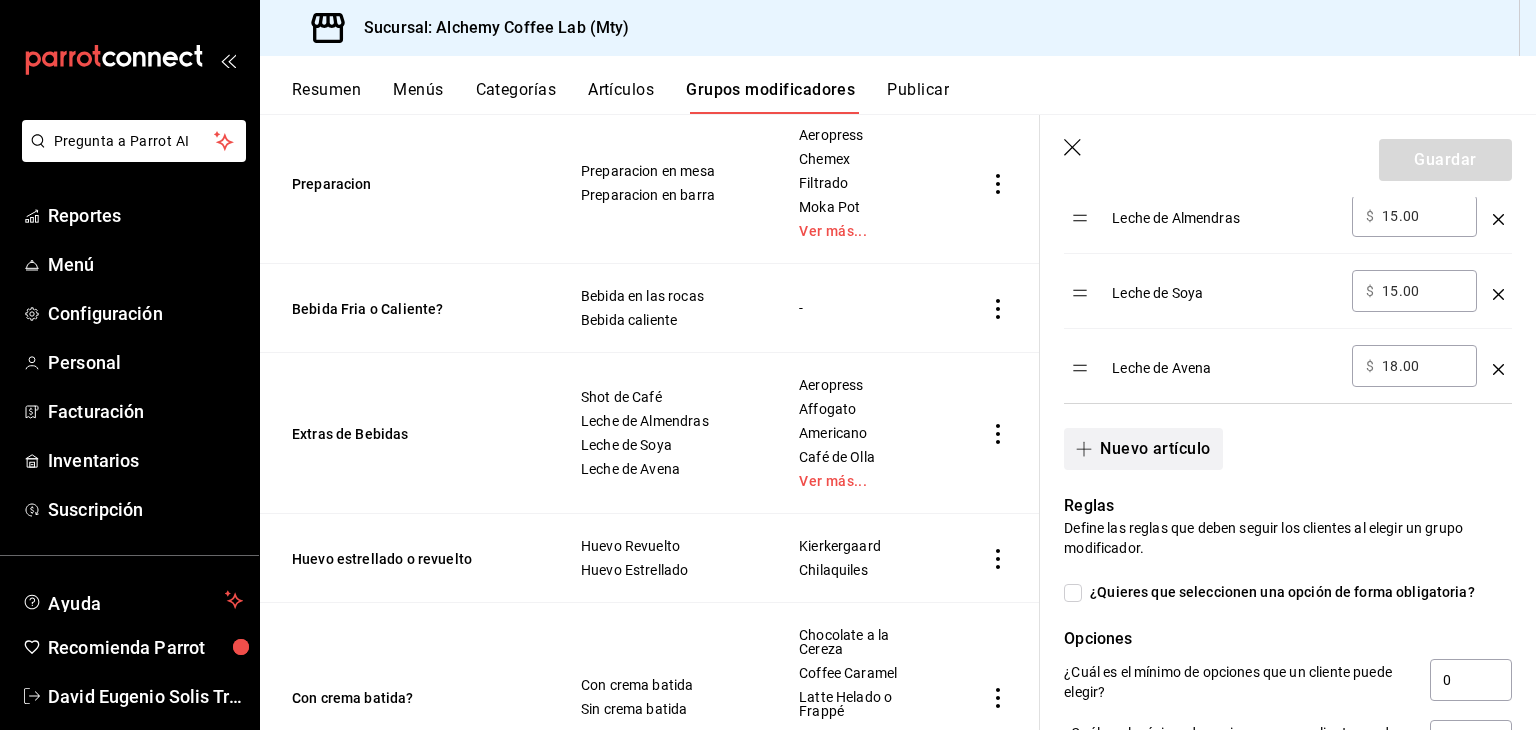 click on "Nuevo artículo" at bounding box center (1143, 449) 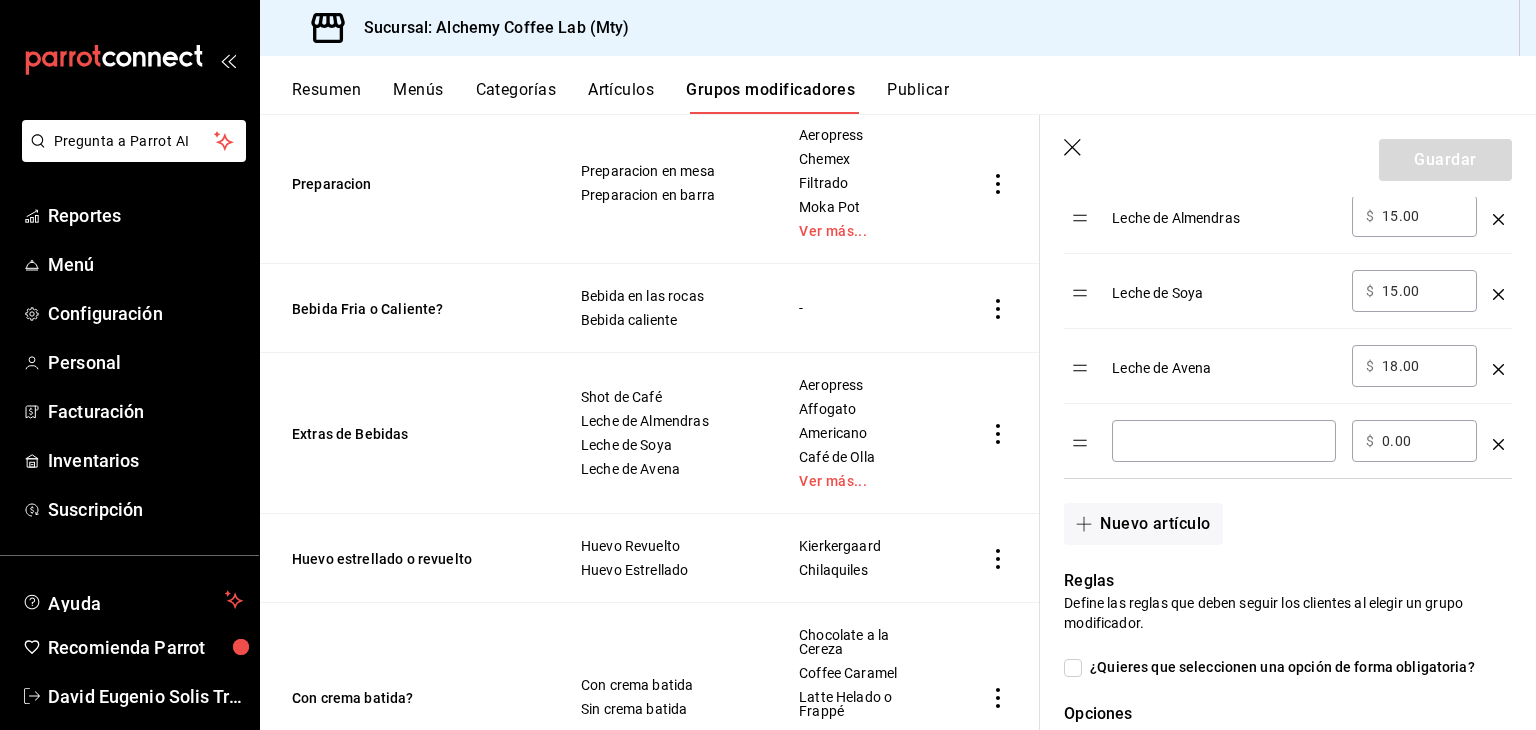 click at bounding box center (1224, 441) 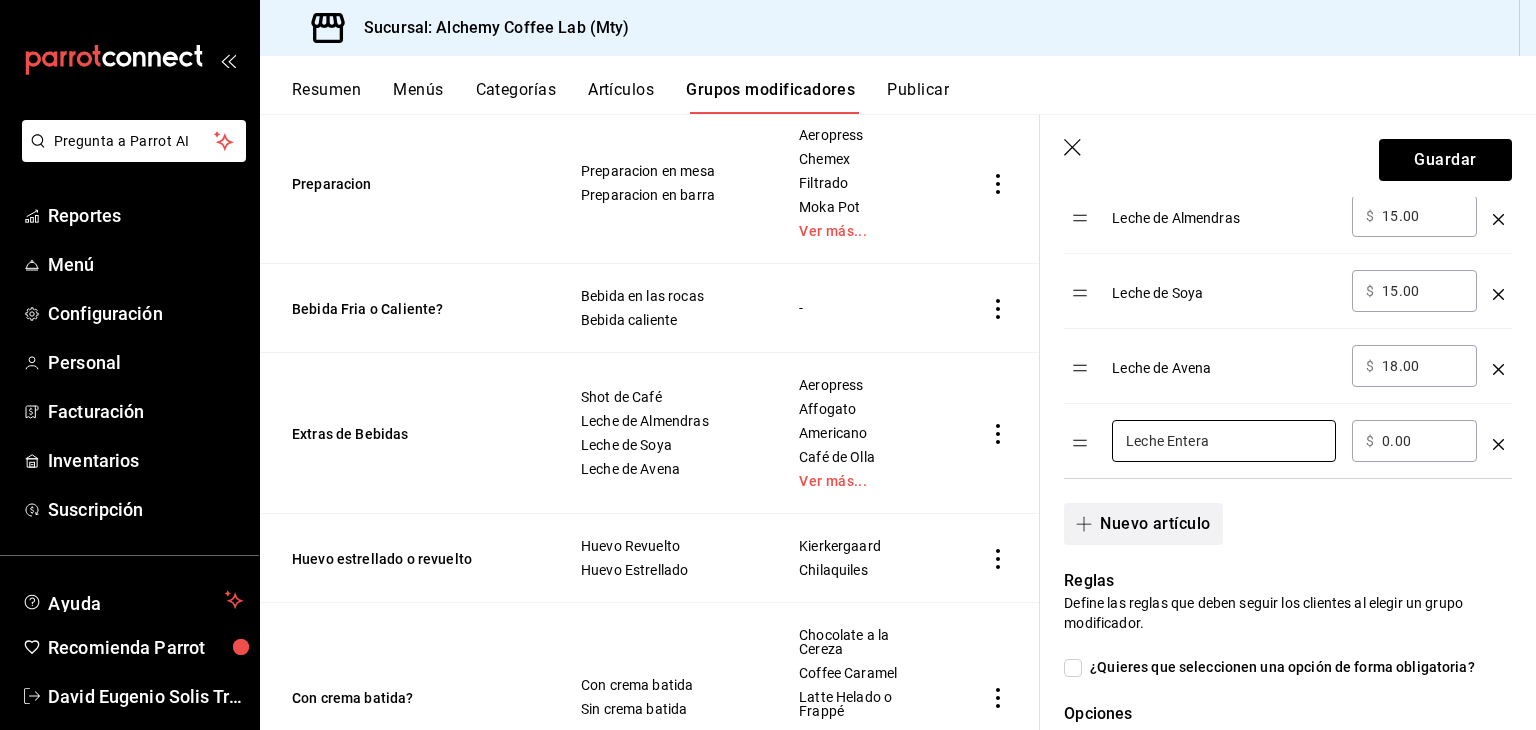 type on "Leche Entera" 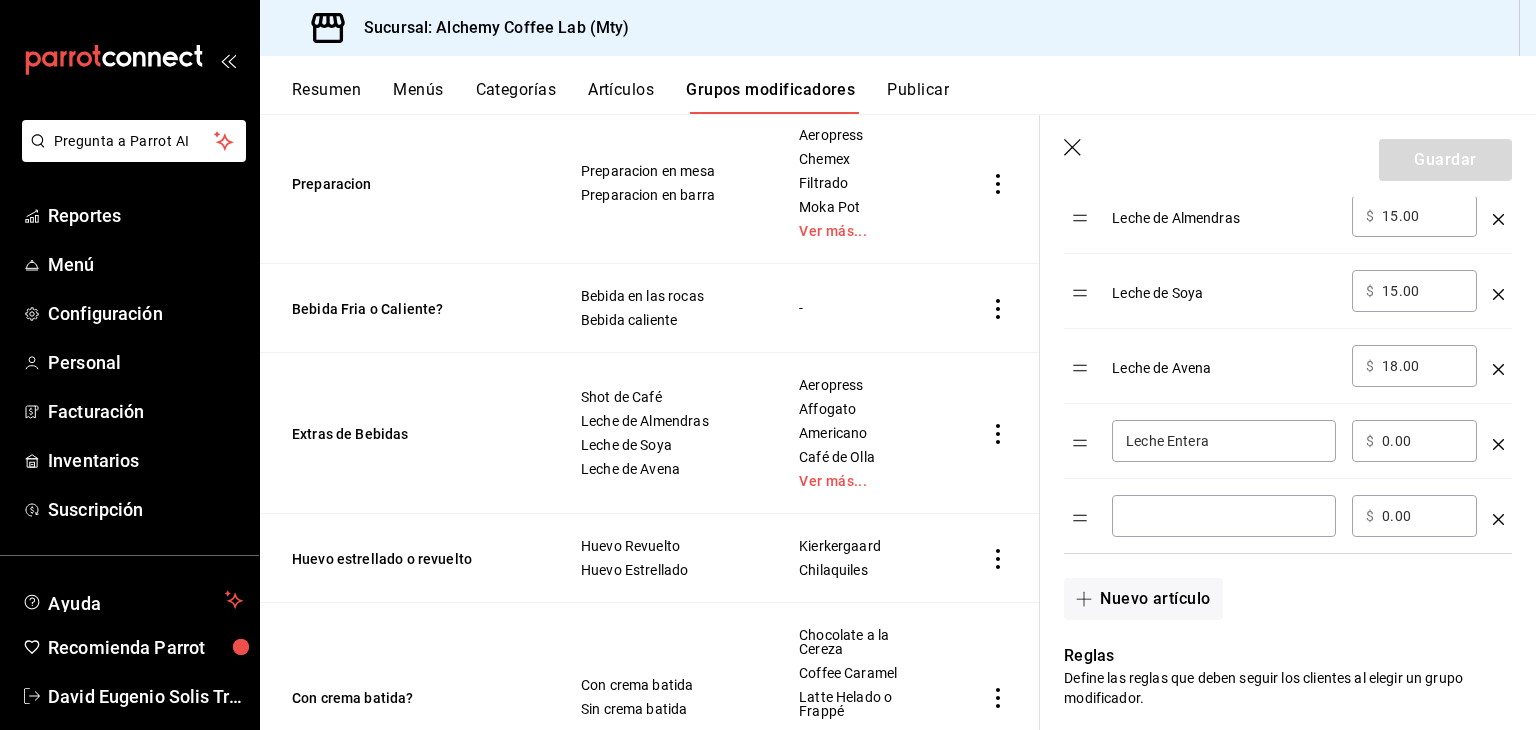 click at bounding box center [1224, 516] 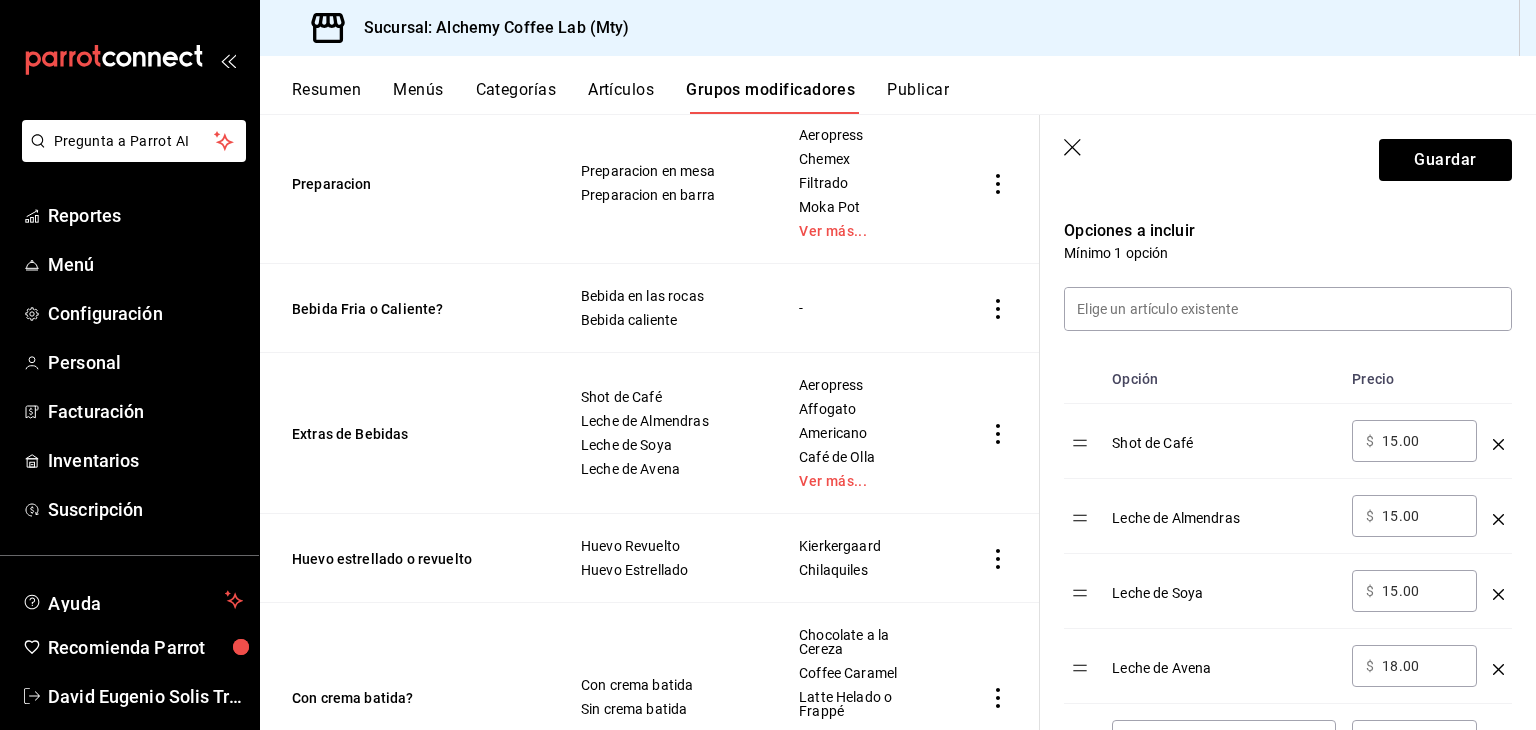 scroll, scrollTop: 500, scrollLeft: 0, axis: vertical 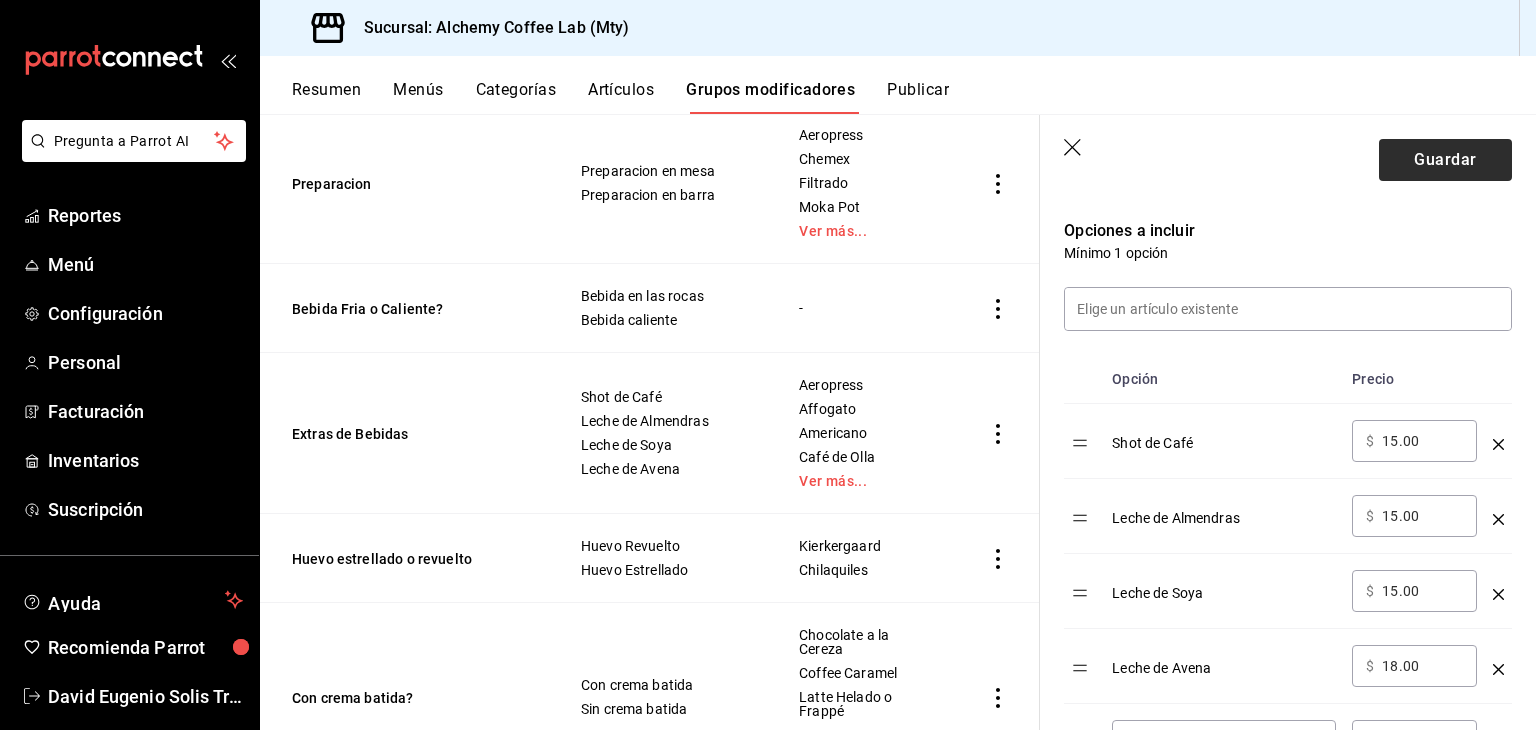 type on "Leche Deslactosada" 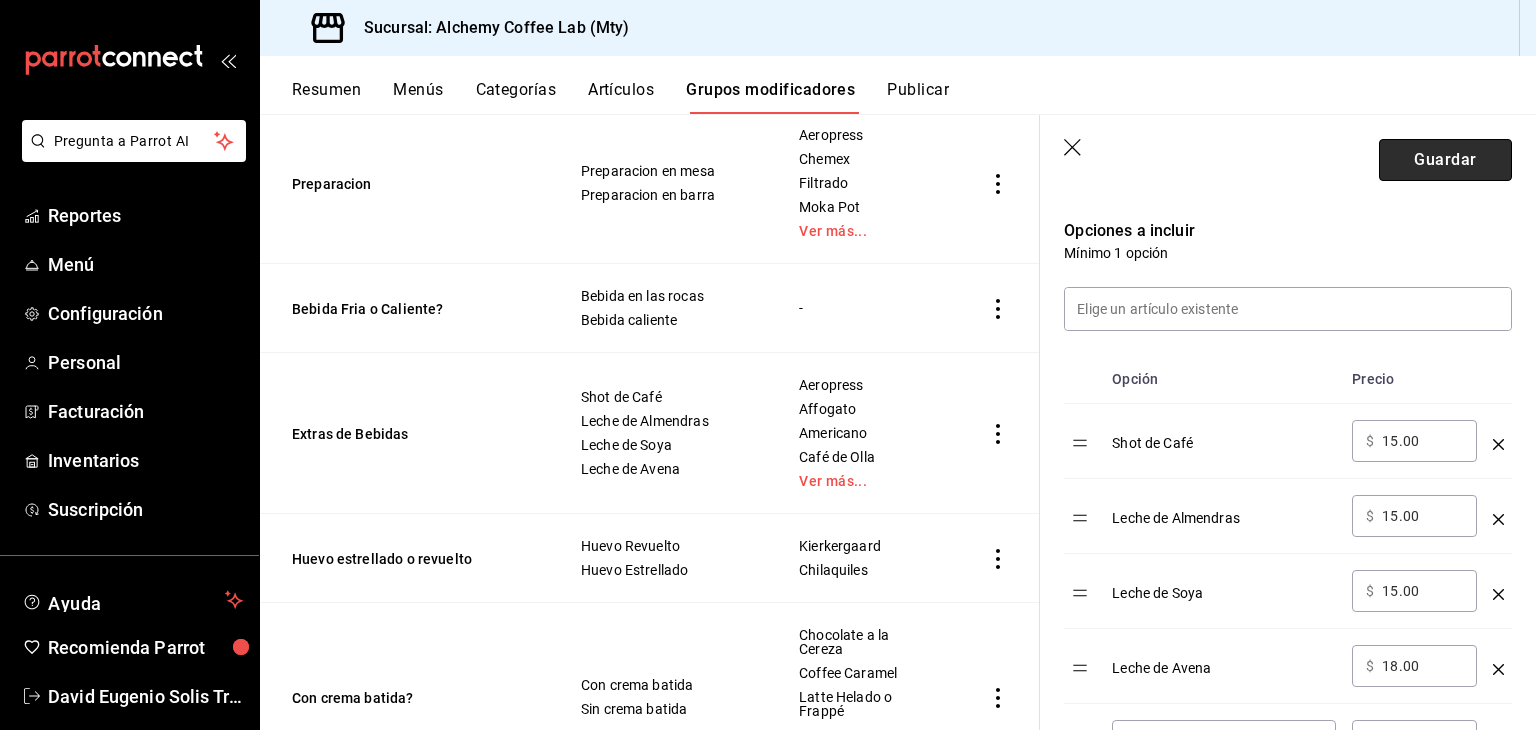 click on "Guardar" at bounding box center (1445, 160) 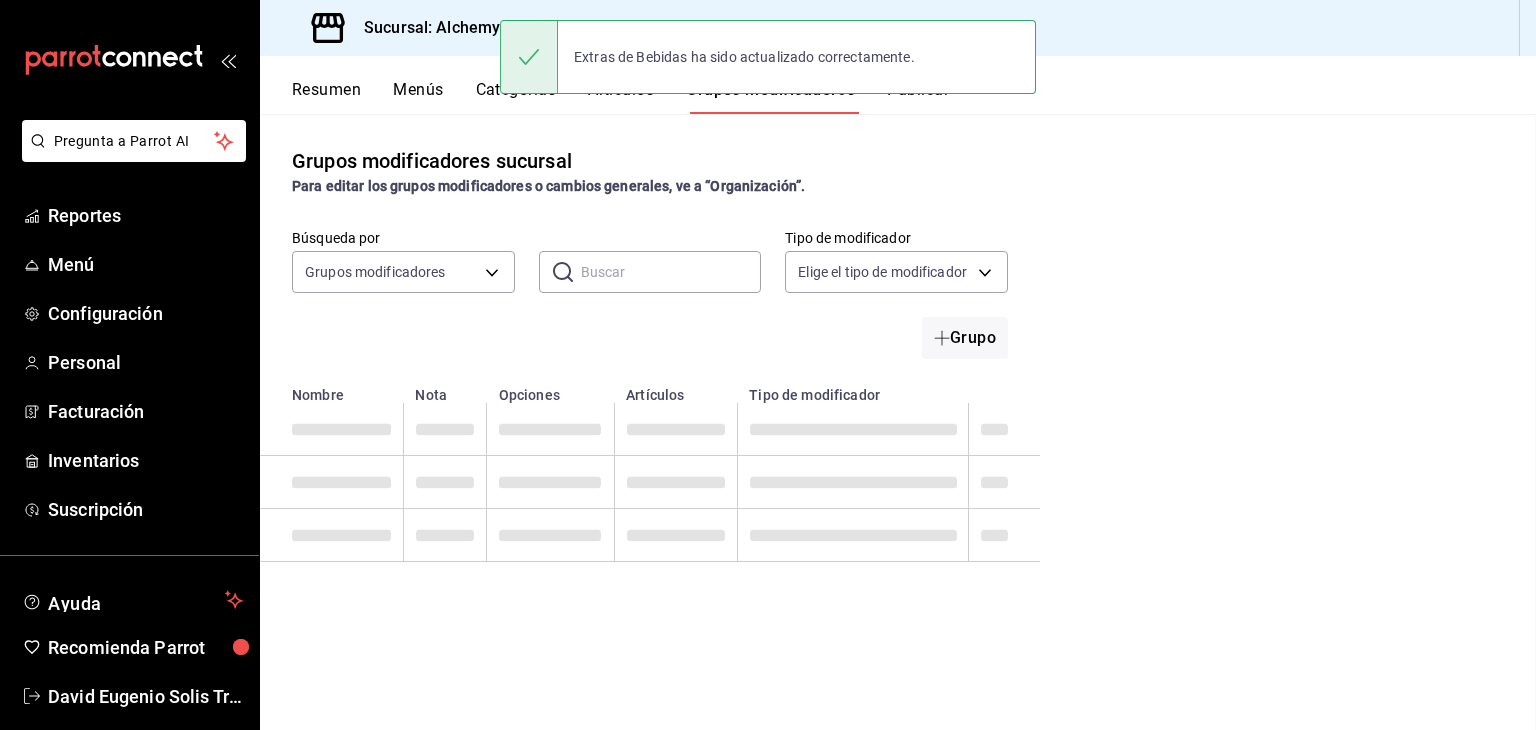 scroll, scrollTop: 0, scrollLeft: 0, axis: both 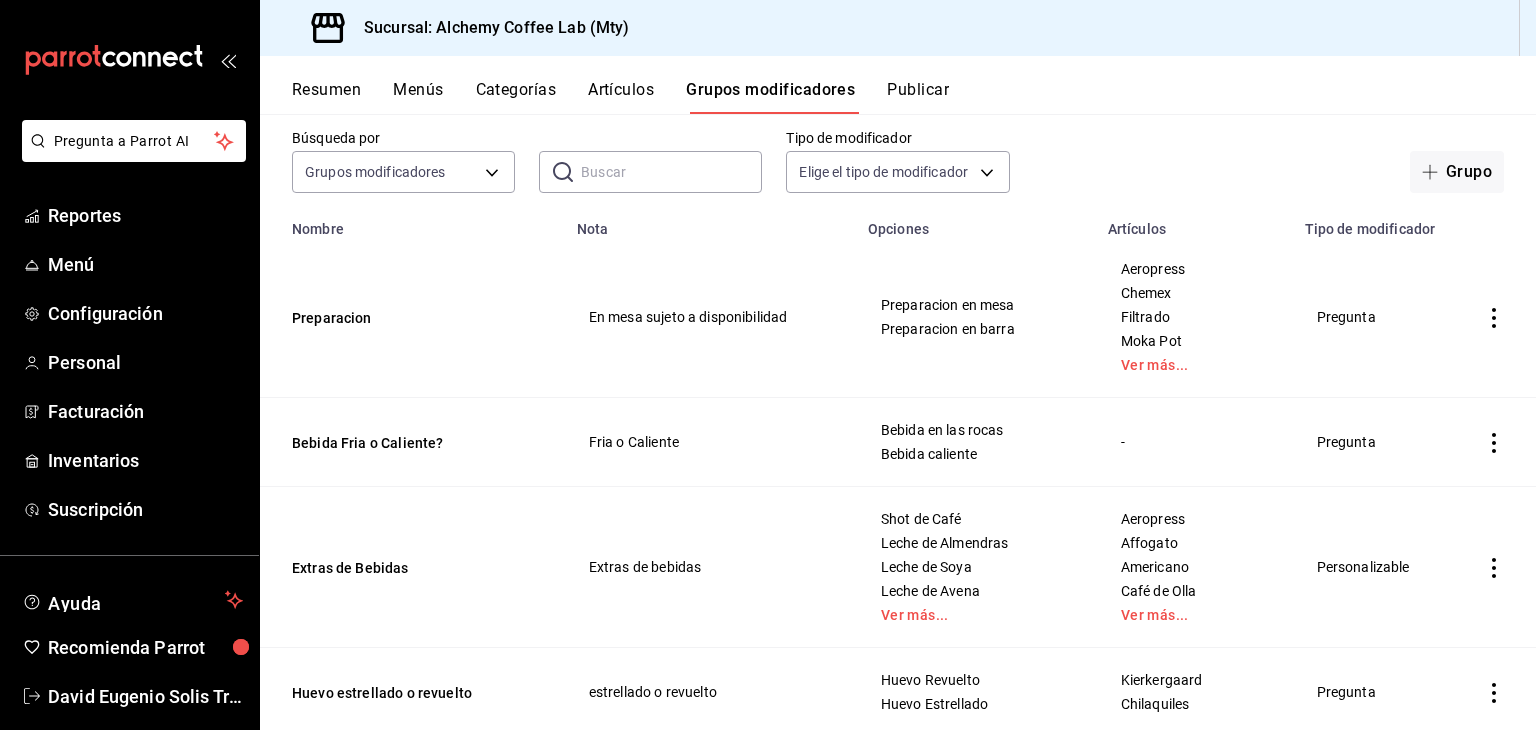 click on "Artículos" at bounding box center (621, 97) 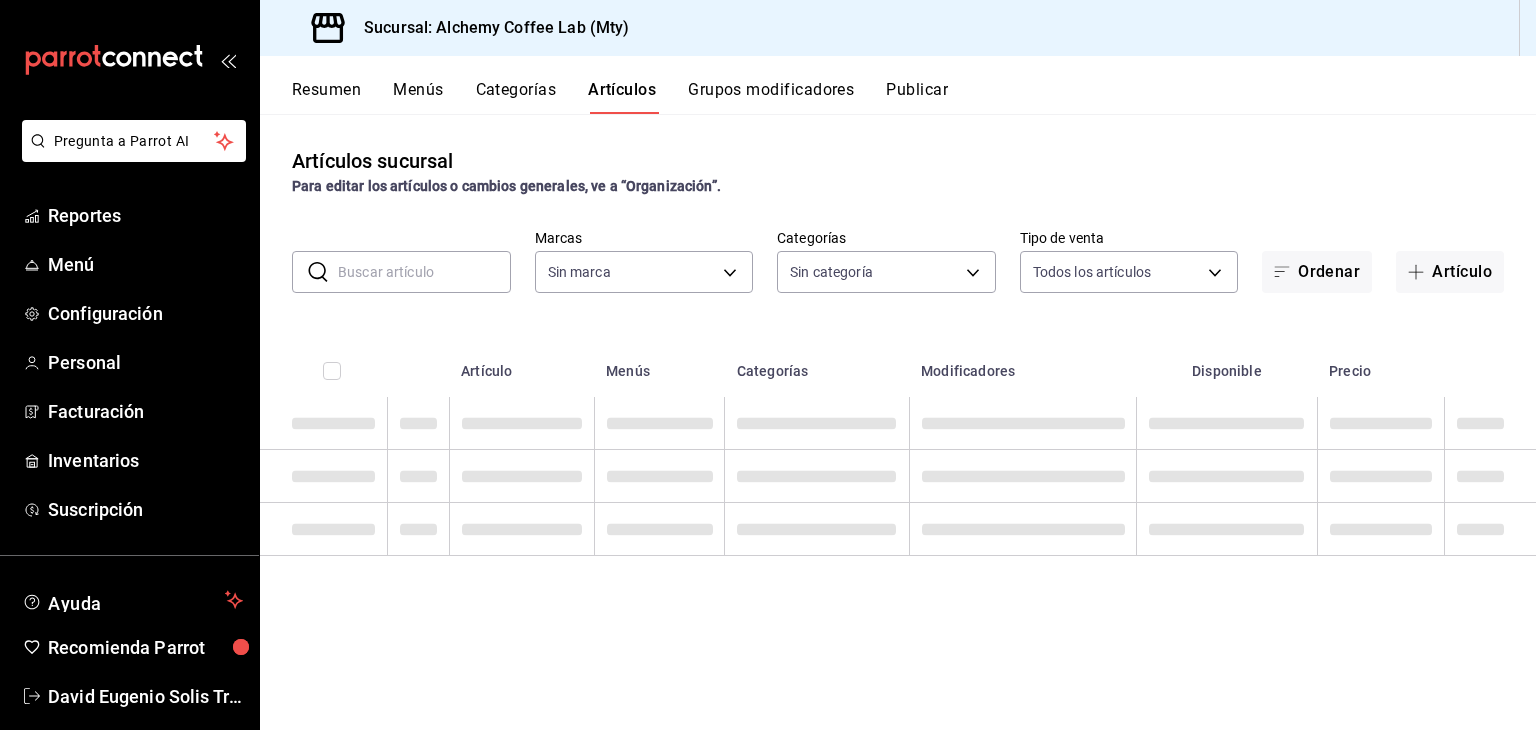 type on "[ID]" 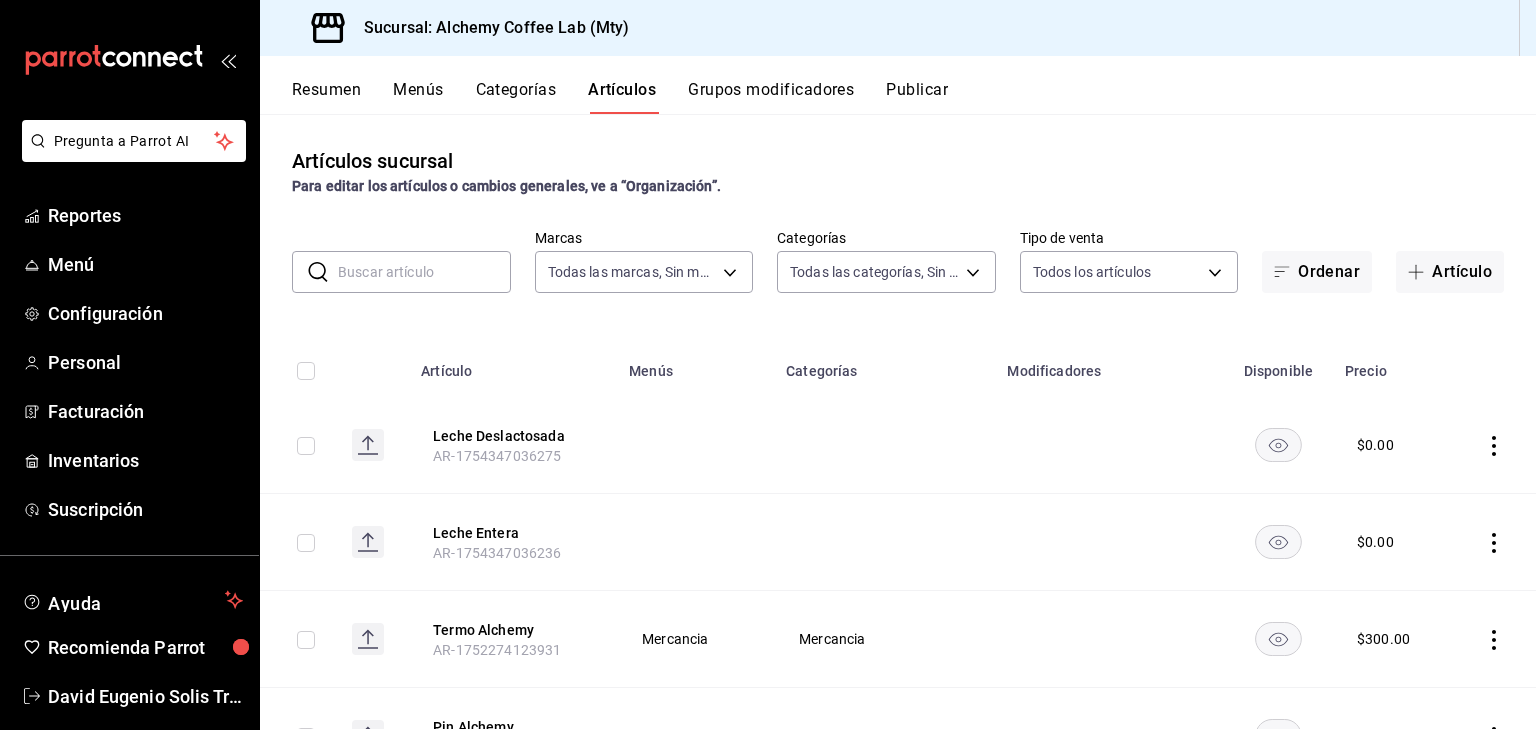 type on "[UUID],[UUID],[UUID],[UUID],[UUID],[UUID],[UUID],[UUID],[UUID],[UUID],[UUID],[UUID],[UUID],[UUID],[UUID],[UUID],[UUID],[UUID],[UUID],[UUID],[UUID],[UUID],[UUID]" 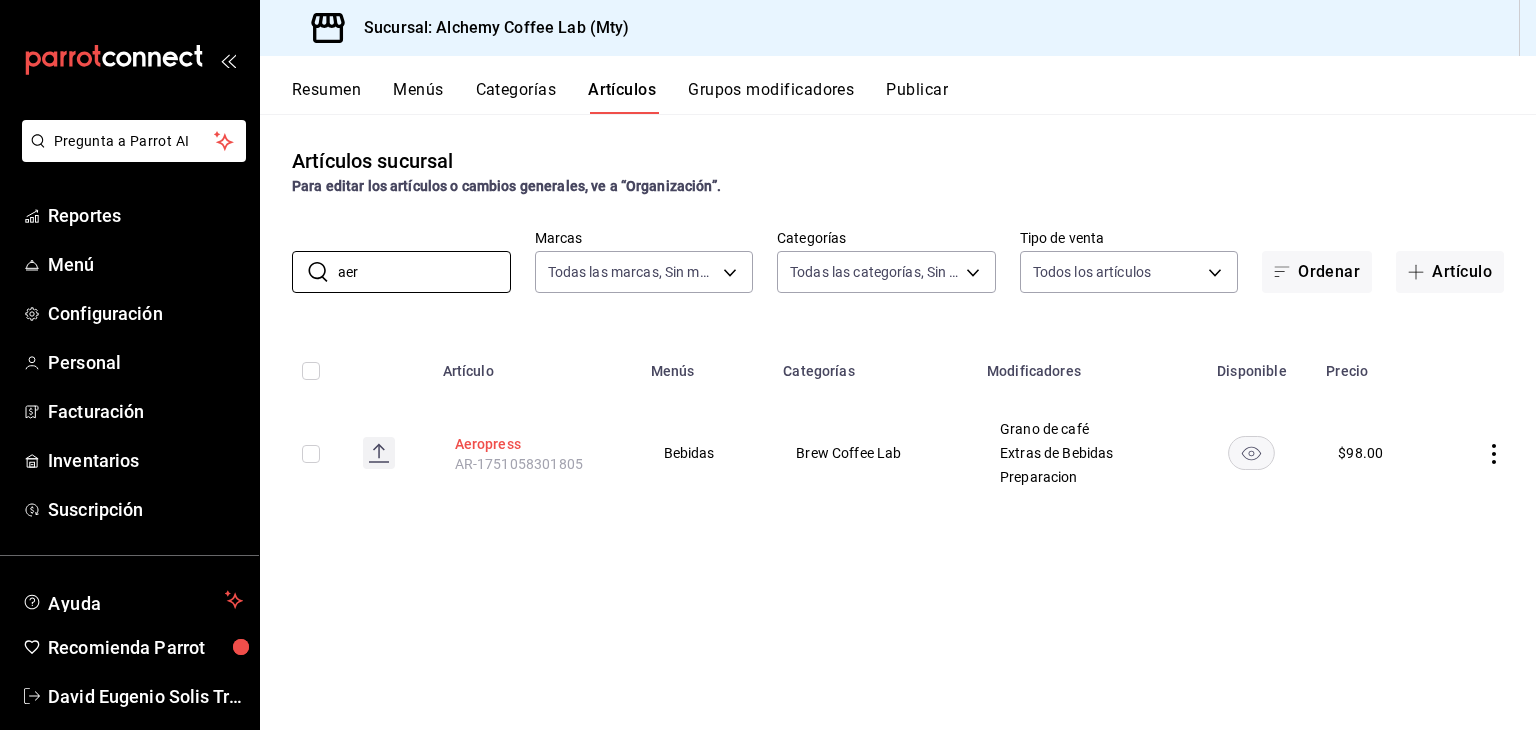 type on "aer" 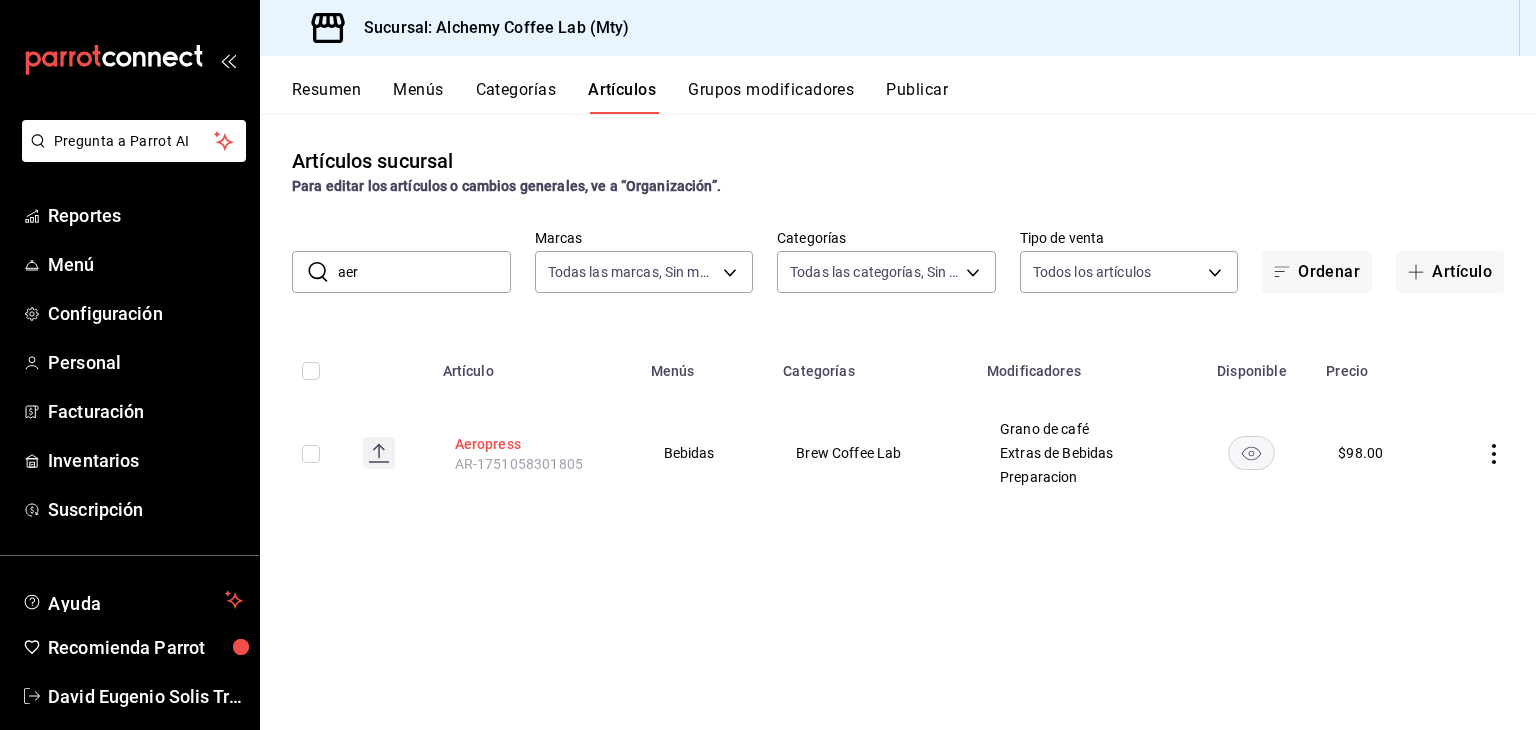 click on "Aeropress" at bounding box center (535, 444) 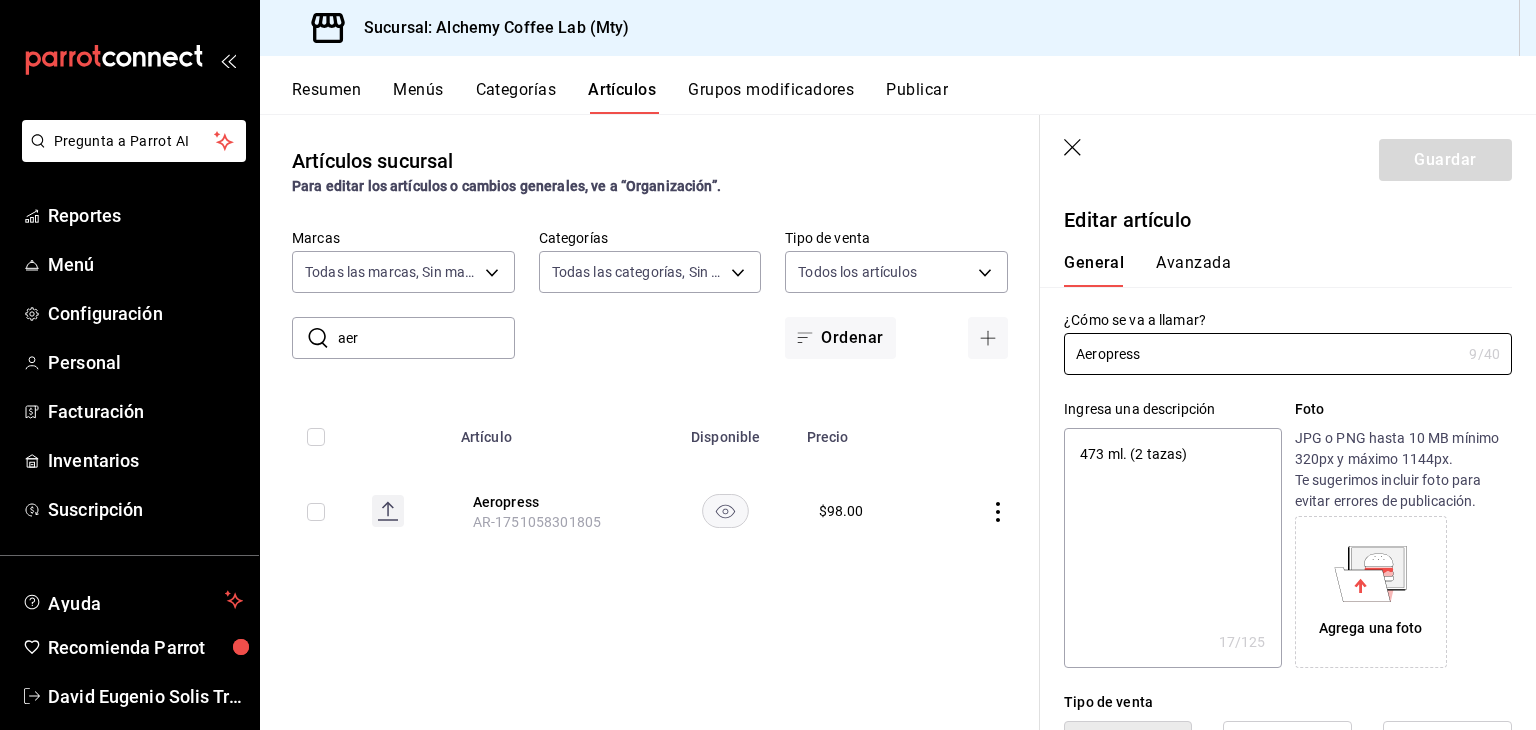 type on "x" 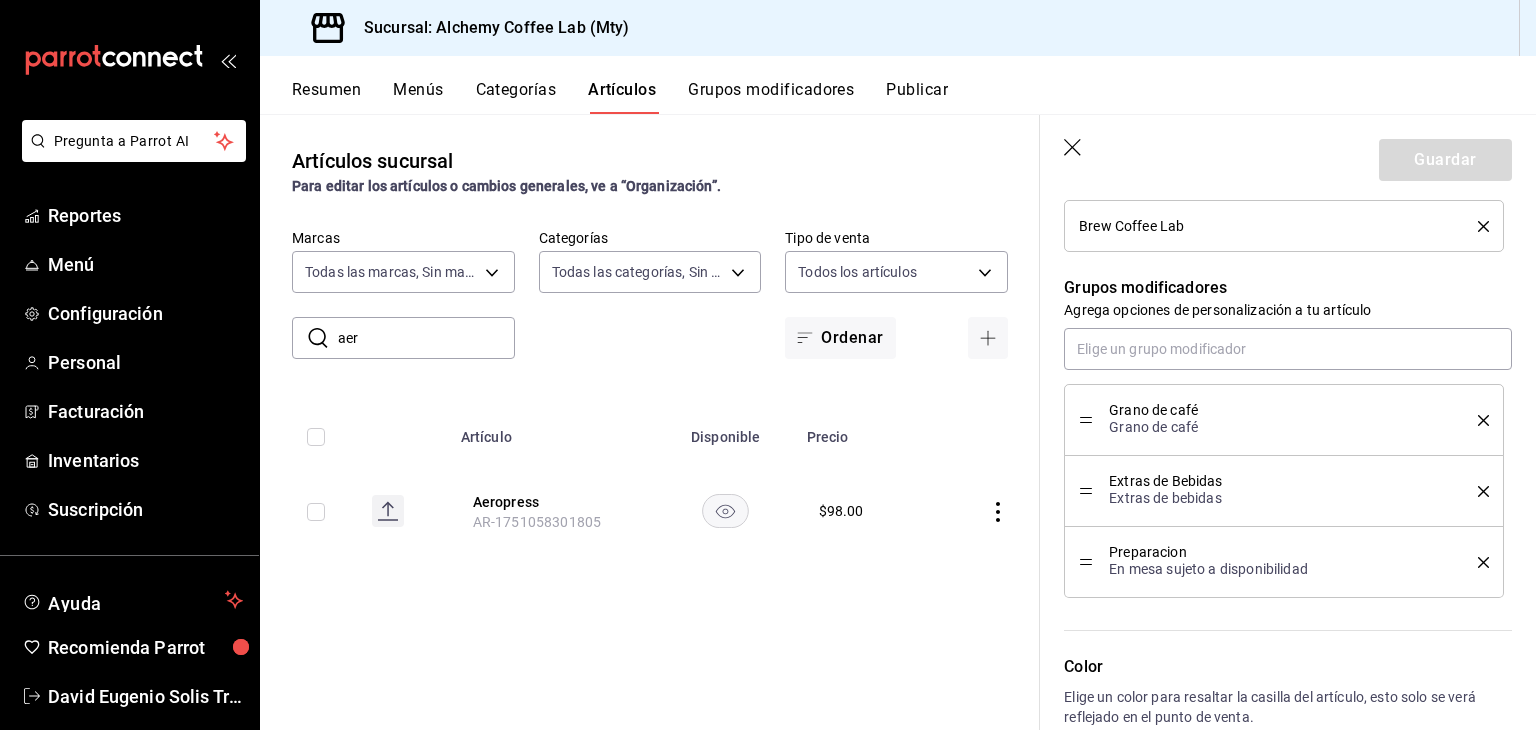 scroll, scrollTop: 900, scrollLeft: 0, axis: vertical 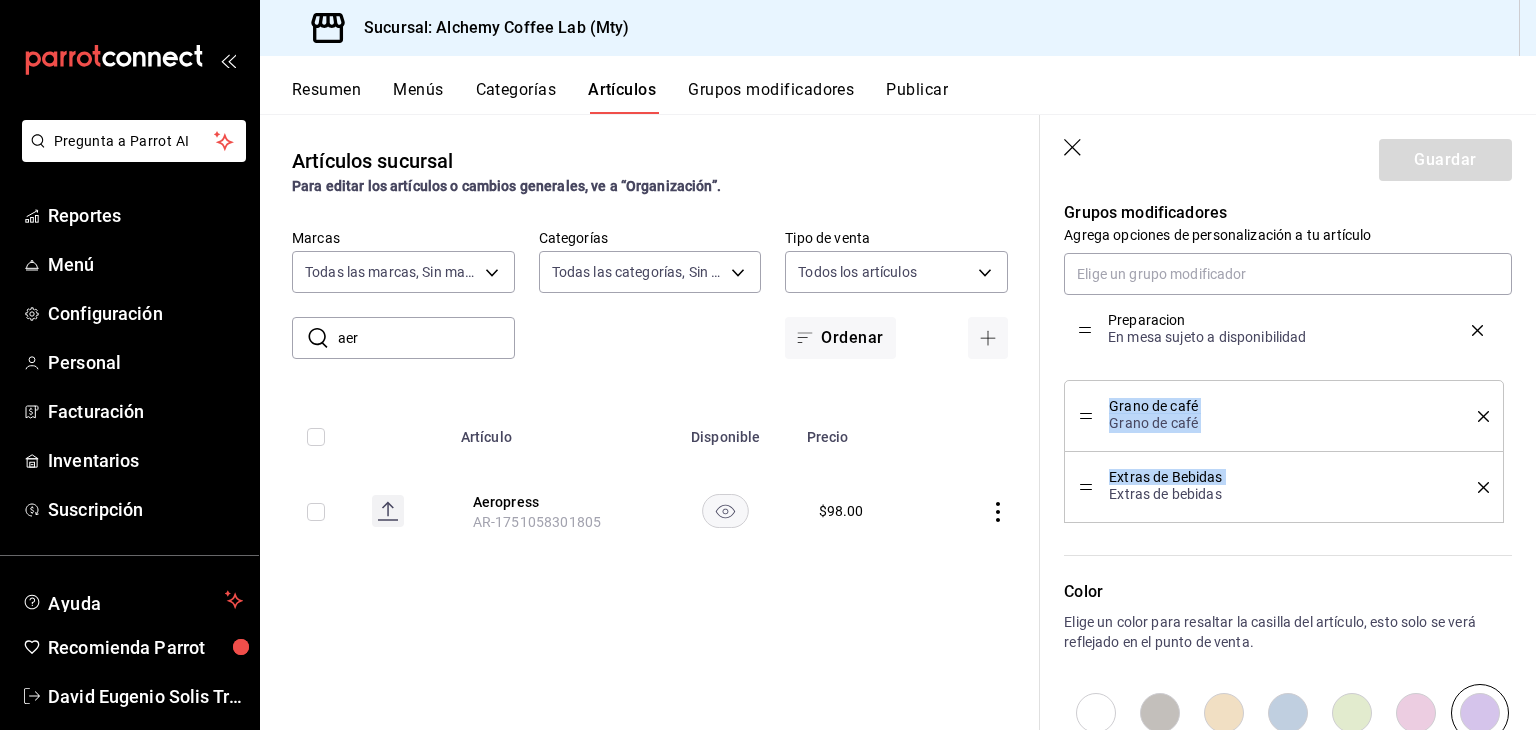 drag, startPoint x: 1088, startPoint y: 492, endPoint x: 1096, endPoint y: 335, distance: 157.20369 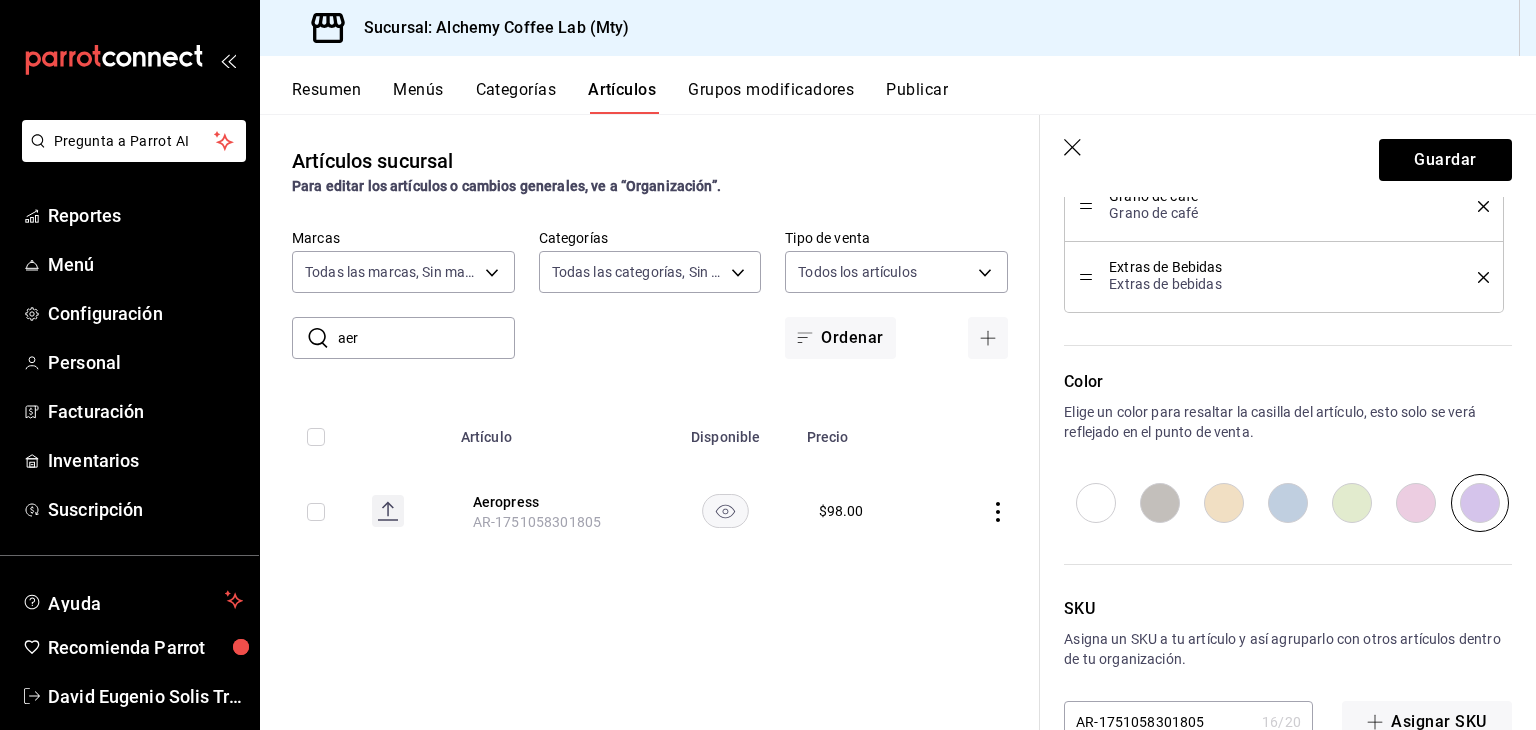 scroll, scrollTop: 1161, scrollLeft: 0, axis: vertical 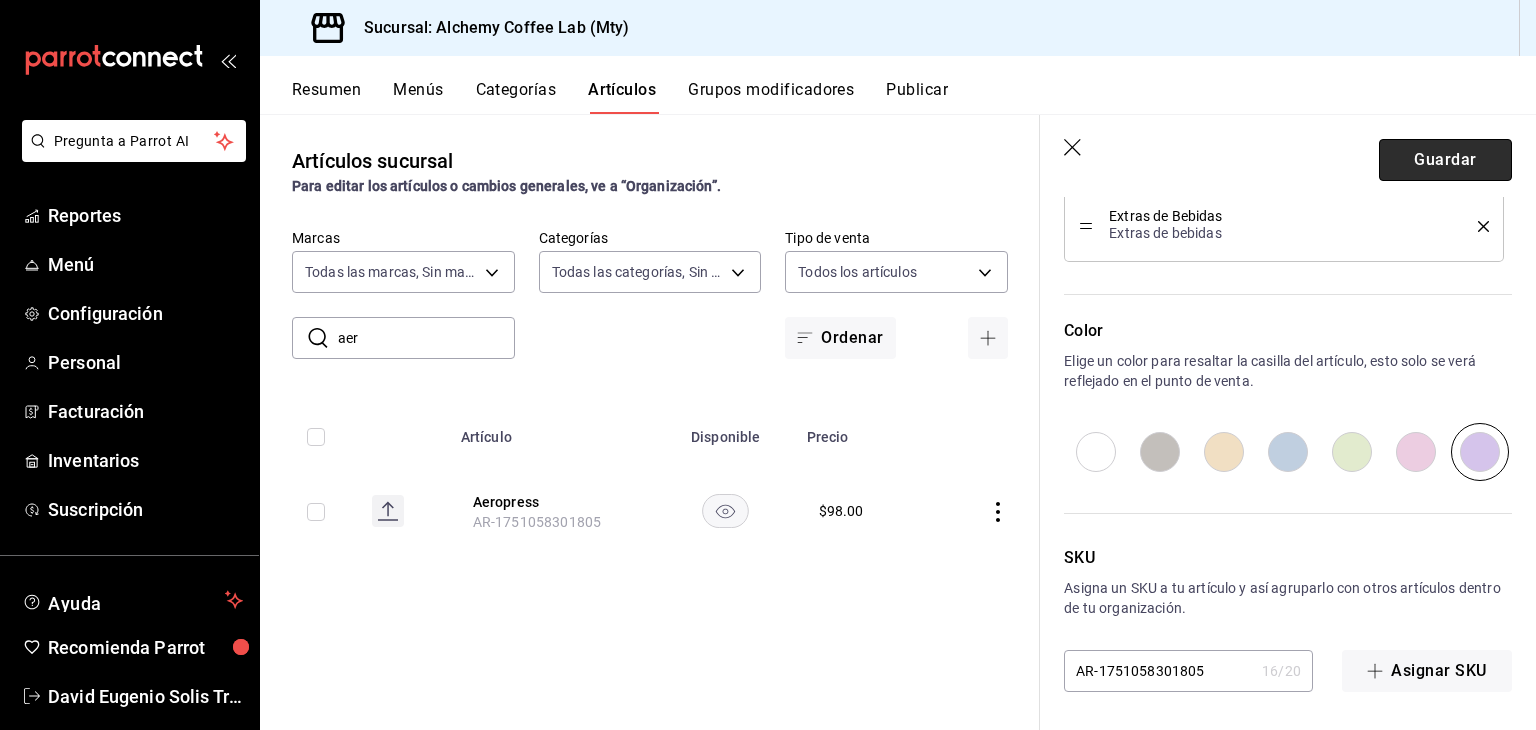 click on "Guardar" at bounding box center [1445, 160] 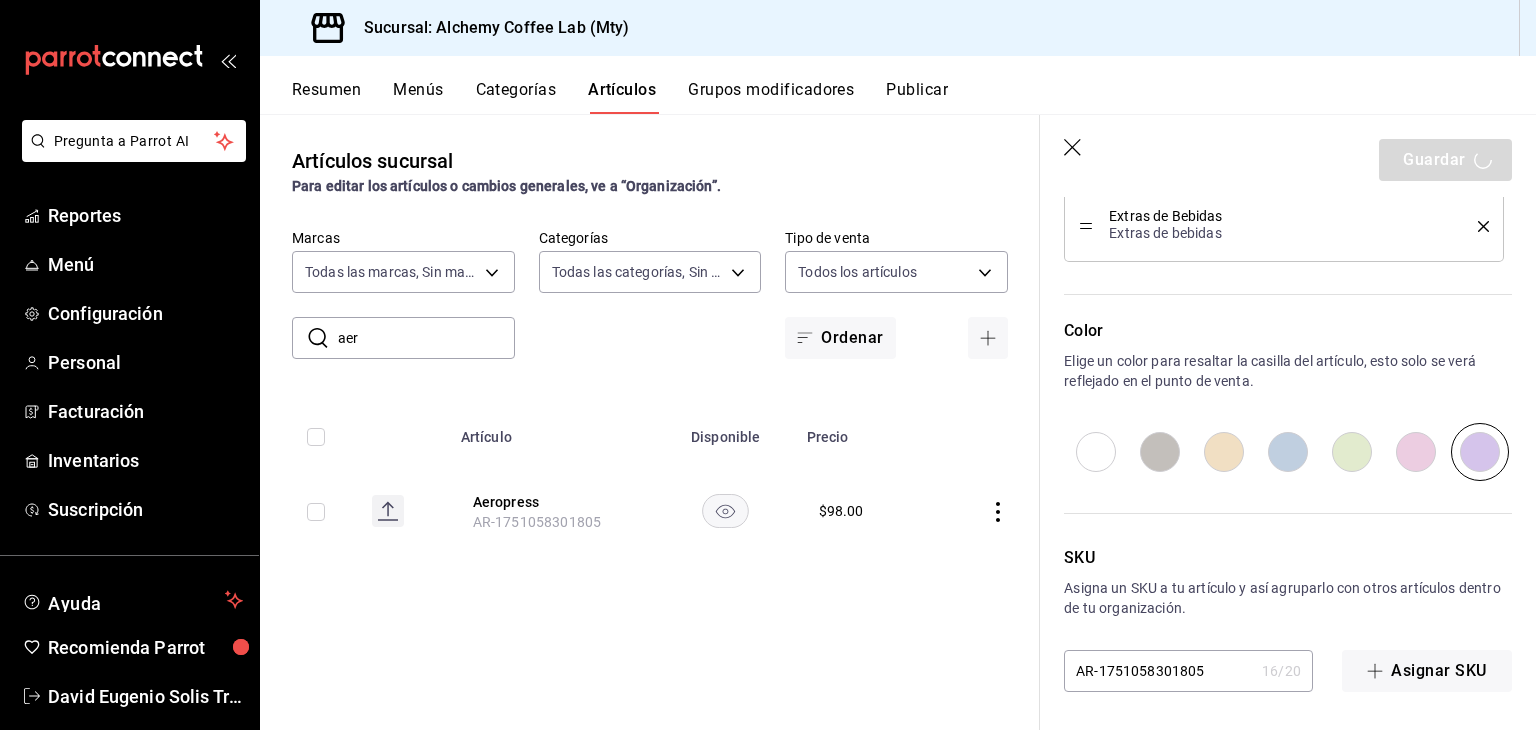 type on "x" 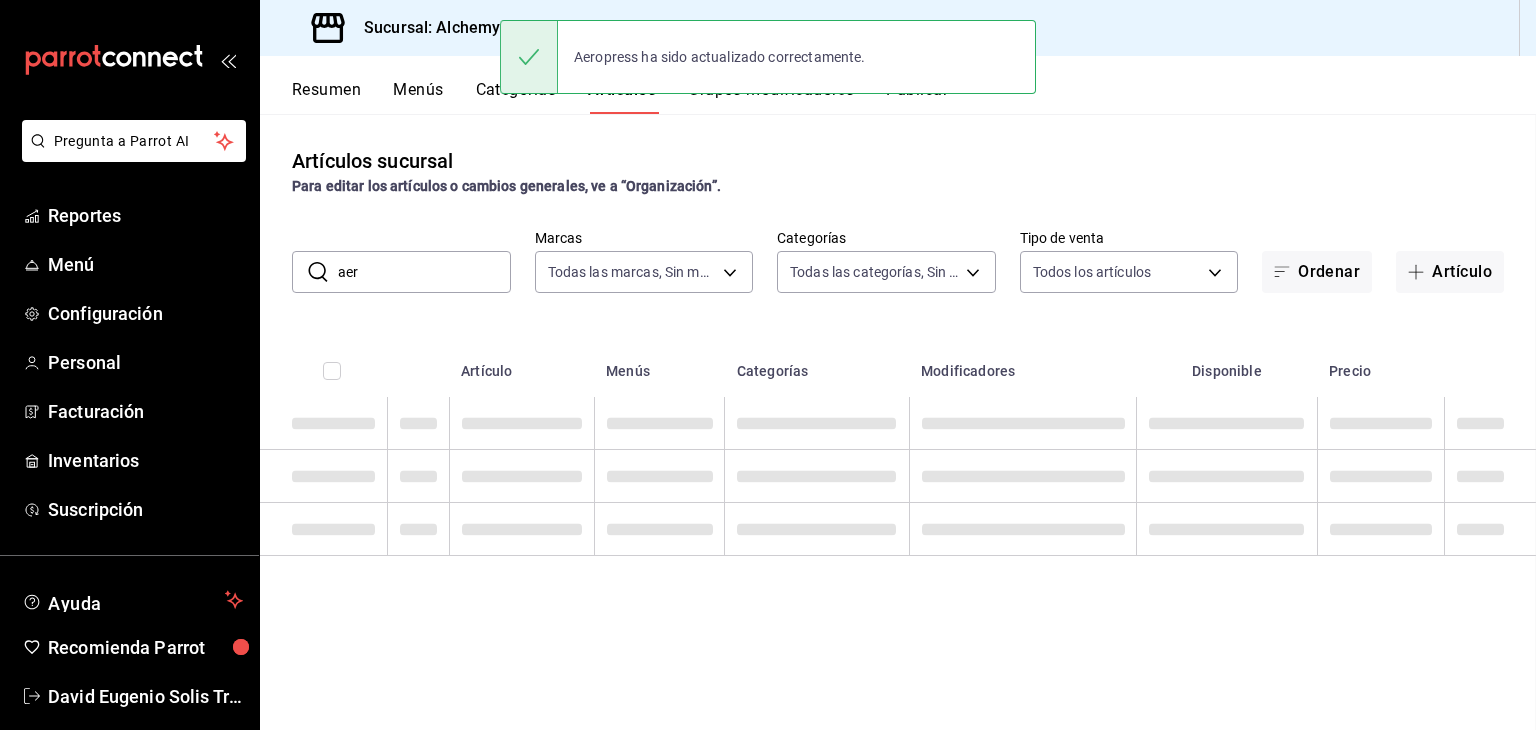 scroll, scrollTop: 0, scrollLeft: 0, axis: both 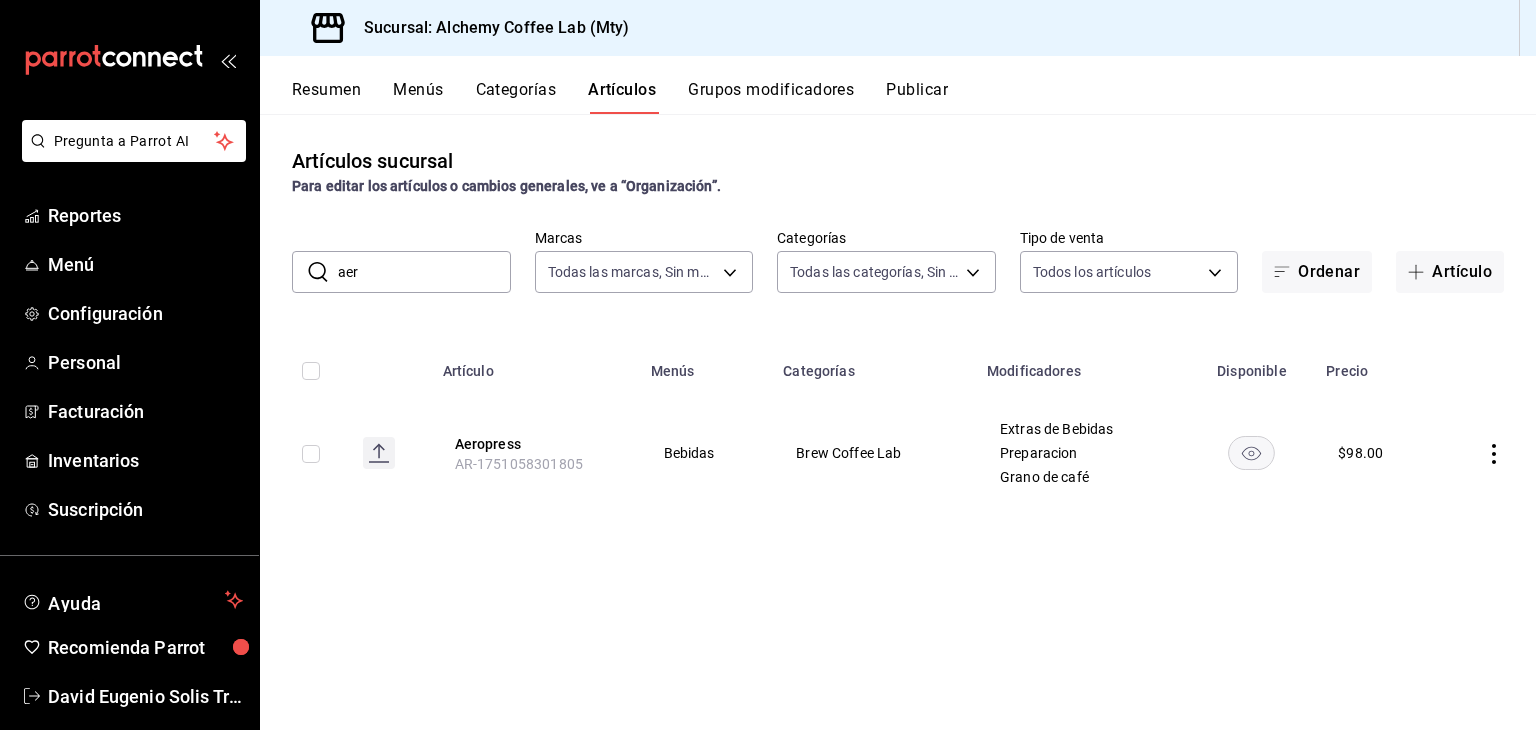 click on "aer" at bounding box center [424, 272] 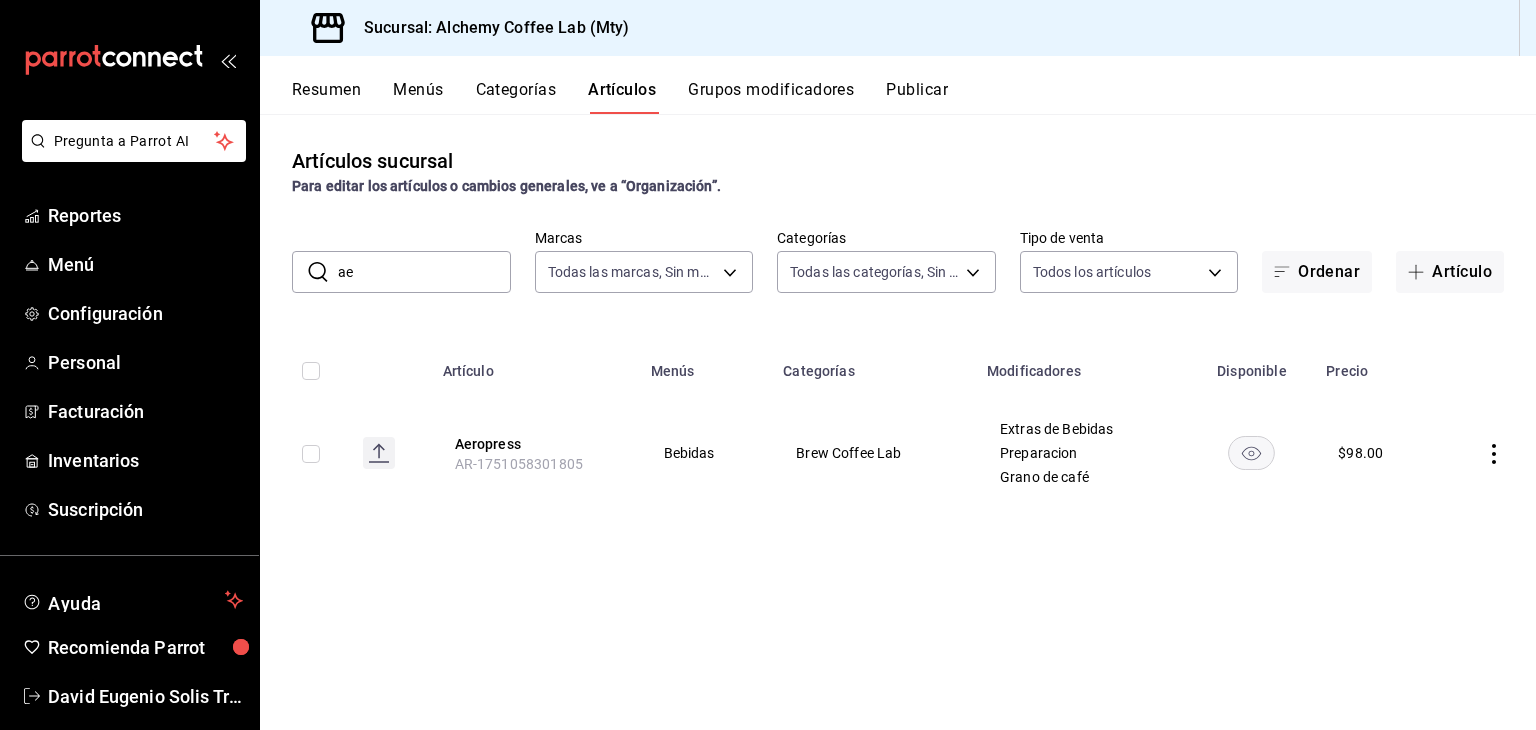 type on "a" 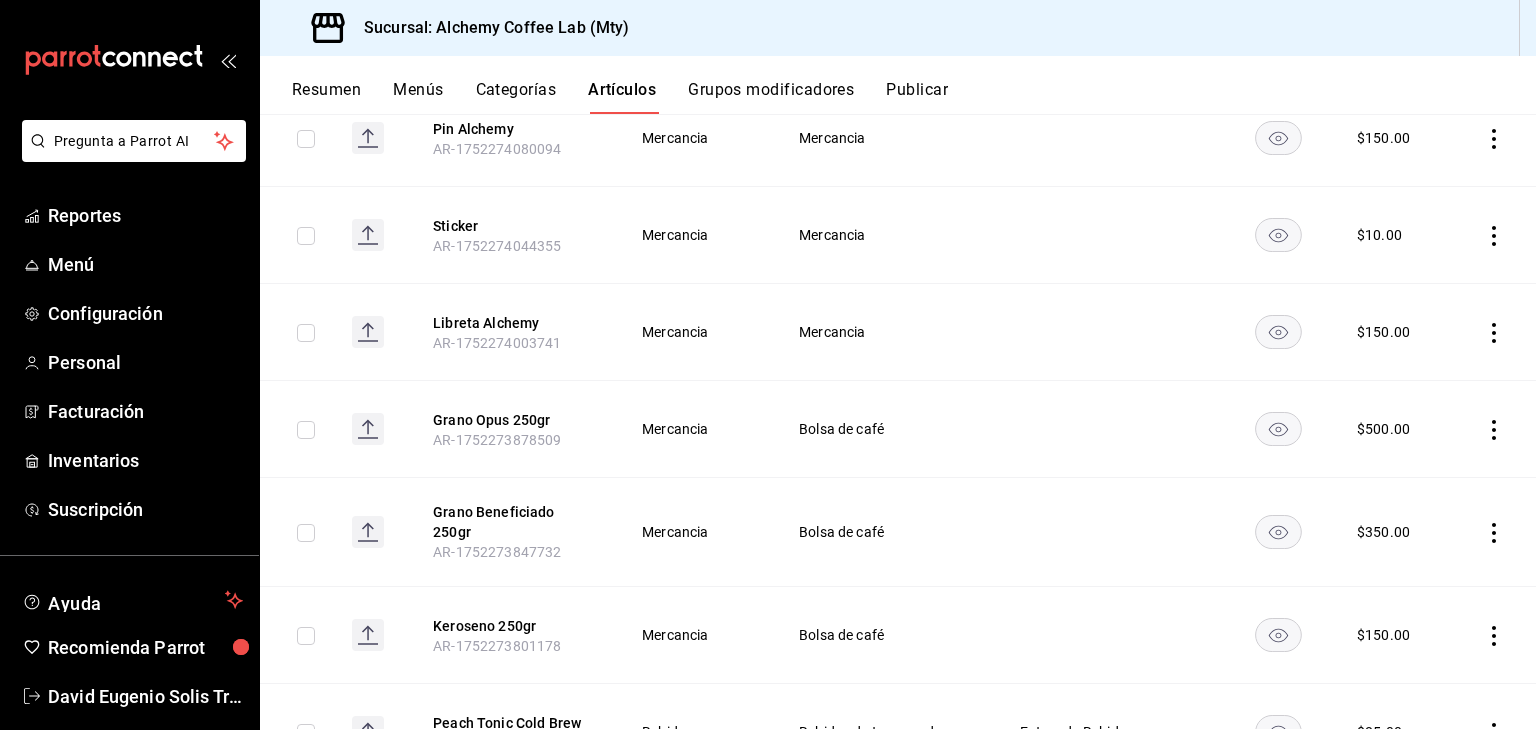 scroll, scrollTop: 600, scrollLeft: 0, axis: vertical 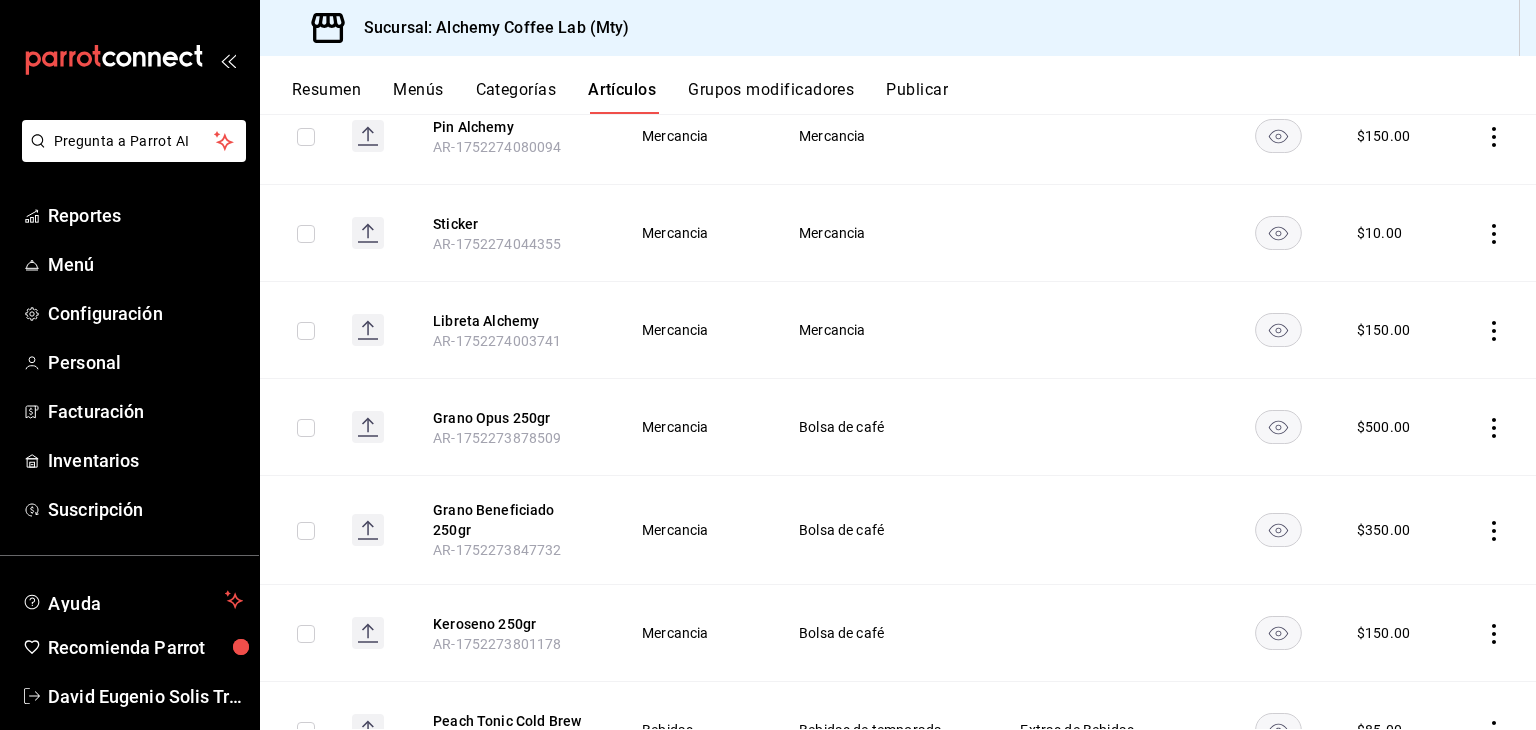 type 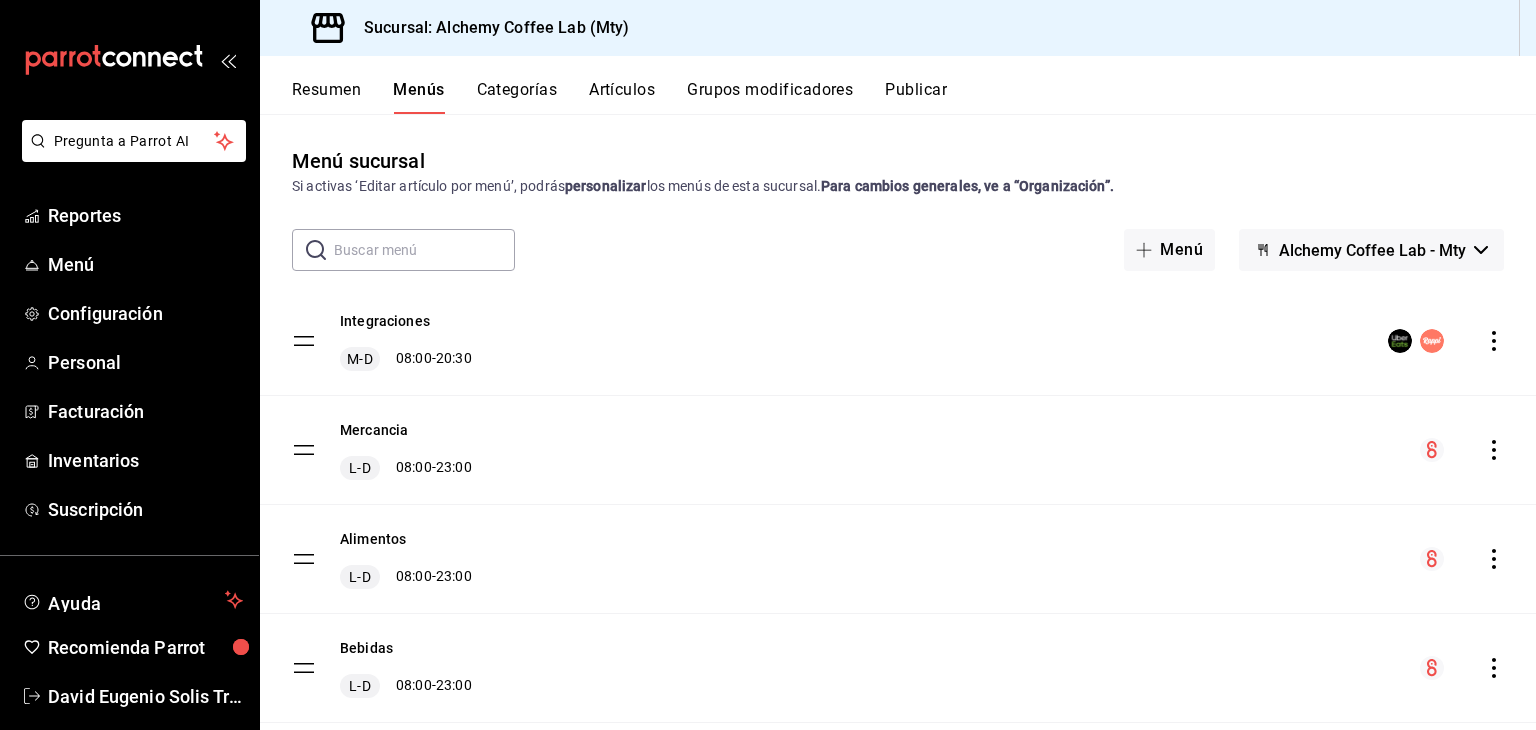 scroll, scrollTop: 49, scrollLeft: 0, axis: vertical 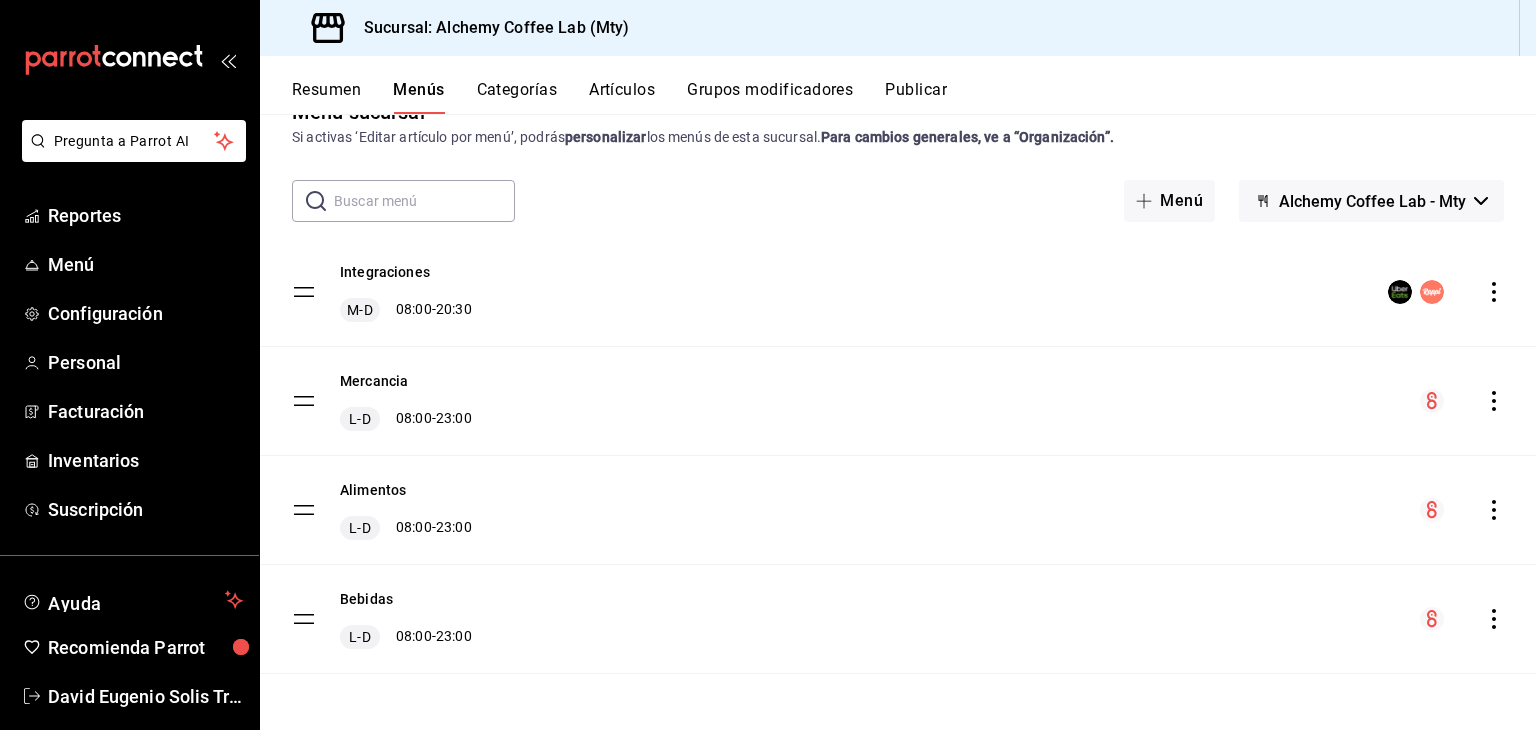 click on "Artículos" at bounding box center [622, 97] 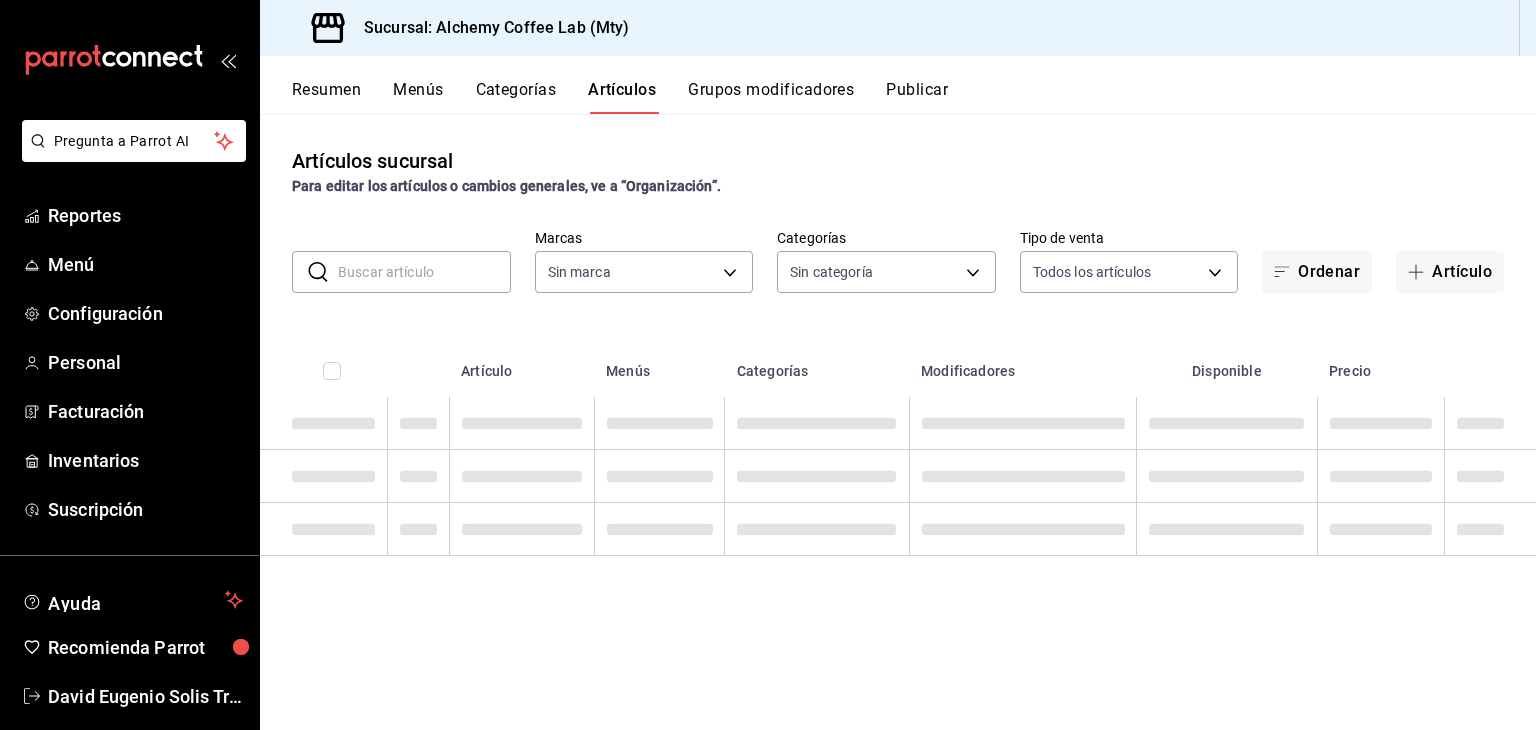 type on "[ID]" 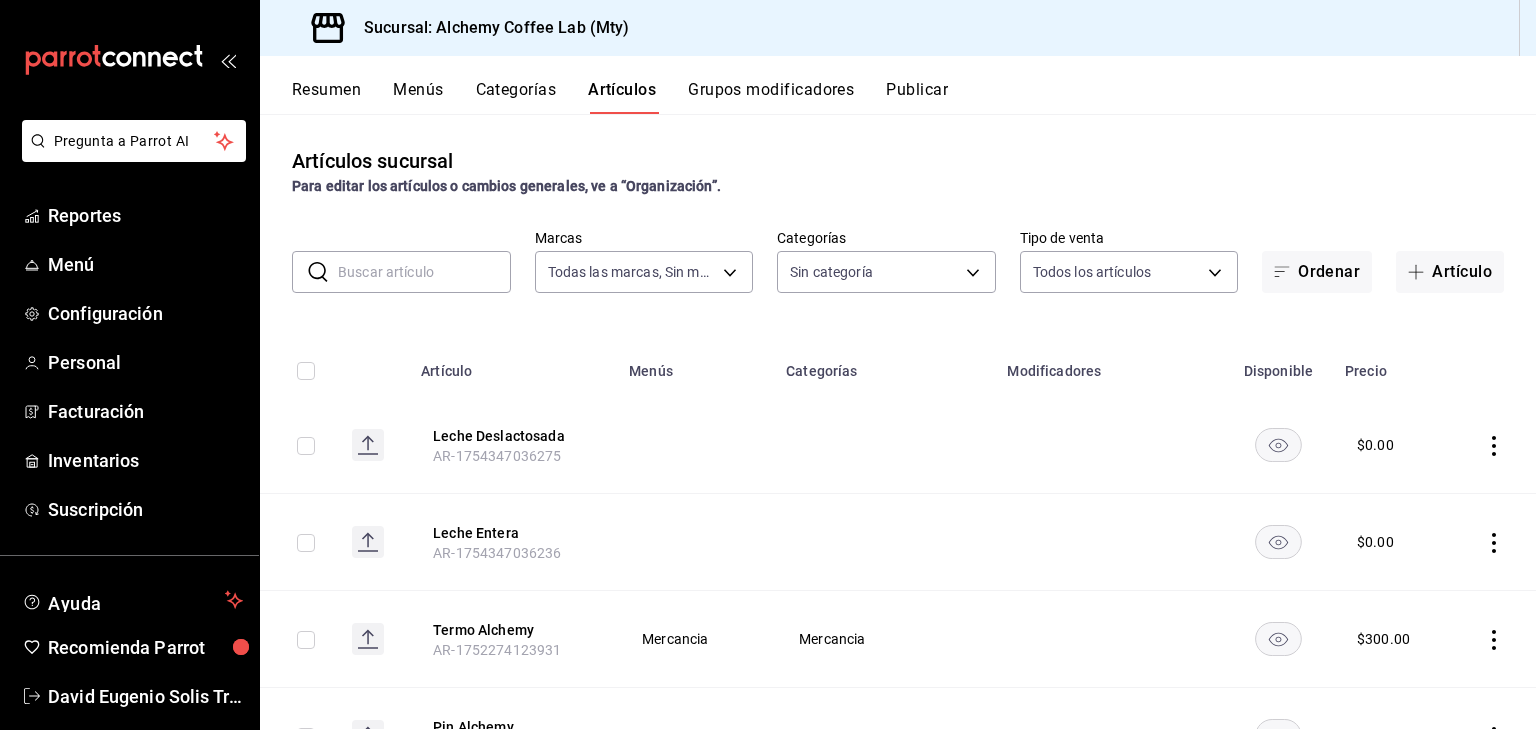 type on "[UUID],[UUID],[UUID],[UUID],[UUID],[UUID],[UUID],[UUID],[UUID],[UUID],[UUID],[UUID],[UUID],[UUID],[UUID],[UUID],[UUID],[UUID],[UUID],[UUID],[UUID],[UUID],[UUID]" 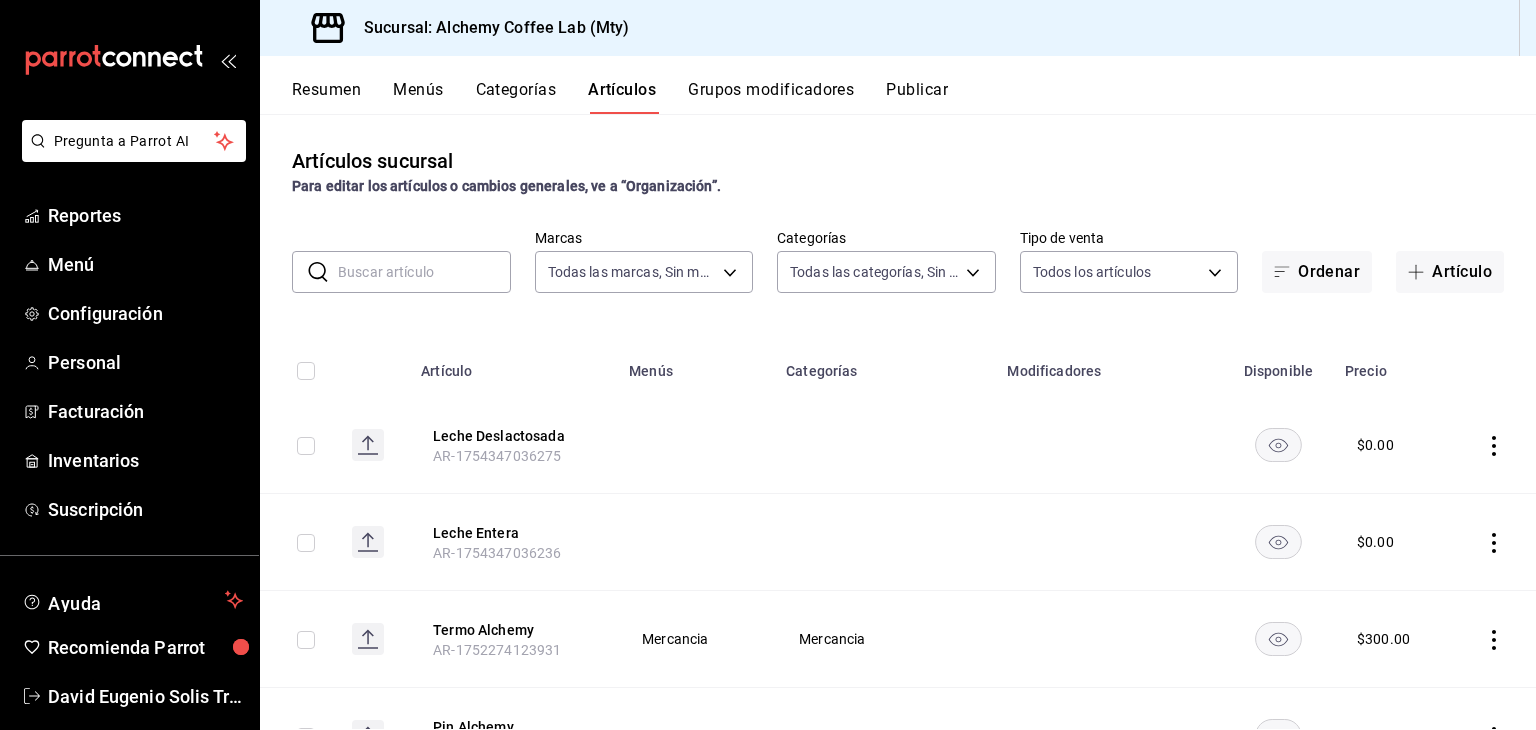 click at bounding box center [424, 272] 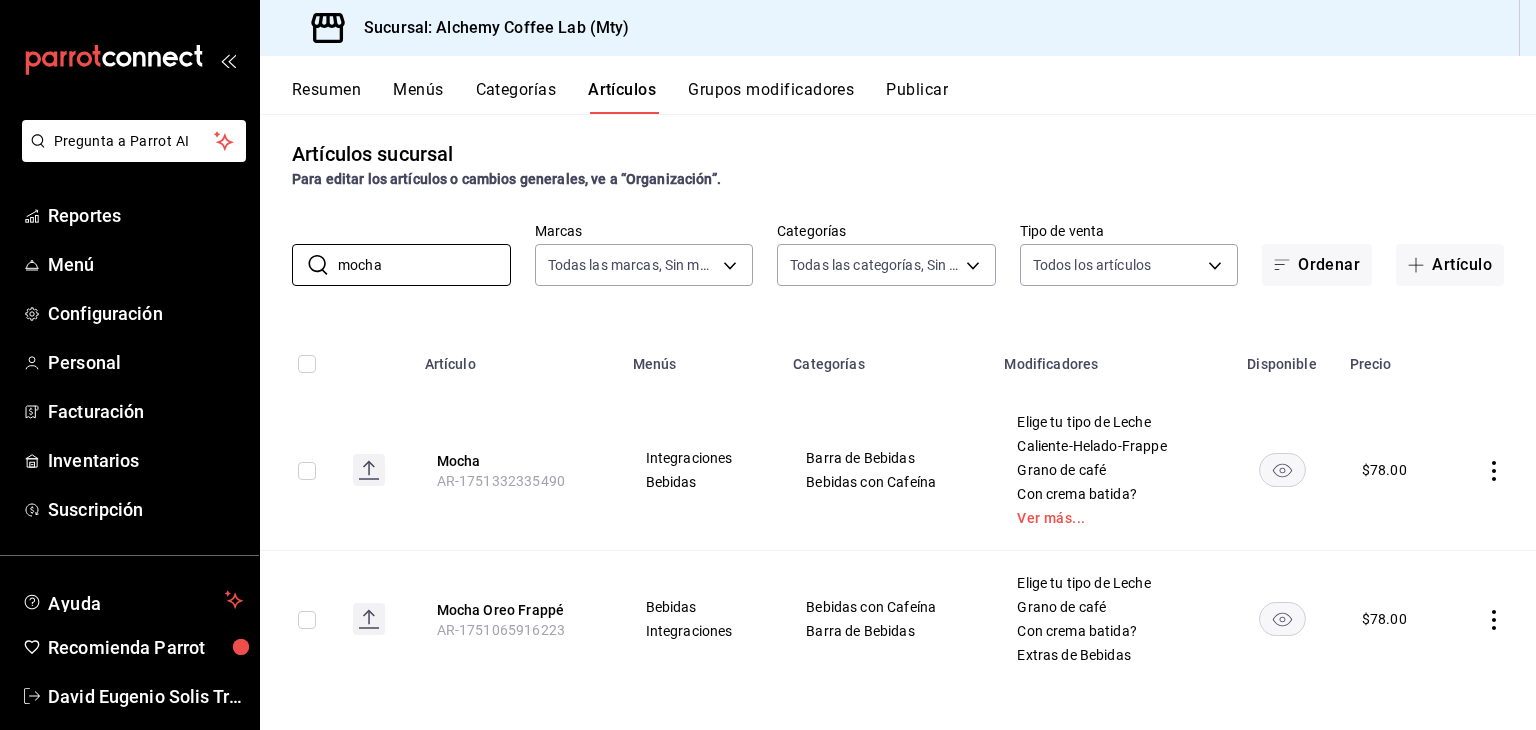 scroll, scrollTop: 12, scrollLeft: 0, axis: vertical 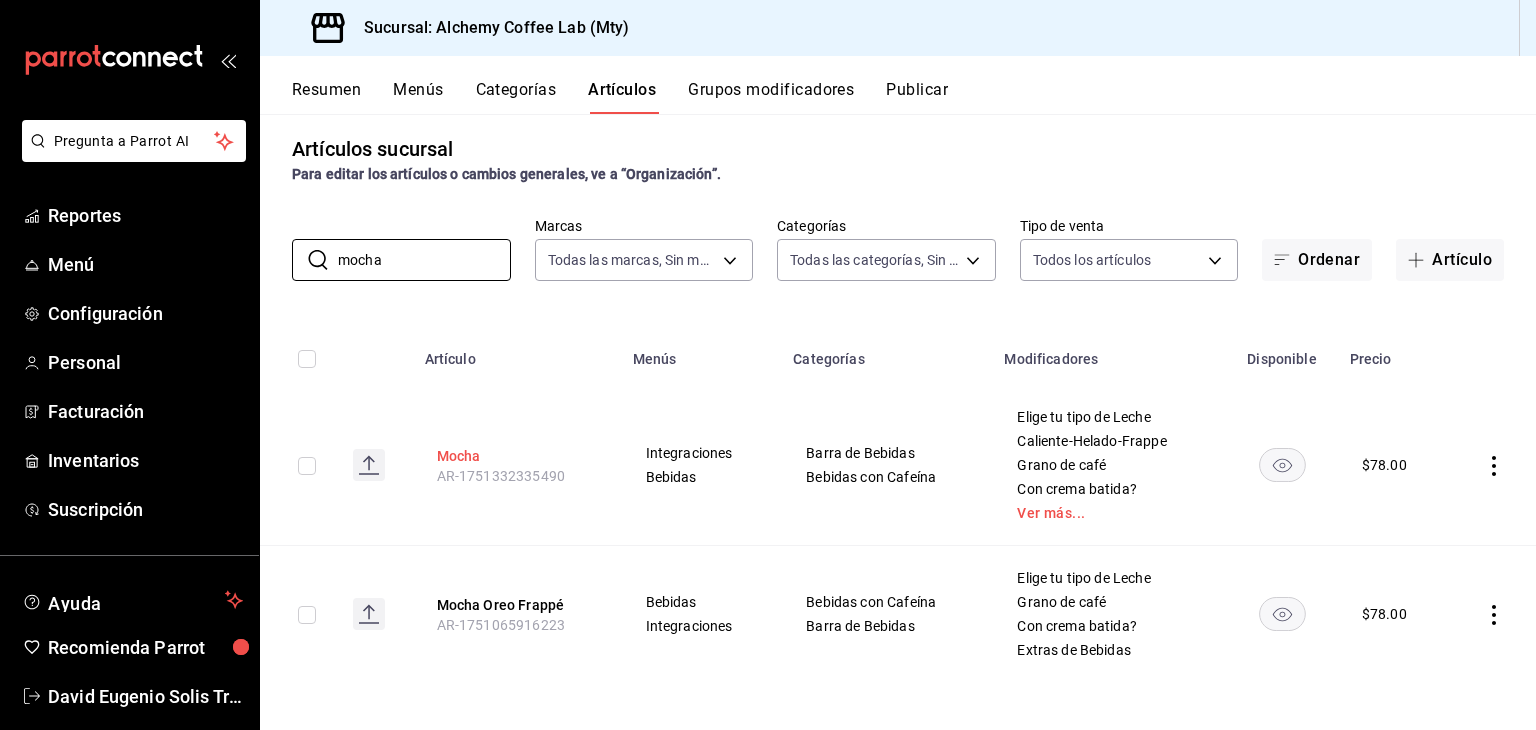 type on "mocha" 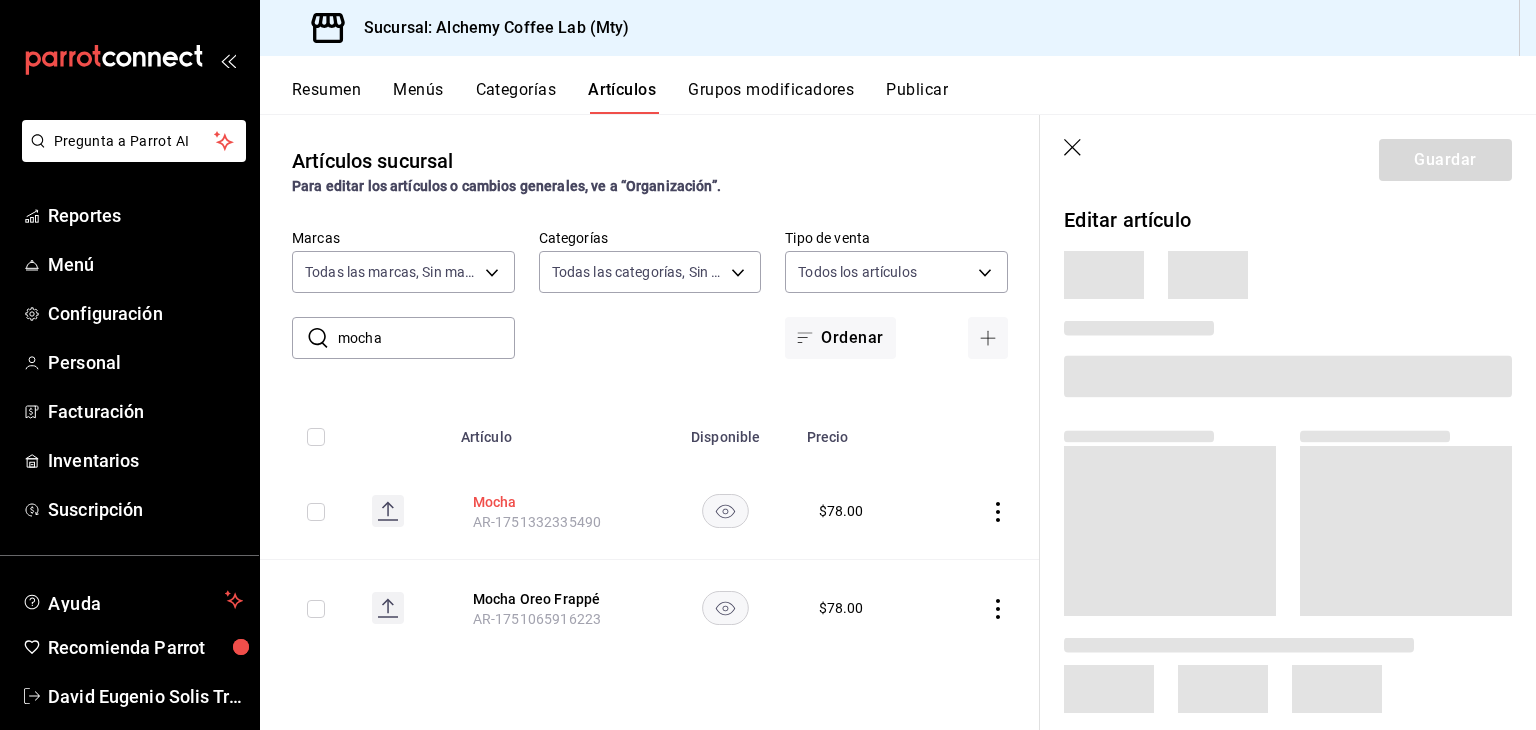 scroll, scrollTop: 0, scrollLeft: 0, axis: both 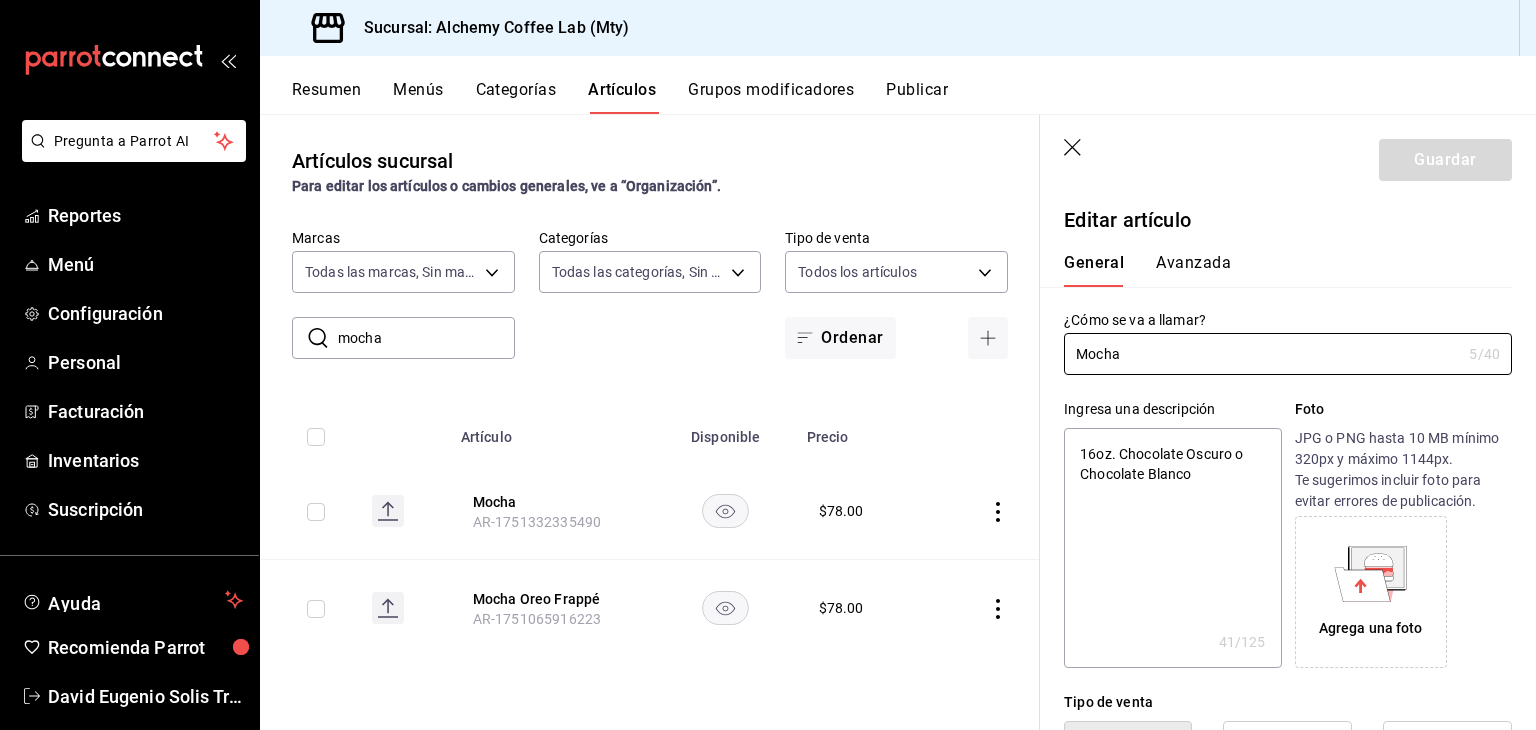type on "x" 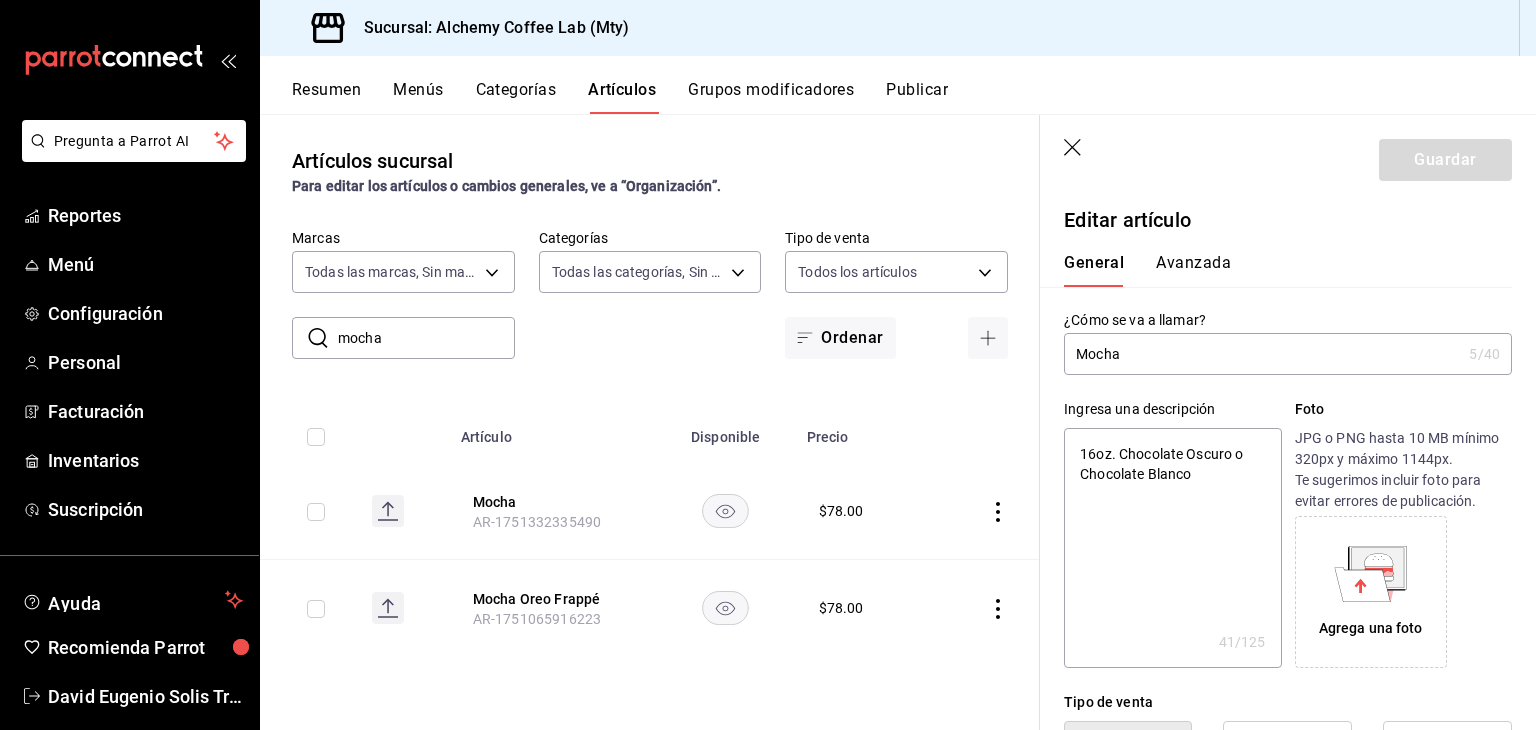type on "Moch" 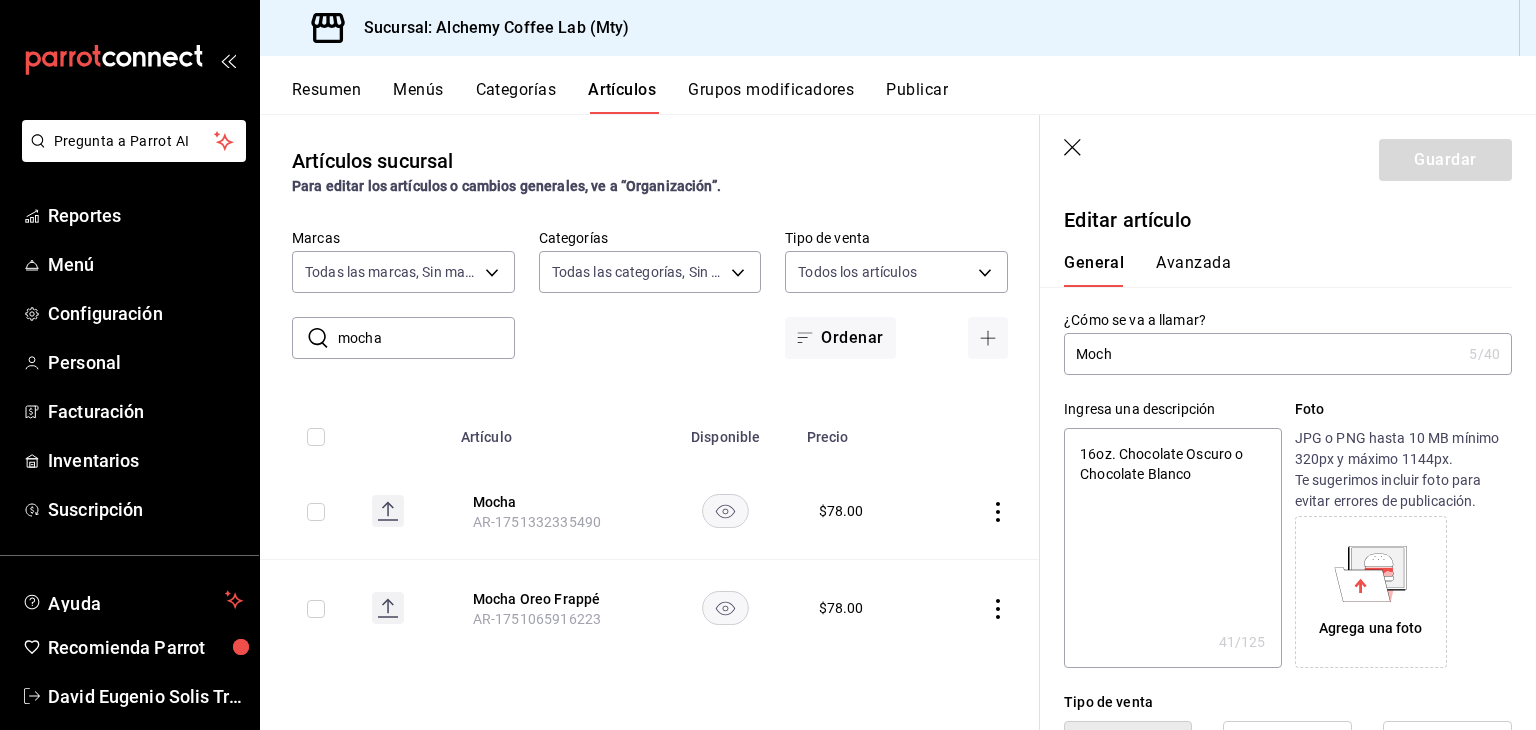 type on "x" 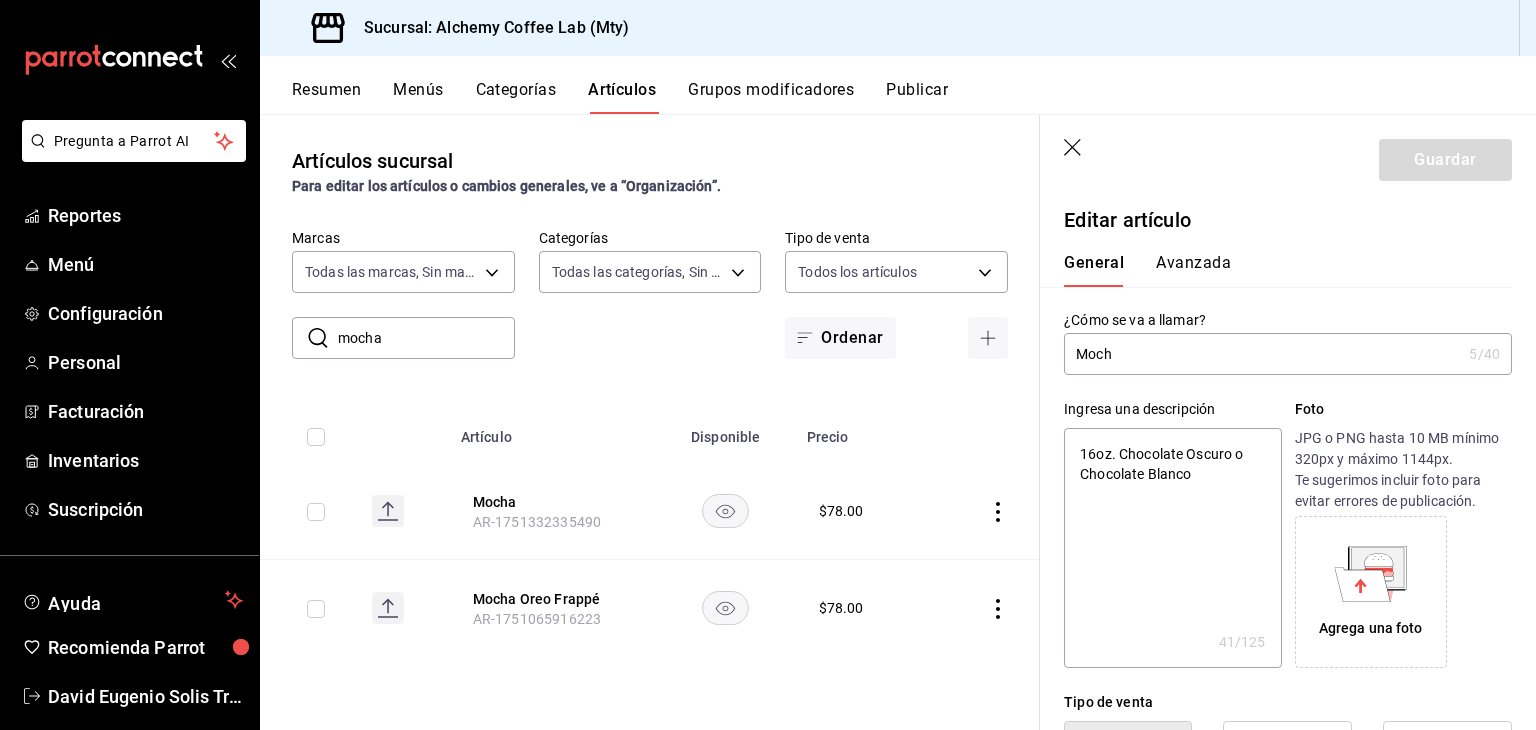 type on "Moc" 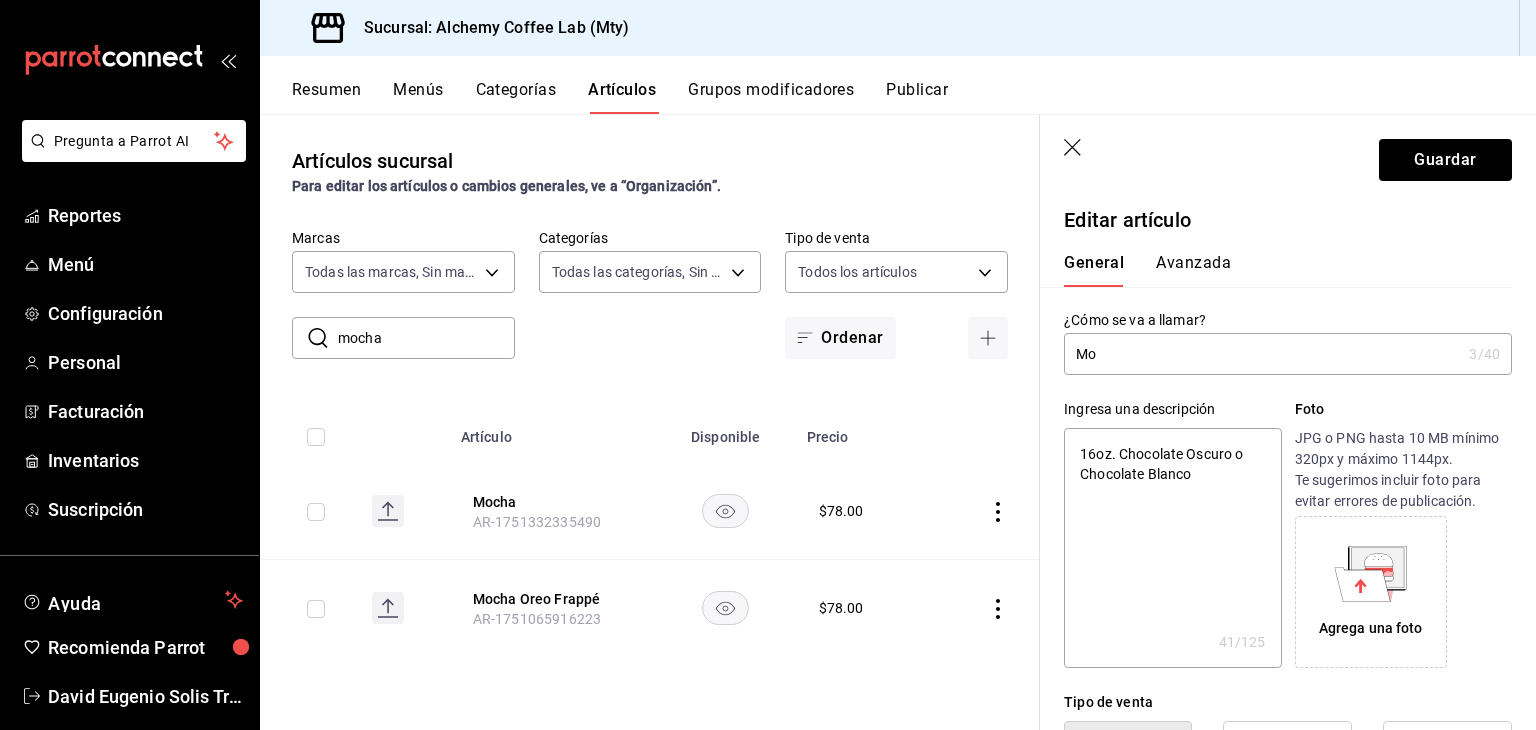type on "M" 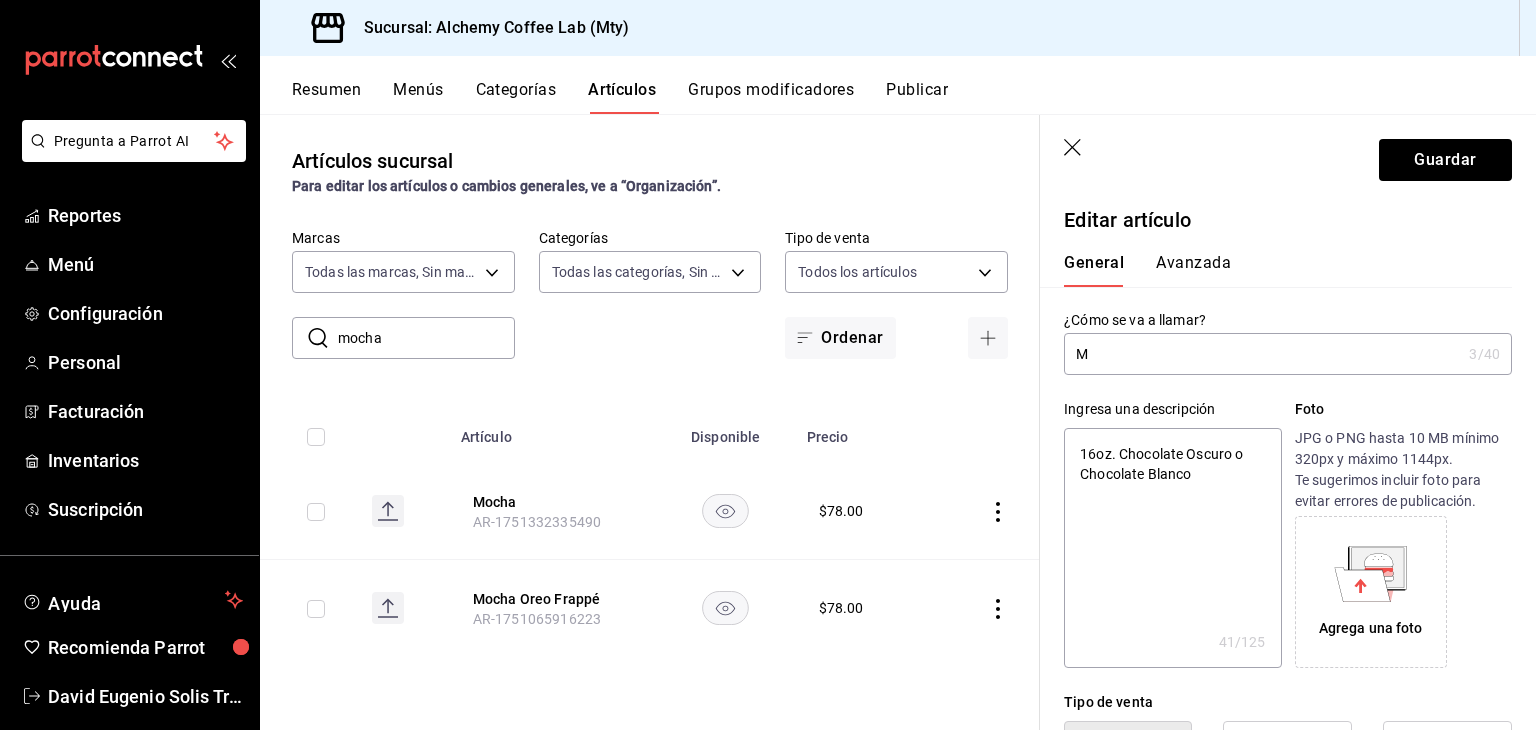 type on "x" 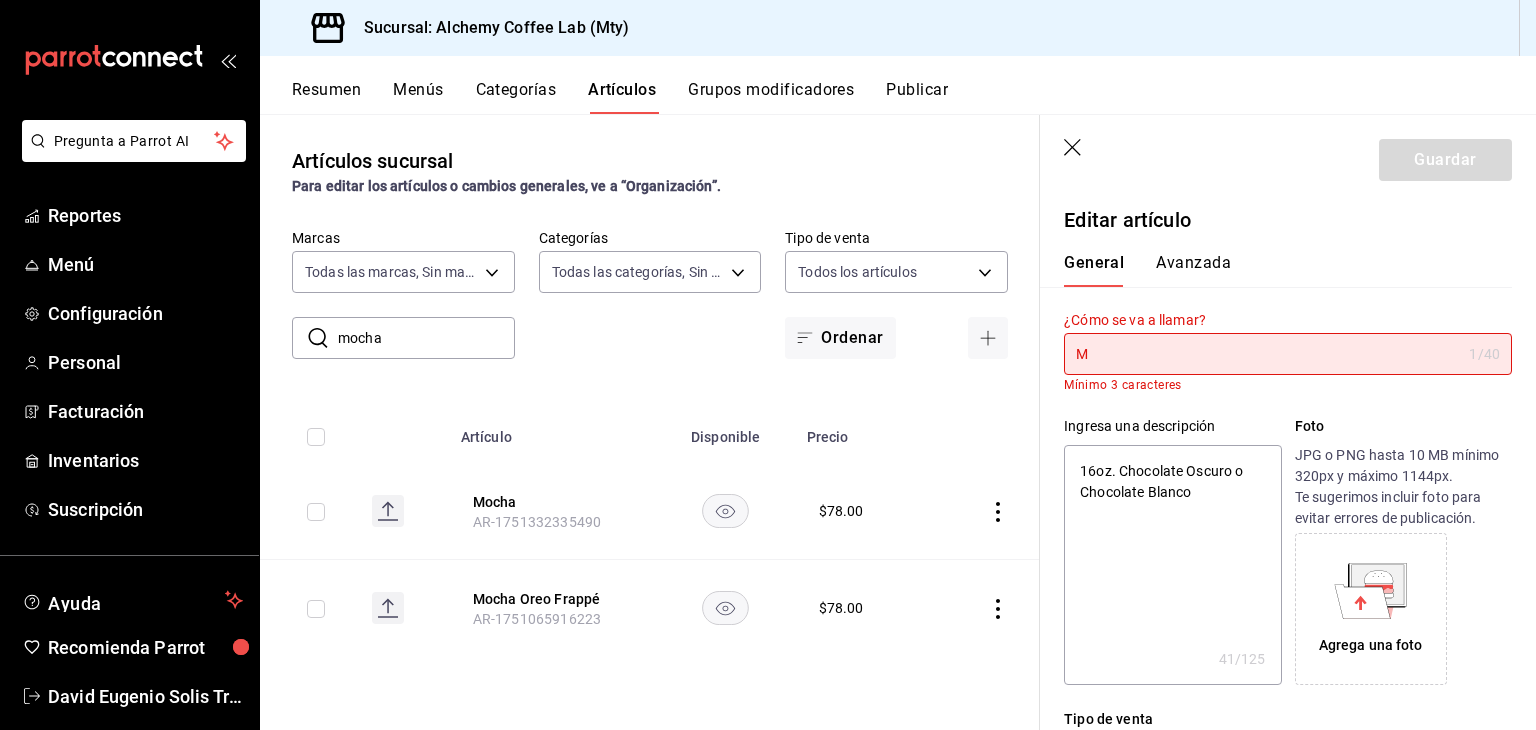 type on "Mi" 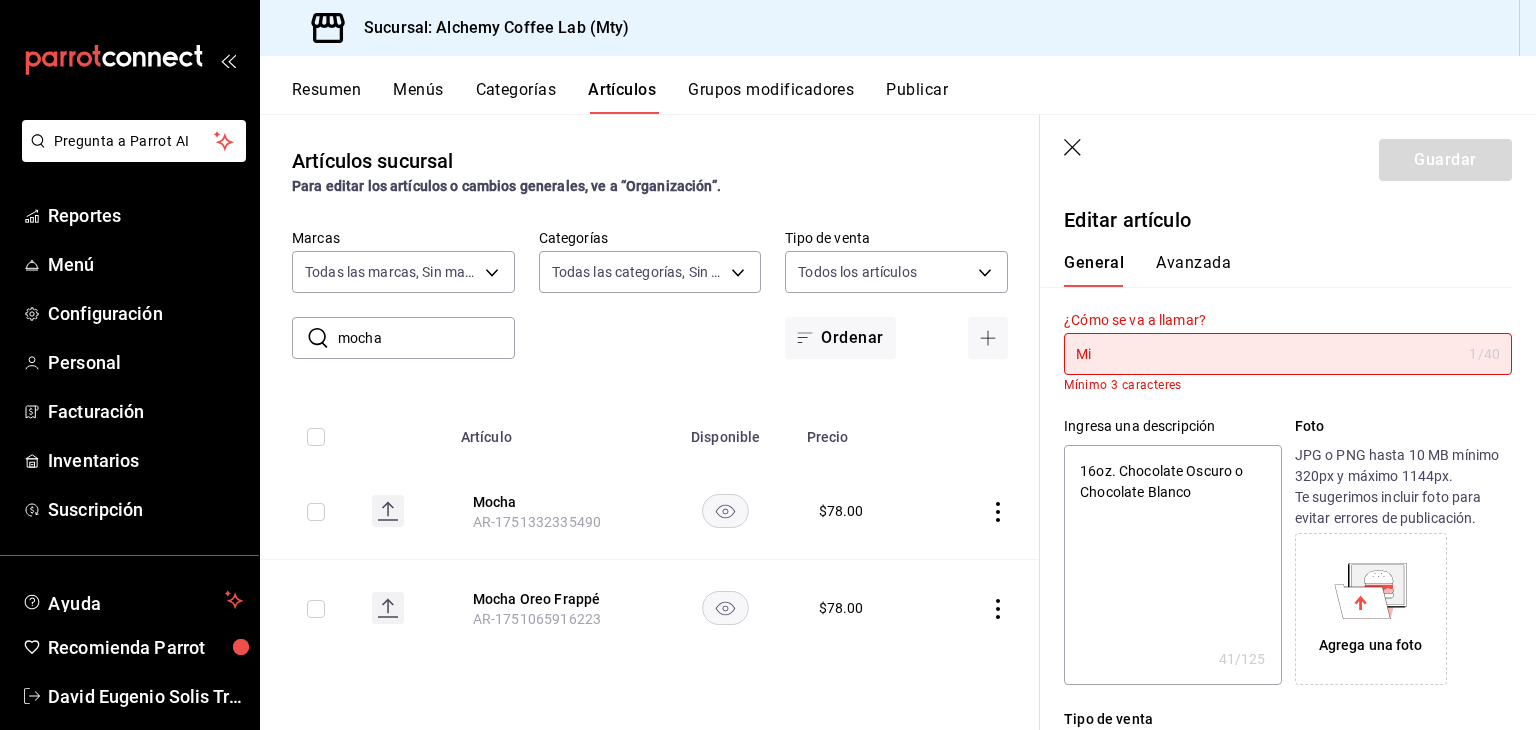 type on "x" 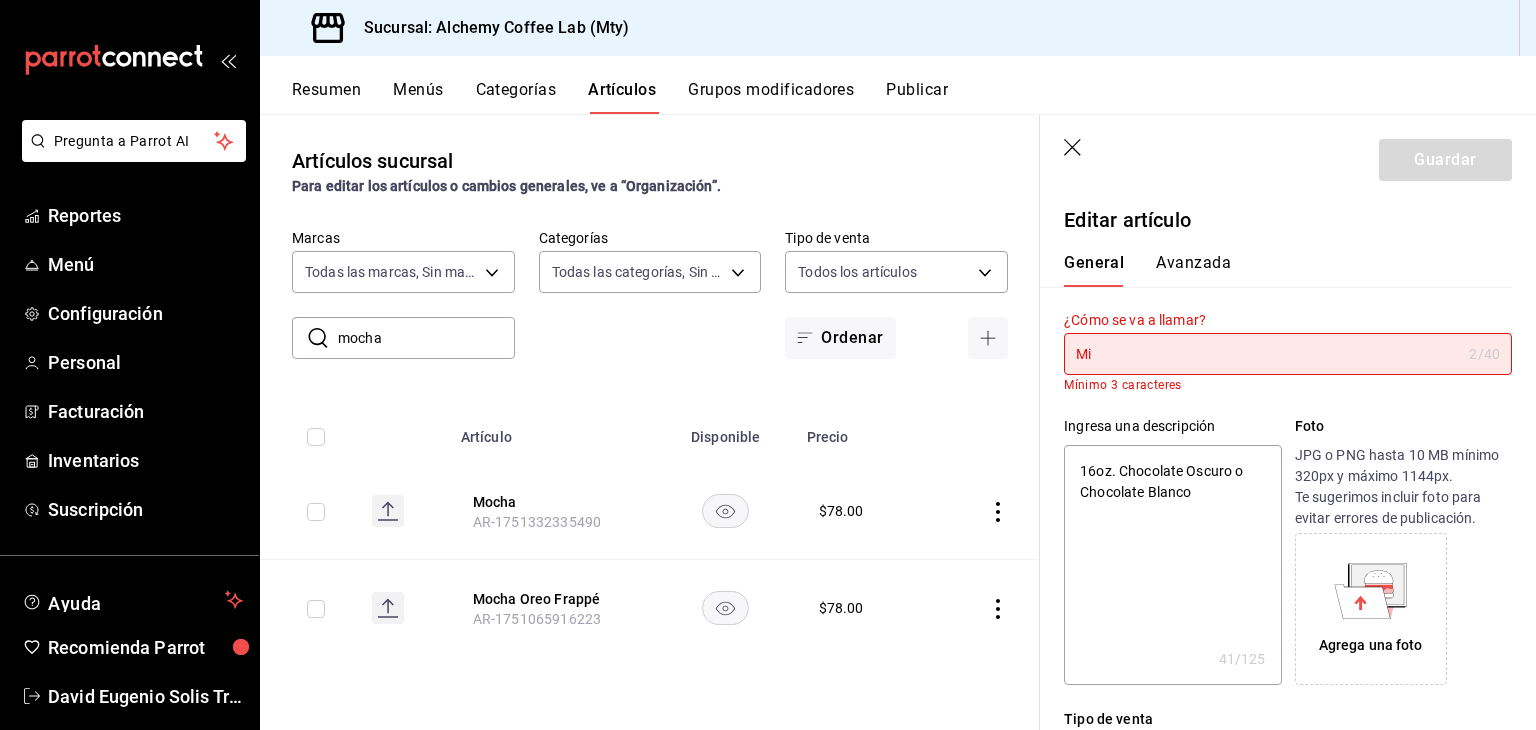 type on "M" 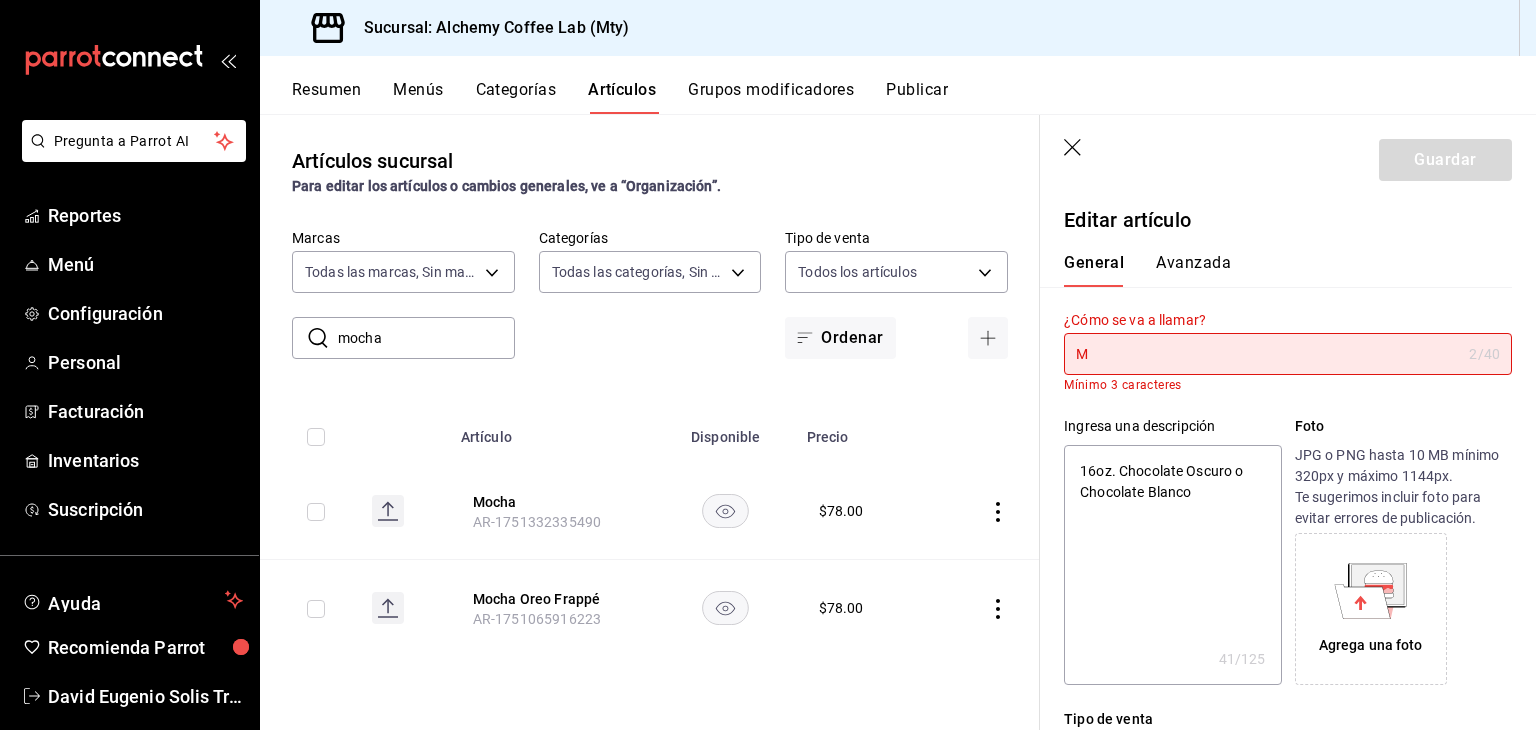 type on "x" 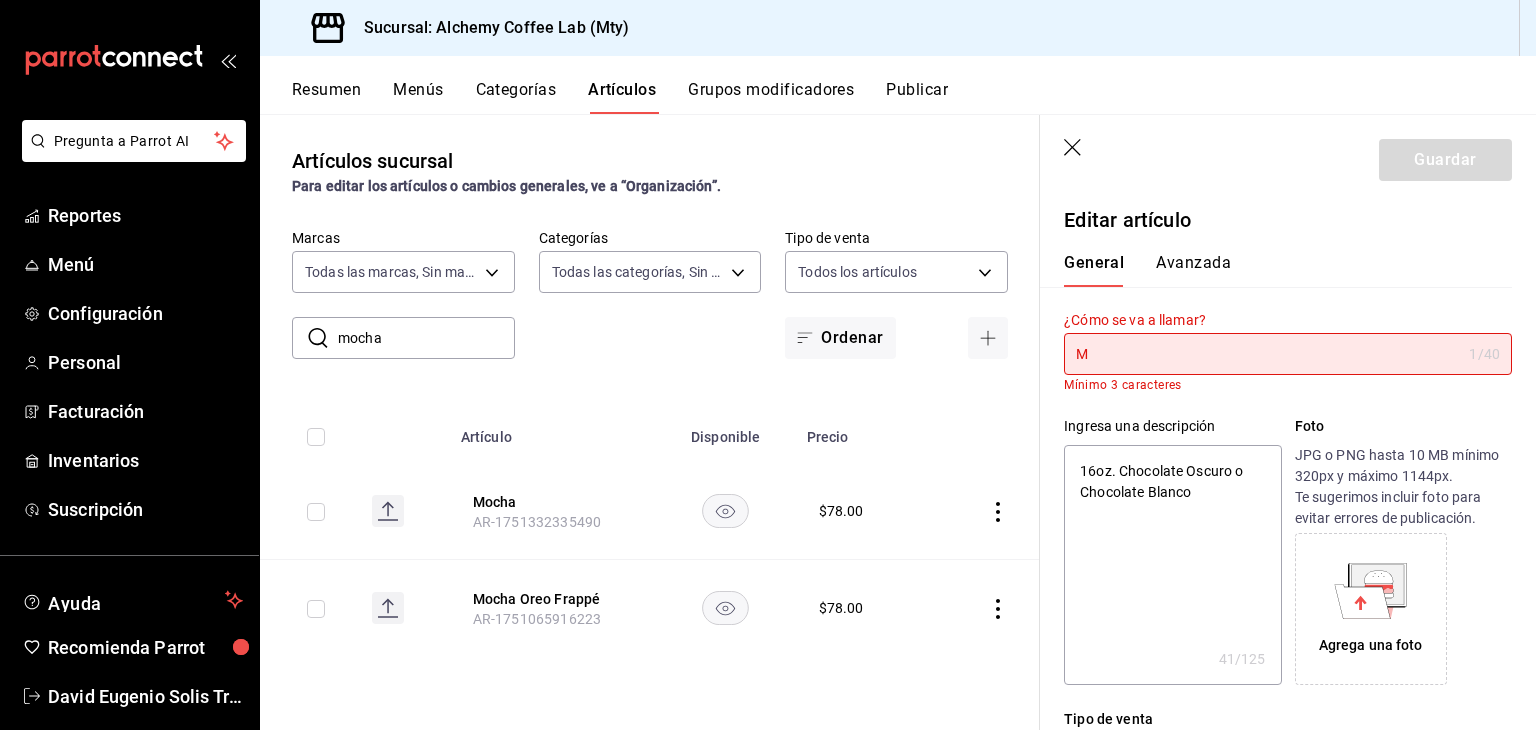 type on "Mo" 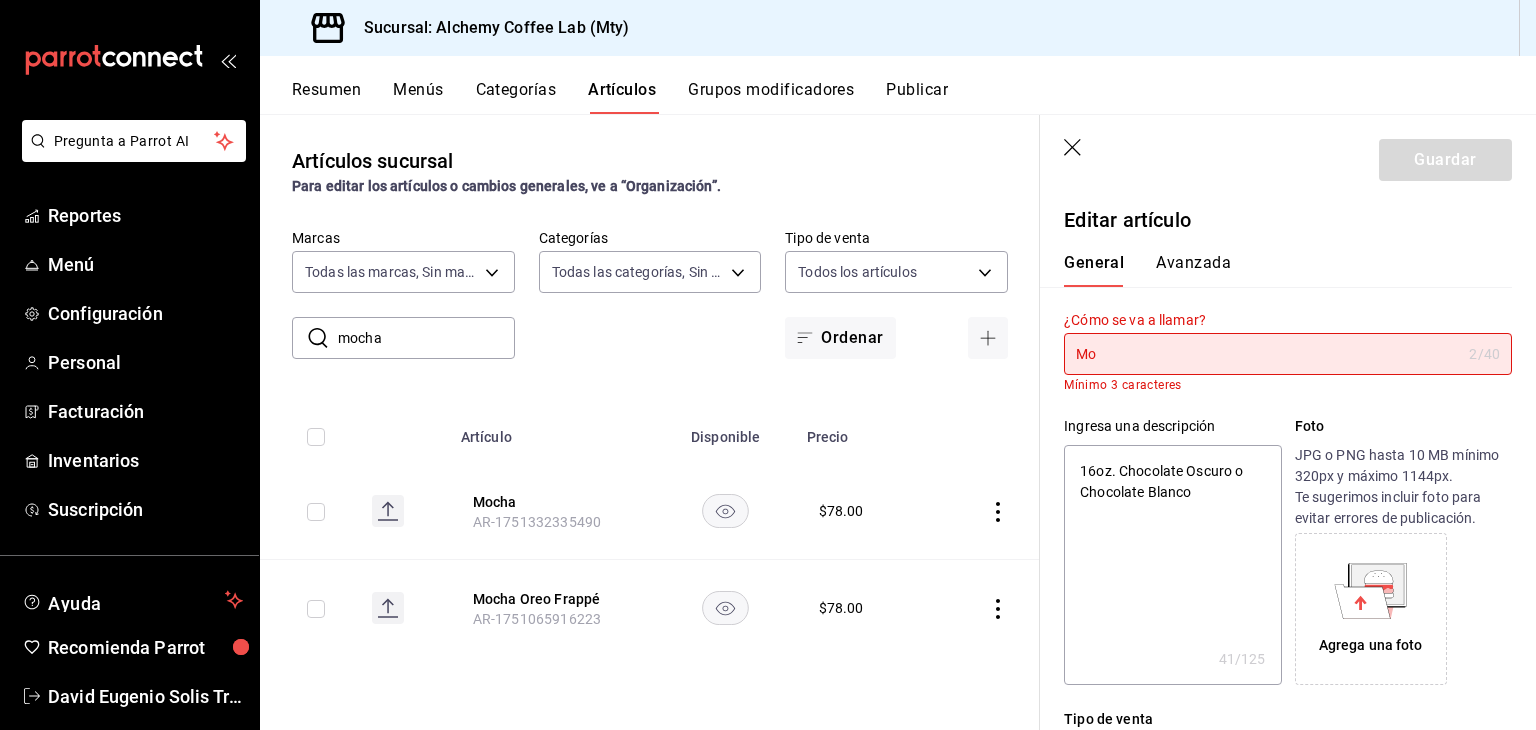 type on "Mok" 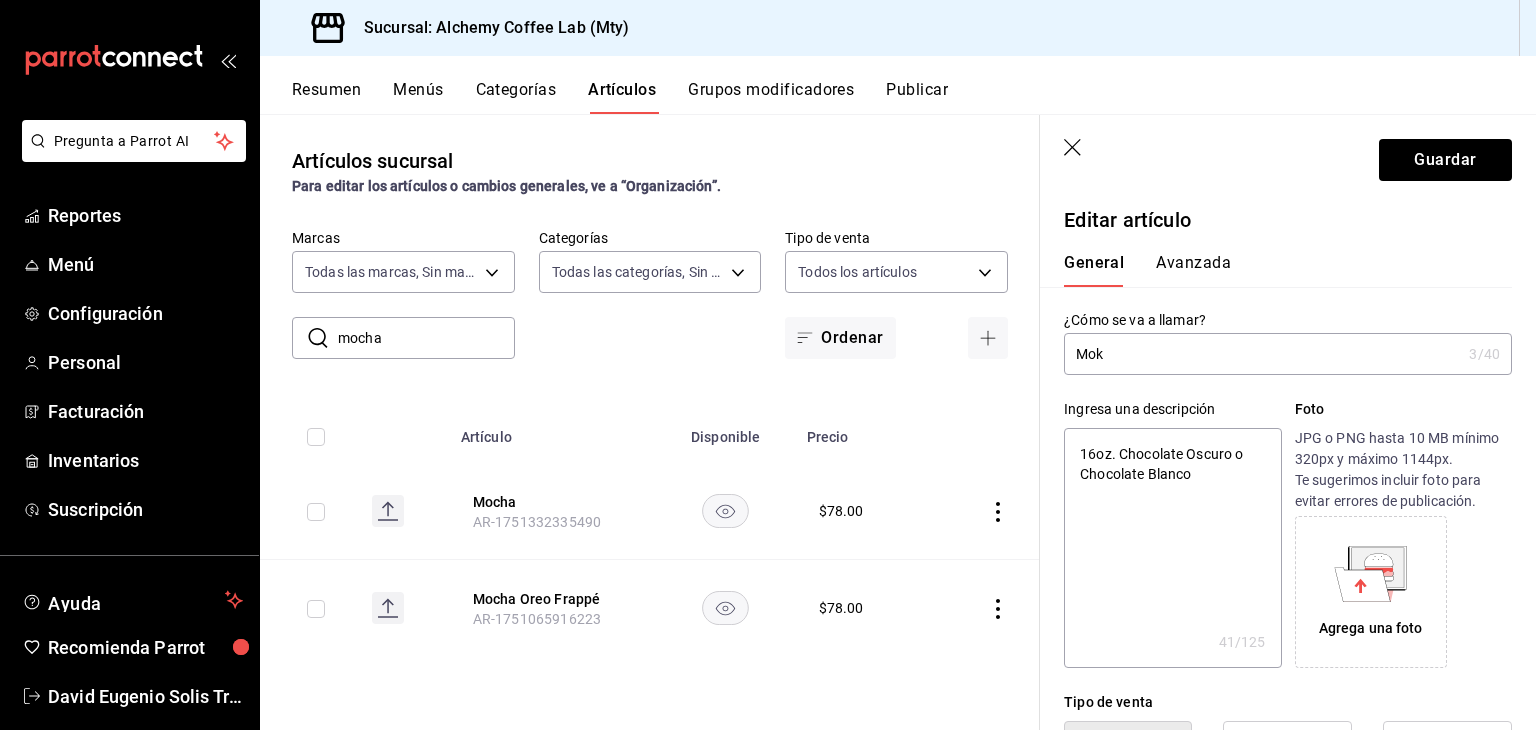 type on "Moka" 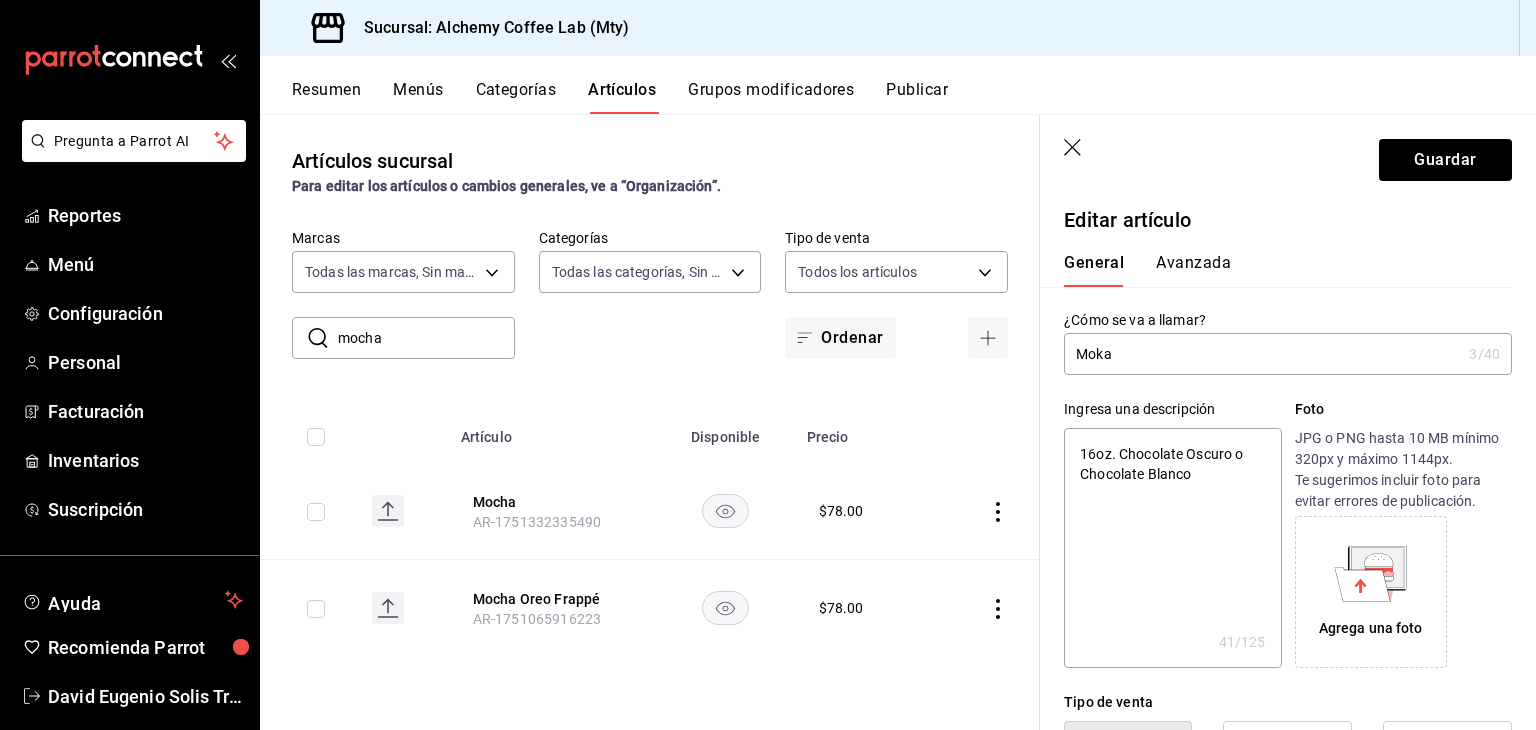 type on "x" 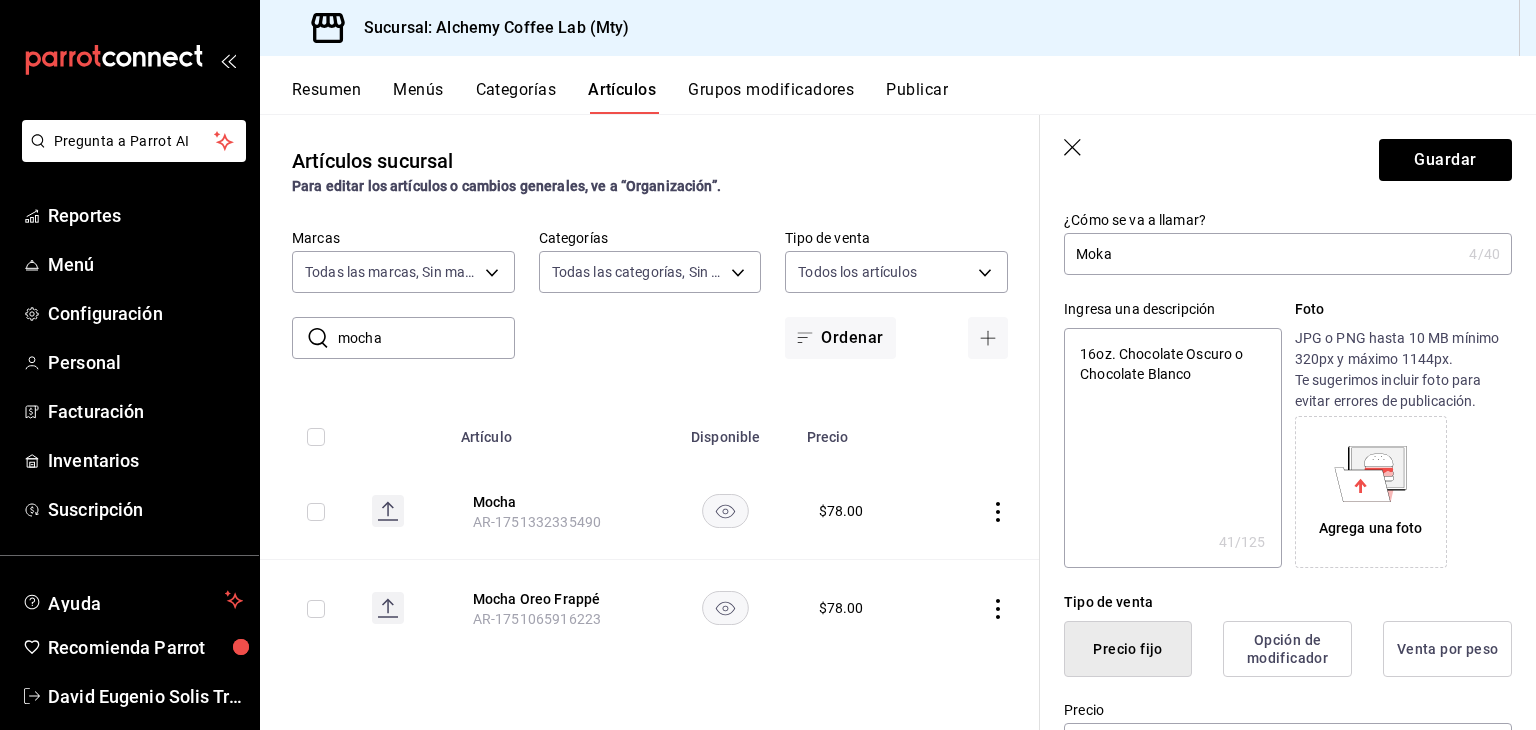 scroll, scrollTop: 0, scrollLeft: 0, axis: both 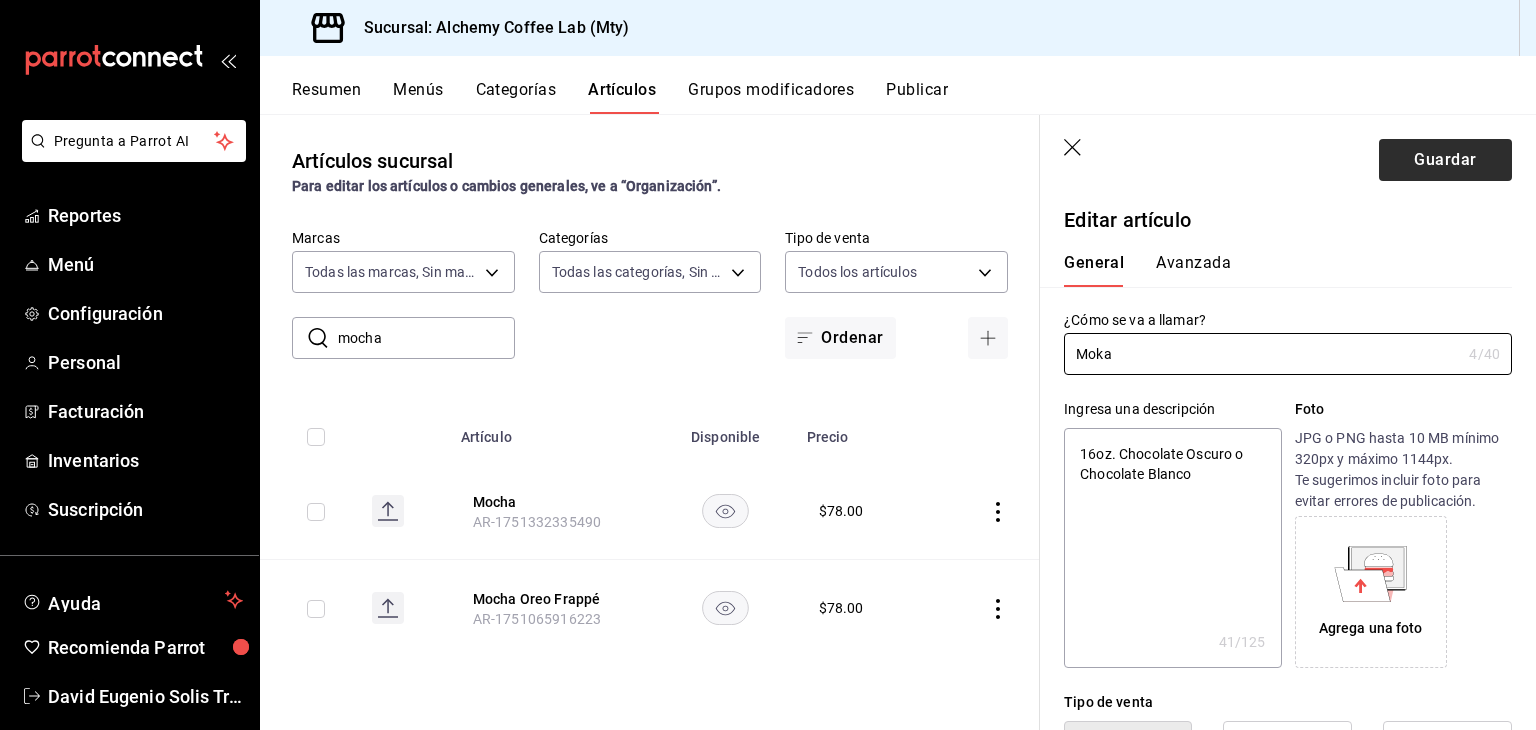 type on "Moka" 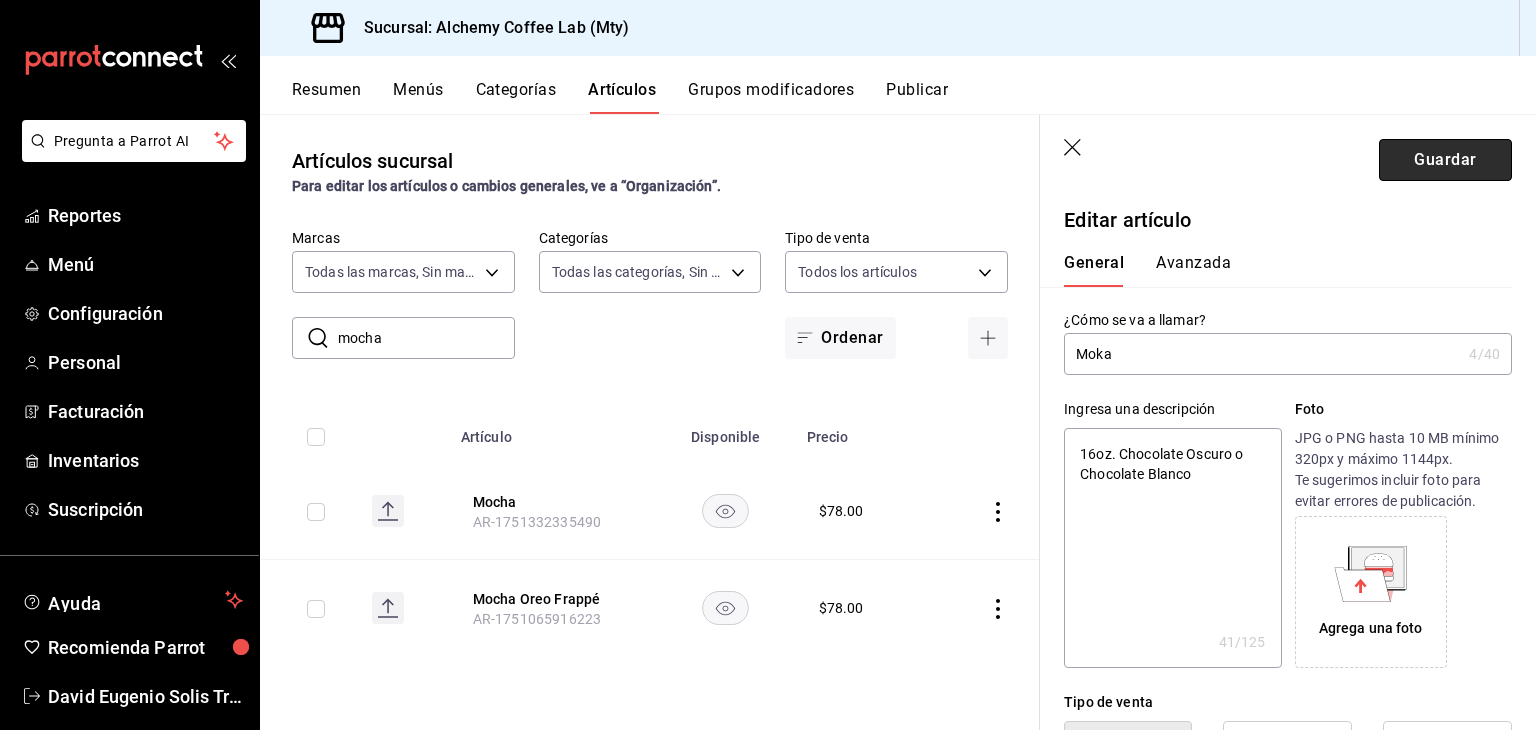 click on "Guardar" at bounding box center [1445, 160] 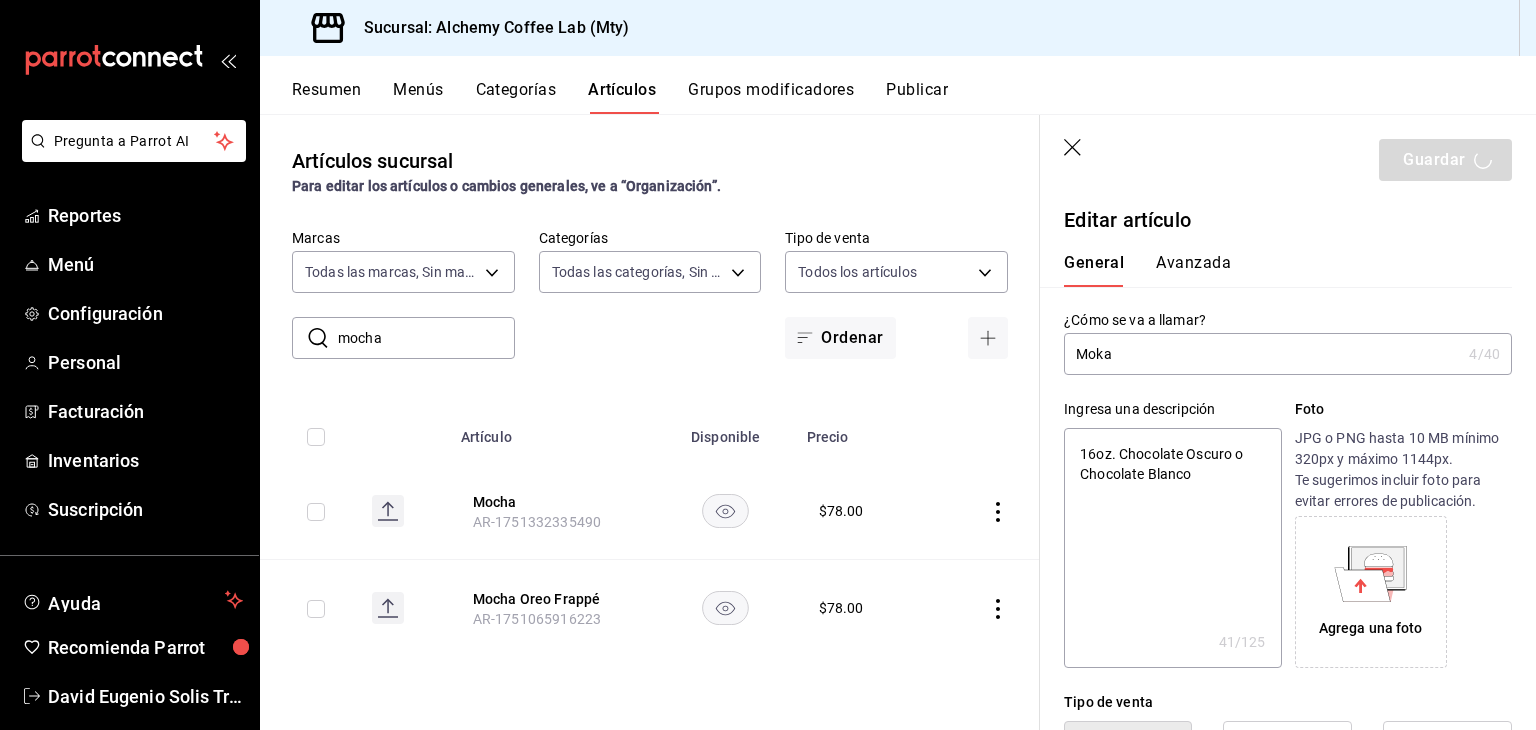 type on "x" 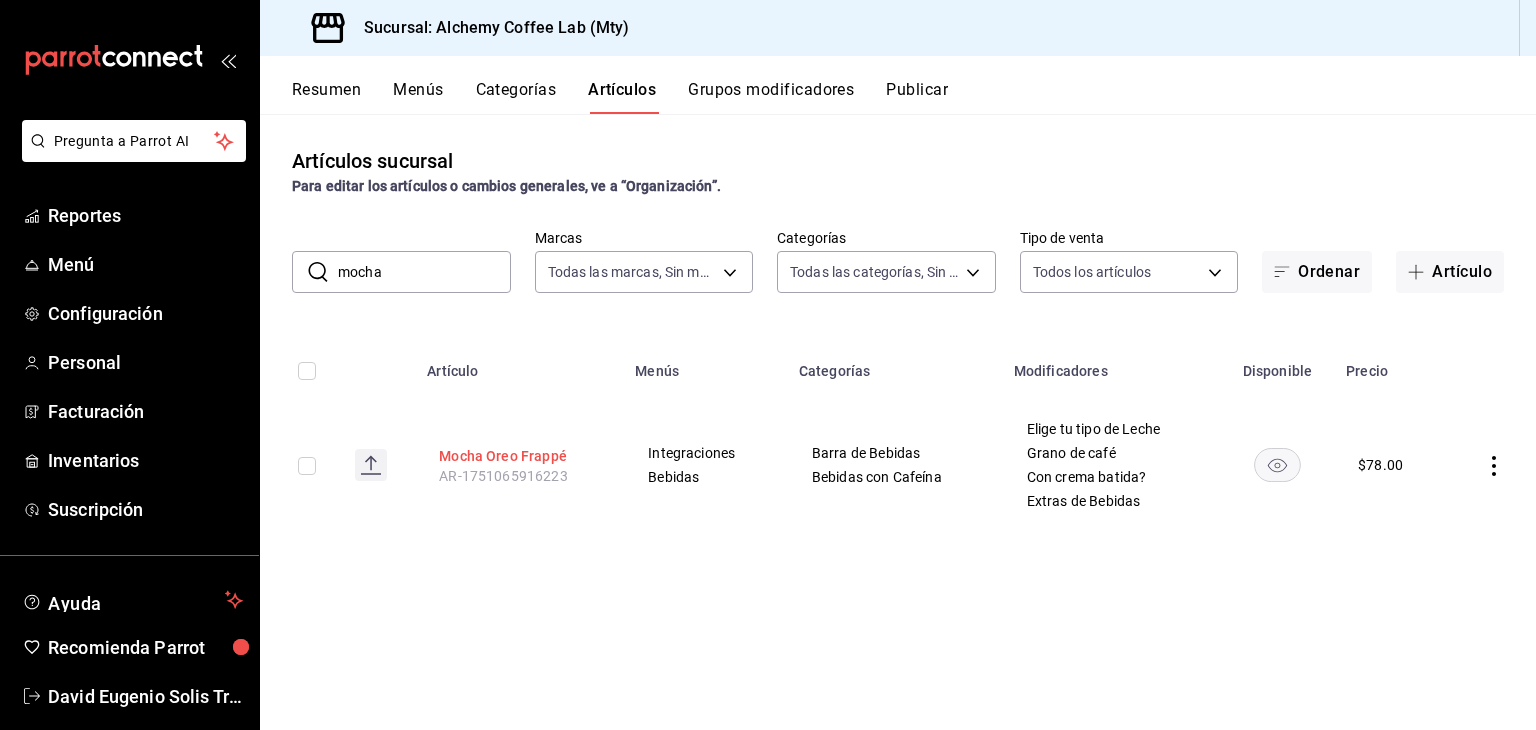 click on "Mocha Oreo Frappé" at bounding box center [519, 456] 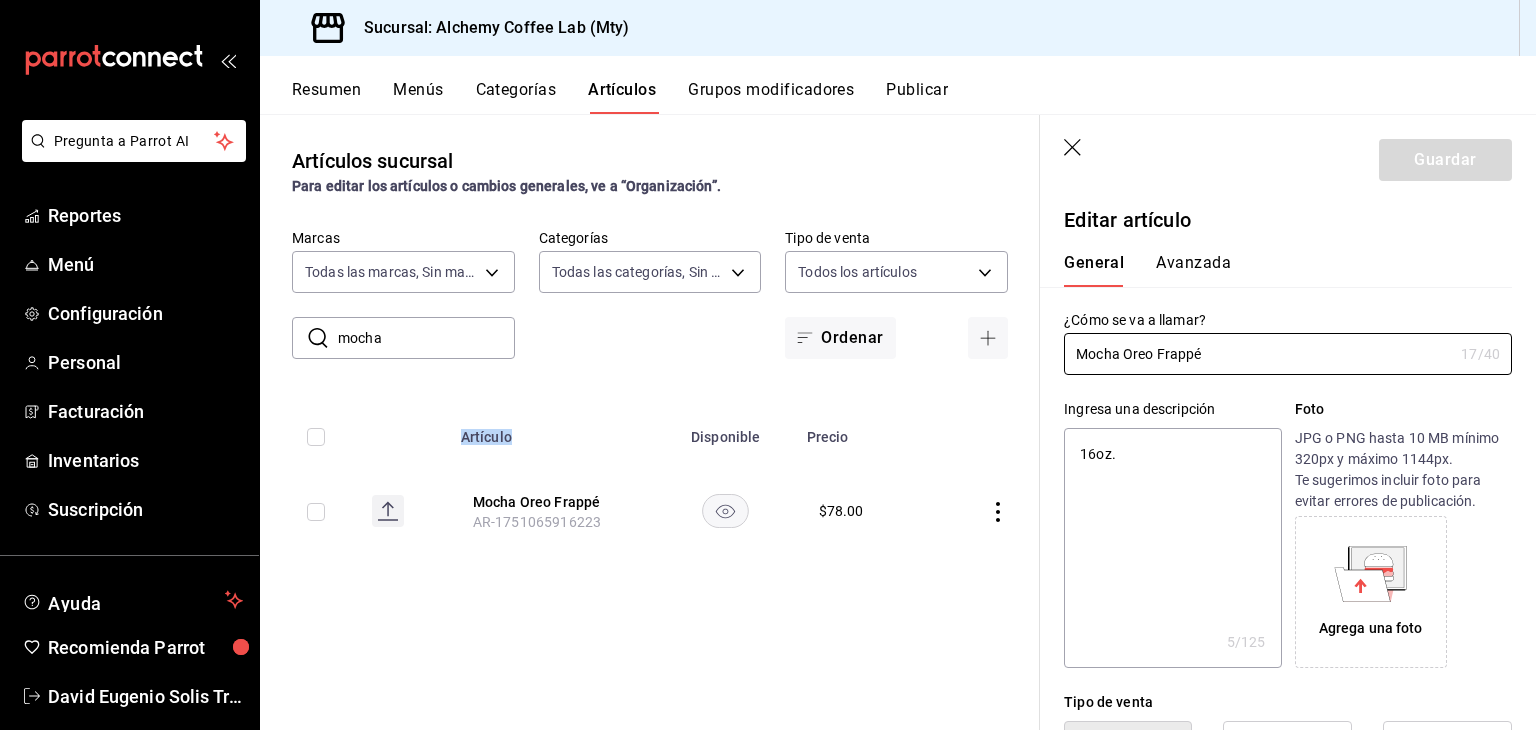type on "x" 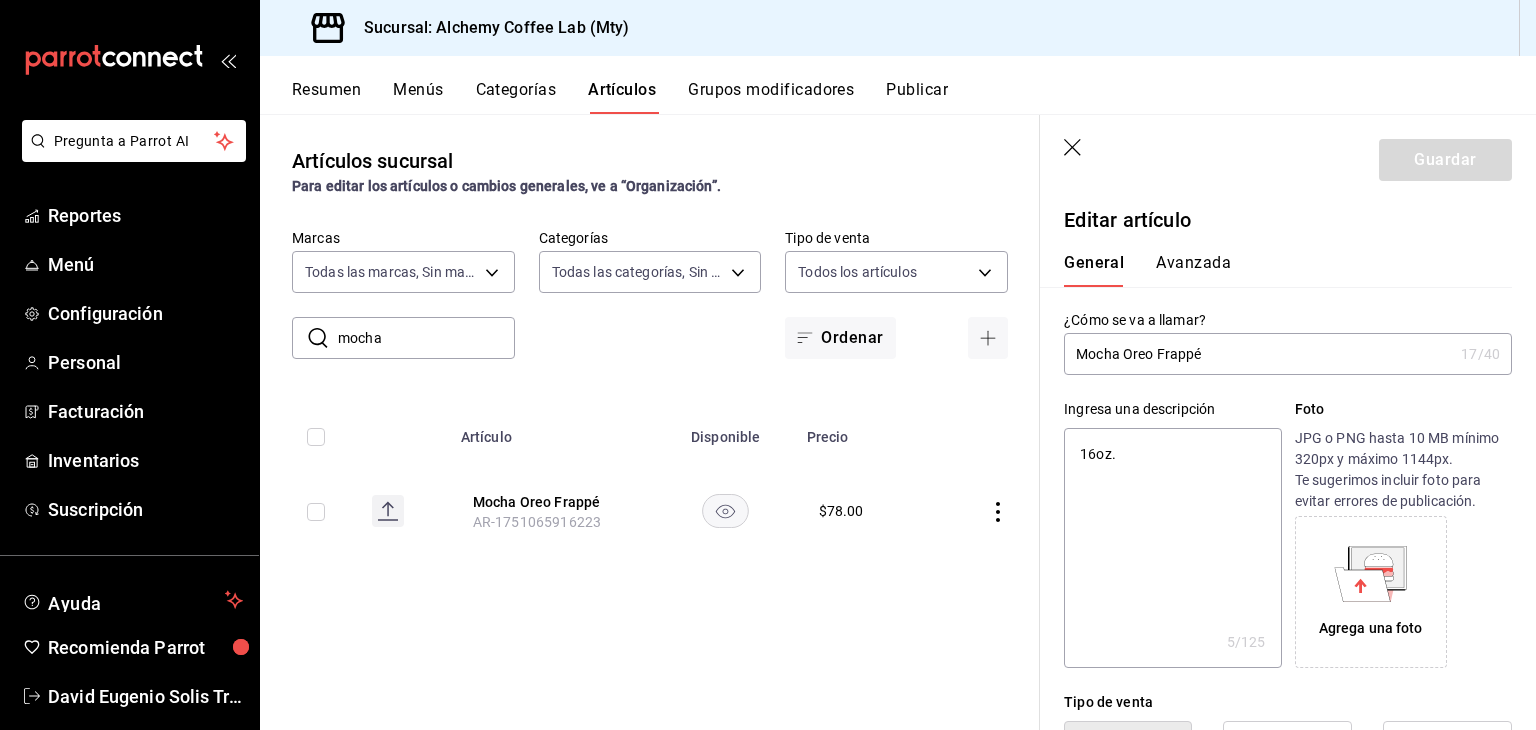 click on "Mocha Oreo Frappé" at bounding box center (1258, 354) 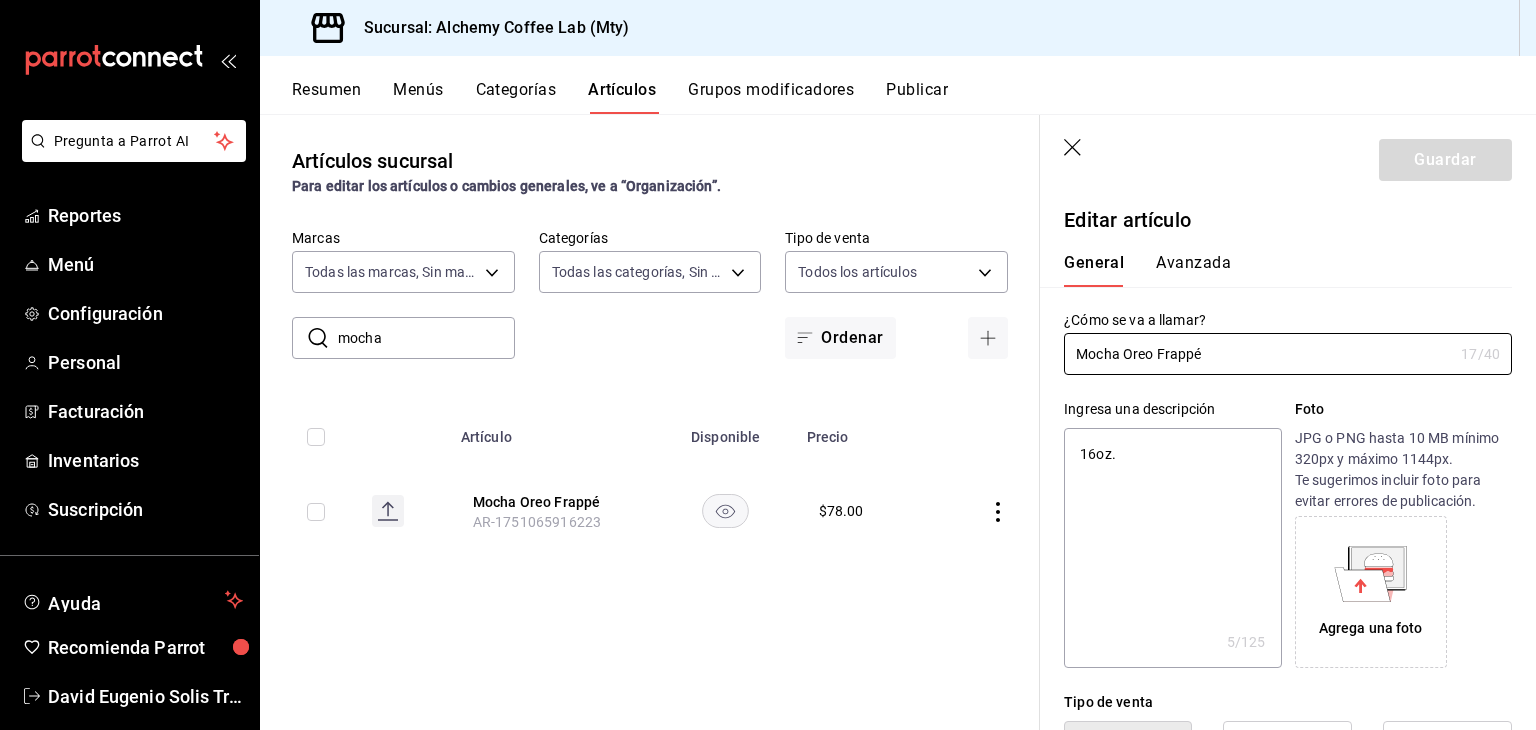 type on "Moca Oreo Frappé" 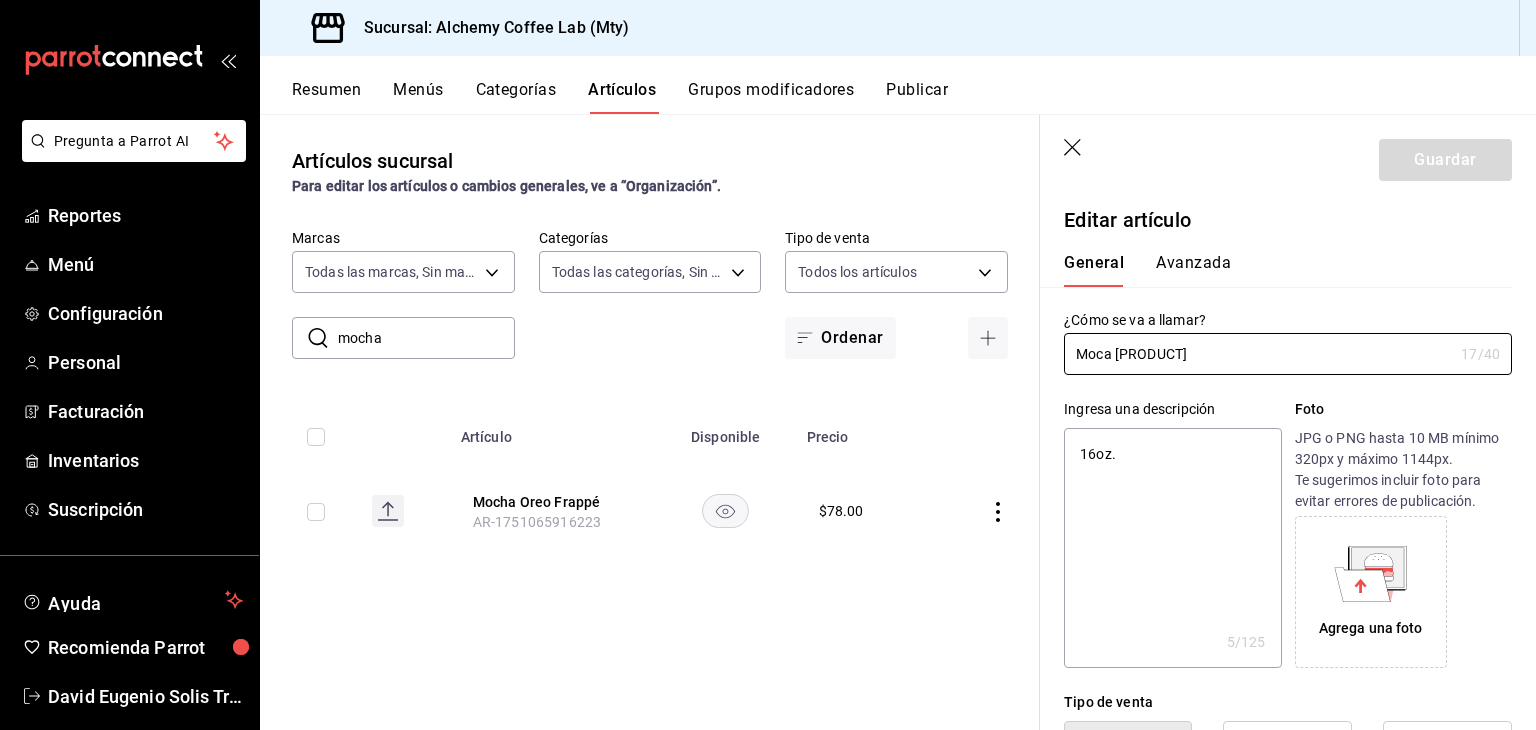 type on "x" 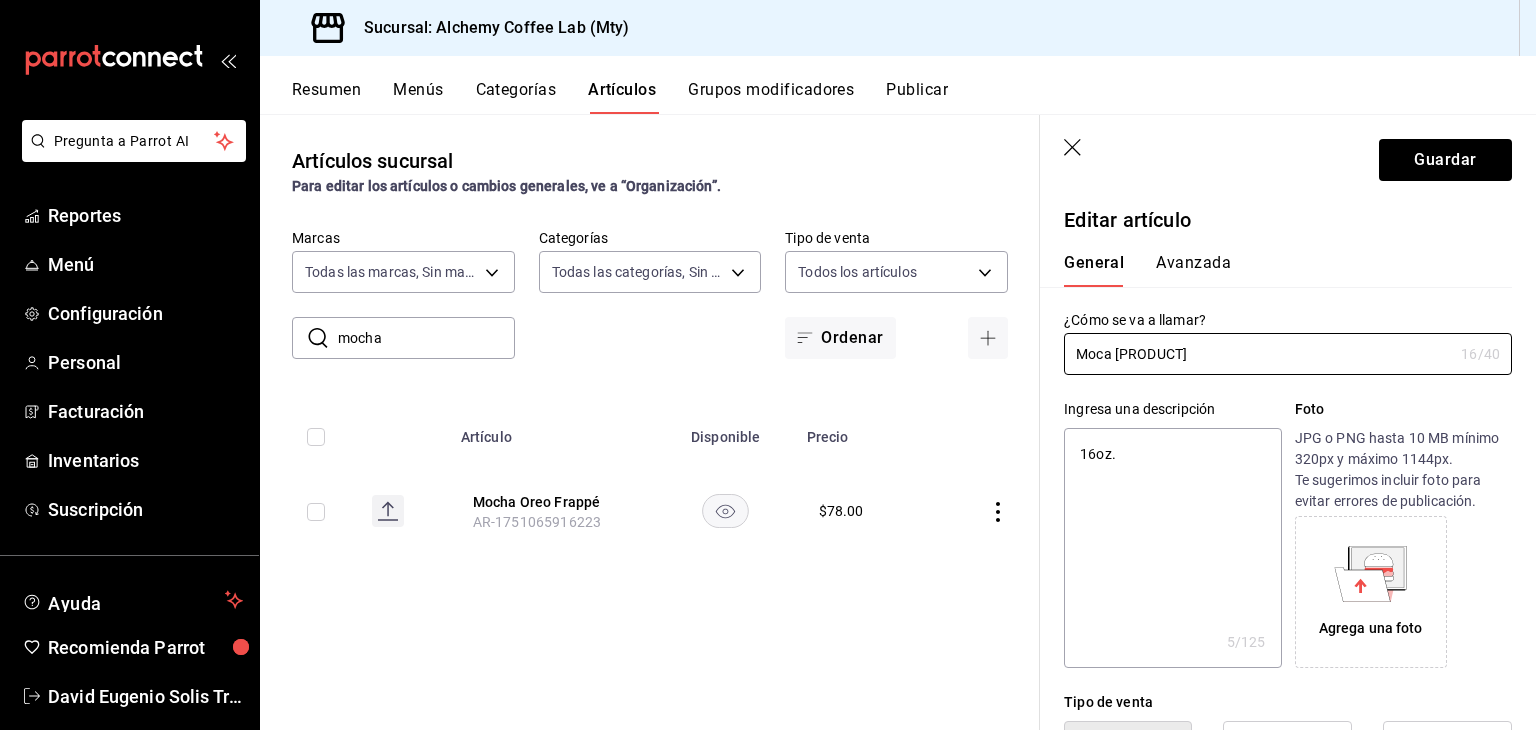 type on "Moa Oreo Frappé" 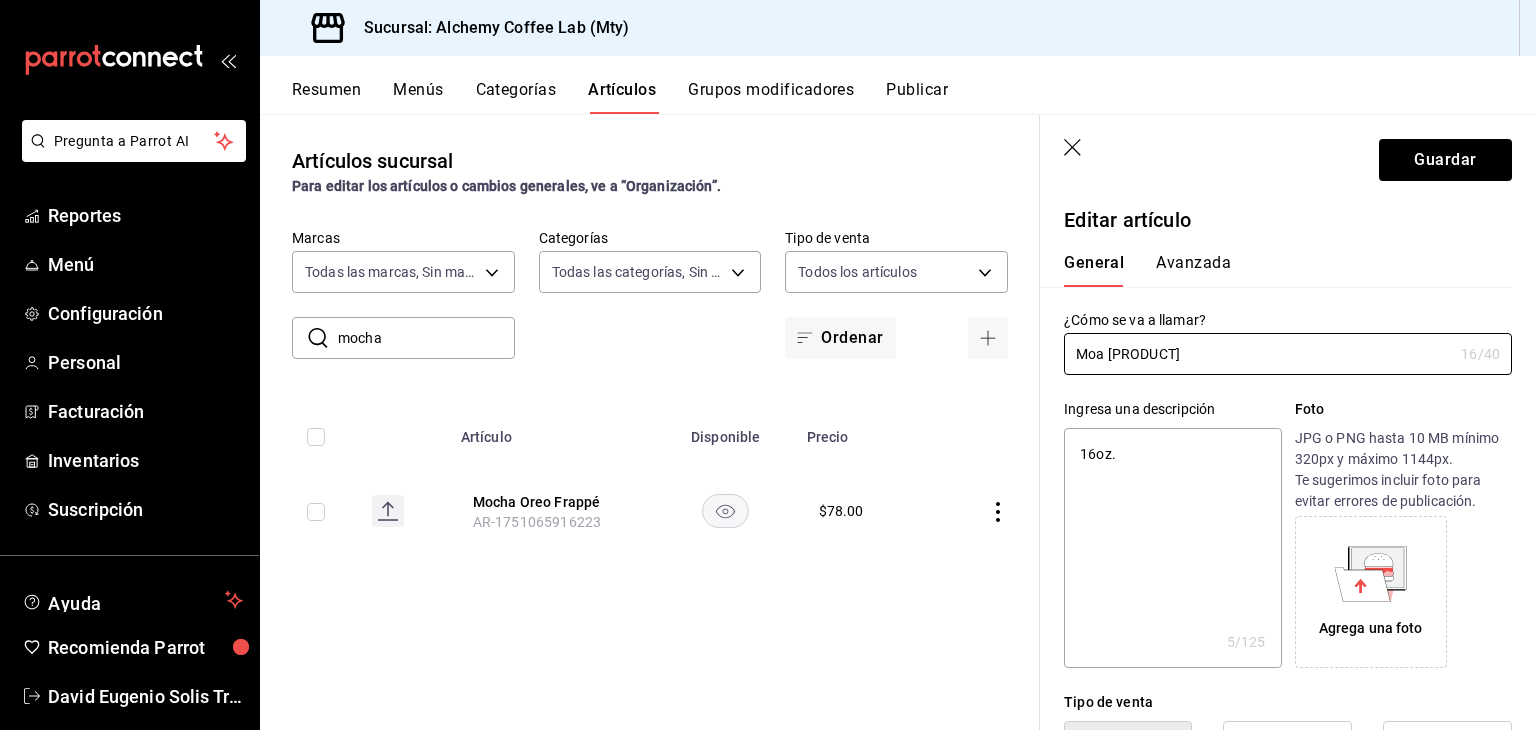 type on "x" 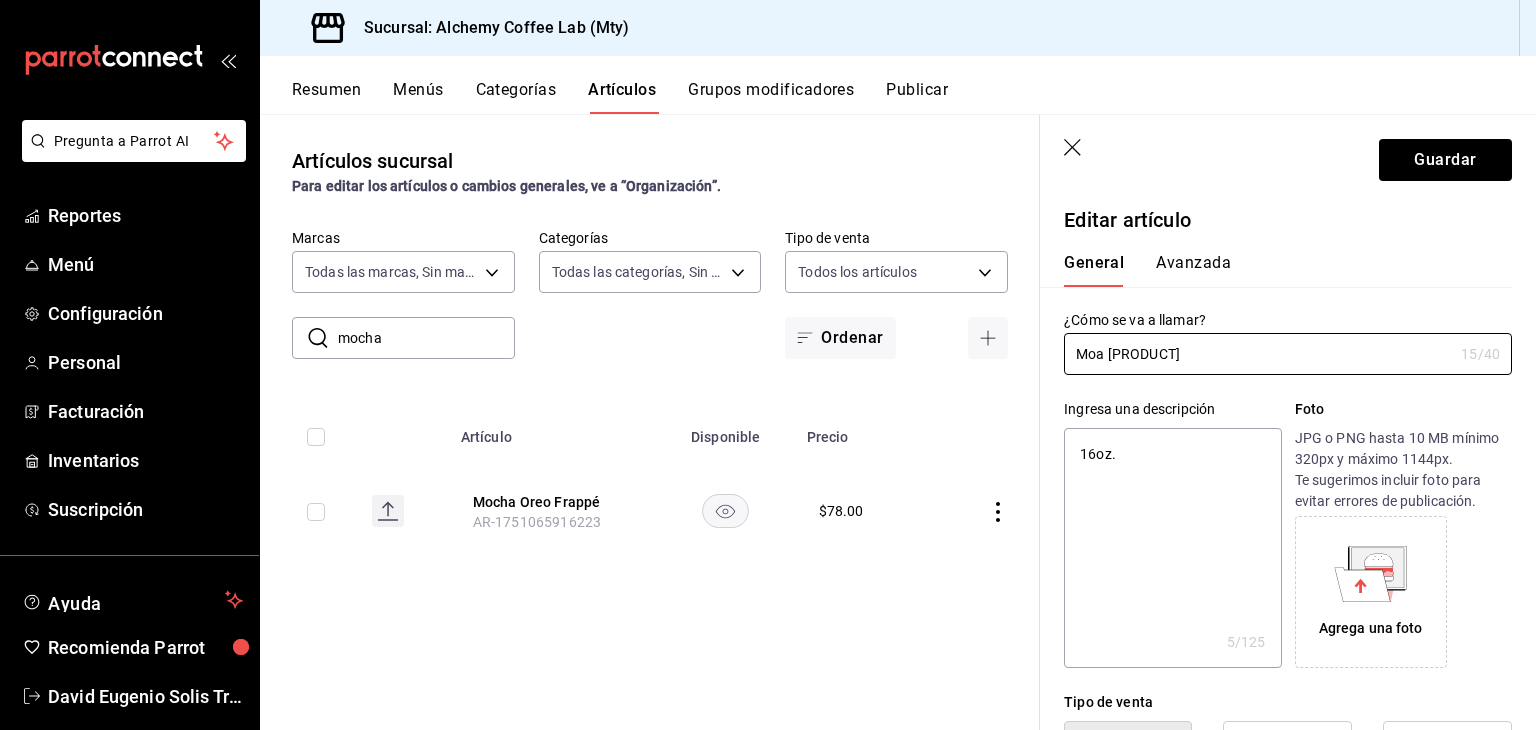 type on "Ma Oreo Frappé" 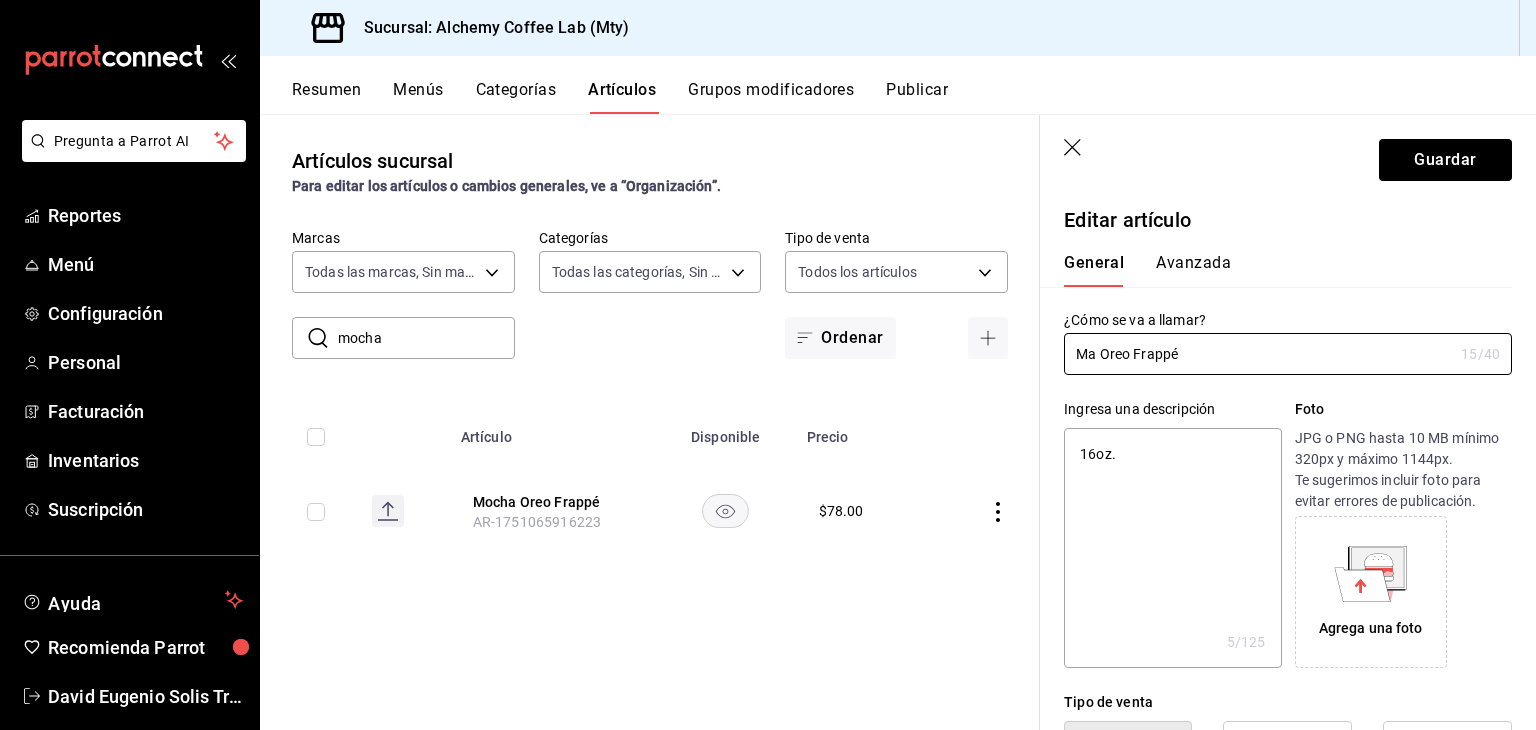 type on "x" 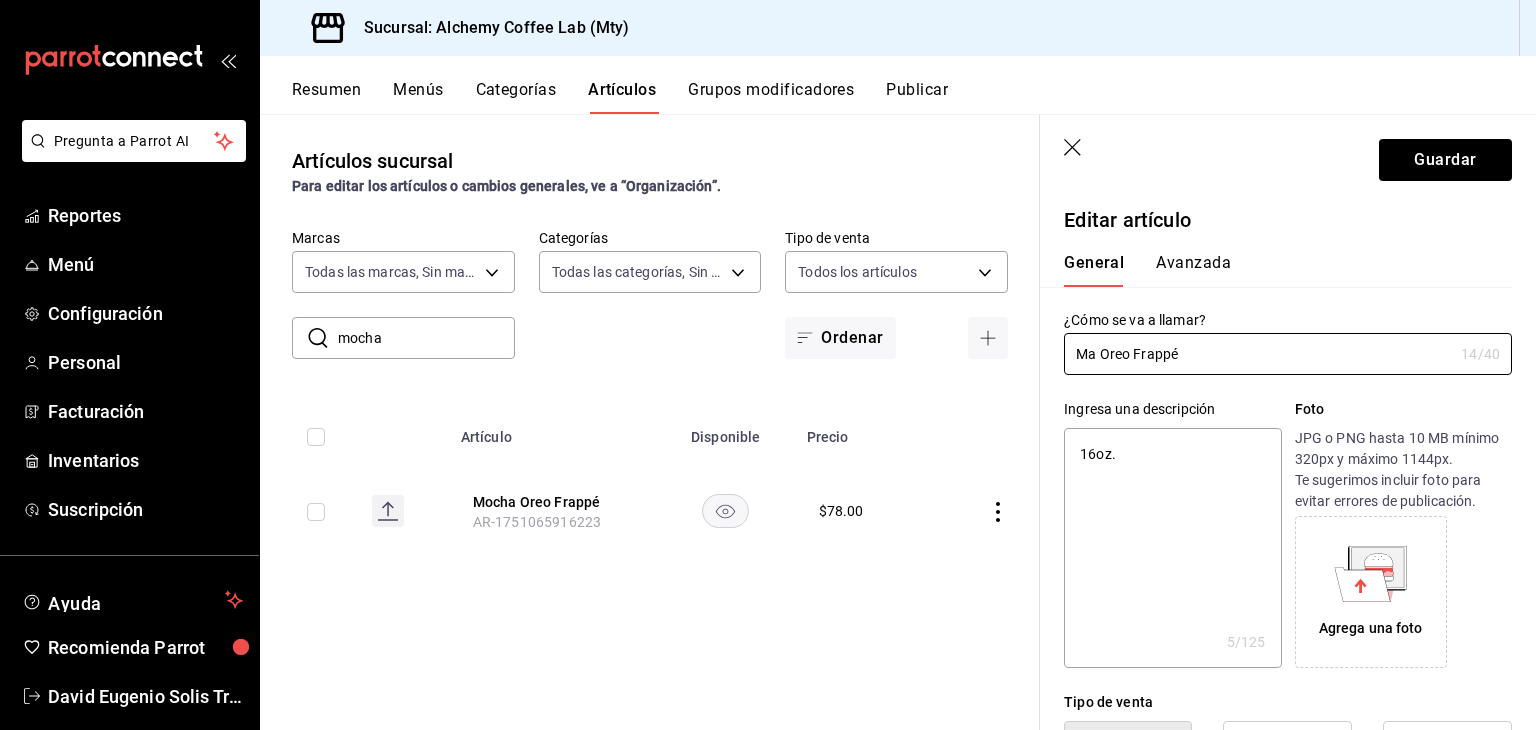 type on "Moa Oreo Frappé" 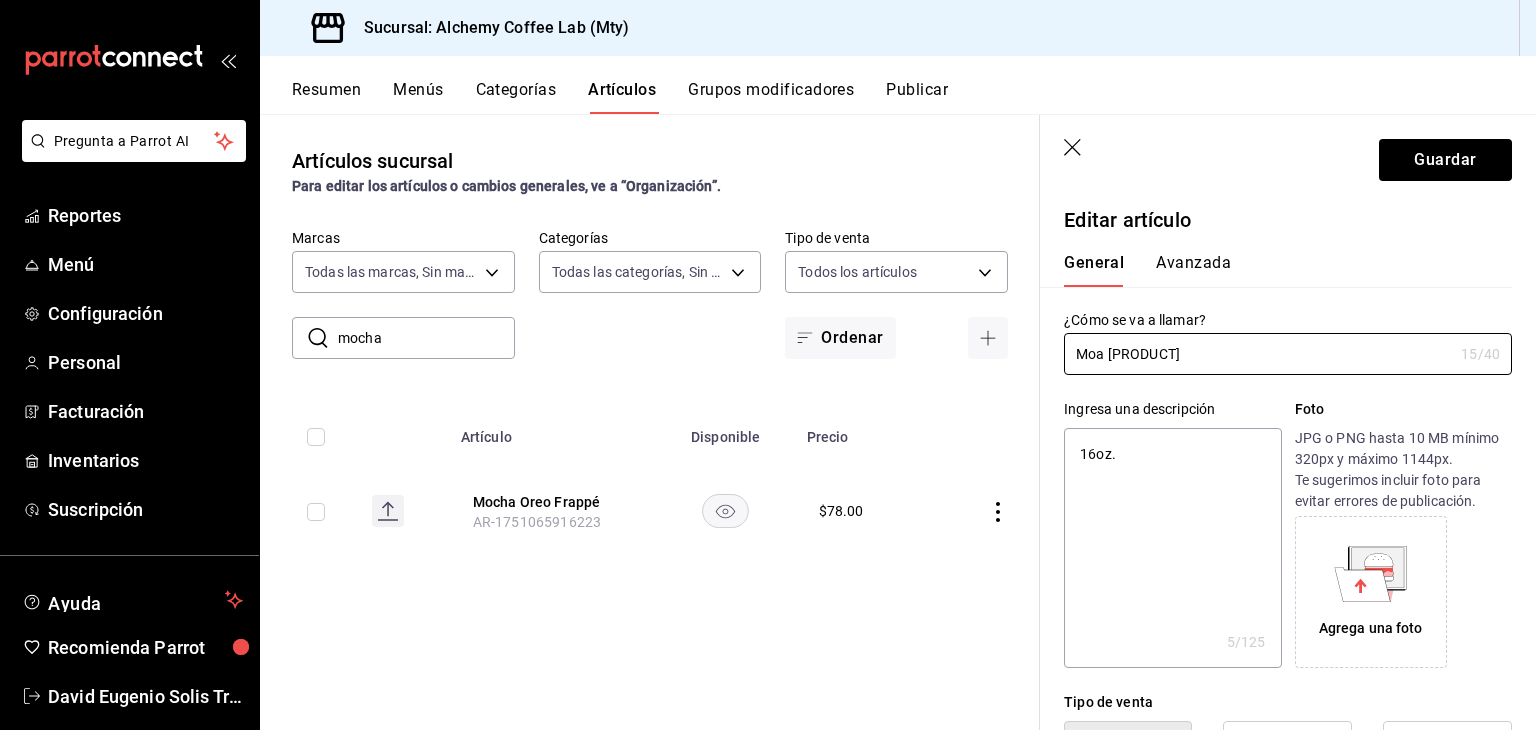 type on "x" 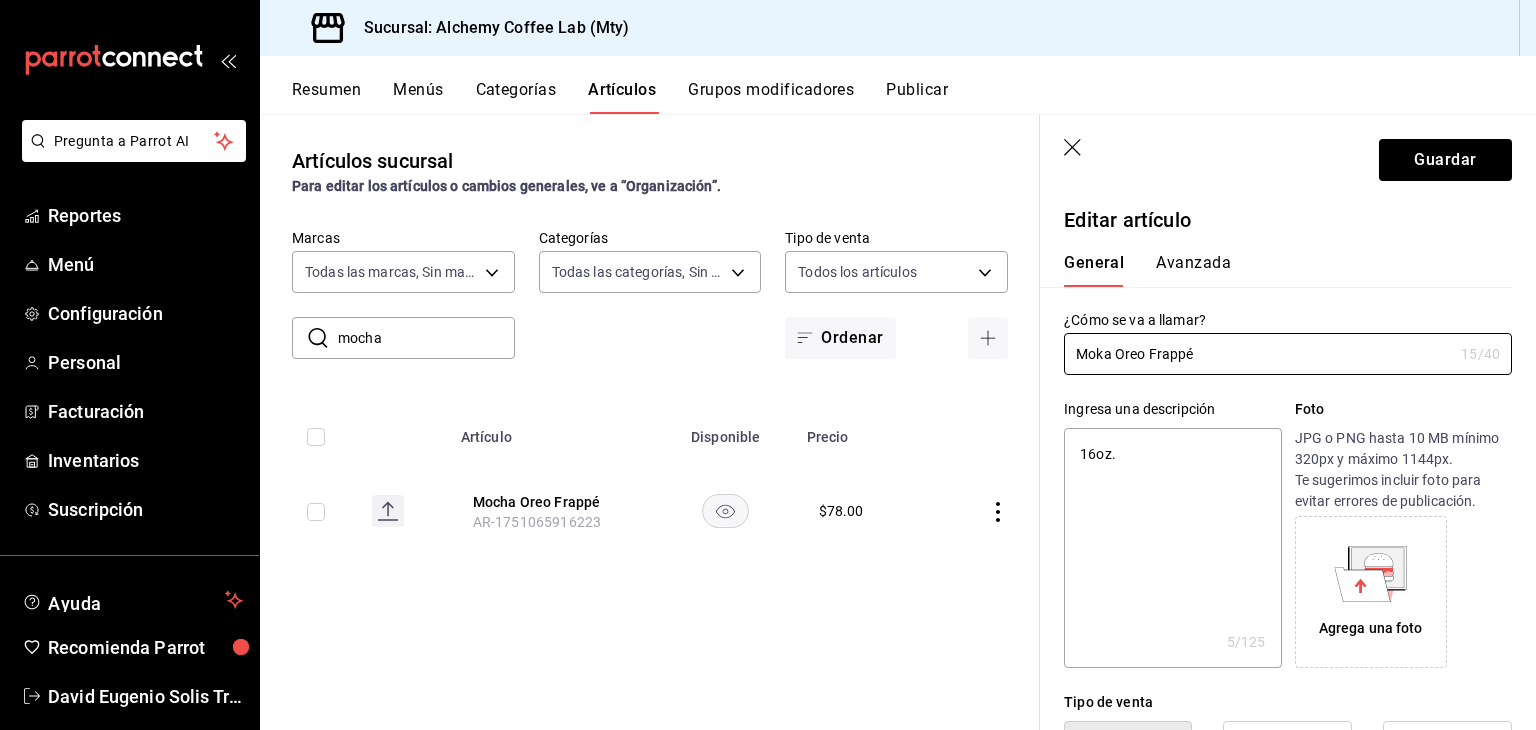 type on "x" 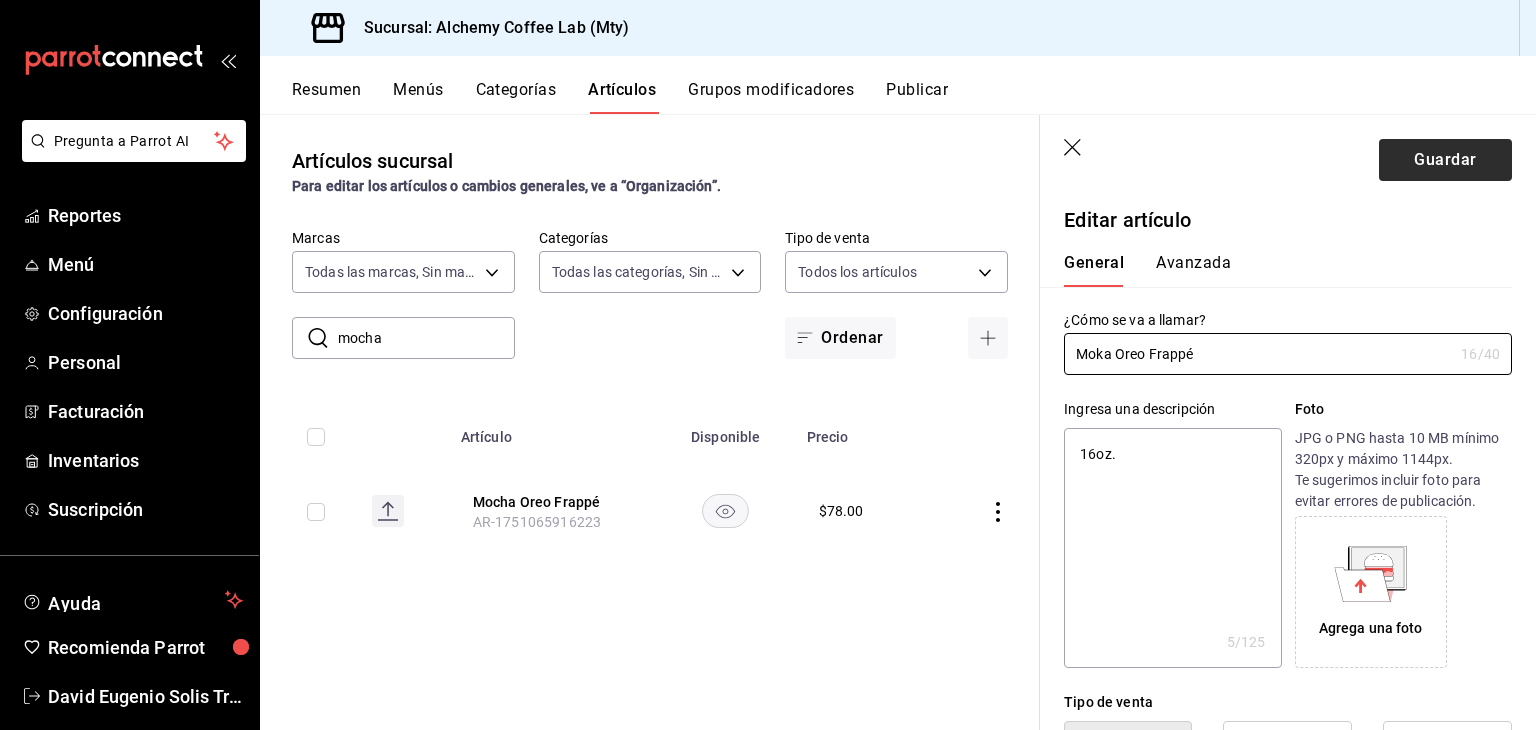 type on "Moka Oreo Frappé" 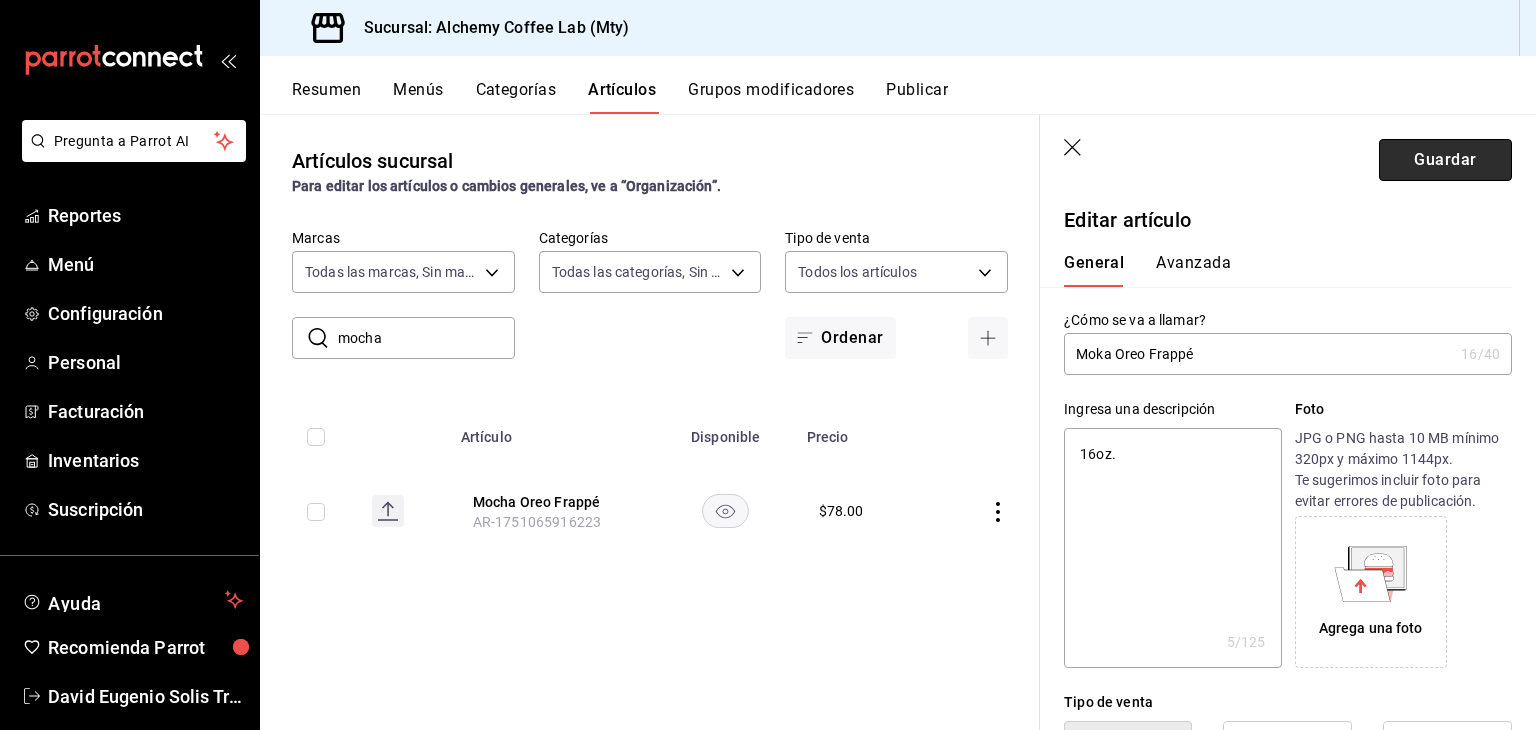 click on "Guardar" at bounding box center (1445, 160) 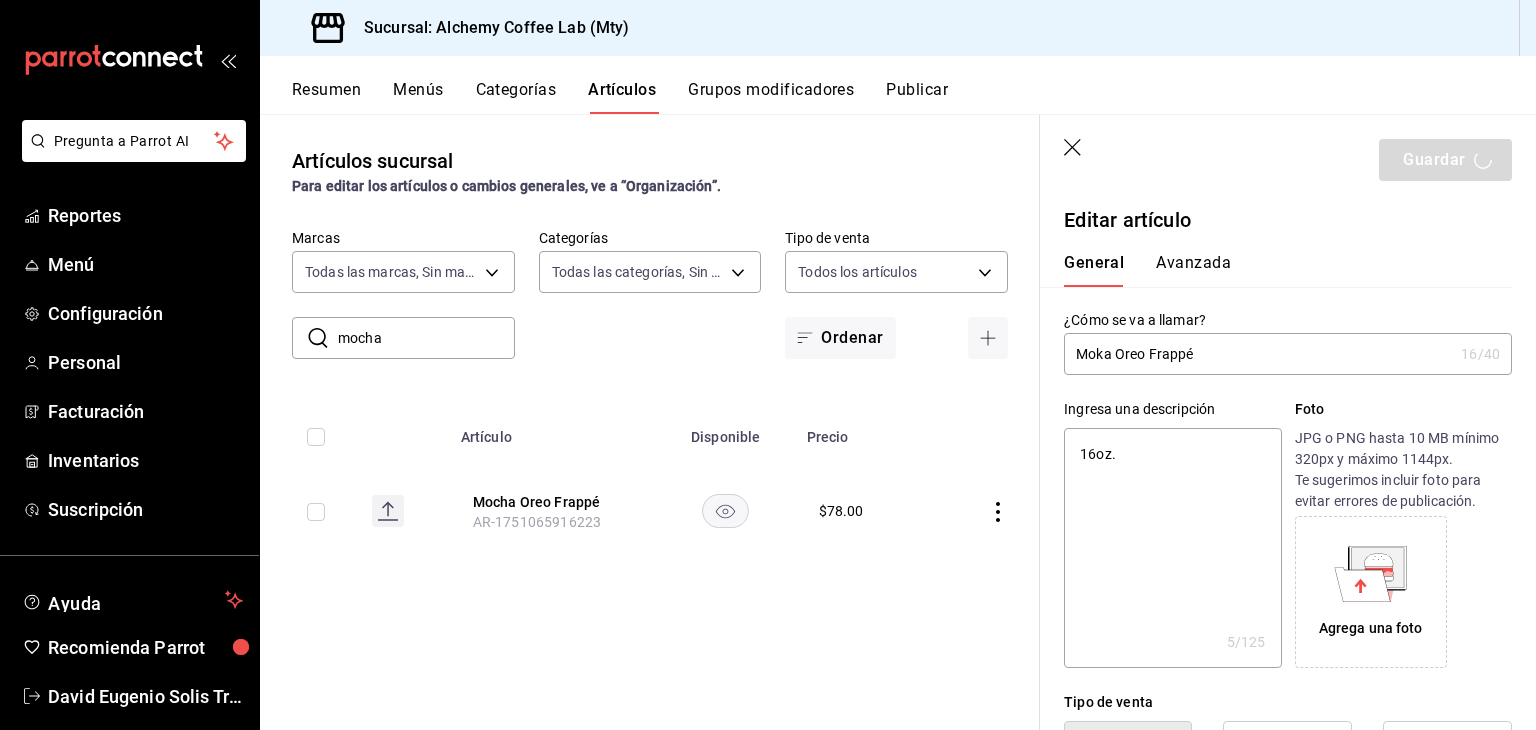 type on "x" 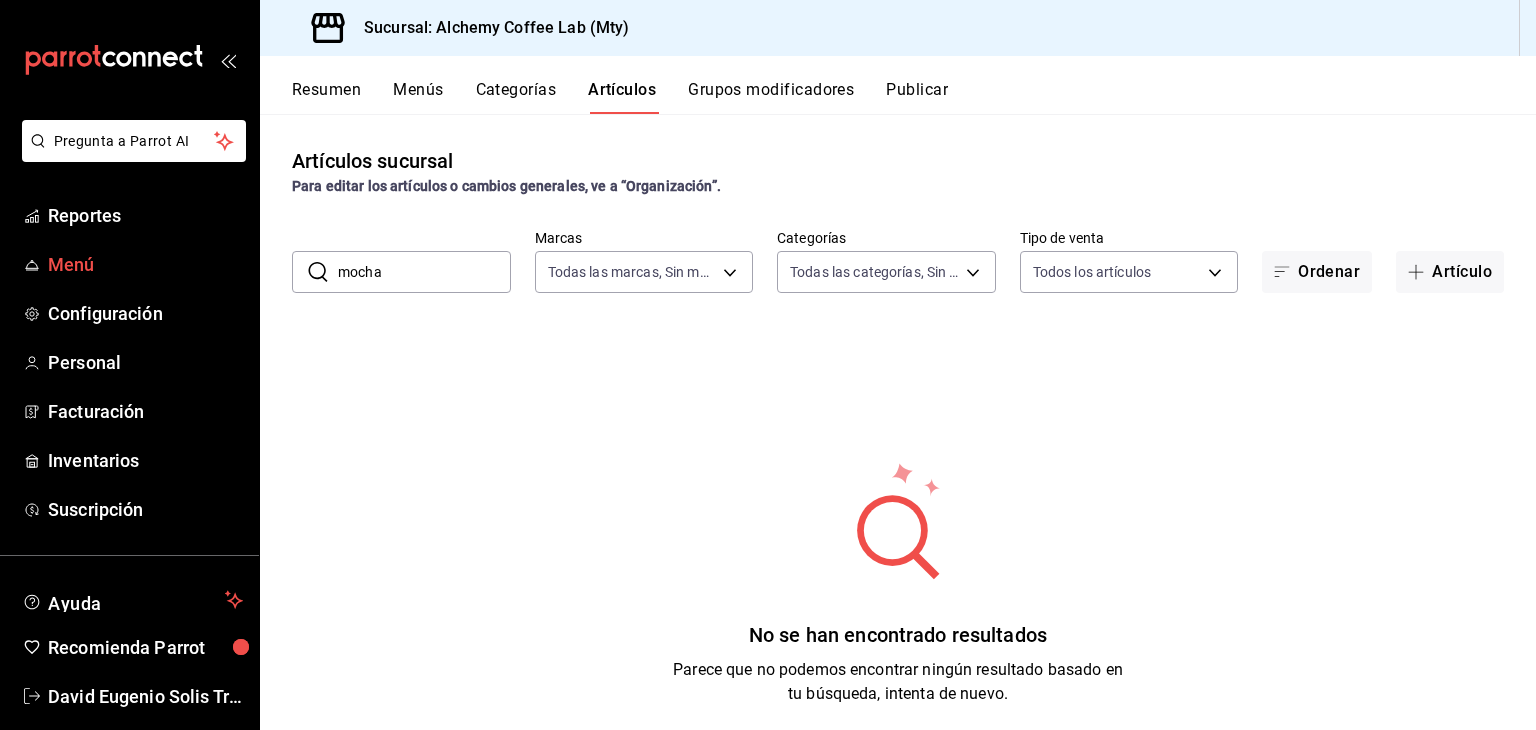 click on "Menú" at bounding box center (145, 264) 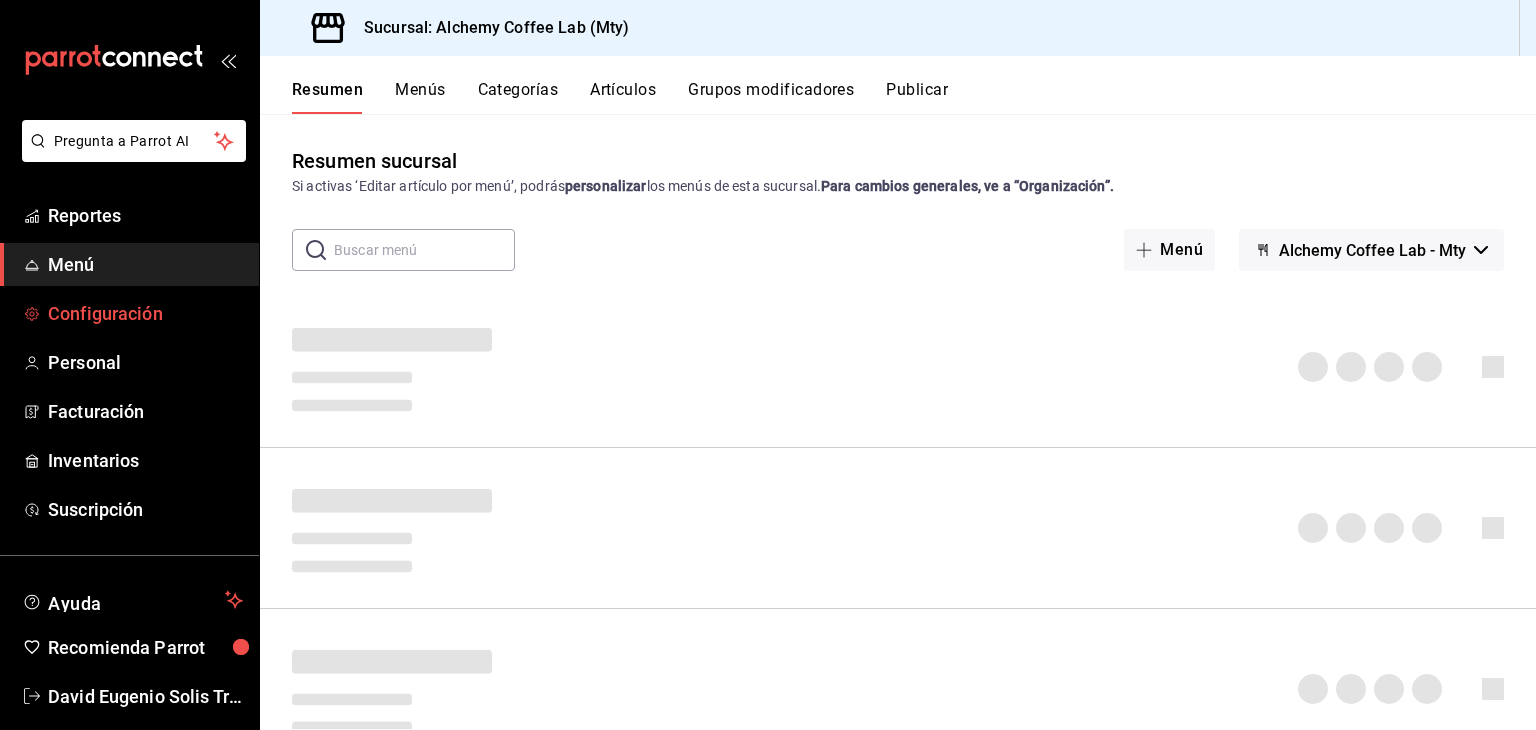 click on "Configuración" at bounding box center (145, 313) 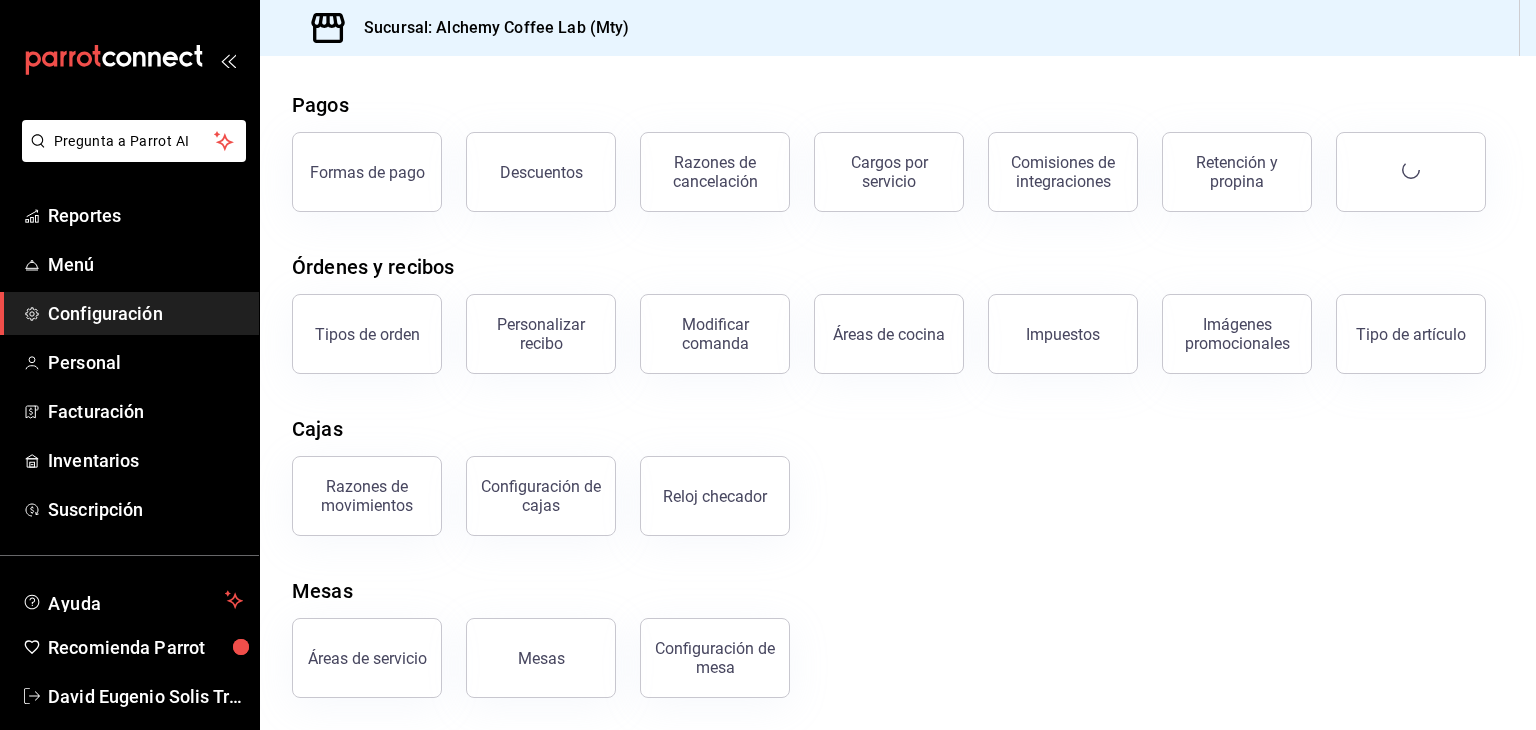 scroll, scrollTop: 76, scrollLeft: 0, axis: vertical 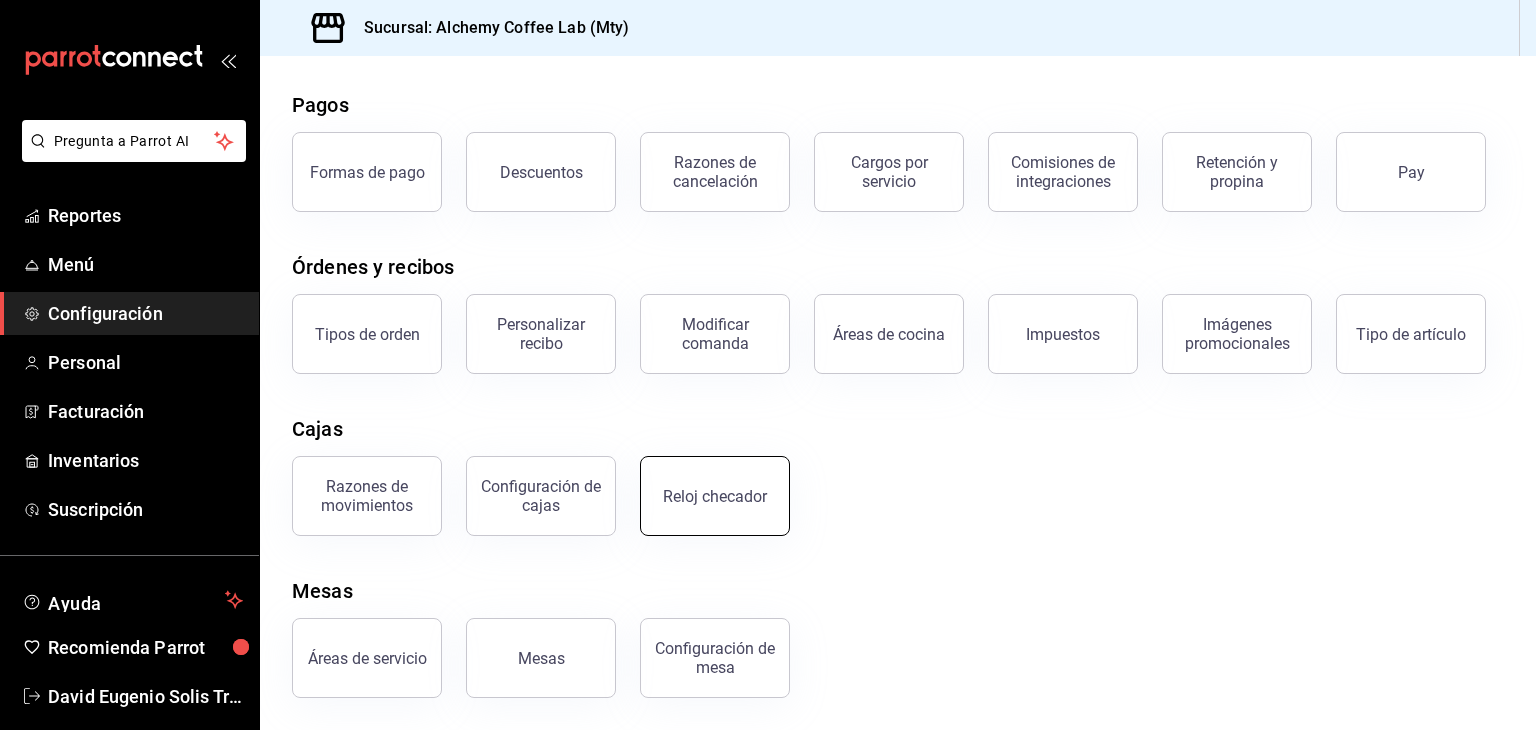 click on "Reloj checador" at bounding box center [715, 496] 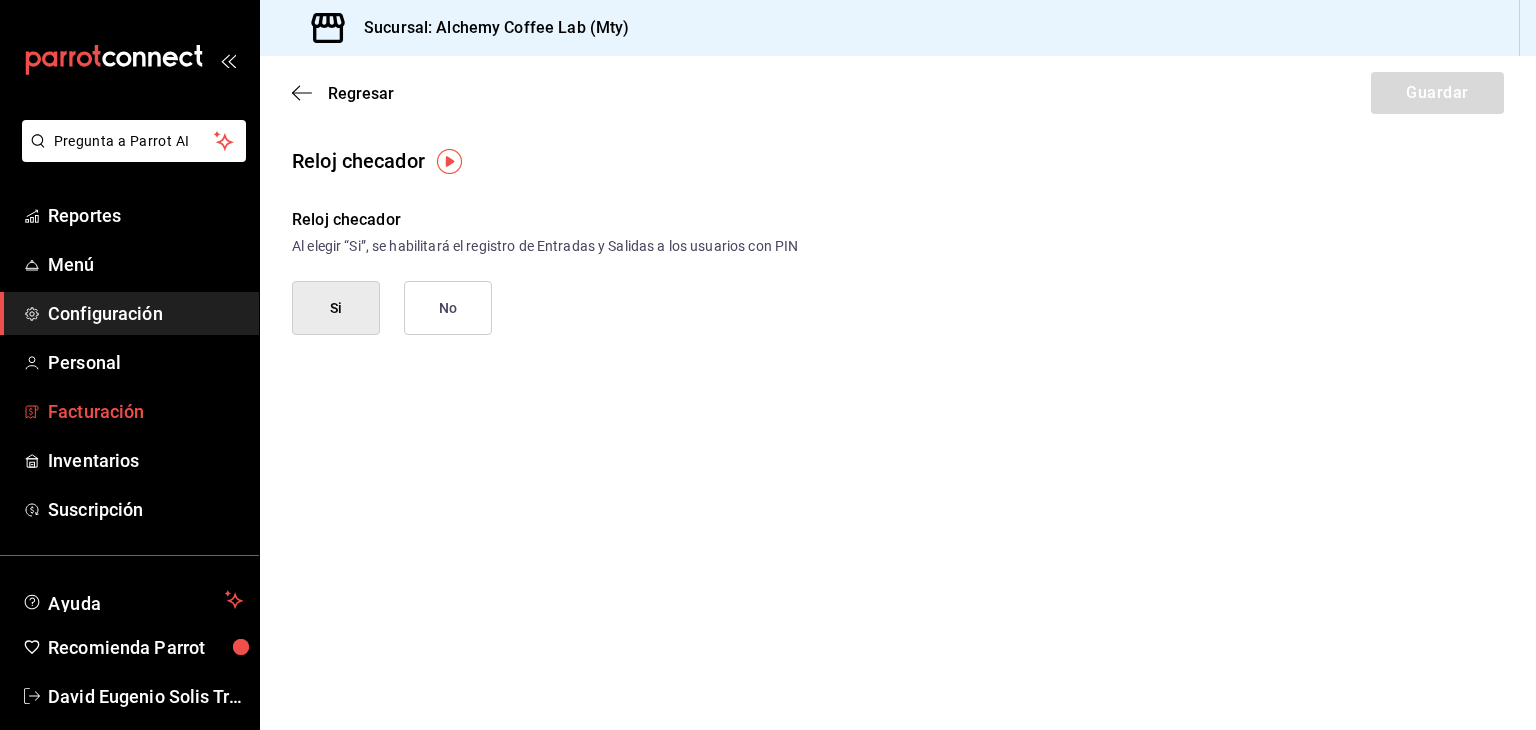 click on "Facturación" at bounding box center (145, 411) 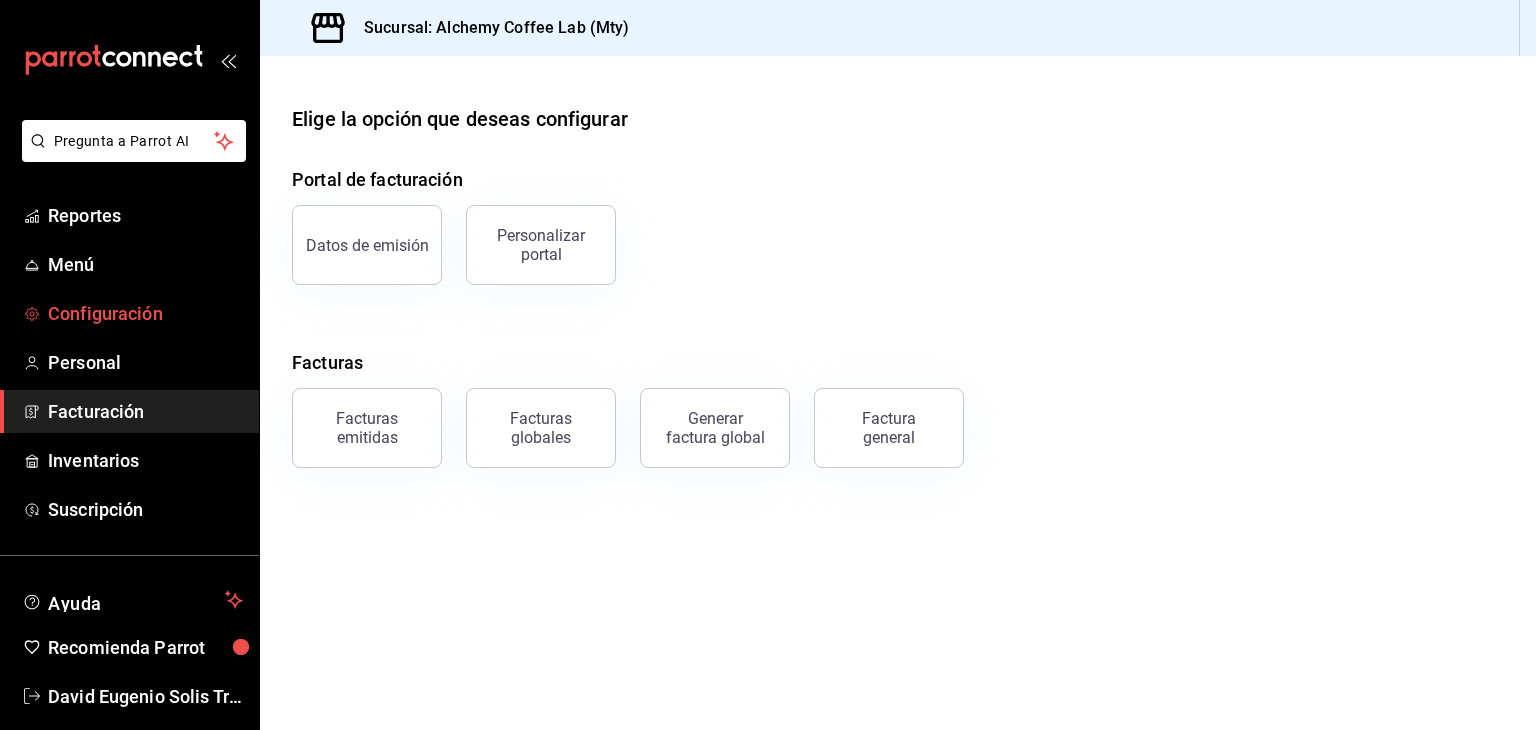 click on "Configuración" at bounding box center (145, 313) 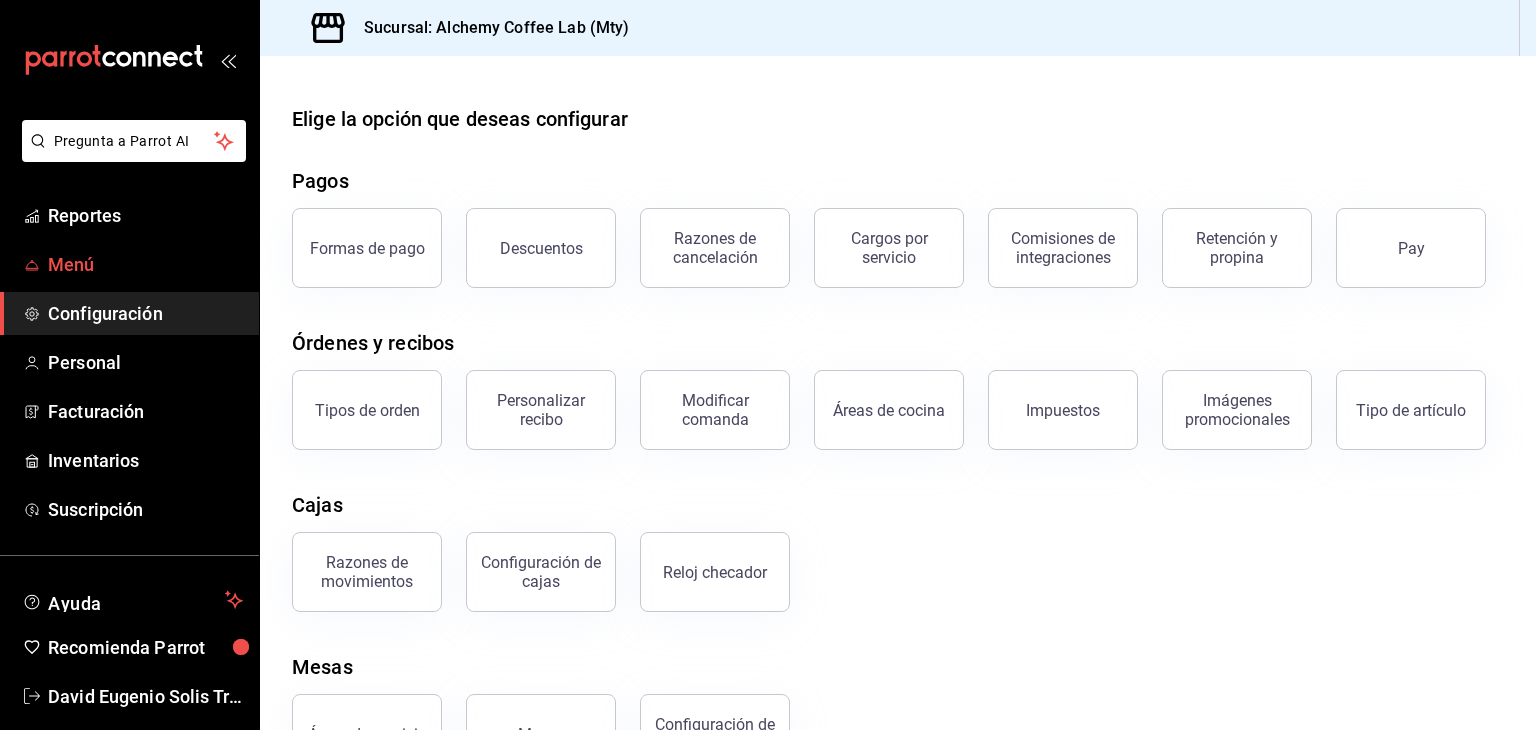 click on "Menú" at bounding box center (145, 264) 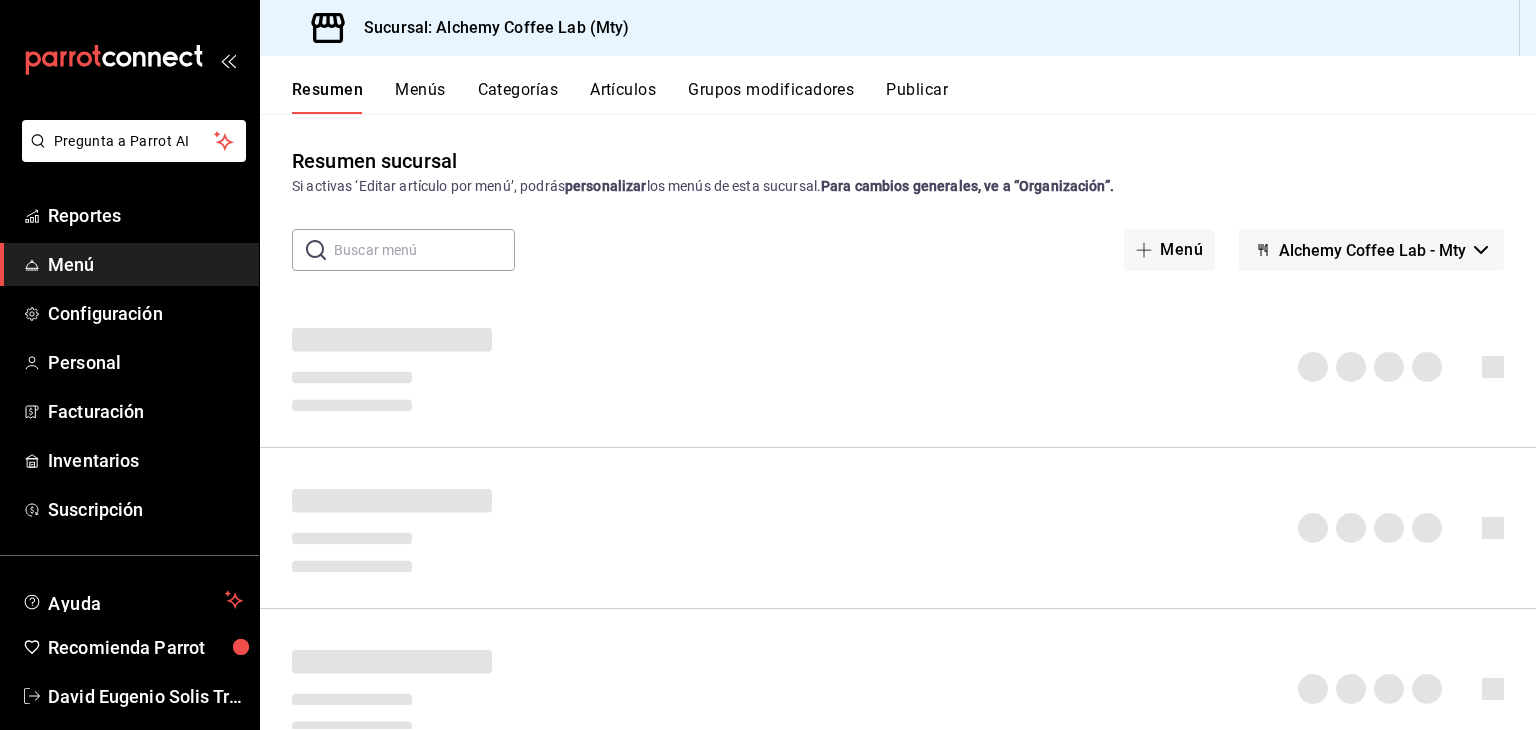 click on "Grupos modificadores" at bounding box center [771, 97] 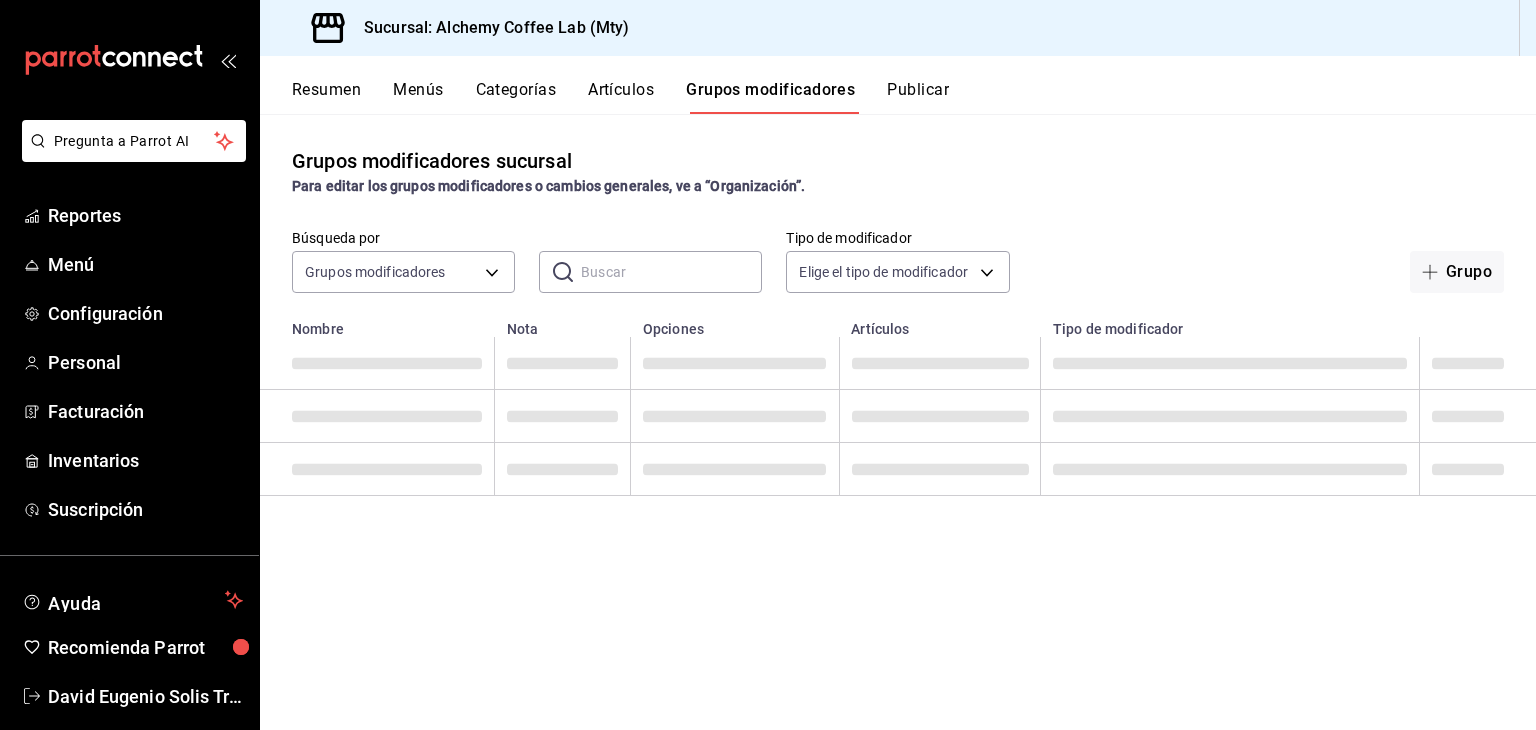click on "Artículos" at bounding box center [621, 97] 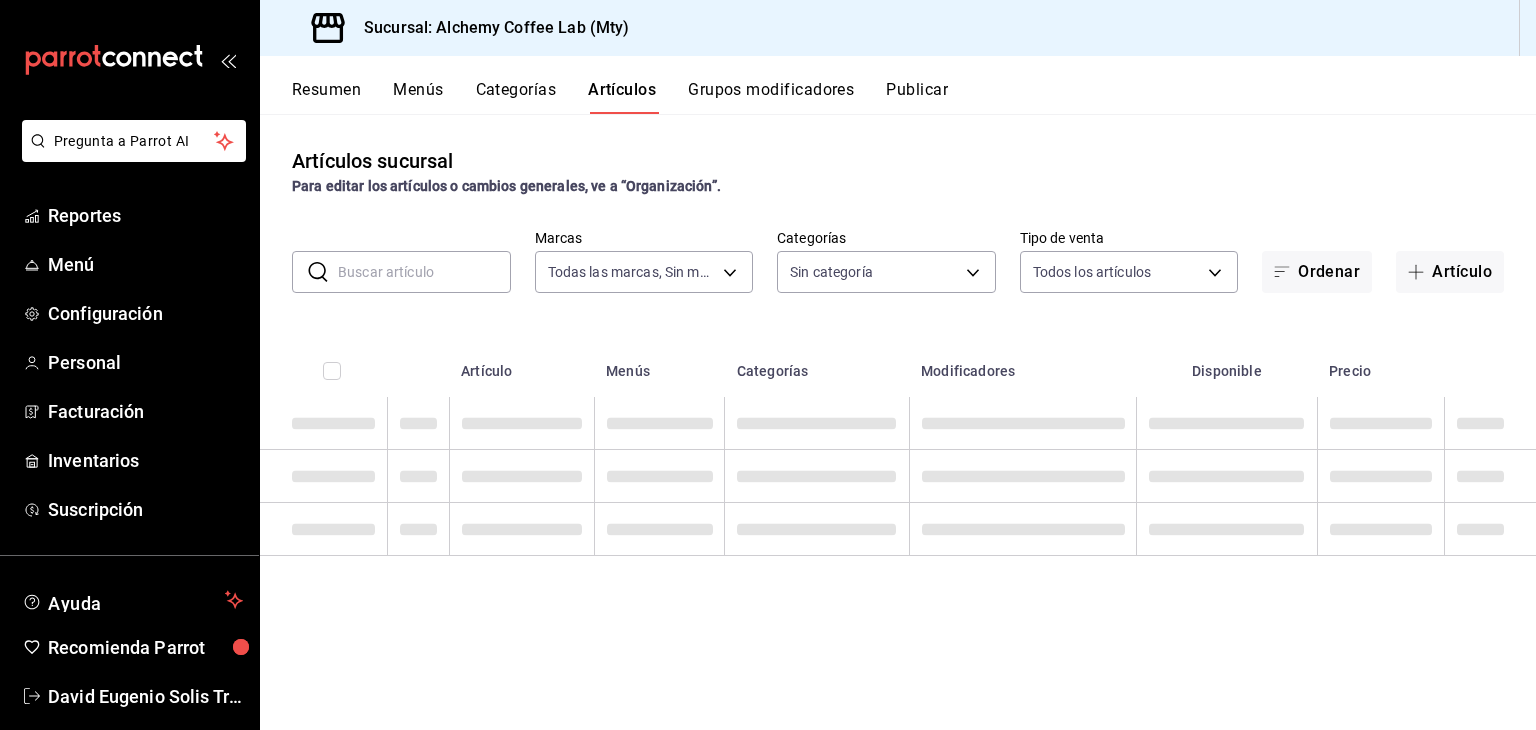 type on "[ID]" 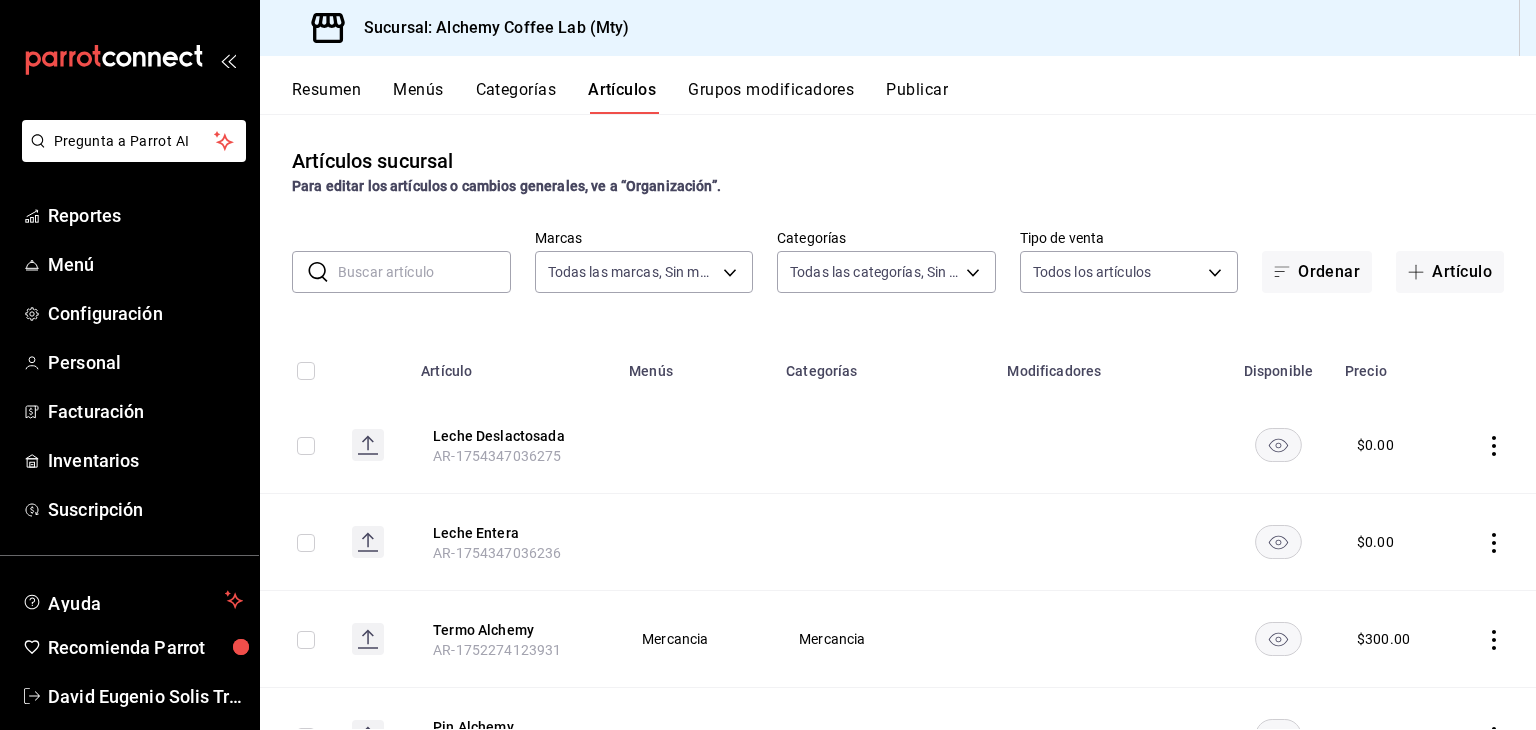 click at bounding box center (424, 272) 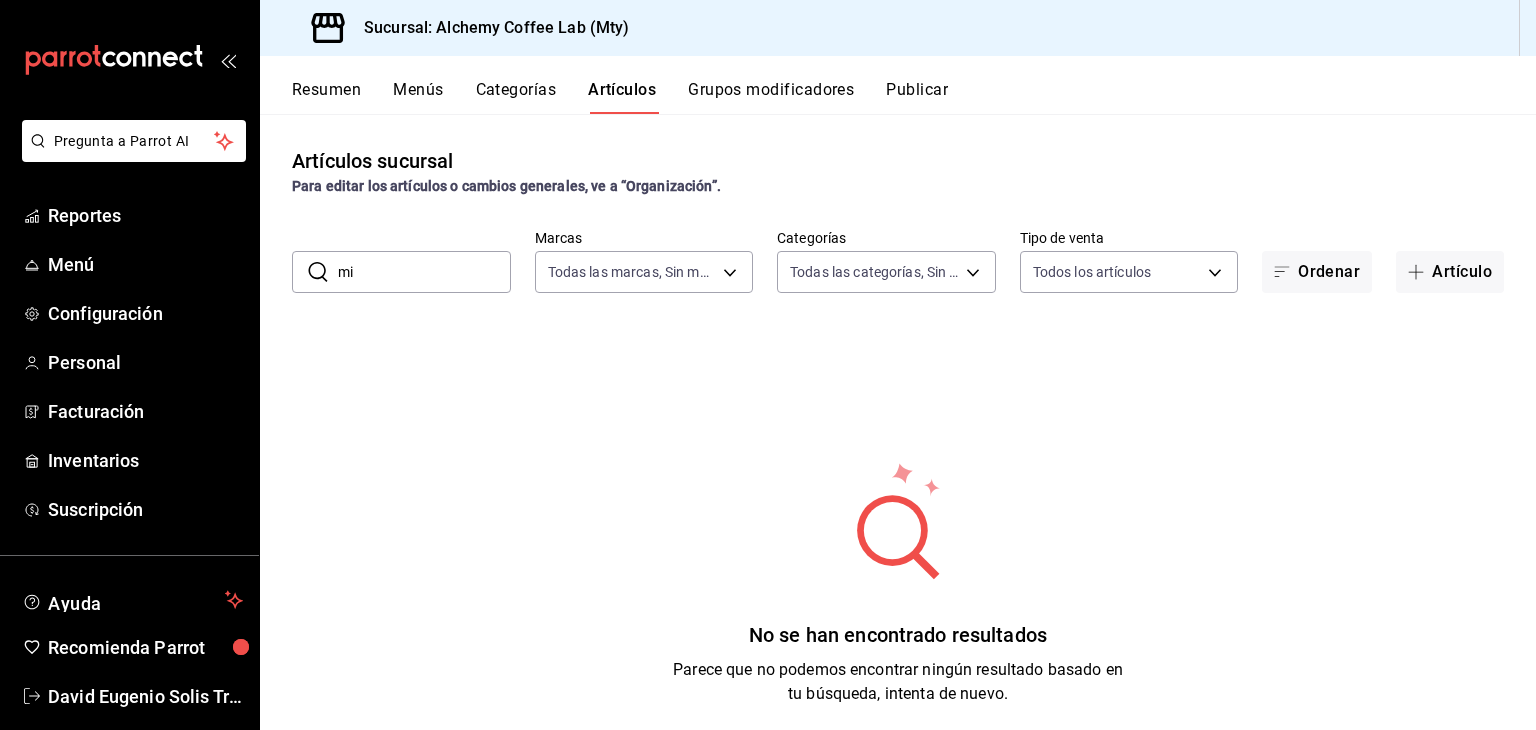 type on "m" 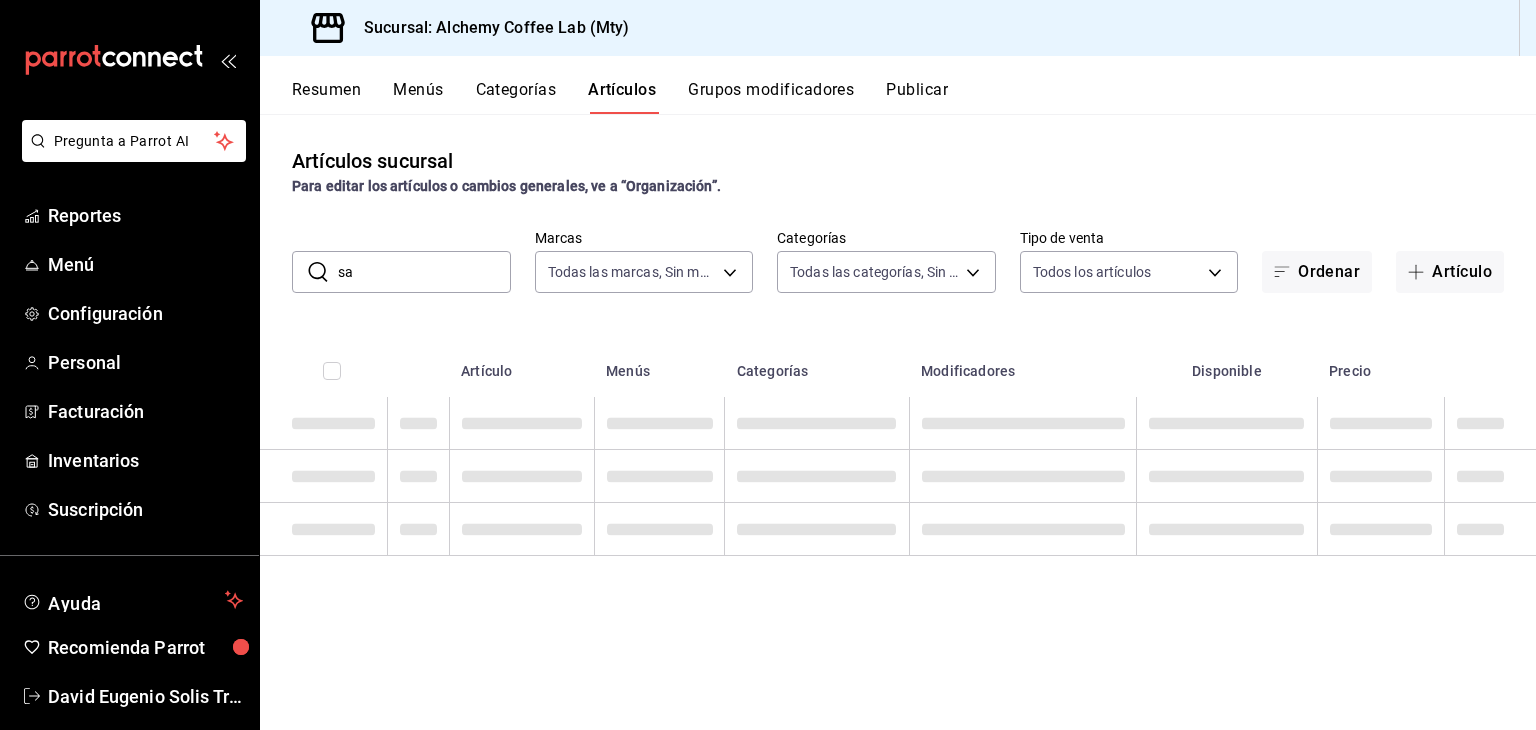 type on "s" 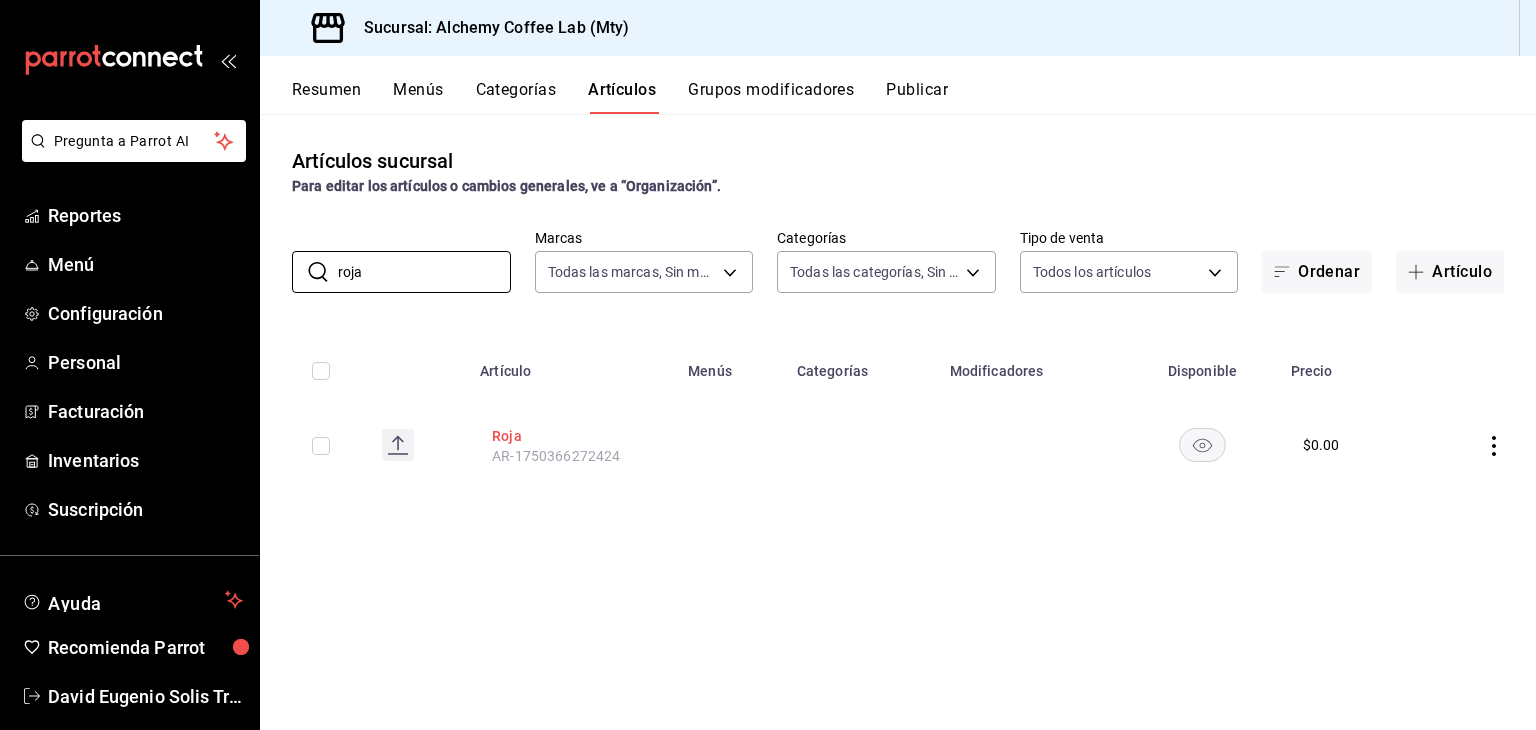 type on "roja" 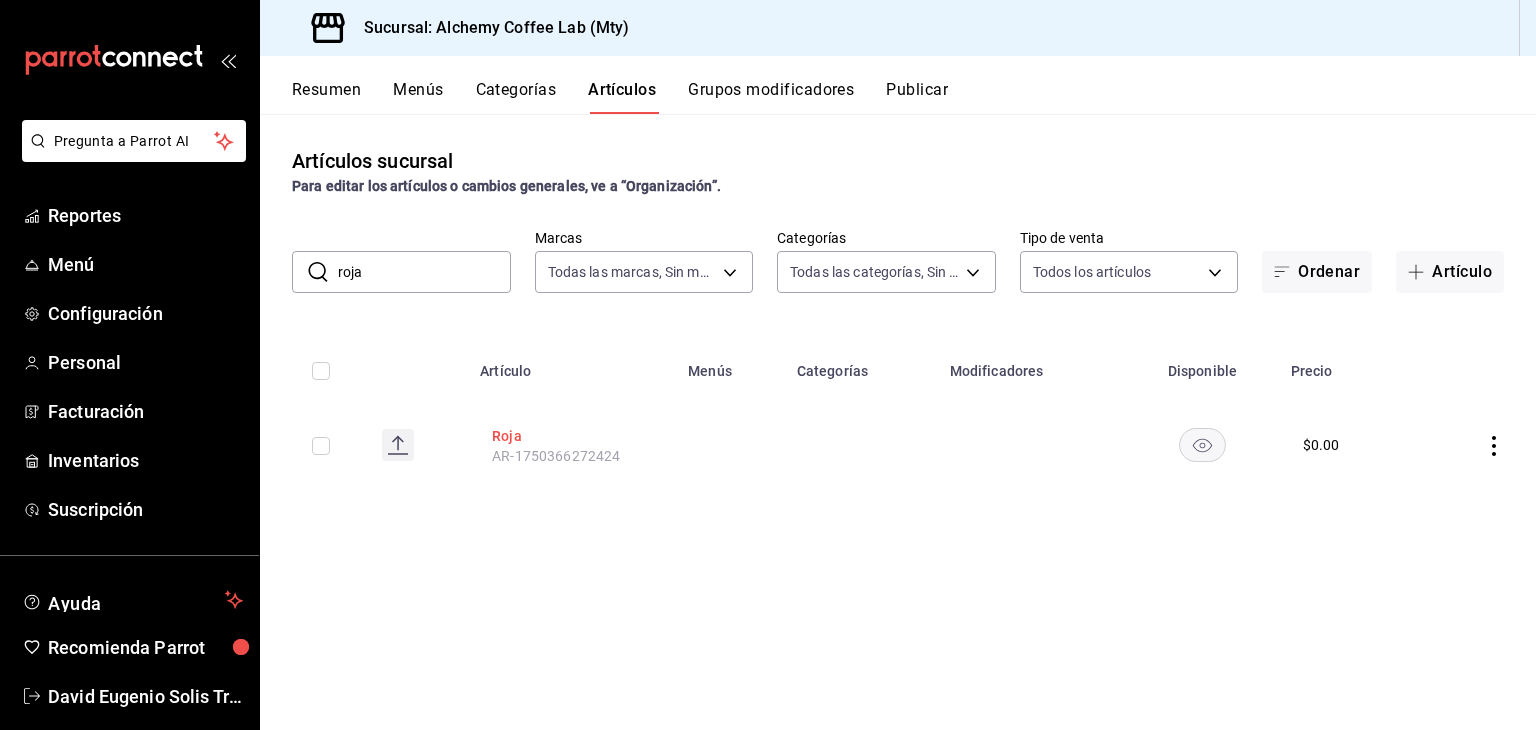 click on "Roja" at bounding box center [572, 436] 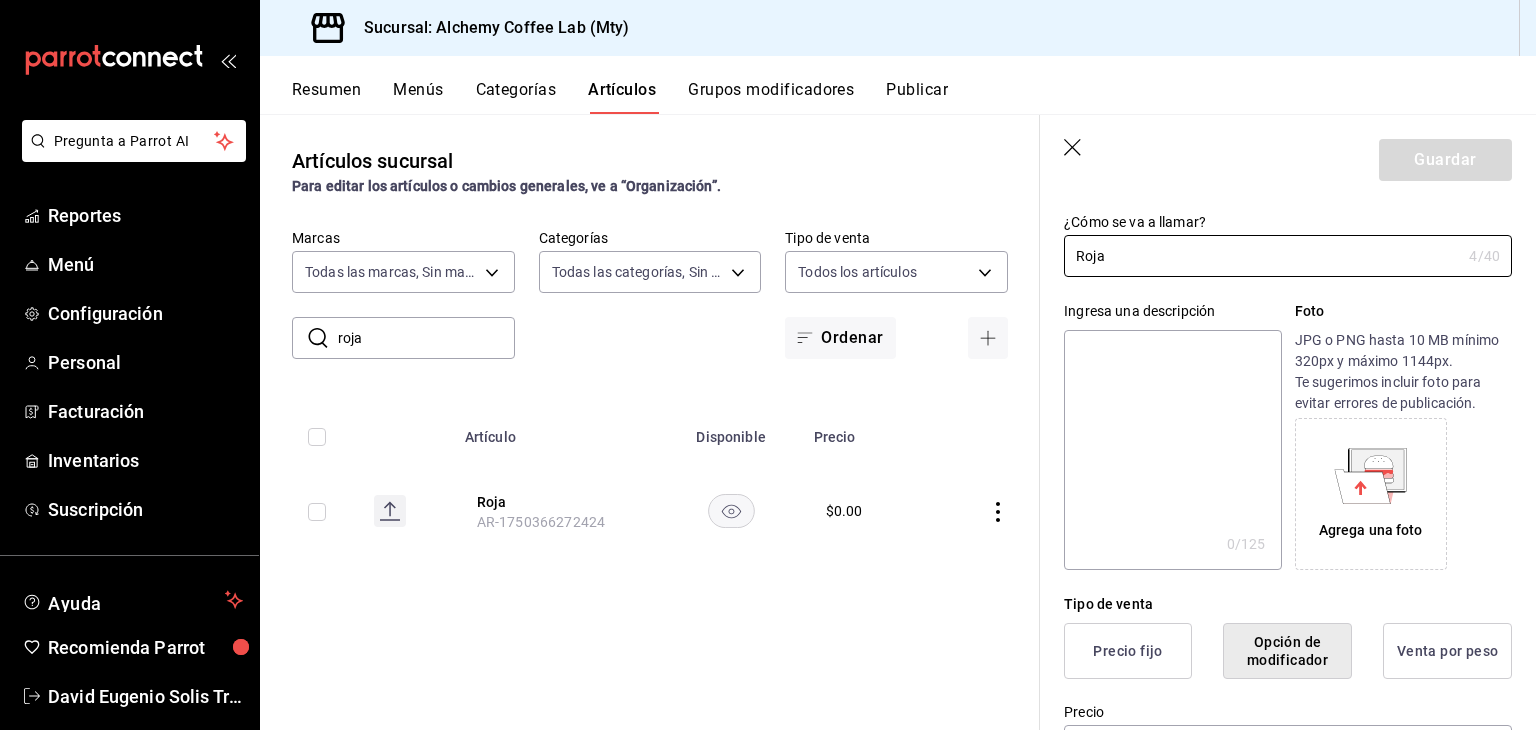 scroll, scrollTop: 0, scrollLeft: 0, axis: both 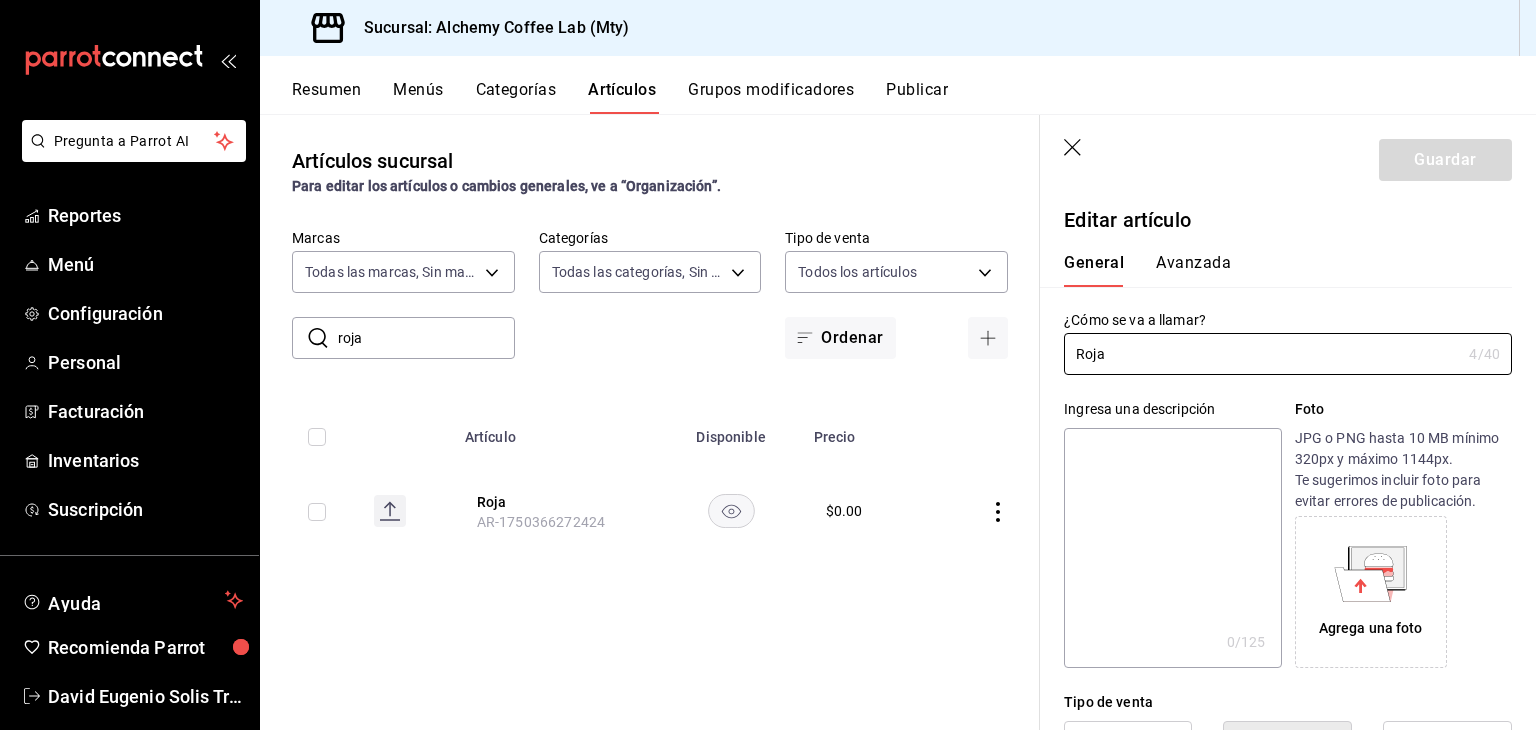 click 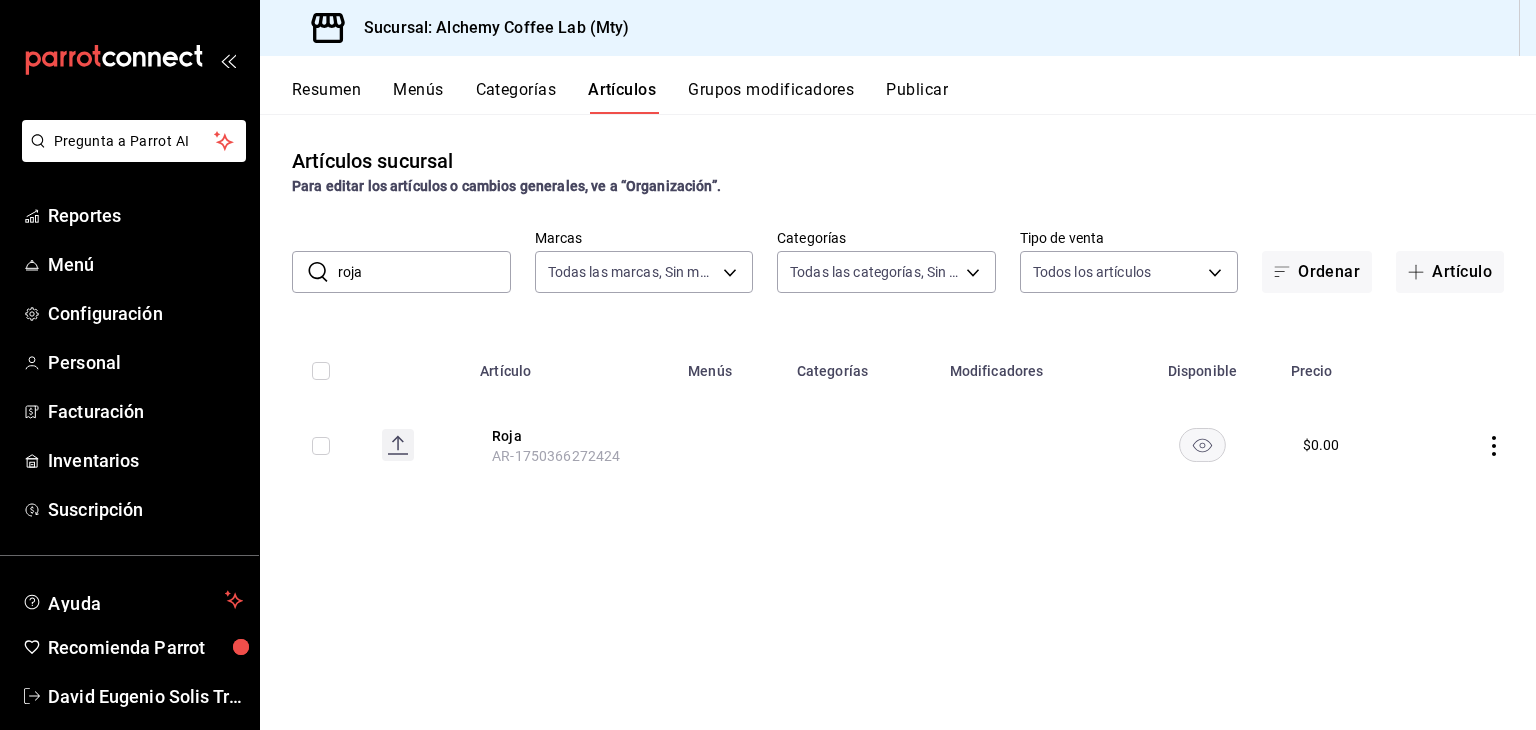 click on "Categorías" at bounding box center [516, 97] 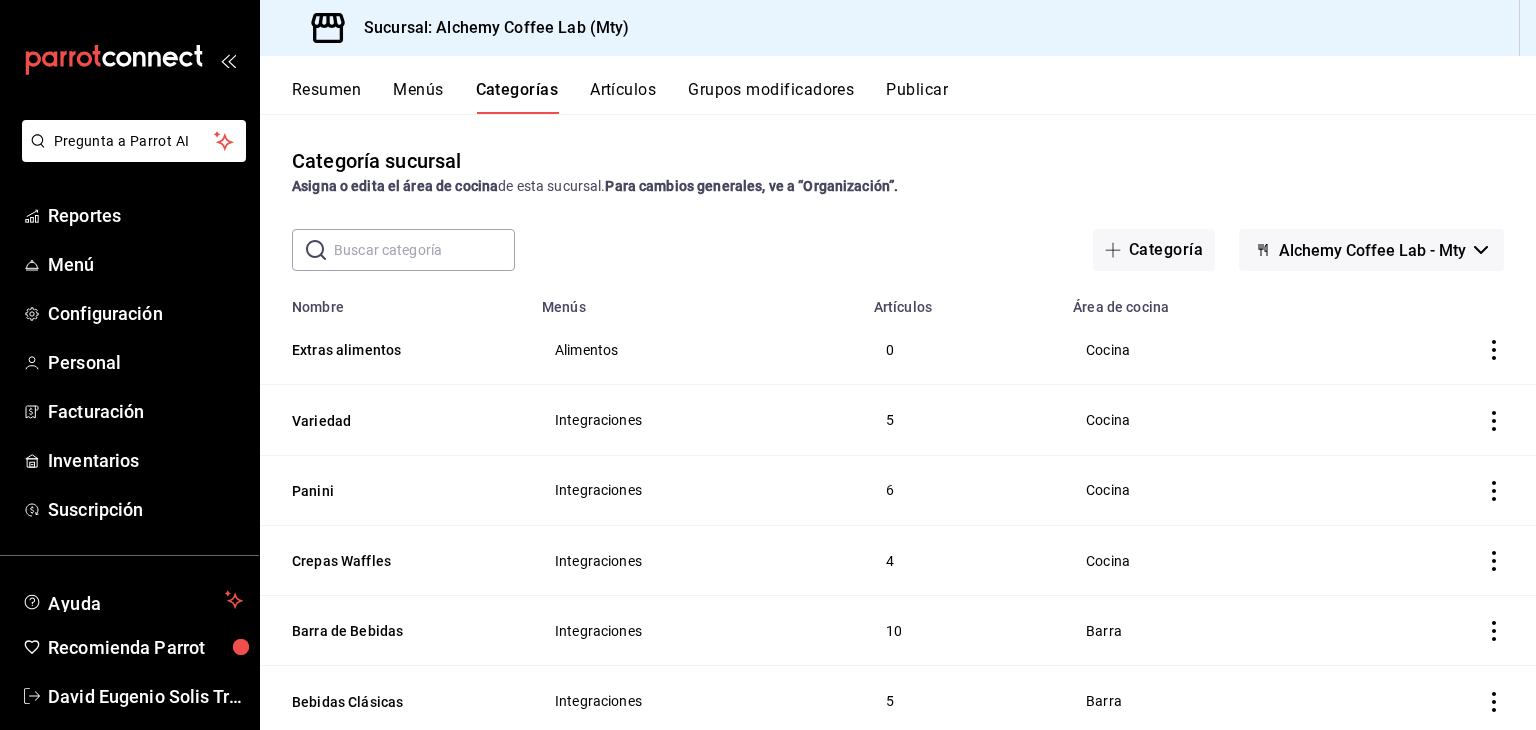 click at bounding box center [424, 250] 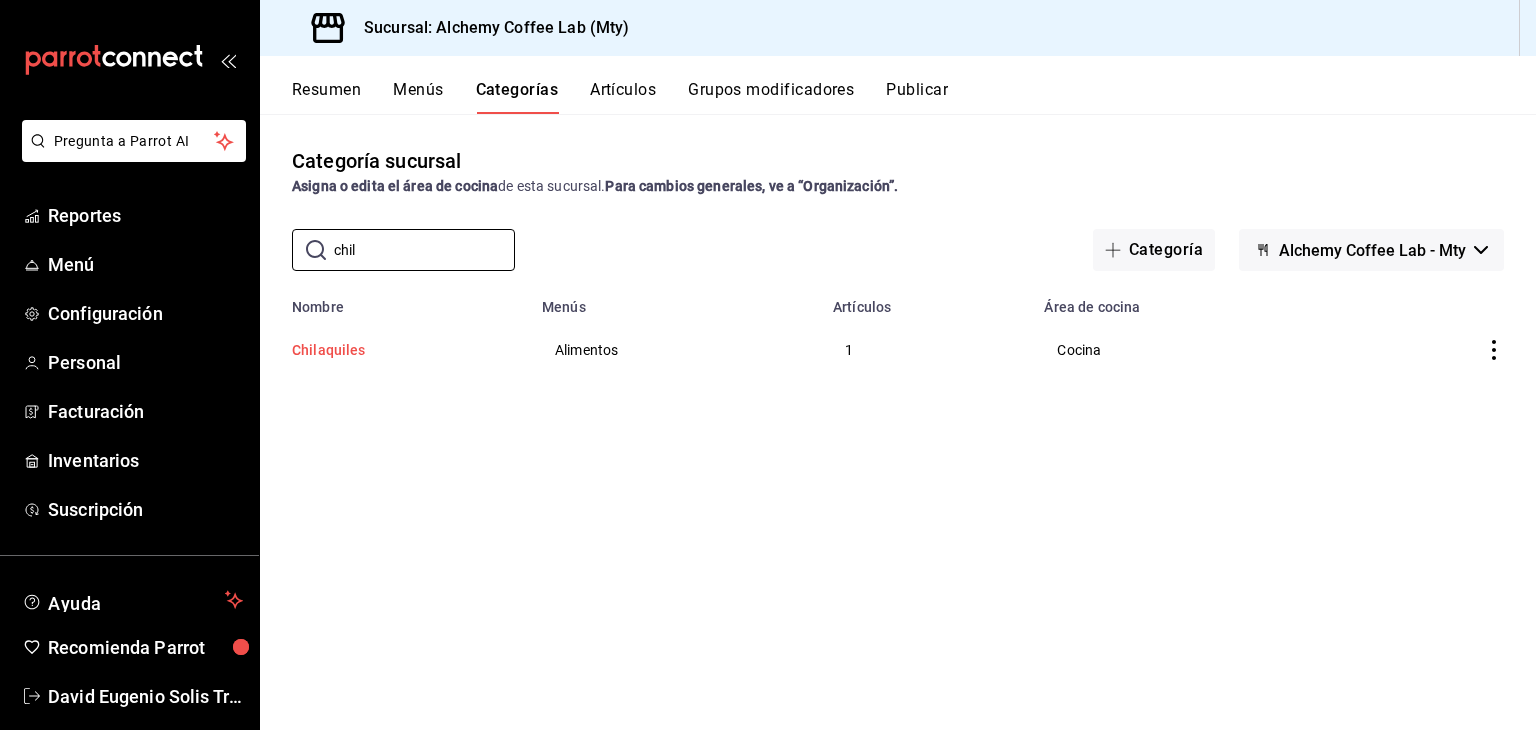 type on "chil" 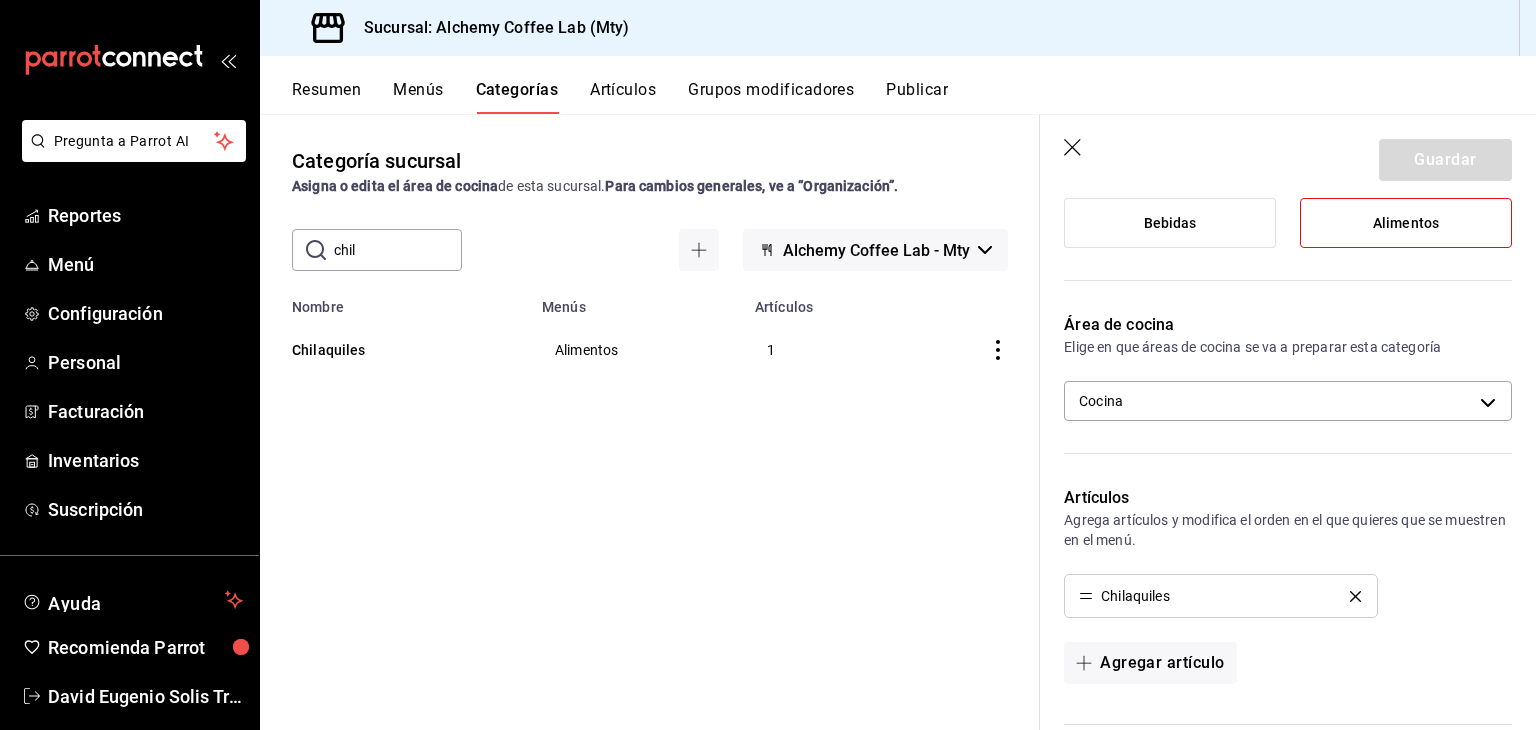 scroll, scrollTop: 500, scrollLeft: 0, axis: vertical 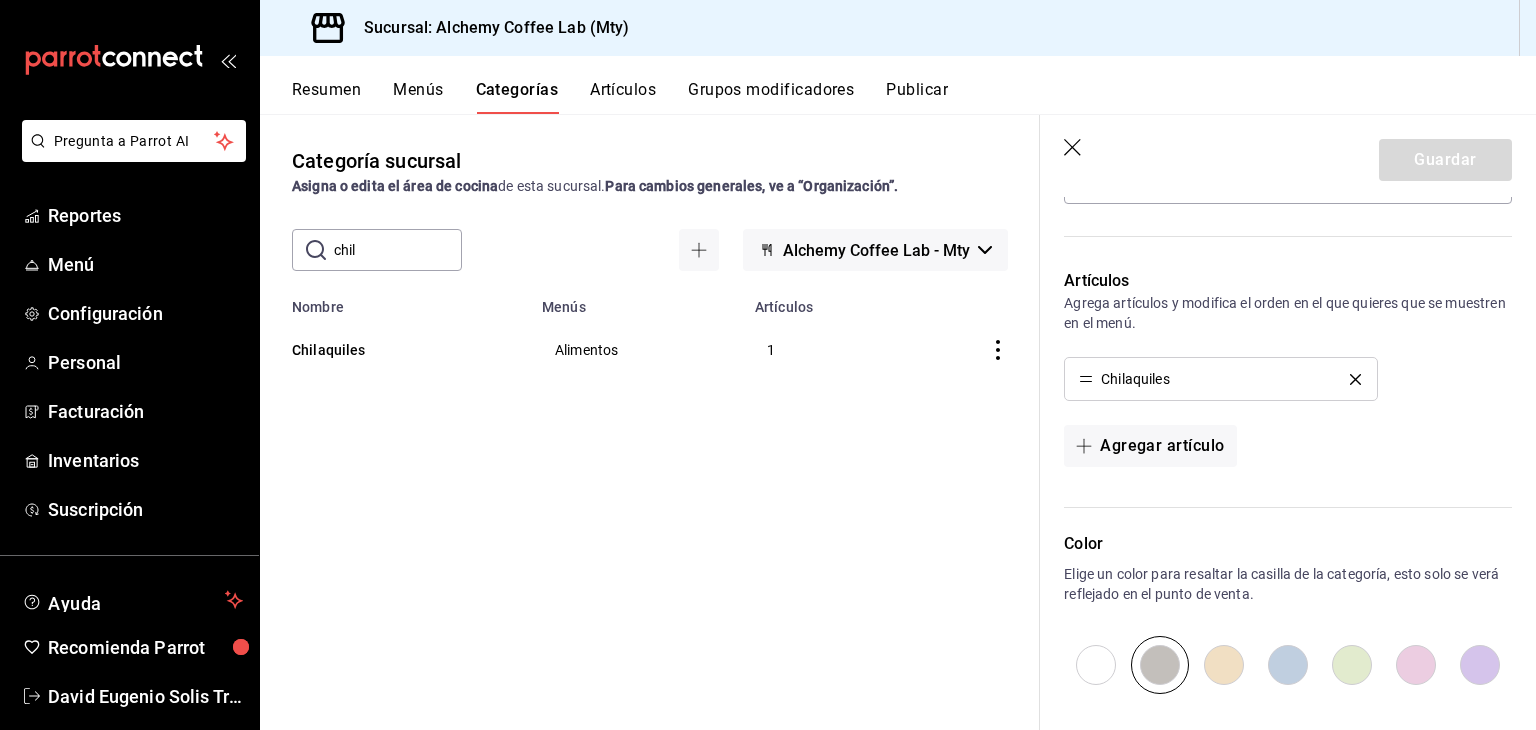 click on "Artículos" at bounding box center [623, 97] 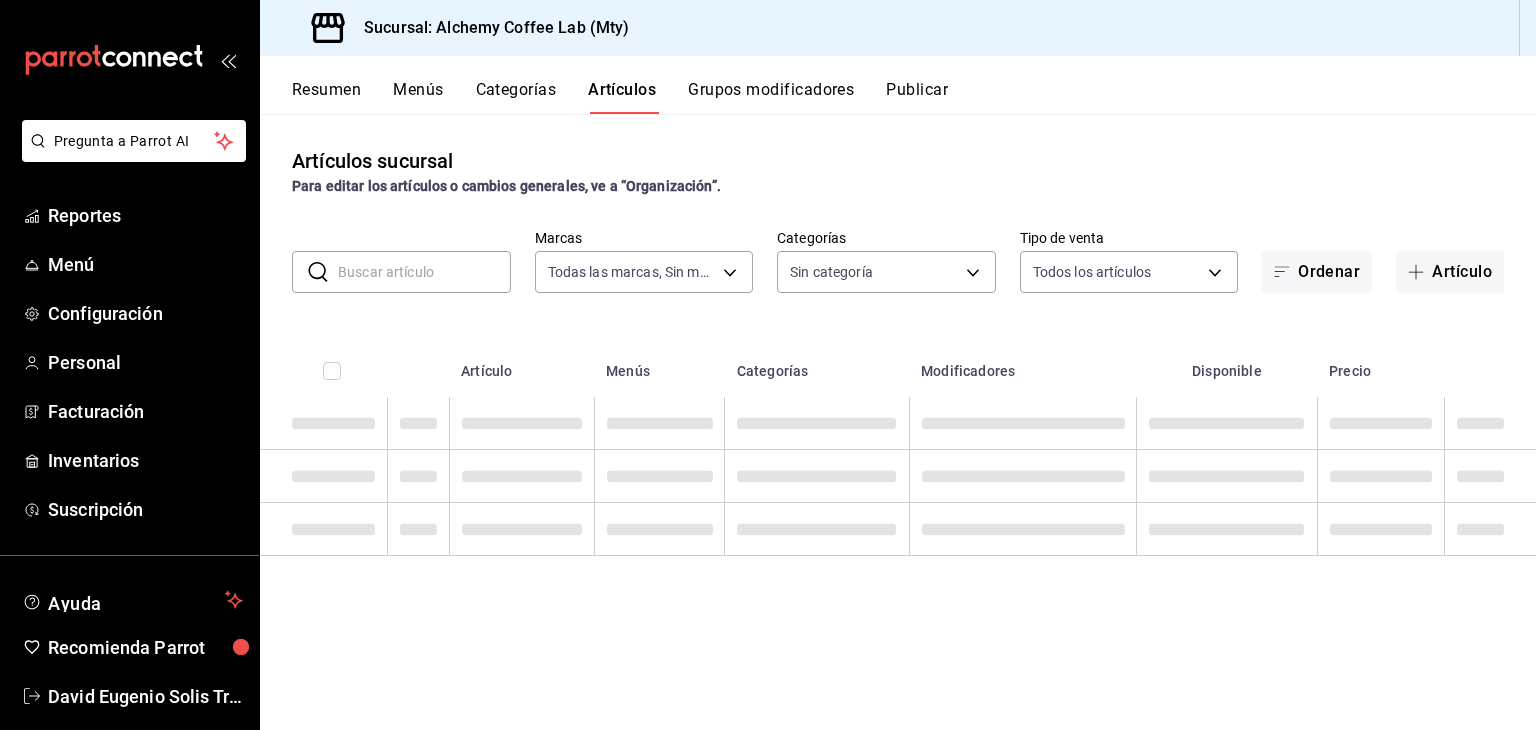 type on "[ID]" 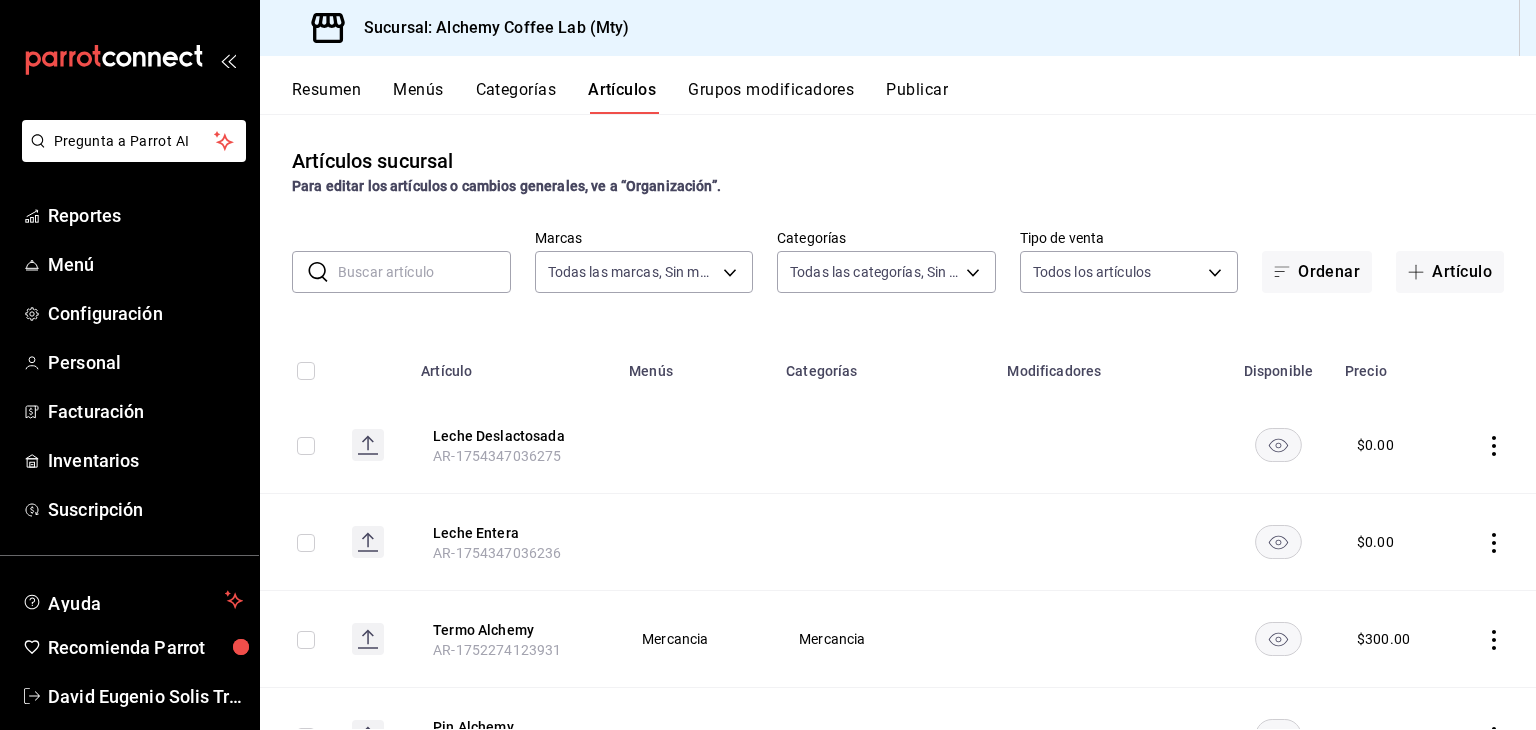 click at bounding box center [424, 272] 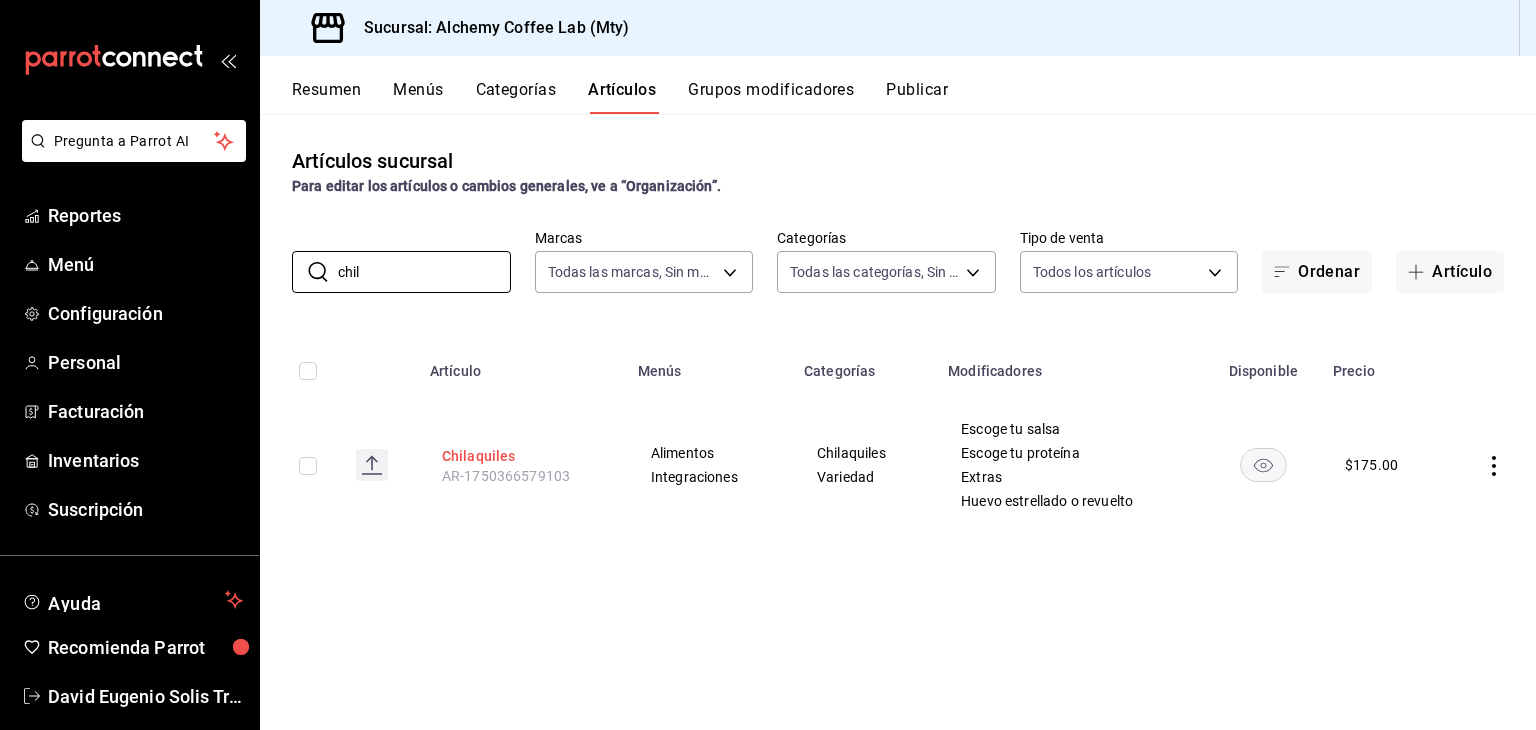 type on "chil" 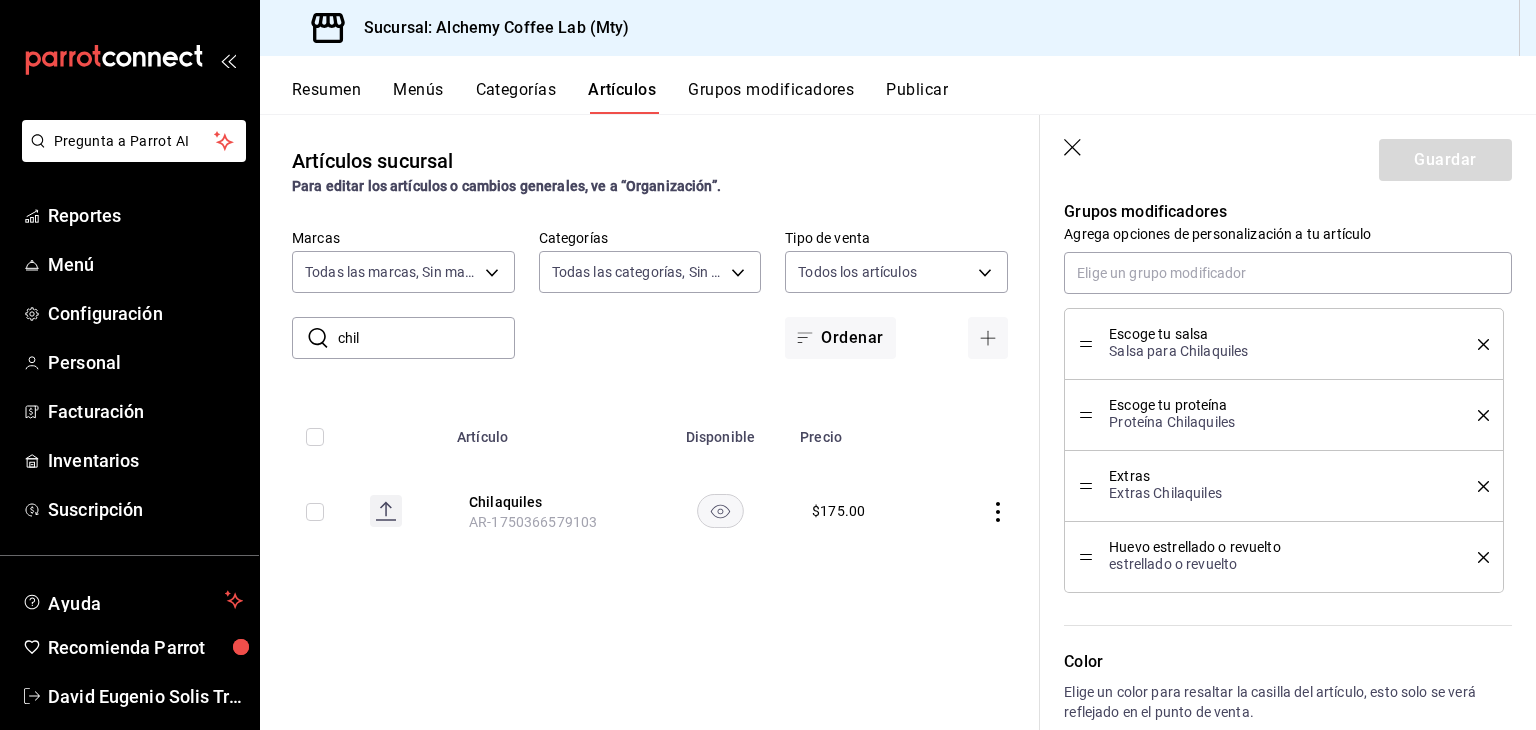 scroll, scrollTop: 1000, scrollLeft: 0, axis: vertical 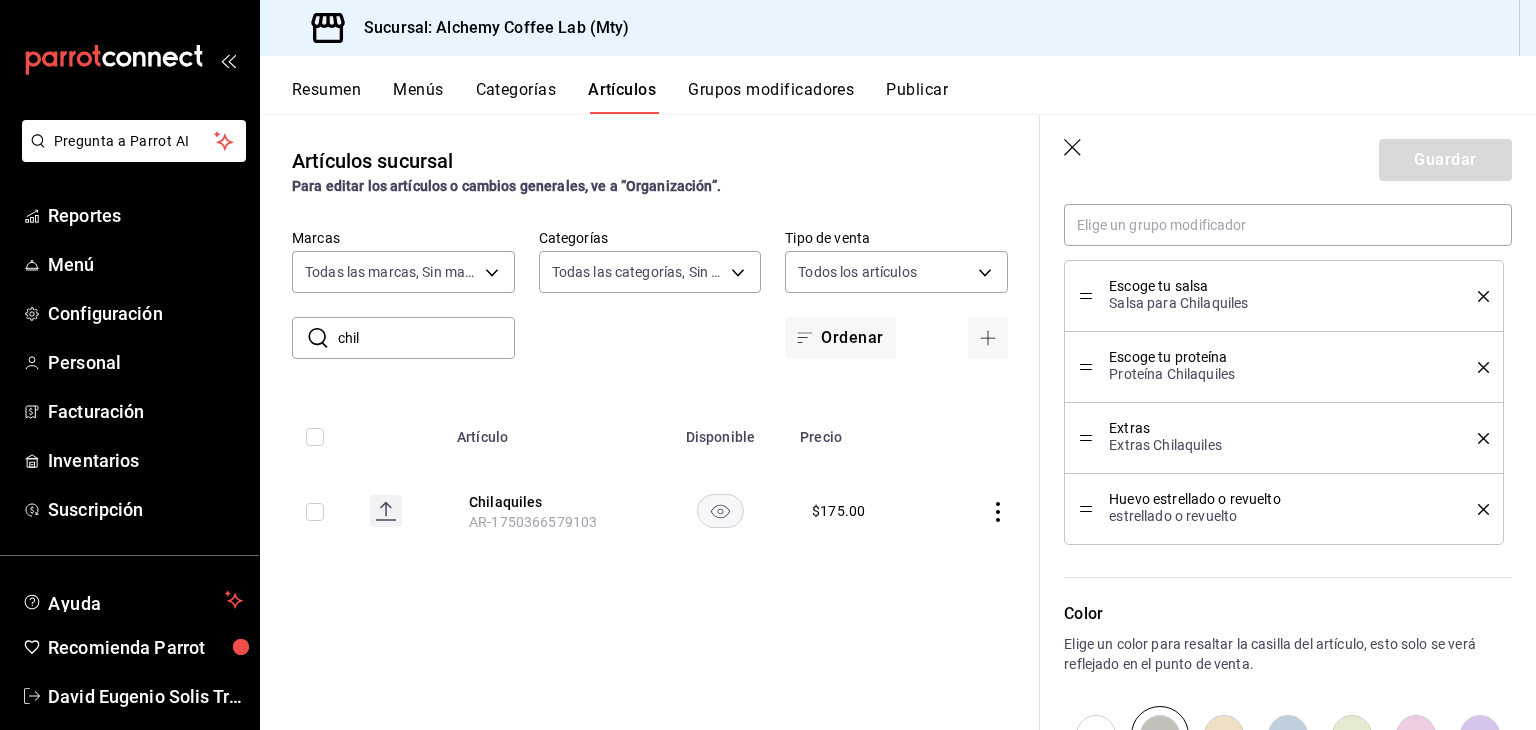 click on "Grupos modificadores" at bounding box center [771, 97] 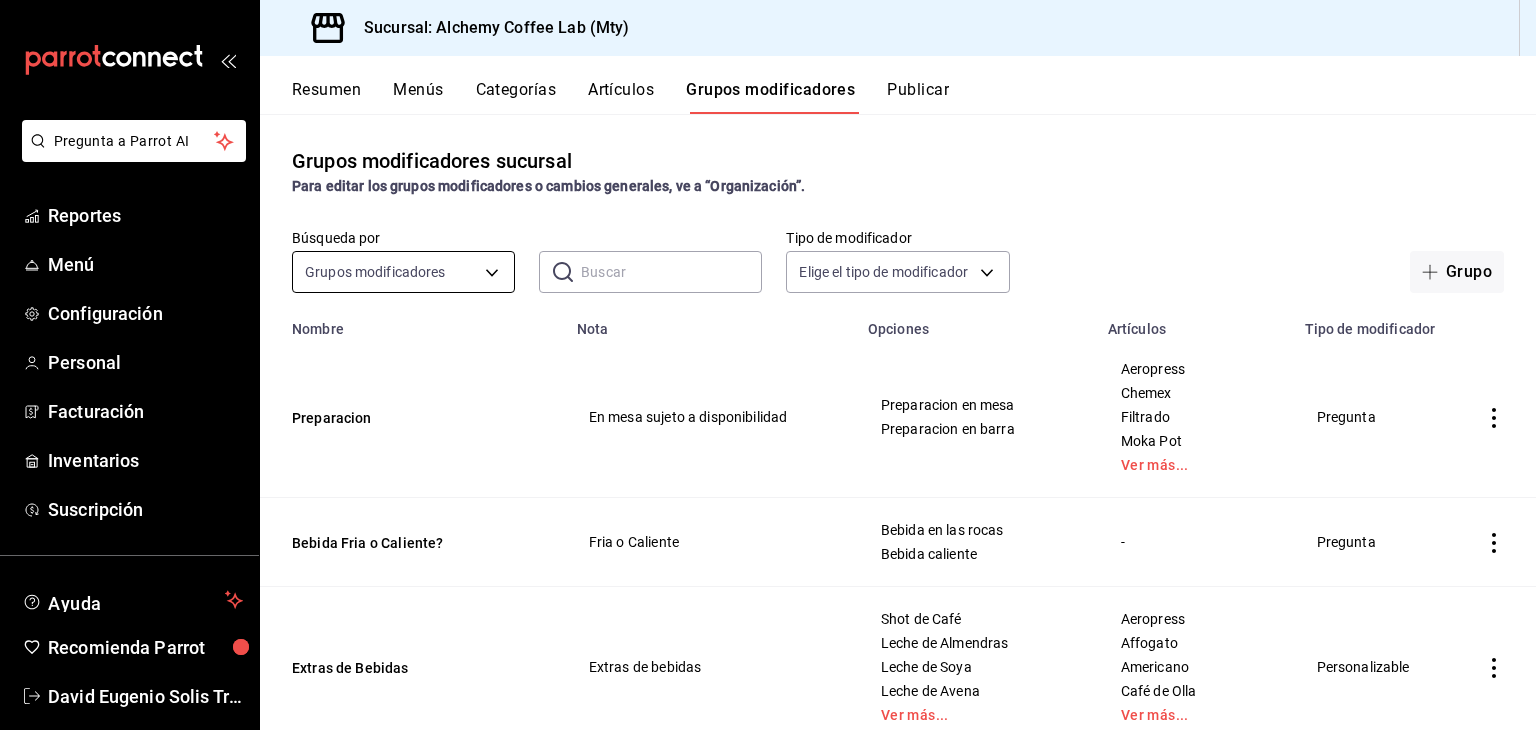 click on "Pregunta a Parrot AI Reportes   Menú   Configuración   Personal   Facturación   Inventarios   Suscripción   Ayuda Recomienda Parrot   David Eugenio Solis Treviño   Sugerir nueva función   Sucursal: Alchemy Coffee Lab (Mty) Resumen Menús Categorías Artículos Grupos modificadores Publicar Grupos modificadores sucursal Para editar los grupos modificadores o cambios generales, ve a “Organización”. Búsqueda por Grupos modificadores GROUP ​ ​ Tipo de modificador Elige el tipo de modificador Grupo Nombre Nota Opciones Artículos Tipo de modificador Preparacion En mesa sujeto a disponibilidad Preparacion en mesa Preparacion en barra Aeropress Chemex Filtrado Moka Pot Ver más... Pregunta Bebida Fria o Caliente? Fria o Caliente Bebida en las rocas Bebida caliente - Pregunta Extras de Bebidas Extras de bebidas Shot de Café Leche de Almendras Leche de Soya Leche de Avena Ver más... Aeropress Affogato Americano Café de Olla Ver más... Personalizable Huevo estrellado o revuelto estrellado o revuelto" at bounding box center [768, 365] 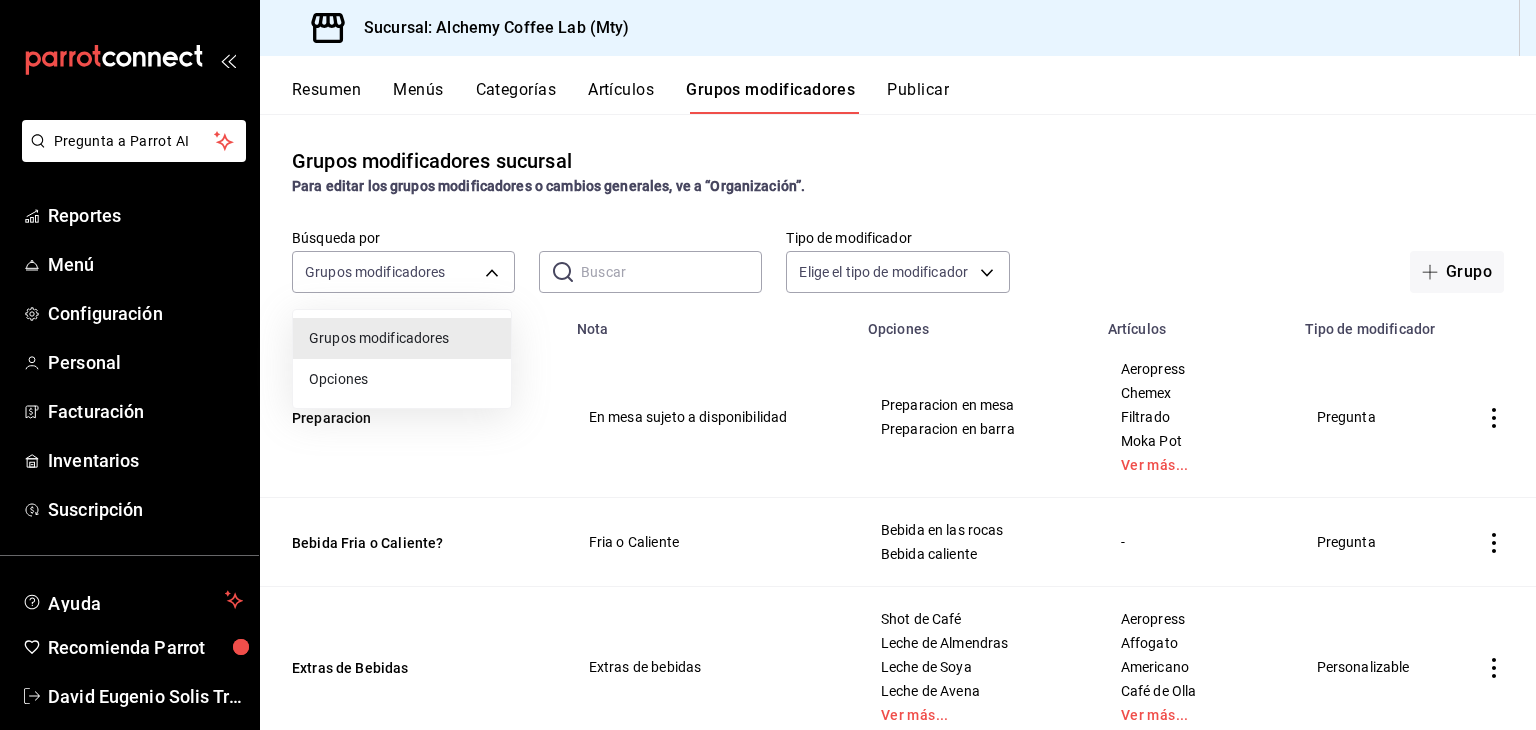 click at bounding box center (768, 365) 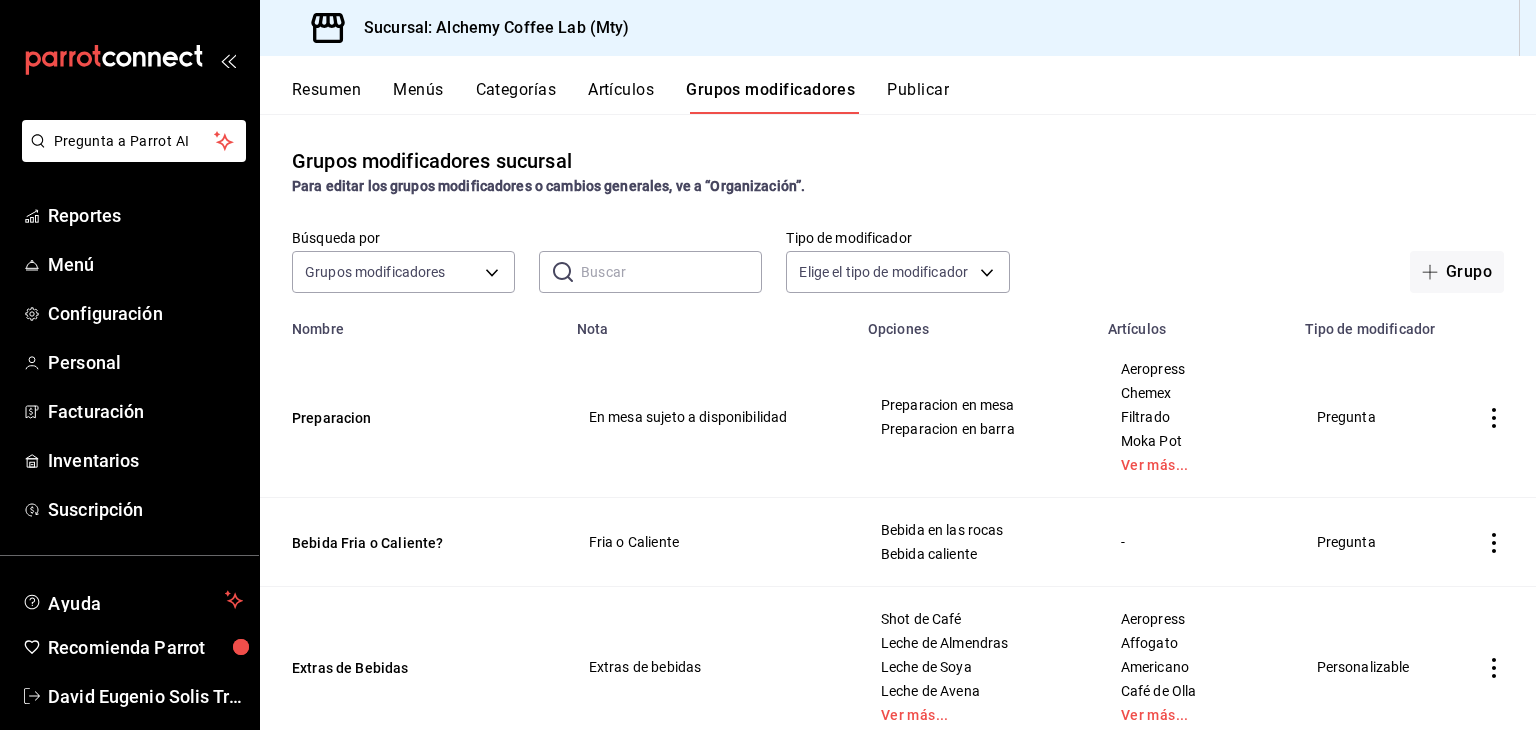 click at bounding box center [671, 272] 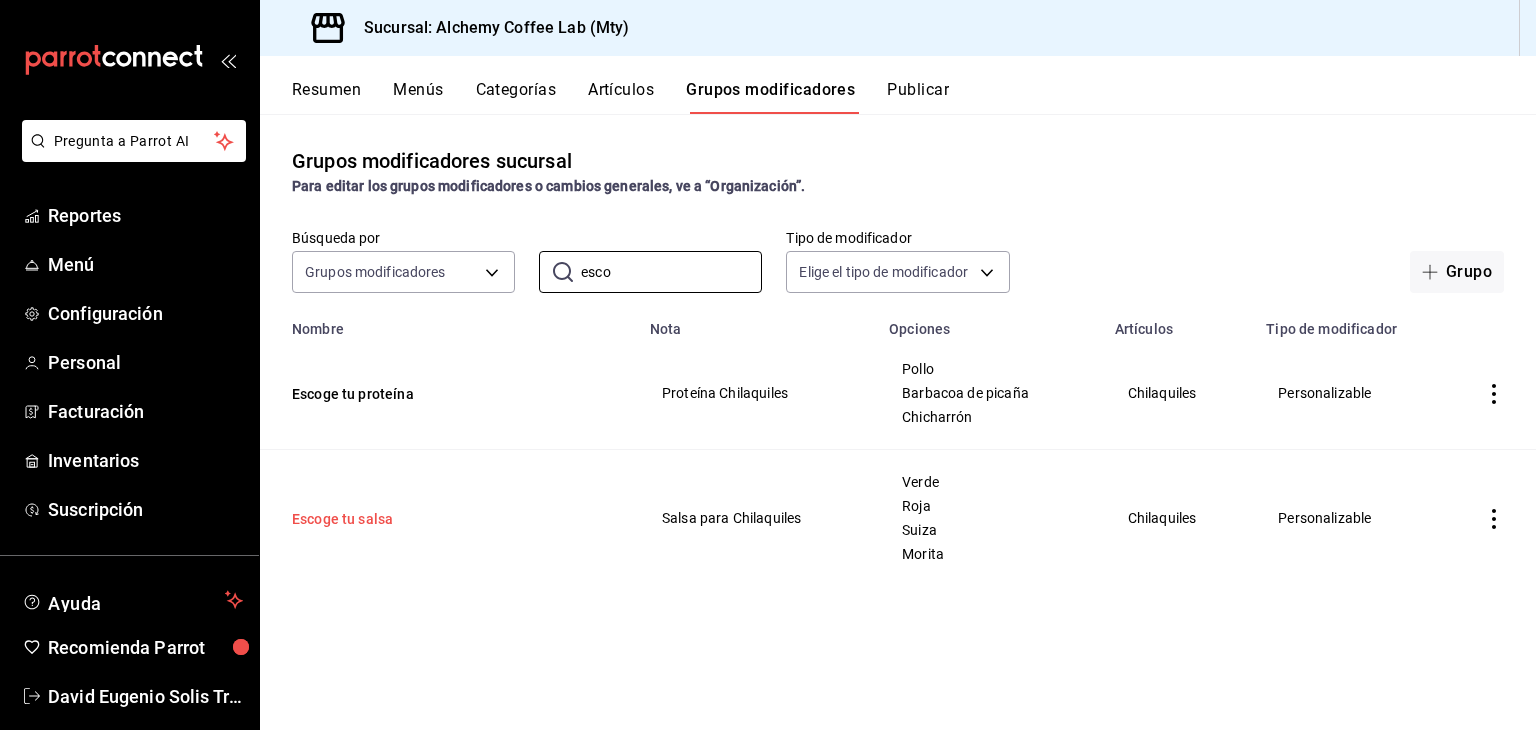 type on "esco" 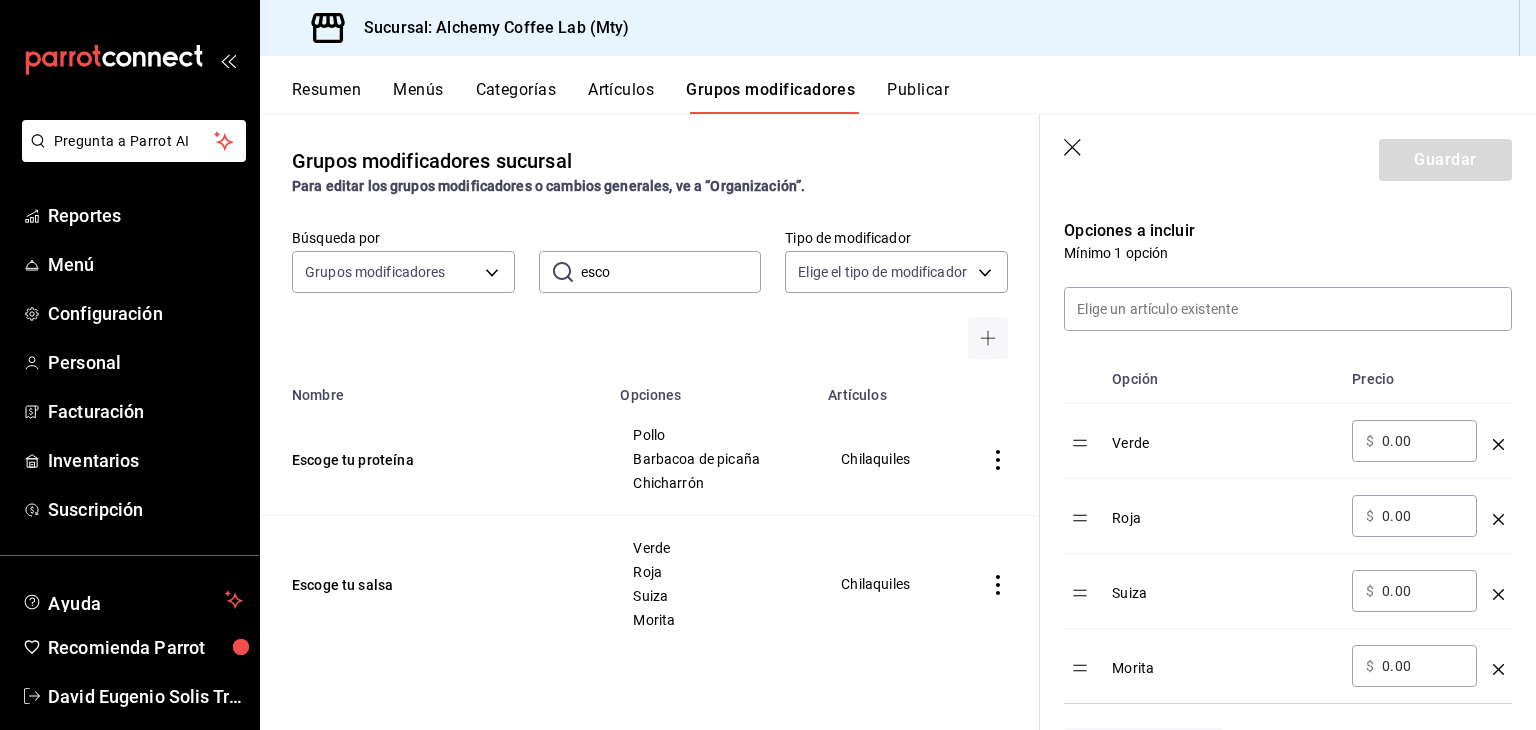 scroll, scrollTop: 600, scrollLeft: 0, axis: vertical 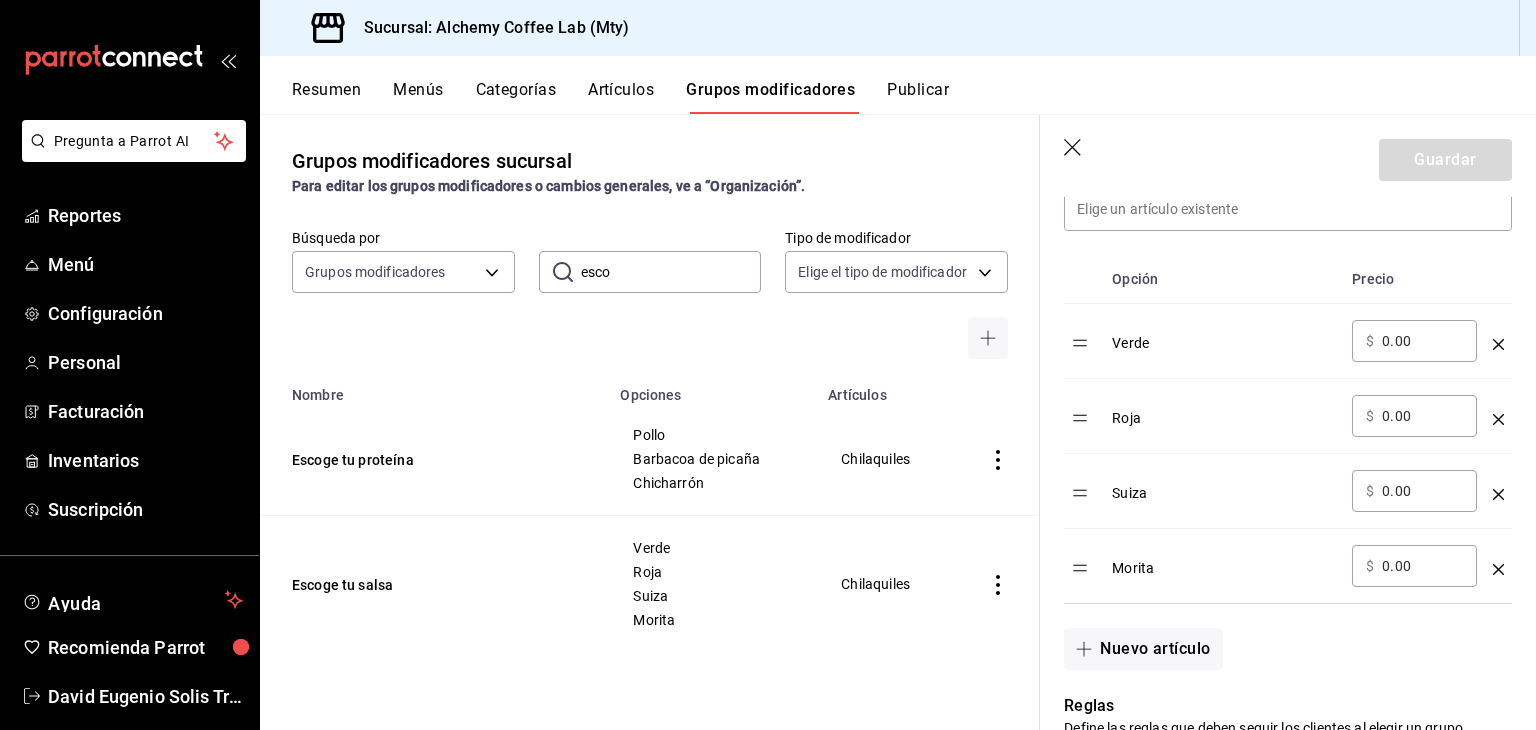 click on "Verde" at bounding box center (1224, 336) 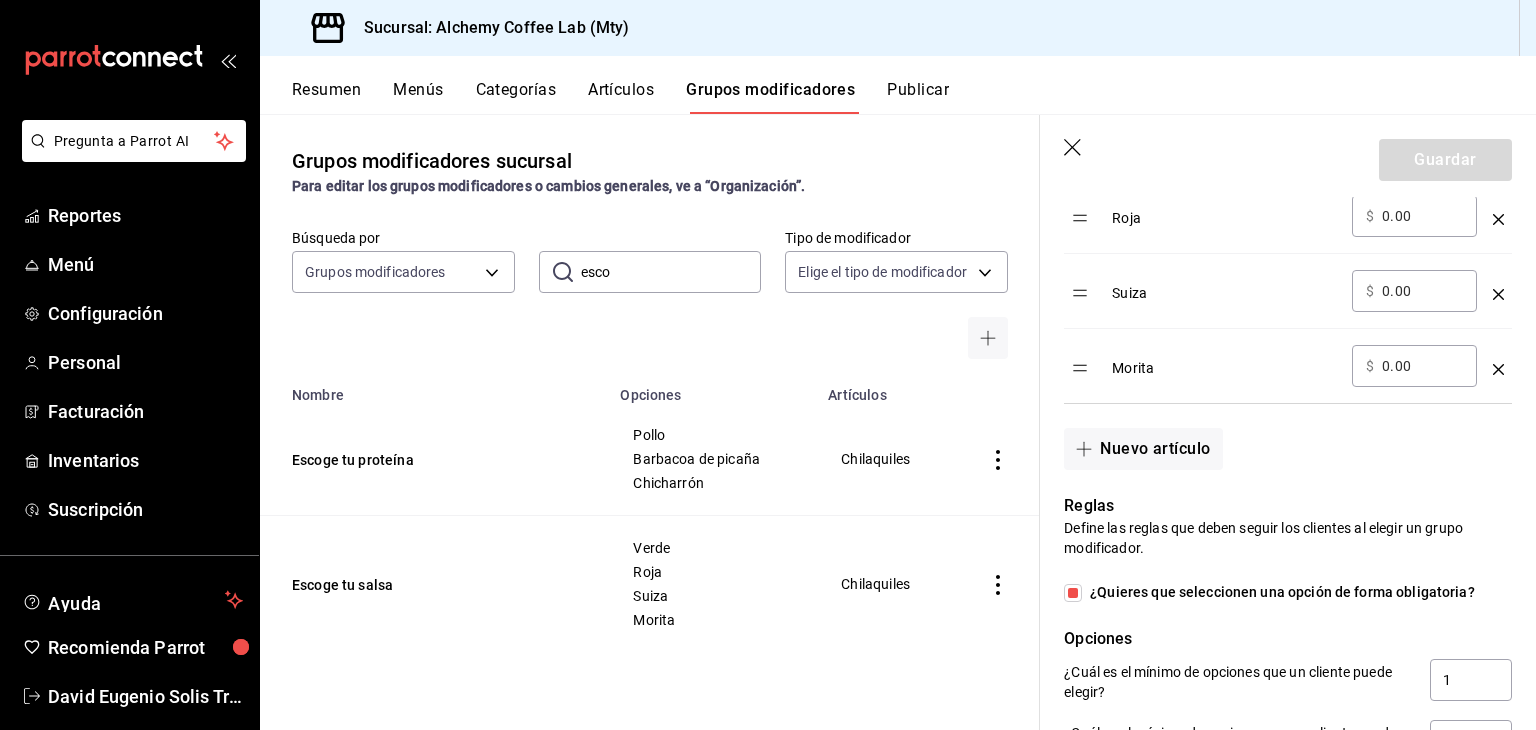 scroll, scrollTop: 800, scrollLeft: 0, axis: vertical 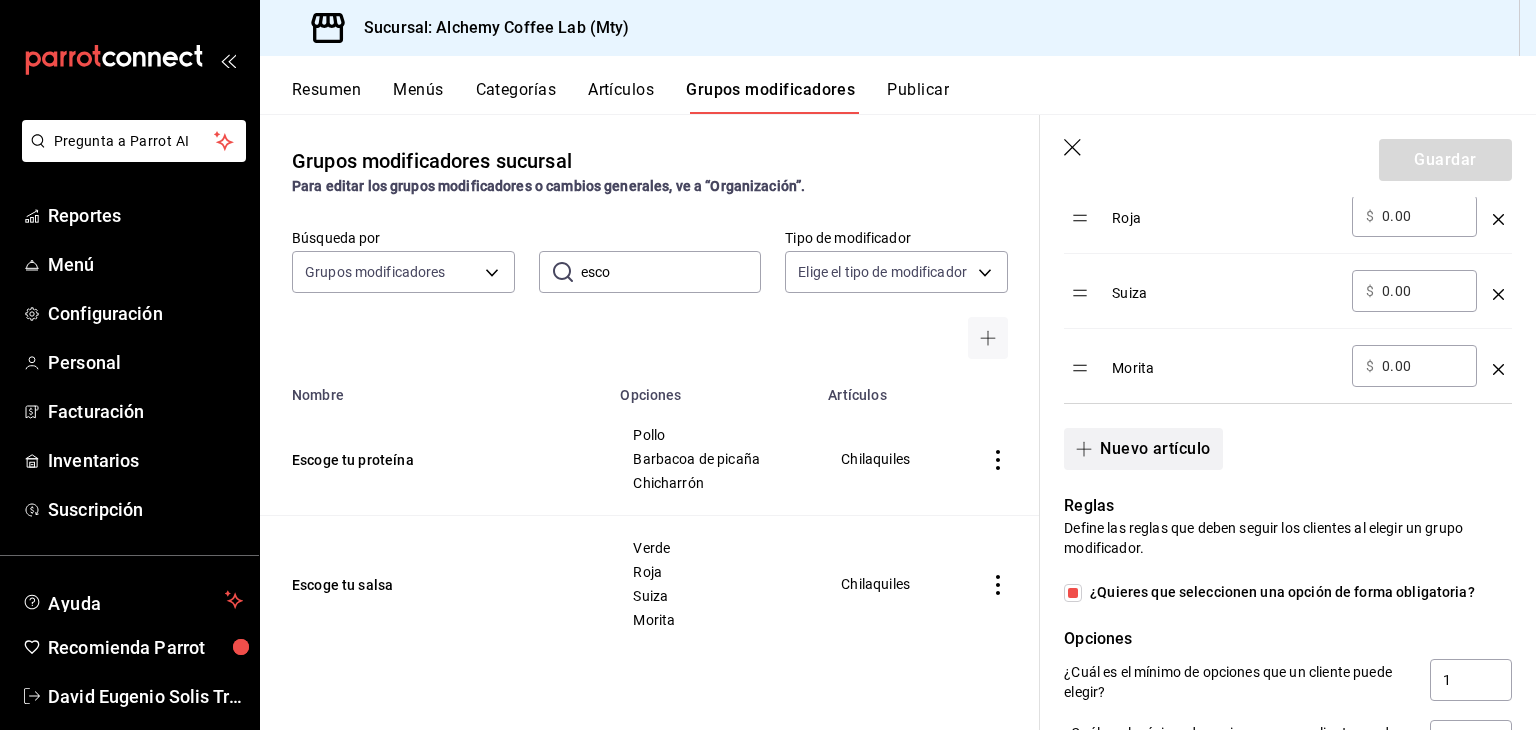 click on "Nuevo artículo" at bounding box center (1143, 449) 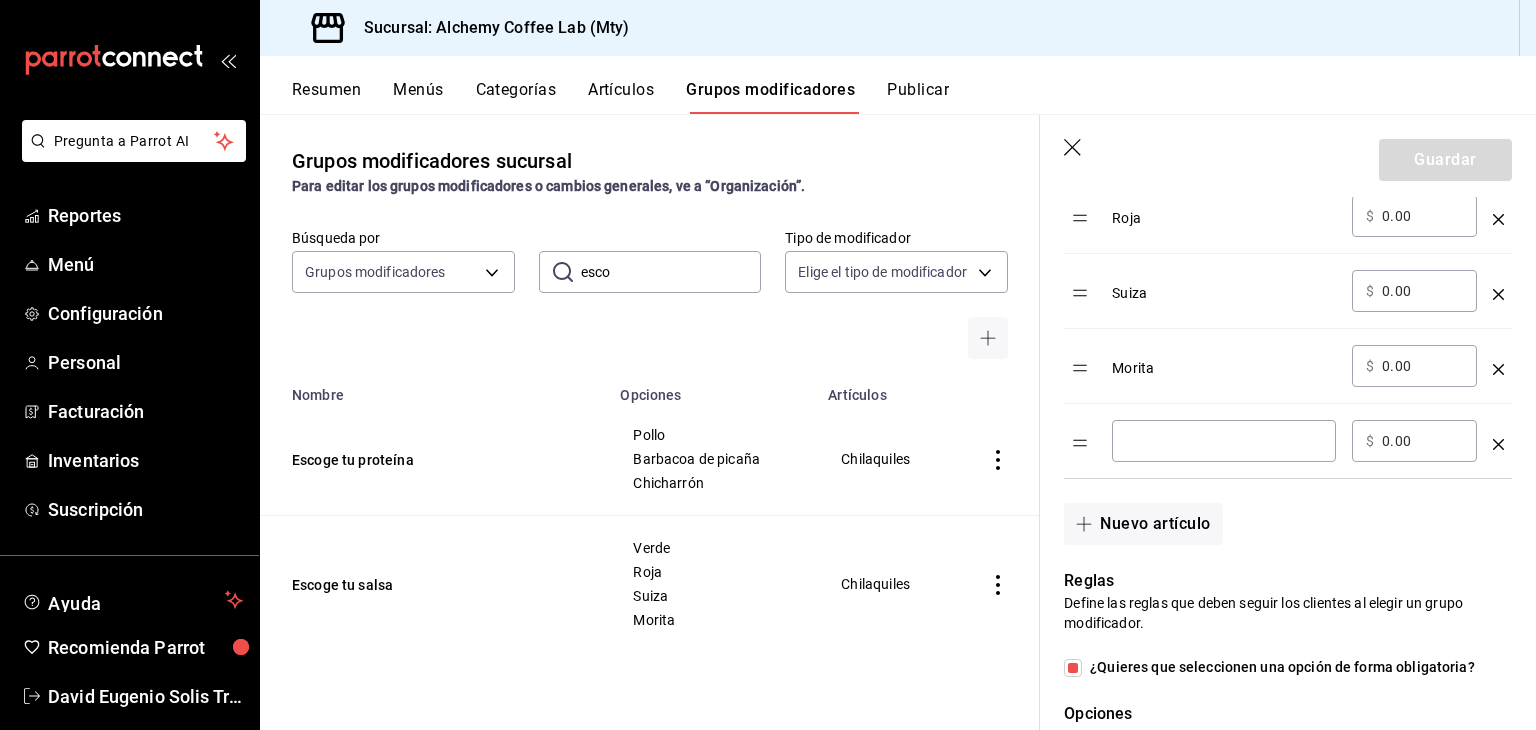 type 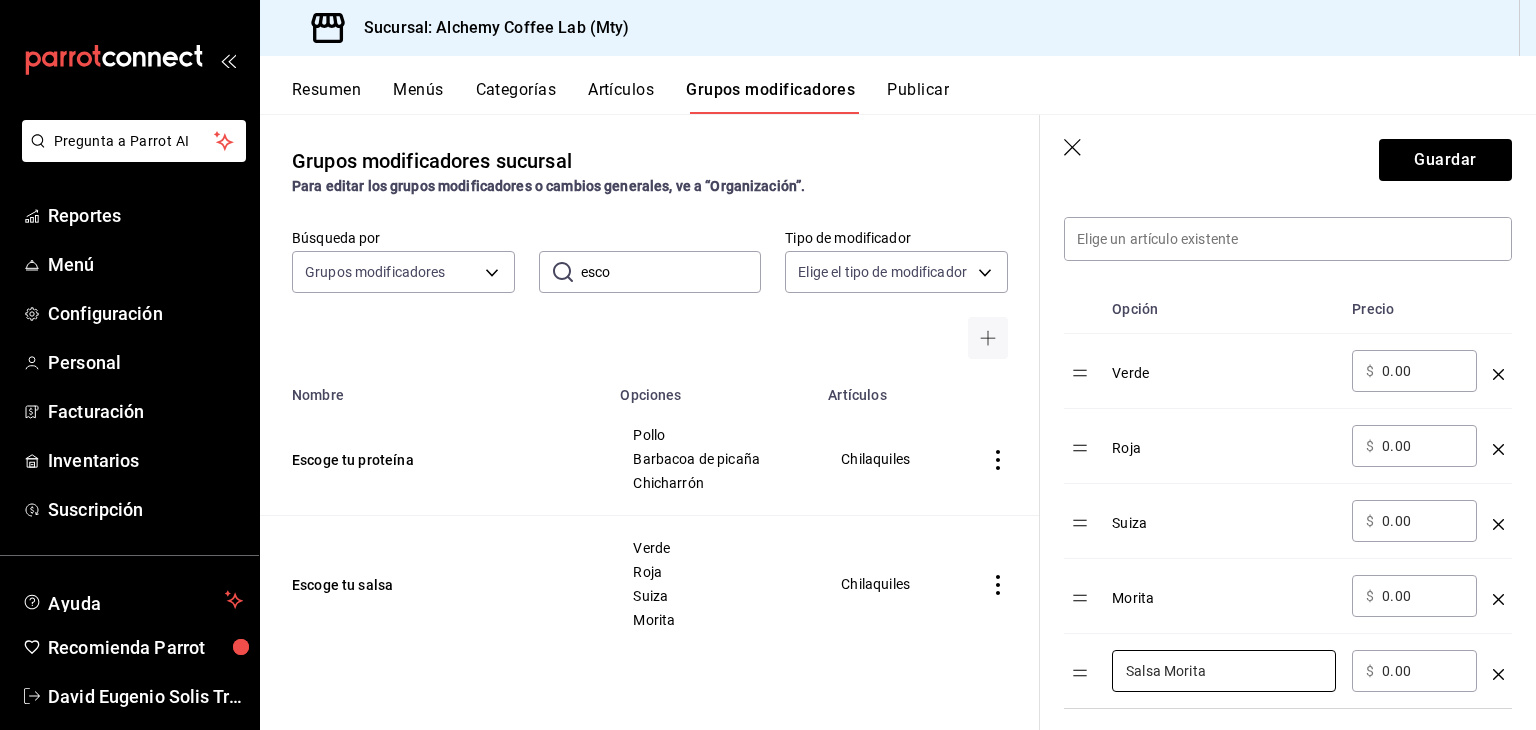 scroll, scrollTop: 600, scrollLeft: 0, axis: vertical 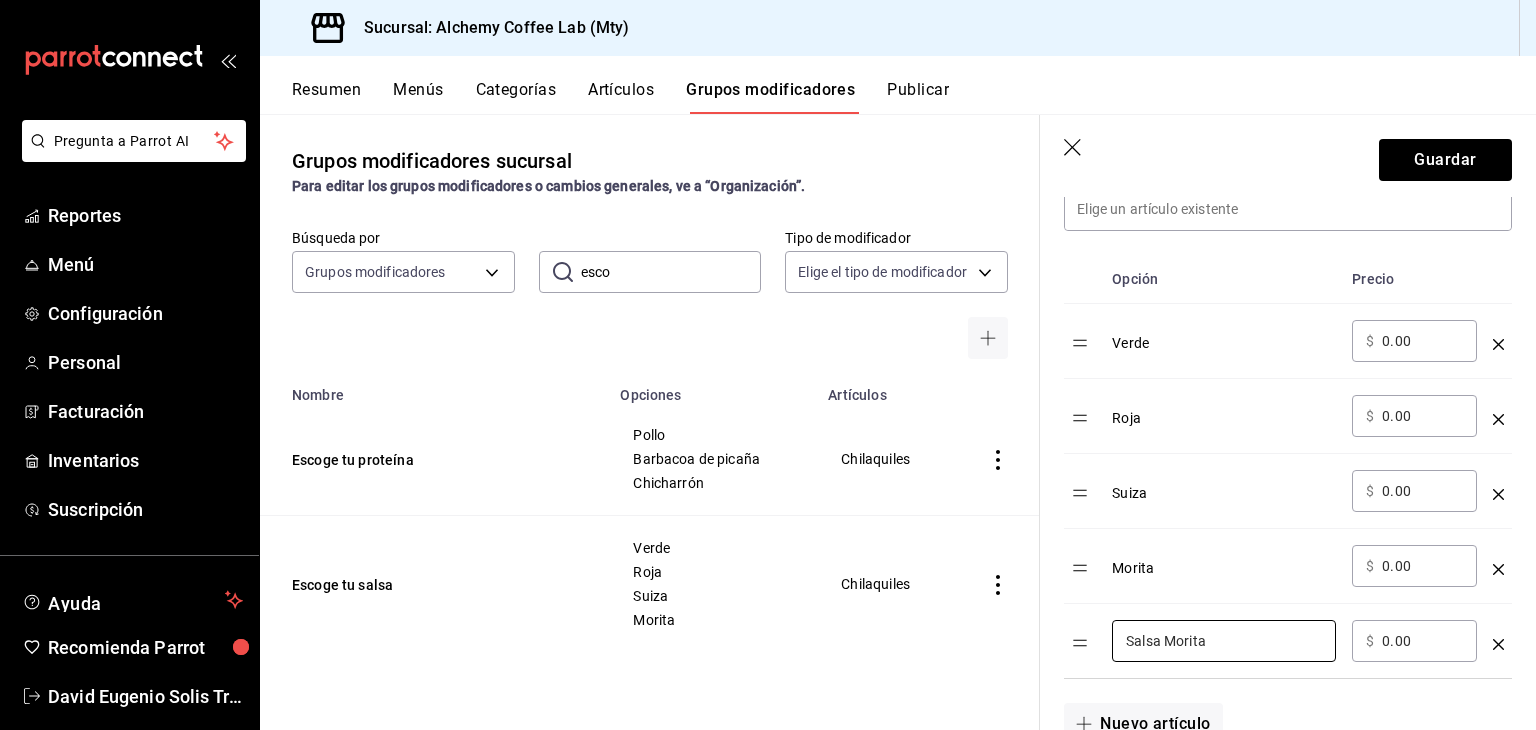 type on "Salsa Morita" 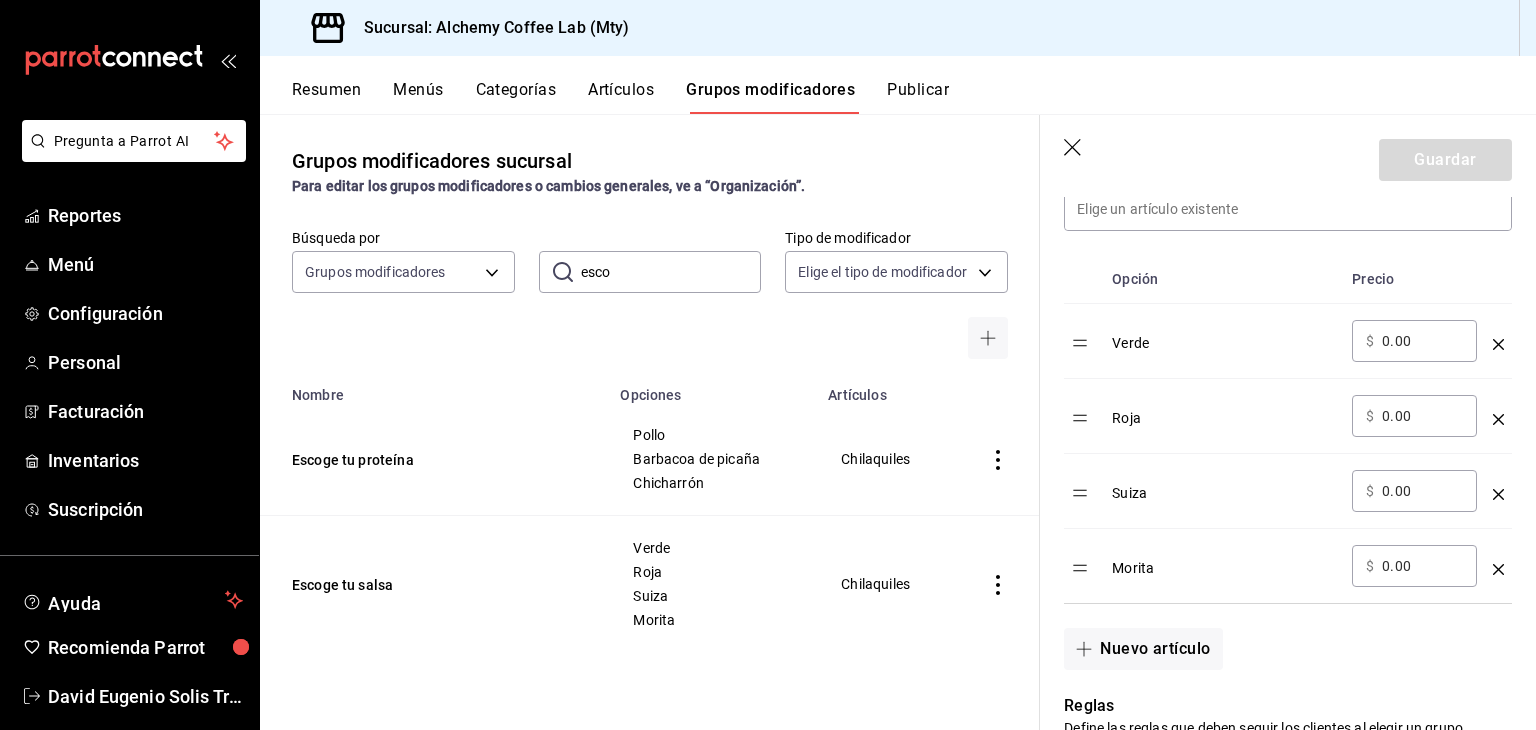 click on "Grupos modificadores" at bounding box center (770, 97) 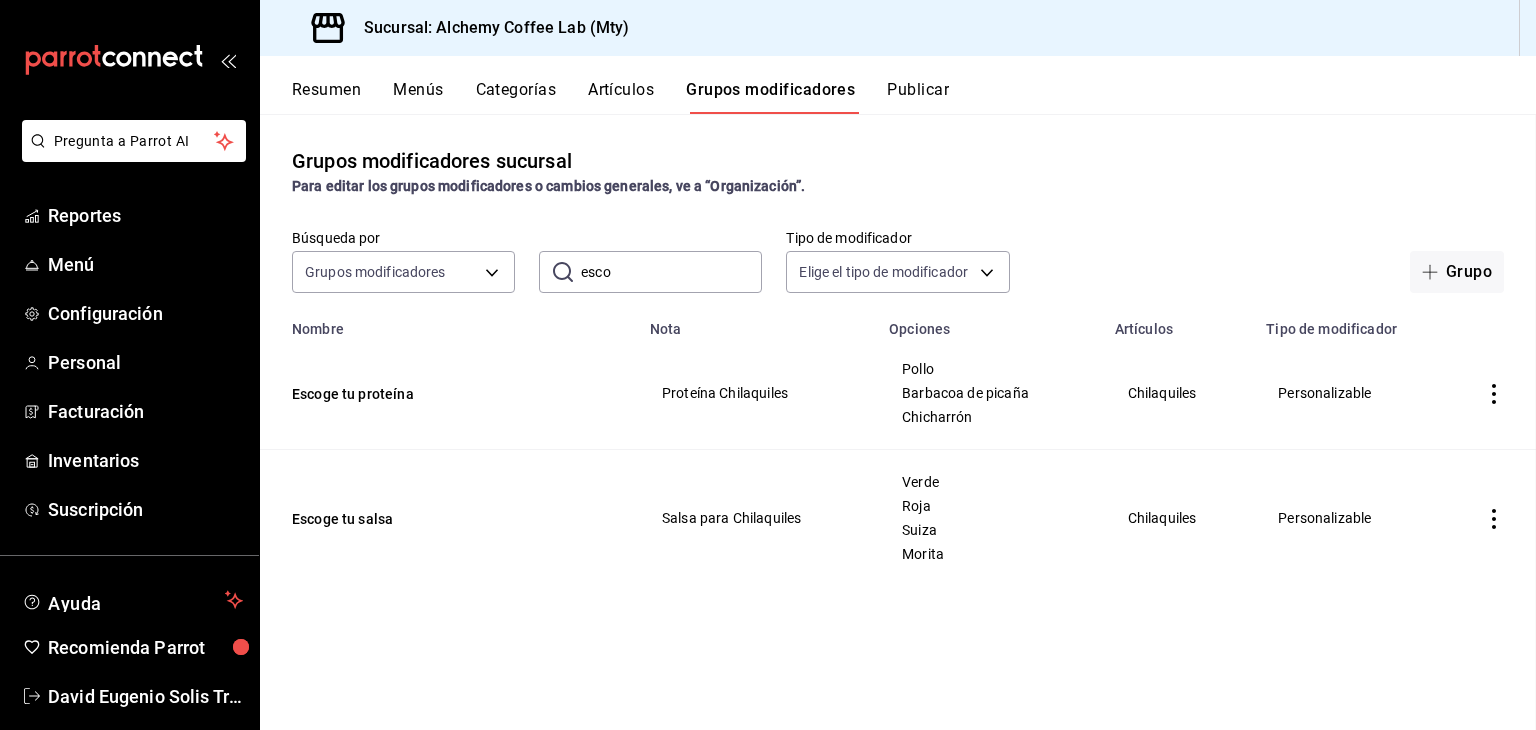 scroll, scrollTop: 0, scrollLeft: 0, axis: both 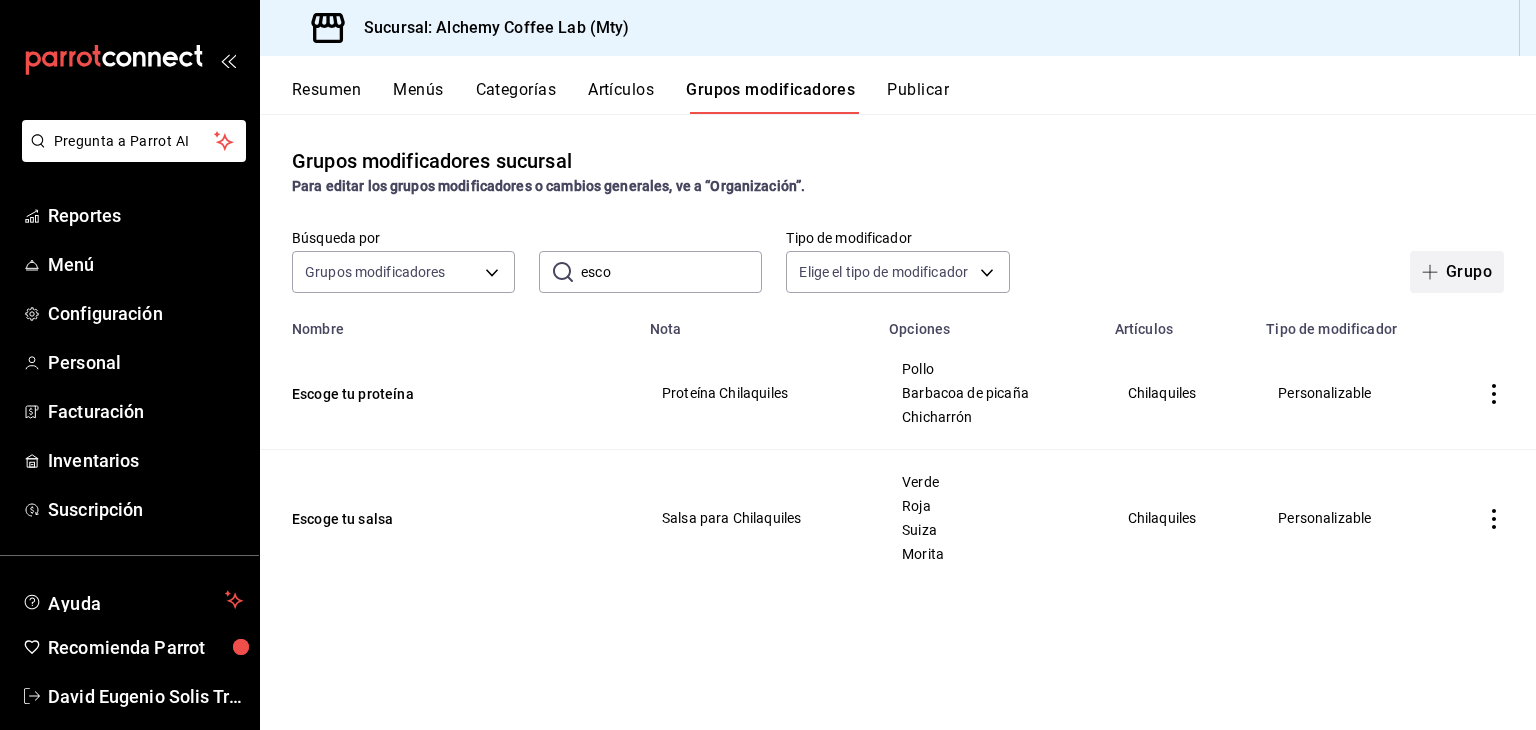 click on "Grupo" at bounding box center [1457, 272] 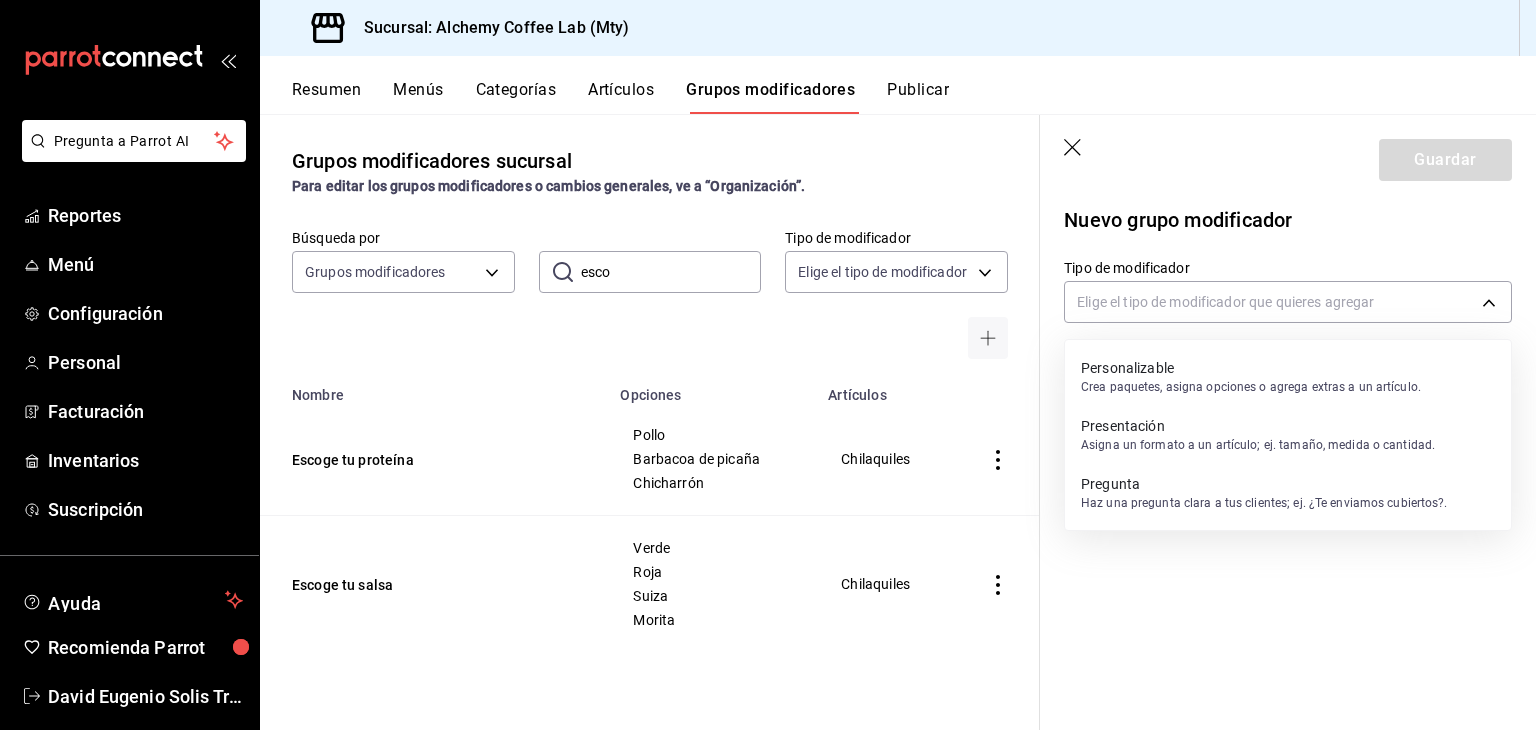click on "Pregunta a Parrot AI Reportes   Menú   Configuración   Personal   Facturación   Inventarios   Suscripción   Ayuda Recomienda Parrot   David Eugenio Solis Treviño   Sugerir nueva función   Sucursal: Alchemy Coffee Lab (Mty) Resumen Menús Categorías Artículos Grupos modificadores Publicar Grupos modificadores sucursal Para editar los grupos modificadores o cambios generales, ve a “Organización”. Búsqueda por Grupos modificadores GROUP ​ esco ​ Tipo de modificador Elige el tipo de modificador Nombre Opciones Artículos Escoge tu proteína Pollo Barbacoa de picaña Chicharrón Chilaquiles Escoge tu salsa Verde Roja Suiza Morita Chilaquiles Guardar Nuevo grupo modificador Tipo de modificador Elige el tipo de modificador que quieres agregar GANA 1 MES GRATIS EN TU SUSCRIPCIÓN AQUÍ Ver video tutorial Ir a video Pregunta a Parrot AI Reportes   Menú   Configuración   Personal   Facturación   Inventarios   Suscripción   Ayuda Recomienda Parrot   David Eugenio Solis Treviño     Editar Duplicar" at bounding box center [768, 365] 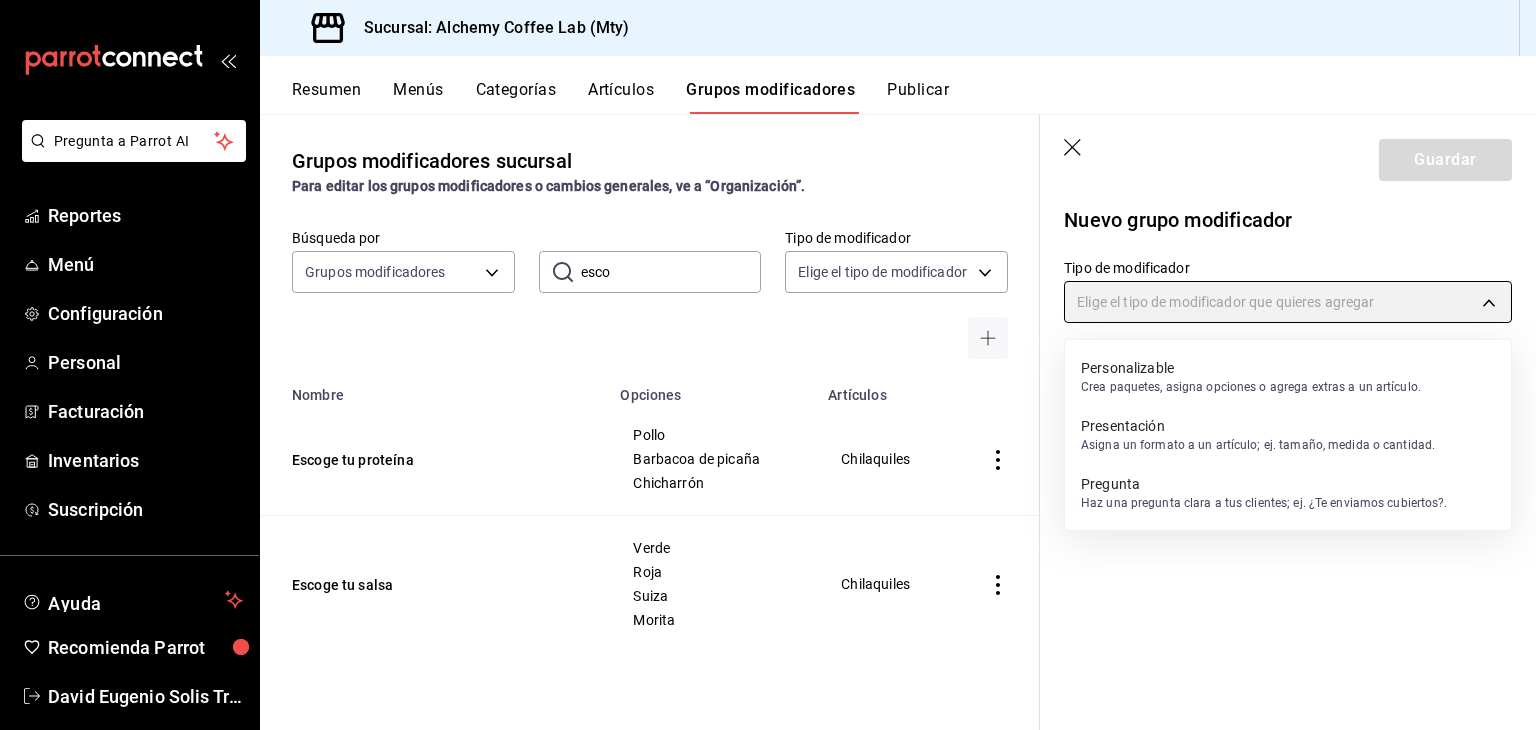 type on "QUESTION" 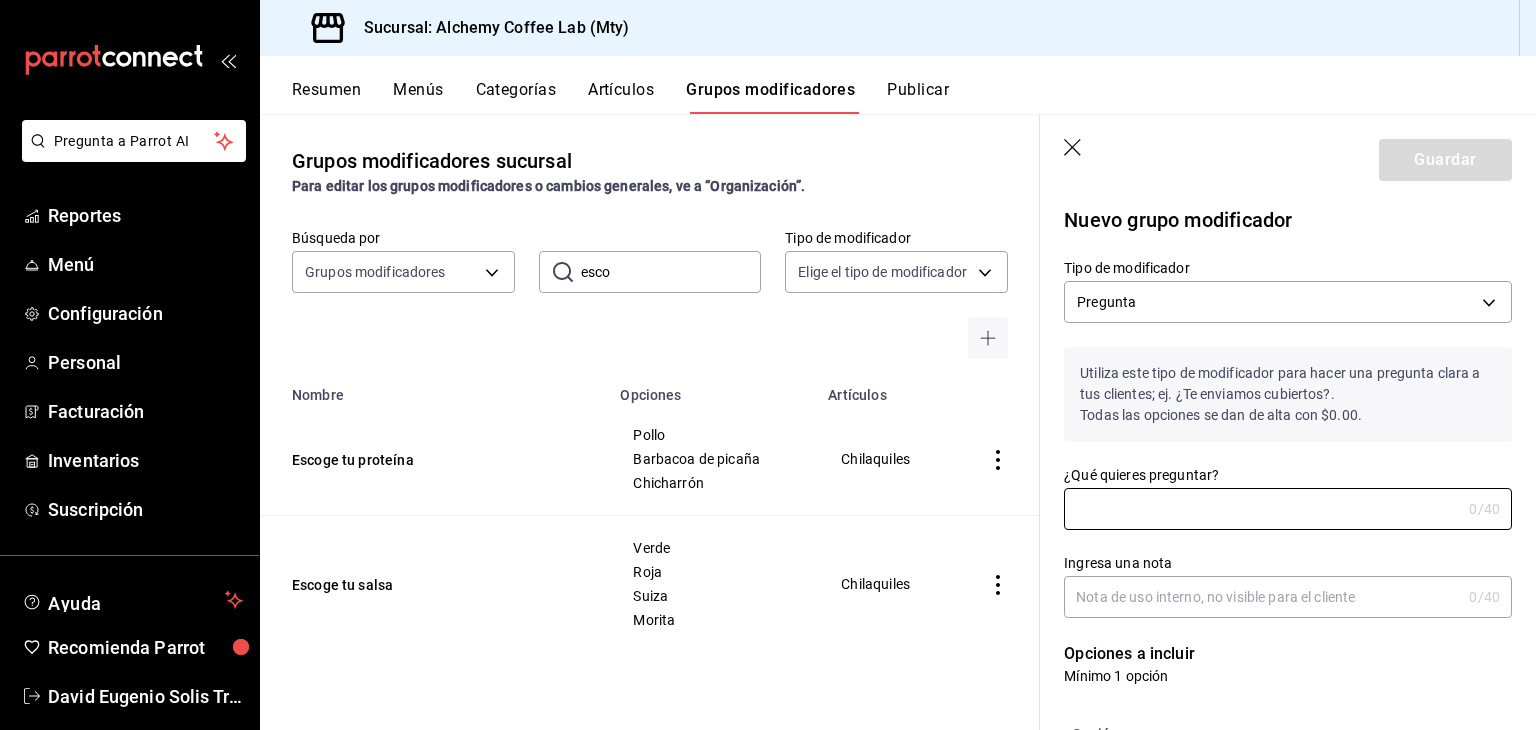 click on "¿Qué quieres preguntar?" at bounding box center [1262, 509] 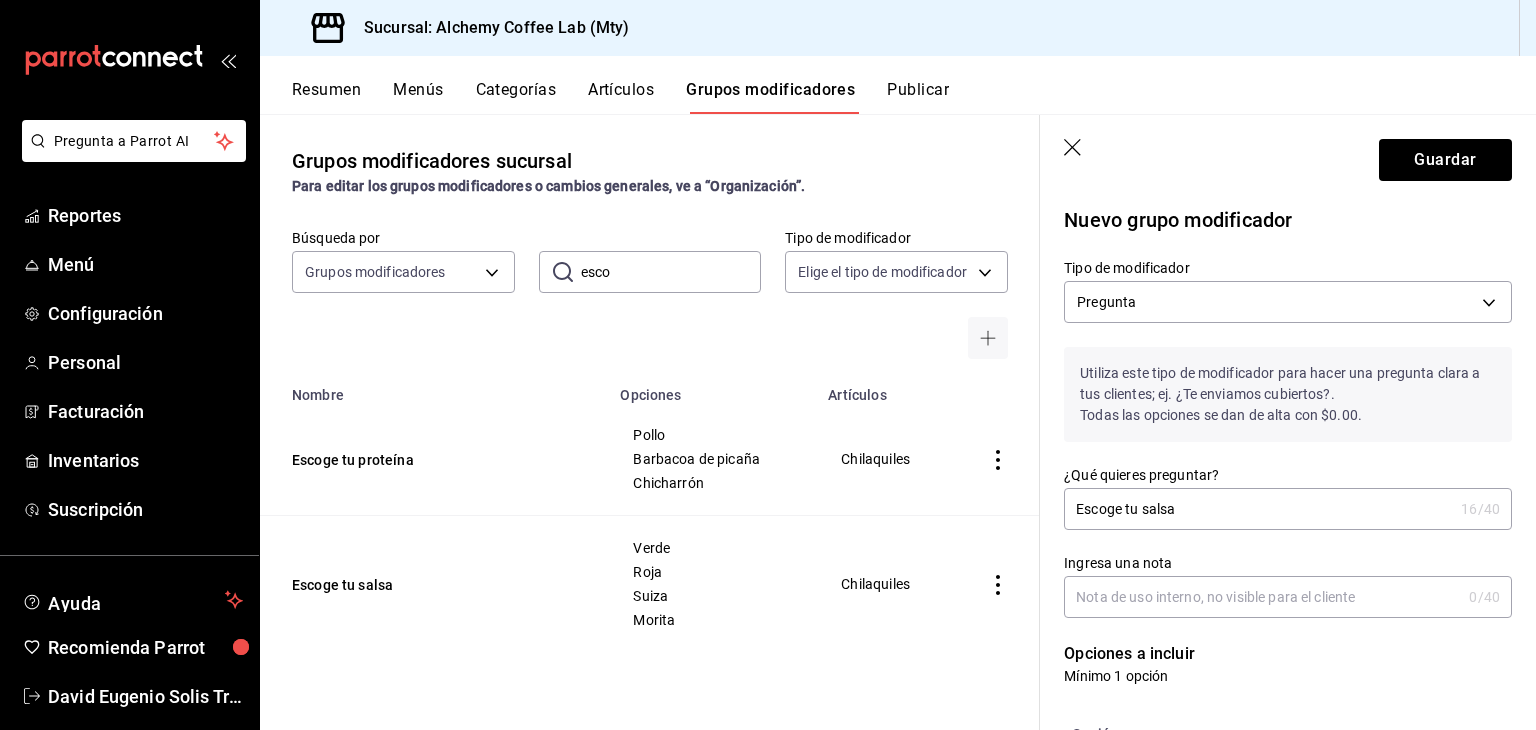 type on "Escoge tu salsa" 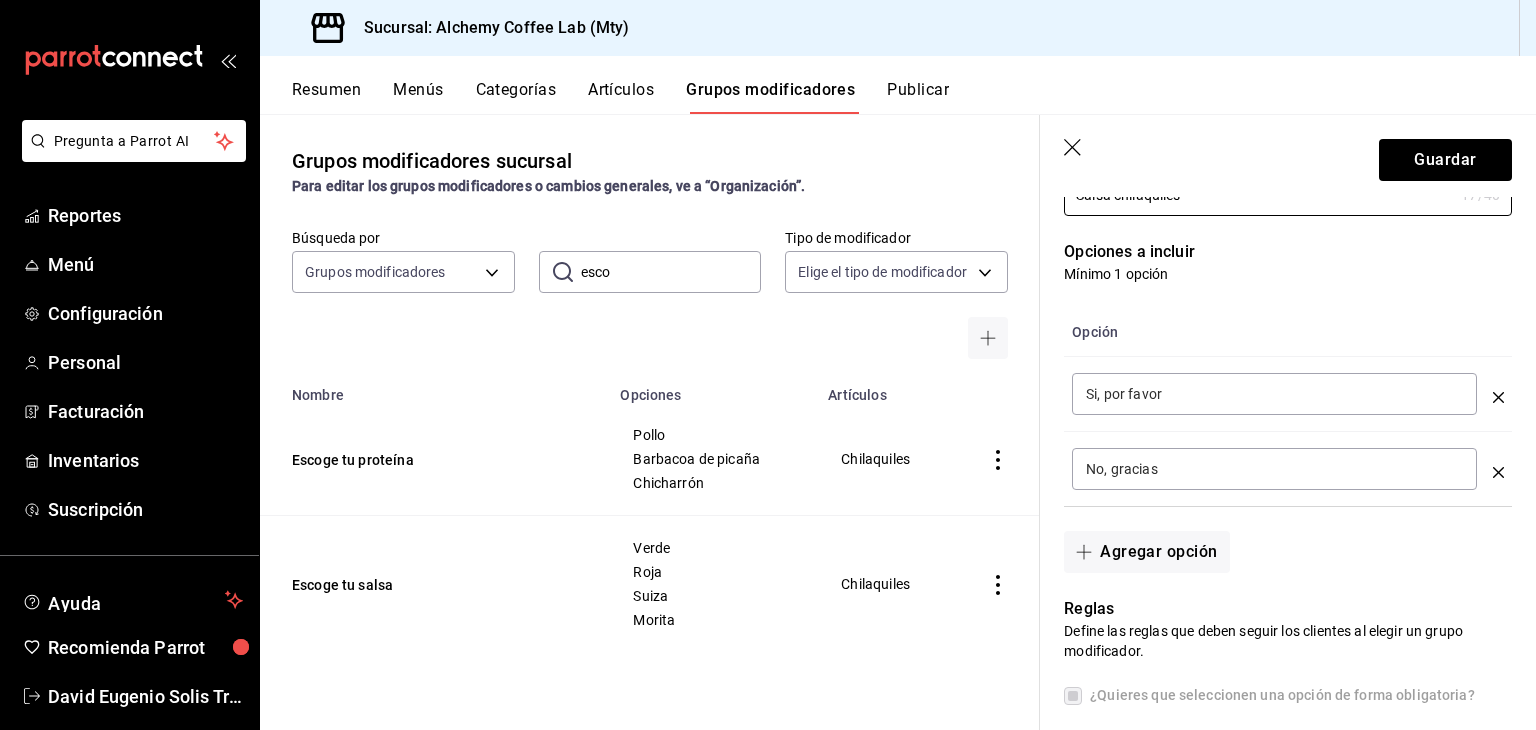 scroll, scrollTop: 400, scrollLeft: 0, axis: vertical 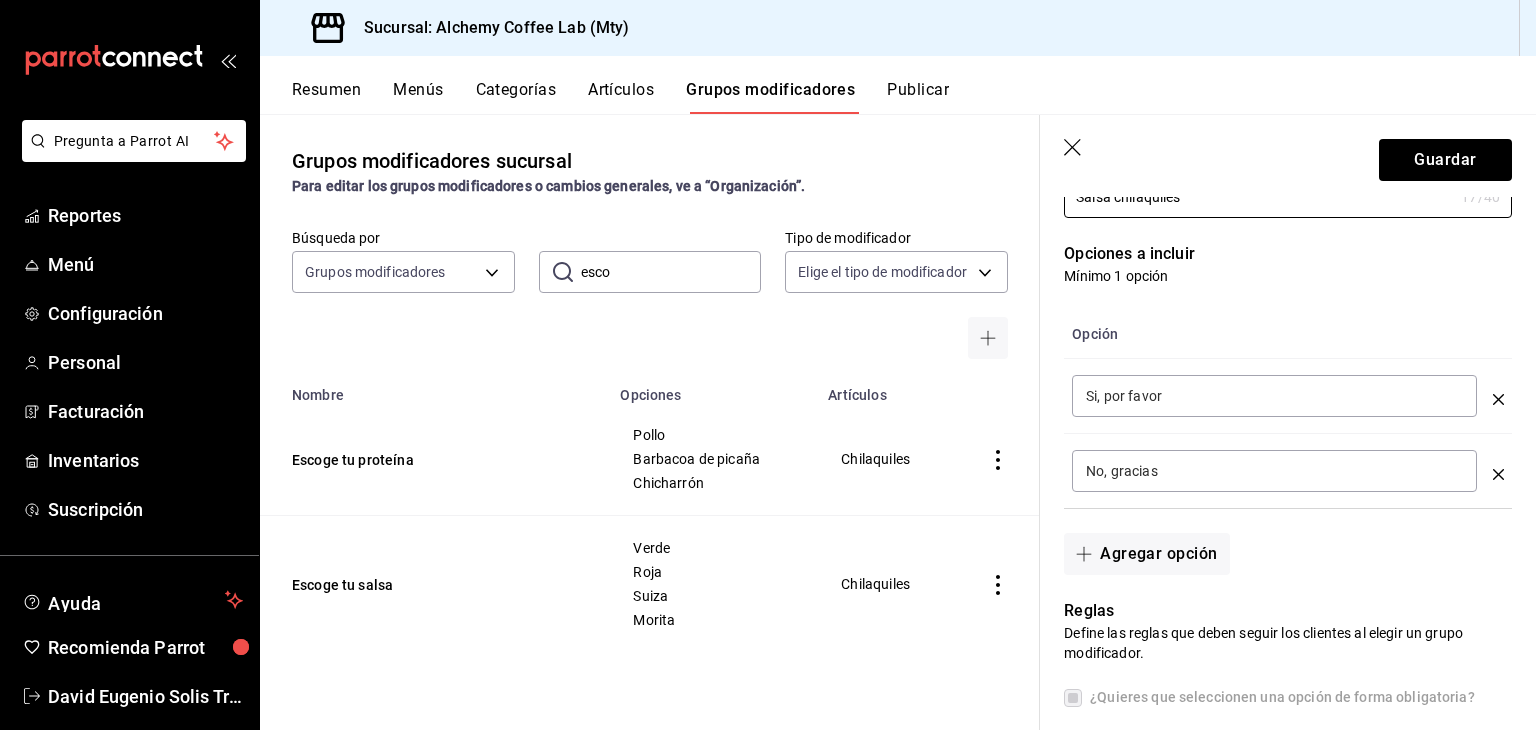 type on "Salsa chilaquiles" 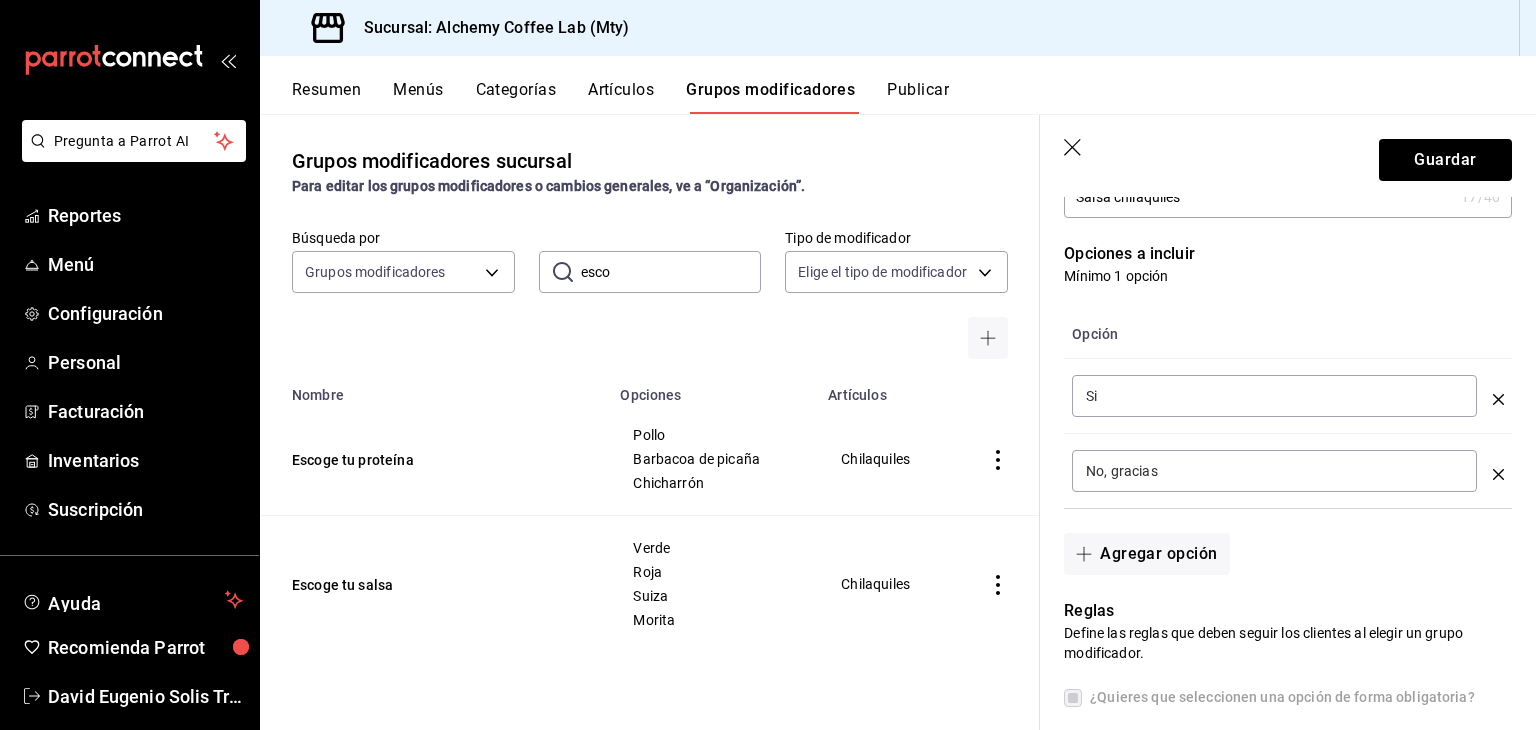 type on "S" 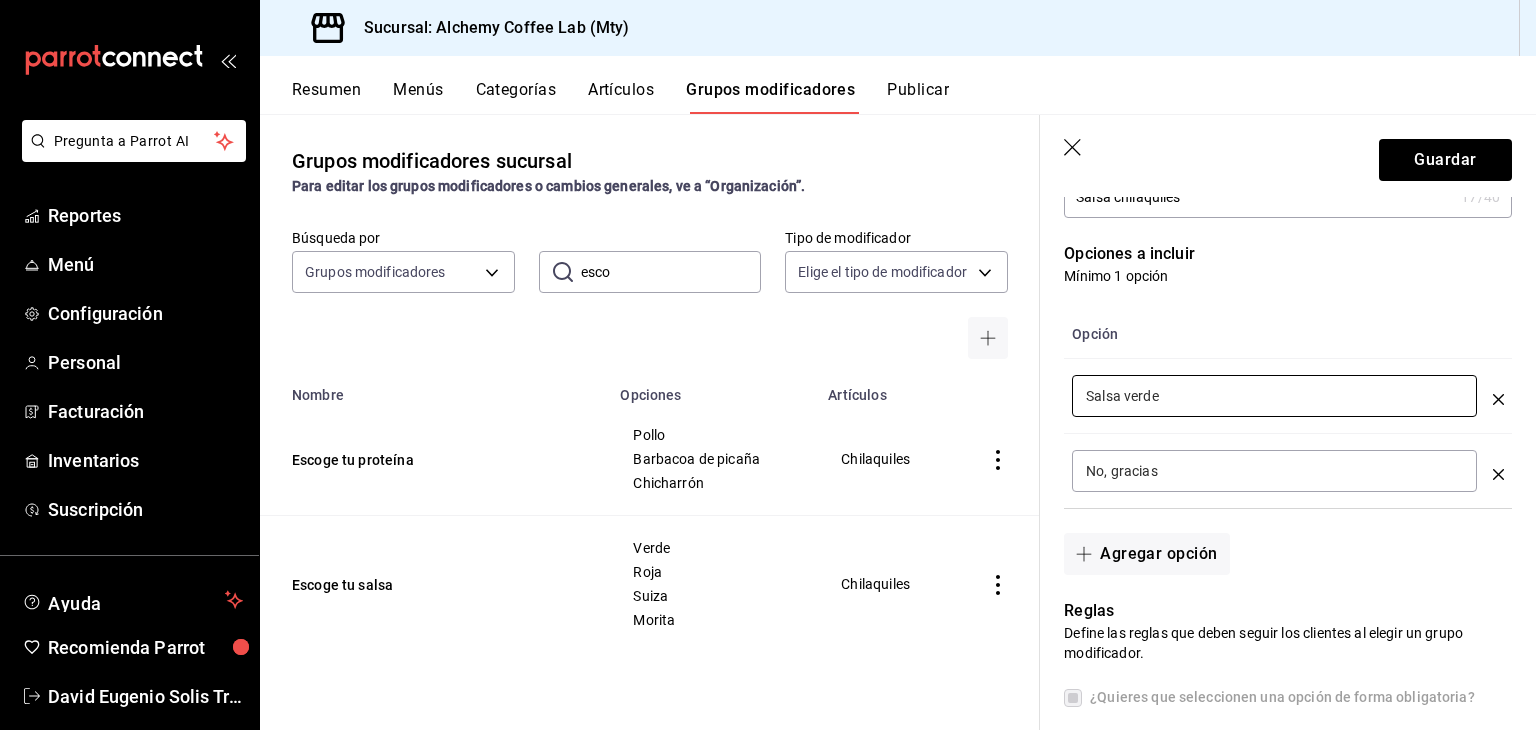 type on "Salsa verde" 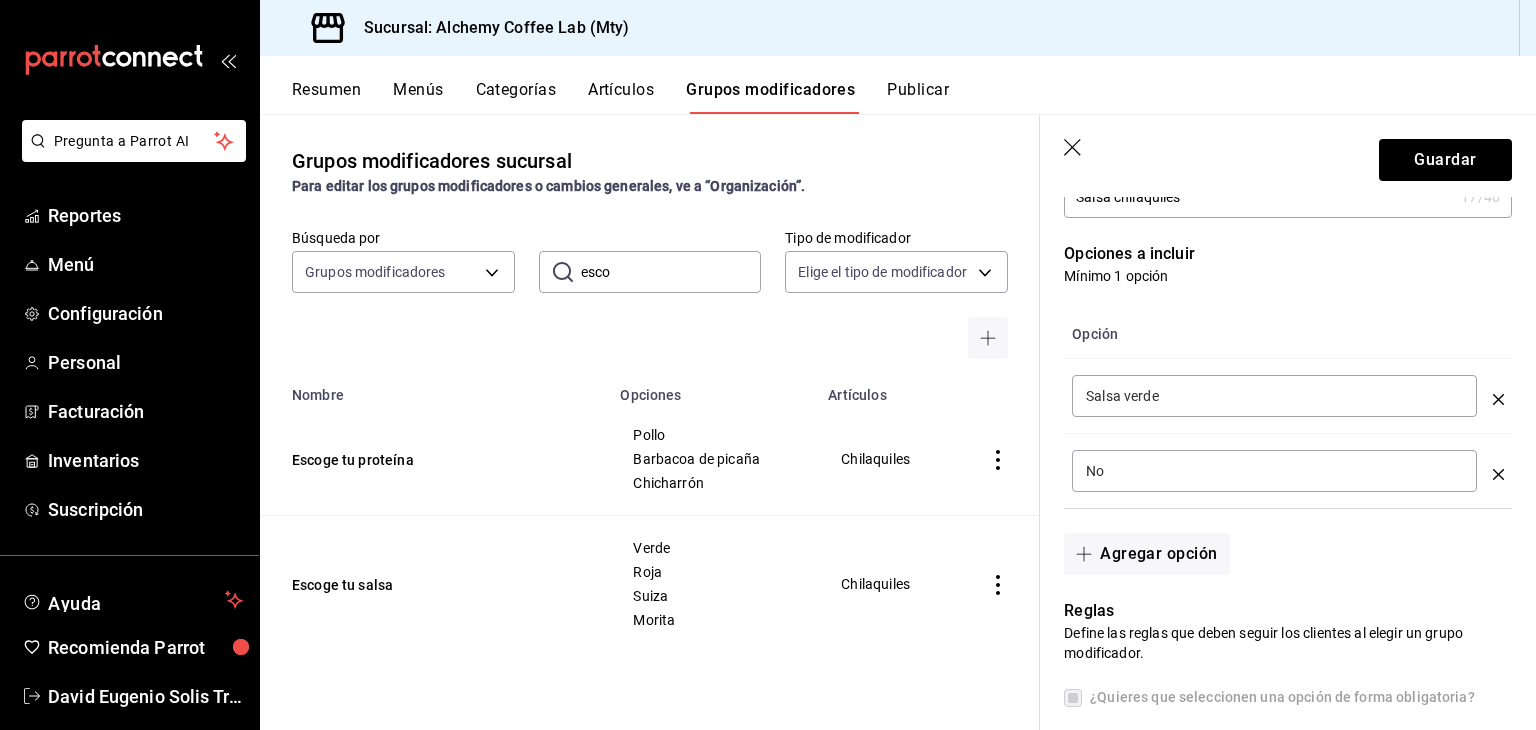 type on "N" 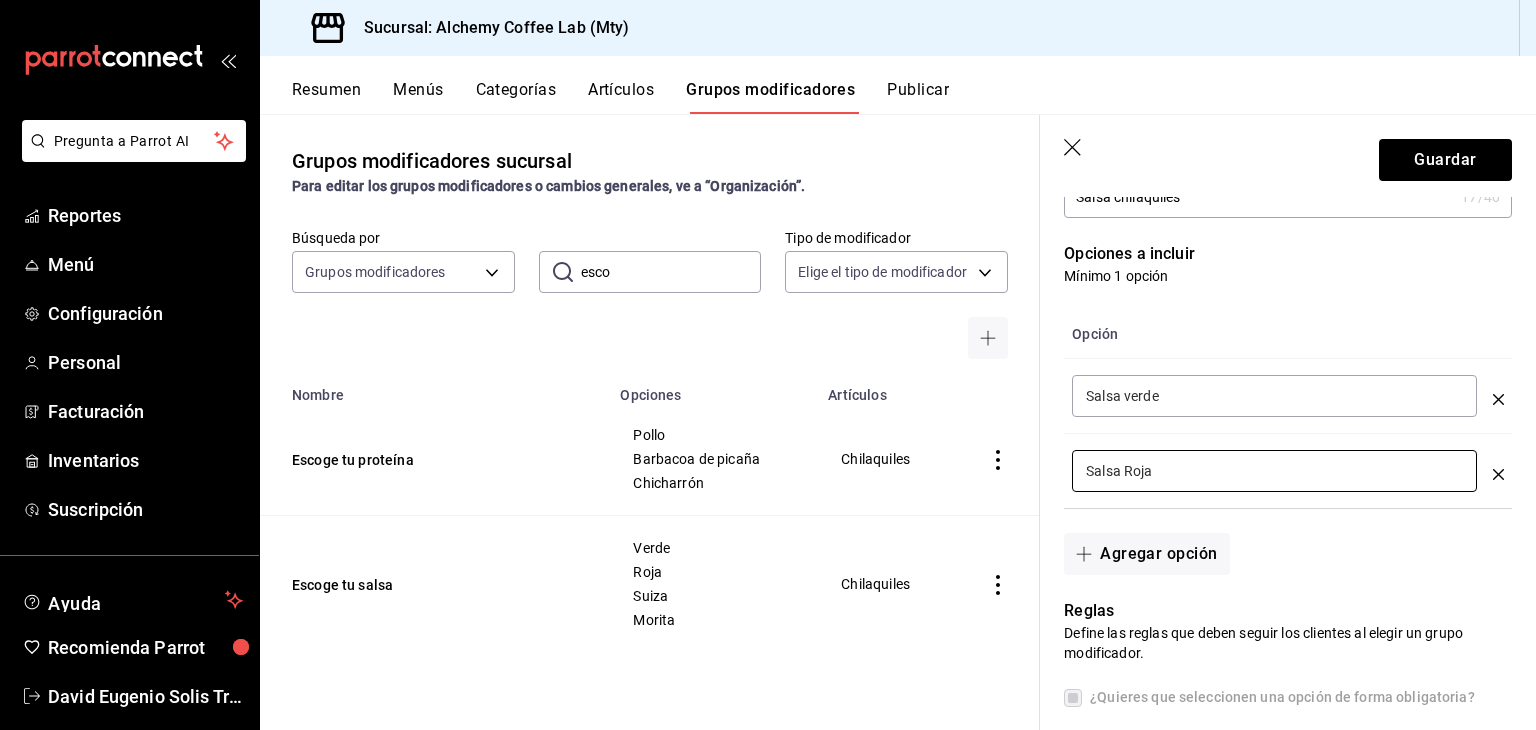 type on "Salsa Roja" 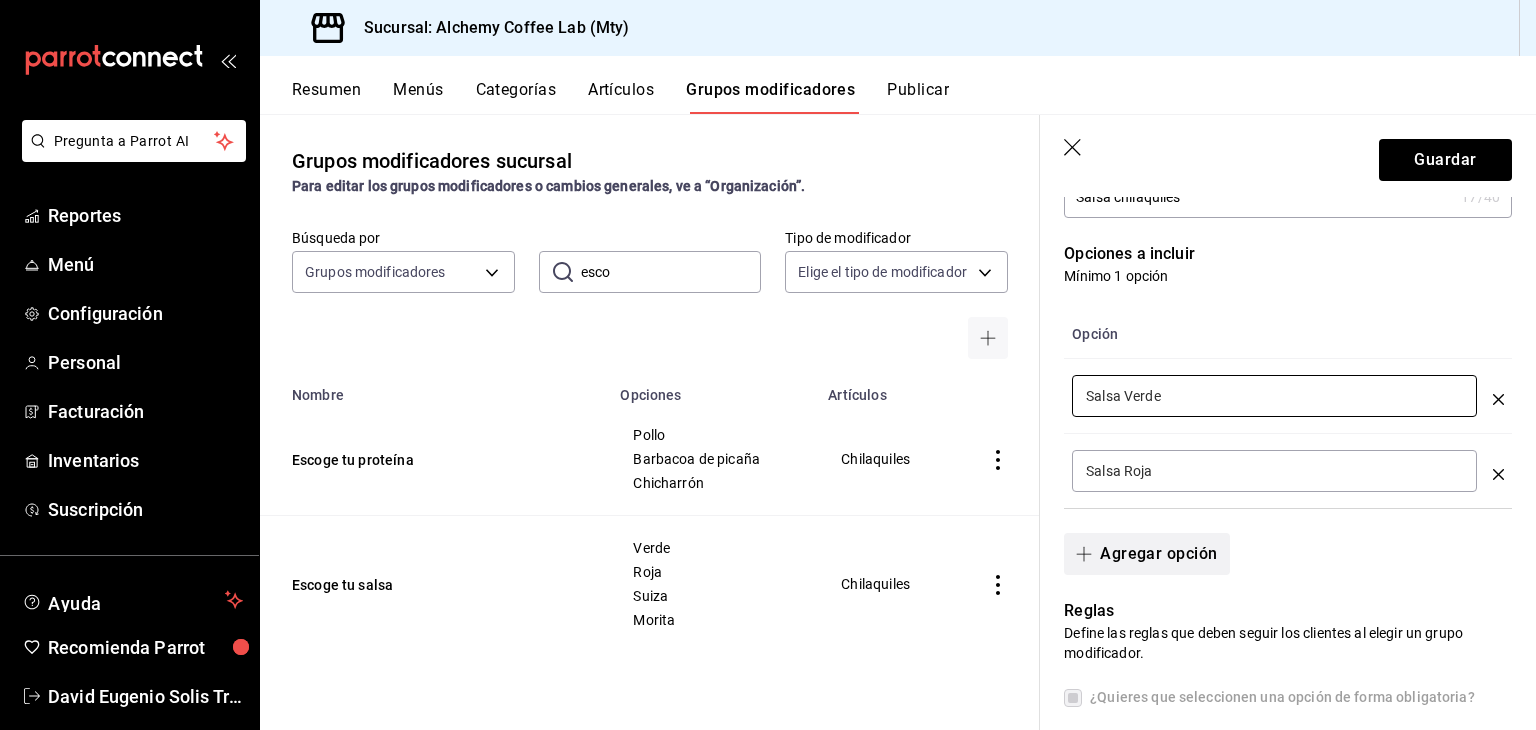 type on "Salsa Verde" 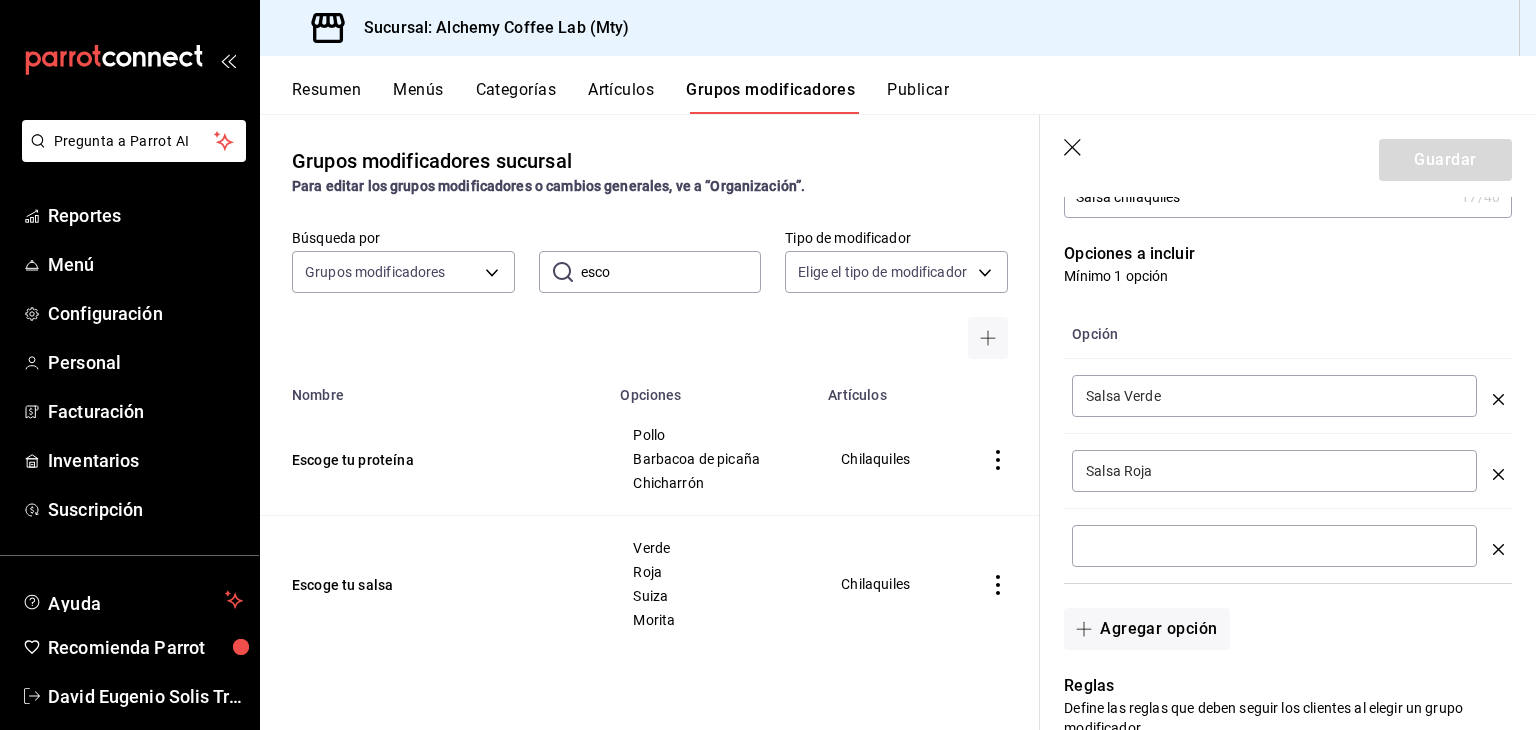 click at bounding box center (1274, 546) 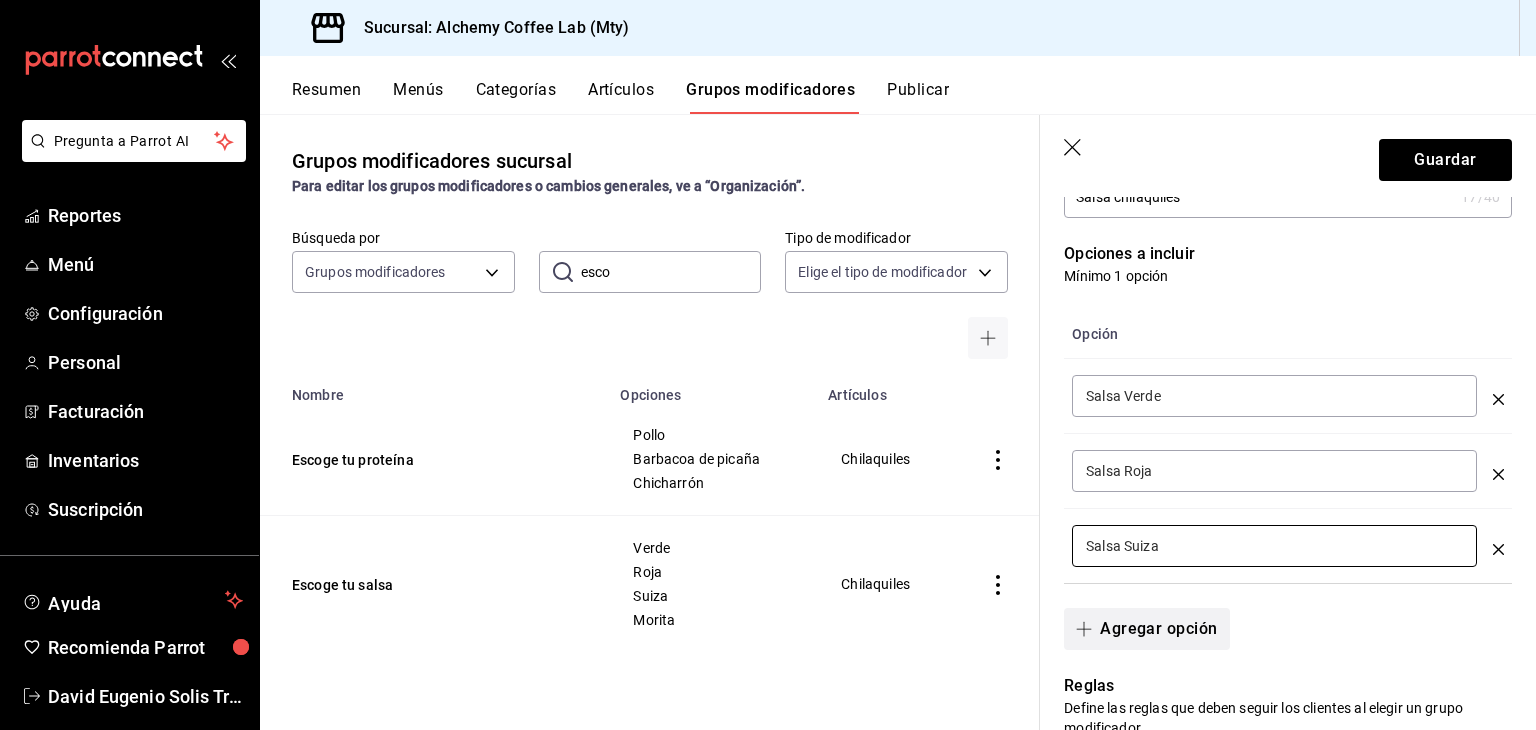 type on "Salsa Suiza" 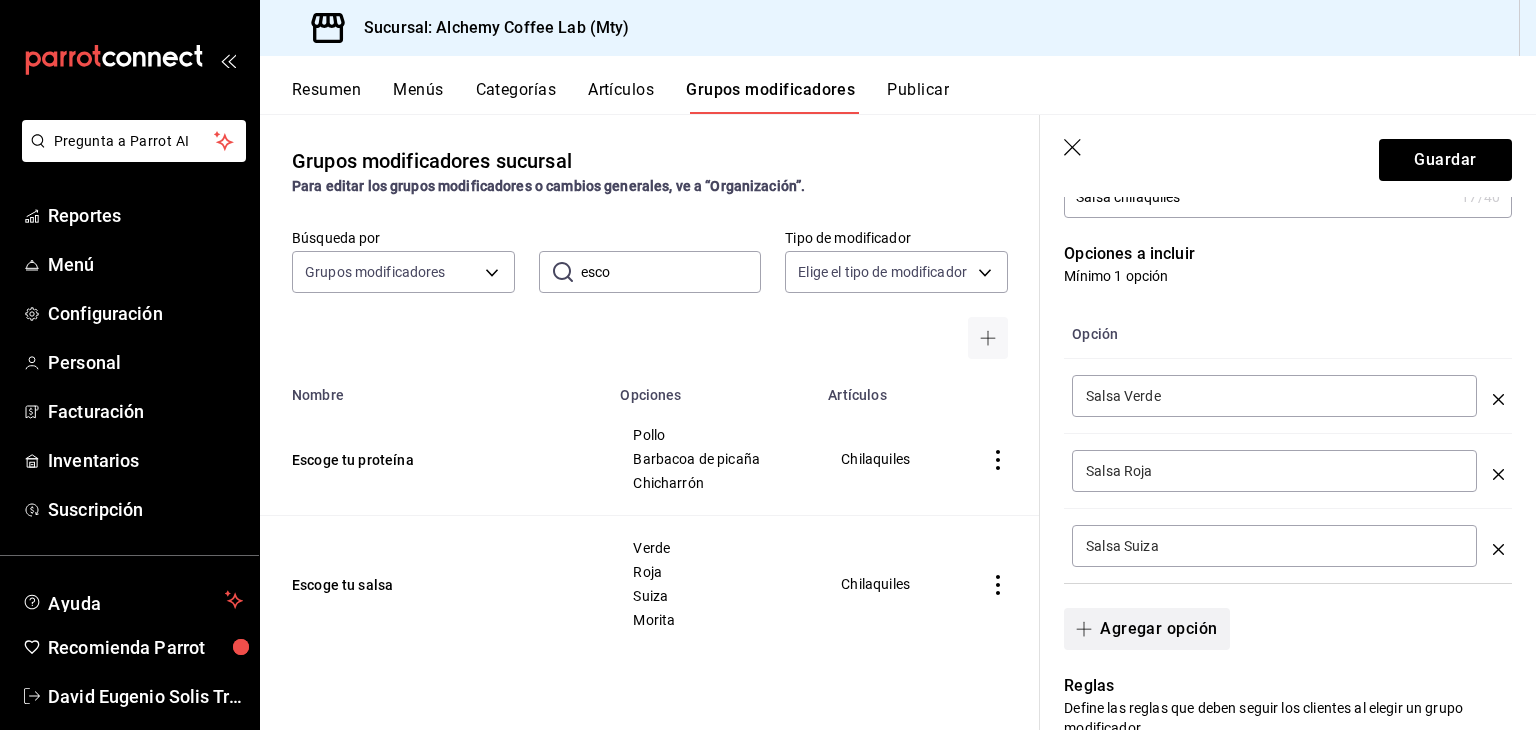 click on "Agregar opción" at bounding box center (1146, 629) 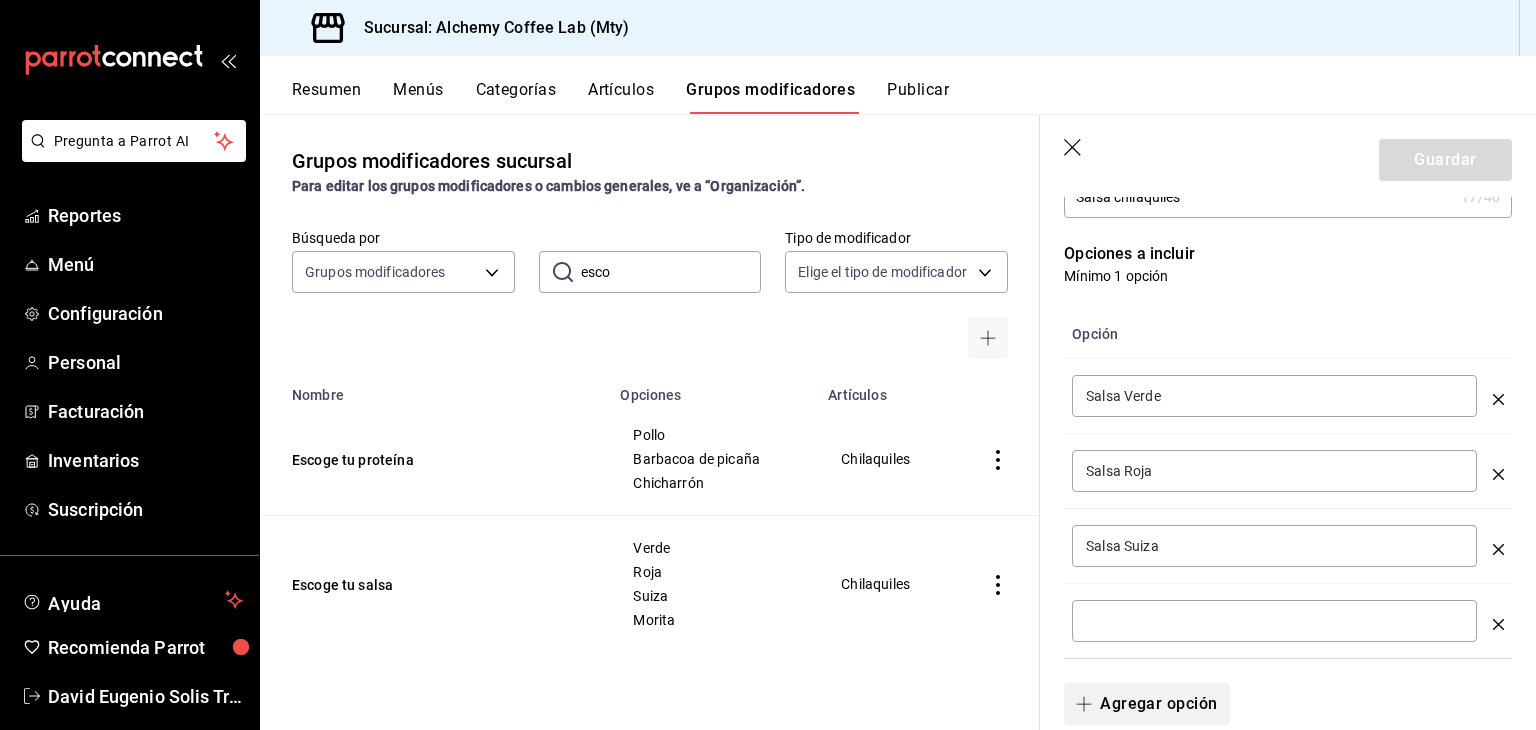 click on "​" at bounding box center [1274, 621] 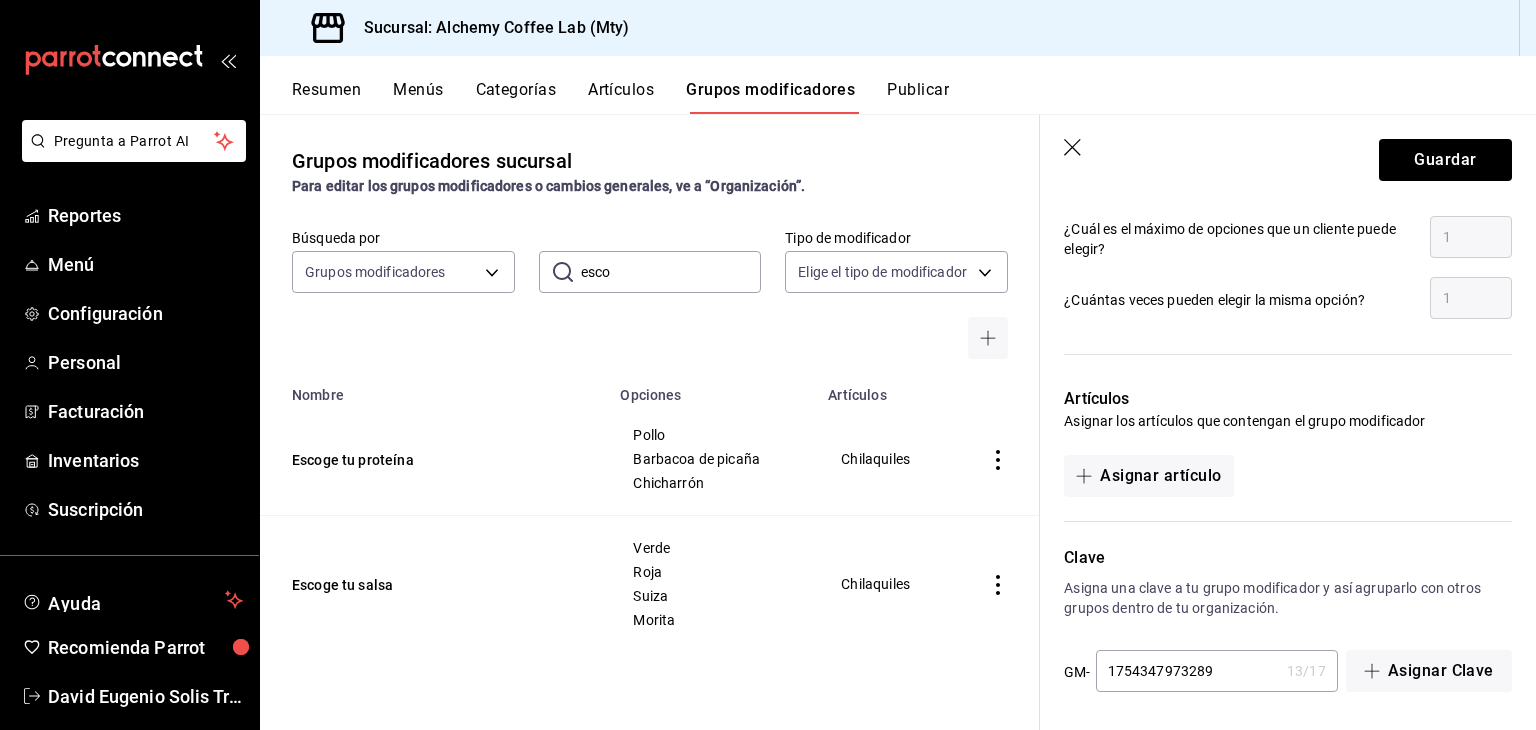 scroll, scrollTop: 1163, scrollLeft: 0, axis: vertical 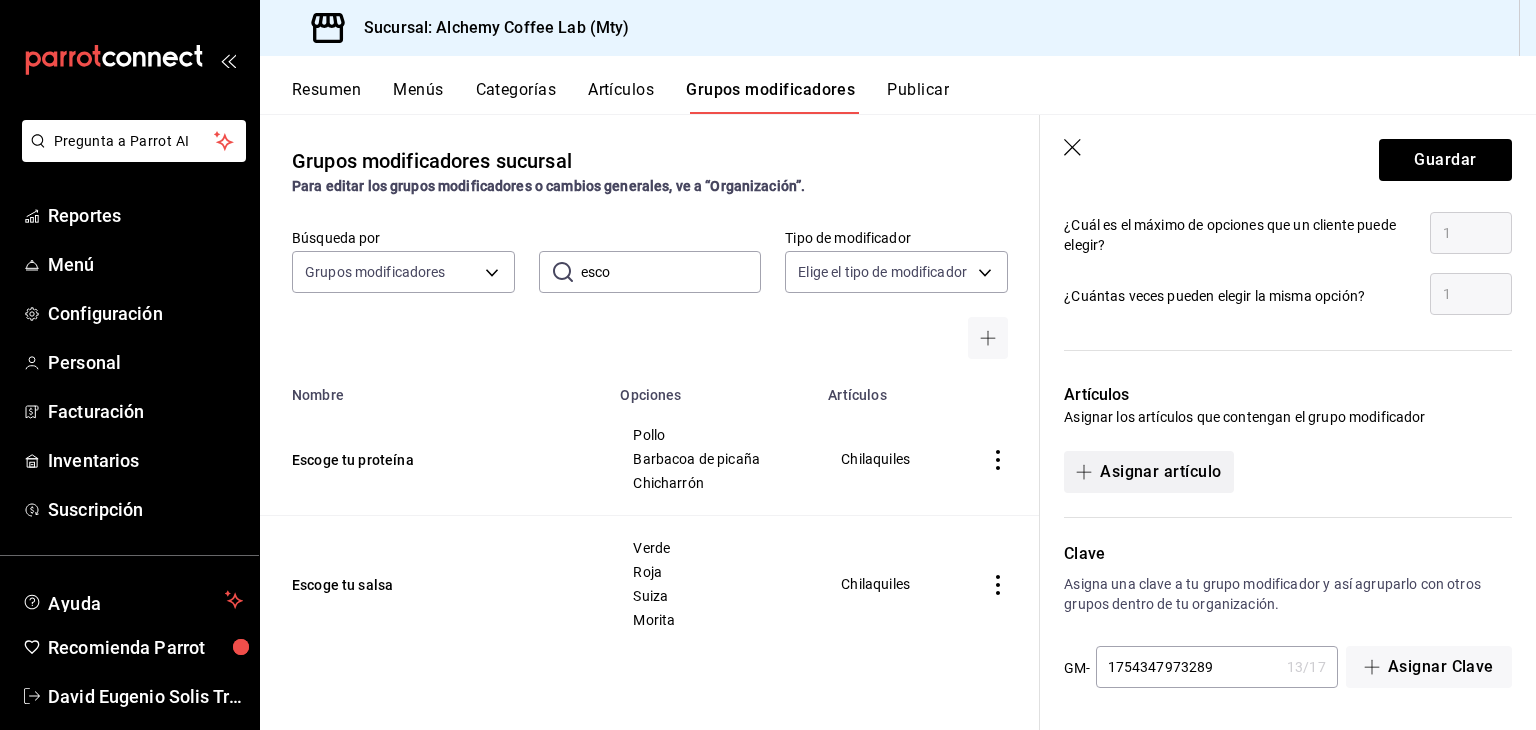 type on "Salsa Morita" 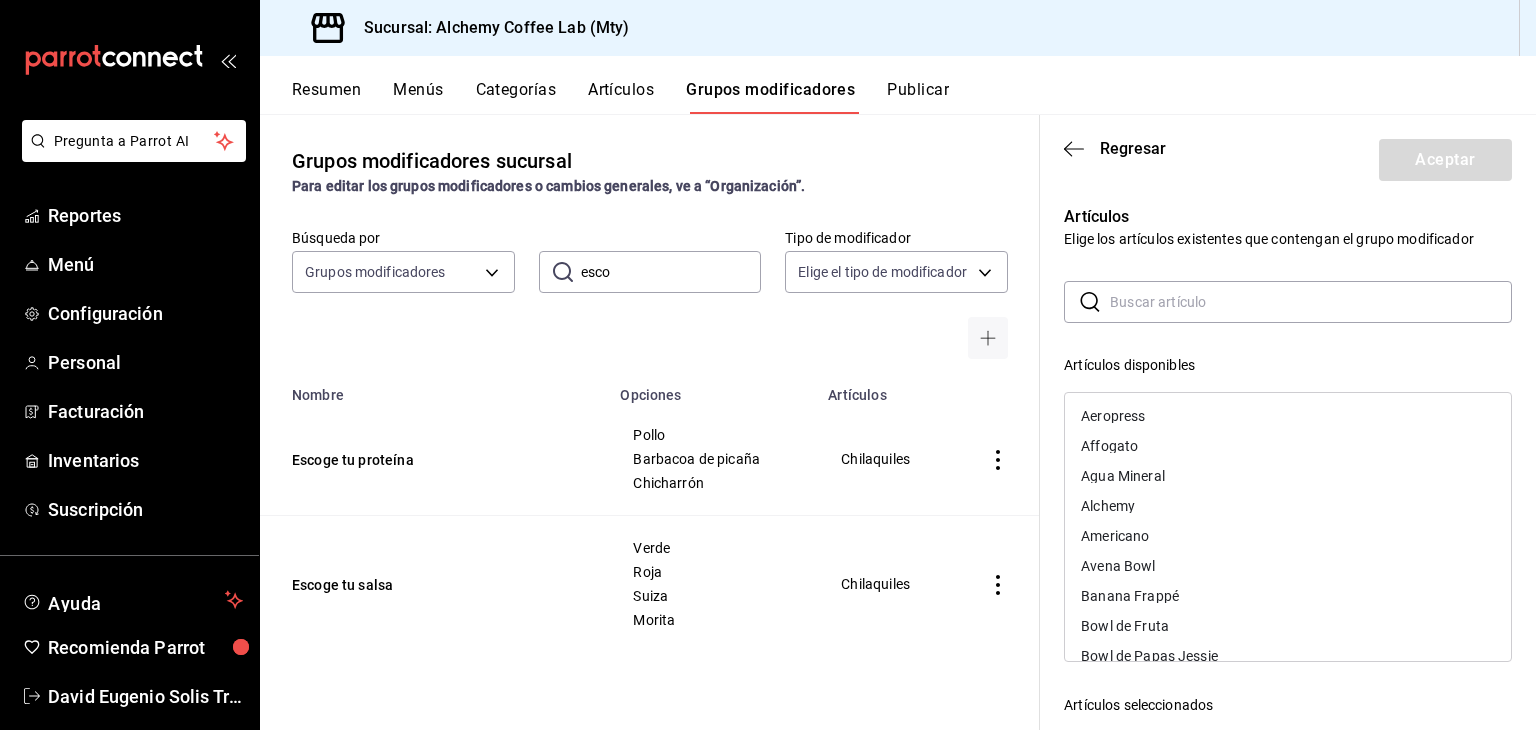 click at bounding box center (1311, 302) 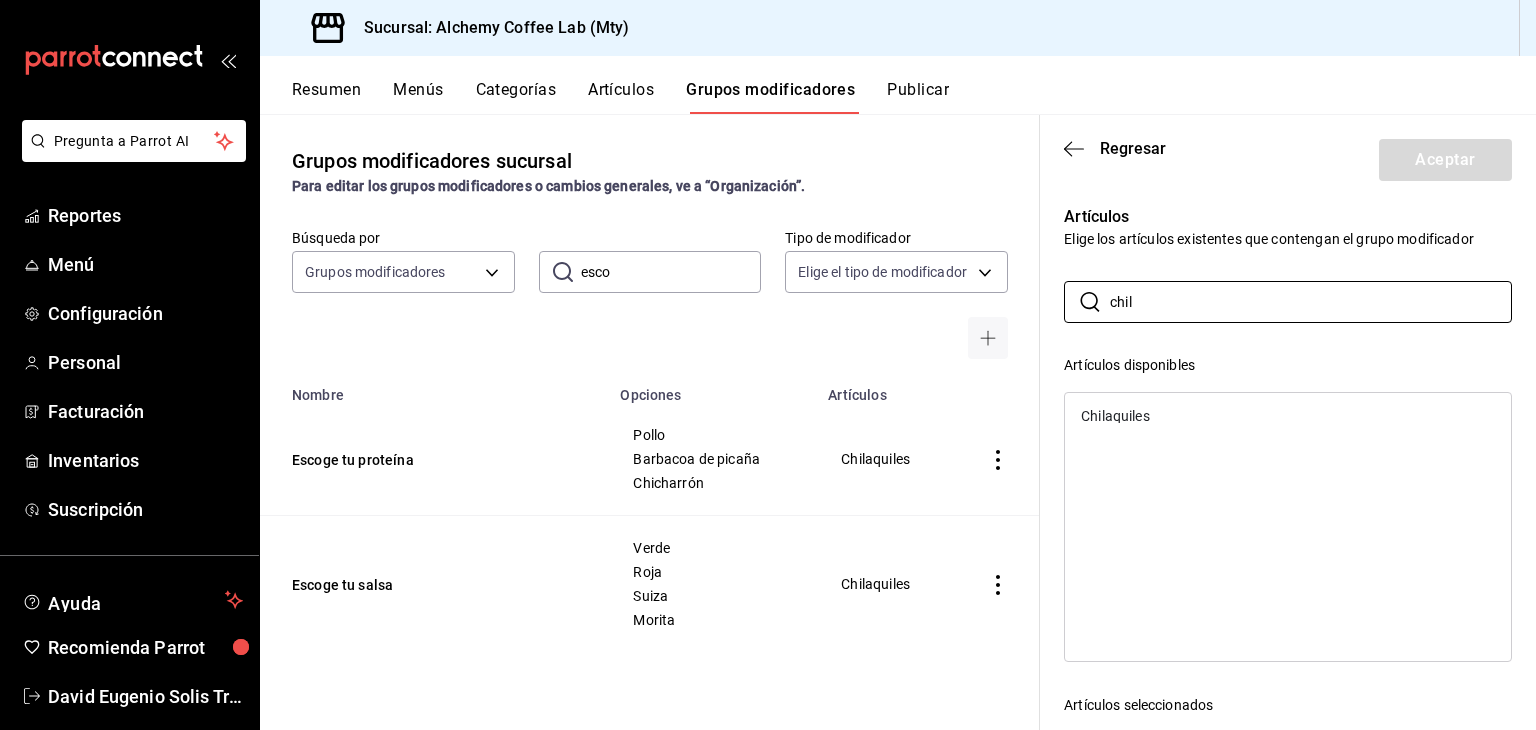 type on "chil" 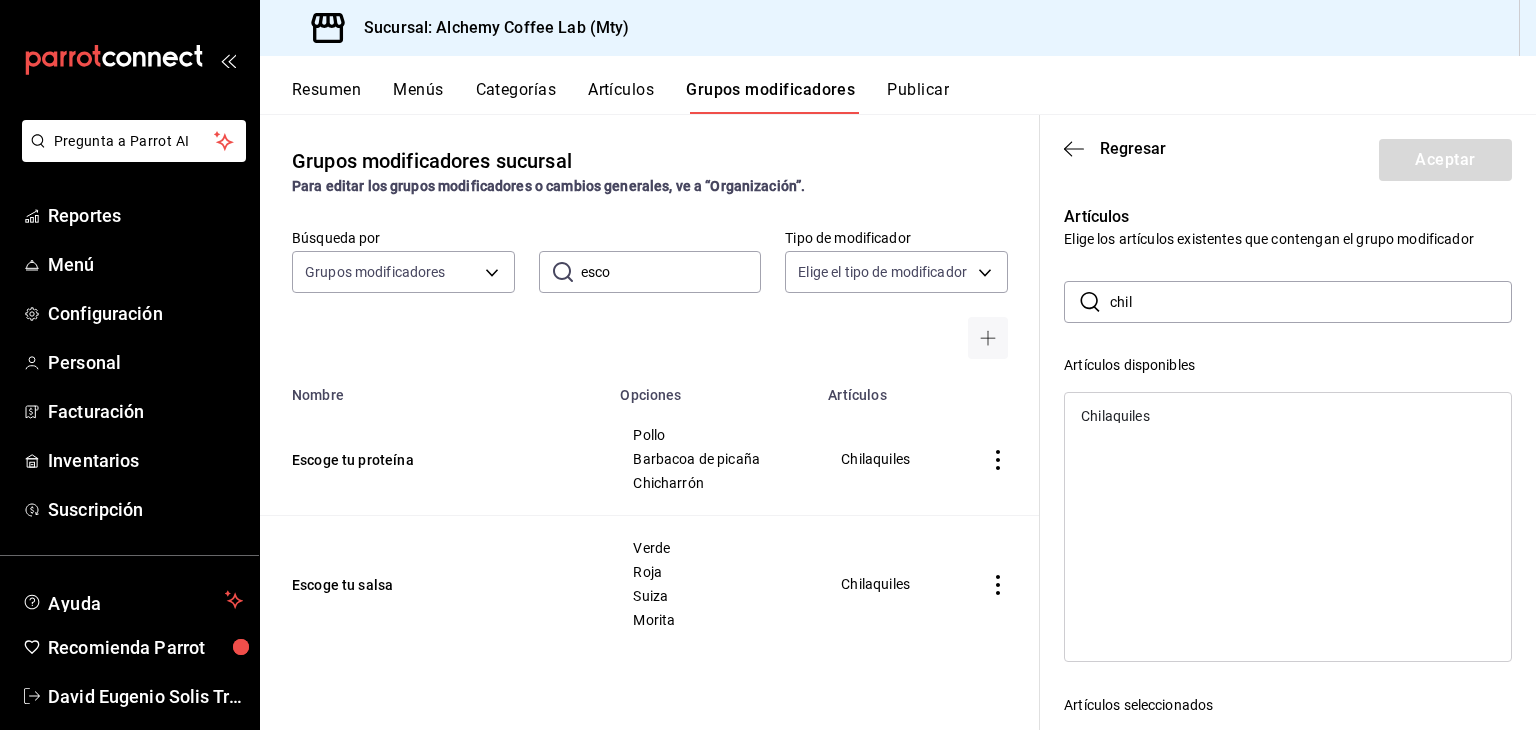 click on "Chilaquiles" at bounding box center [1288, 527] 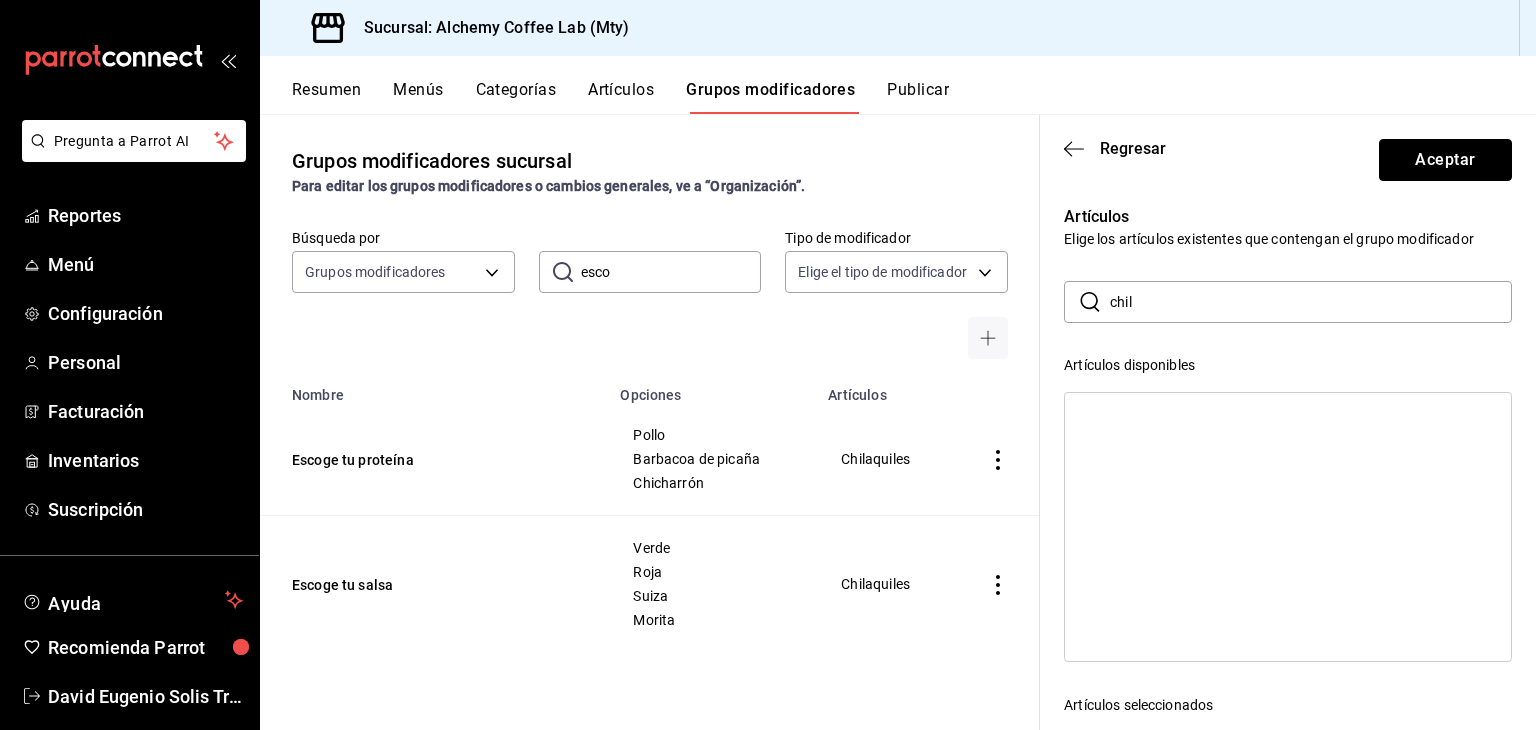 click on "Aceptar" at bounding box center [1445, 160] 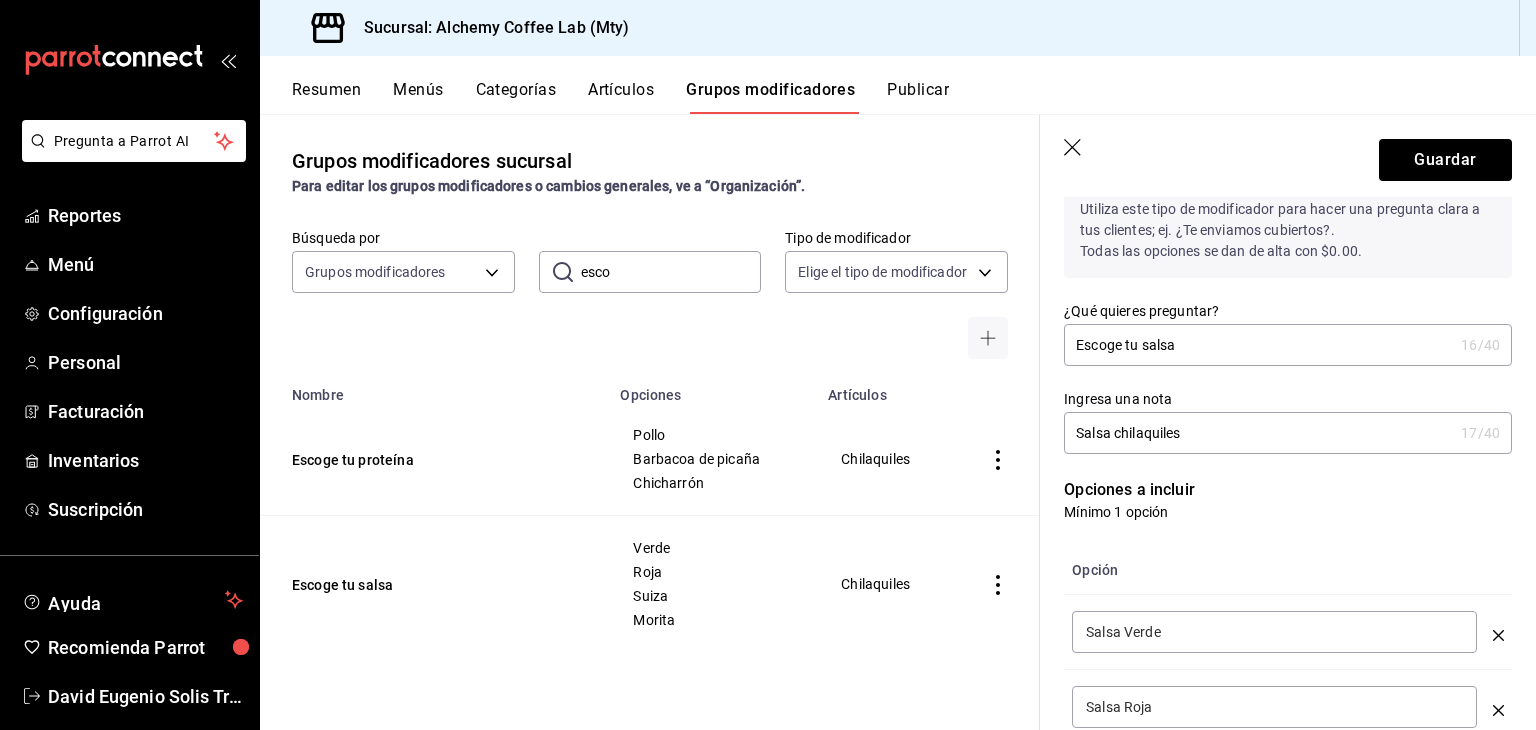 scroll, scrollTop: 163, scrollLeft: 0, axis: vertical 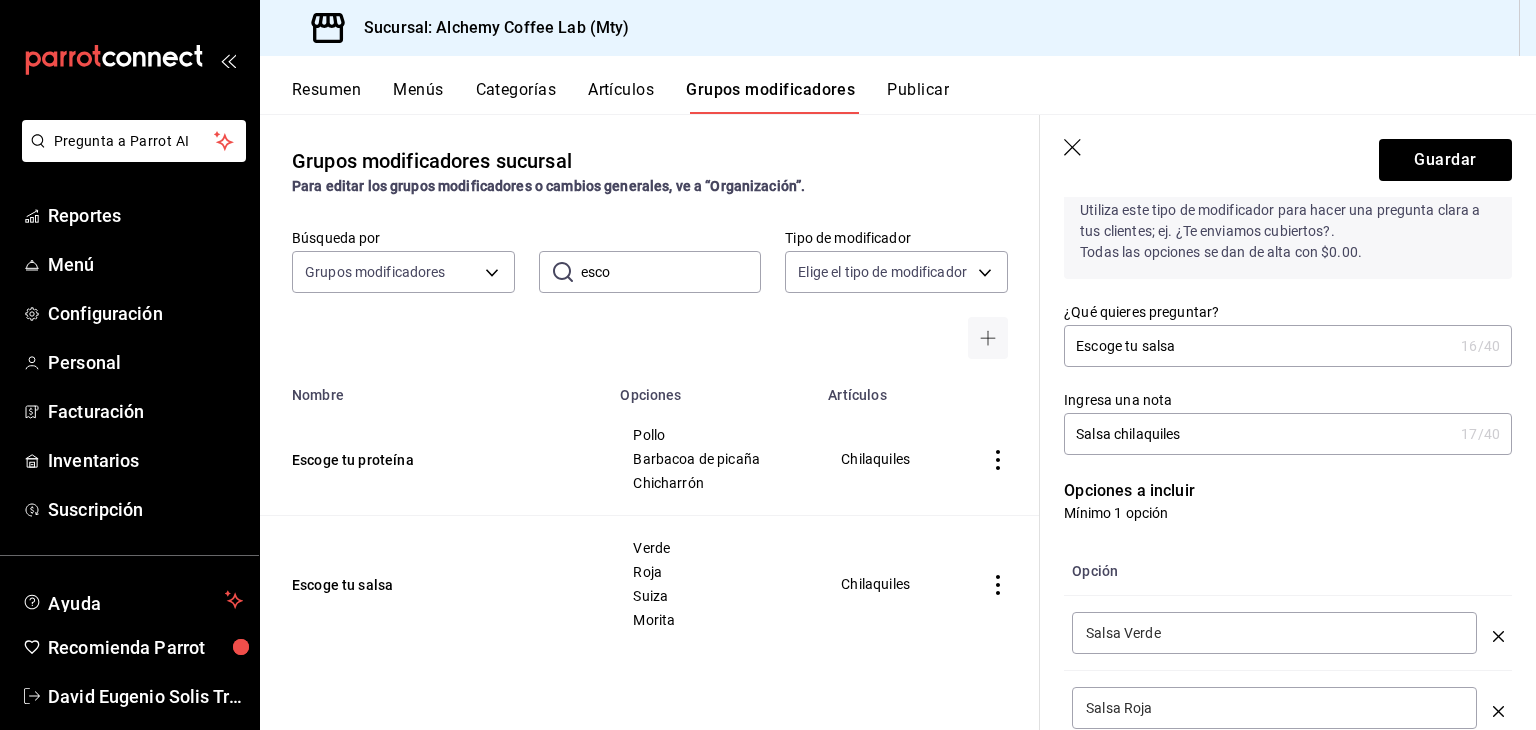 click 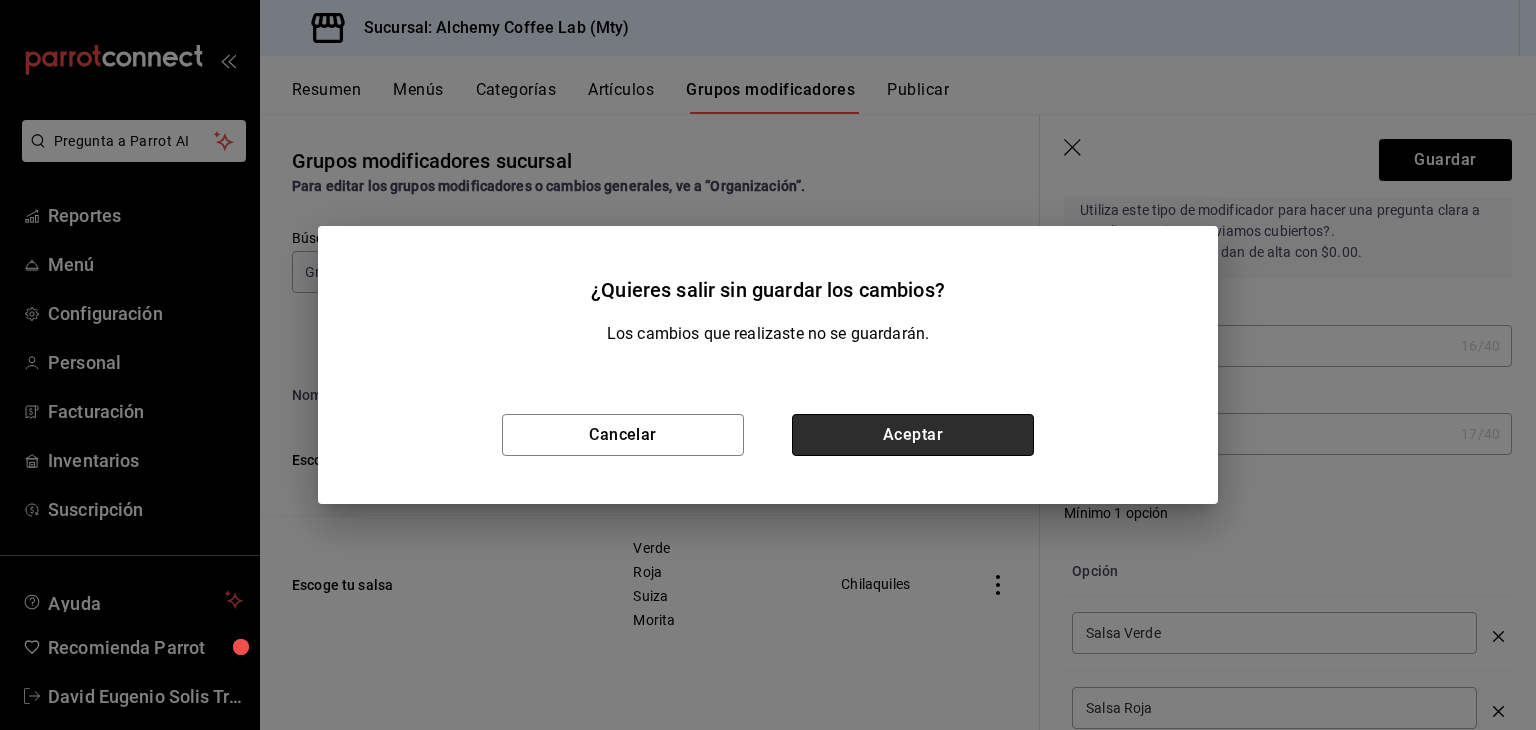 click on "Aceptar" at bounding box center [913, 435] 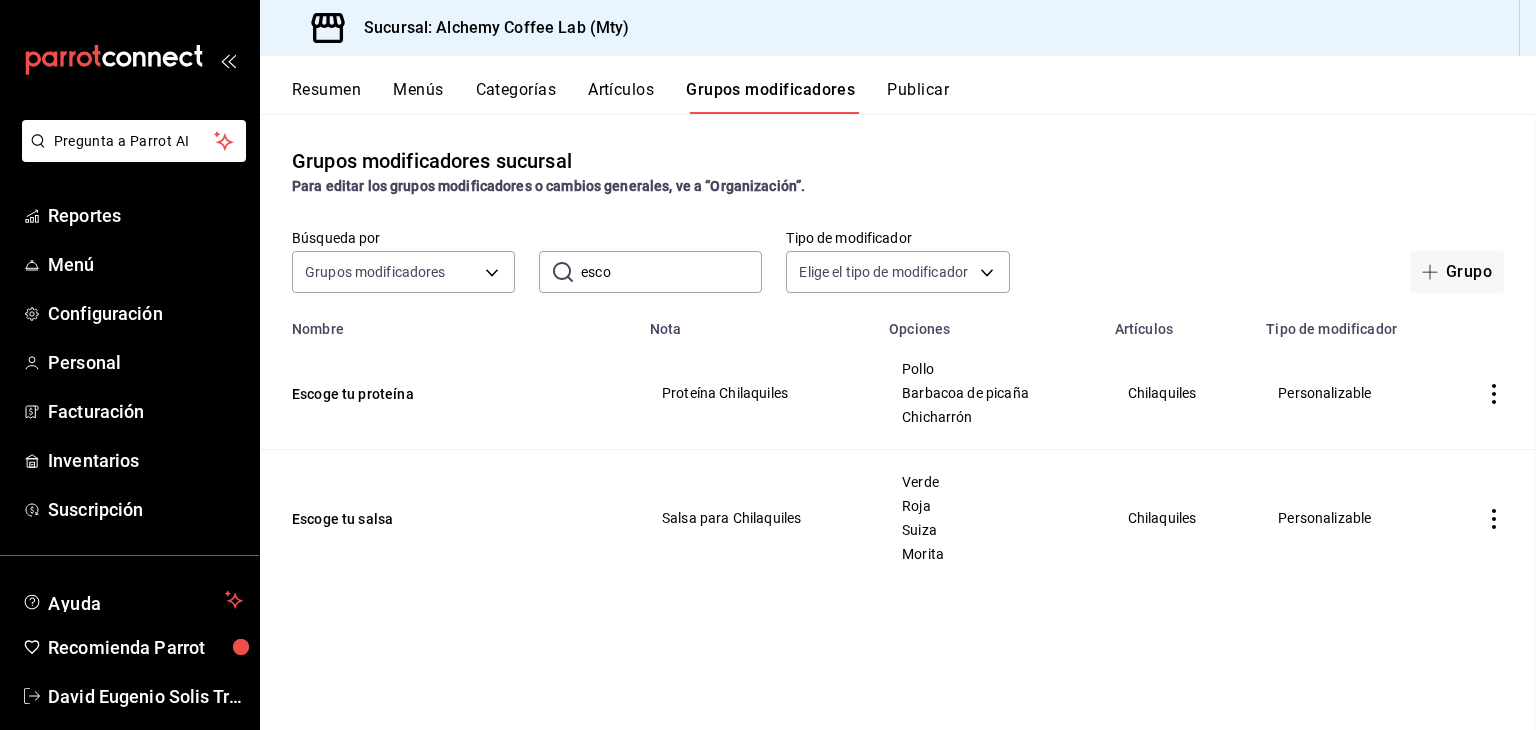 scroll, scrollTop: 0, scrollLeft: 0, axis: both 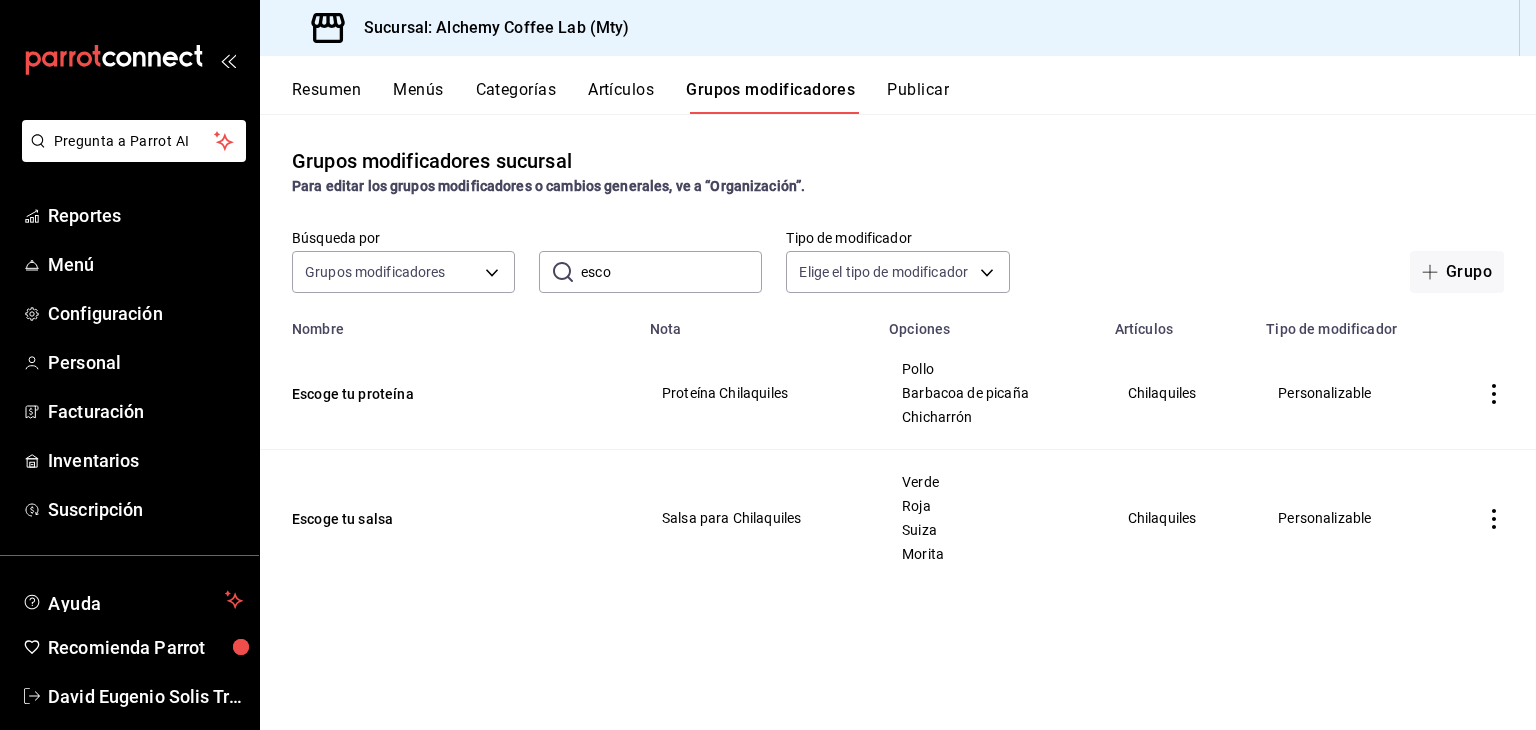 click on "esco" at bounding box center (671, 272) 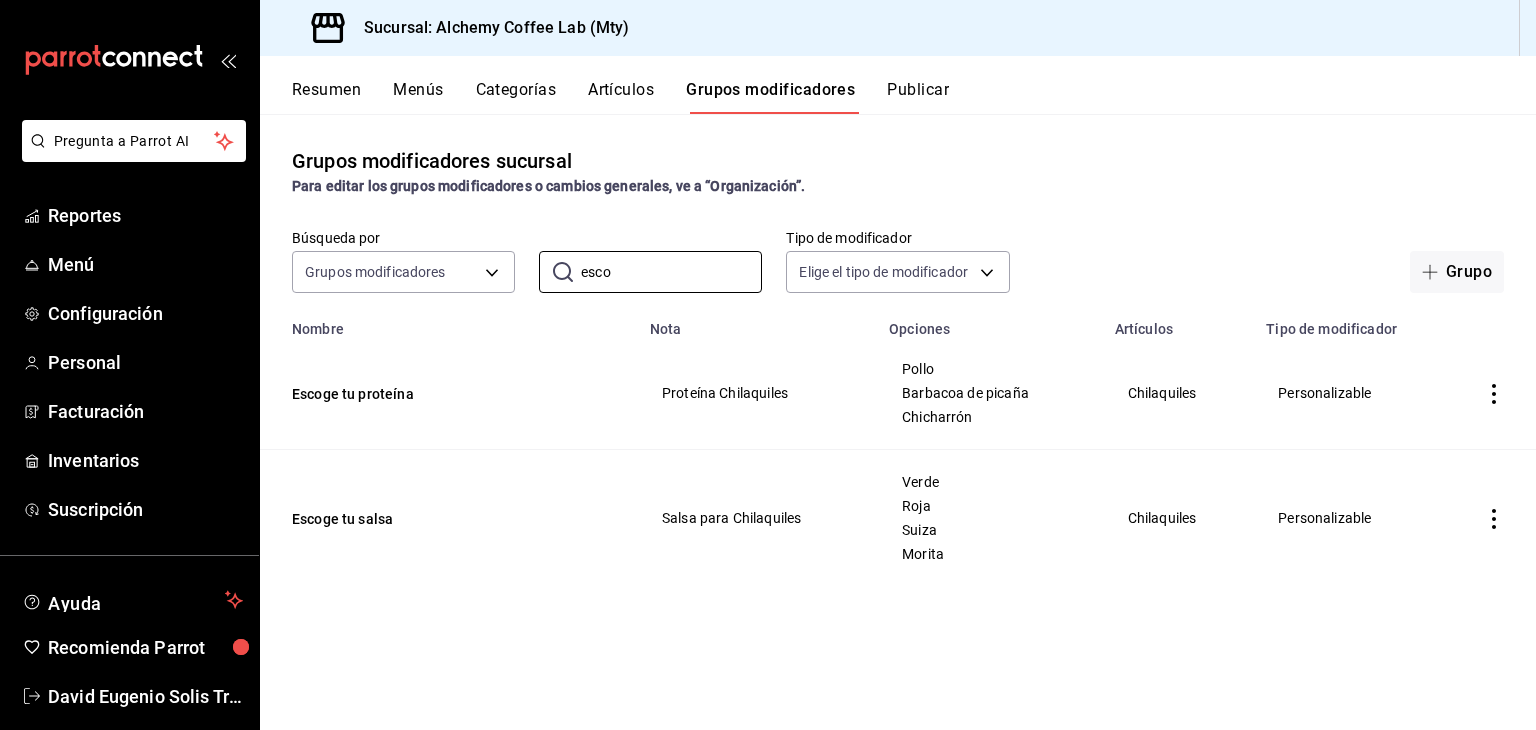 click on "Artículos" at bounding box center (621, 97) 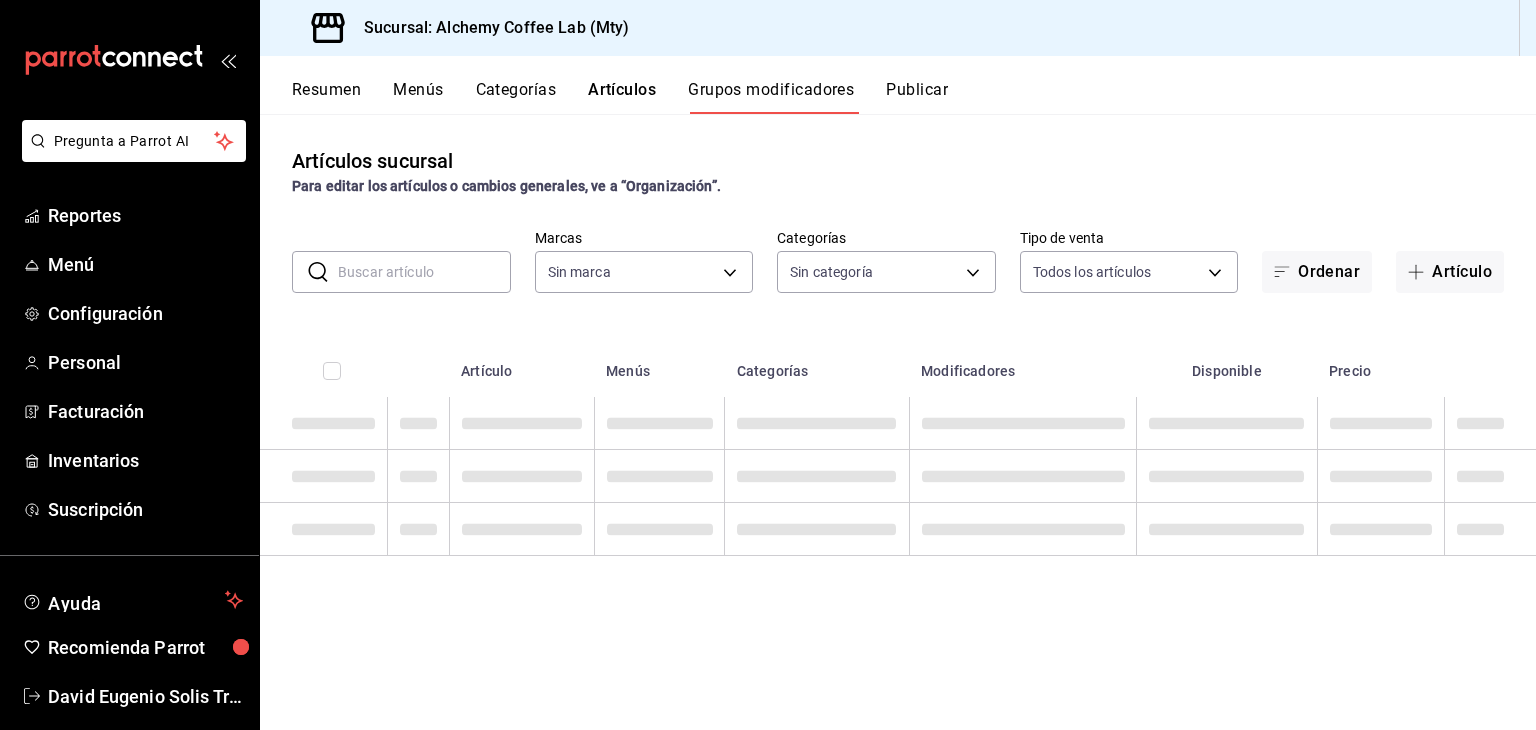 type on "[ID]" 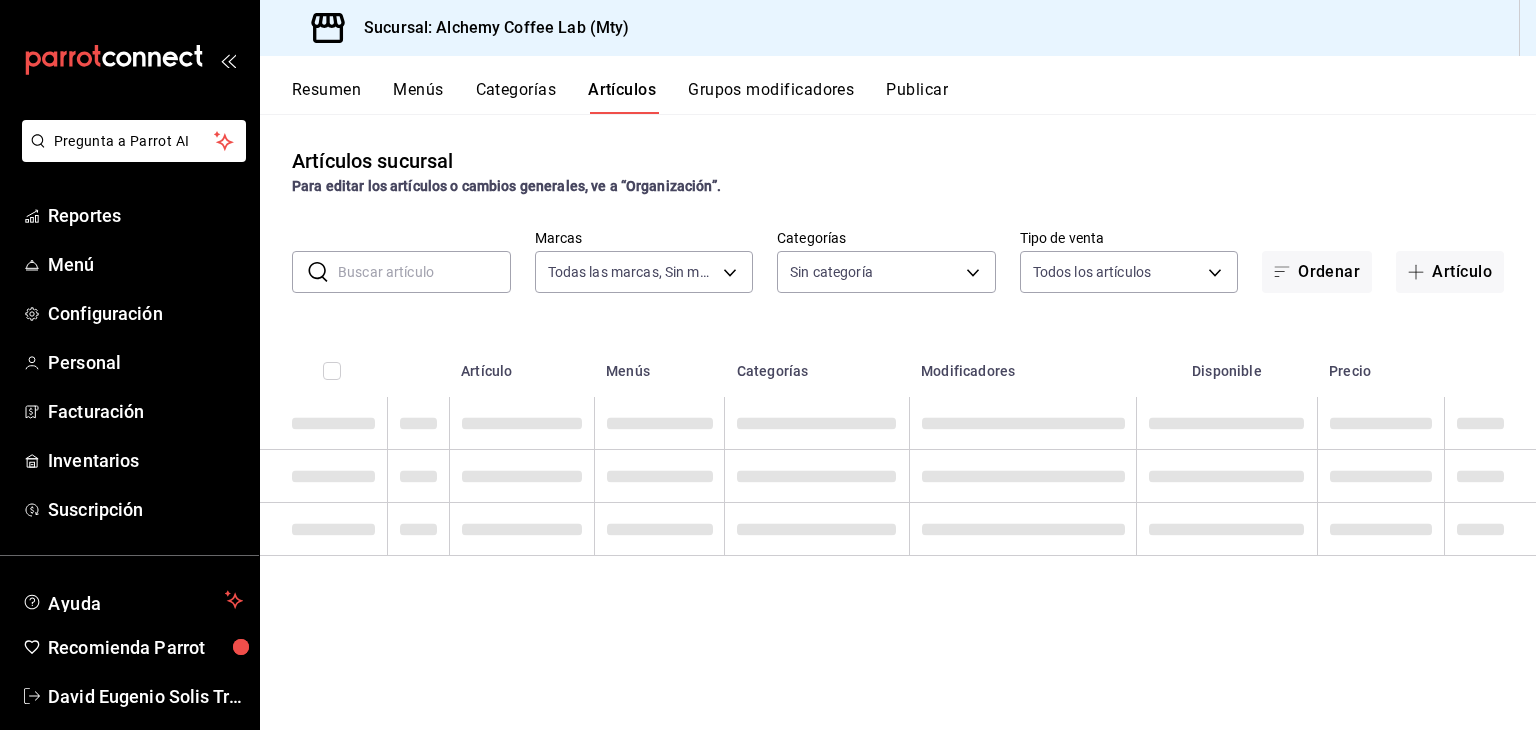 type on "[ID]" 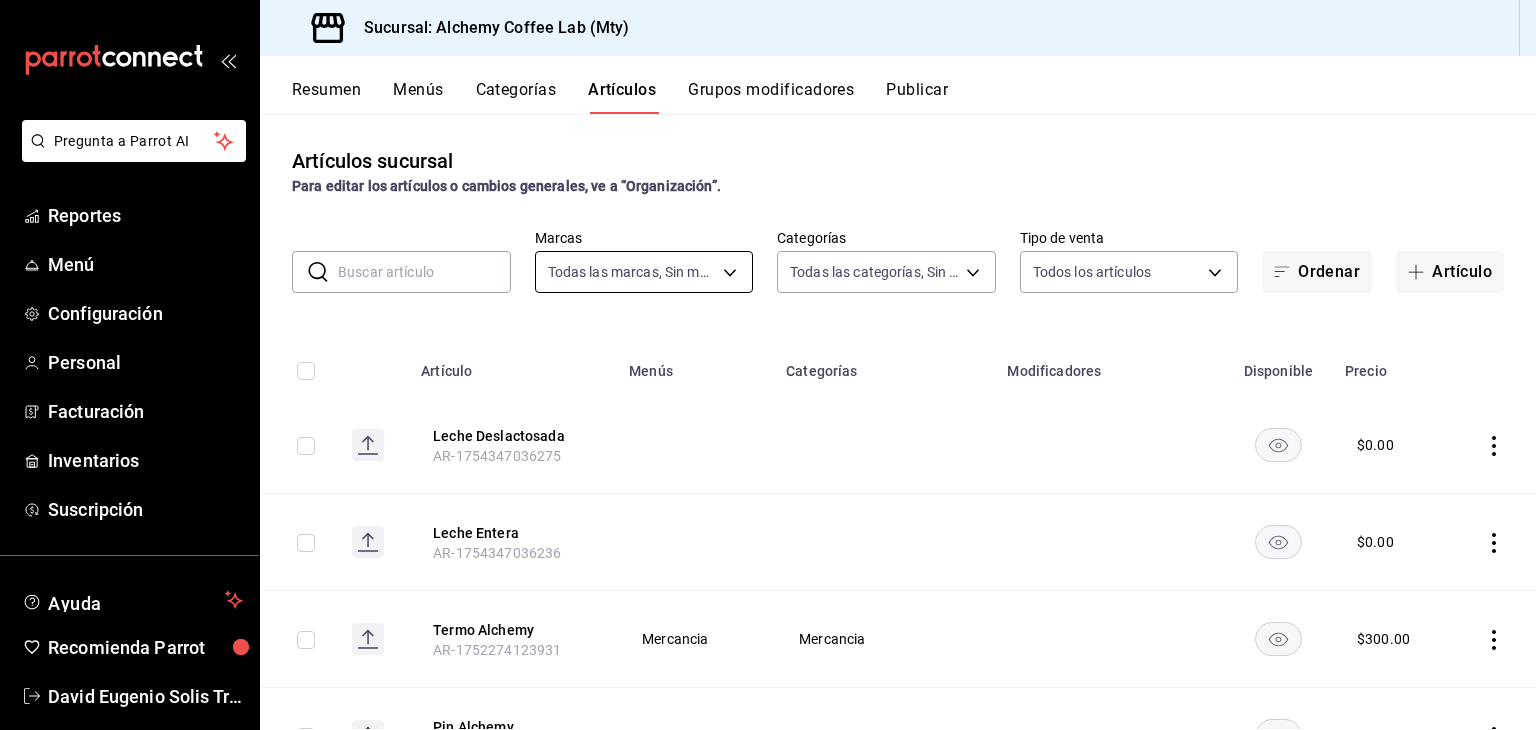 type on "[UUID],[UUID],[UUID],[UUID],[UUID],[UUID],[UUID],[UUID],[UUID],[UUID],[UUID],[UUID],[UUID],[UUID],[UUID],[UUID],[UUID],[UUID],[UUID],[UUID],[UUID],[UUID],[UUID]" 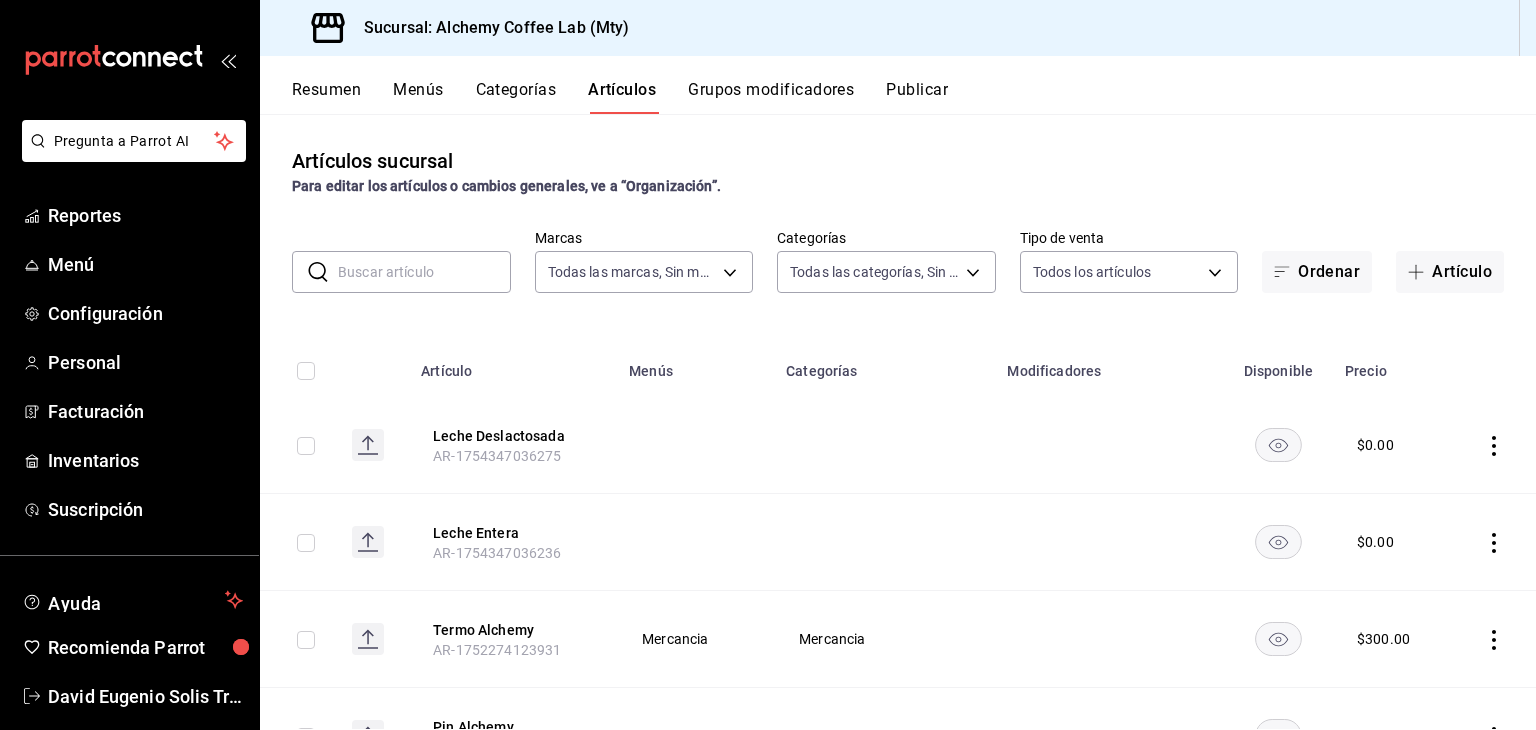 click at bounding box center (424, 272) 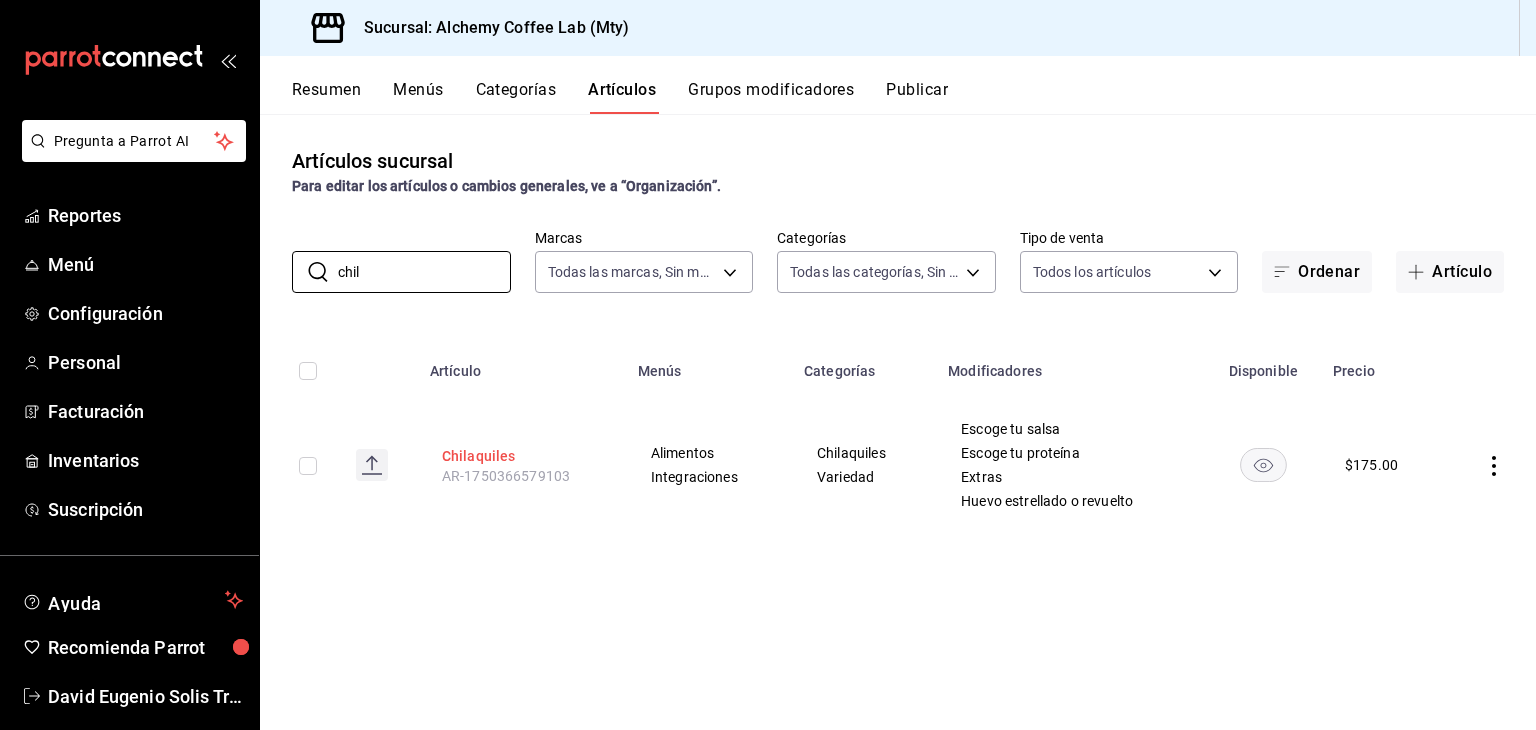 type on "chil" 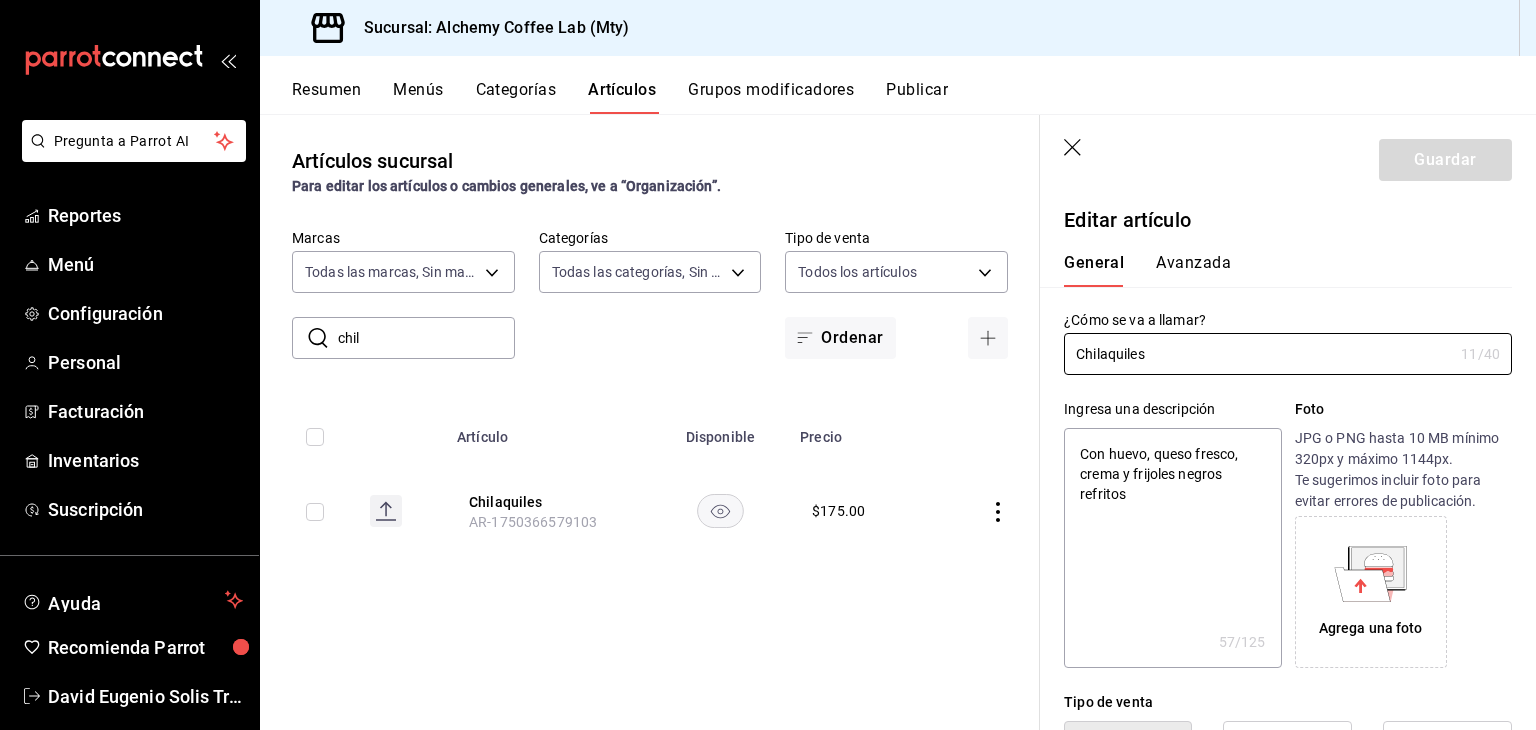 type on "x" 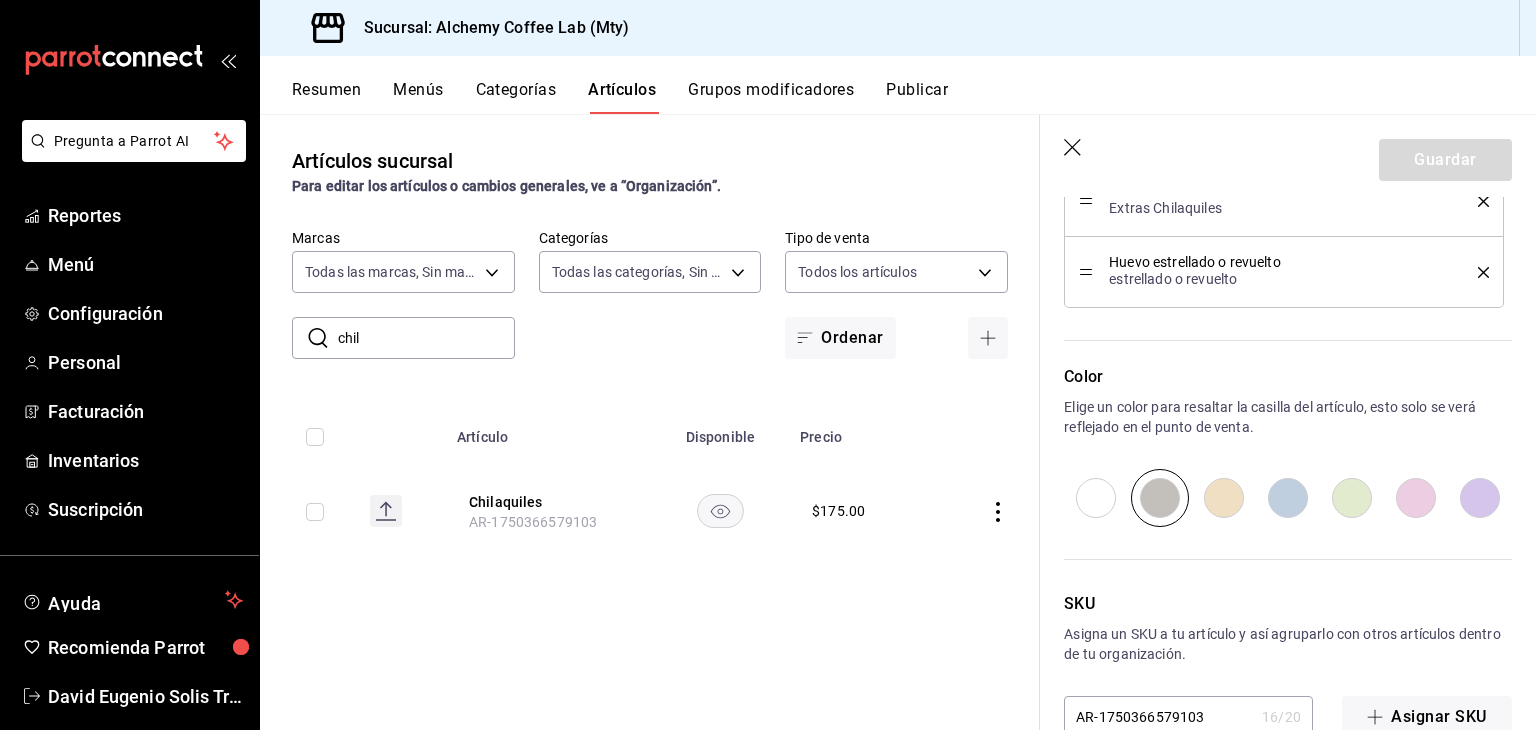 scroll, scrollTop: 1283, scrollLeft: 0, axis: vertical 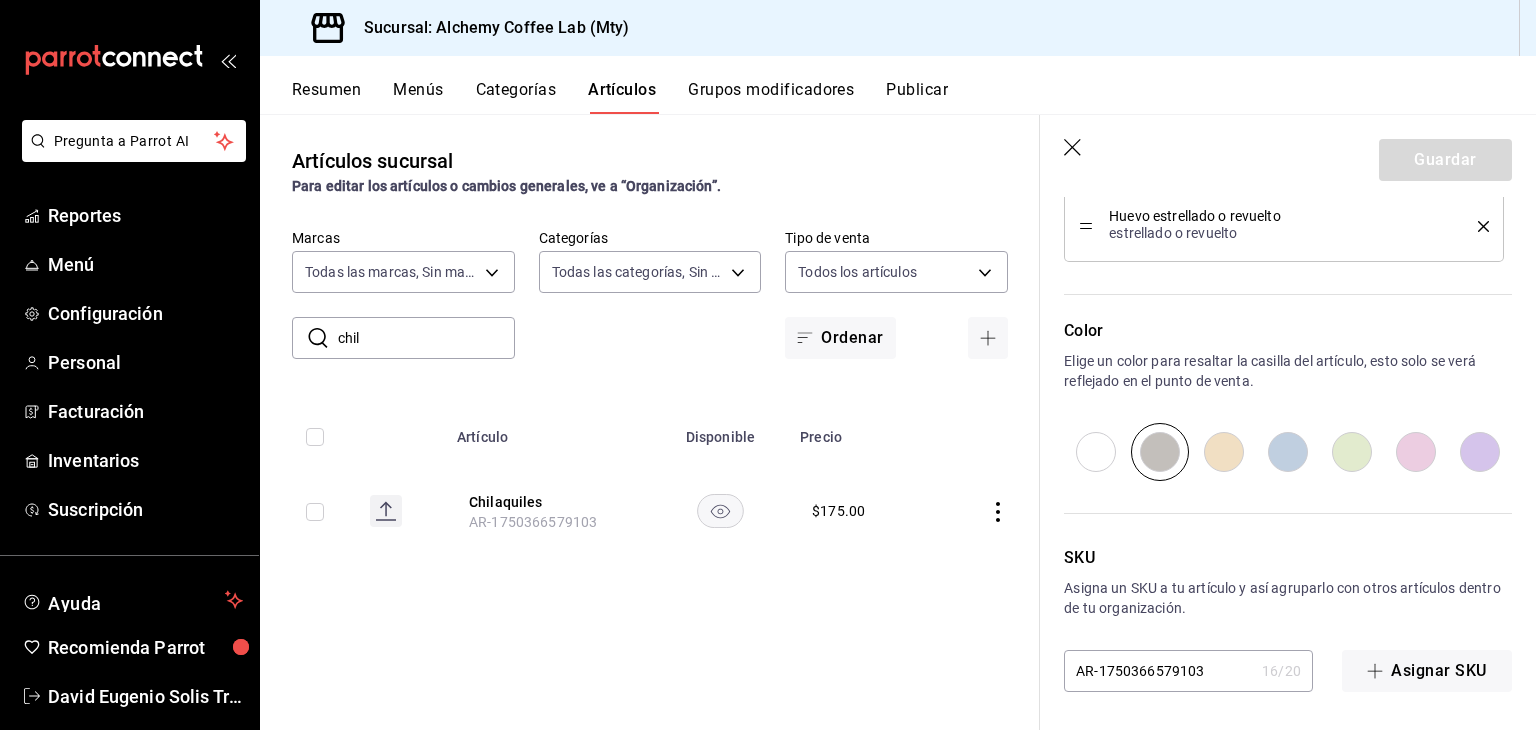 click on "Resumen Menús Categorías Artículos Grupos modificadores Publicar" at bounding box center [898, 85] 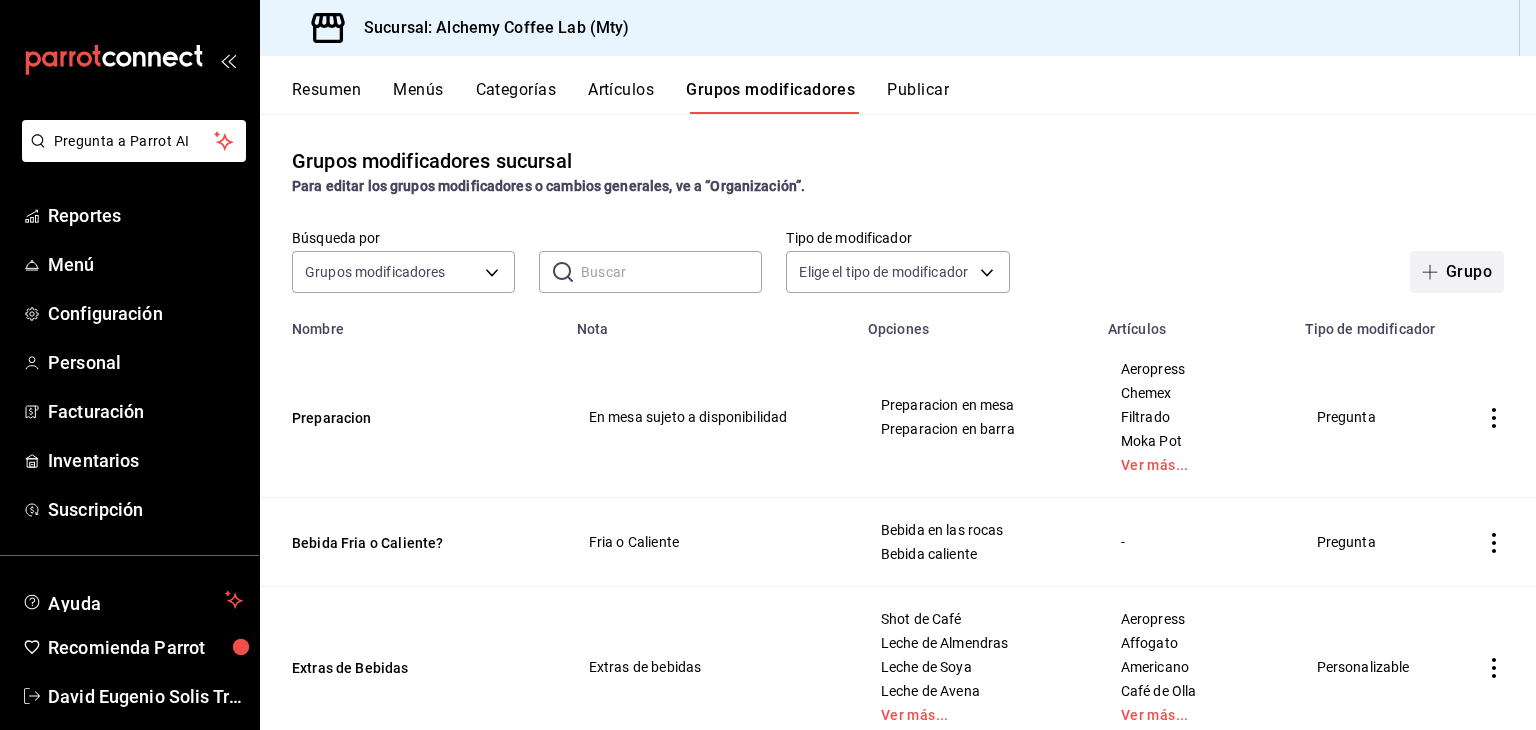 click on "Grupo" at bounding box center (1457, 272) 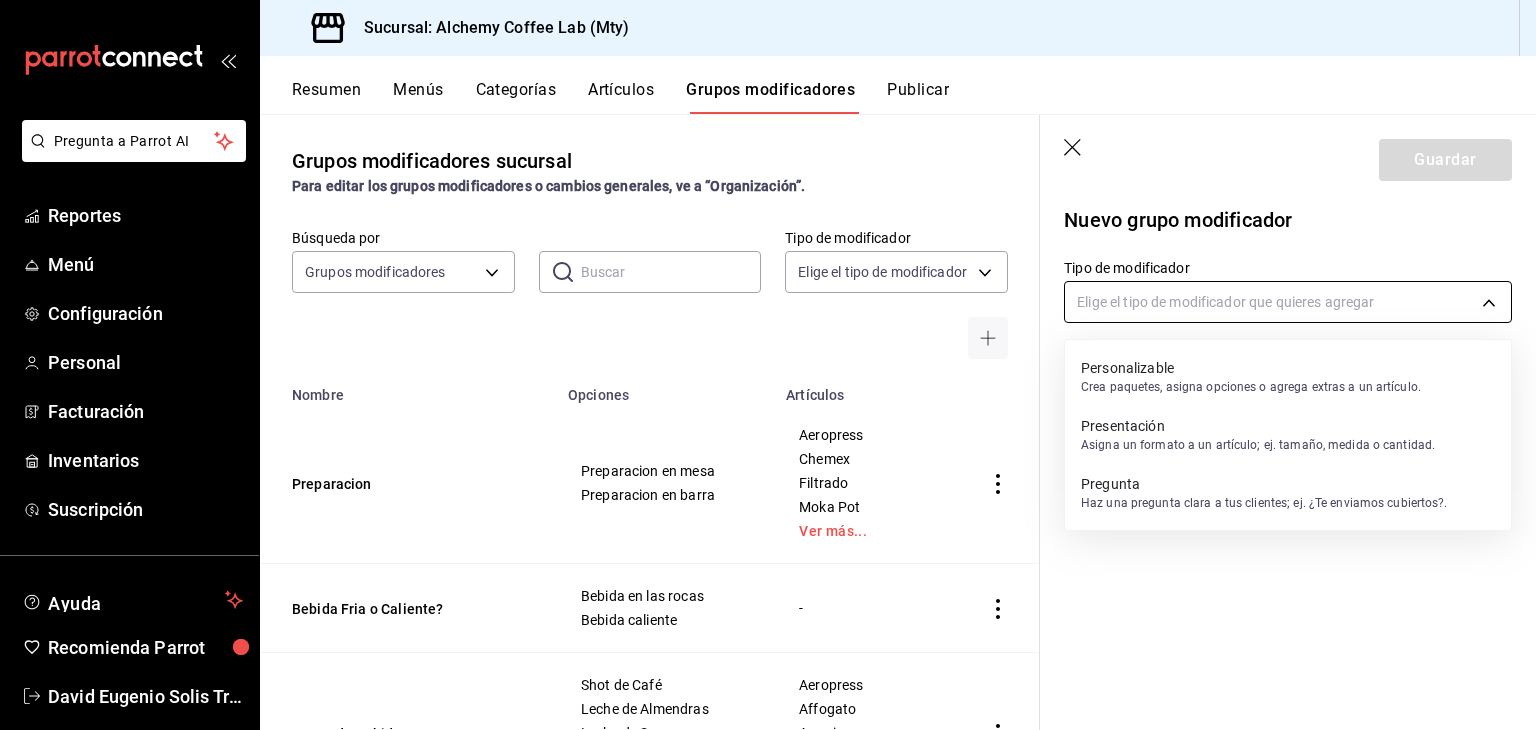 click on "Pregunta a Parrot AI Reportes   Menú   Configuración   Personal   Facturación   Inventarios   Suscripción   Ayuda Recomienda Parrot   David Eugenio Solis Treviño   Sugerir nueva función   Sucursal: Alchemy Coffee Lab (Mty) Resumen Menús Categorías Artículos Grupos modificadores Publicar Grupos modificadores sucursal Para editar los grupos modificadores o cambios generales, ve a “Organización”. Búsqueda por Grupos modificadores GROUP ​ ​ Tipo de modificador Elige el tipo de modificador Nombre Opciones Artículos Preparacion Preparacion en mesa Preparacion en barra Aeropress Chemex Filtrado Moka Pot Ver más... Bebida Fria o Caliente? Bebida en las rocas Bebida caliente - Extras de Bebidas Shot de Café Leche de Almendras Leche de Soya Leche de Avena Ver más... Aeropress Affogato Americano Café de Olla Ver más... Huevo estrellado o revuelto Huevo Revuelto Huevo Estrellado Kierkergaard Chilaquiles Con crema batida? Con crema batida Sin crema batida Chocolate a la Cereza Coffee Caramel Mocha" at bounding box center [768, 365] 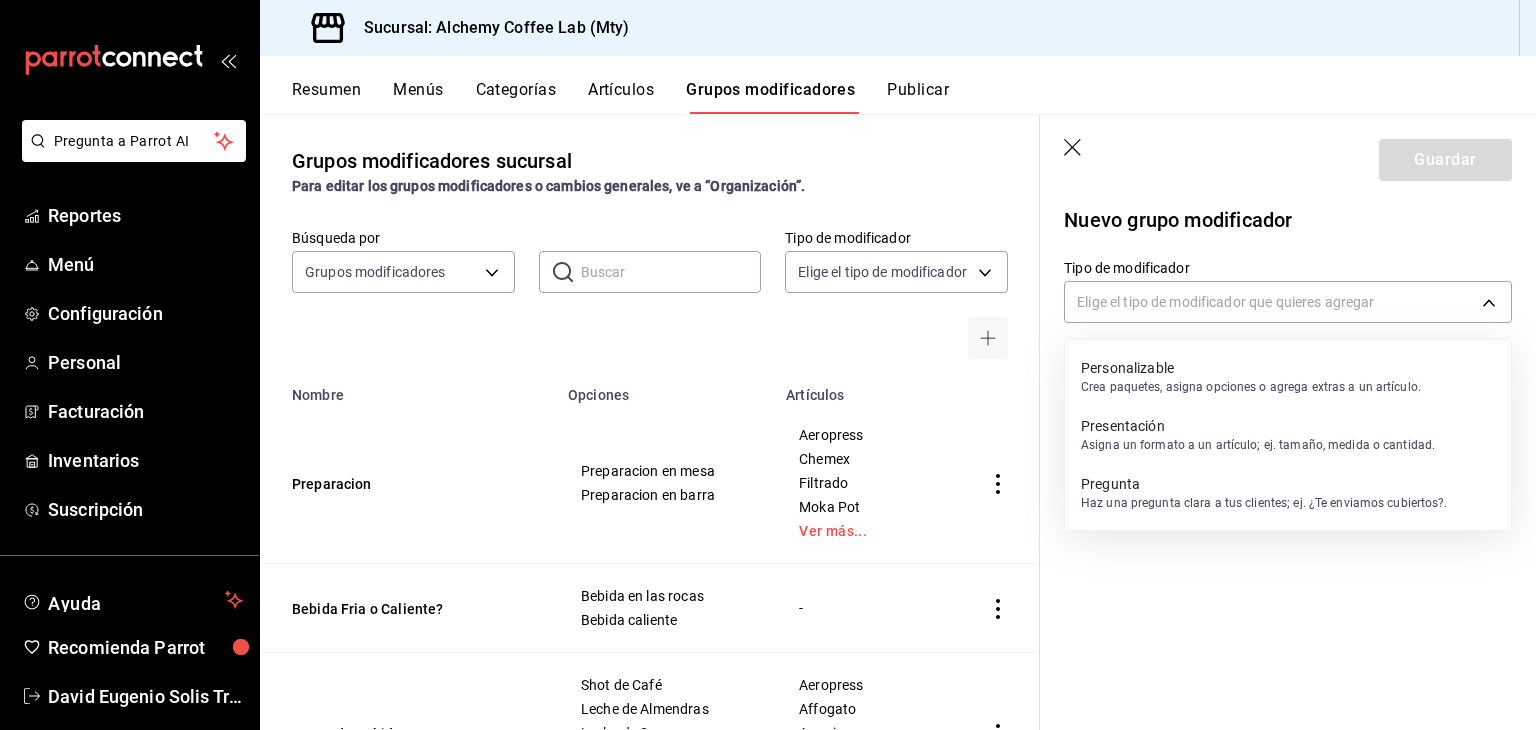 click on "Pregunta" at bounding box center [1264, 484] 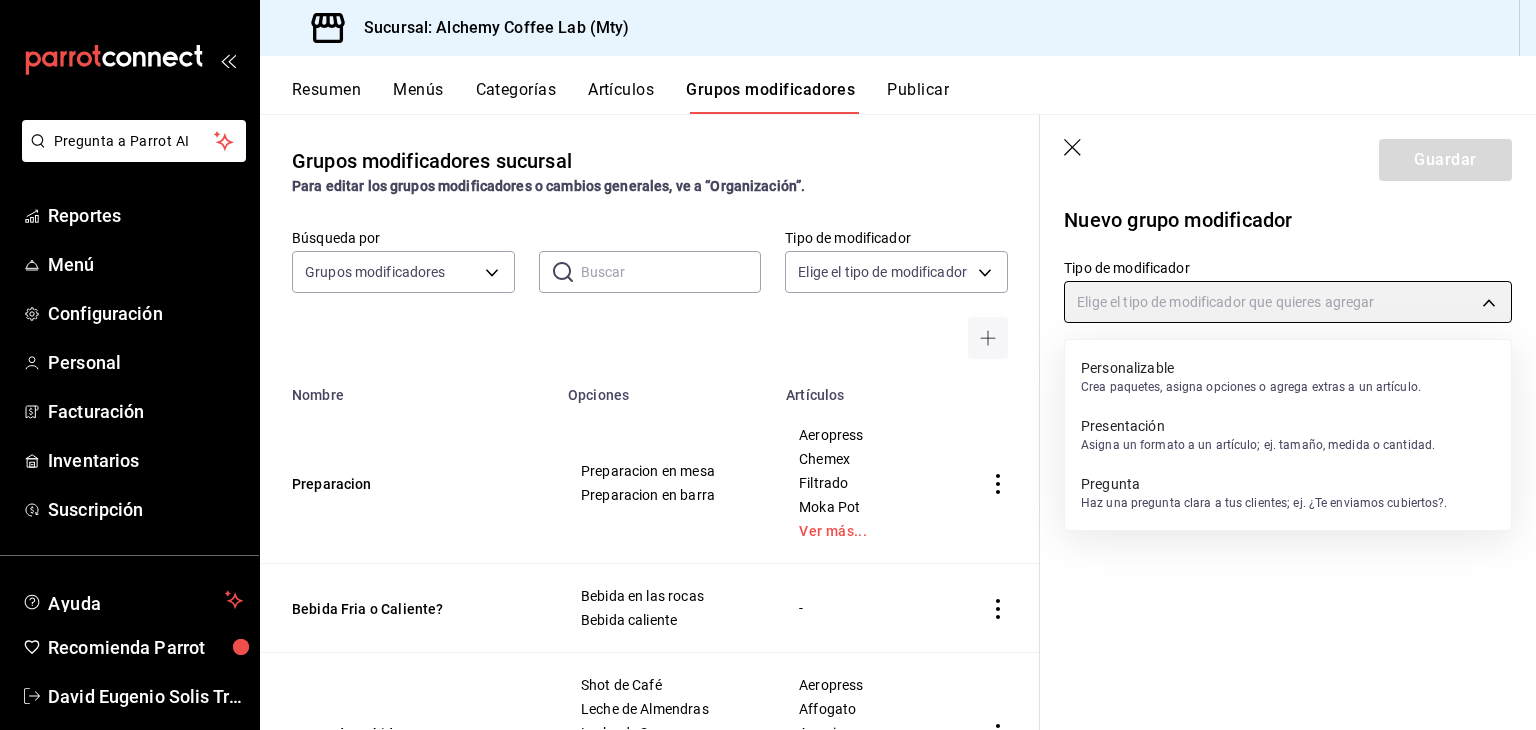 type on "QUESTION" 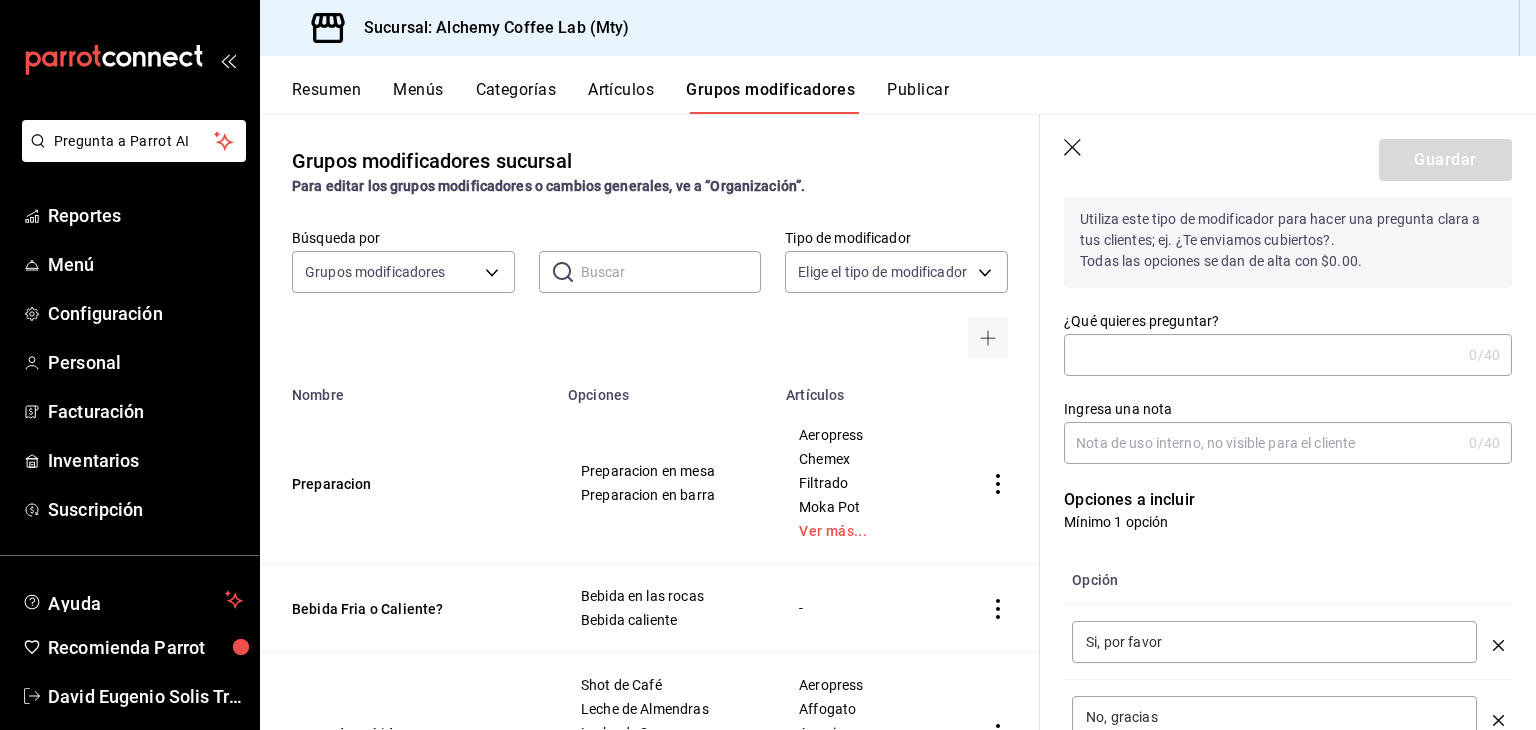 scroll, scrollTop: 200, scrollLeft: 0, axis: vertical 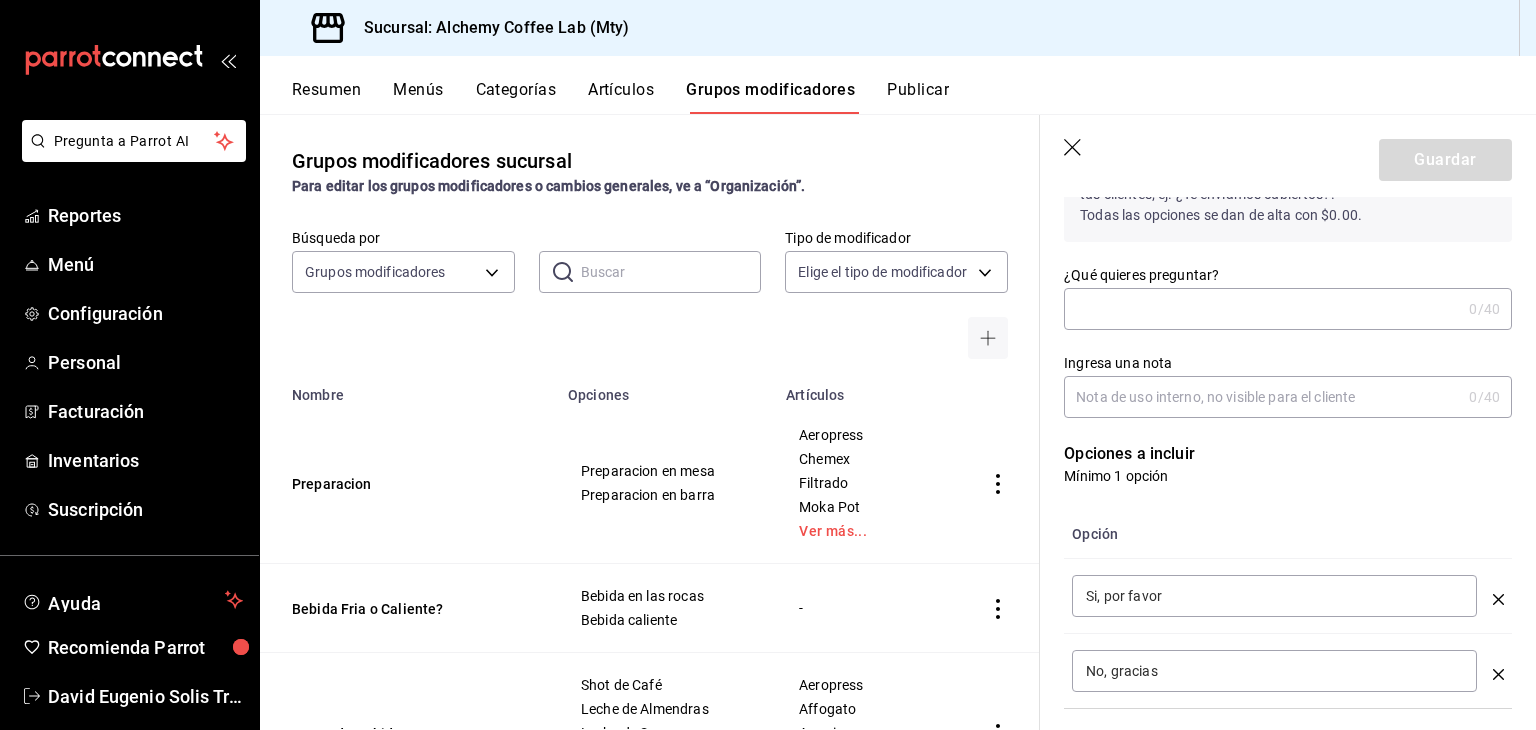 click on "¿Qué quieres preguntar?" at bounding box center (1262, 309) 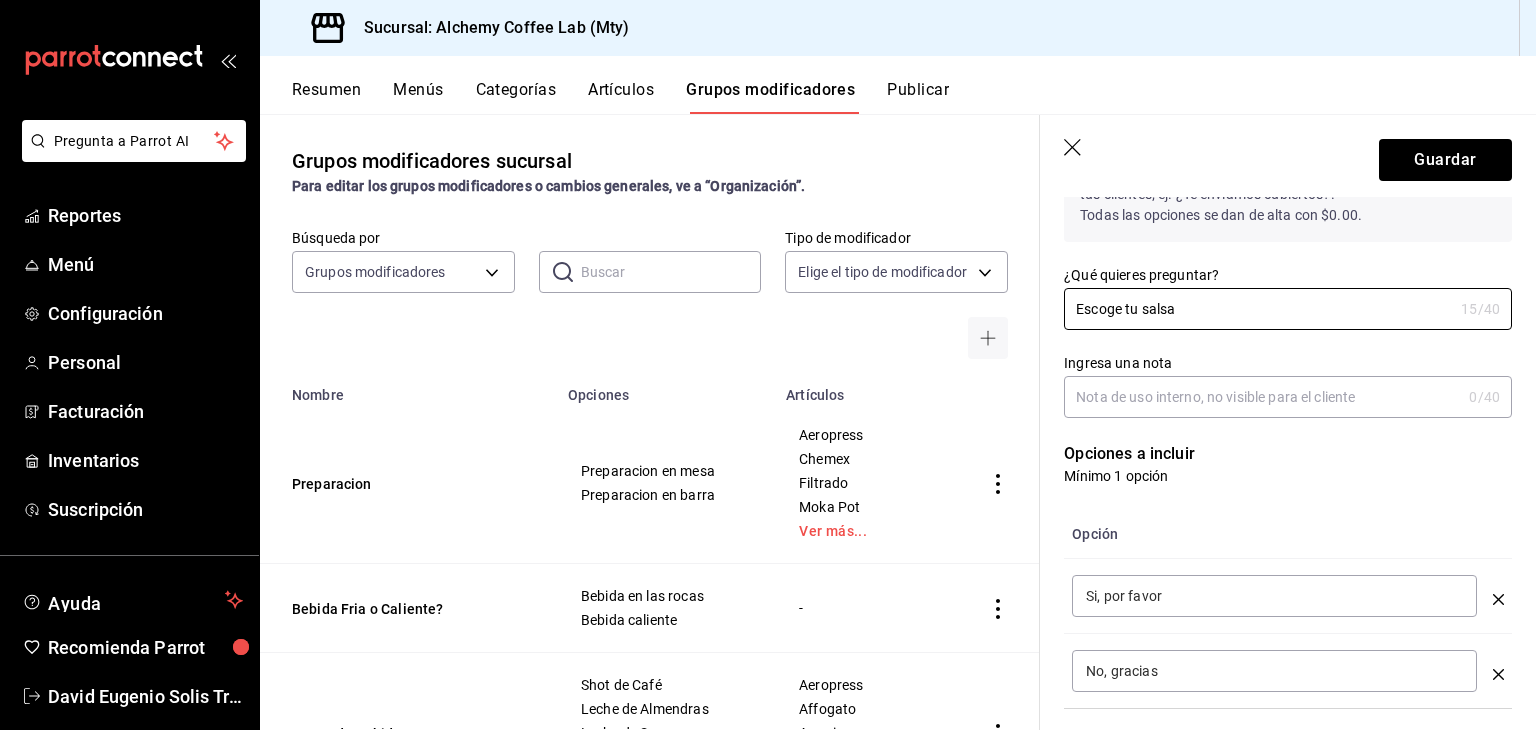 type on "Escoge tu salsa" 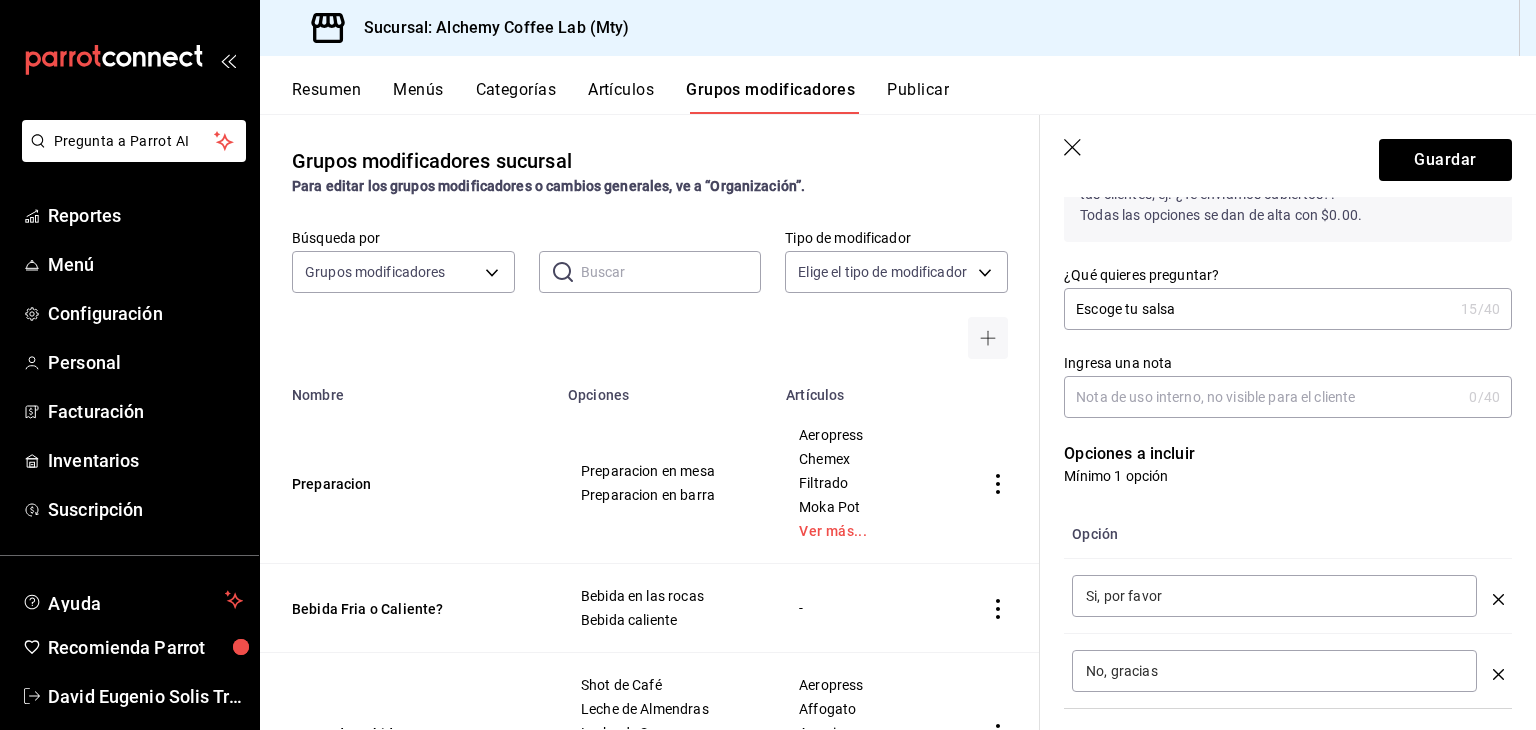 click on "Ingresa una nota" at bounding box center (1262, 397) 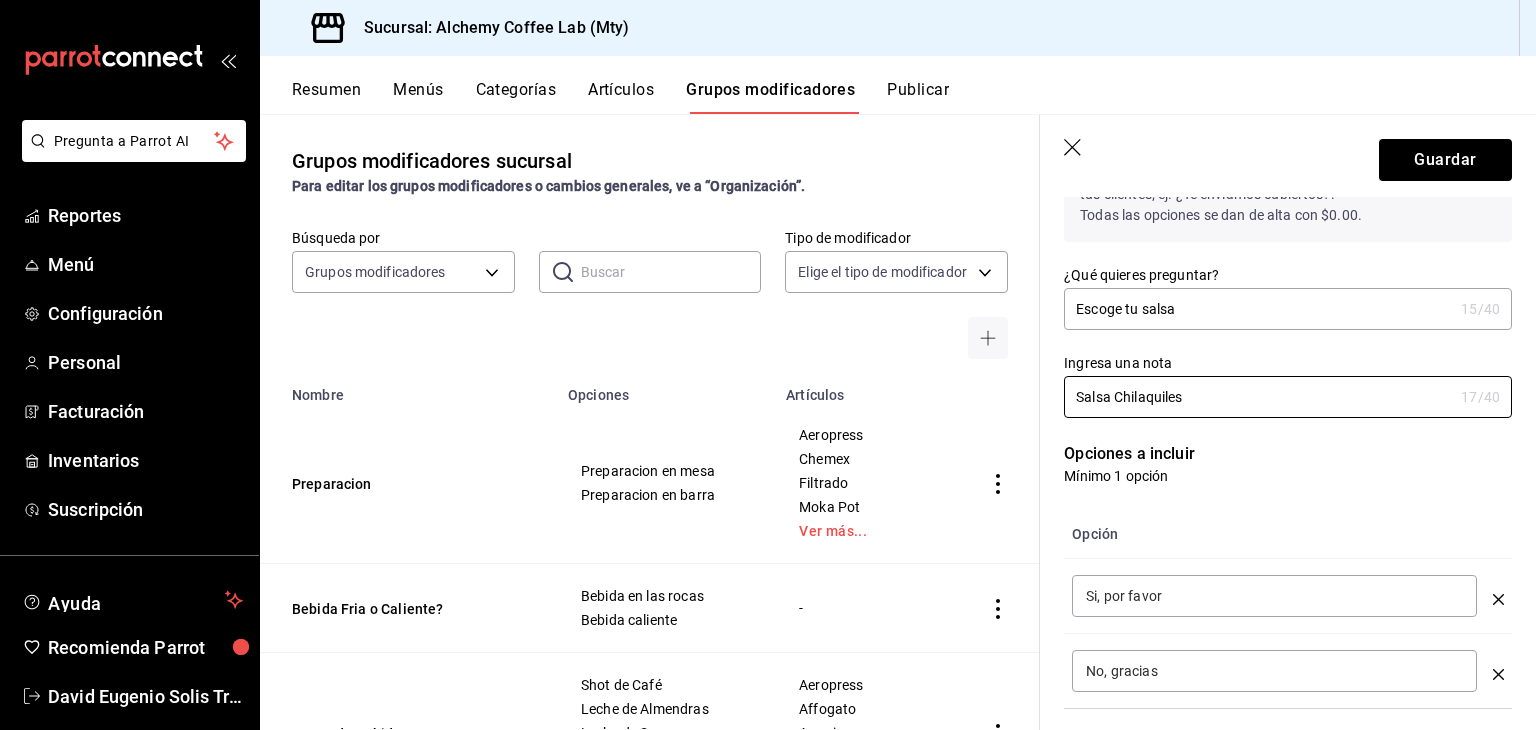 type on "Salsa Chilaquiles" 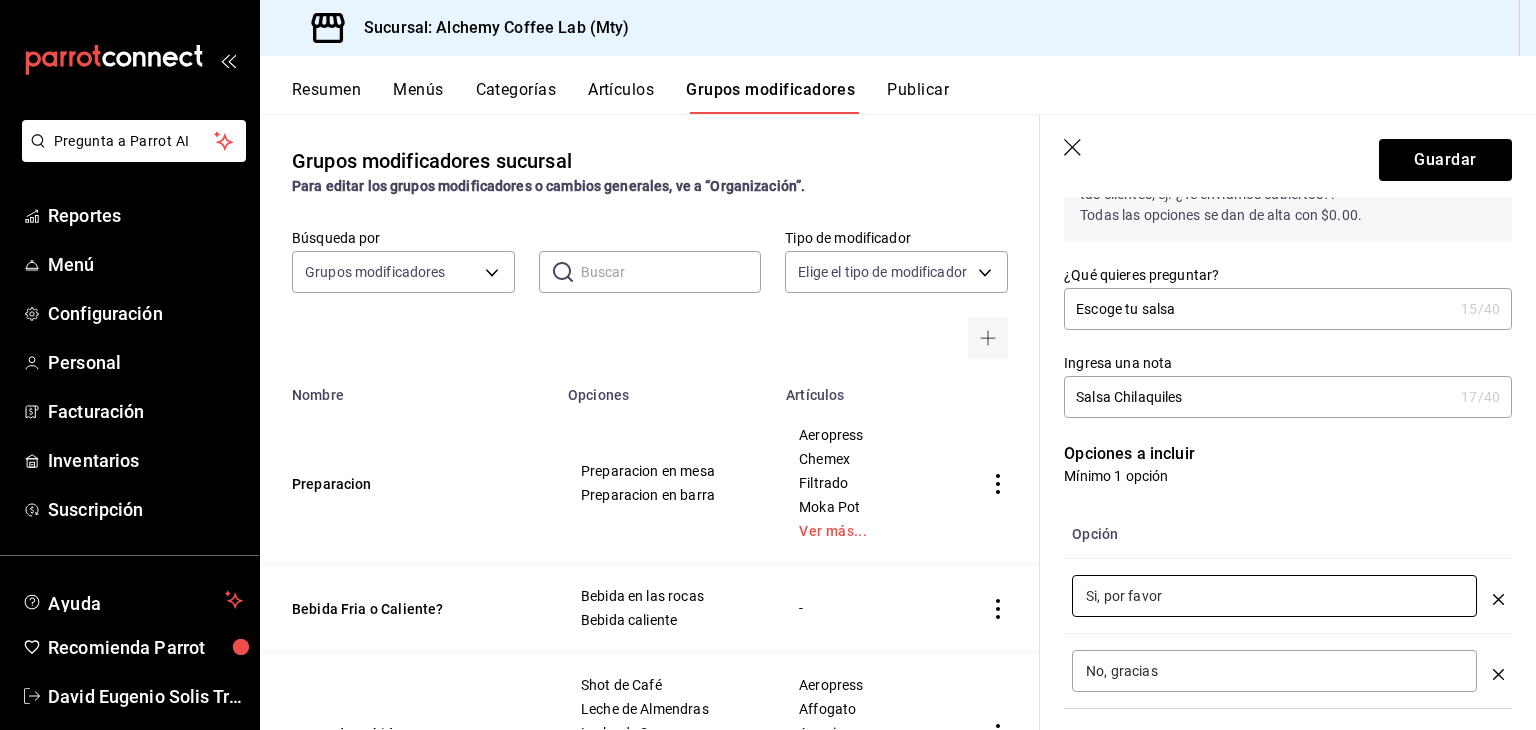drag, startPoint x: 1168, startPoint y: 595, endPoint x: 934, endPoint y: 596, distance: 234.00214 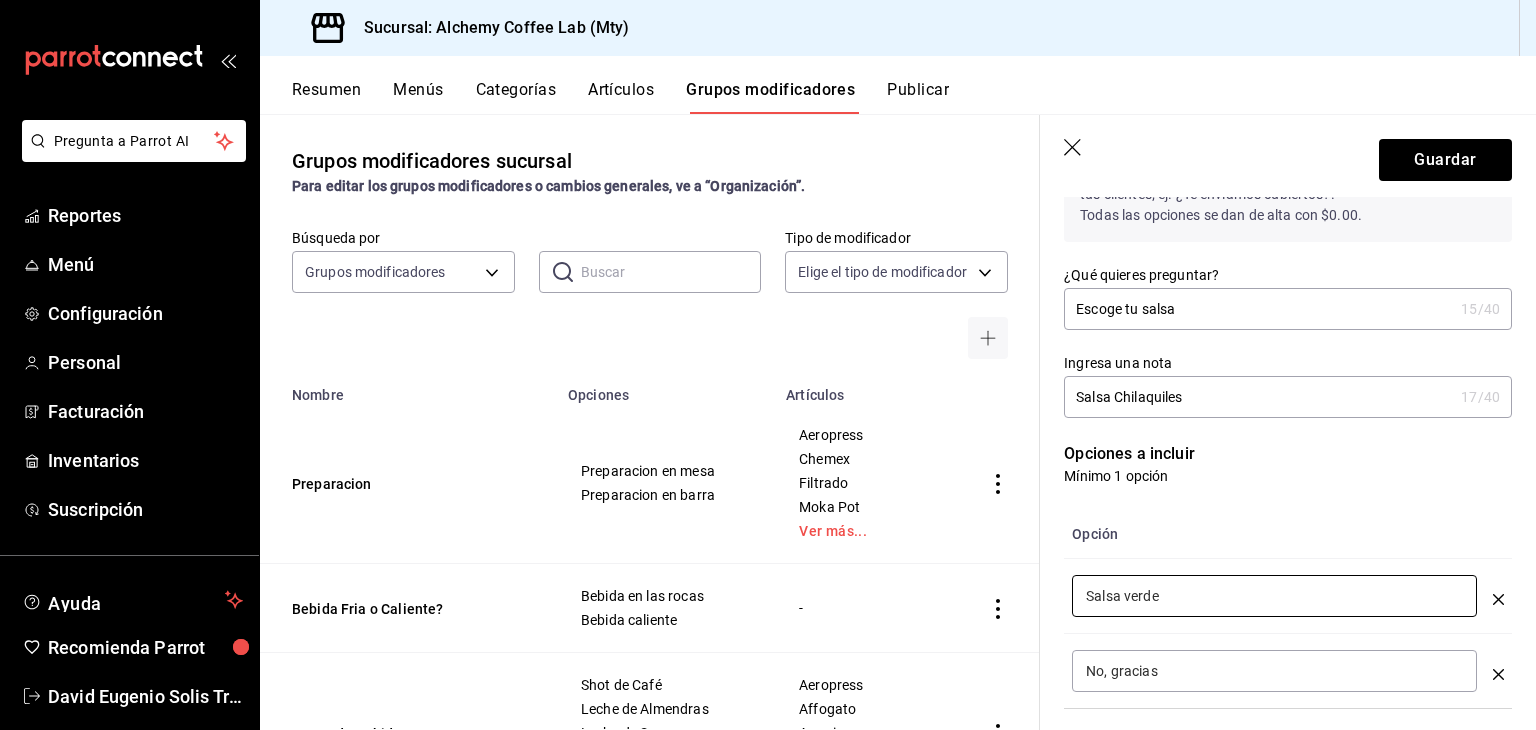 type on "Salsa Verde" 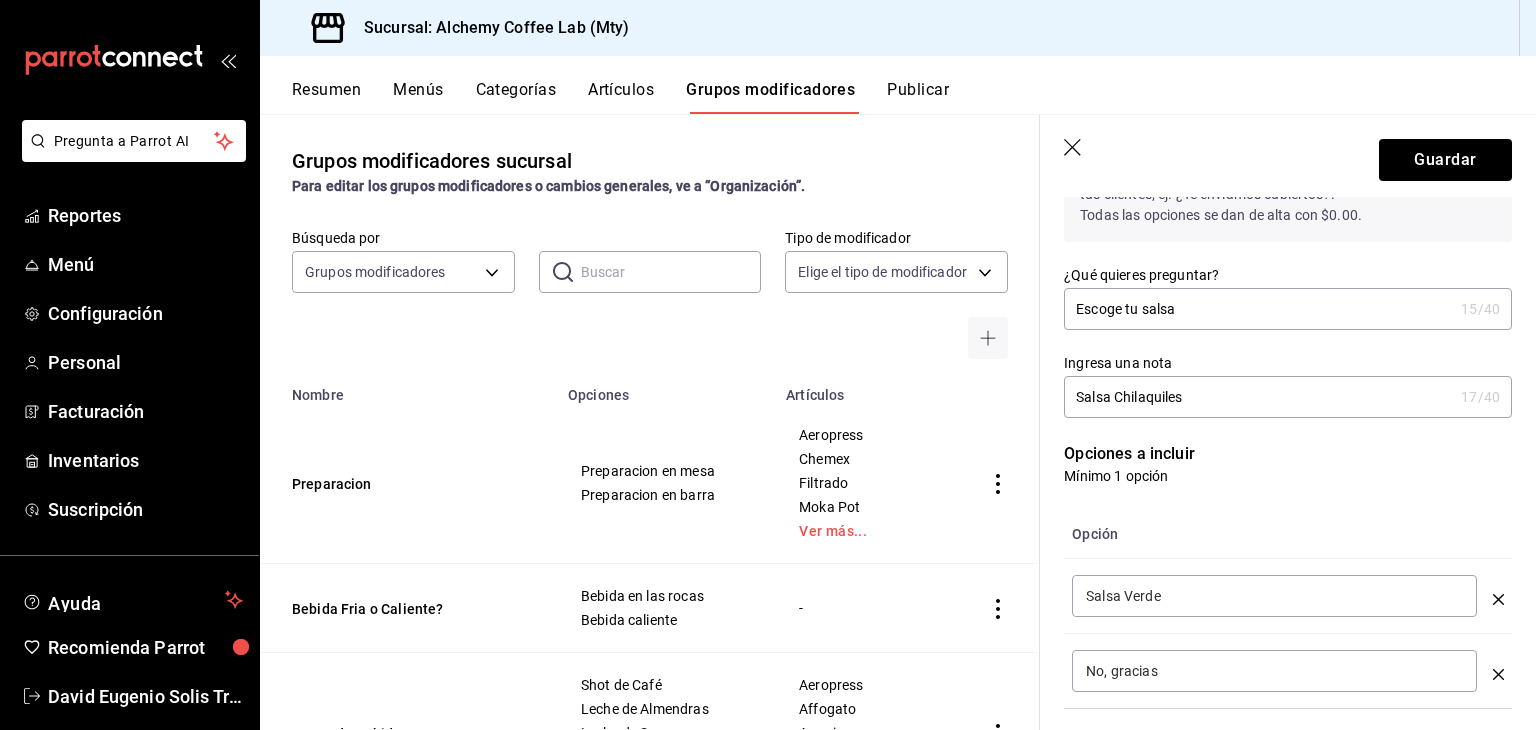 click on "No, gracias" at bounding box center (1274, 671) 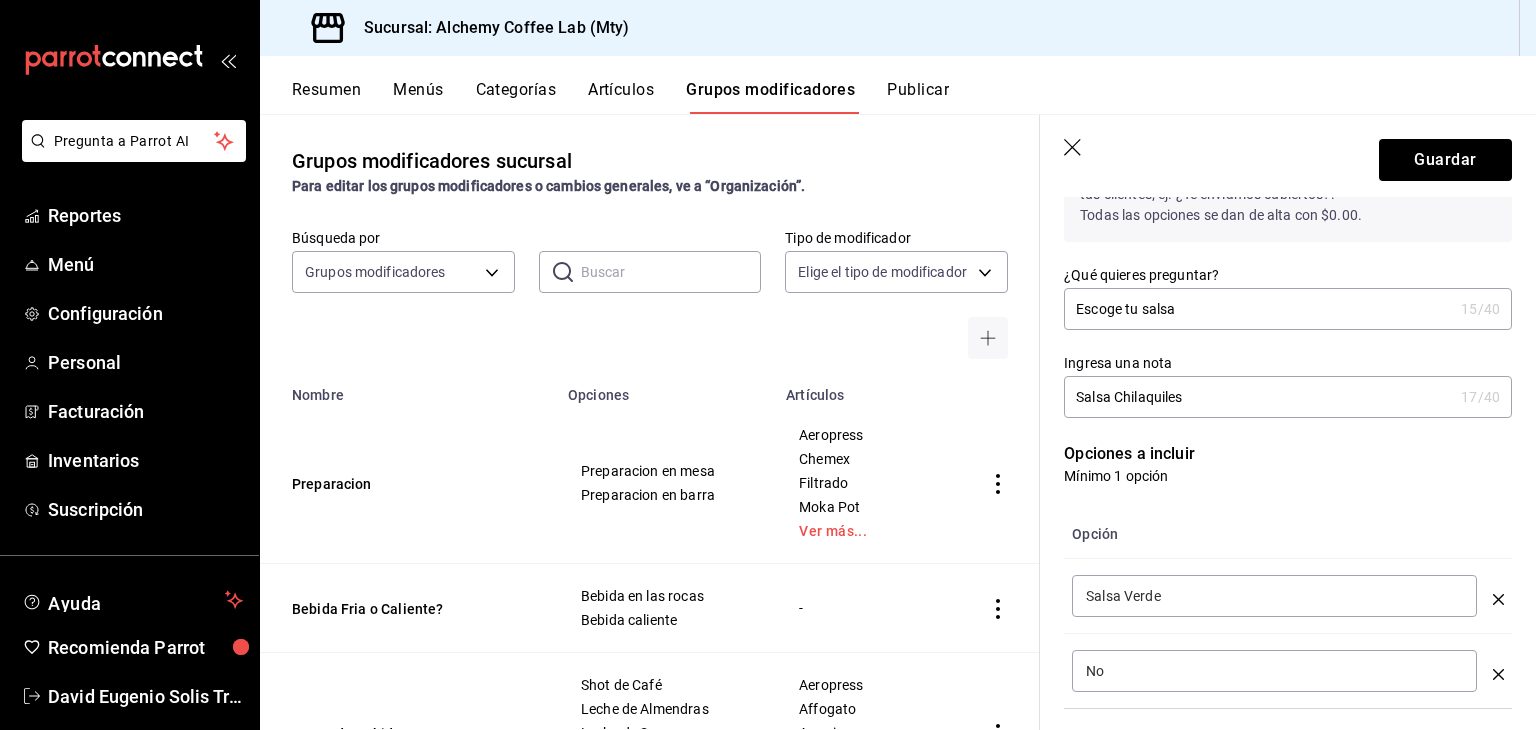 type on "N" 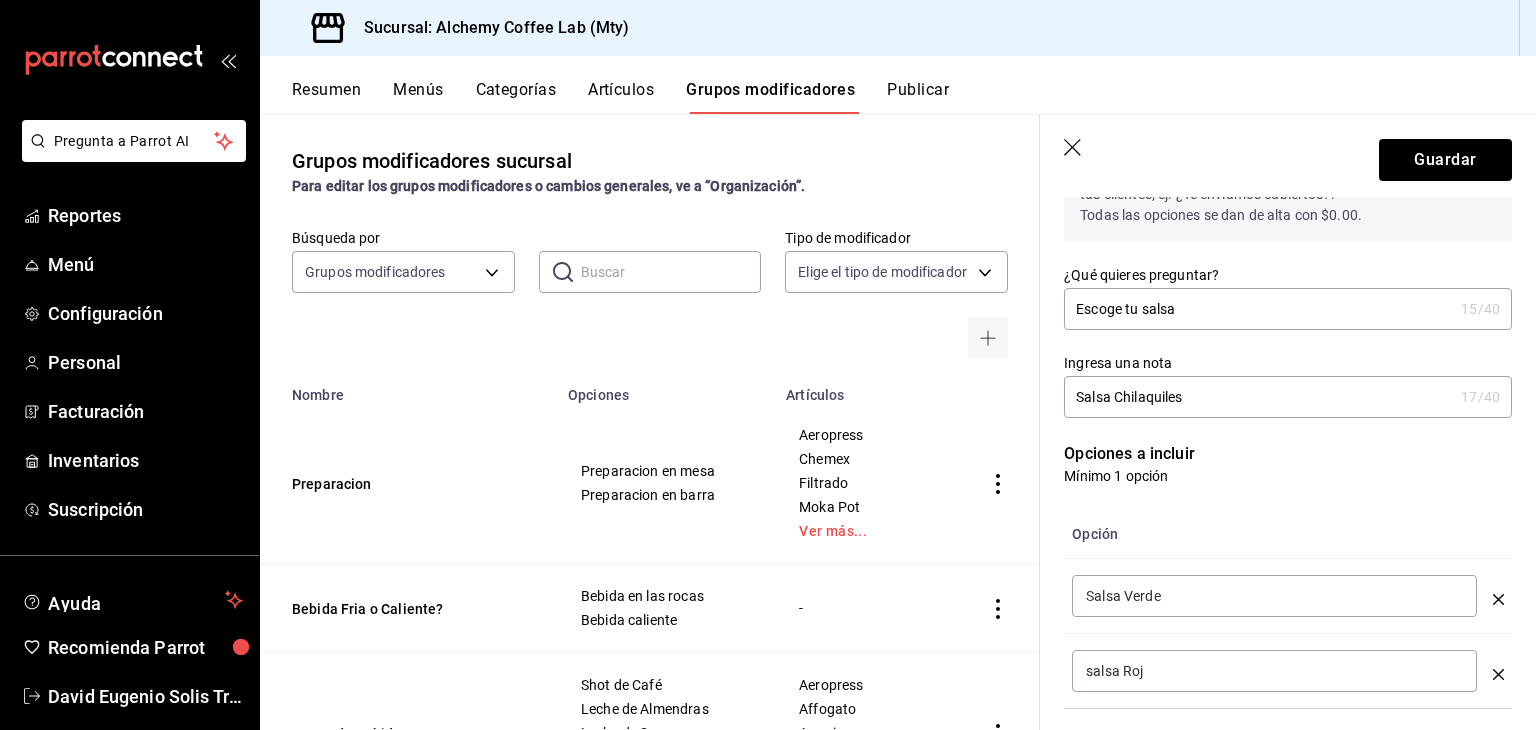 type on "Salsa Roja" 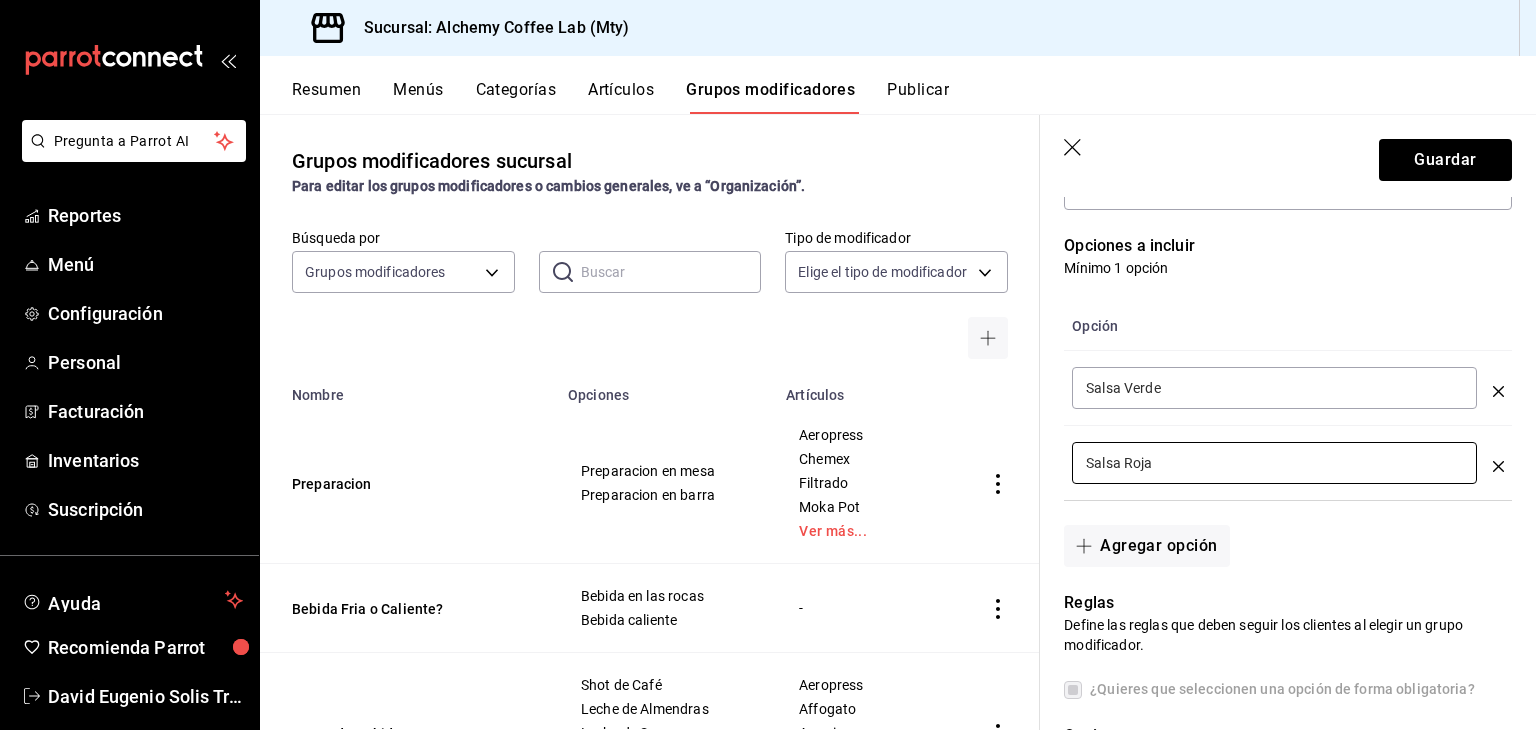 scroll, scrollTop: 500, scrollLeft: 0, axis: vertical 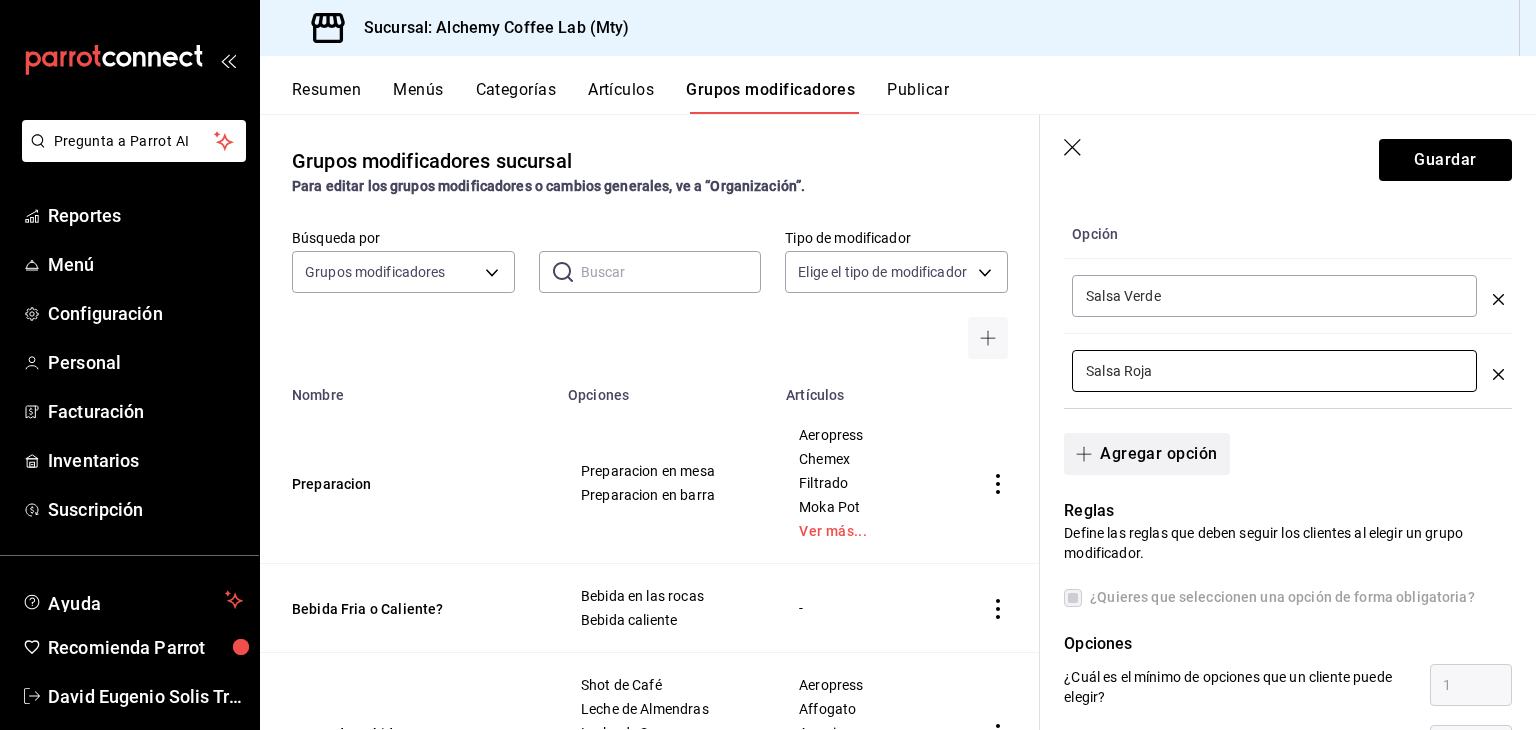 click on "Agregar opción" at bounding box center [1146, 454] 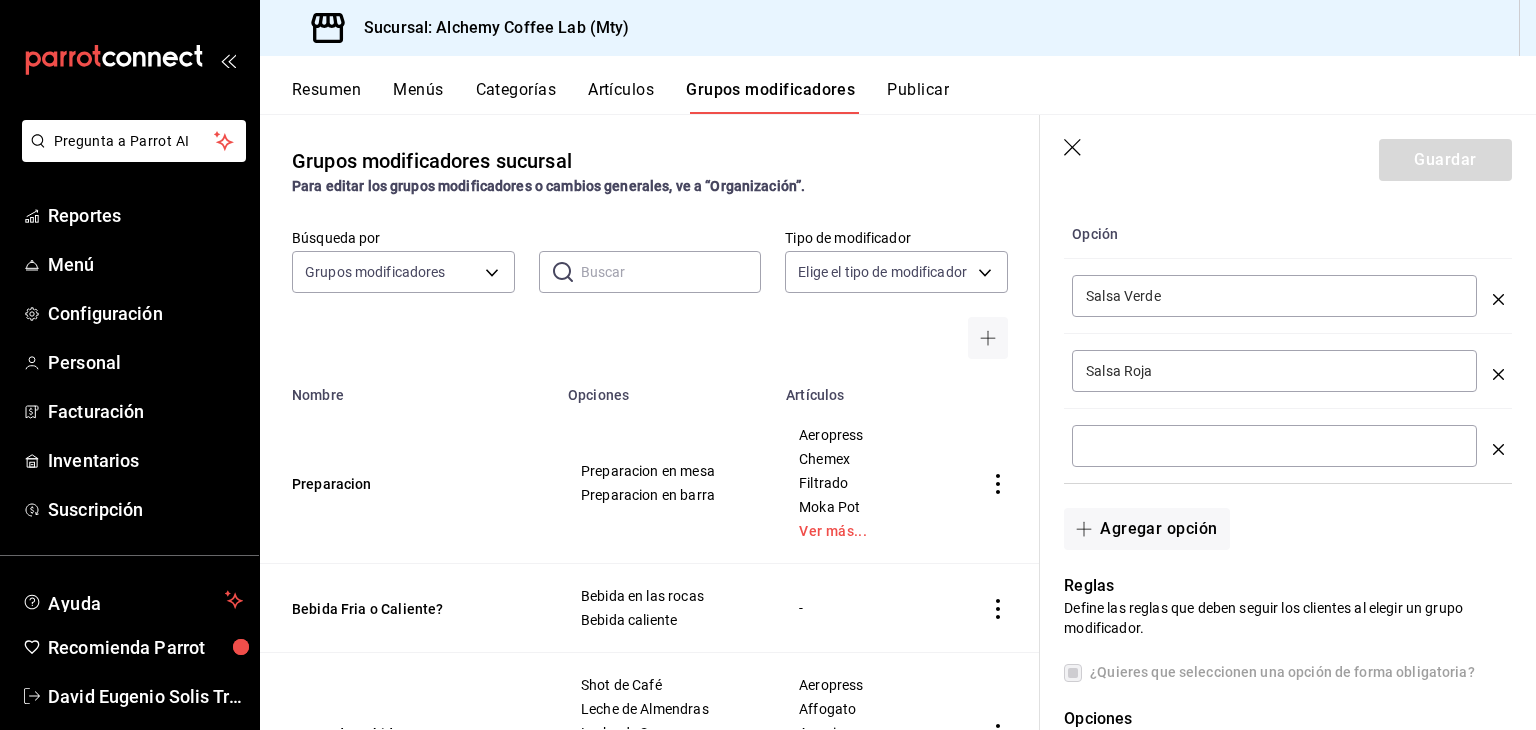 click at bounding box center (1274, 446) 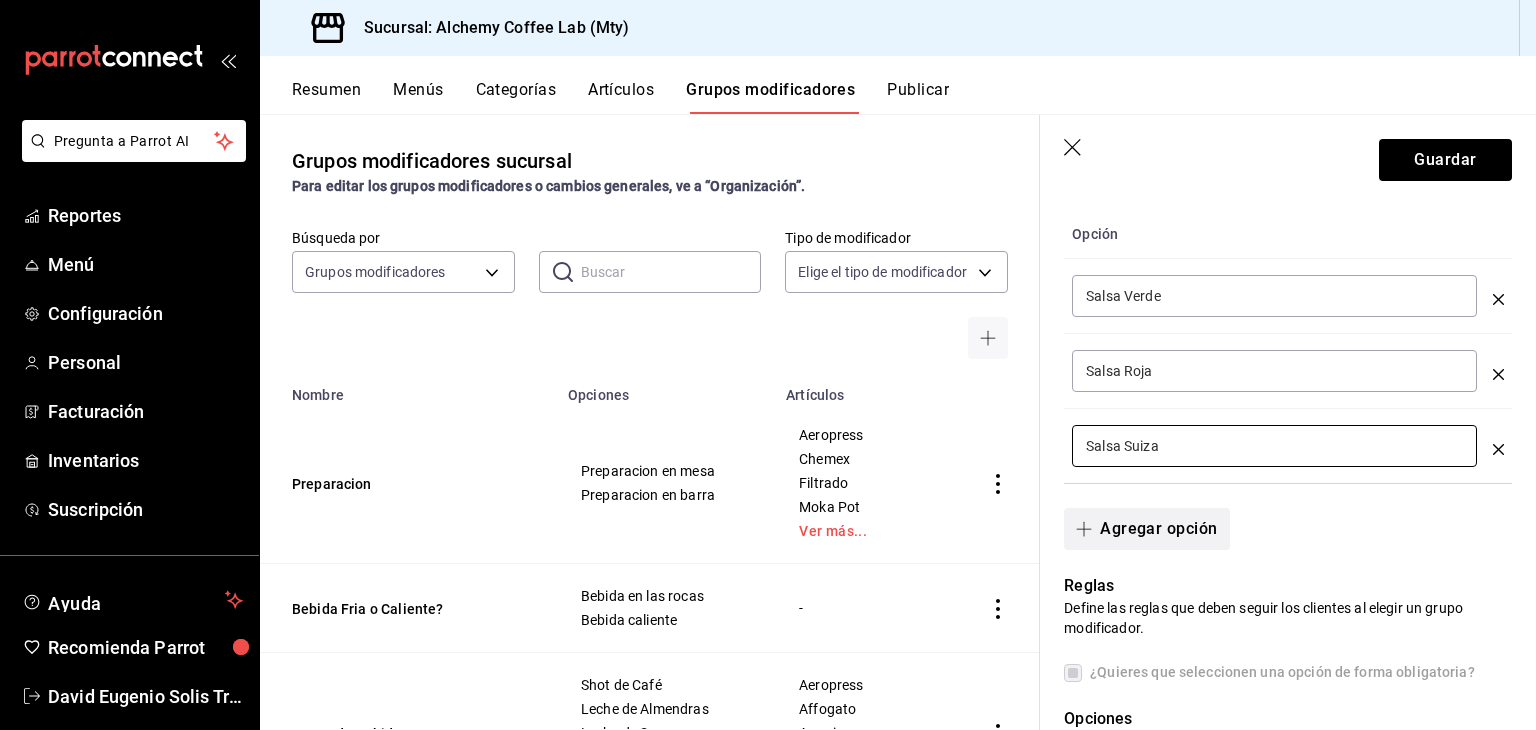 click on "Agregar opción" at bounding box center [1146, 529] 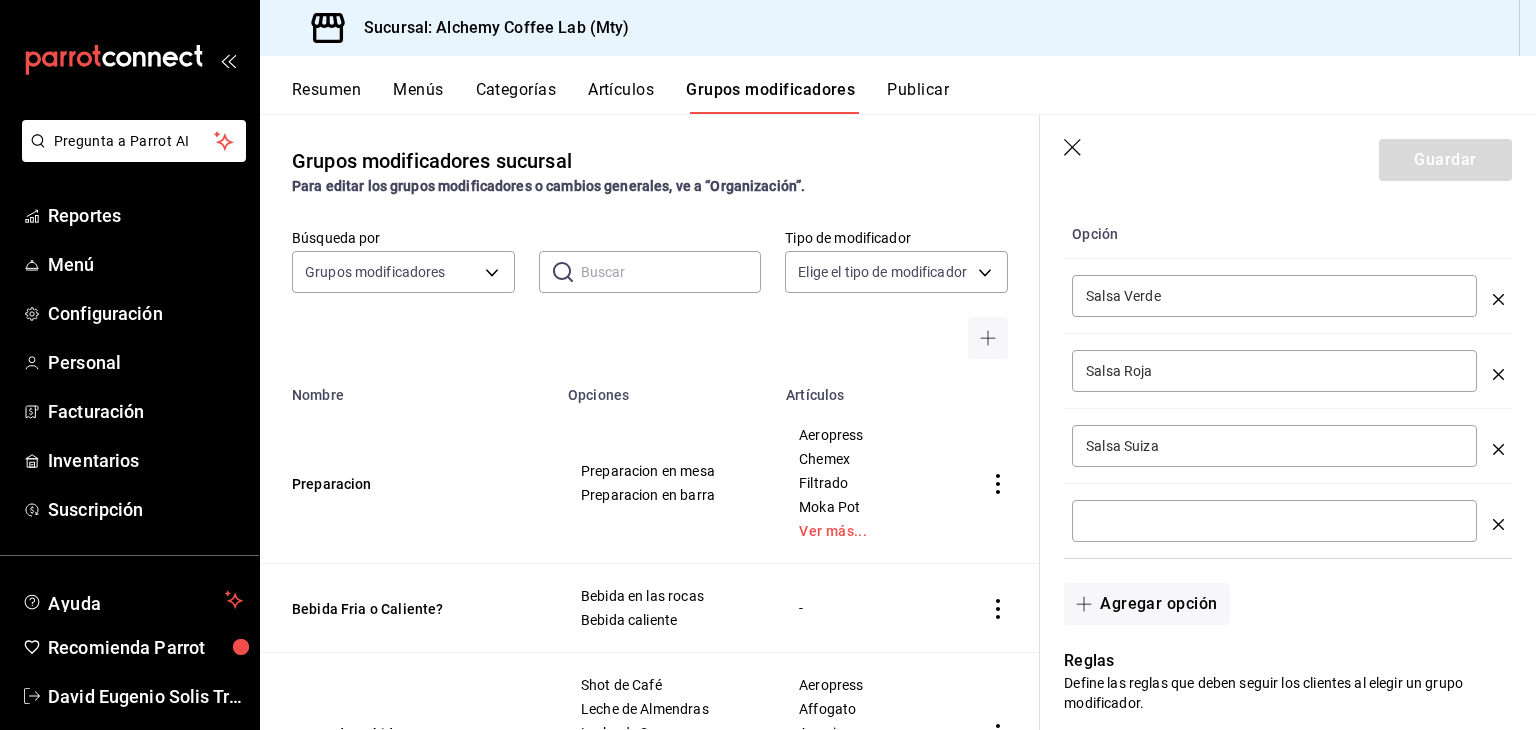 click at bounding box center (1274, 521) 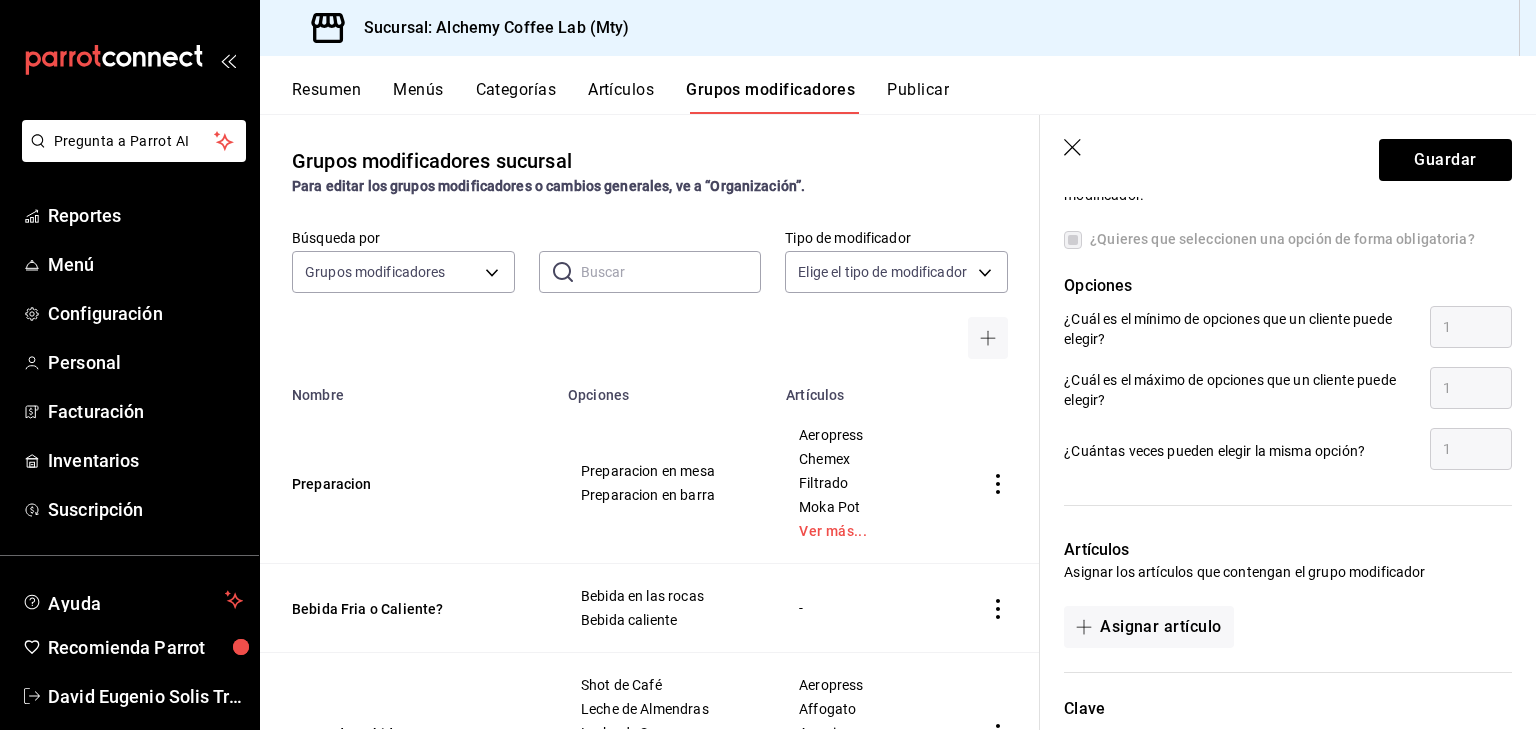 scroll, scrollTop: 1100, scrollLeft: 0, axis: vertical 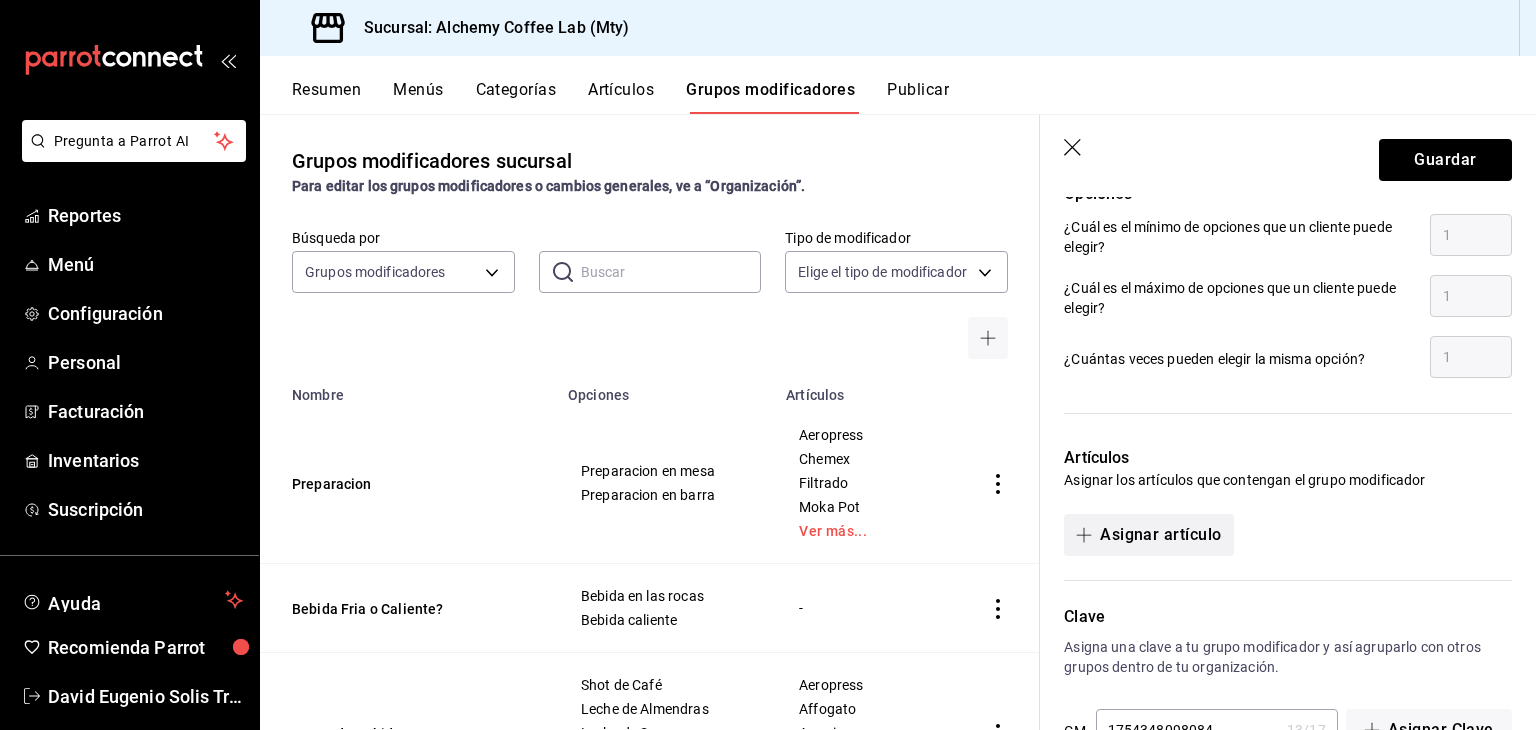 click on "Asignar artículo" at bounding box center (1148, 535) 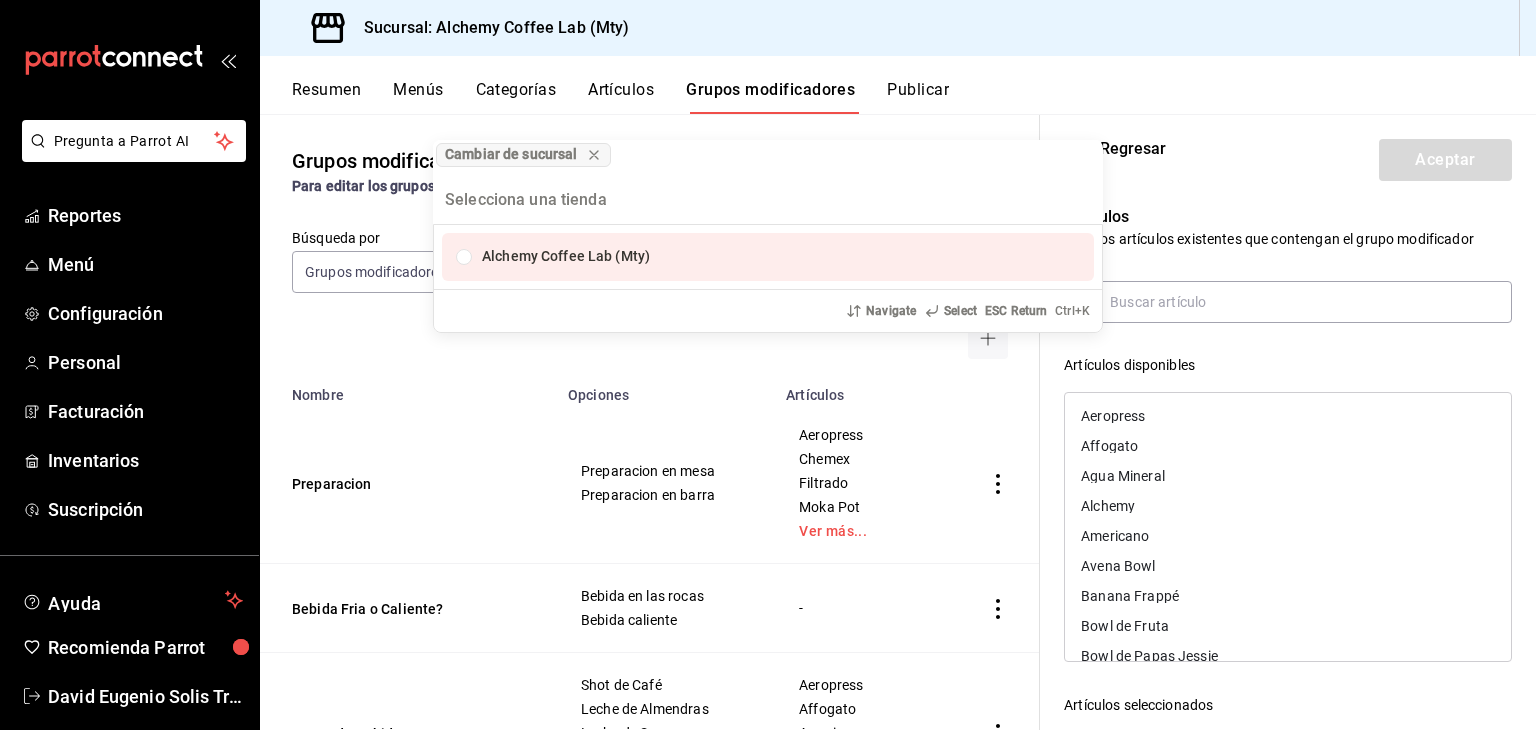 type on "h" 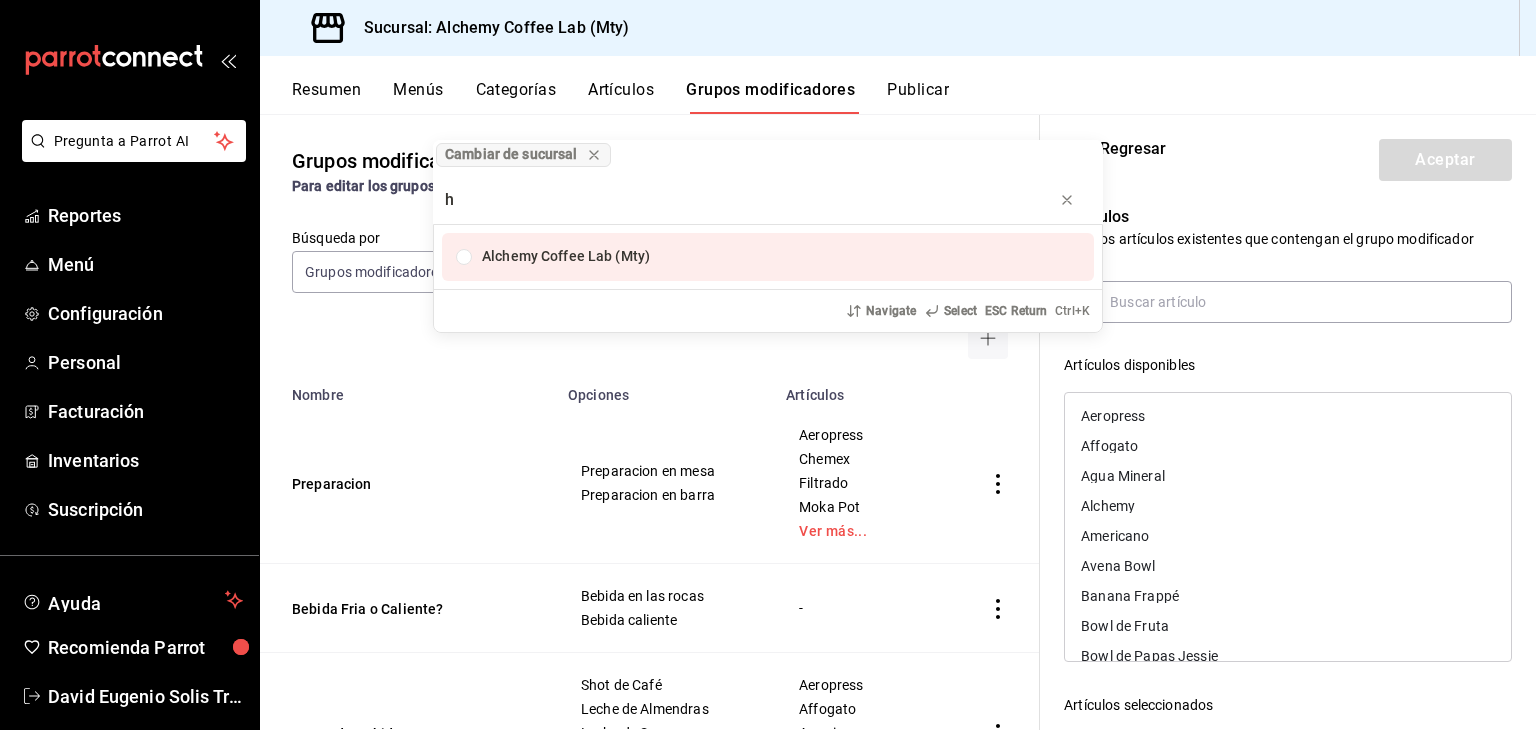 type 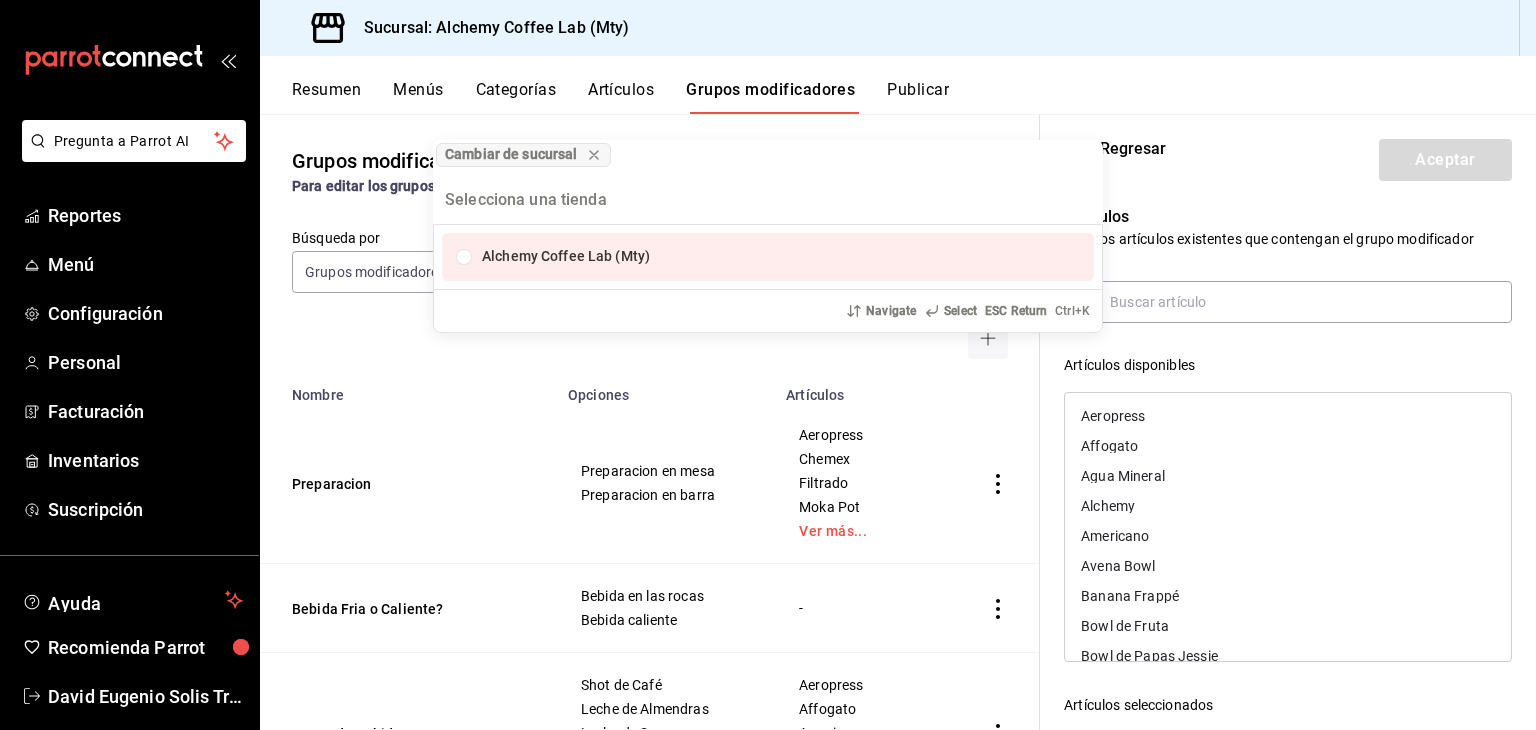 click on "Cambiar de sucursal Alchemy Coffee Lab (Mty) Navigate Select ESC Return Ctrl+ K" at bounding box center (768, 365) 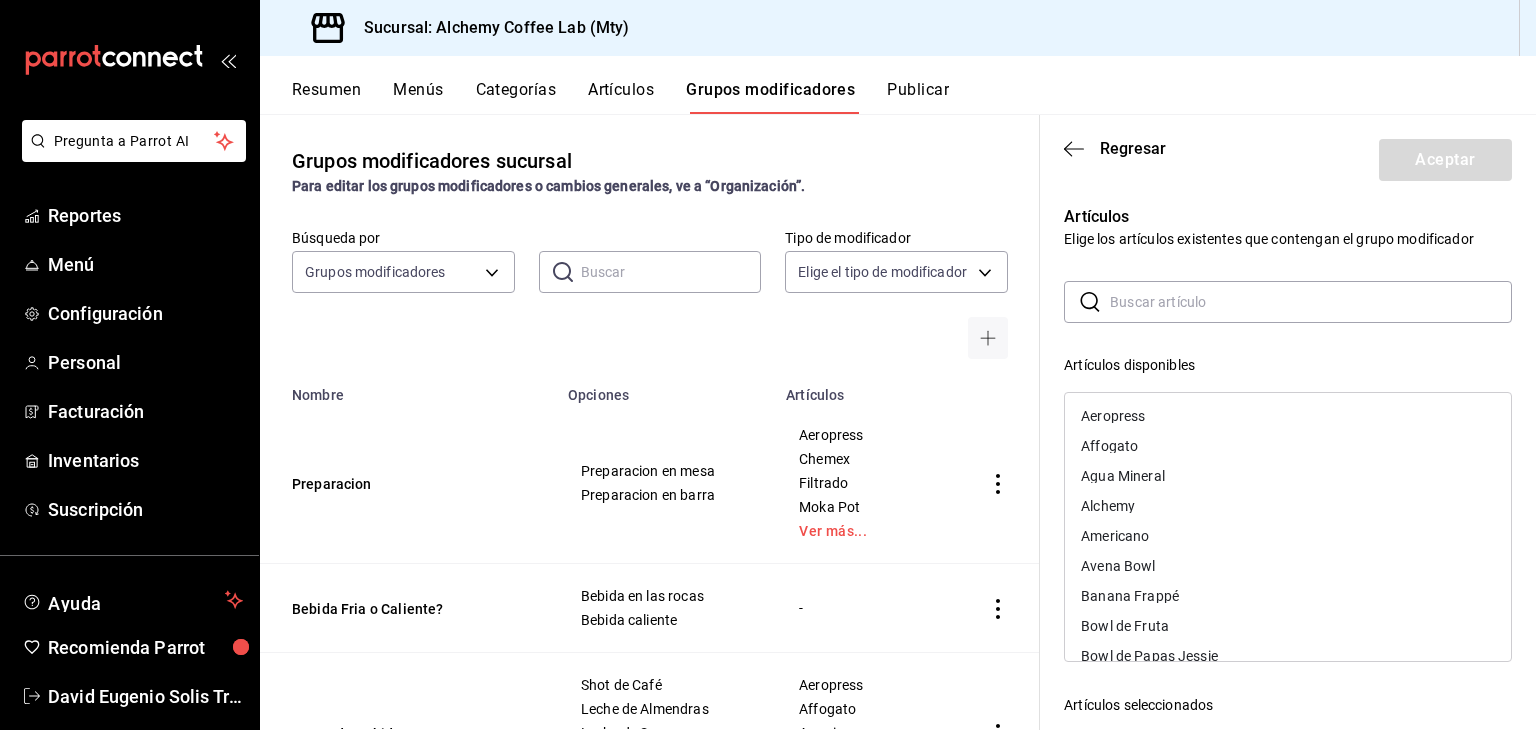 click at bounding box center [1311, 302] 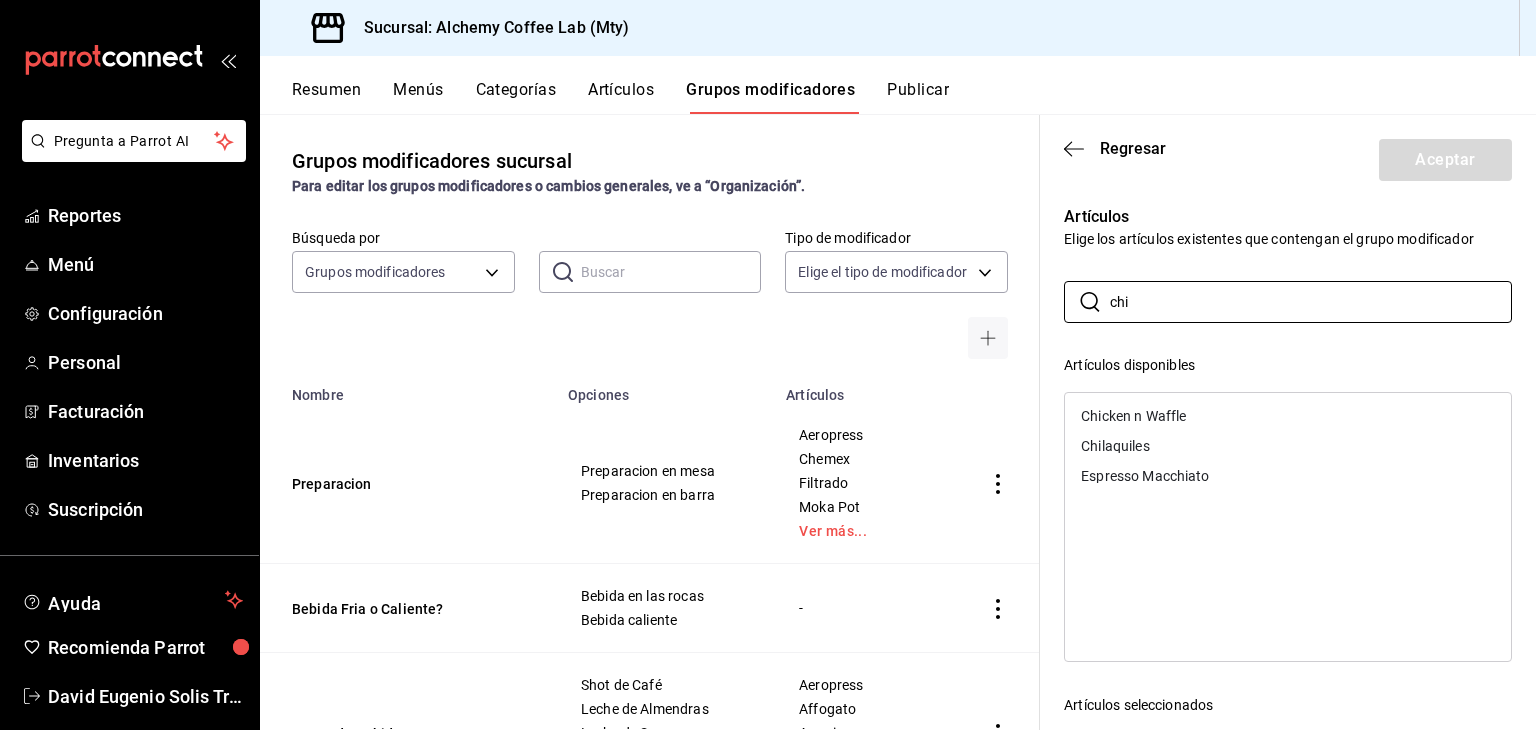 type on "chi" 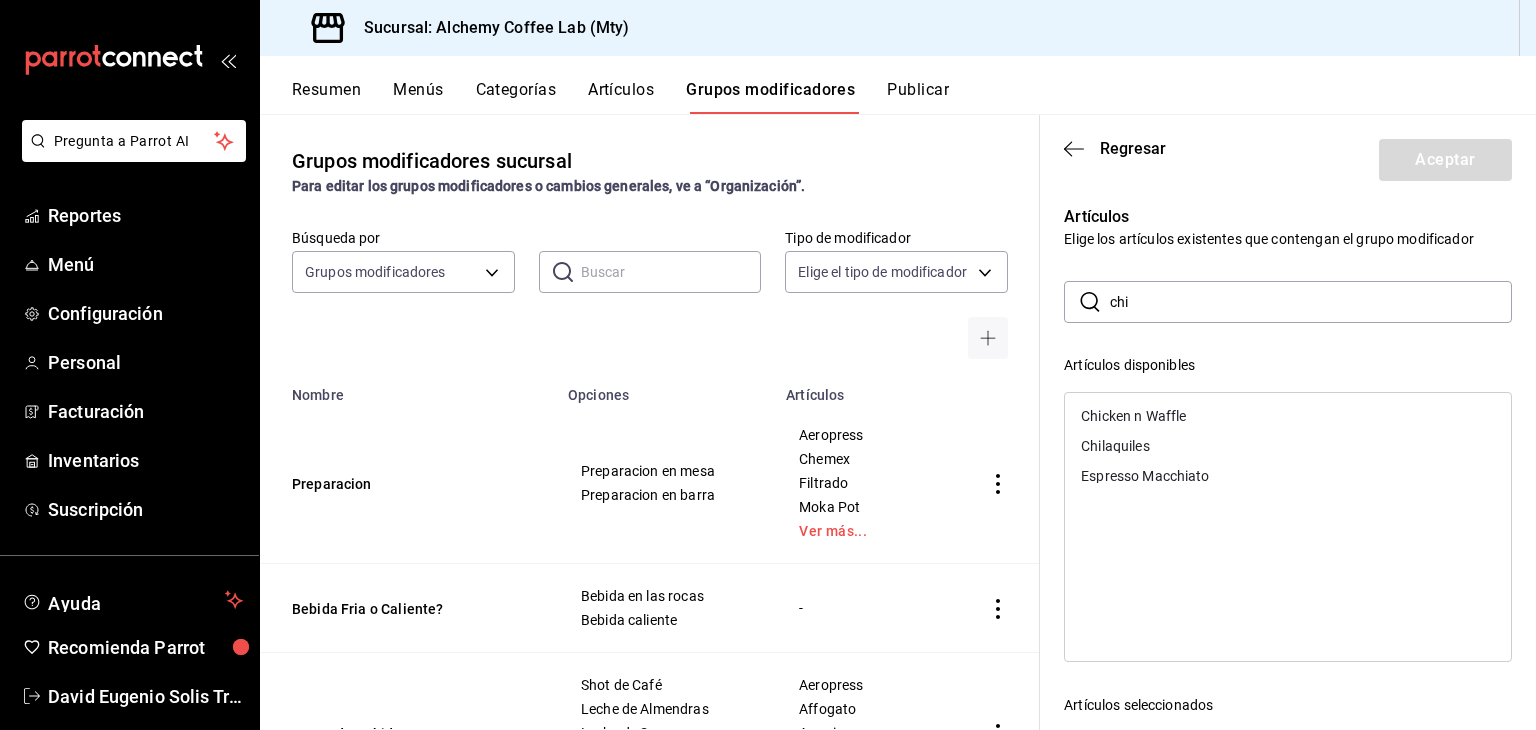 click on "Chilaquiles" at bounding box center (1115, 446) 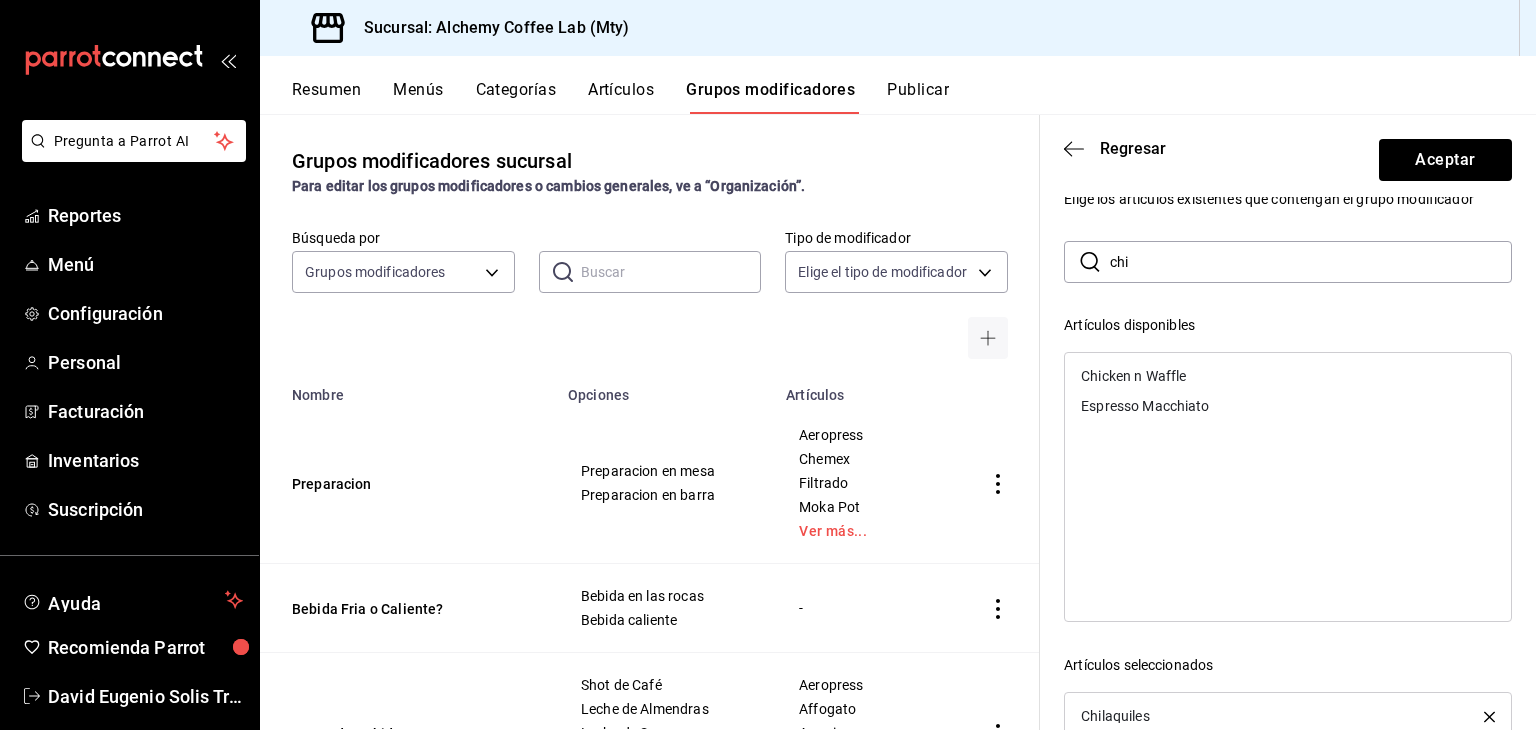 scroll, scrollTop: 0, scrollLeft: 0, axis: both 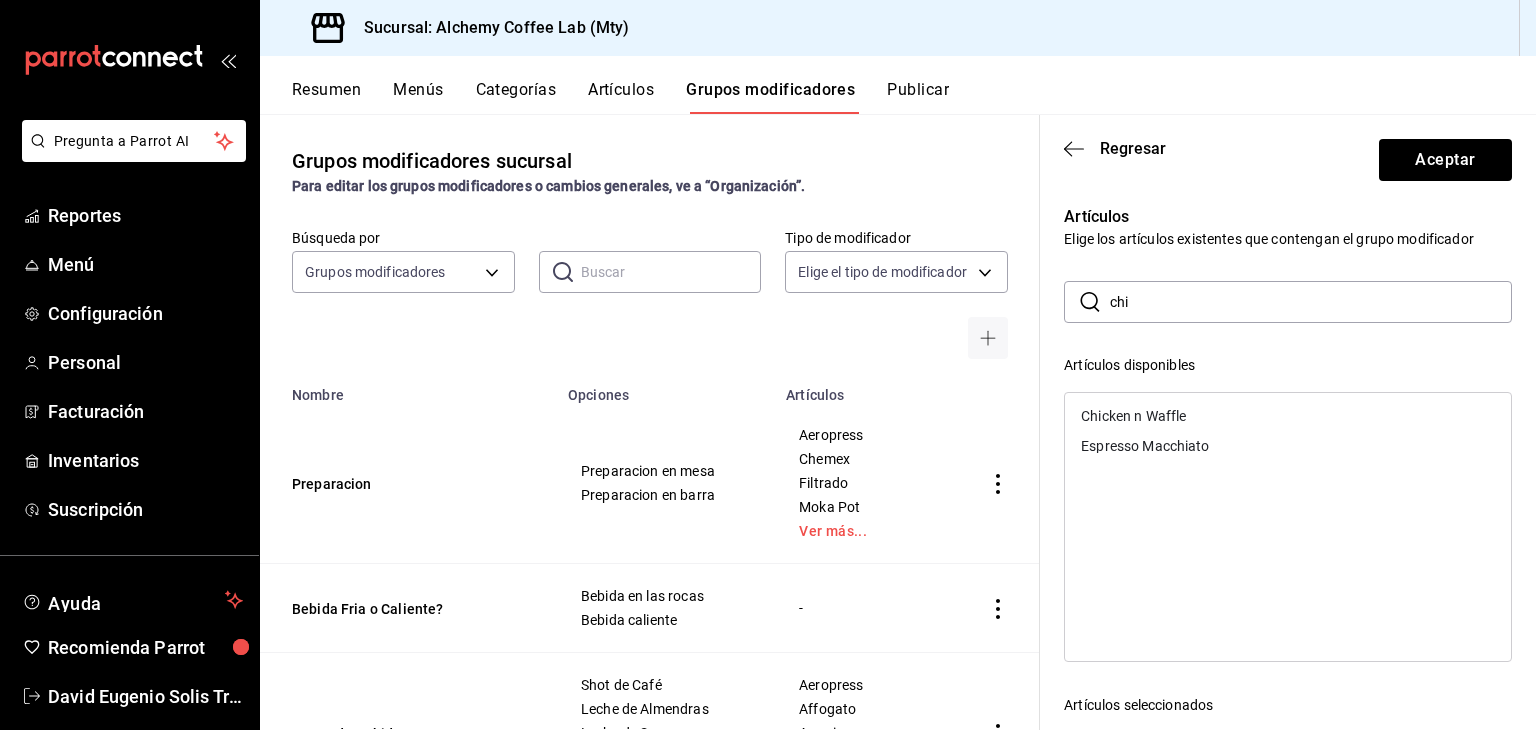 drag, startPoint x: 1383, startPoint y: 297, endPoint x: 1391, endPoint y: 284, distance: 15.264338 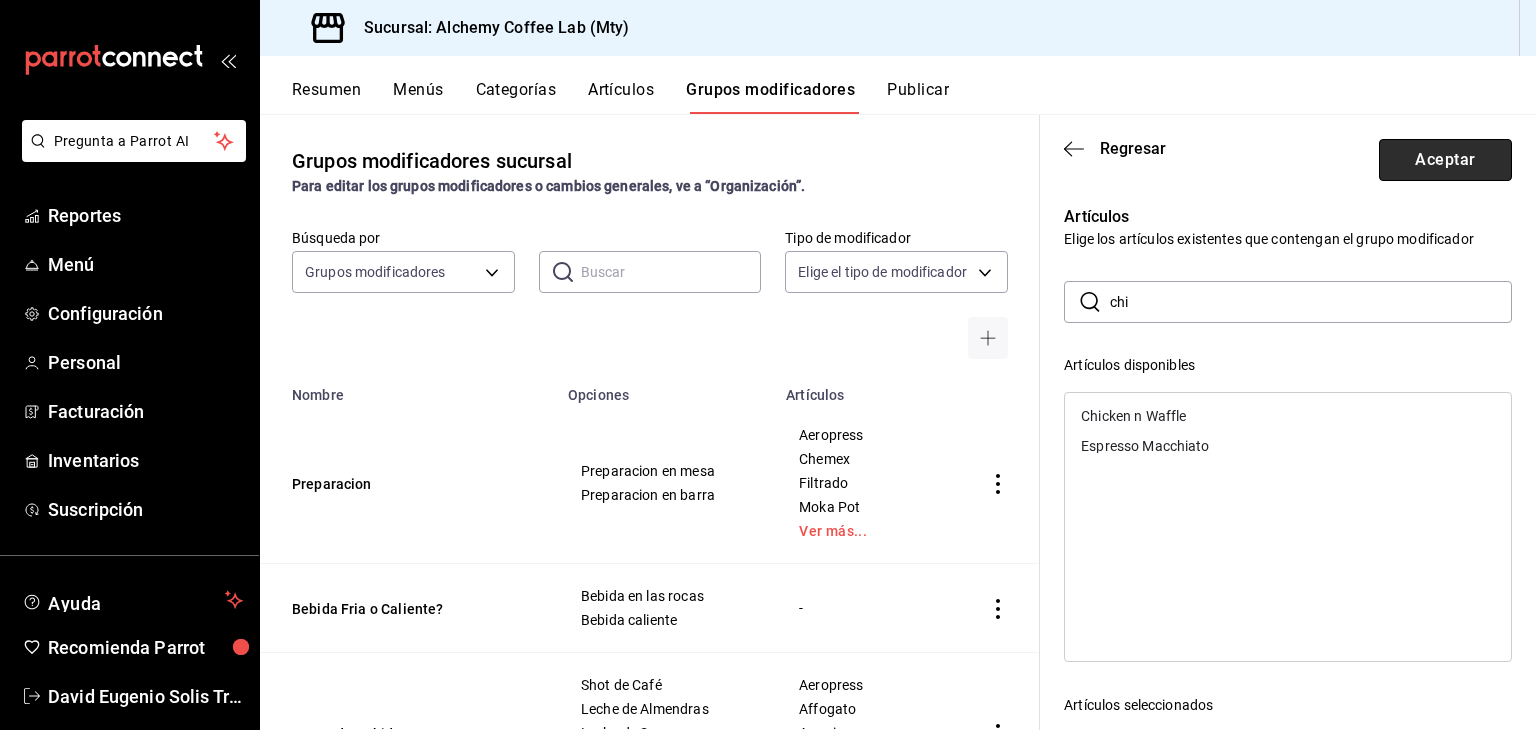 click on "Aceptar" at bounding box center [1445, 160] 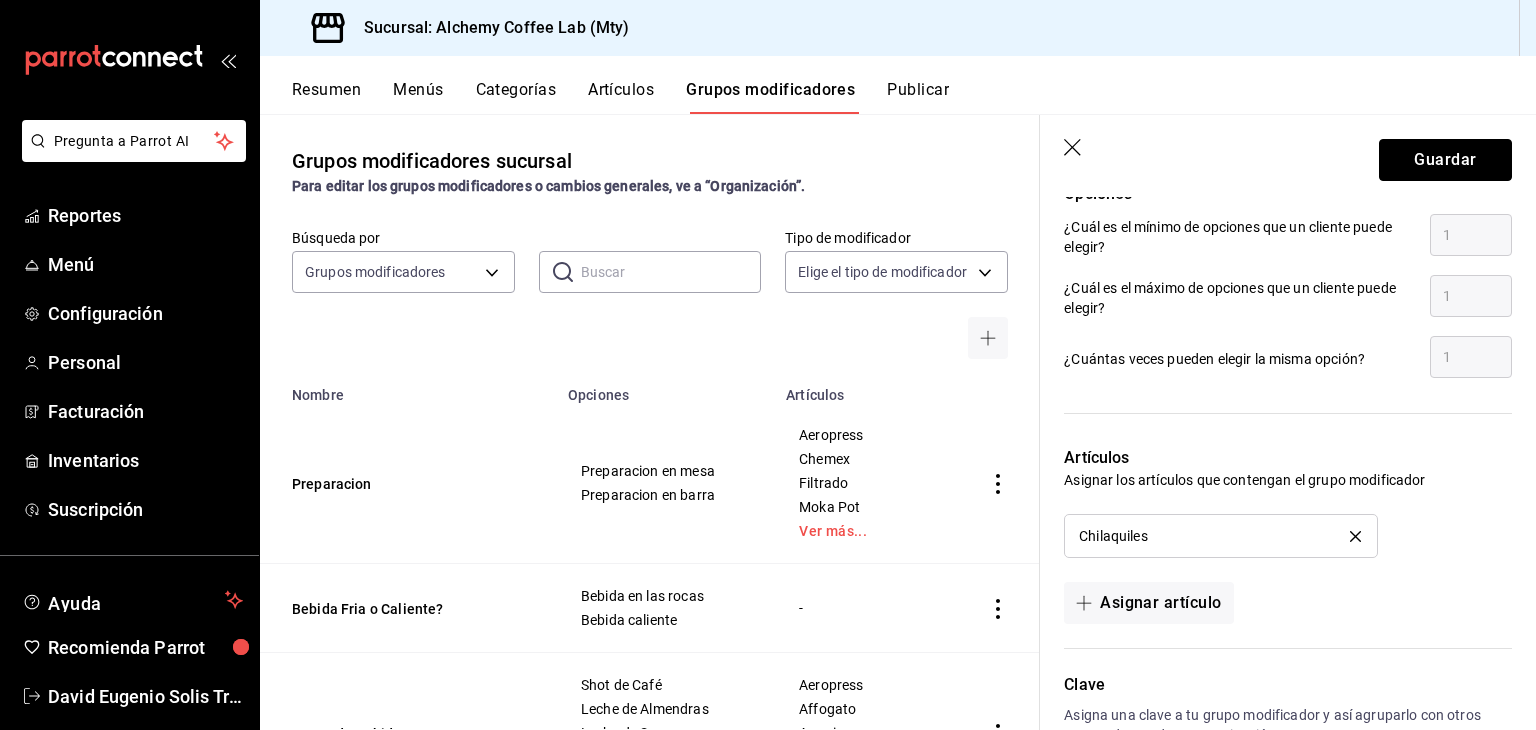 click on "Guardar" at bounding box center [1445, 160] 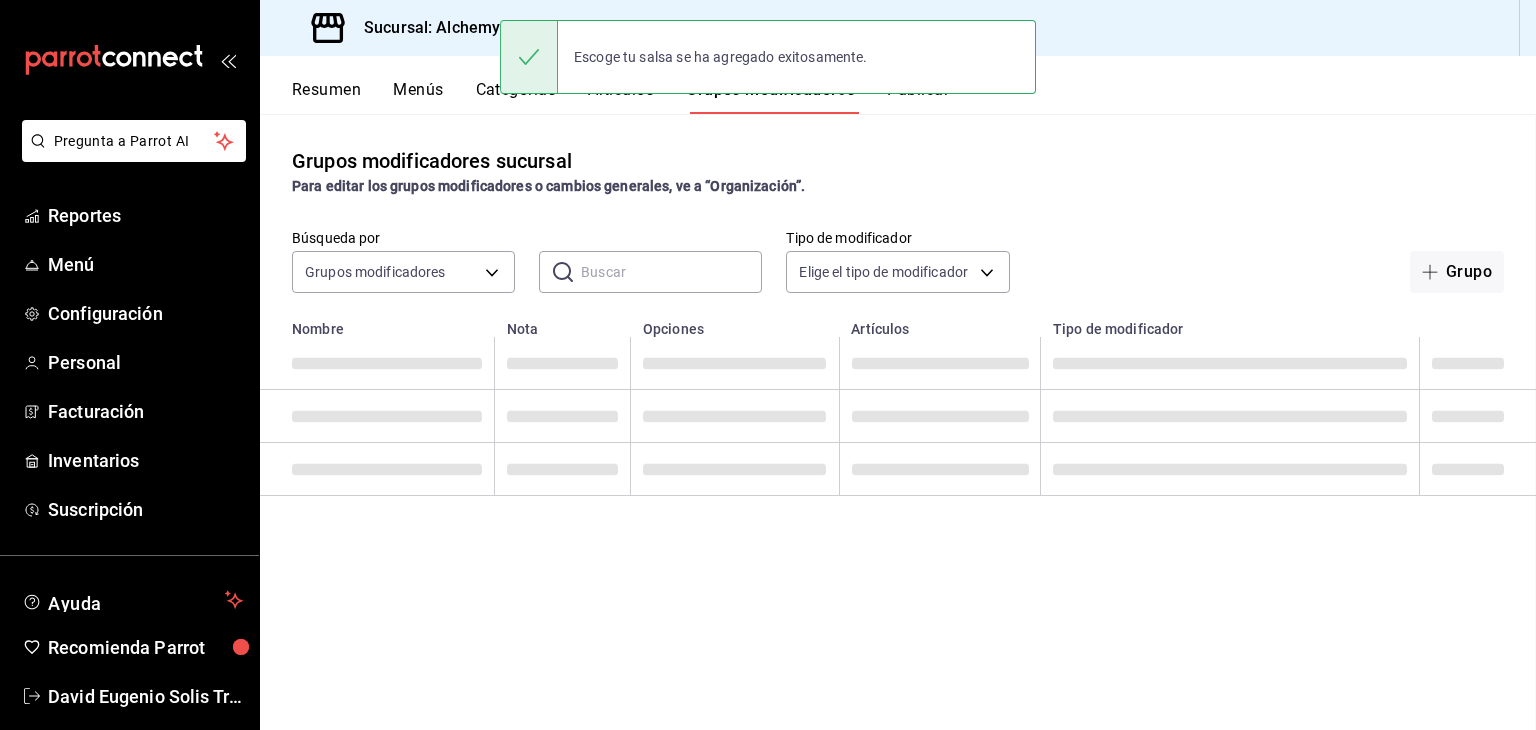 scroll, scrollTop: 0, scrollLeft: 0, axis: both 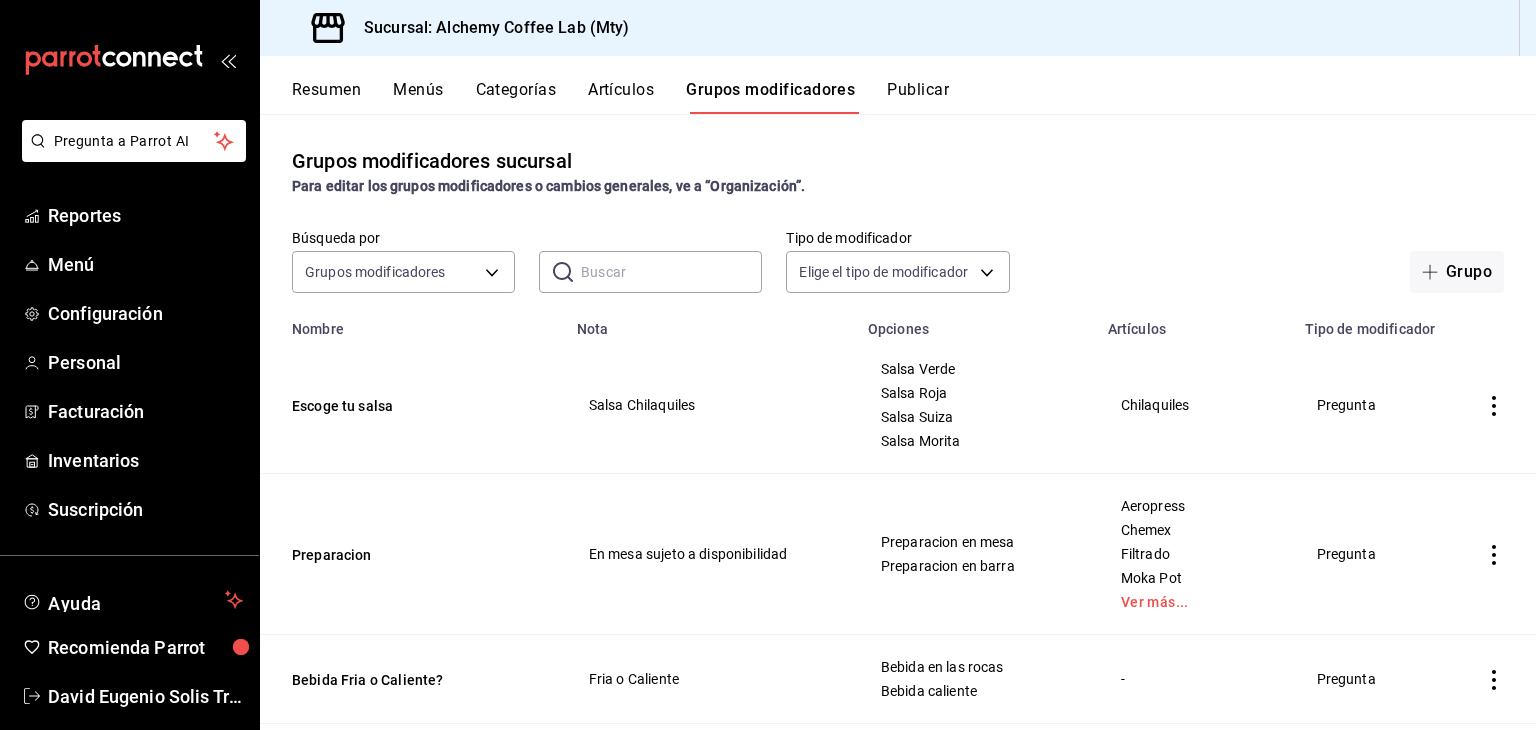 click on "Artículos" at bounding box center (621, 97) 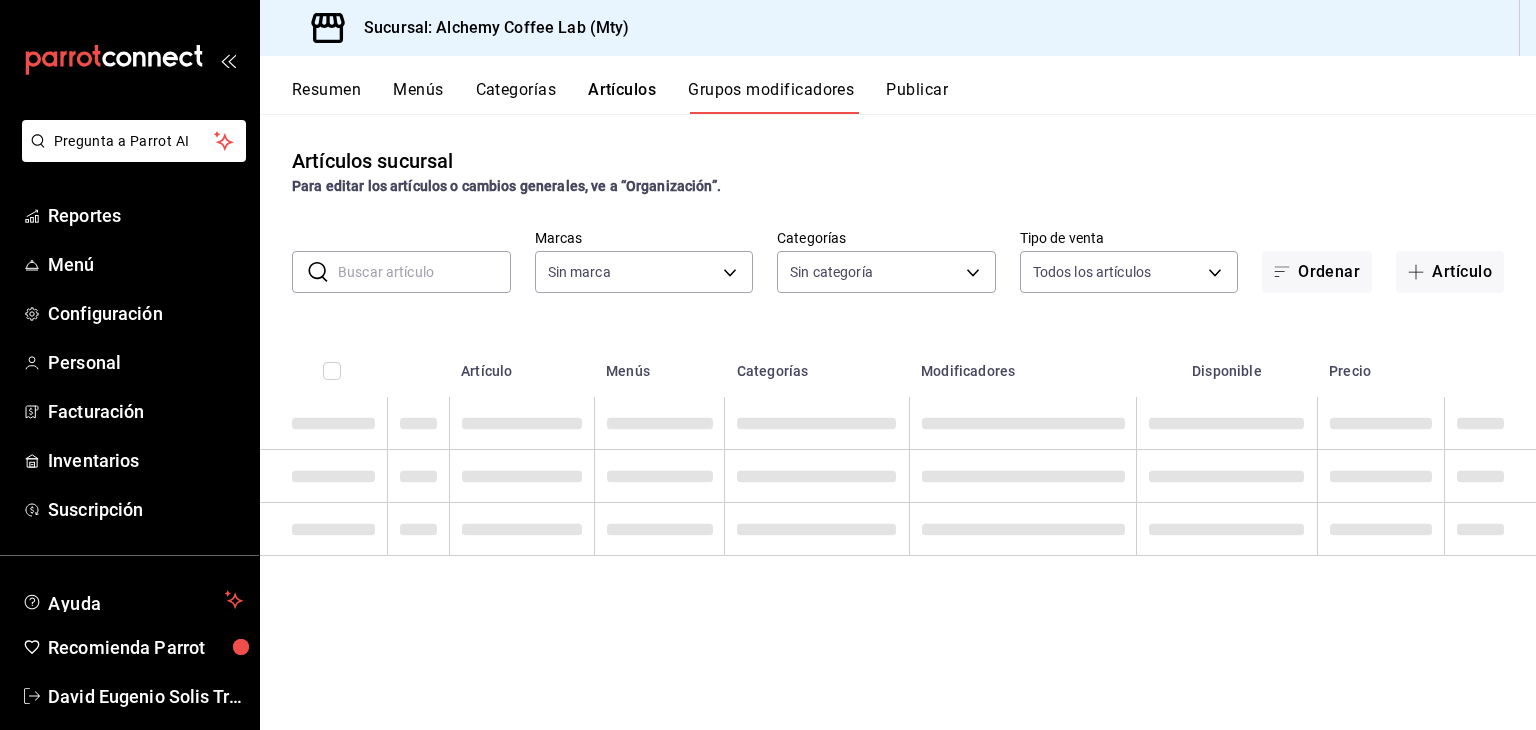 type on "[ID]" 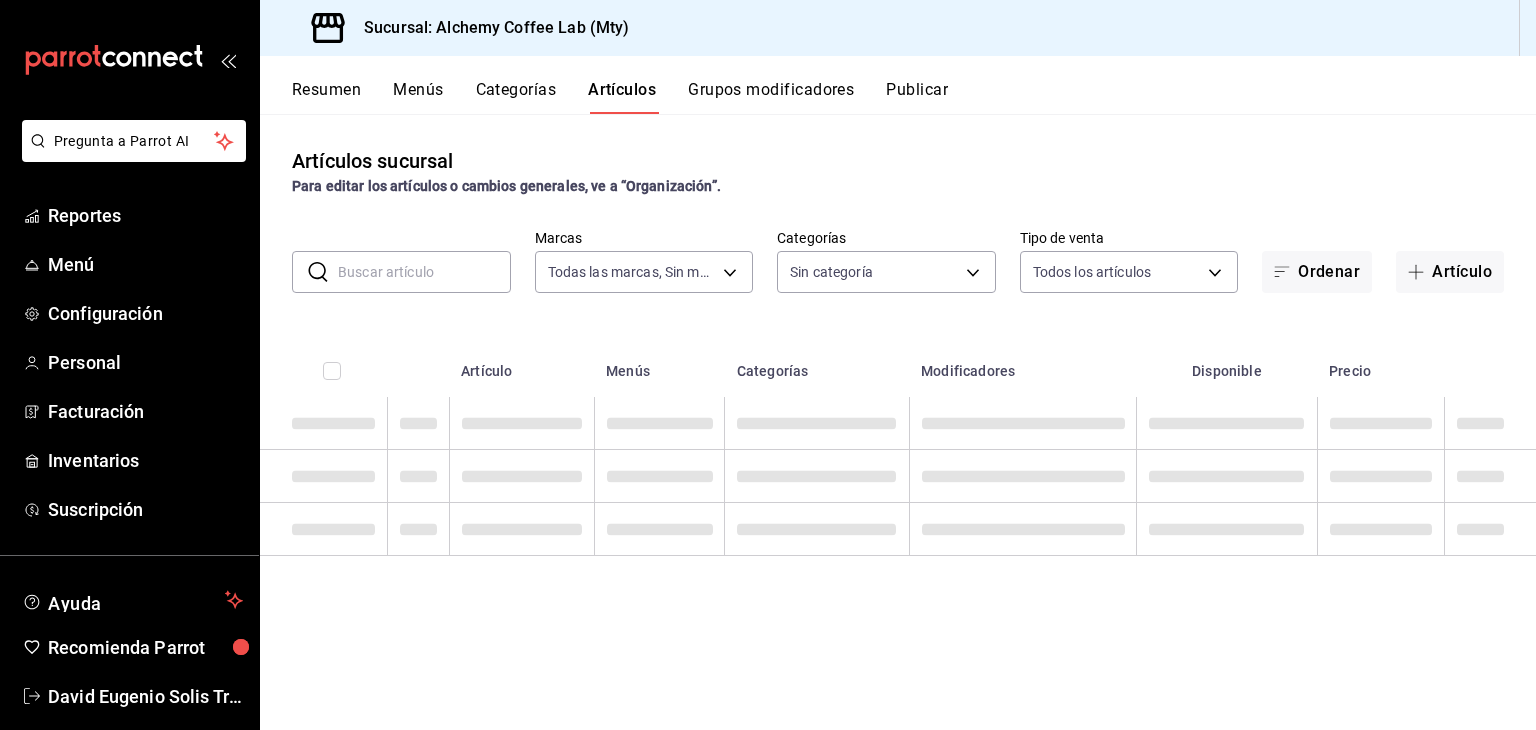 type on "[ID]" 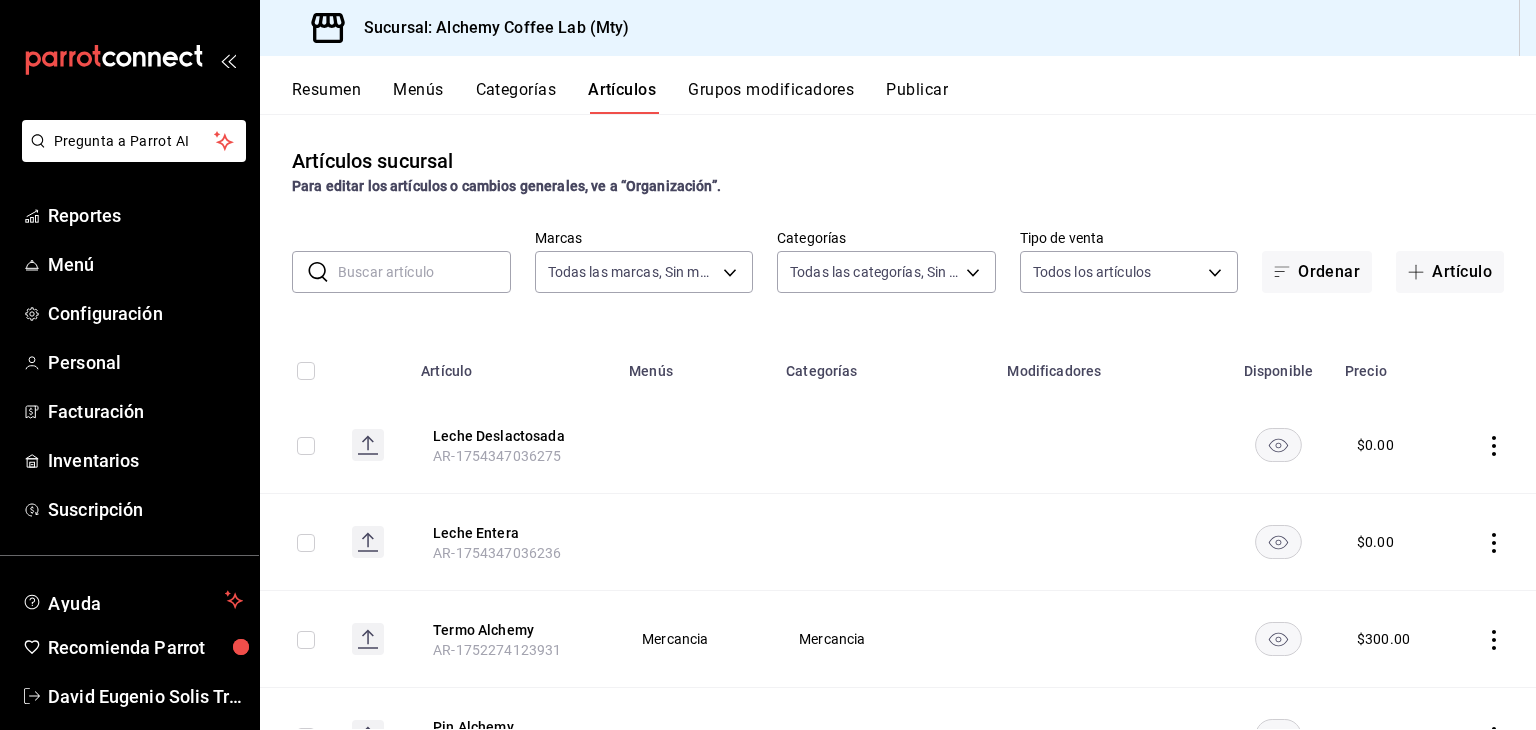 type on "[UUID],[UUID],[UUID],[UUID],[UUID],[UUID],[UUID],[UUID],[UUID],[UUID],[UUID],[UUID],[UUID],[UUID],[UUID],[UUID],[UUID],[UUID],[UUID],[UUID],[UUID],[UUID],[UUID]" 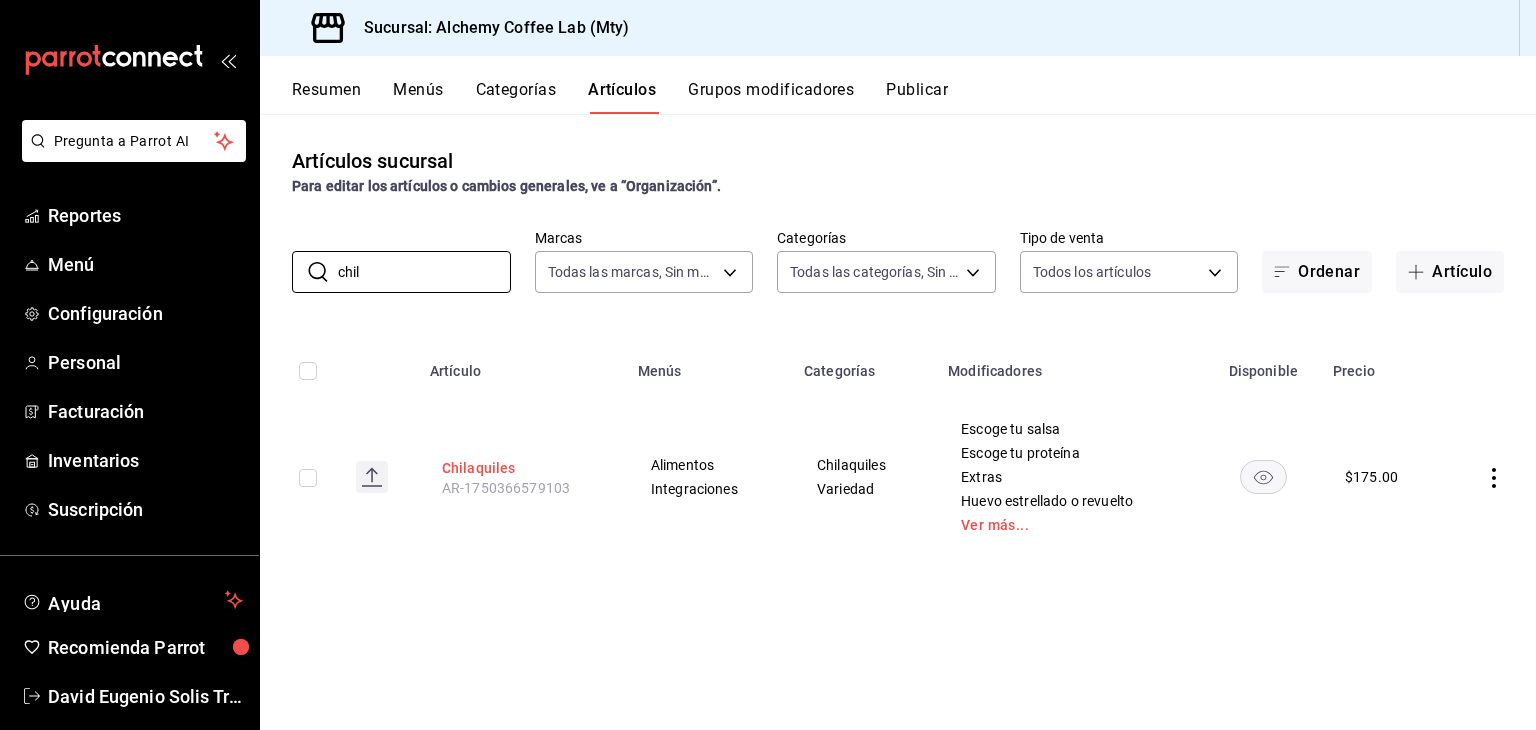 type on "chil" 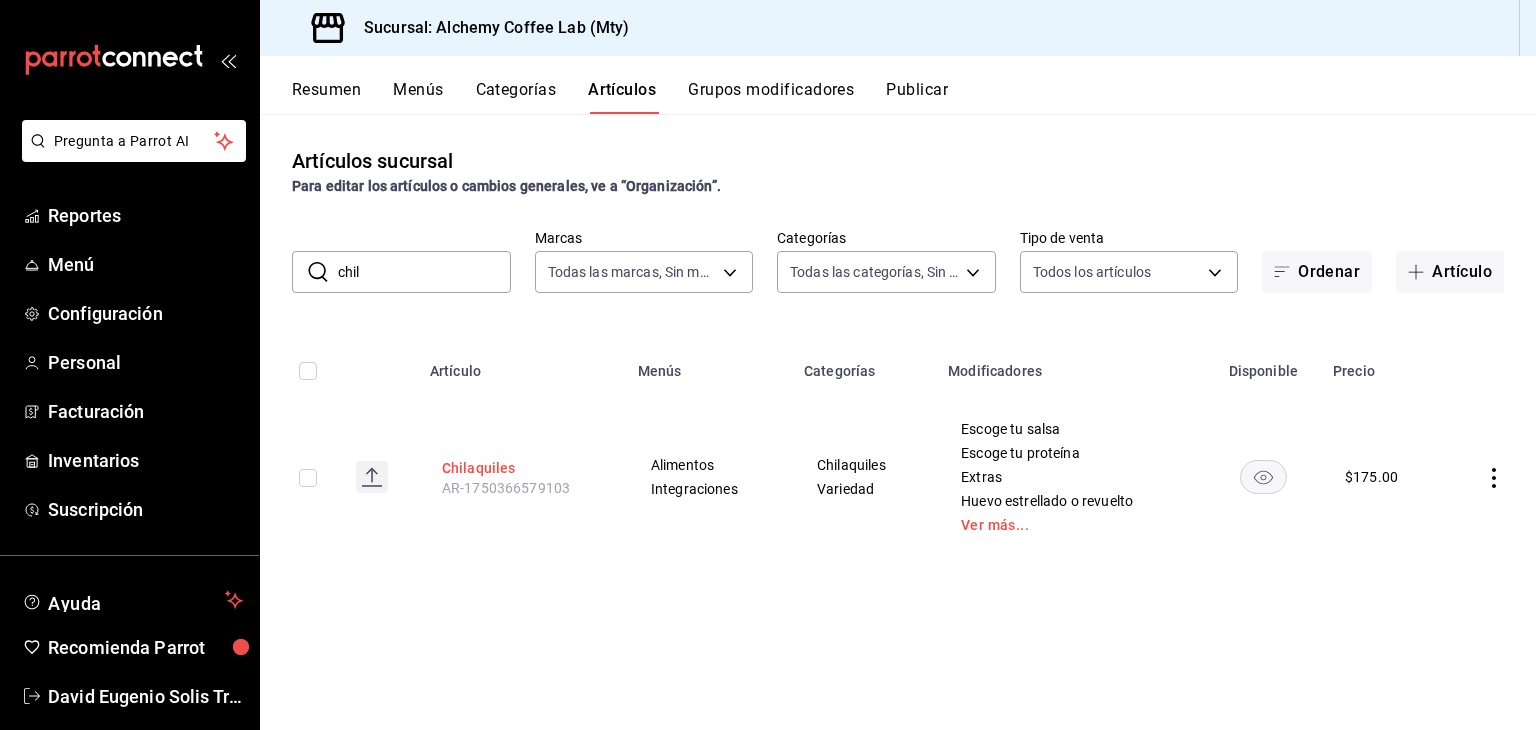 click on "Chilaquiles" at bounding box center (522, 468) 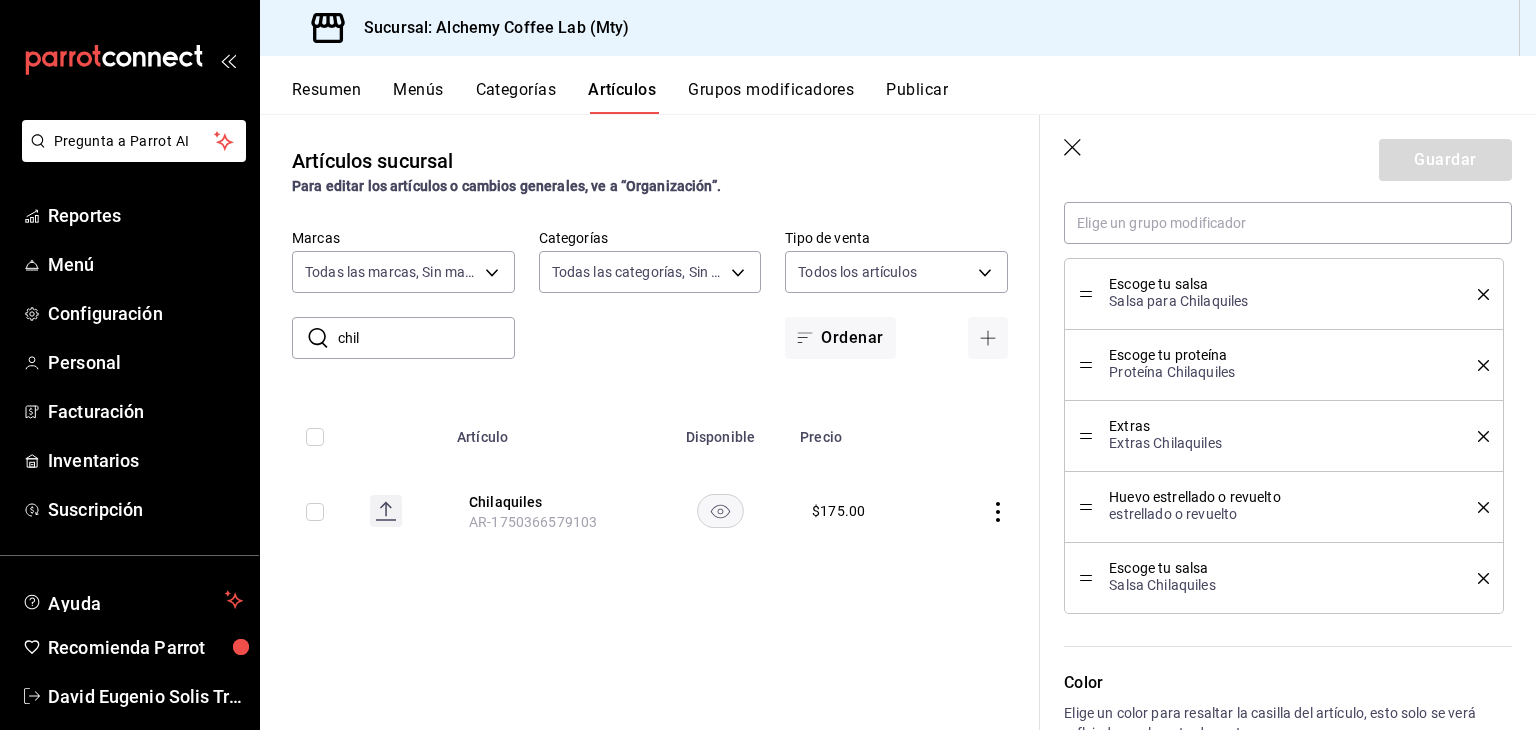 scroll, scrollTop: 1000, scrollLeft: 0, axis: vertical 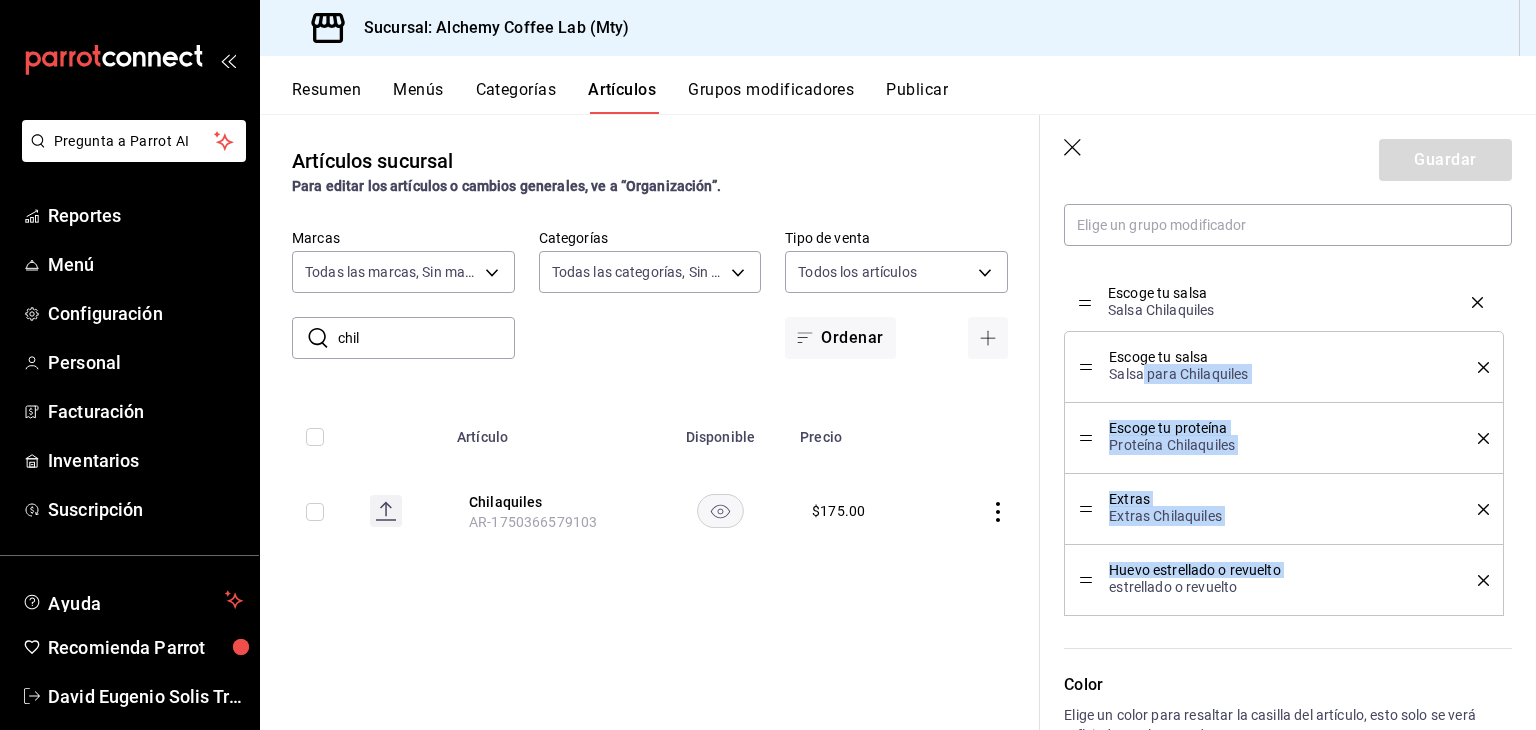 drag, startPoint x: 1085, startPoint y: 581, endPoint x: 1144, endPoint y: 300, distance: 287.12714 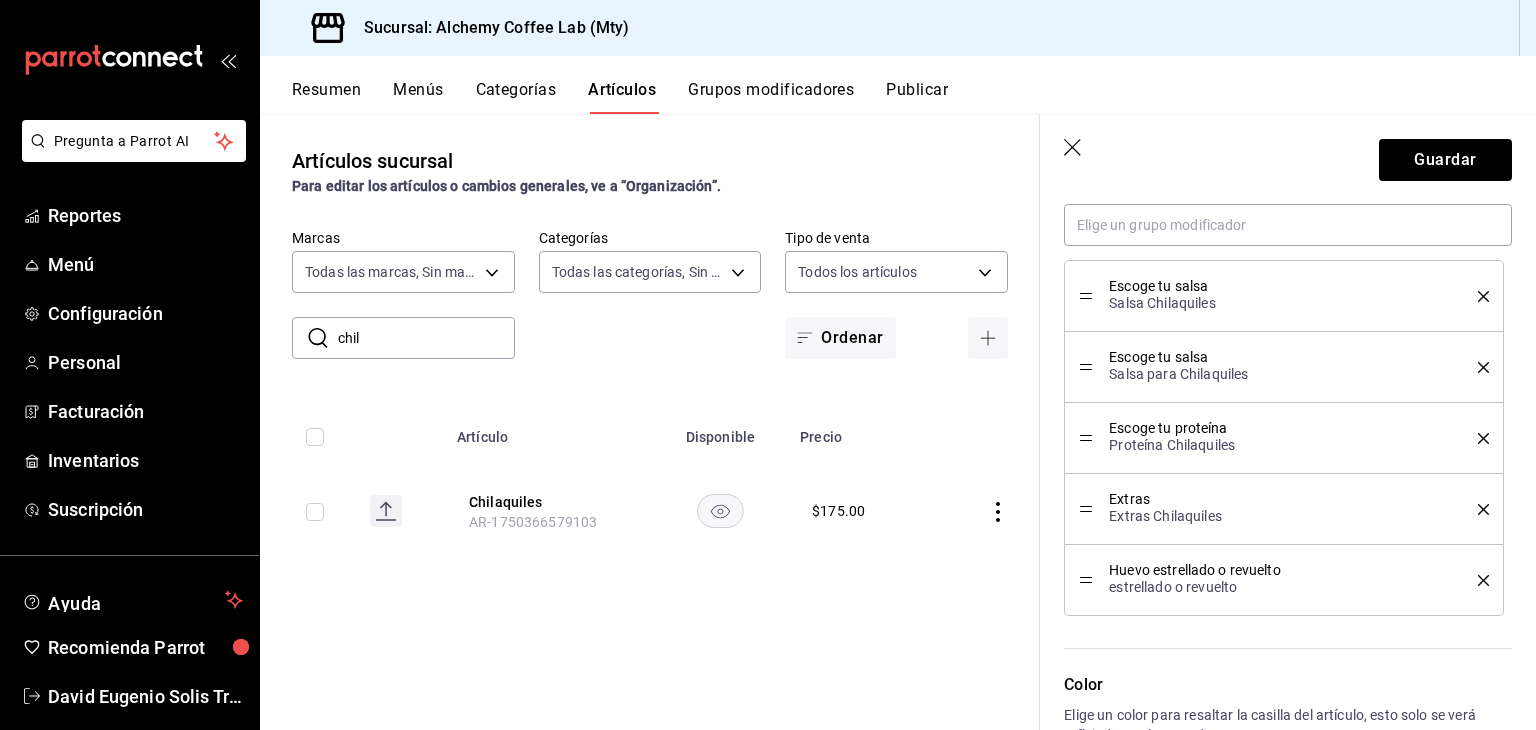 click 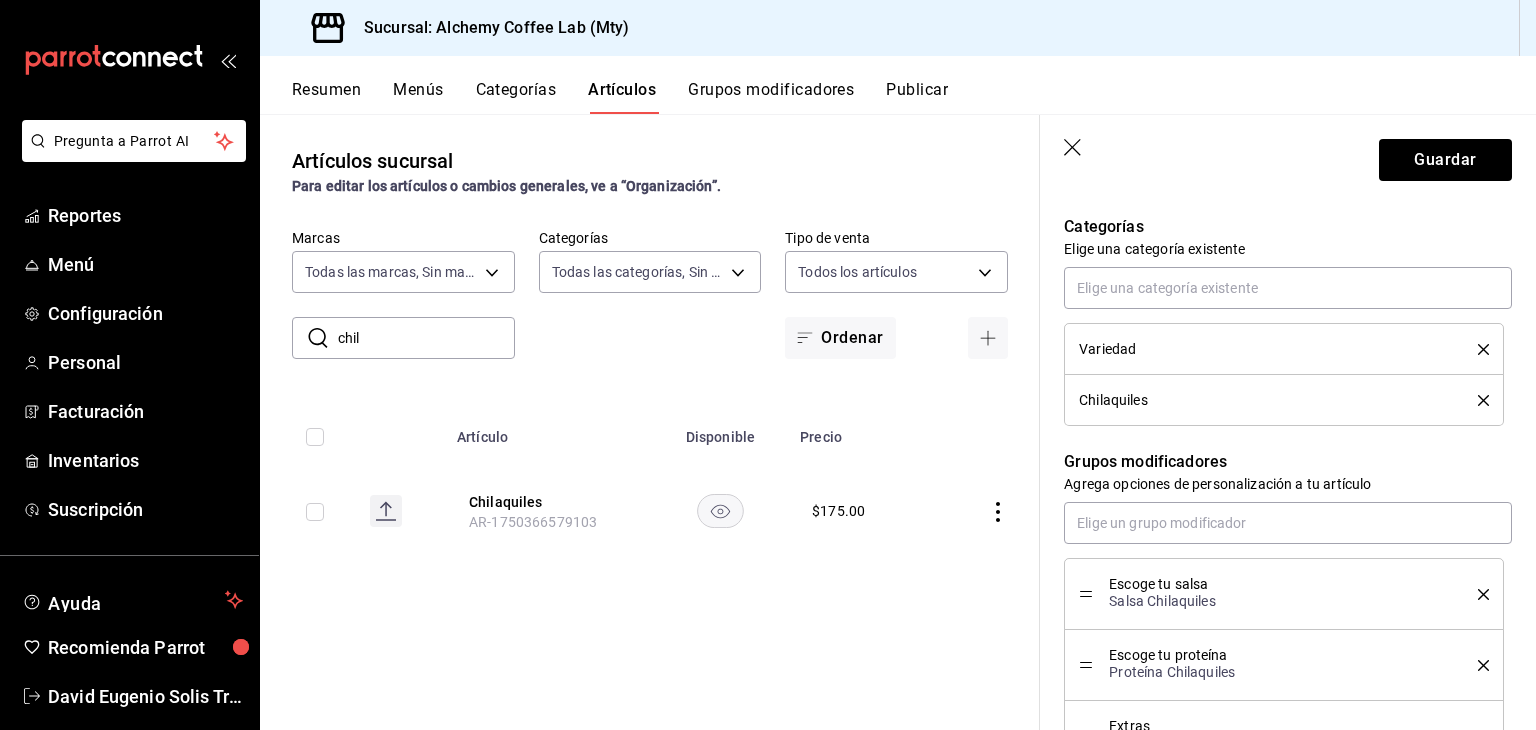 scroll, scrollTop: 700, scrollLeft: 0, axis: vertical 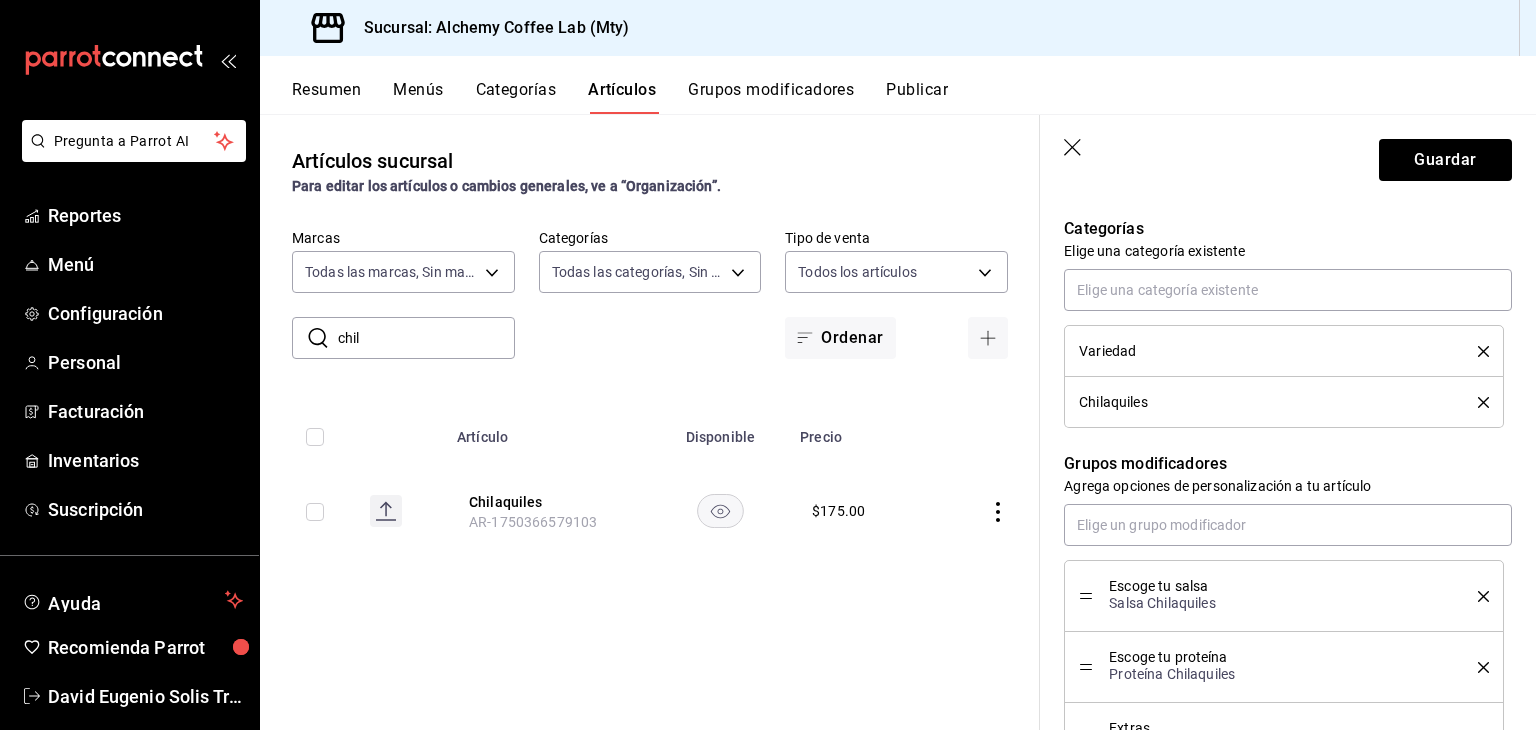 click on "Grupos modificadores" at bounding box center [771, 97] 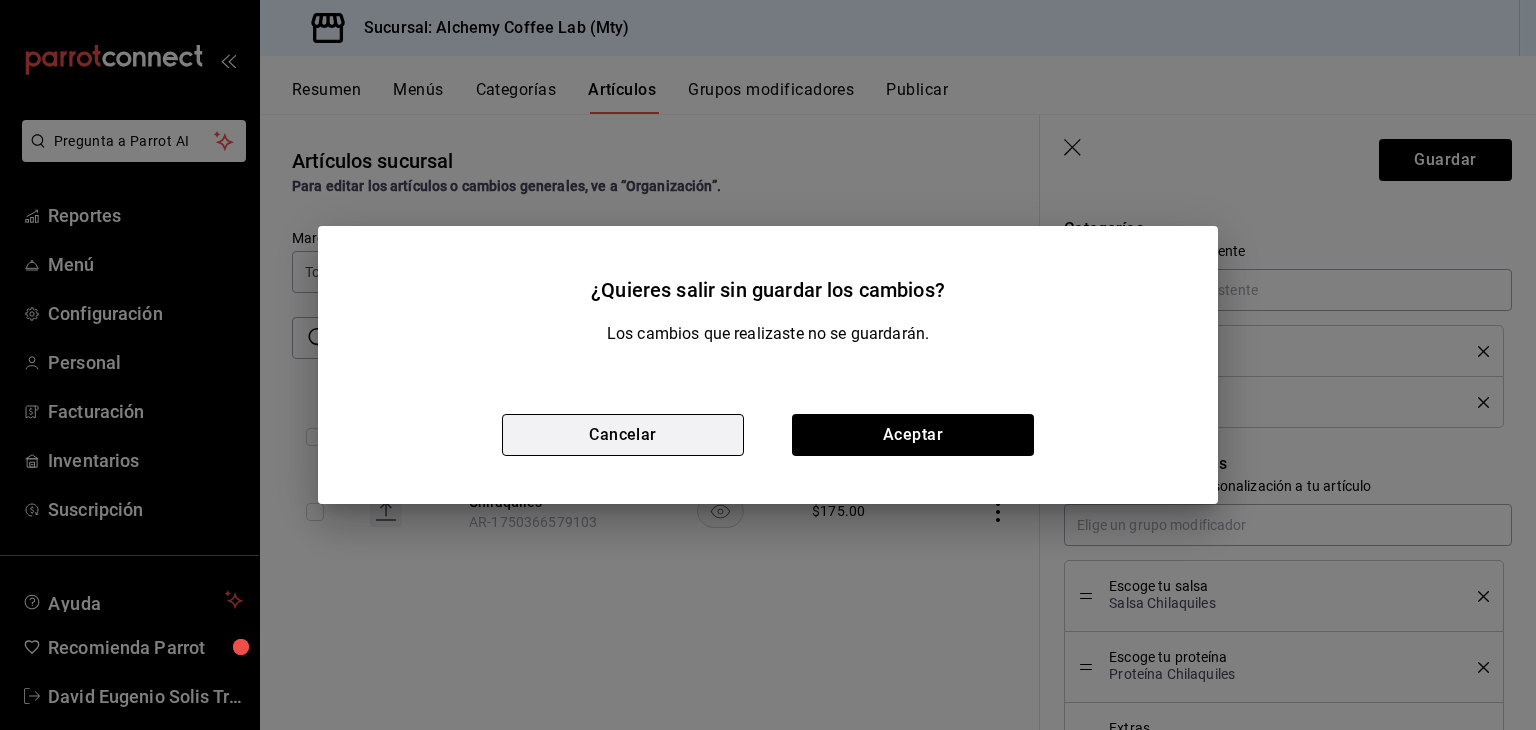 click on "Cancelar" at bounding box center (623, 435) 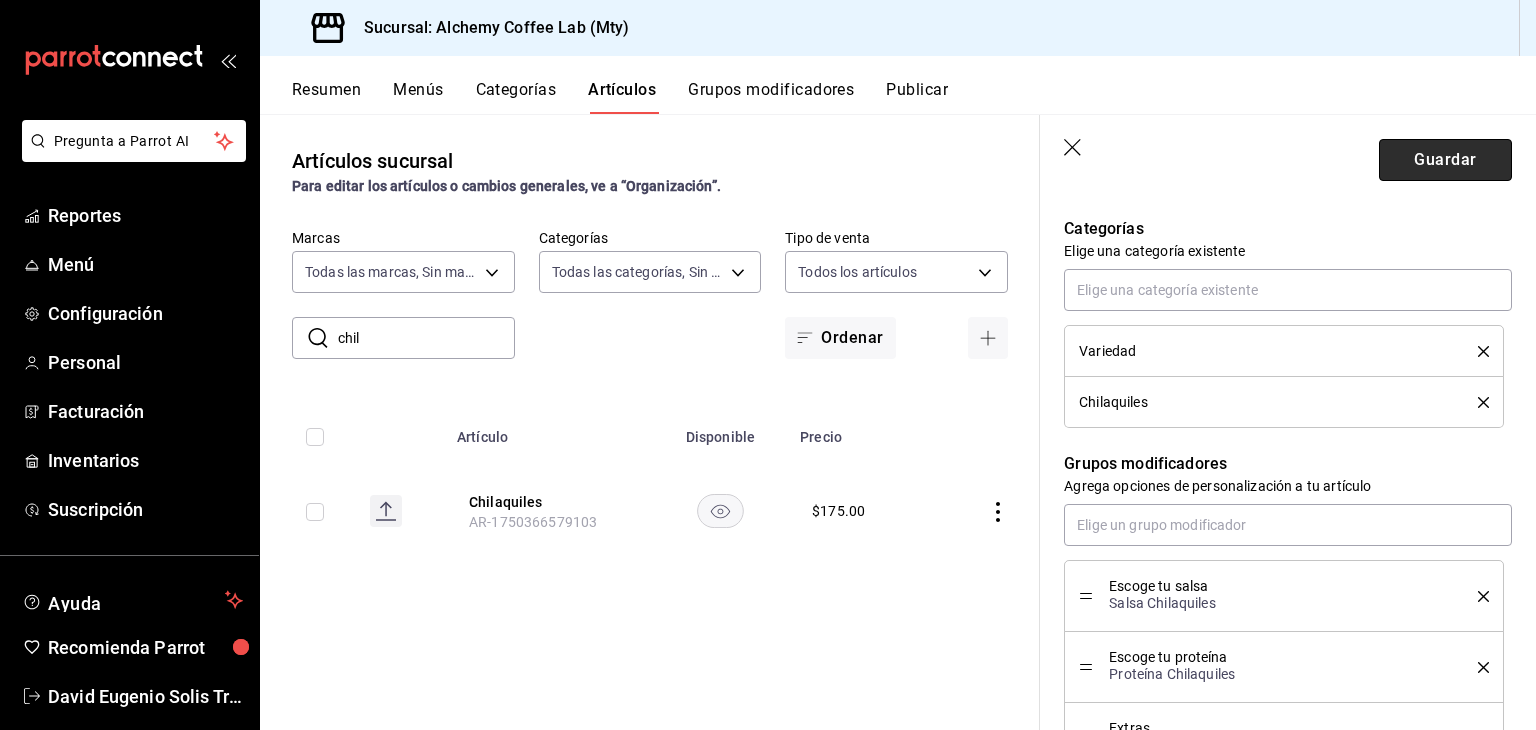 click on "Guardar" at bounding box center (1445, 160) 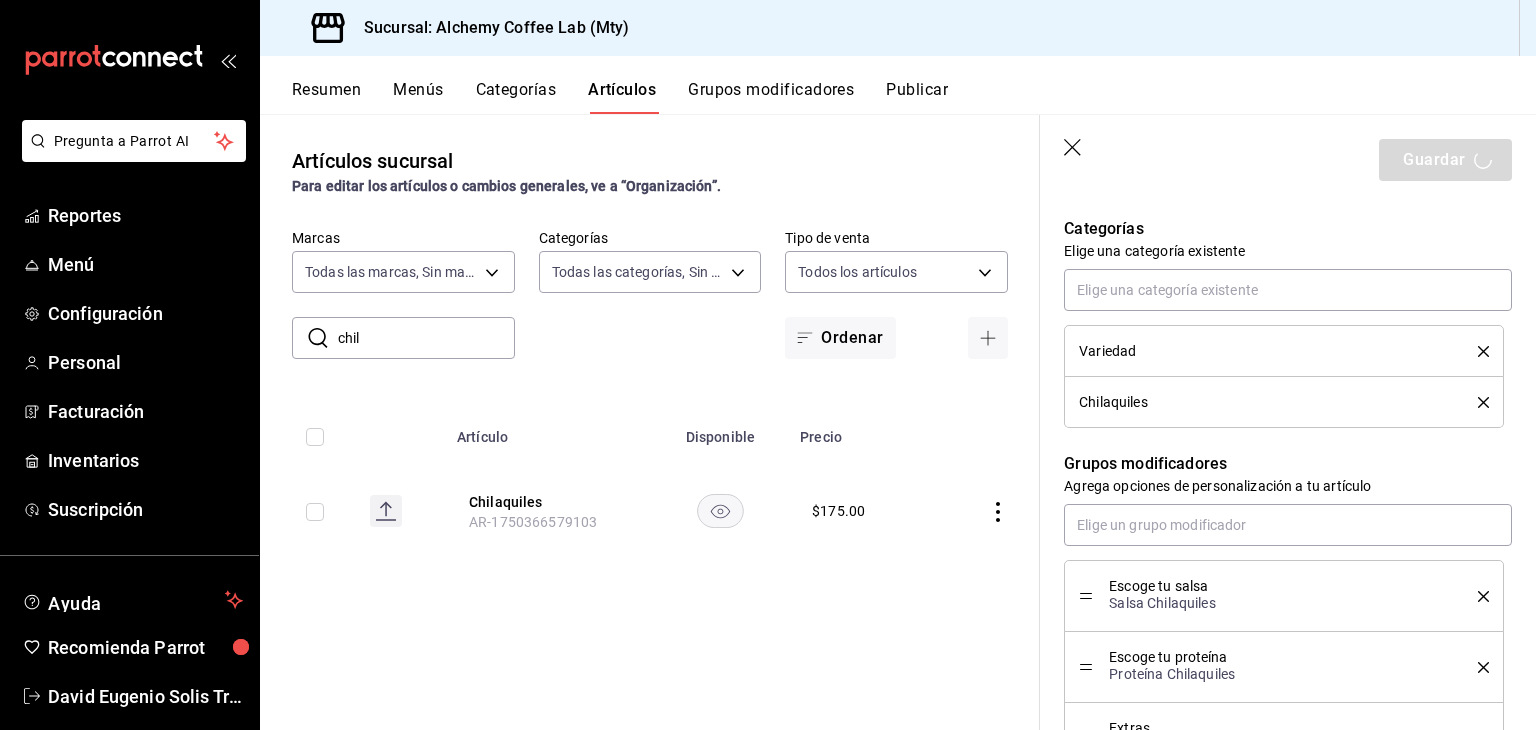type on "x" 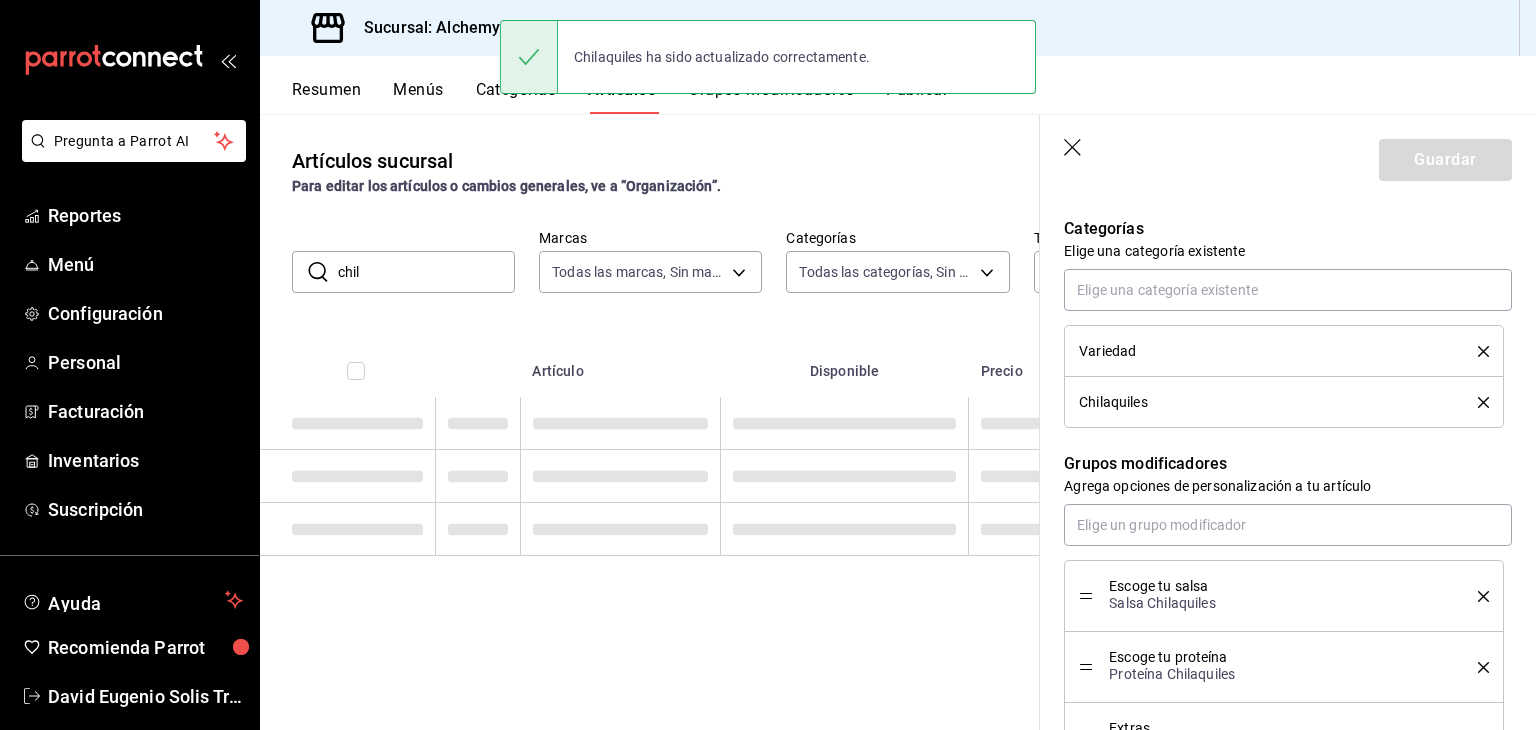 scroll, scrollTop: 0, scrollLeft: 0, axis: both 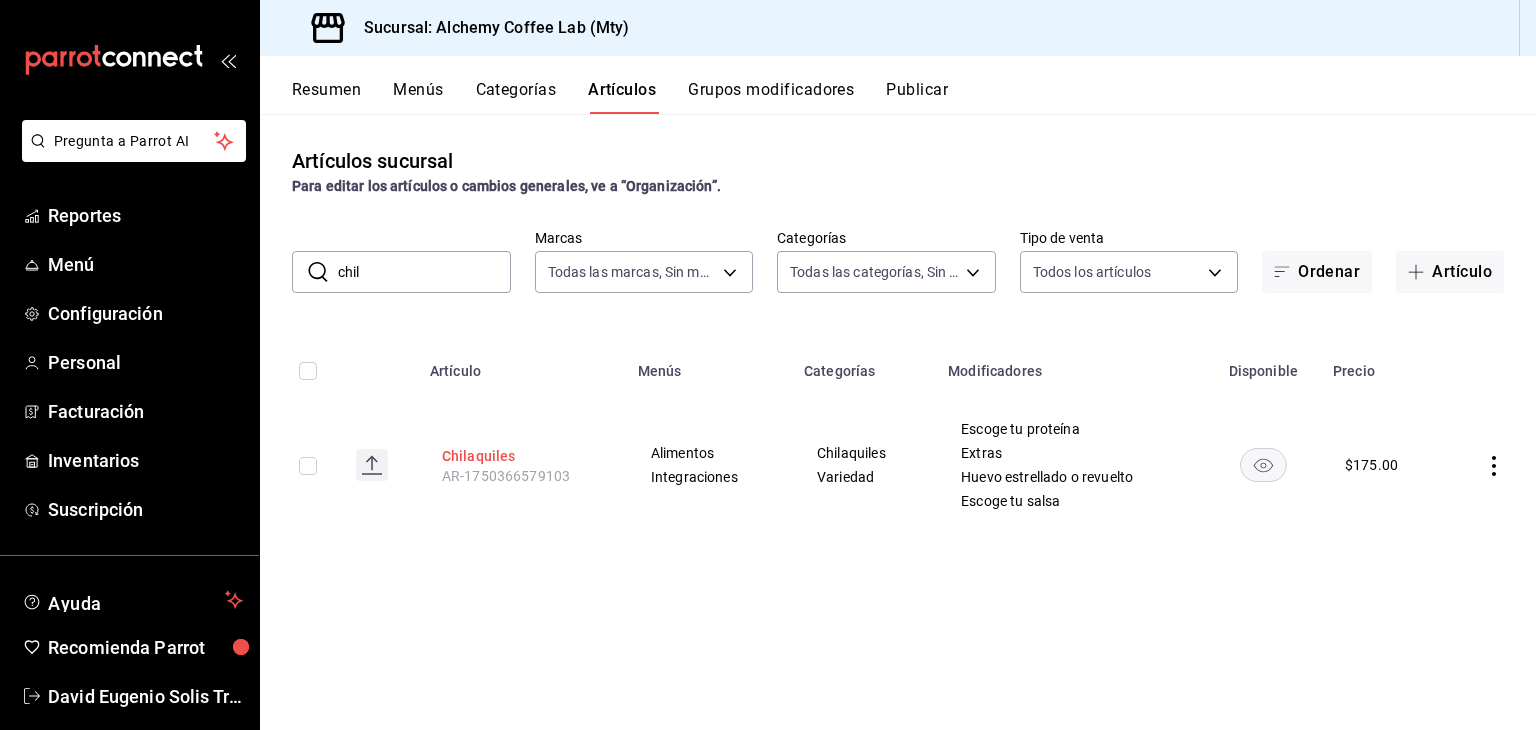 click on "Chilaquiles" at bounding box center (522, 456) 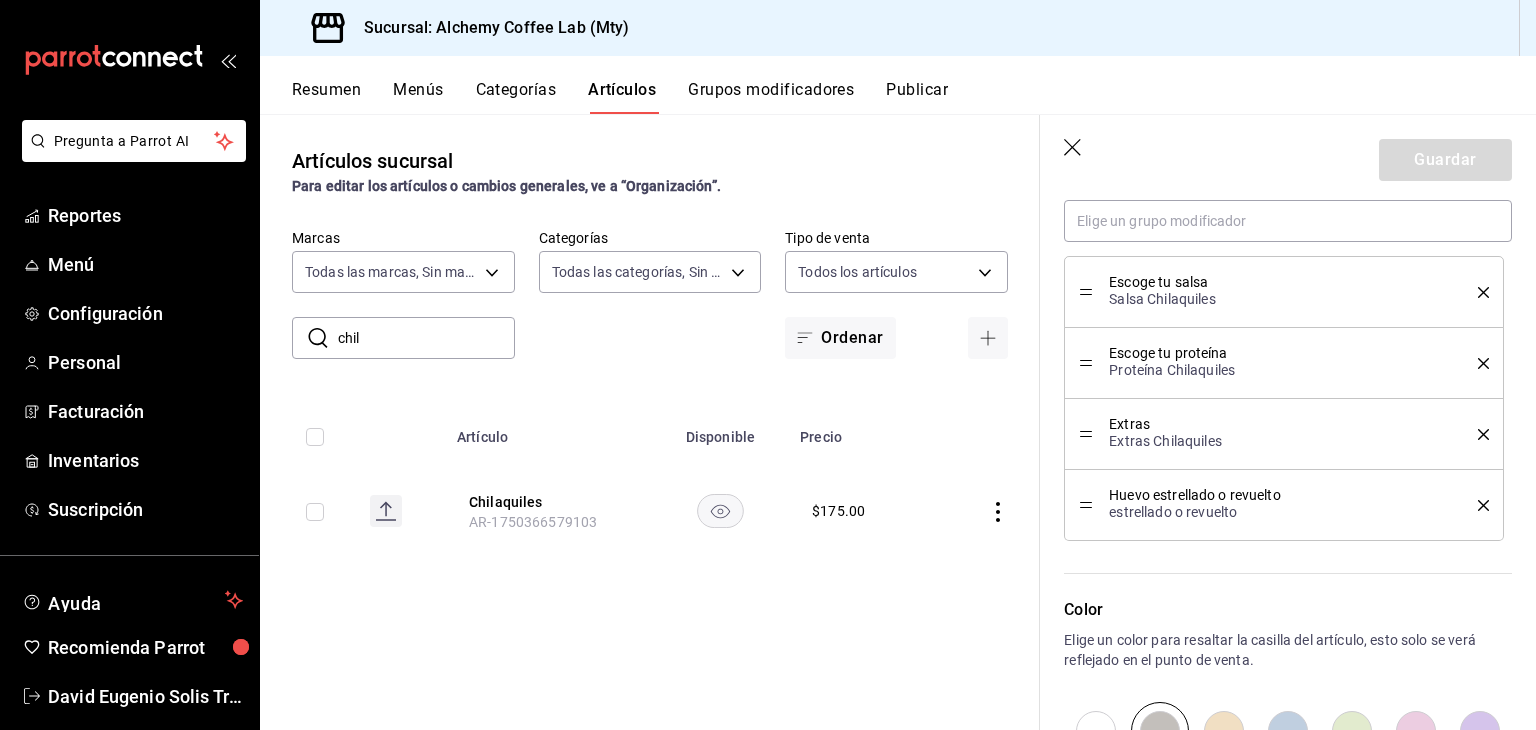 scroll, scrollTop: 1000, scrollLeft: 0, axis: vertical 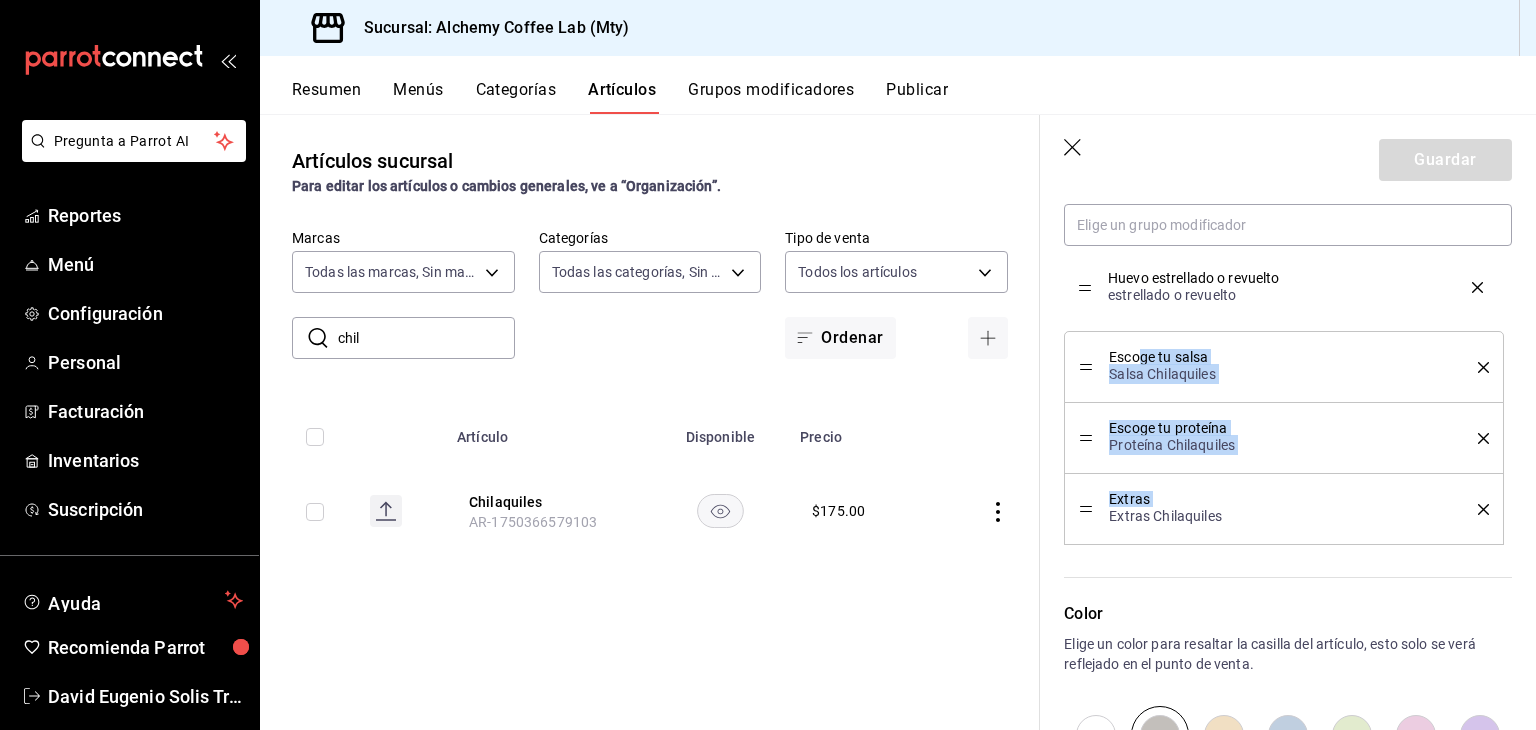 drag, startPoint x: 1081, startPoint y: 510, endPoint x: 1140, endPoint y: 290, distance: 227.77402 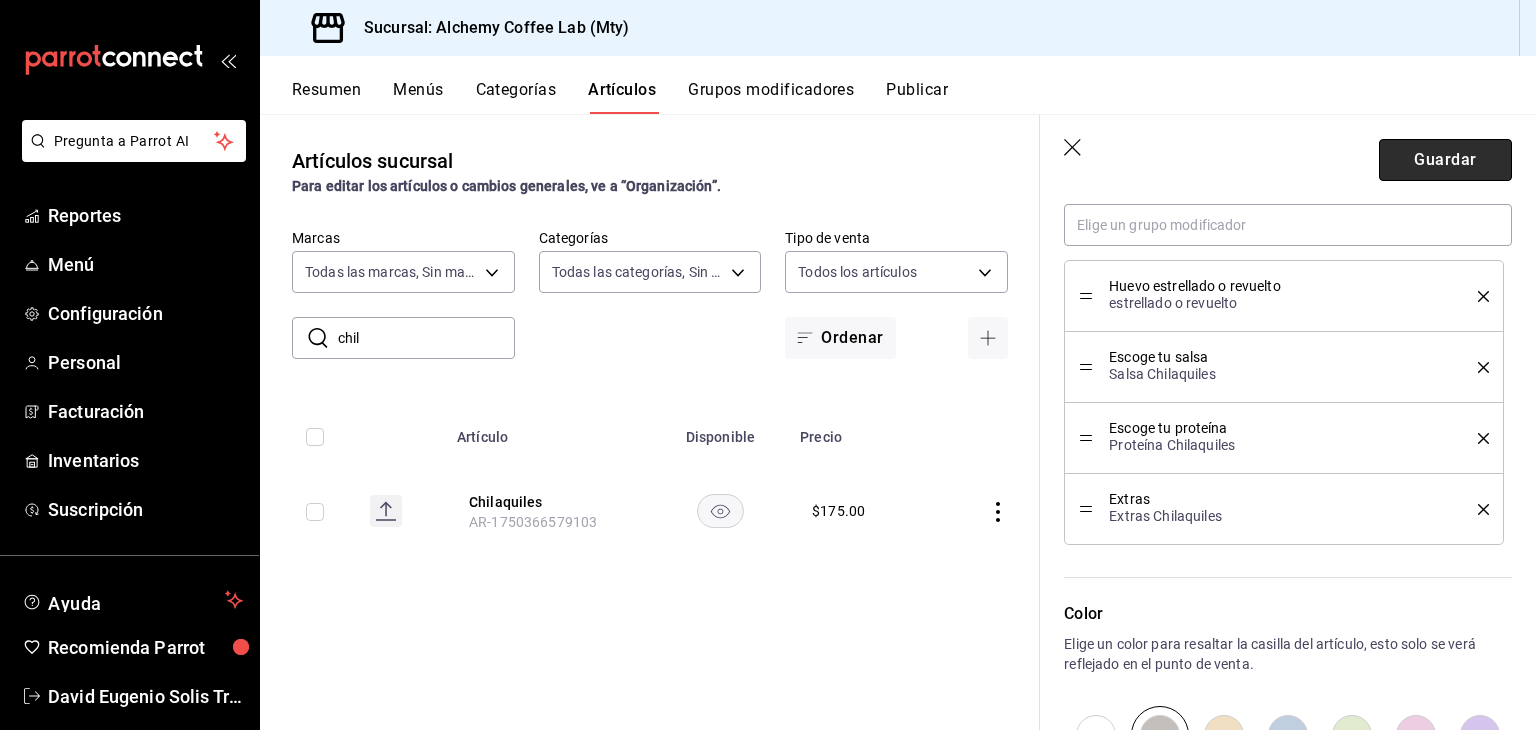 click on "Guardar" at bounding box center (1445, 160) 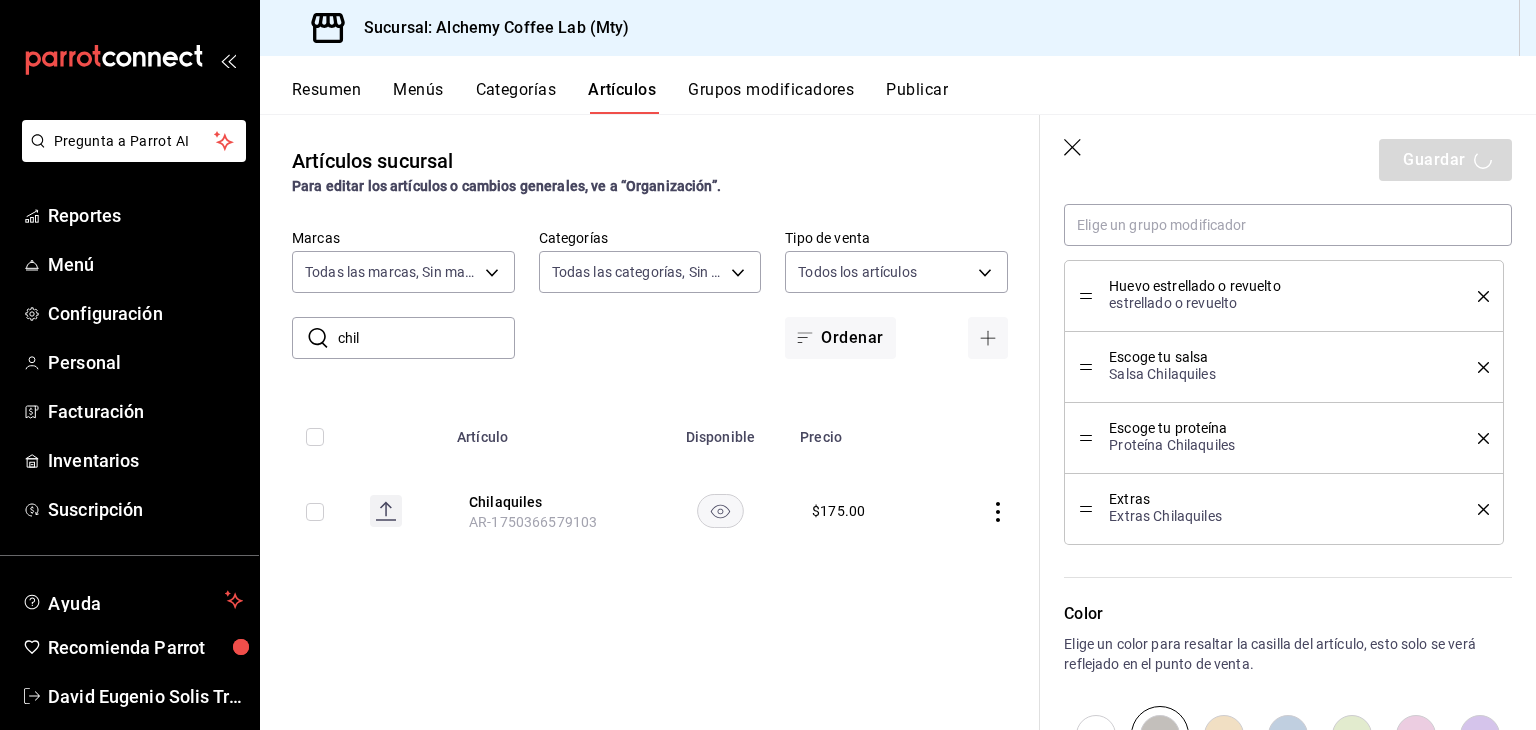 type on "x" 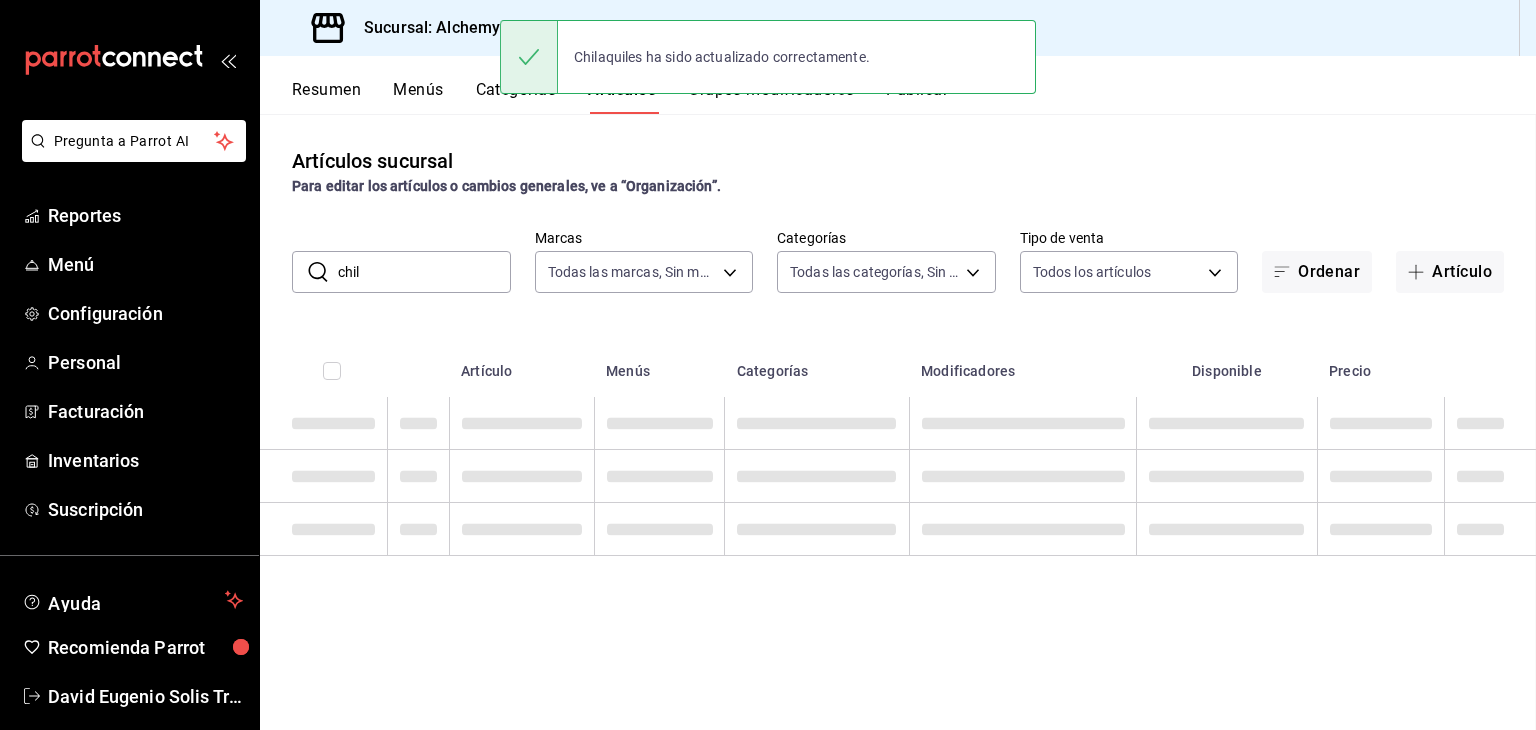 scroll, scrollTop: 0, scrollLeft: 0, axis: both 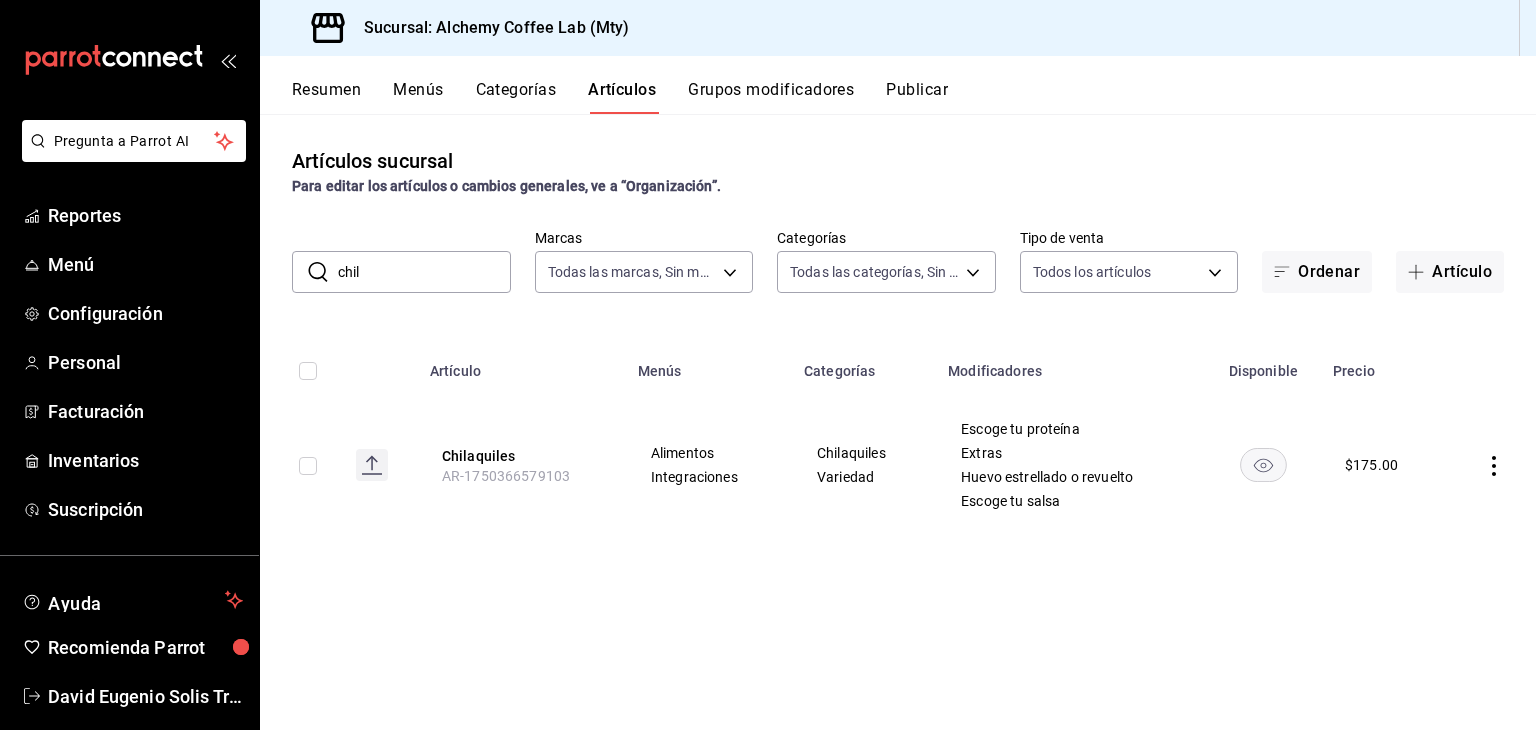 click on "Grupos modificadores" at bounding box center (771, 97) 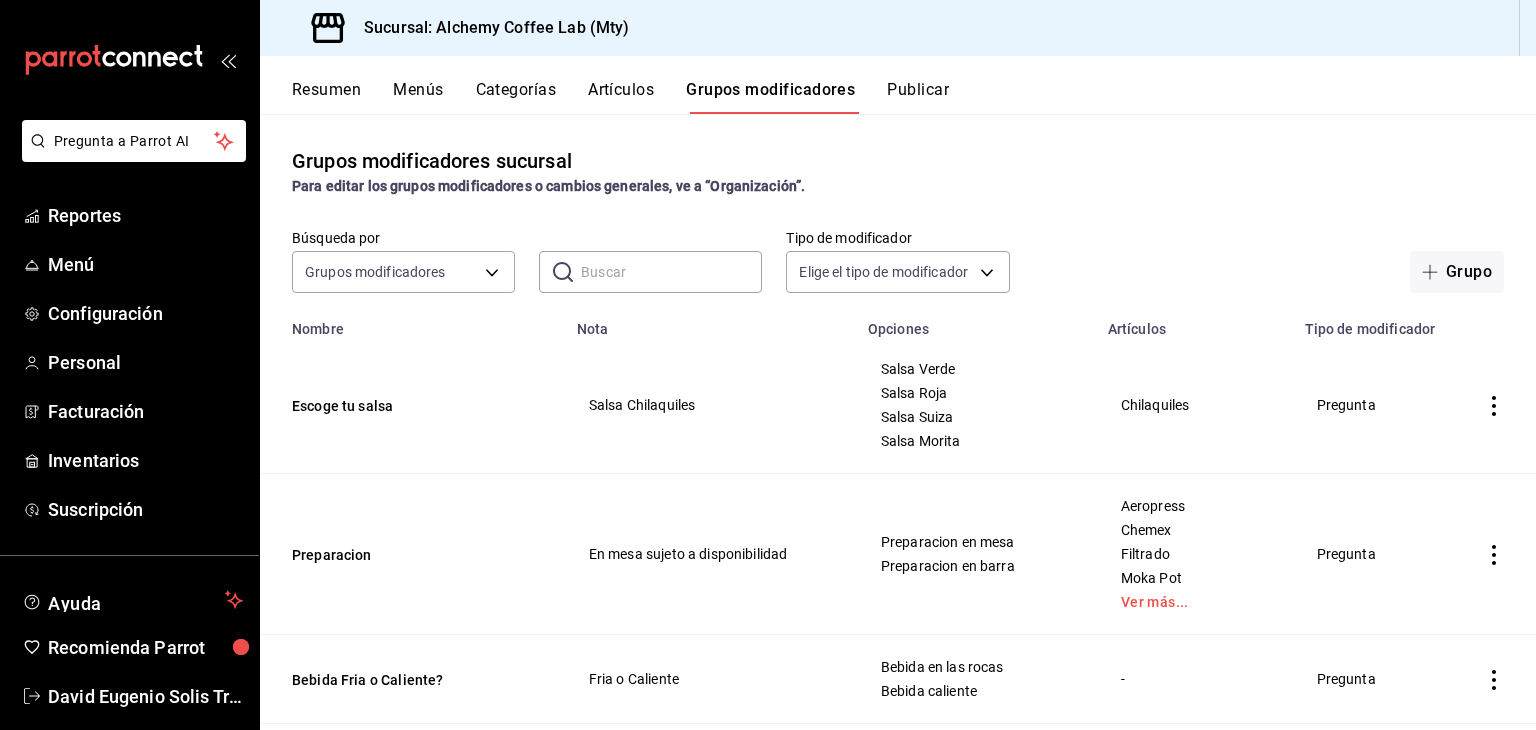 click at bounding box center (671, 272) 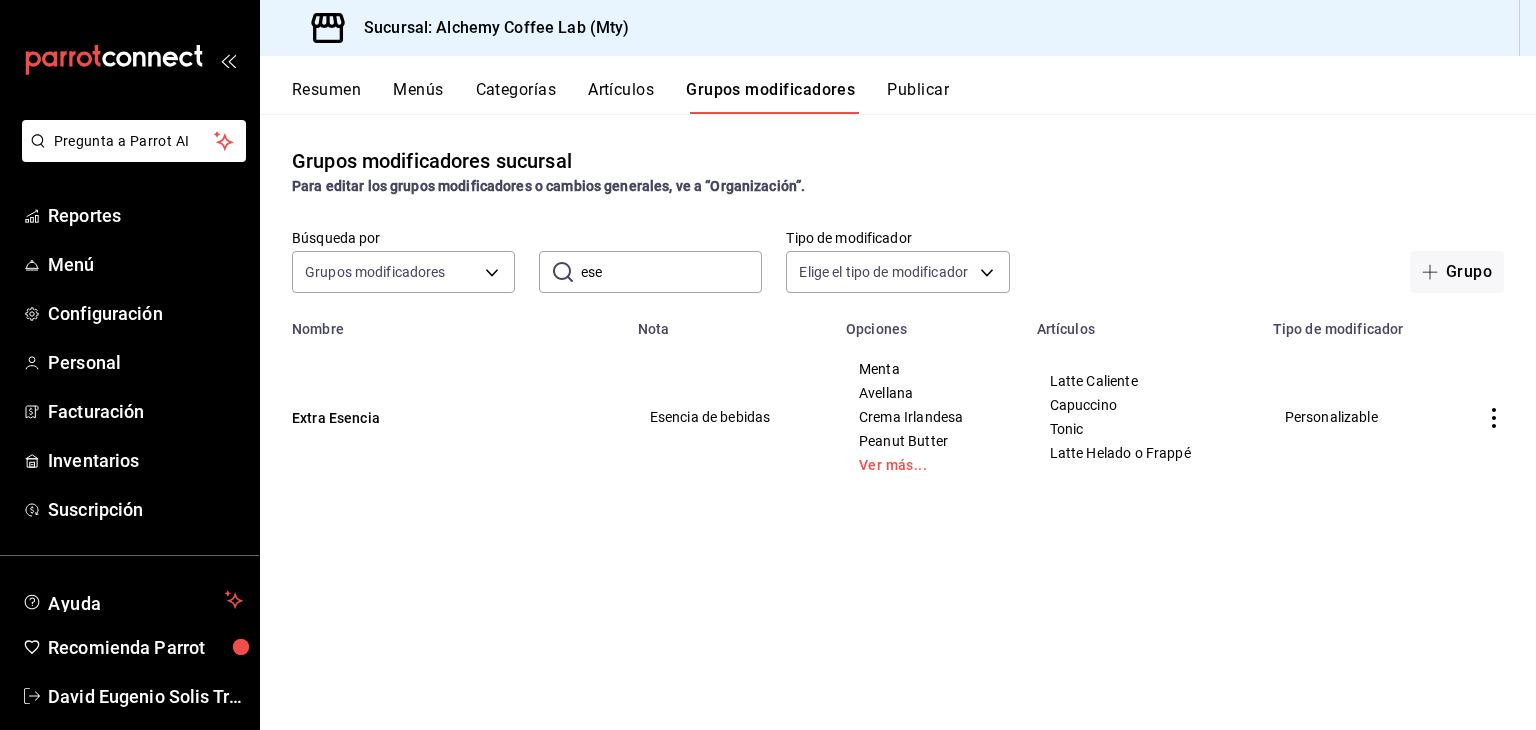 click on "ese" at bounding box center [671, 272] 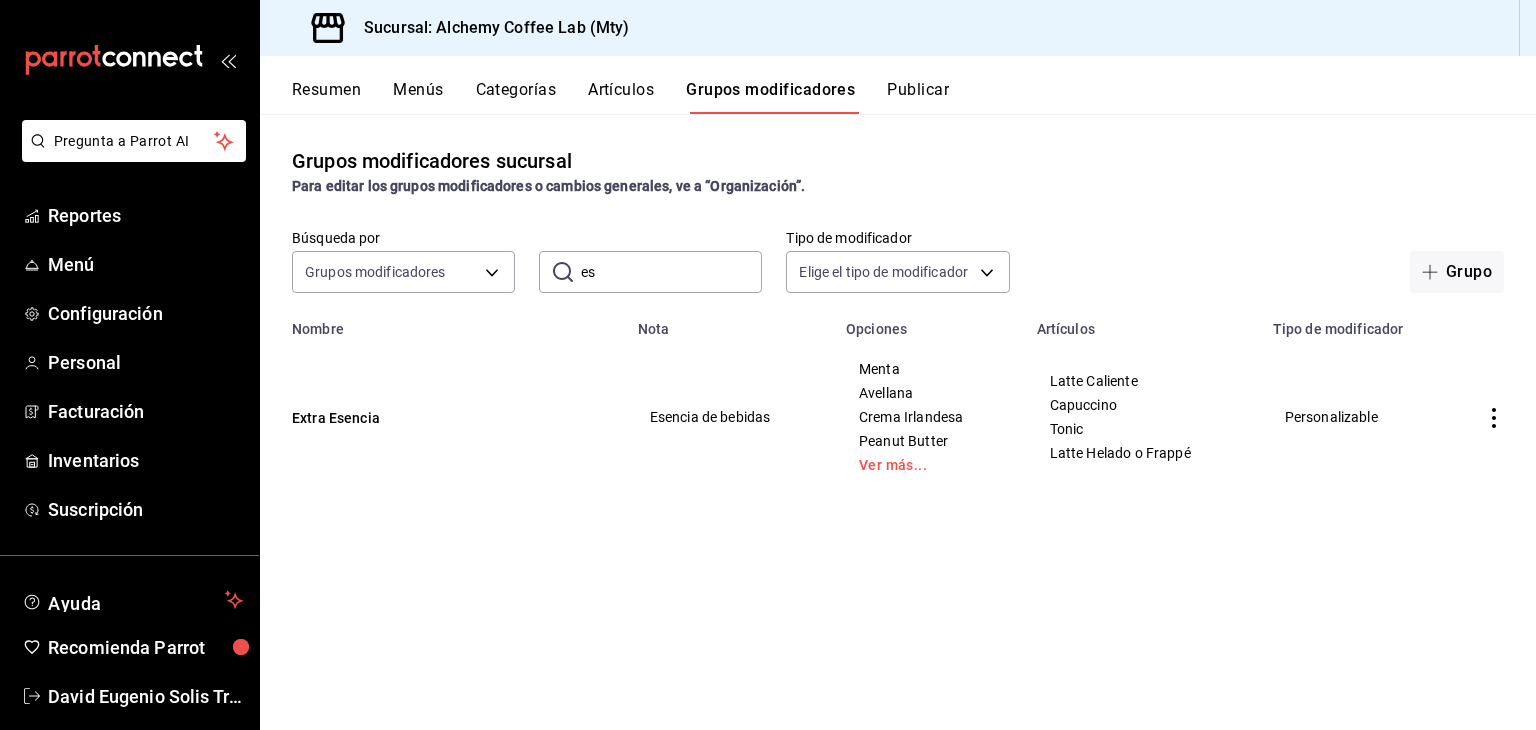type on "e" 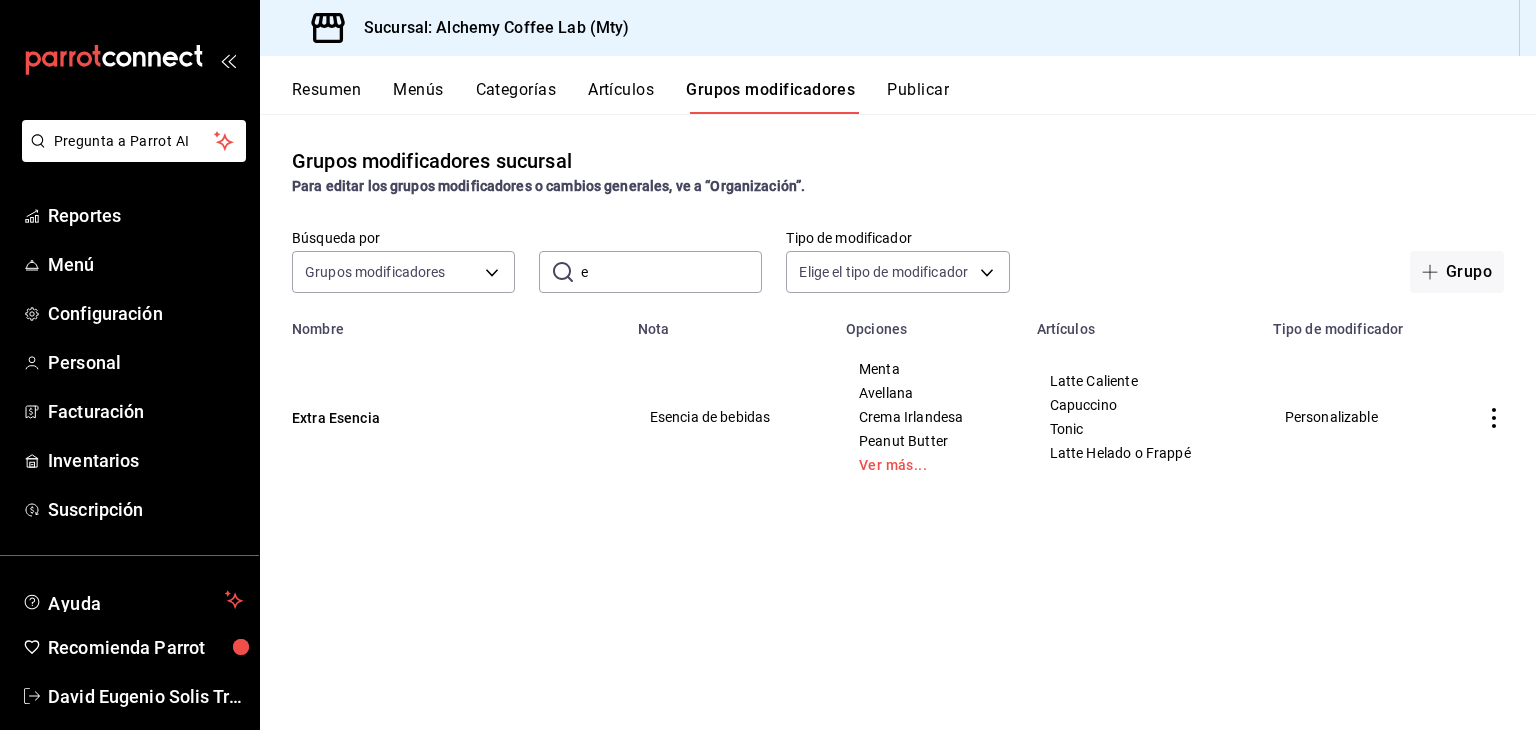 type 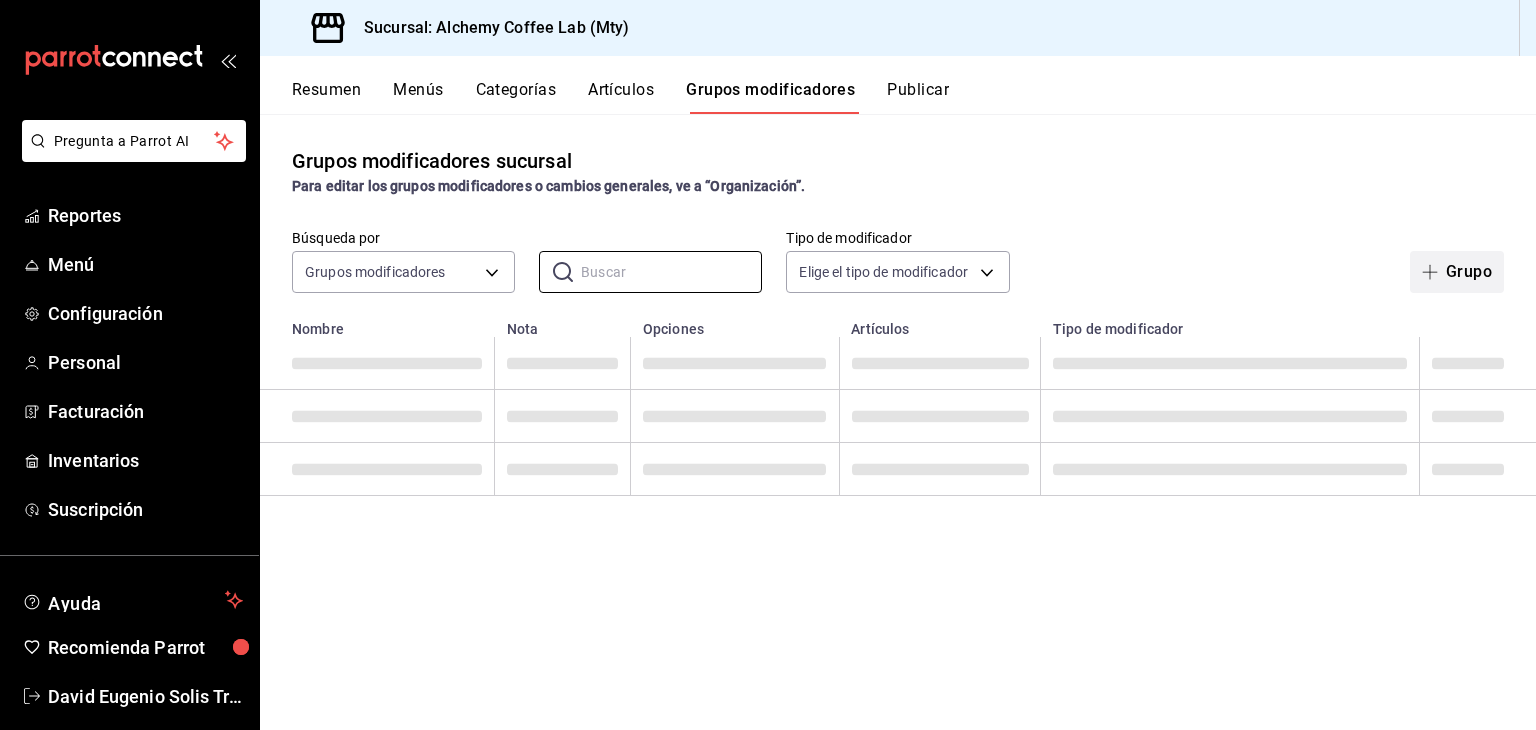 click on "Grupo" at bounding box center [1457, 272] 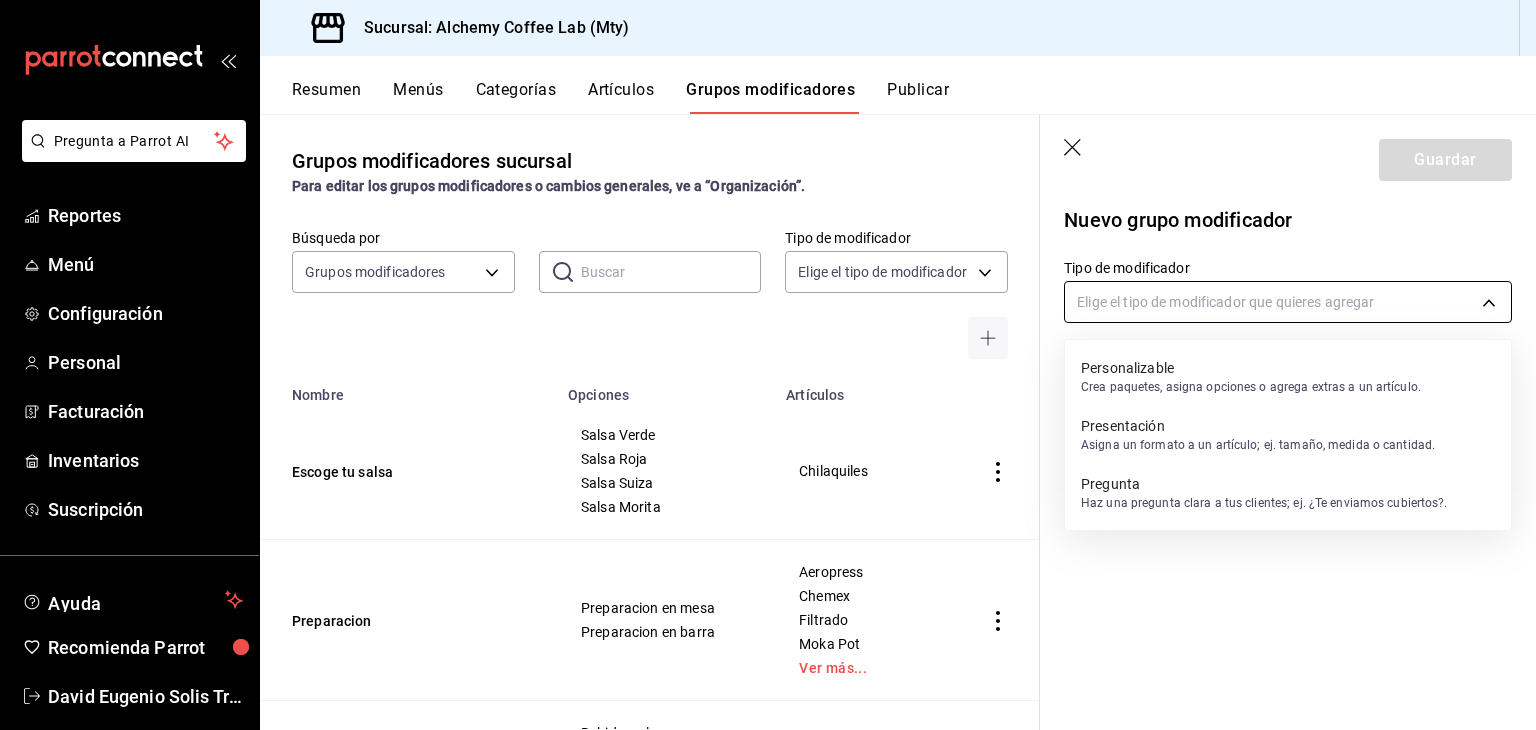 click on "Pregunta a Parrot AI Reportes   Menú   Configuración   Personal   Facturación   Inventarios   Suscripción   Ayuda Recomienda Parrot   David Eugenio Solis Treviño   Sugerir nueva función   Sucursal: Alchemy Coffee Lab (Mty) Resumen Menús Categorías Artículos Grupos modificadores Publicar Grupos modificadores sucursal Para editar los grupos modificadores o cambios generales, ve a “Organización”. Búsqueda por Grupos modificadores GROUP ​ ​ Tipo de modificador Elige el tipo de modificador Nombre Opciones Artículos Escoge tu salsa Salsa Verde Salsa Roja Salsa Suiza Salsa Morita Chilaquiles Preparacion Preparacion en mesa Preparacion en barra Aeropress Chemex Filtrado Moka Pot Ver más... Bebida Fria o Caliente? Bebida en las rocas Bebida caliente - Extras de Bebidas Shot de Café Leche de Almendras Leche de Soya Leche de Avena Ver más... Aeropress Affogato Americano Café de Olla Ver más... Huevo estrellado o revuelto Huevo Revuelto Huevo Estrellado Kierkergaard Chilaquiles Con crema batida?" at bounding box center [768, 365] 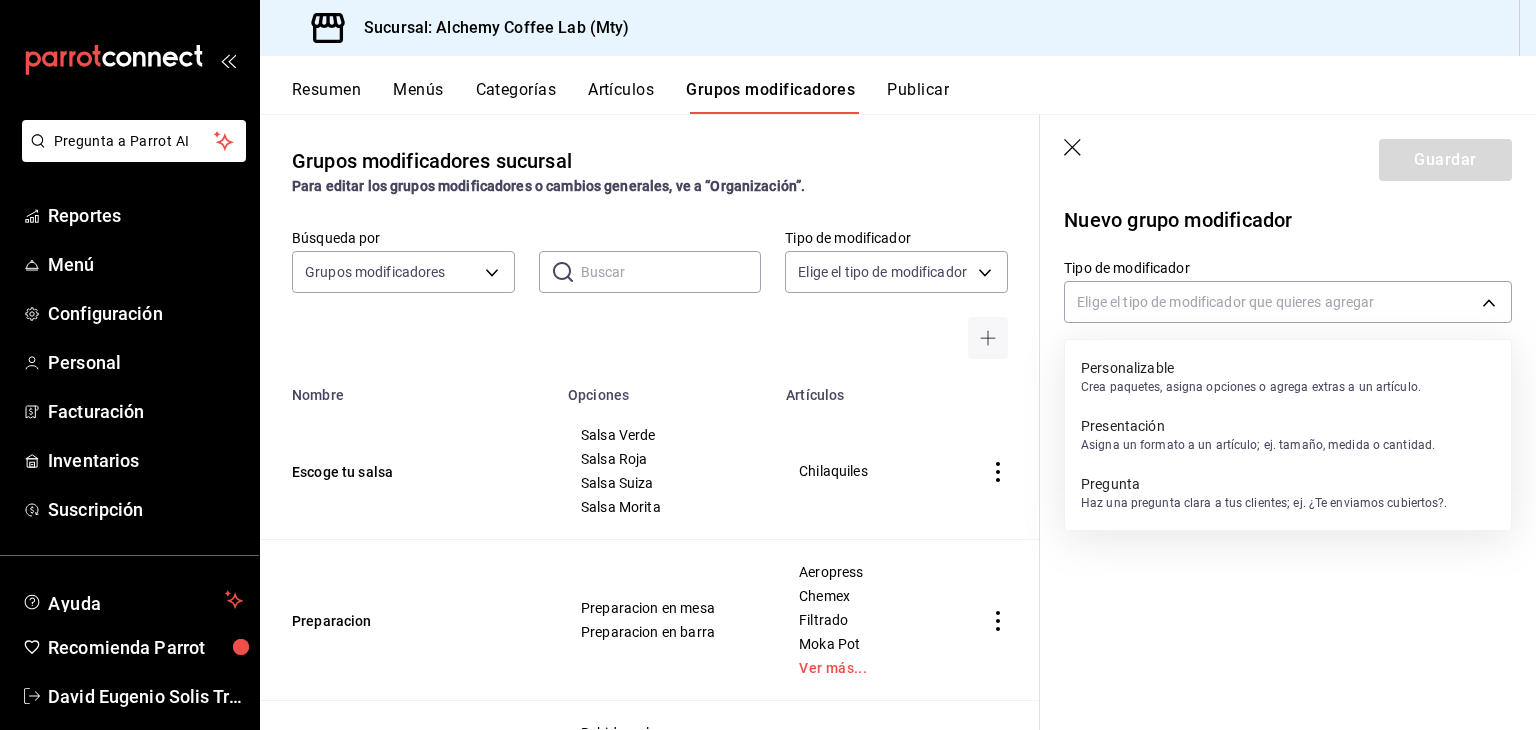 click on "Personalizable" at bounding box center [1251, 368] 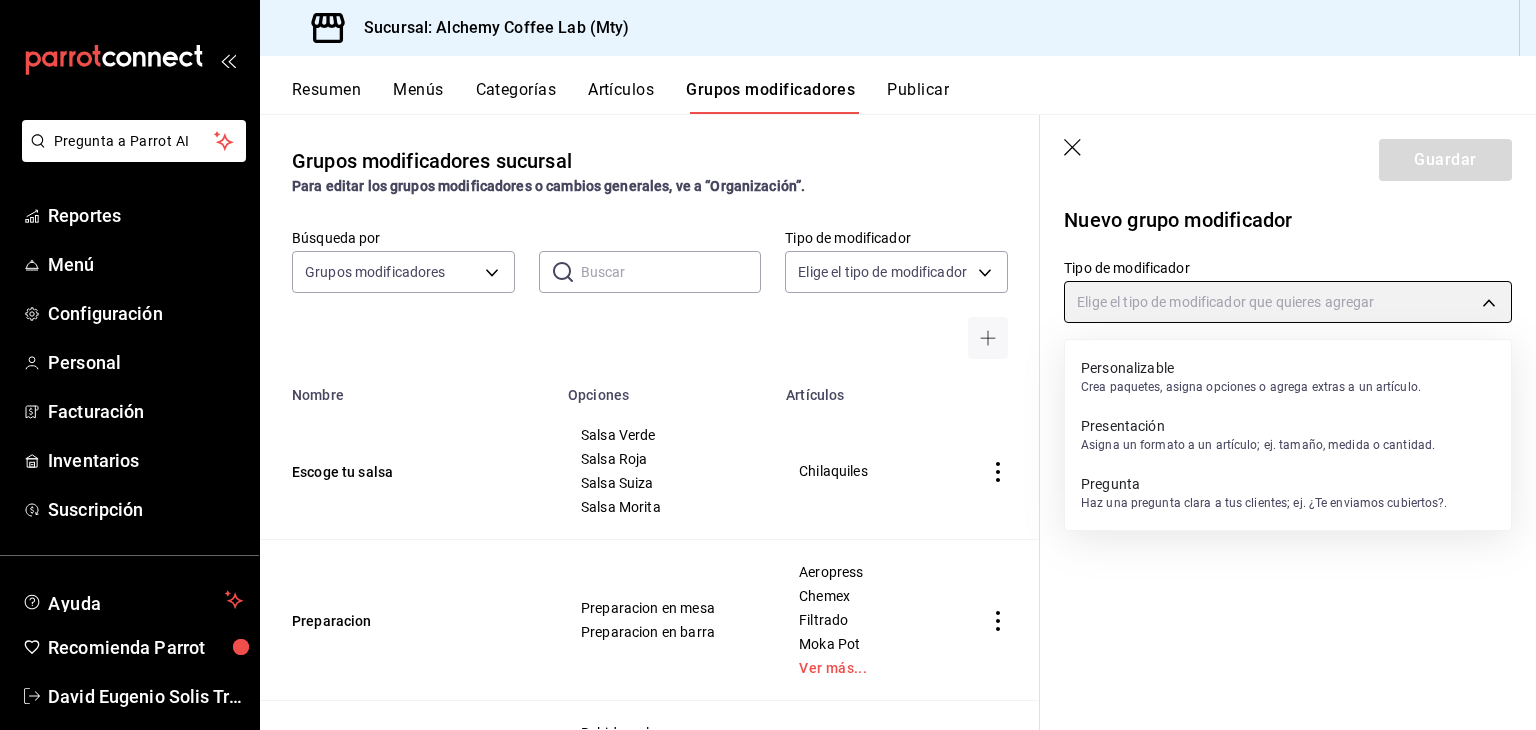 type on "CUSTOMIZABLE" 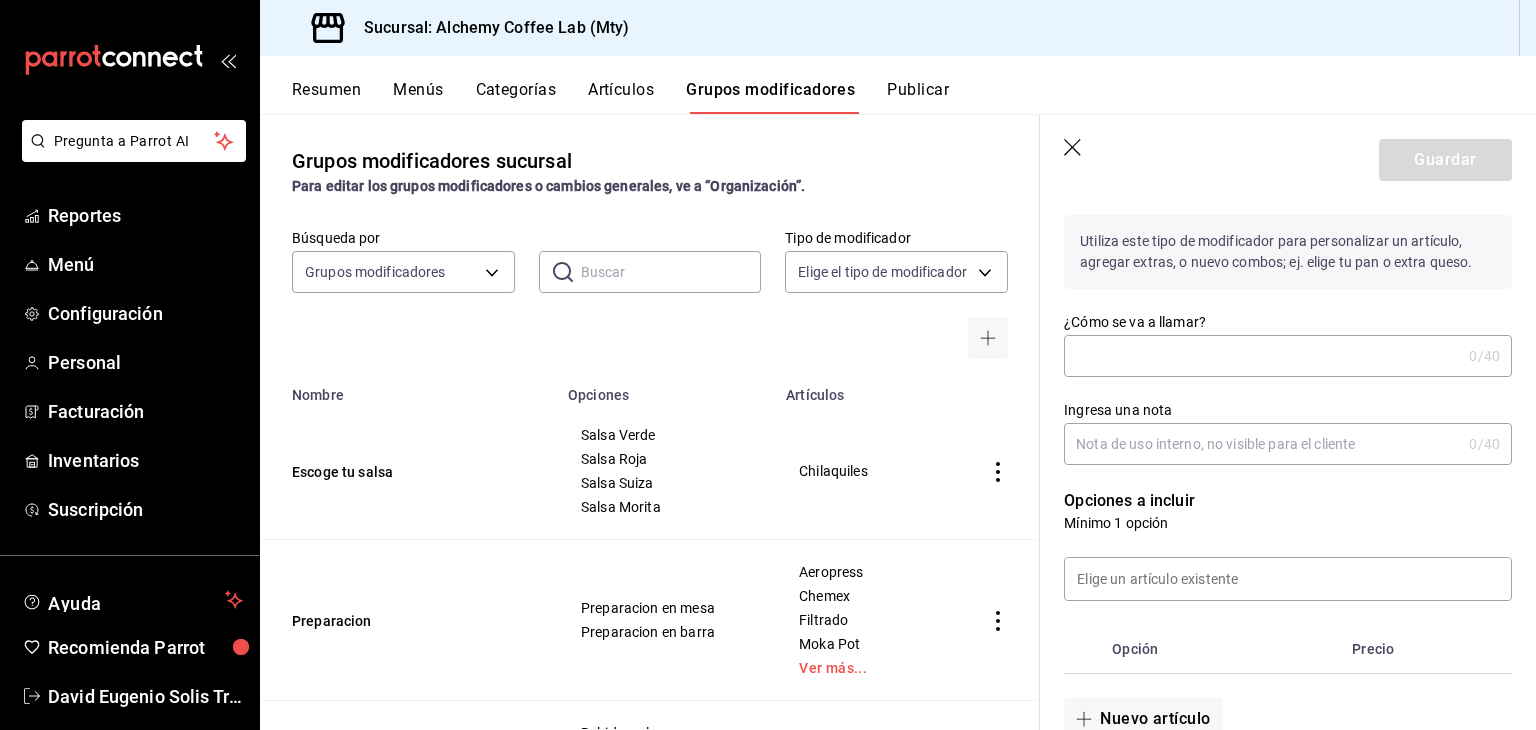 scroll, scrollTop: 100, scrollLeft: 0, axis: vertical 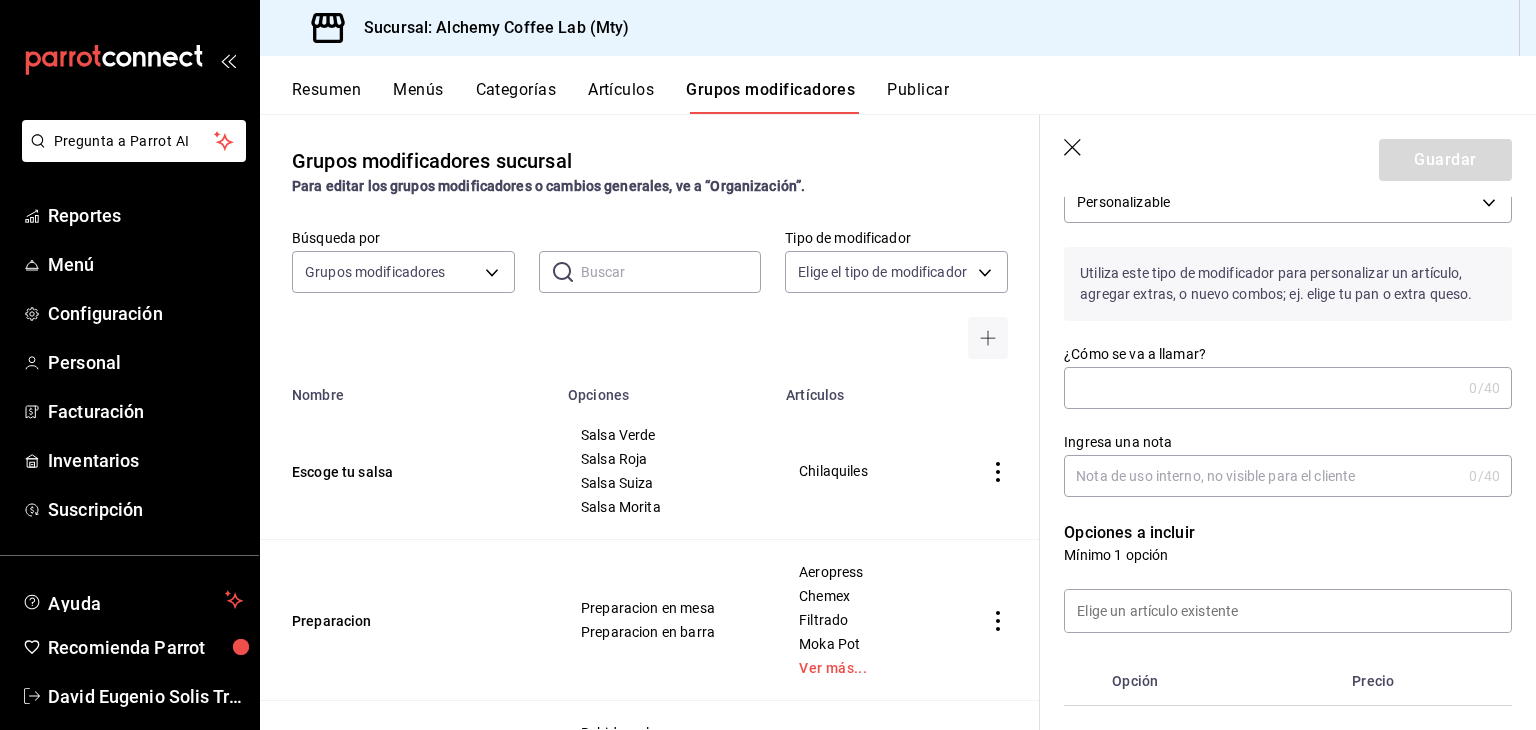 click on "¿Cómo se va a llamar?" at bounding box center [1262, 388] 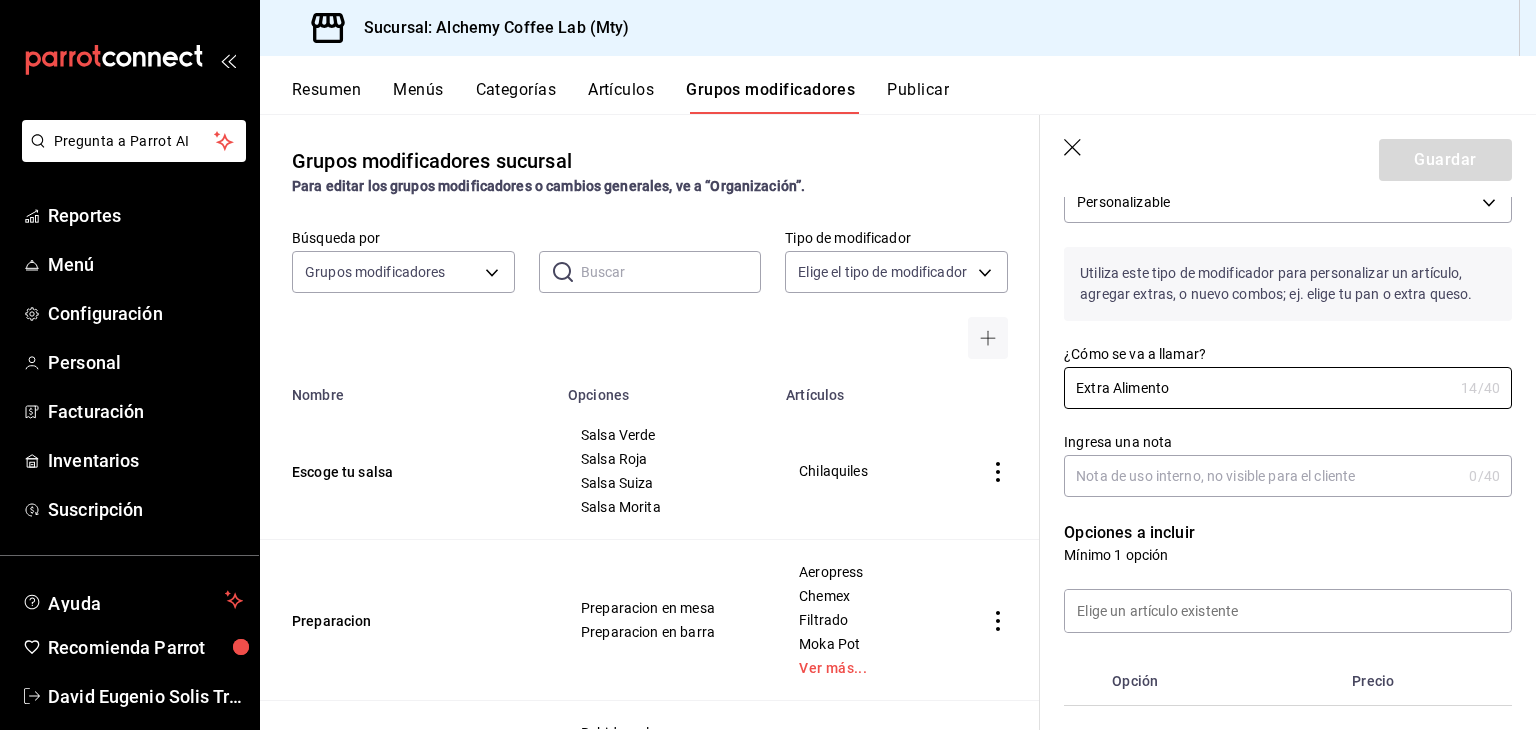 type on "Extra Alimento" 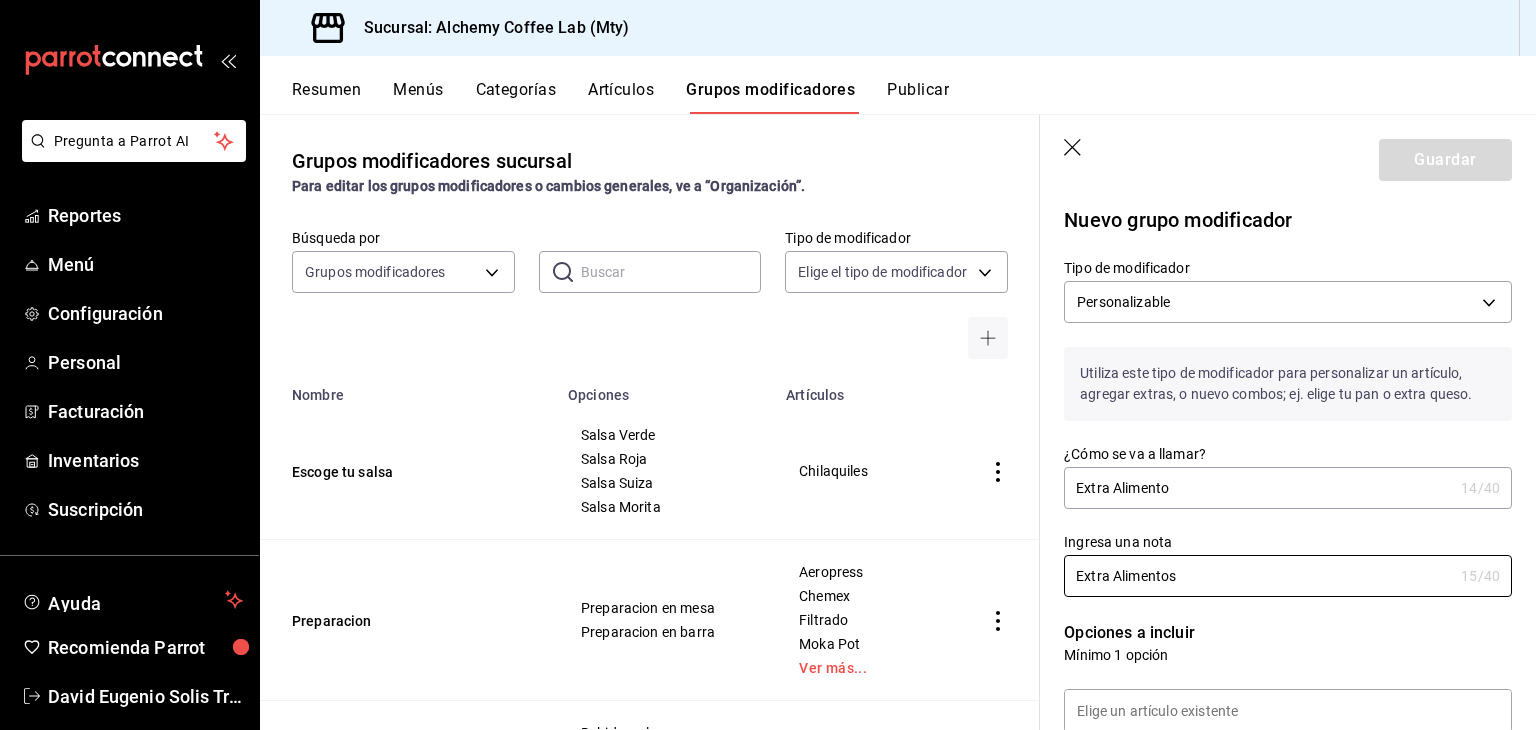 scroll, scrollTop: 0, scrollLeft: 0, axis: both 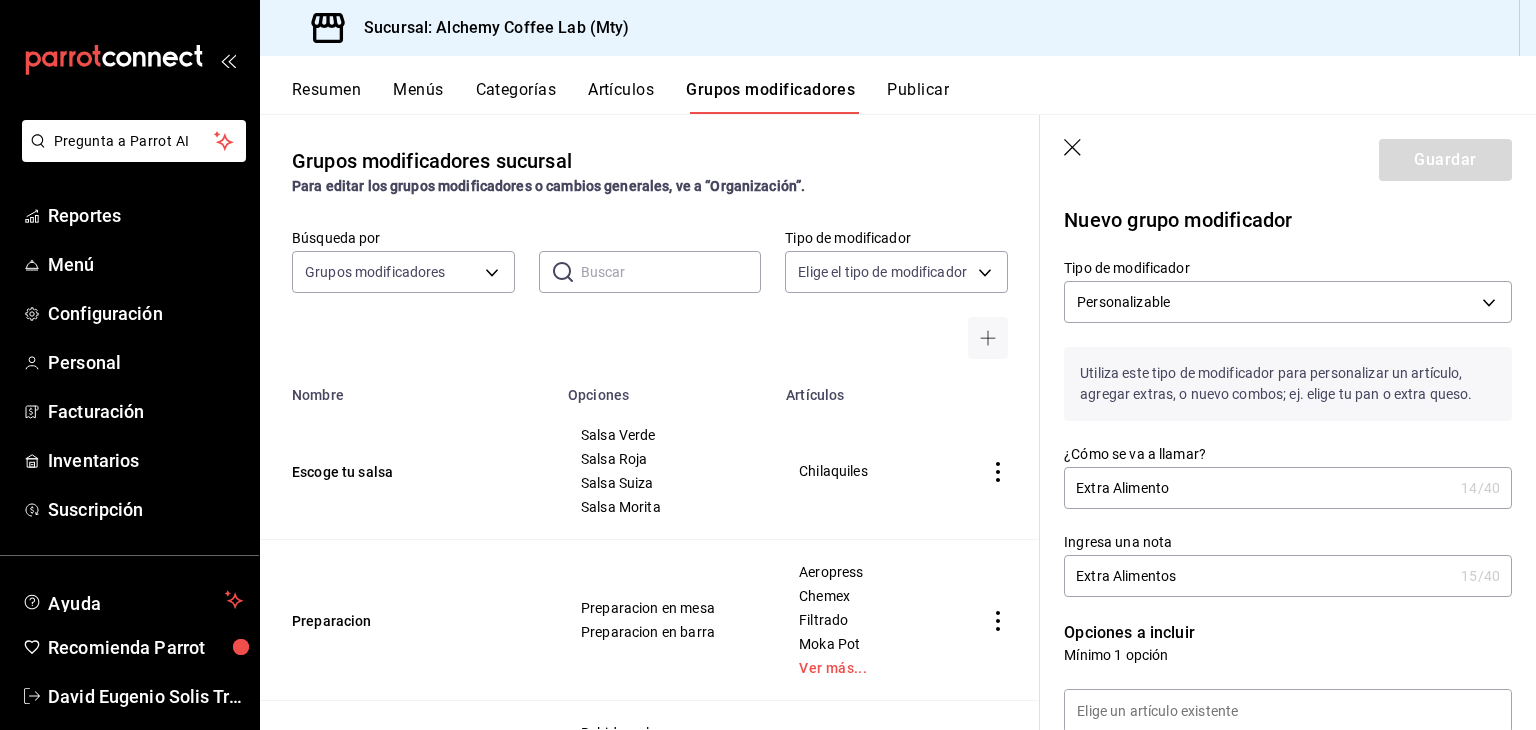 click on "Extra Alimento" at bounding box center (1258, 488) 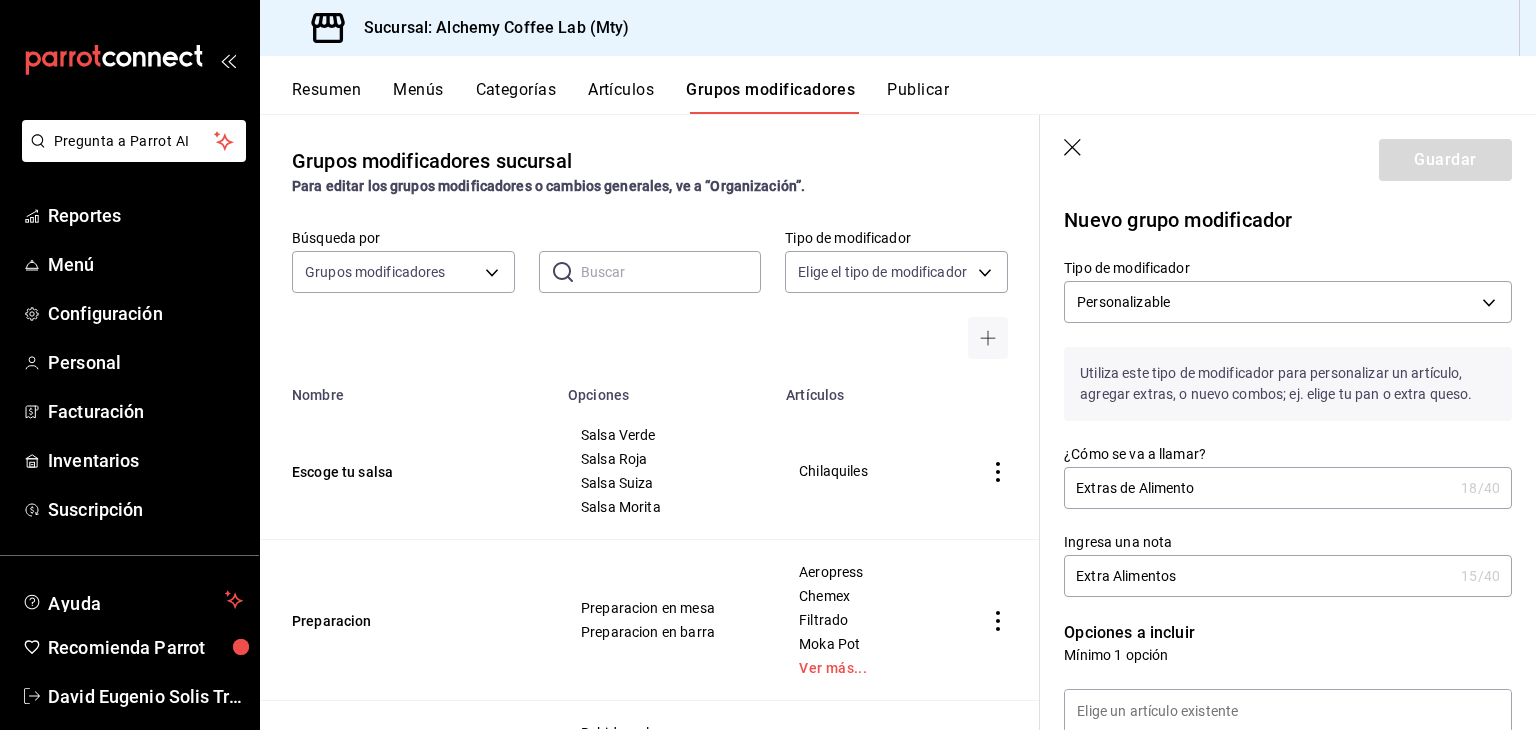 click on "Extras de Alimento" at bounding box center (1258, 488) 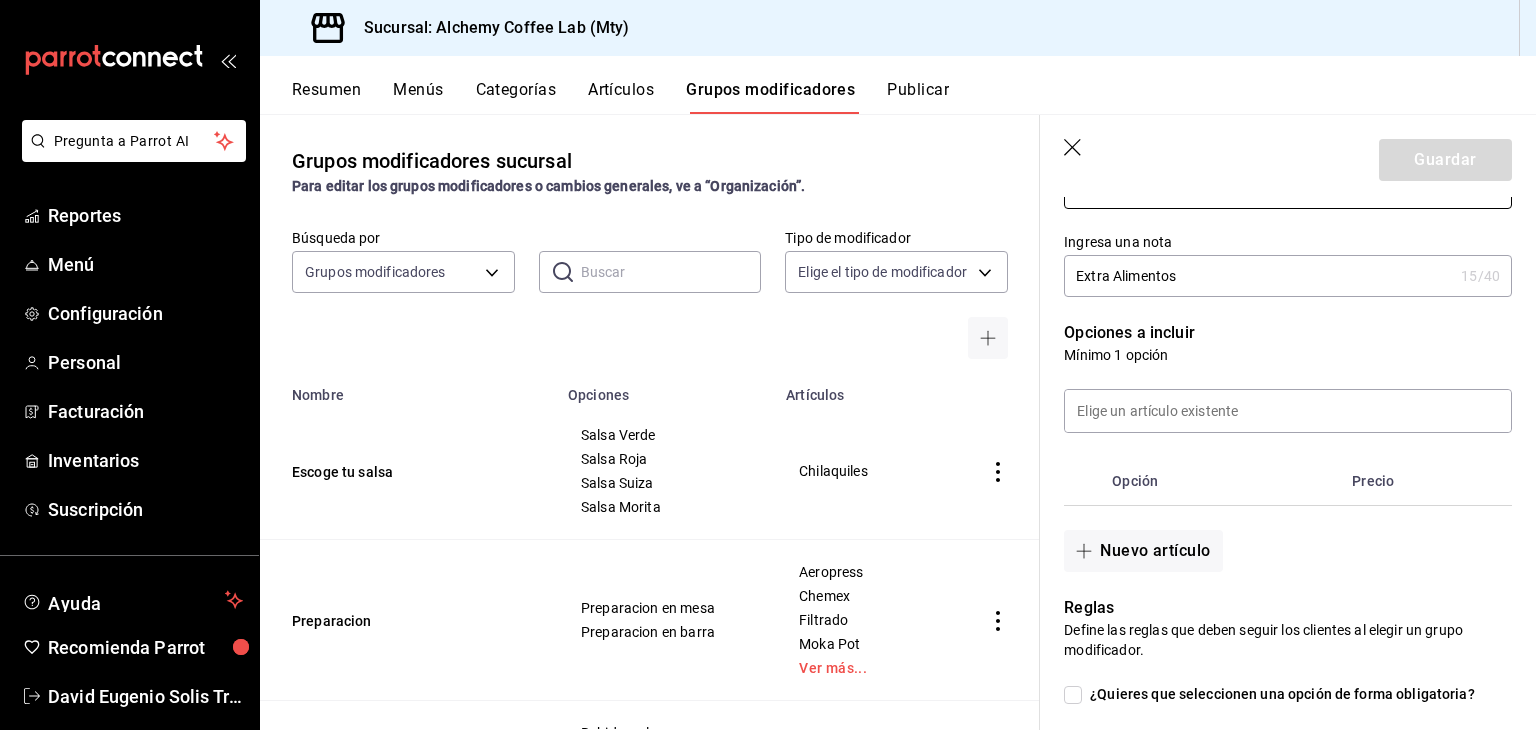 scroll, scrollTop: 300, scrollLeft: 0, axis: vertical 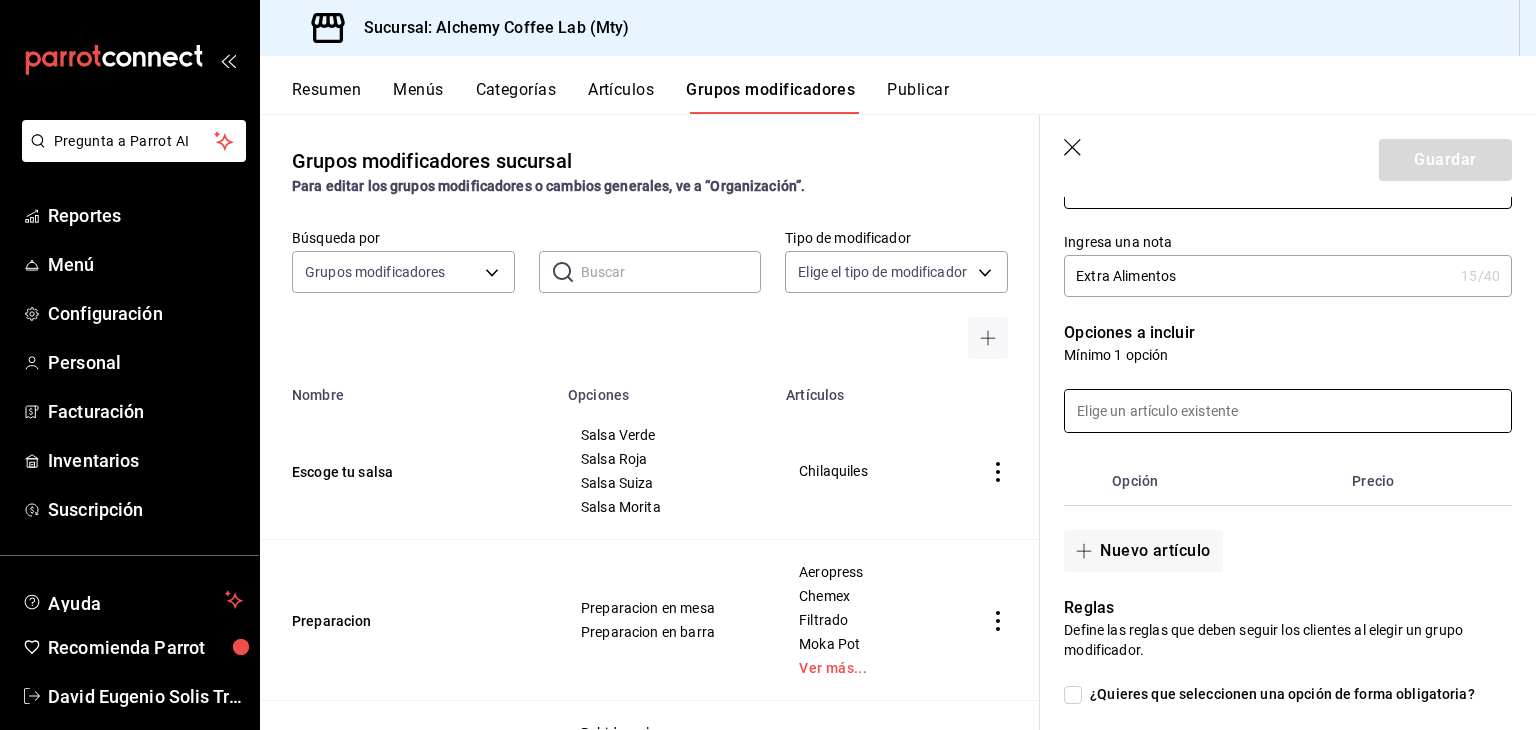 type on "Extras de Alimentos" 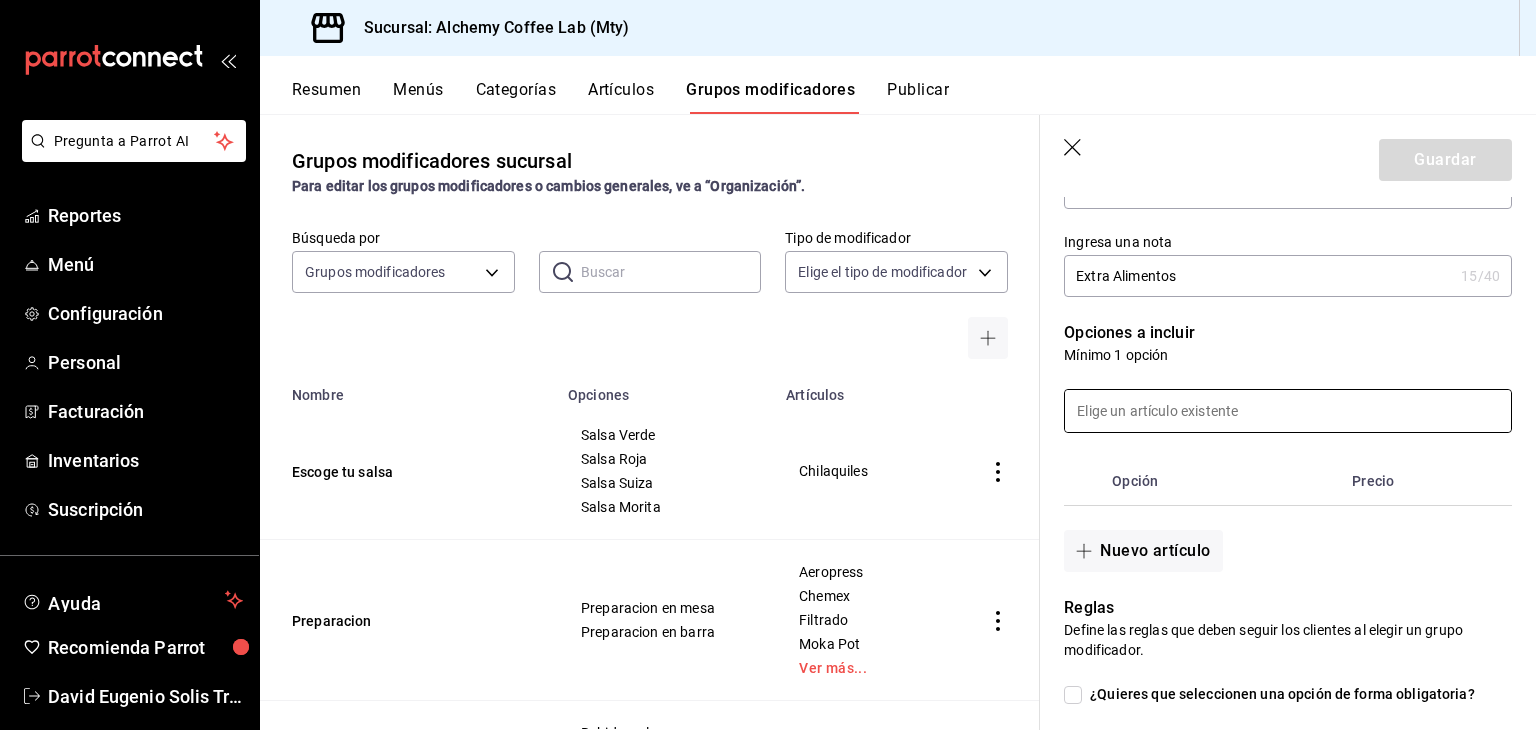 click at bounding box center [1288, 411] 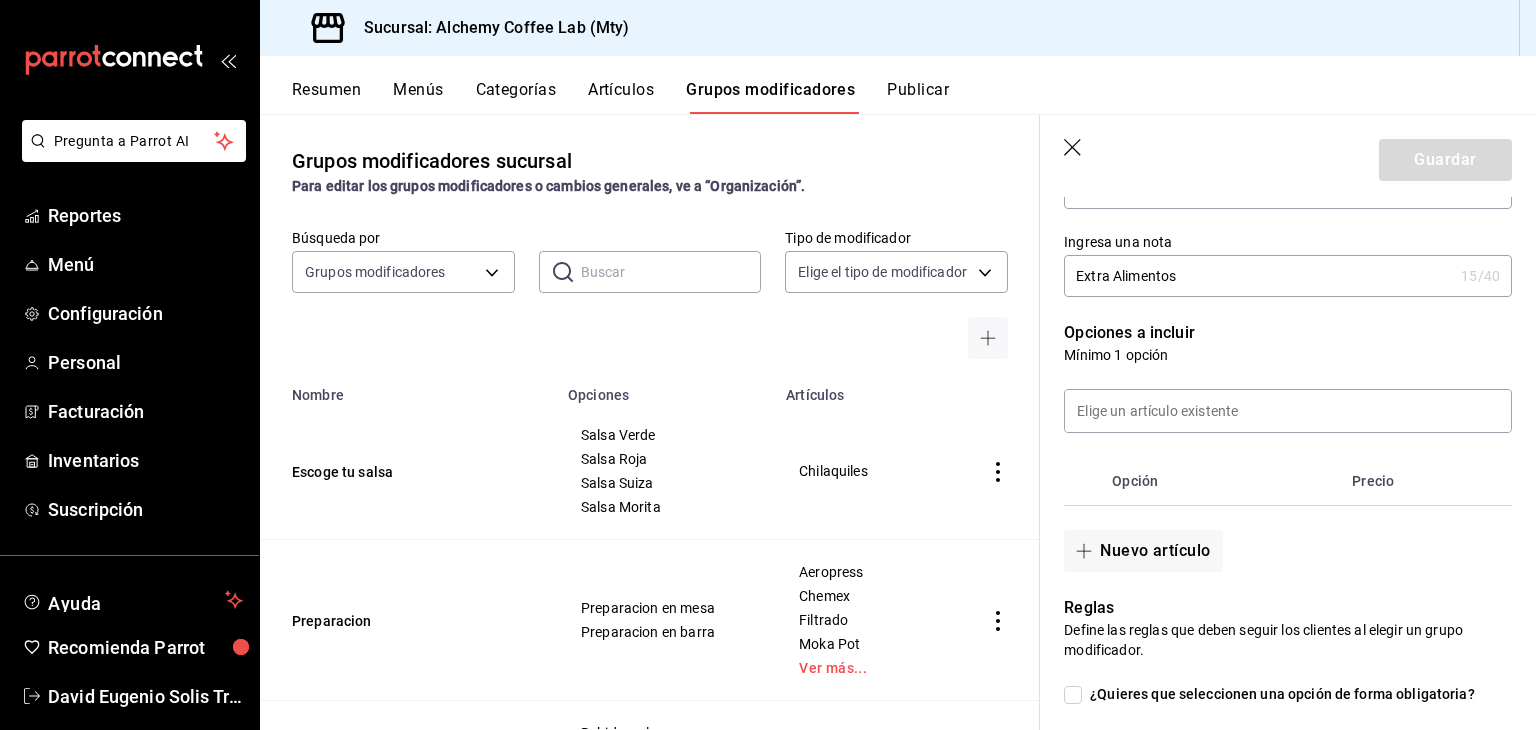 click on "Opción" at bounding box center [1224, 481] 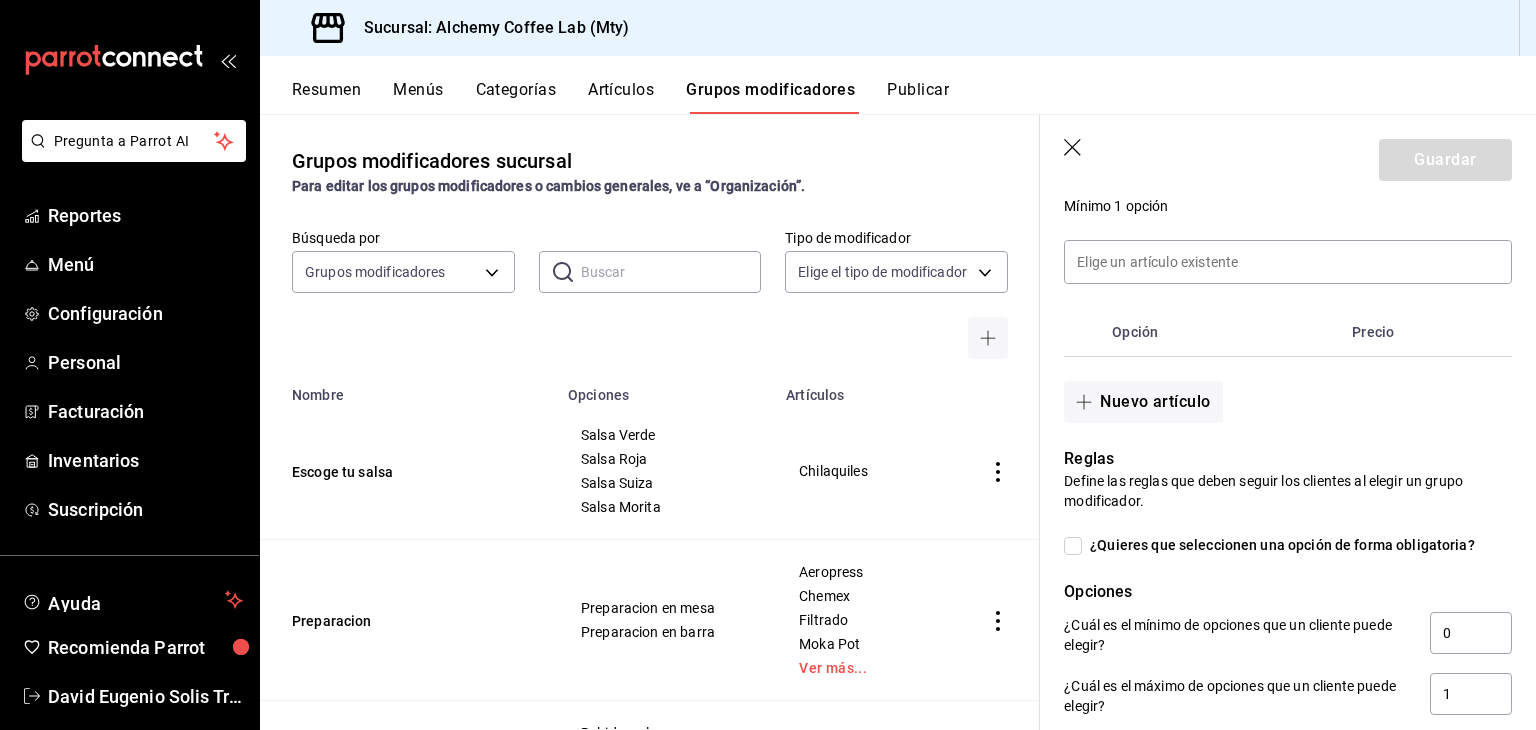 scroll, scrollTop: 500, scrollLeft: 0, axis: vertical 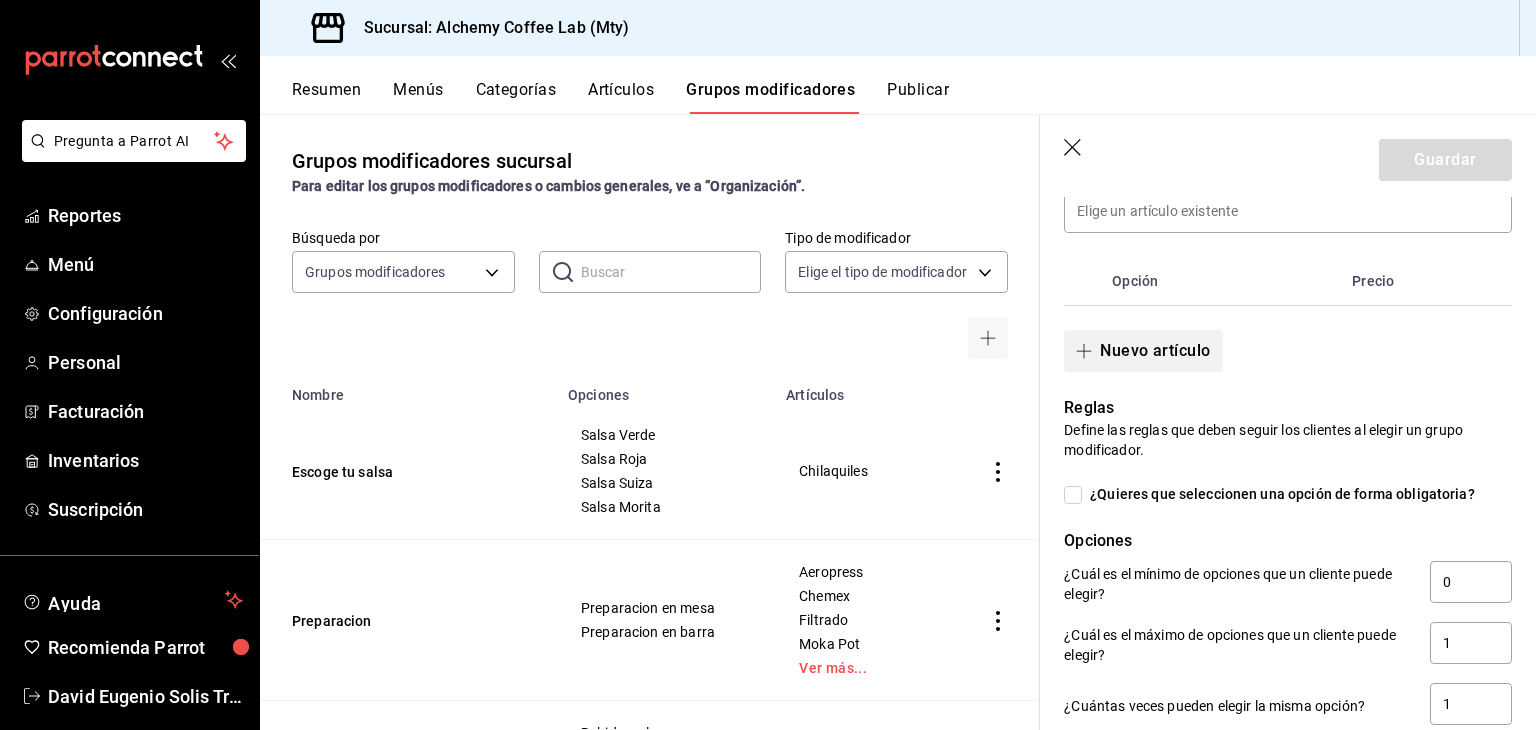 click on "Nuevo artículo" at bounding box center [1143, 351] 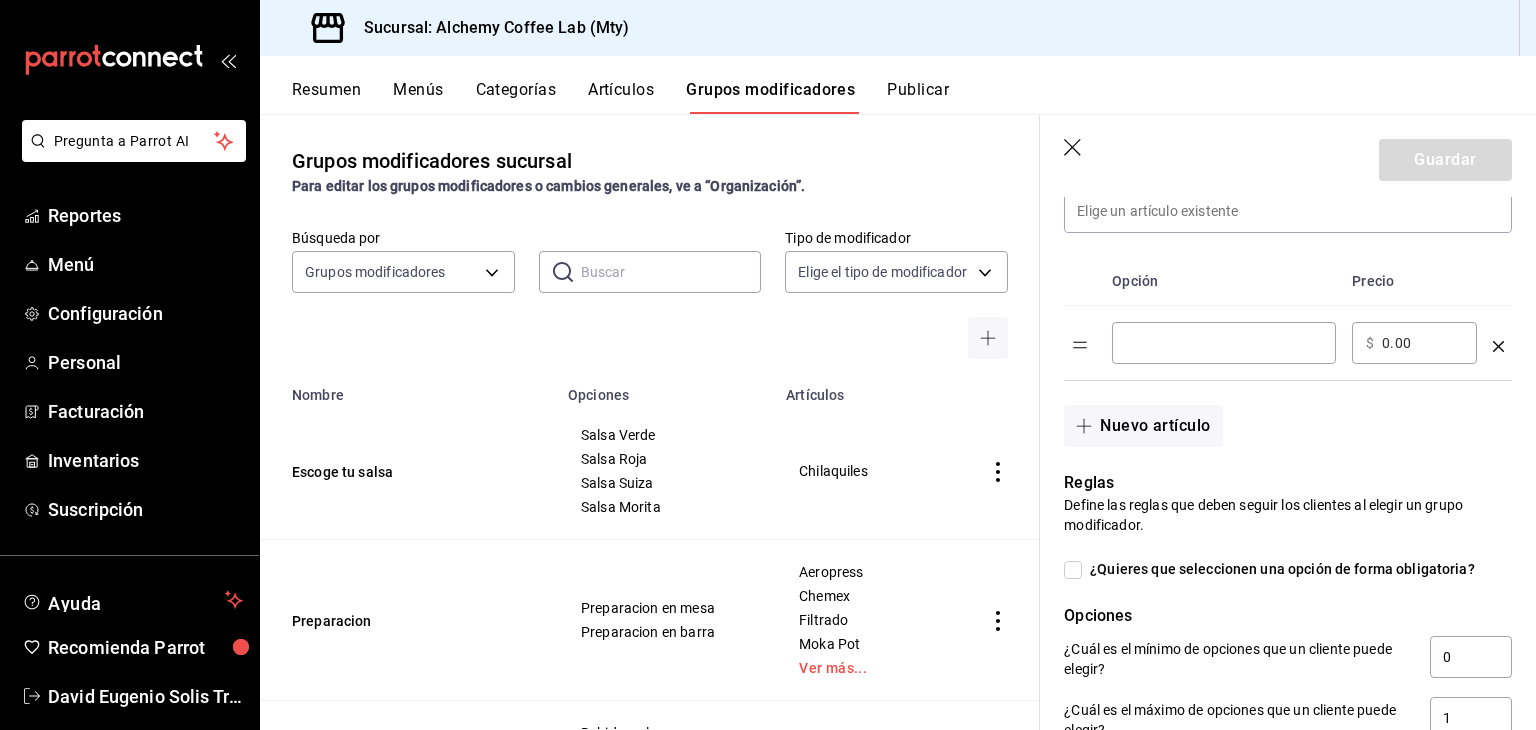 click at bounding box center [1224, 343] 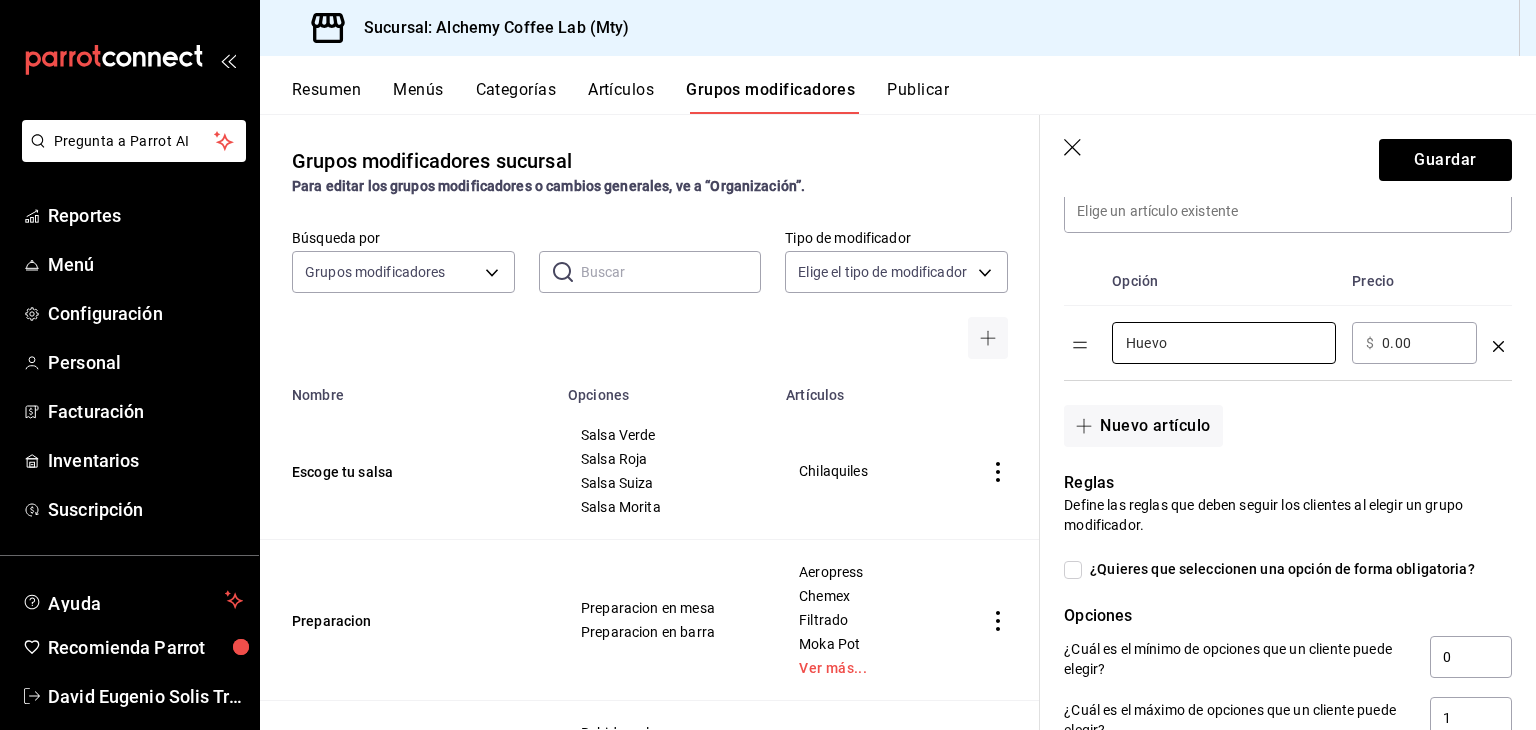 type on "Huevo" 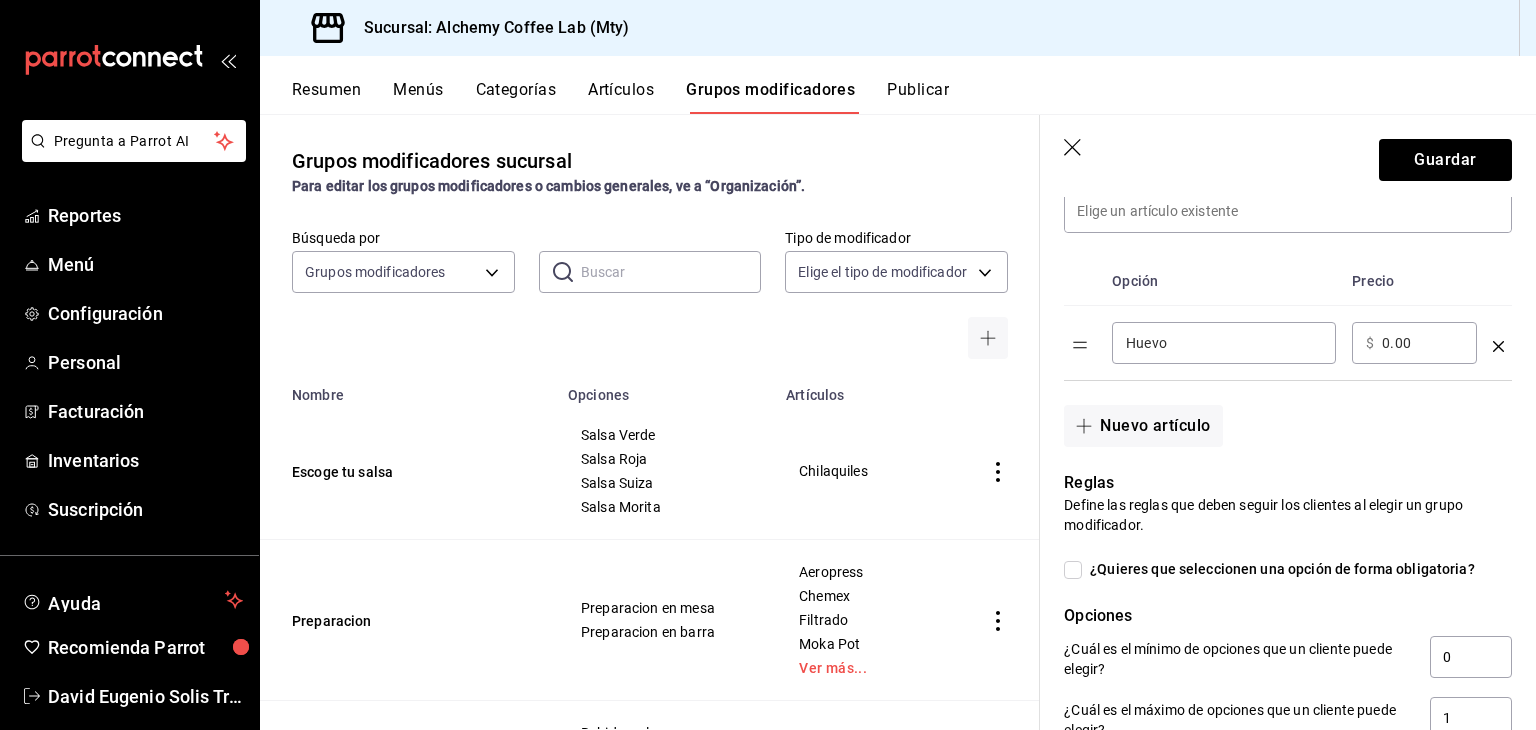 click on "0.00" at bounding box center (1422, 343) 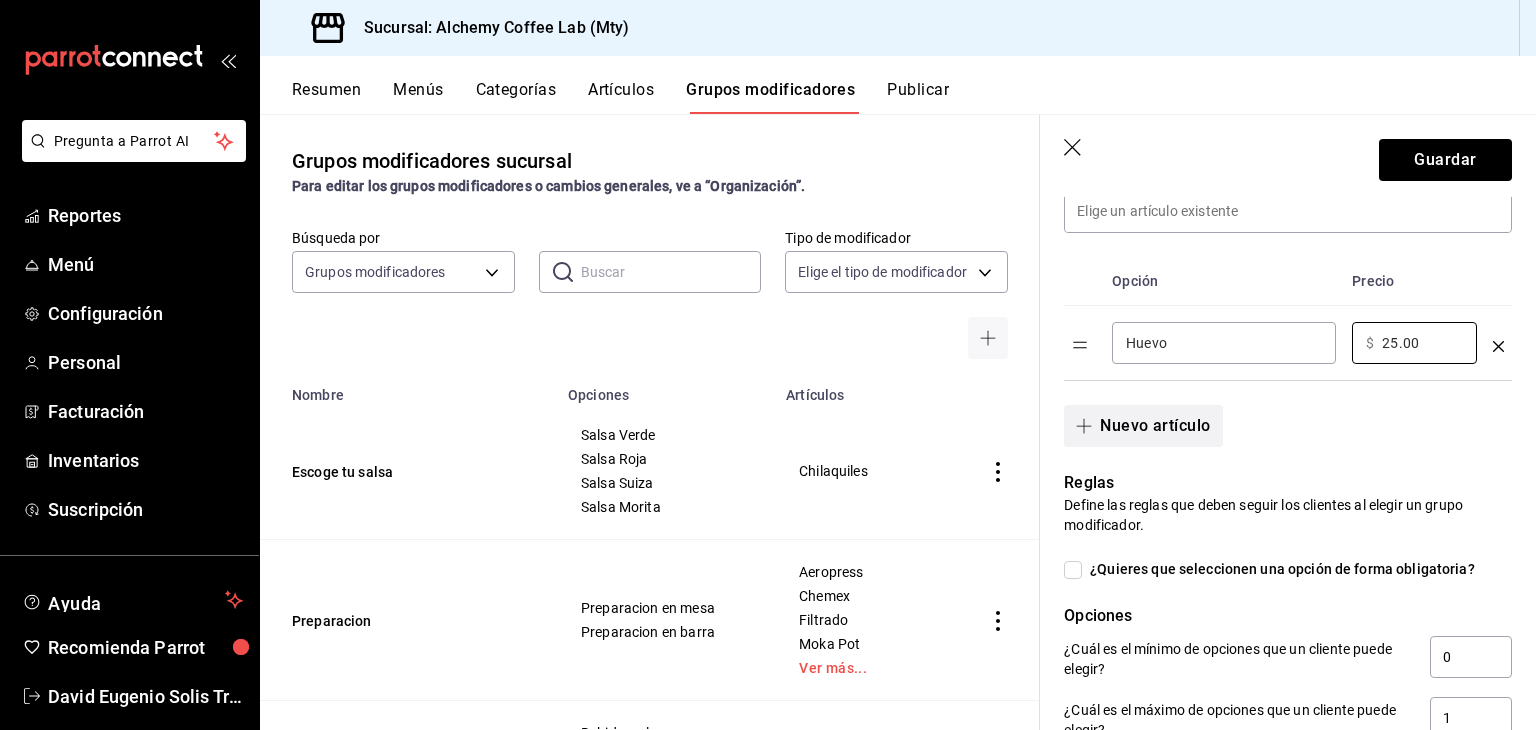 type on "25.00" 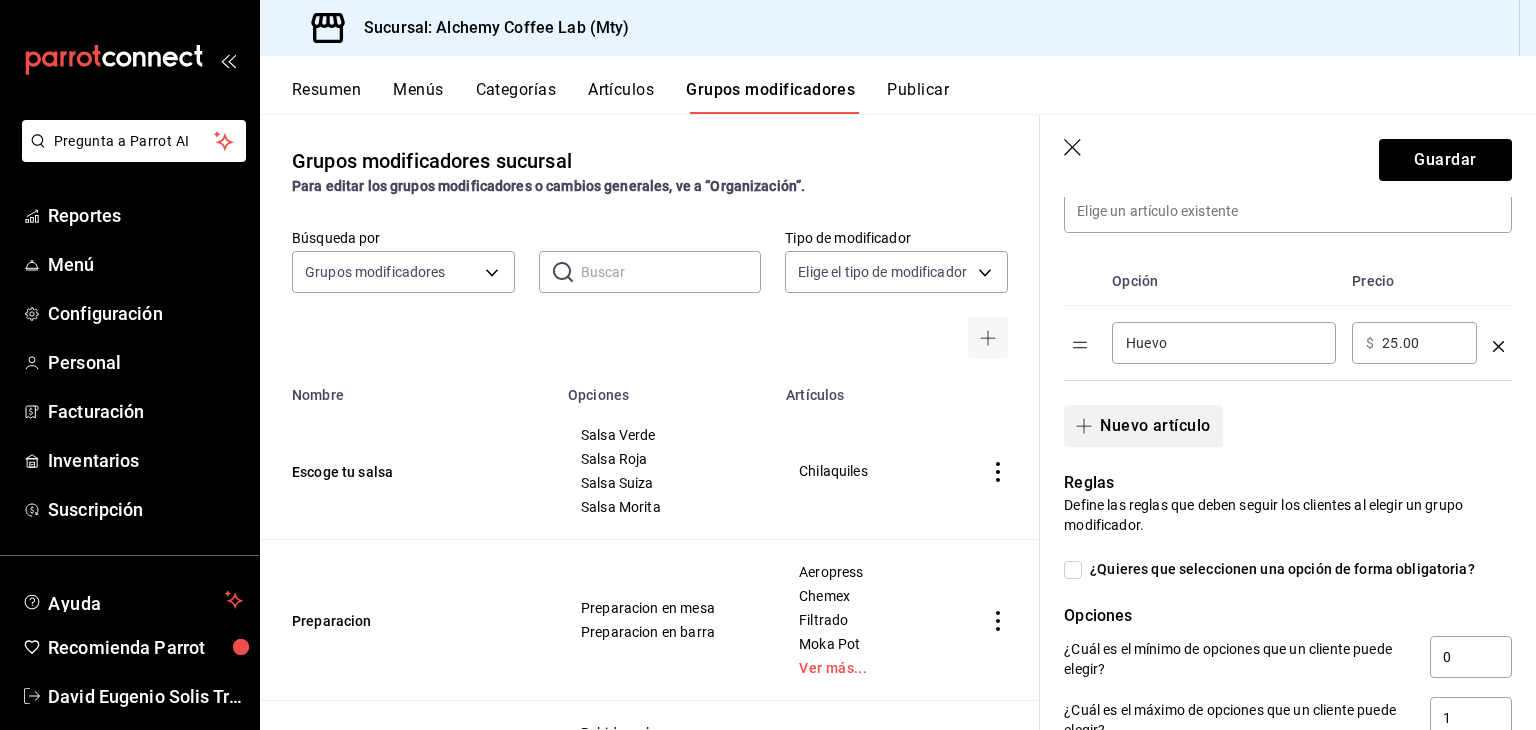 click on "Nuevo artículo" at bounding box center [1143, 426] 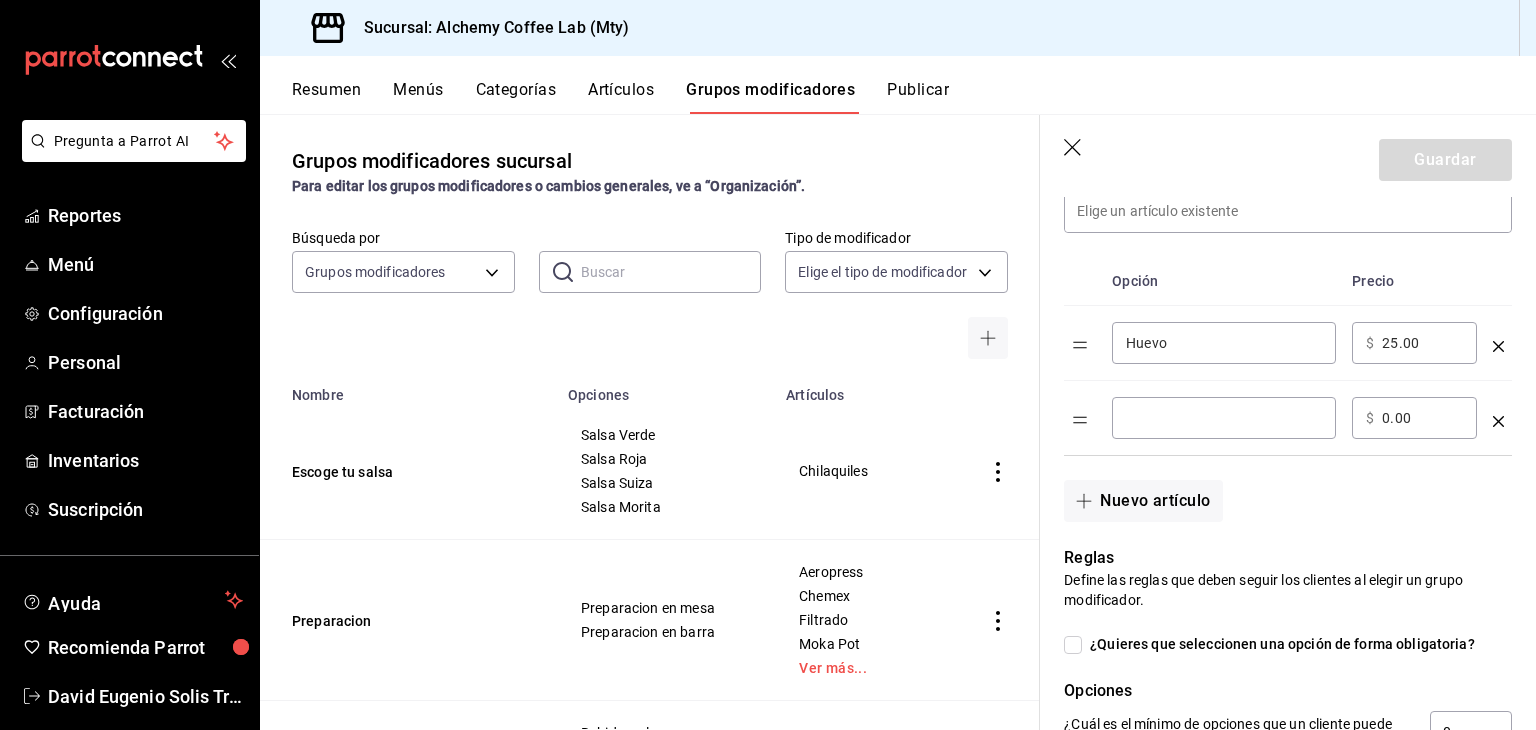 click at bounding box center [1224, 418] 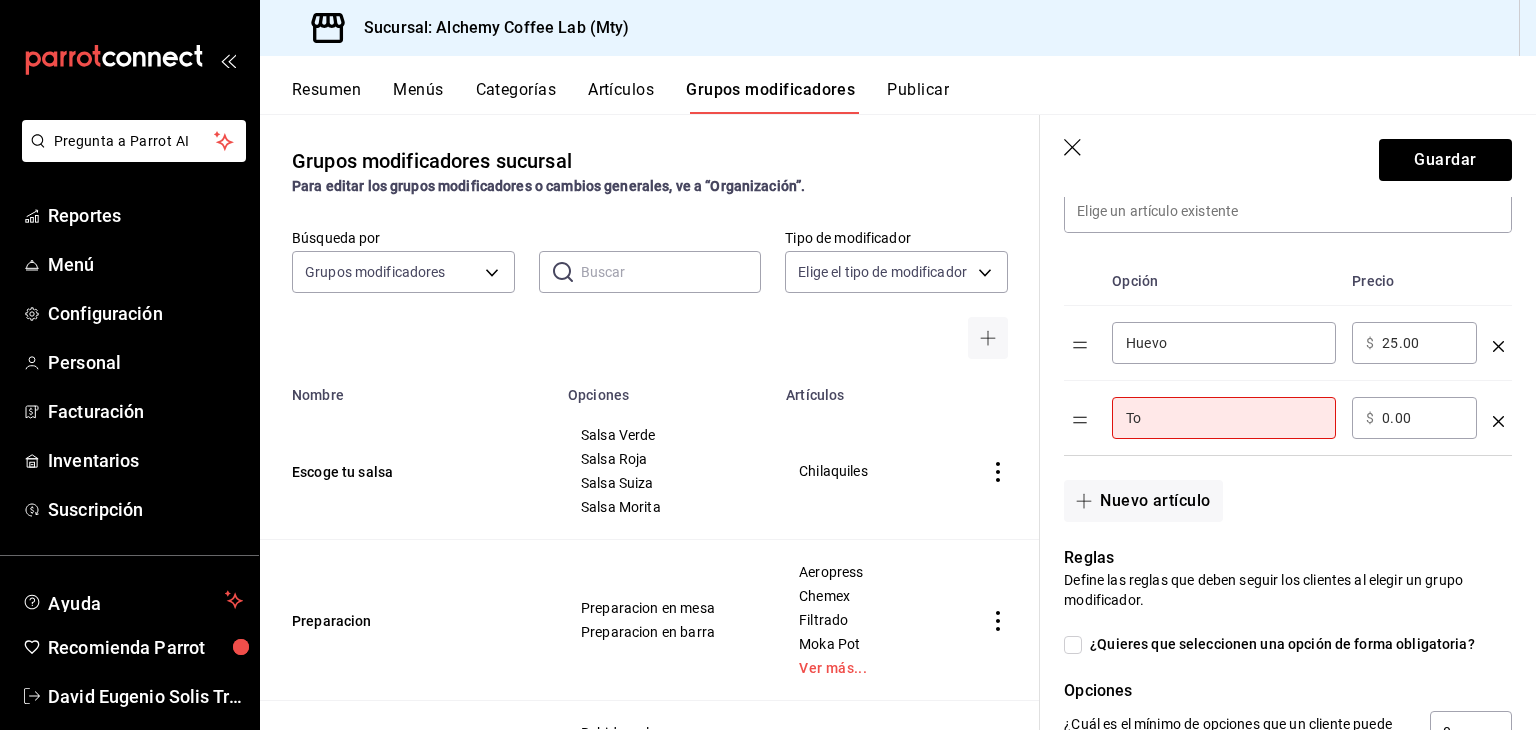 type on "T" 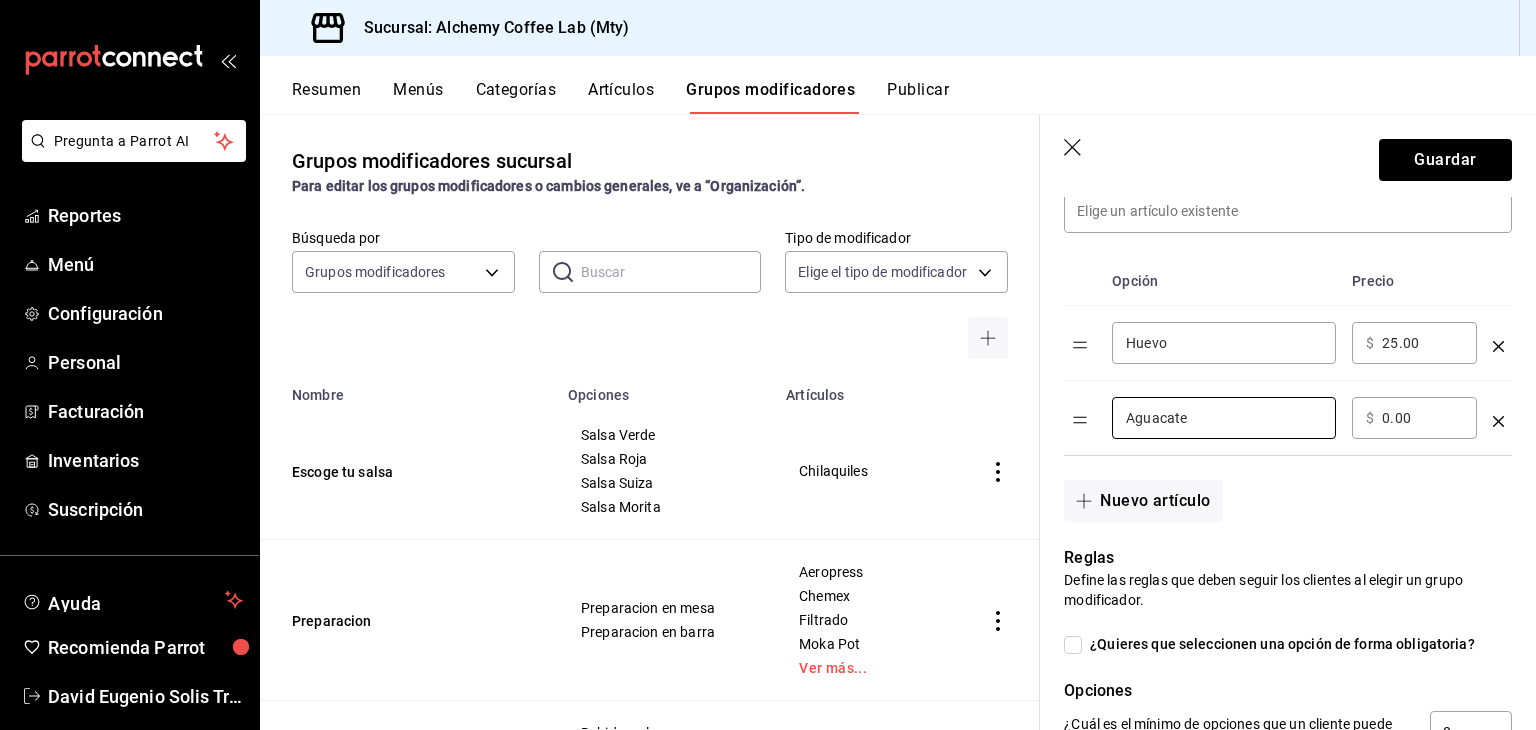type on "Aguacate" 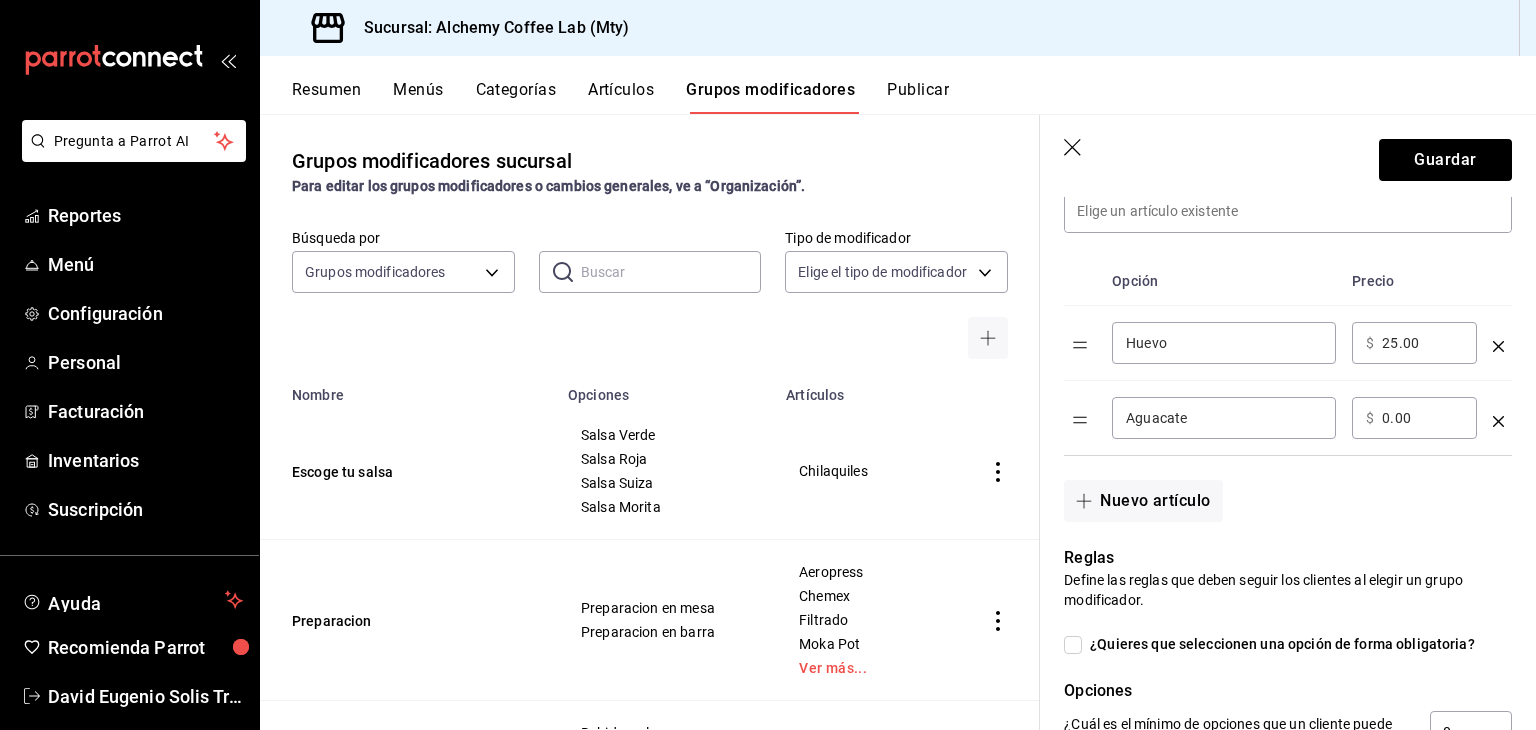 click on "0.00" at bounding box center [1422, 418] 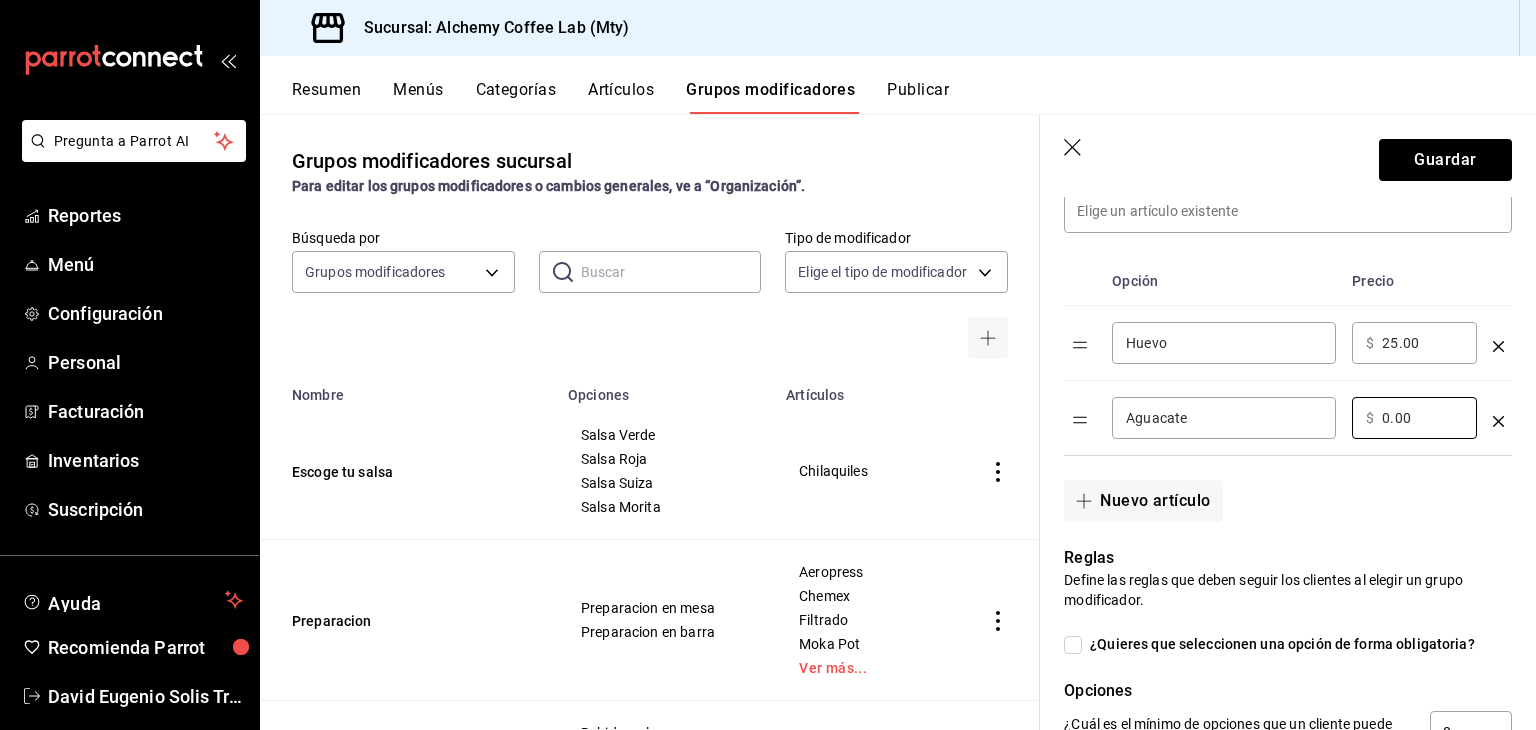 type on "0.00" 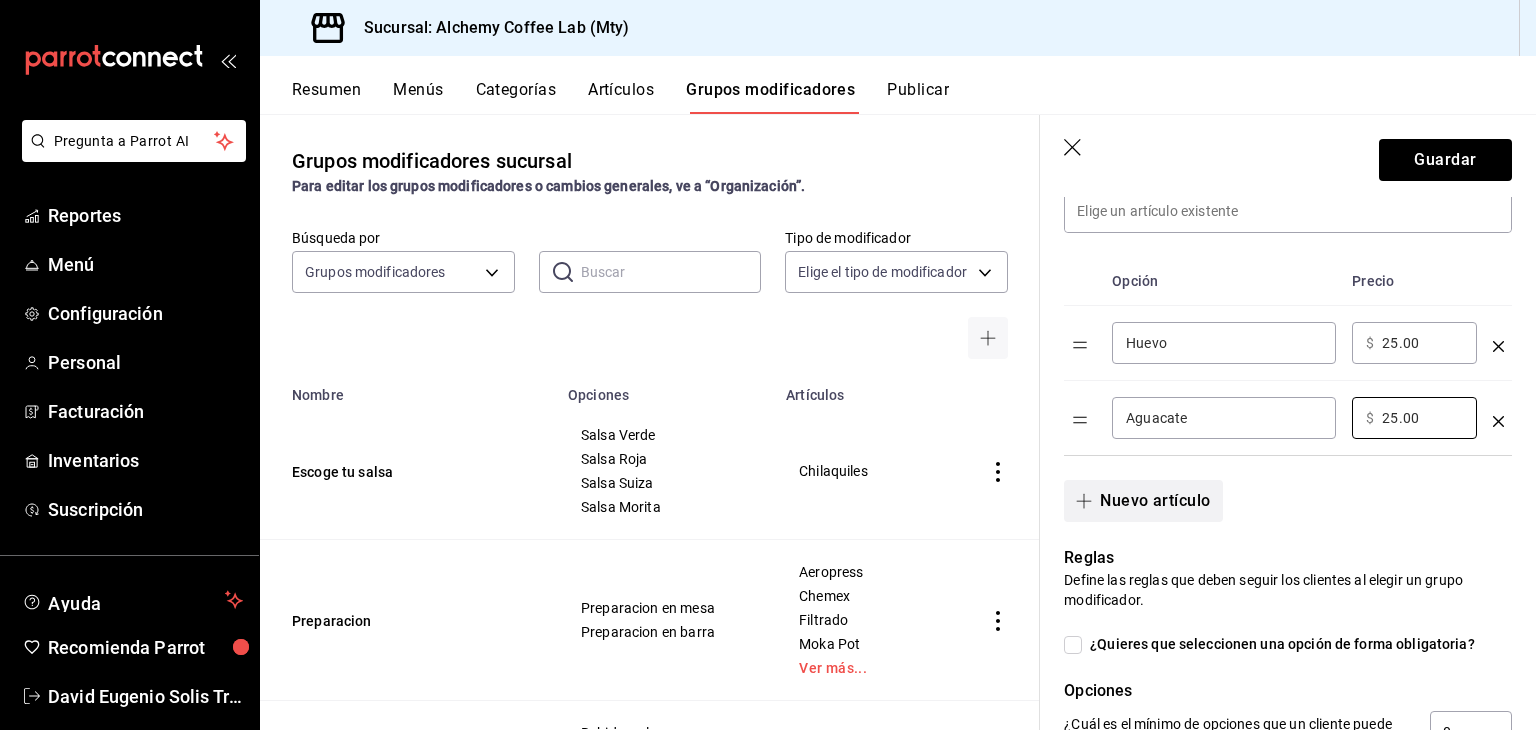type on "25.00" 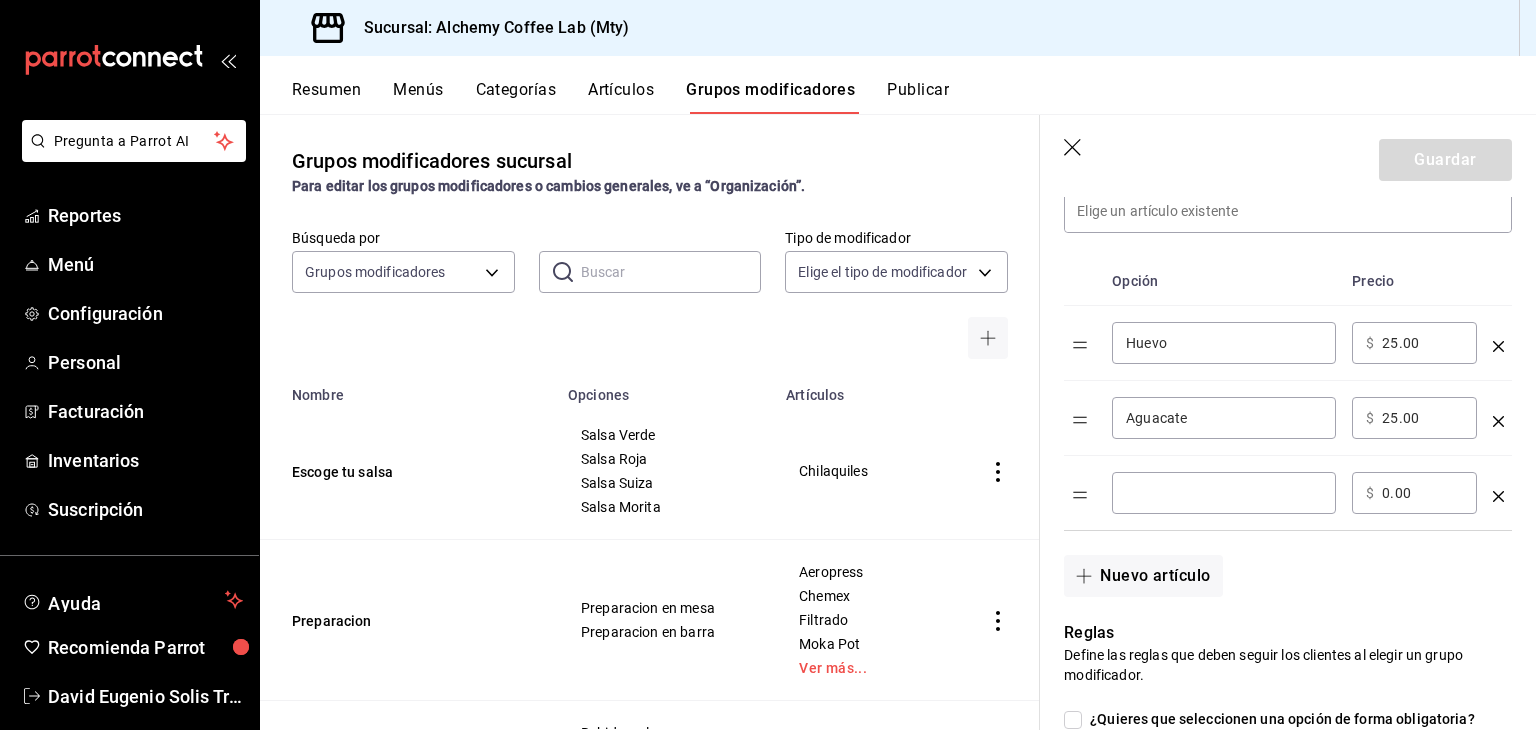 click at bounding box center (1224, 493) 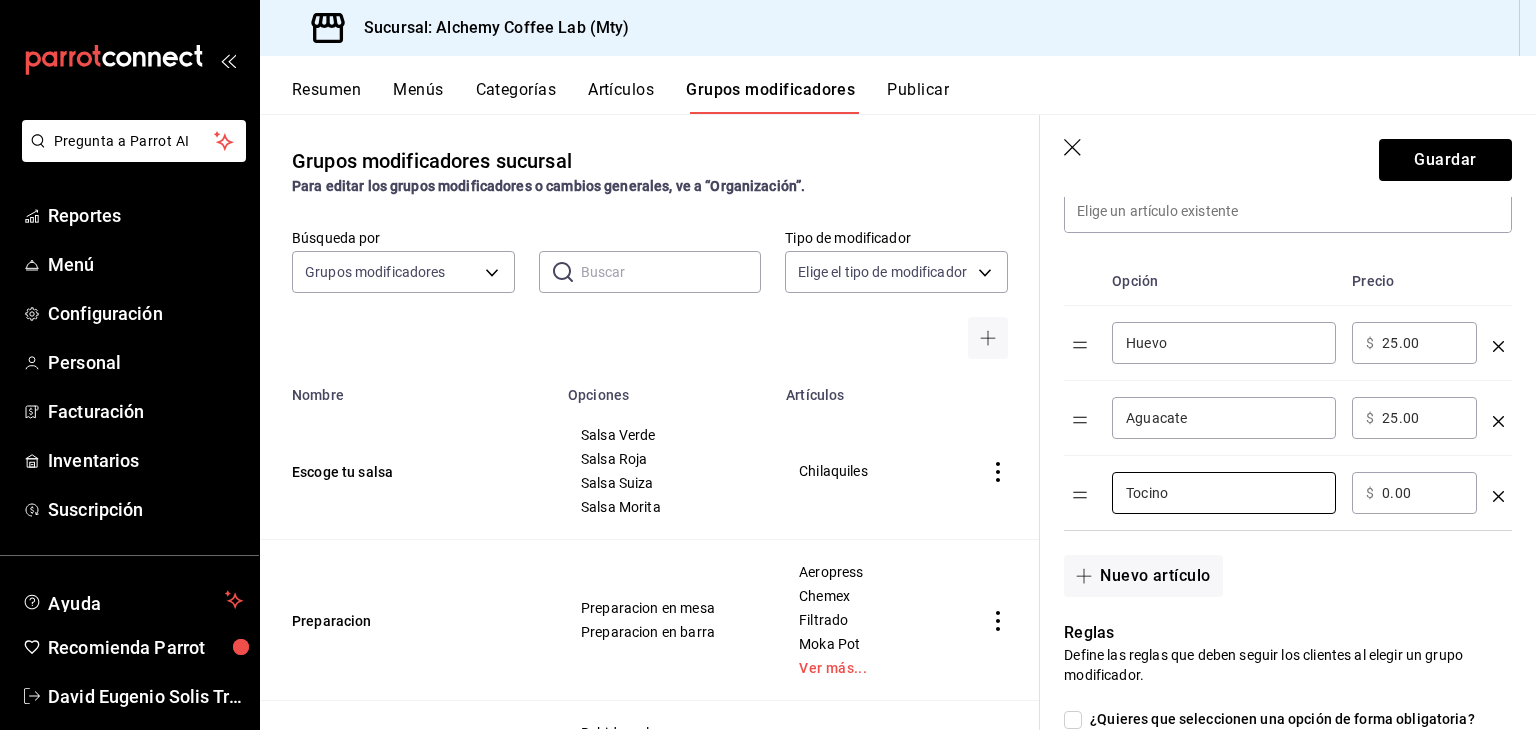 type on "Tocino" 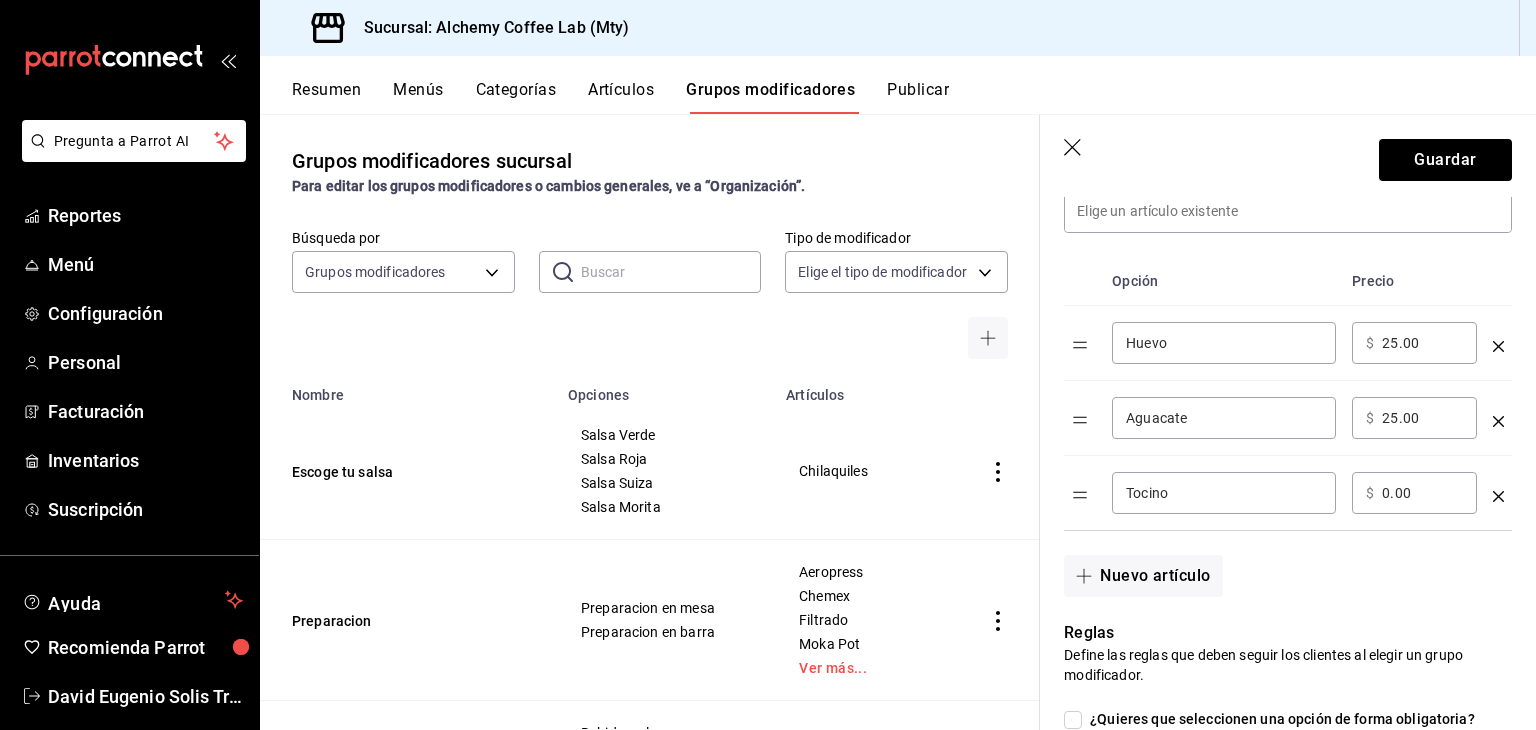 click on "0.00" at bounding box center (1422, 493) 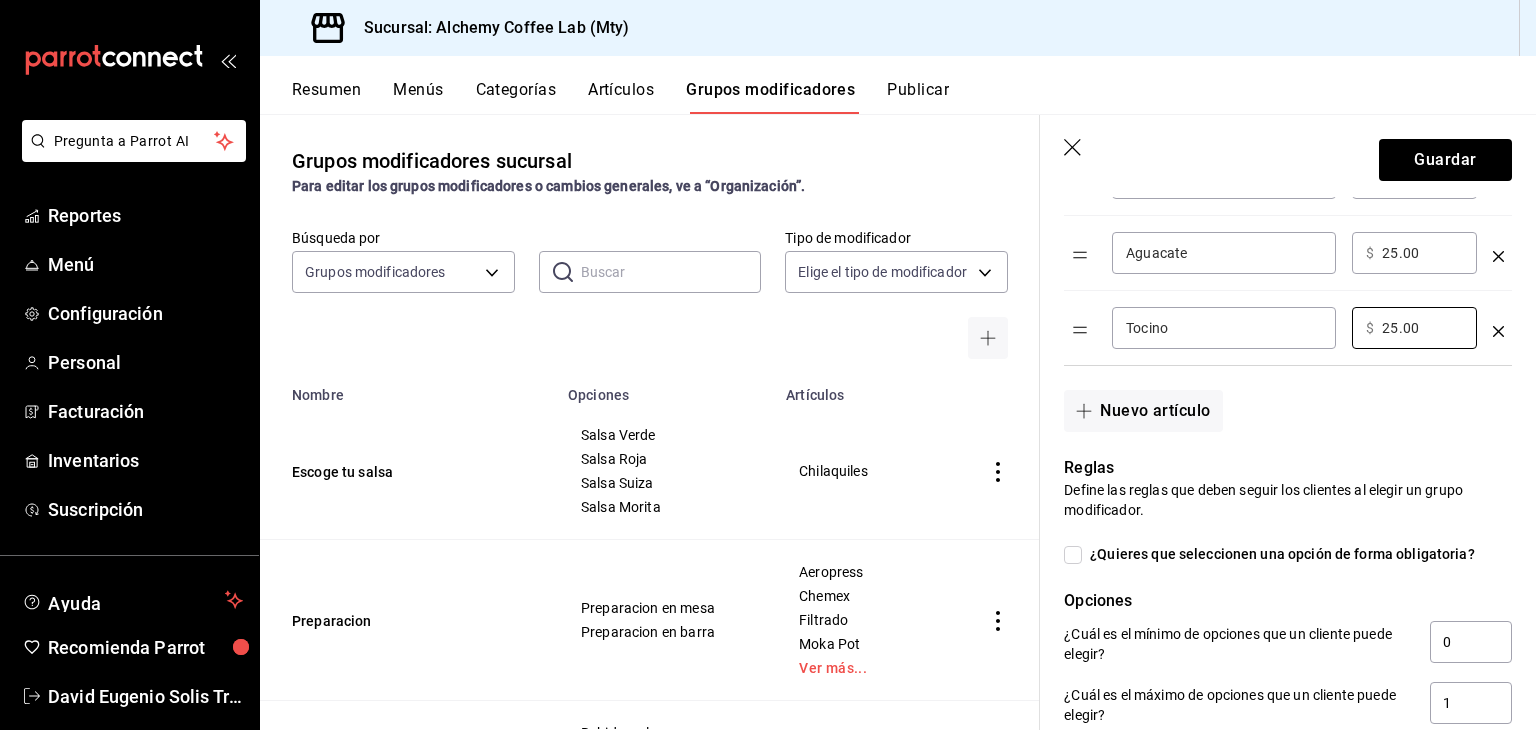 scroll, scrollTop: 700, scrollLeft: 0, axis: vertical 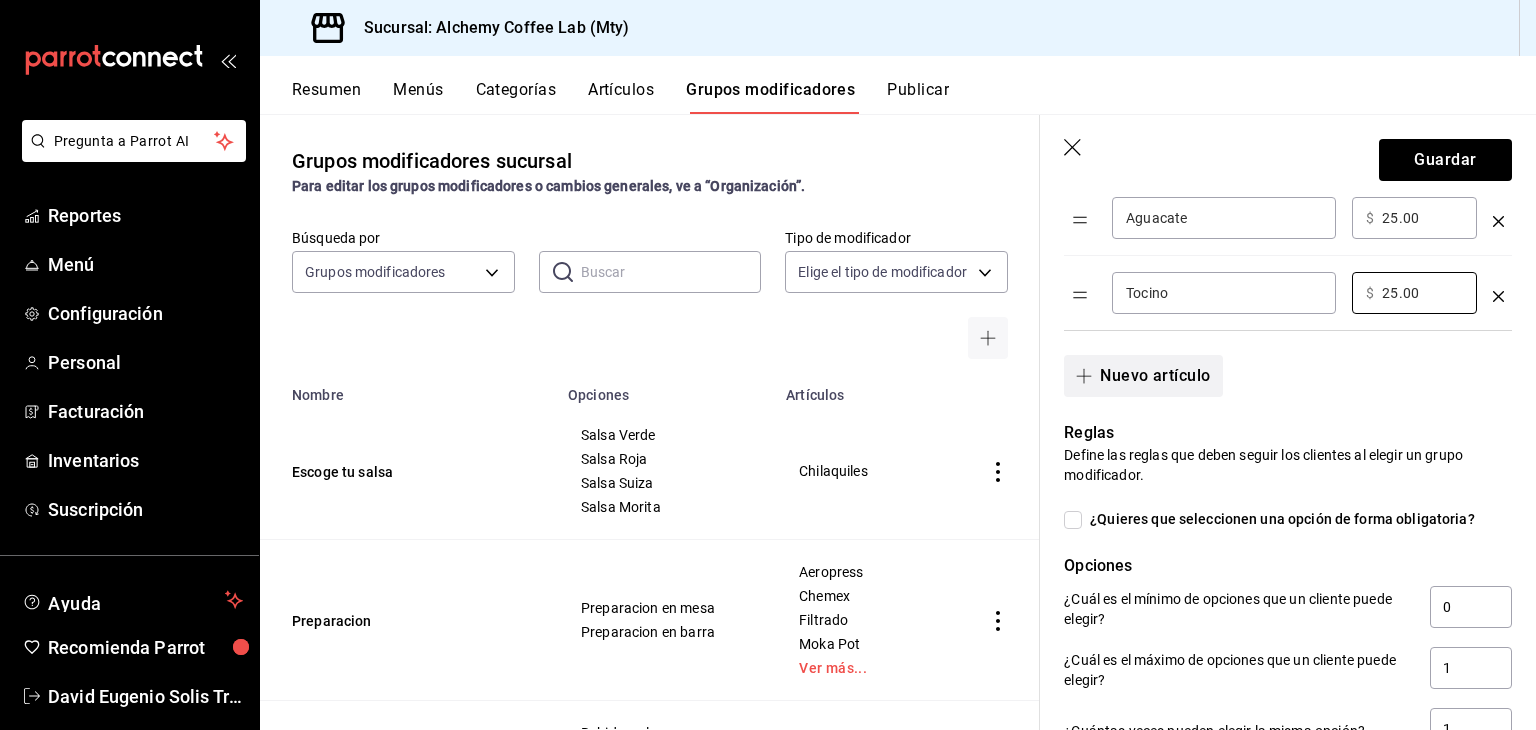 type on "25.00" 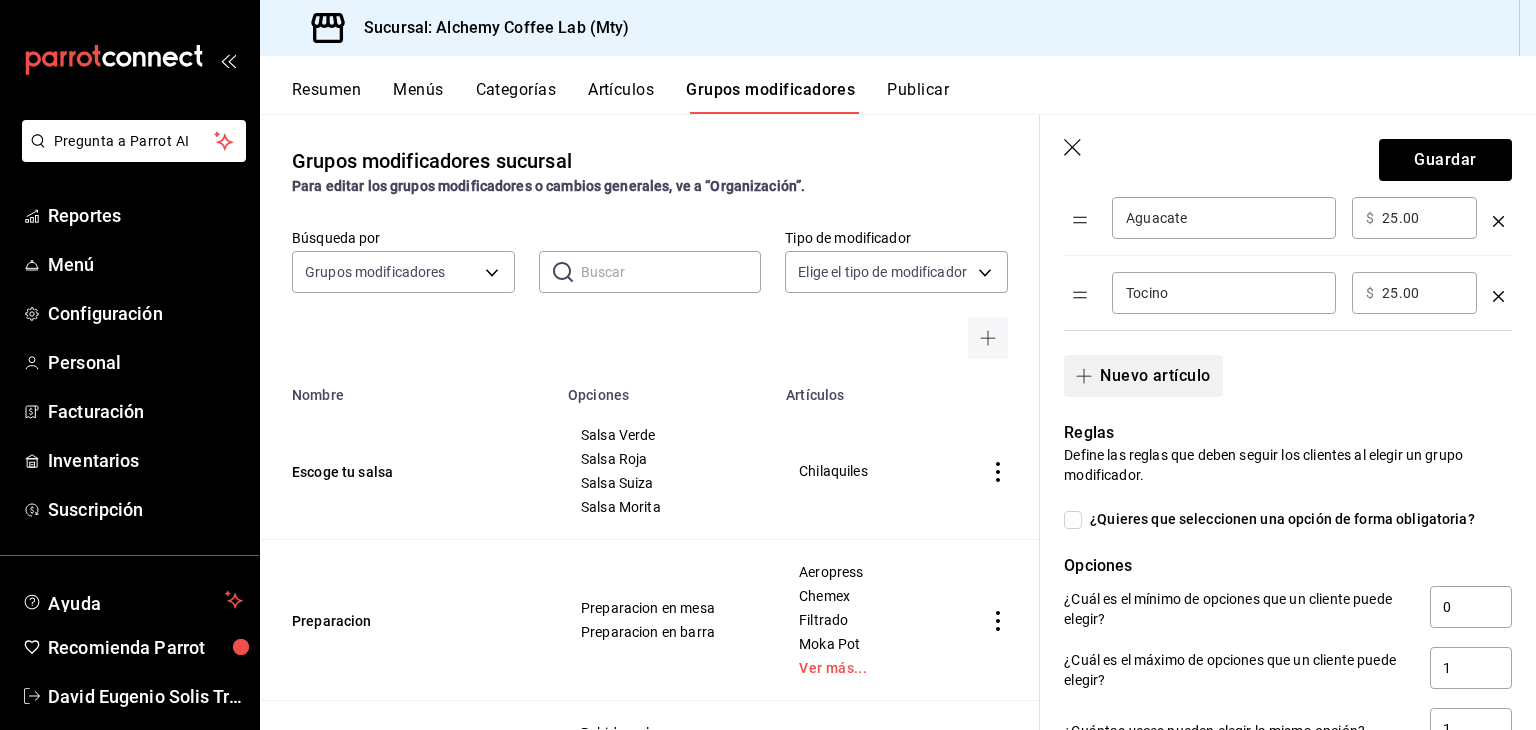 click on "Nuevo artículo" at bounding box center (1143, 376) 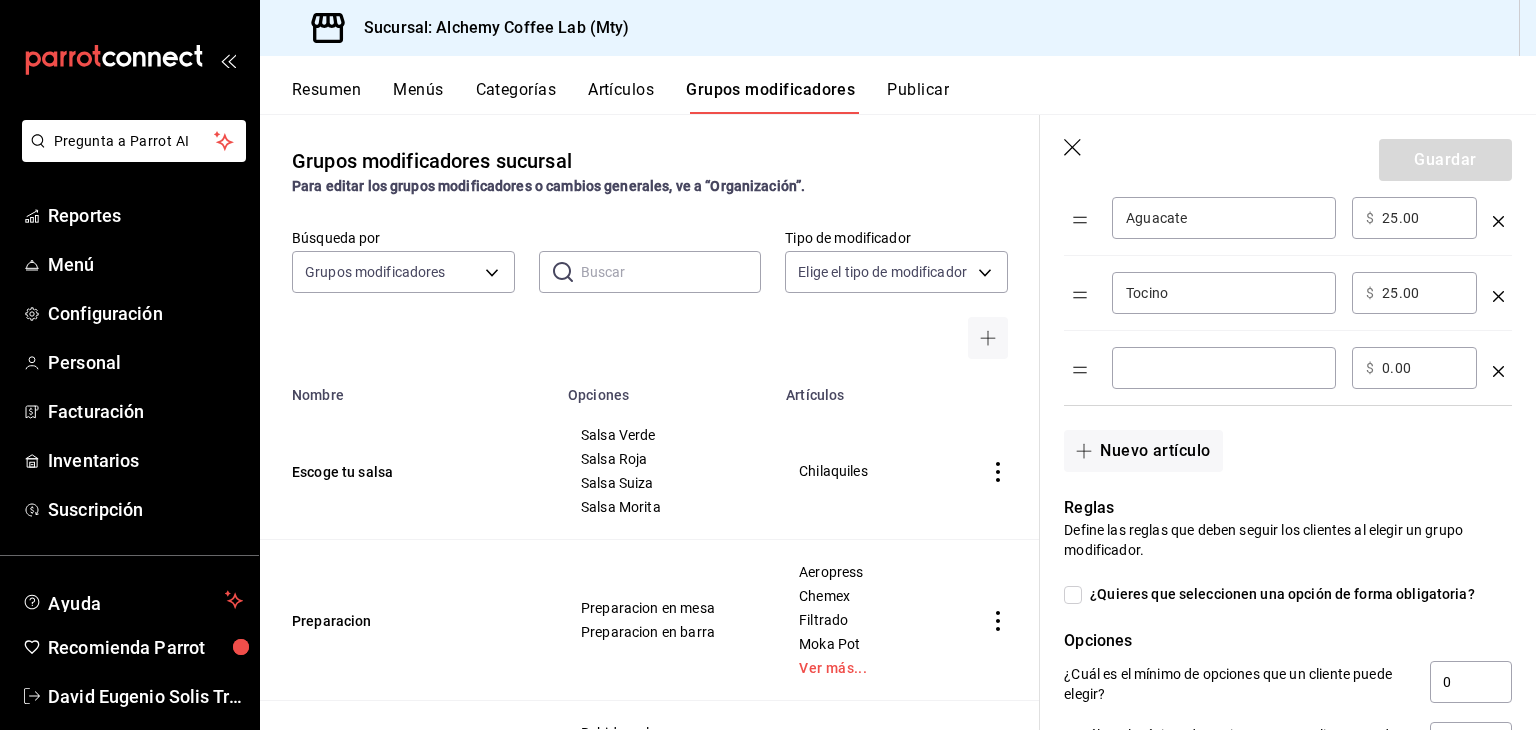 click at bounding box center (1224, 368) 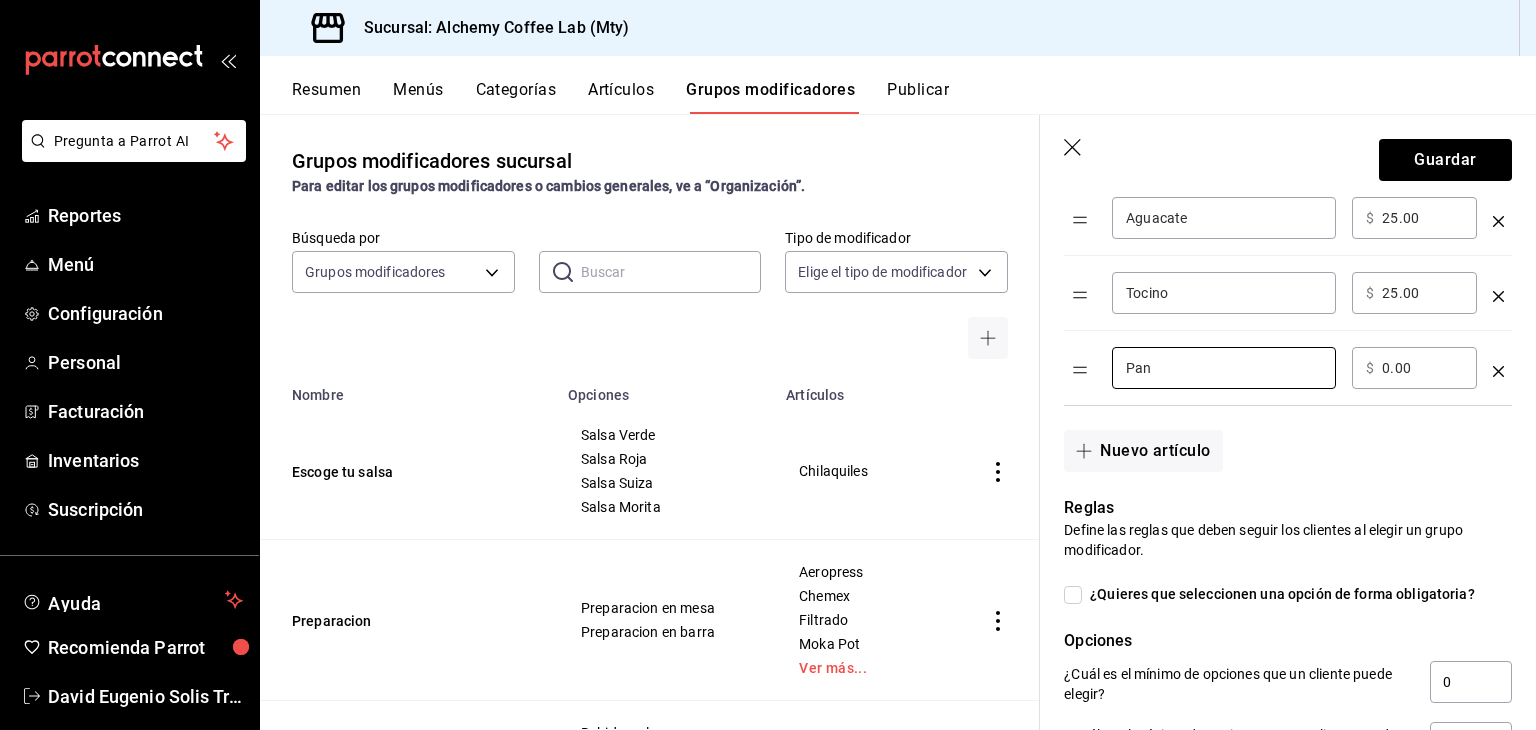 type on "Pan" 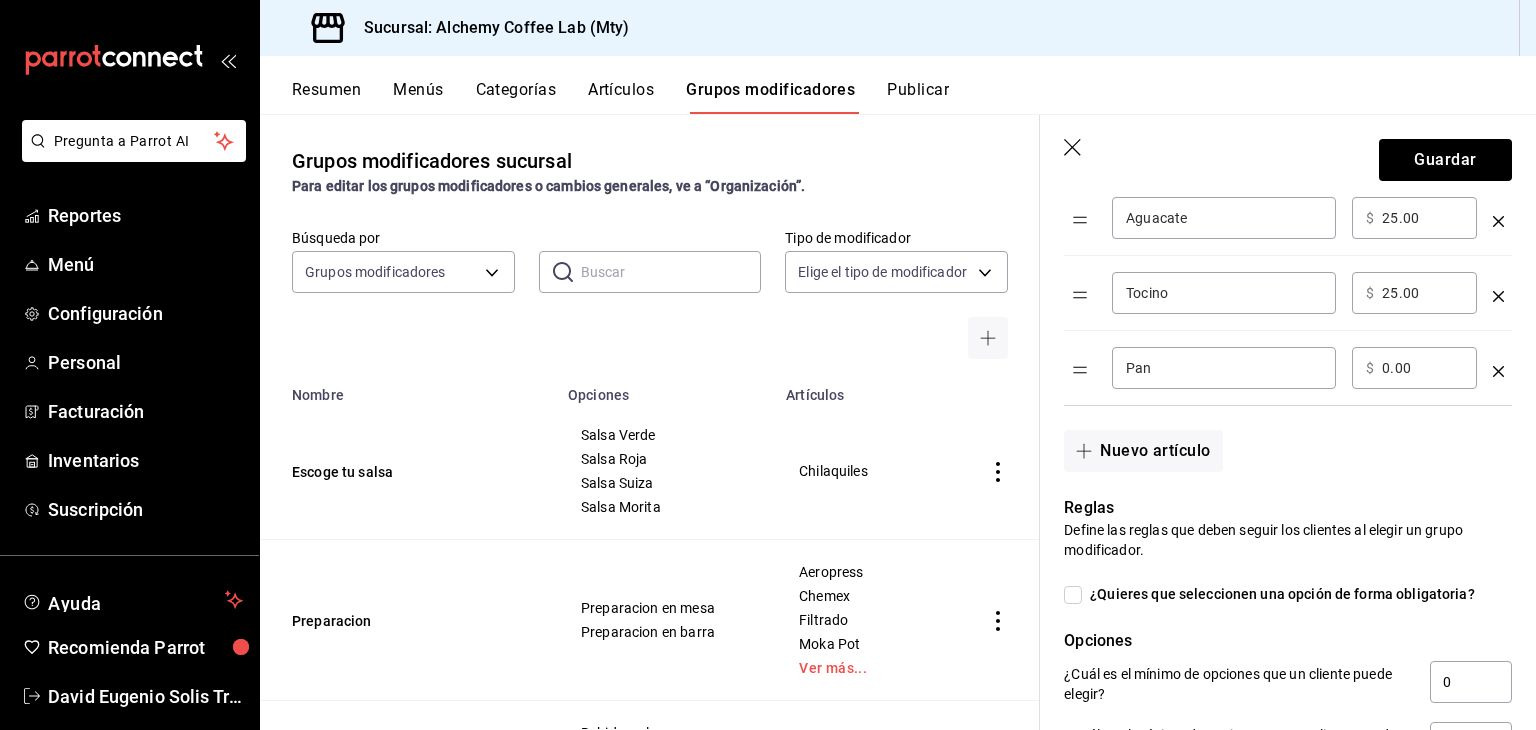 click on "0.00" at bounding box center (1422, 368) 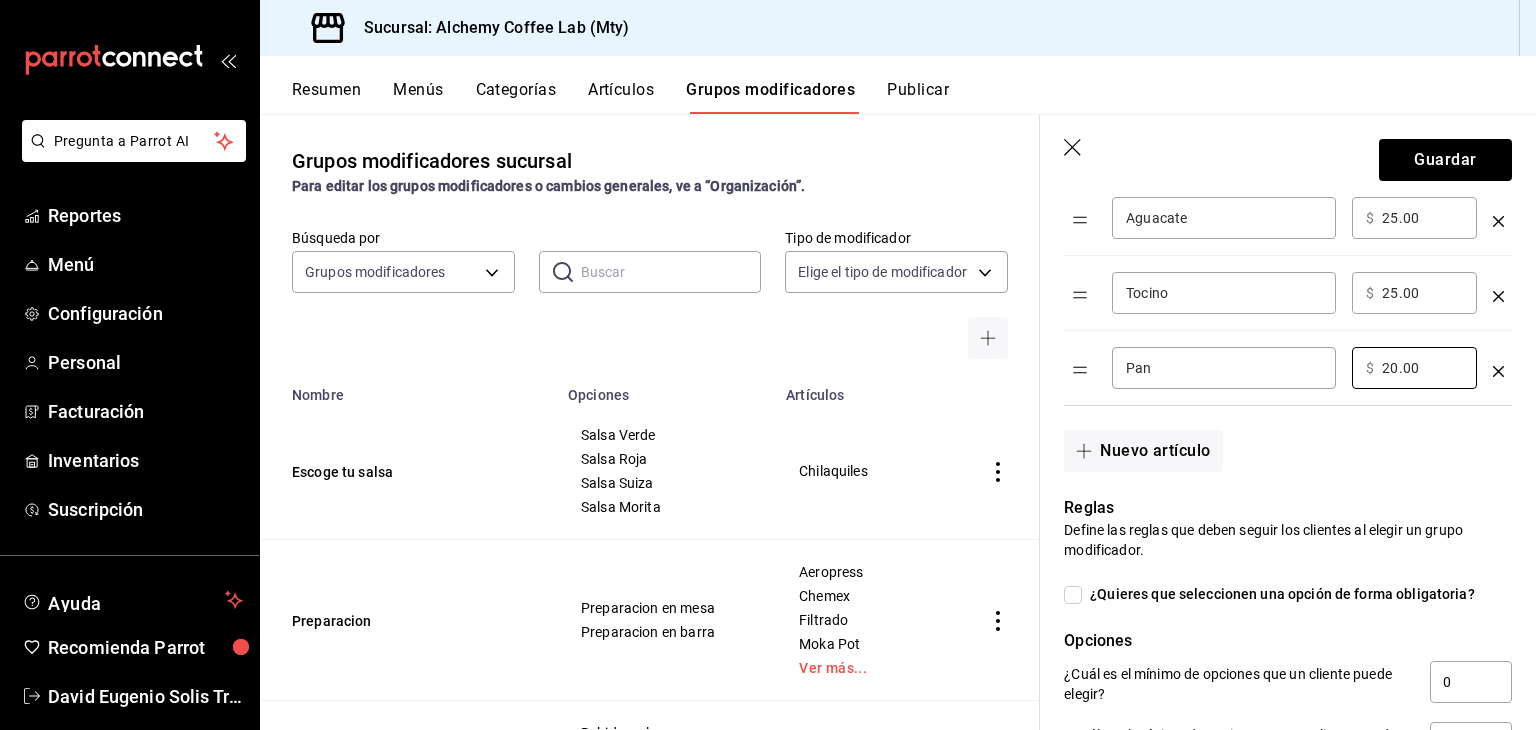 type on "20.00" 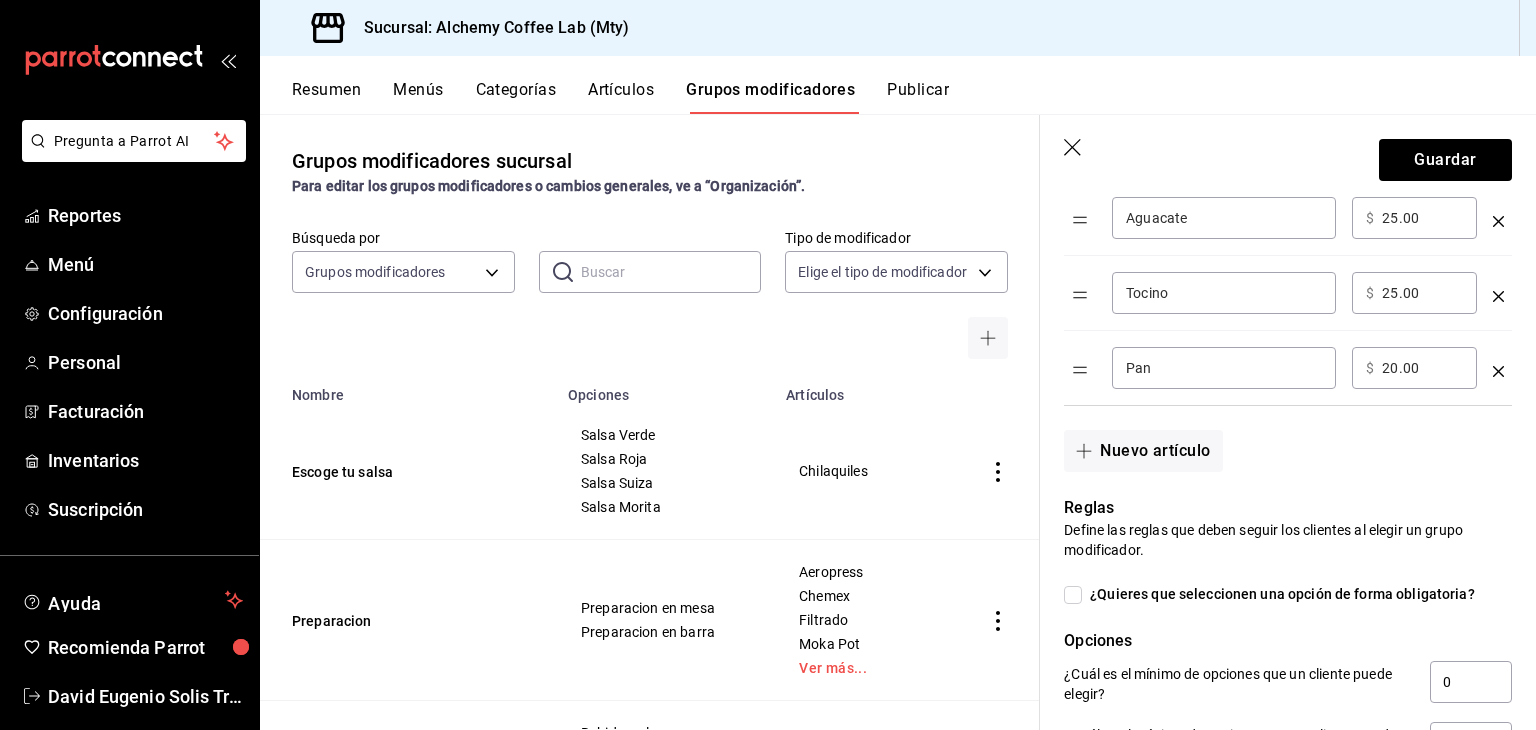 click on "Reglas Define las reglas que deben seguir los clientes al elegir un grupo modificador. ¿Quieres que seleccionen una opción de forma obligatoria? Opciones  ¿Cuál es el mínimo de opciones que un cliente puede elegir? 0 ¿Cuál es el máximo de opciones que un cliente puede elegir? 1 ¿Cuántas veces pueden elegir la misma opción? 1" at bounding box center (1276, 650) 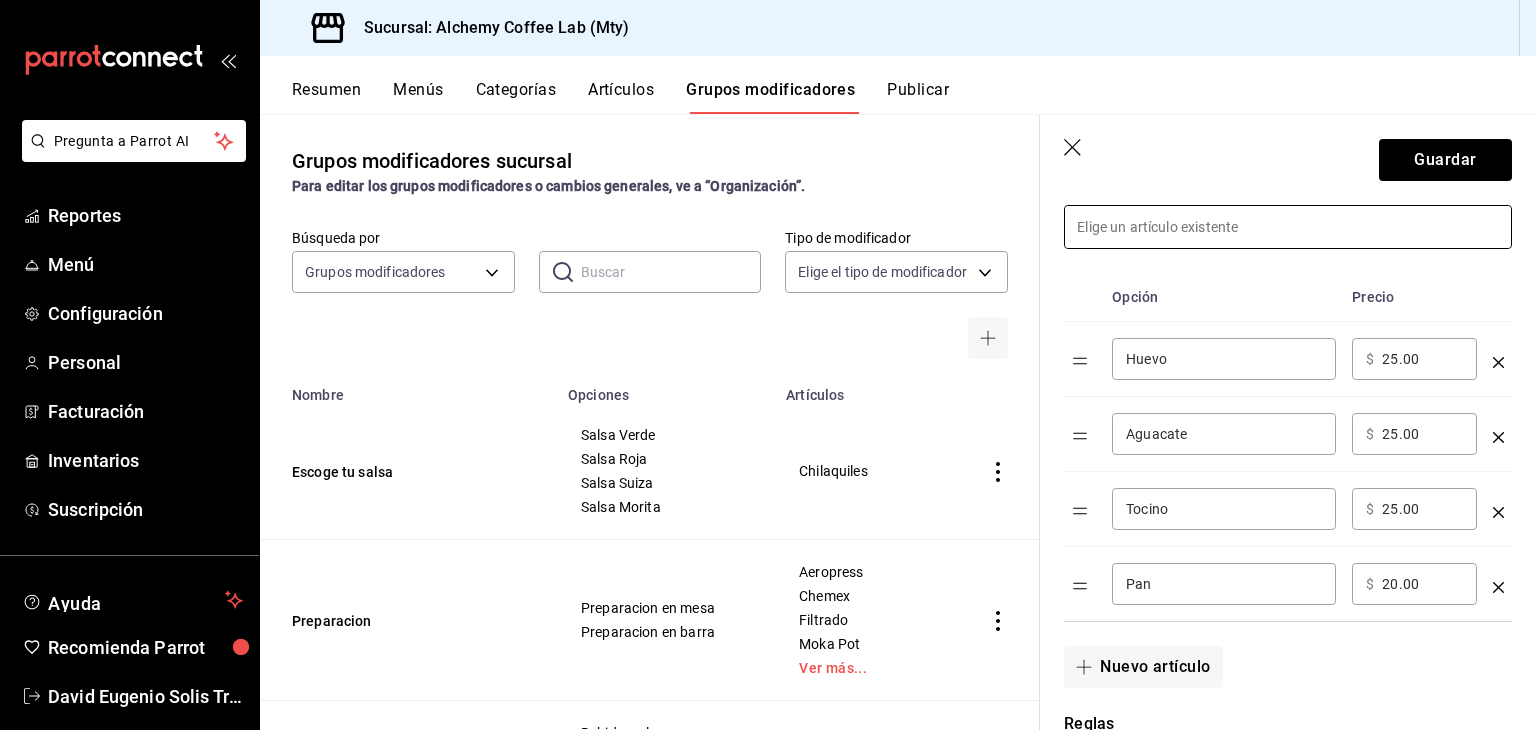 scroll, scrollTop: 500, scrollLeft: 0, axis: vertical 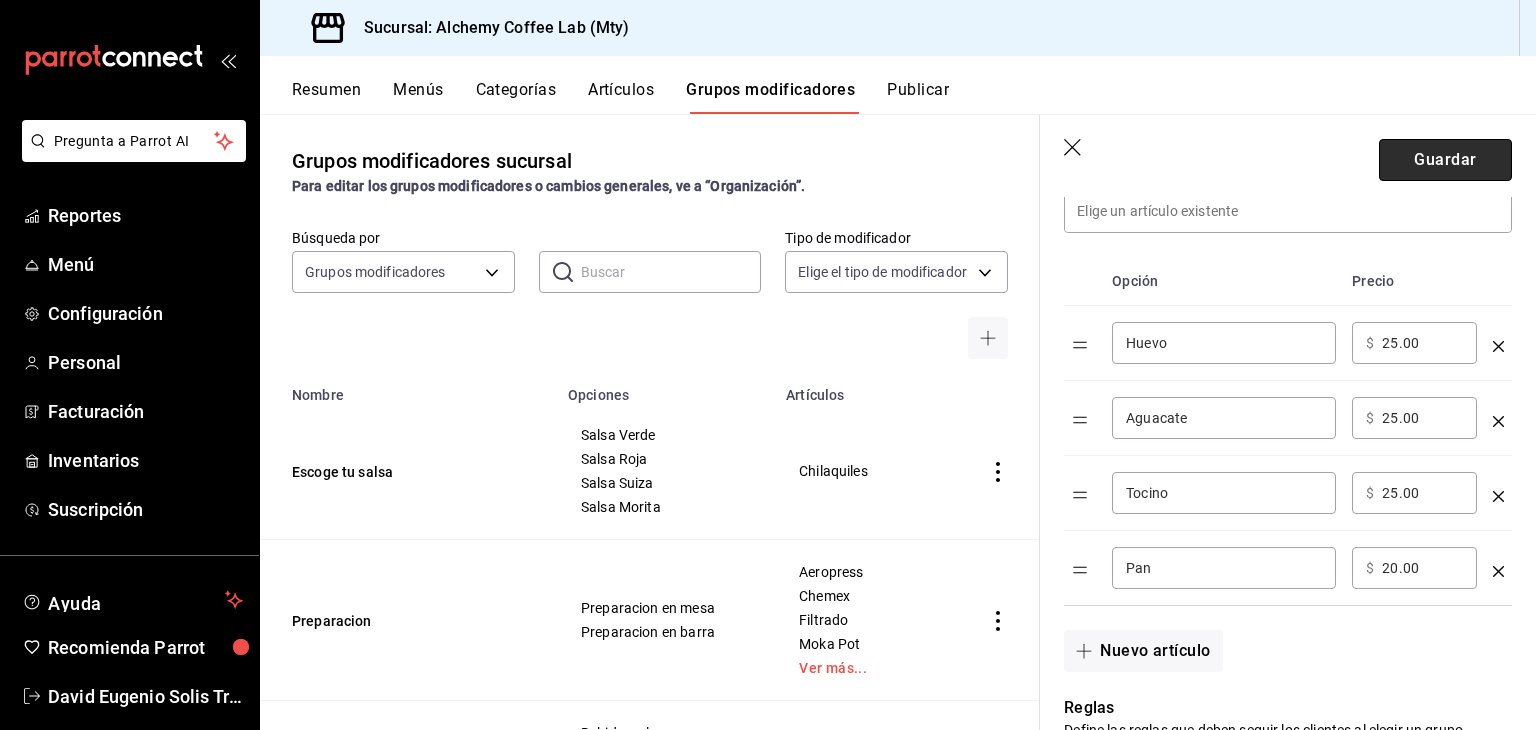 click on "Guardar" at bounding box center [1445, 160] 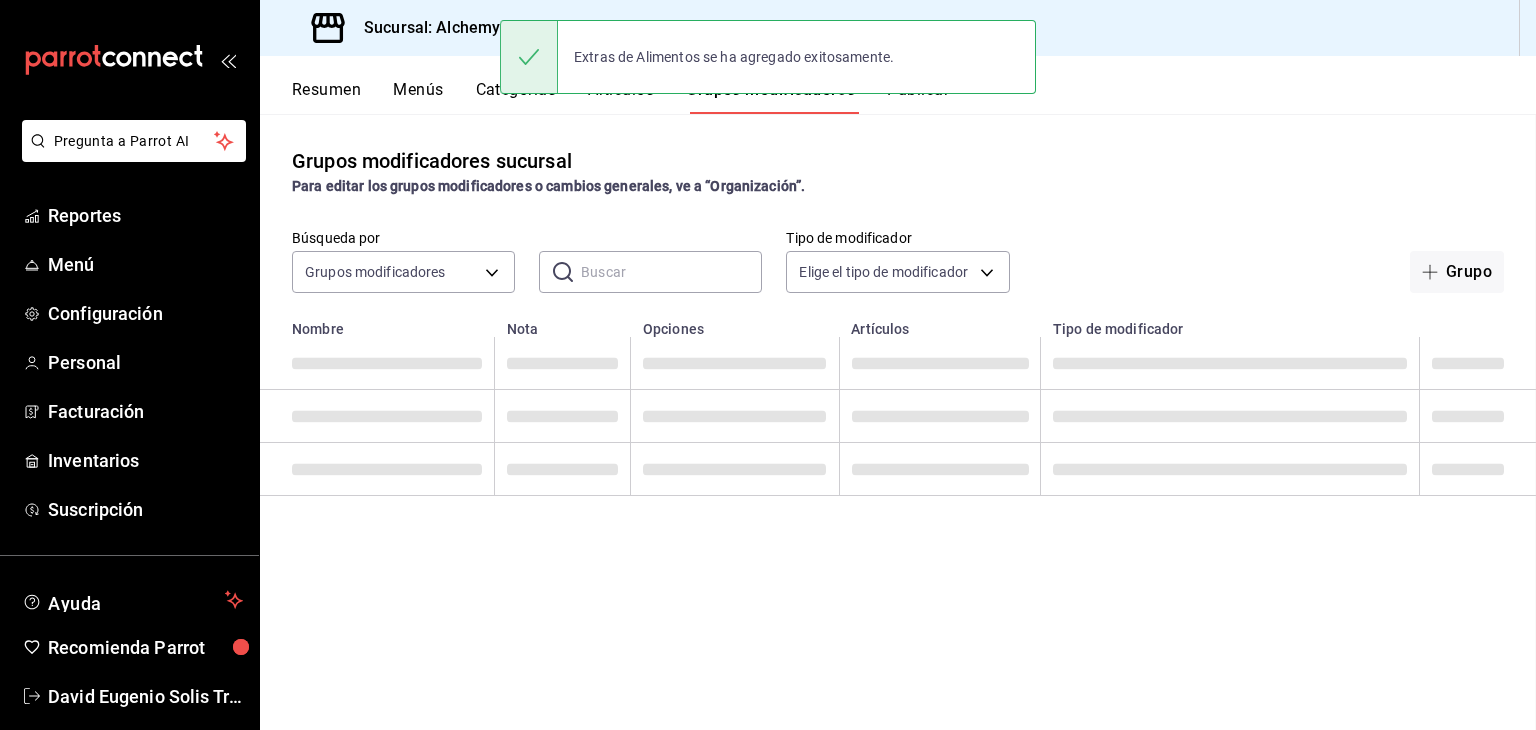 scroll, scrollTop: 0, scrollLeft: 0, axis: both 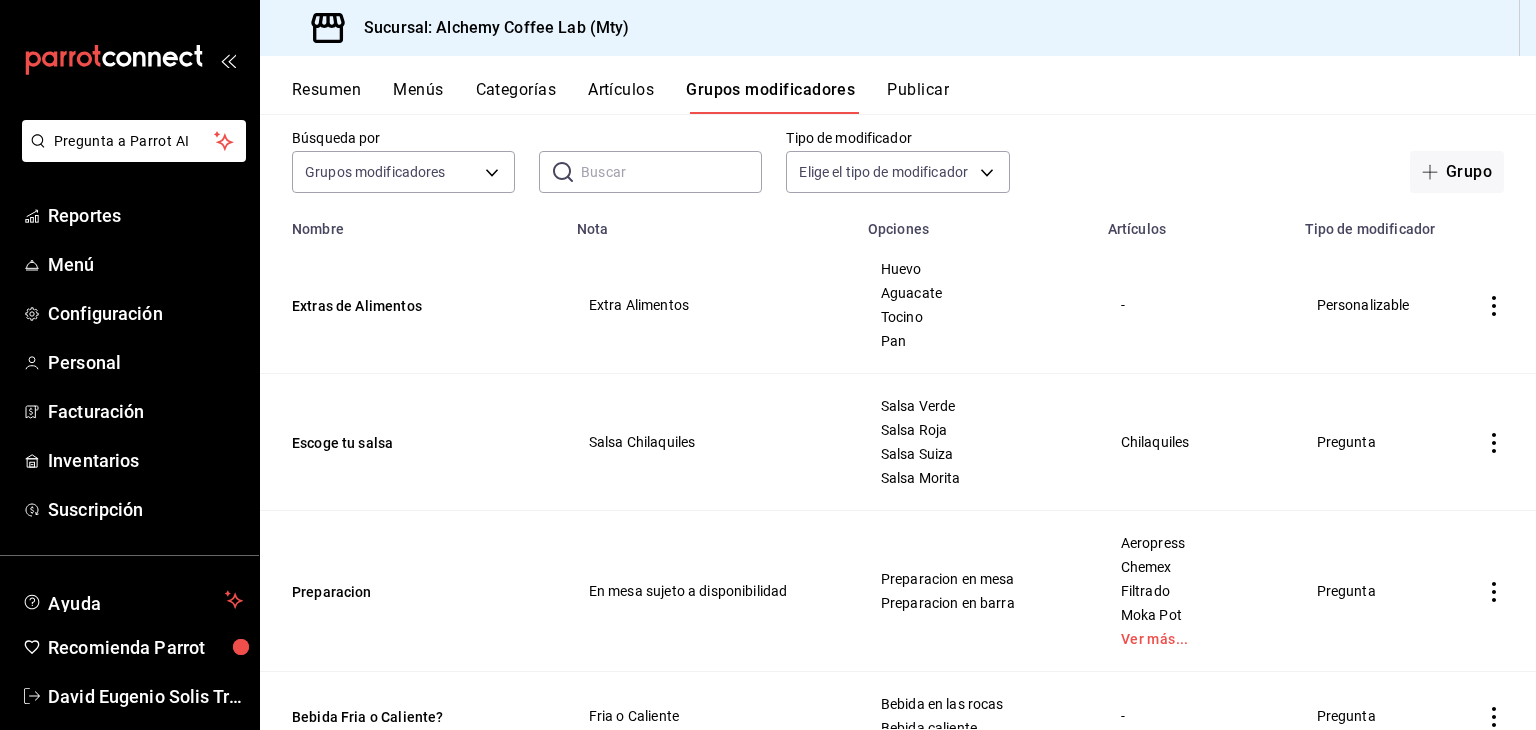click at bounding box center [671, 172] 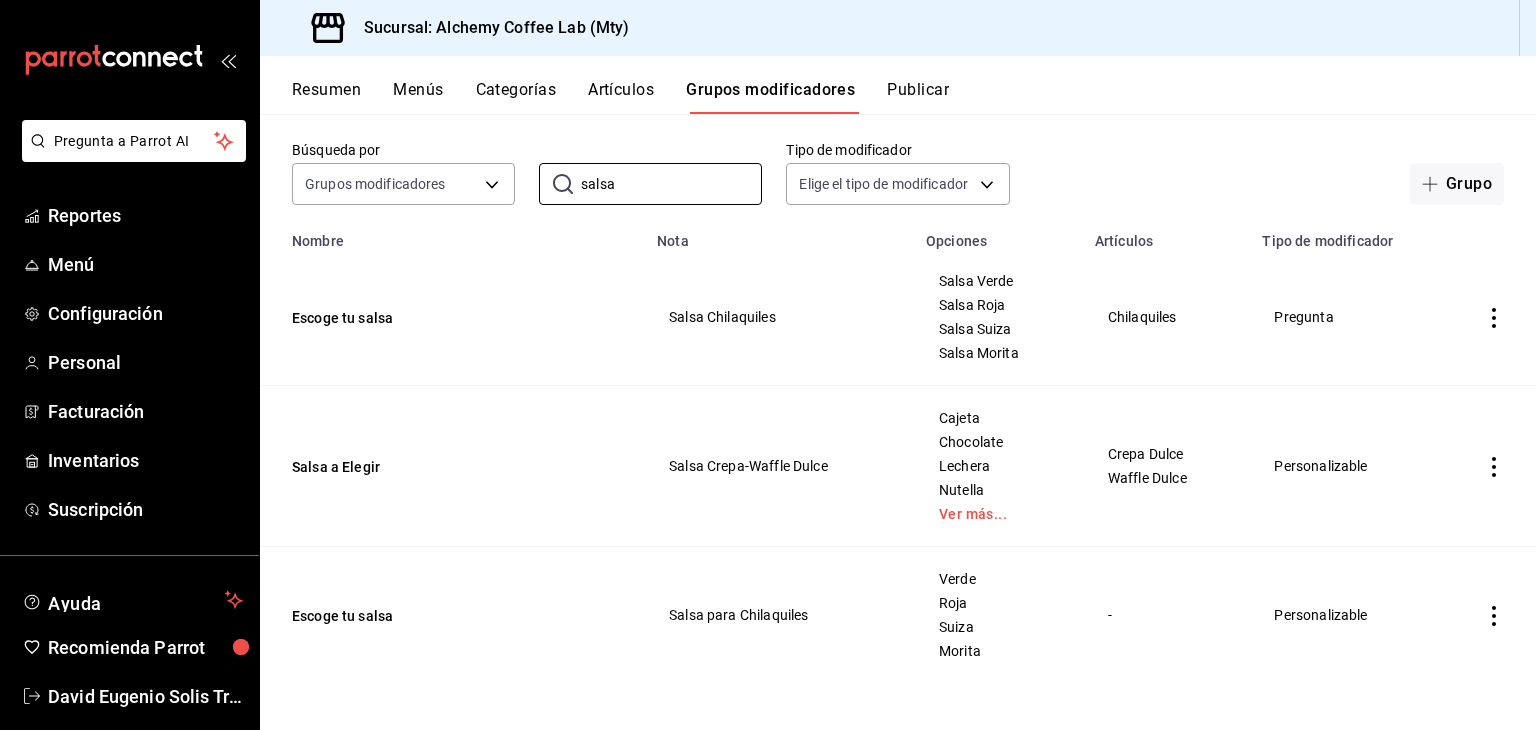 scroll, scrollTop: 90, scrollLeft: 0, axis: vertical 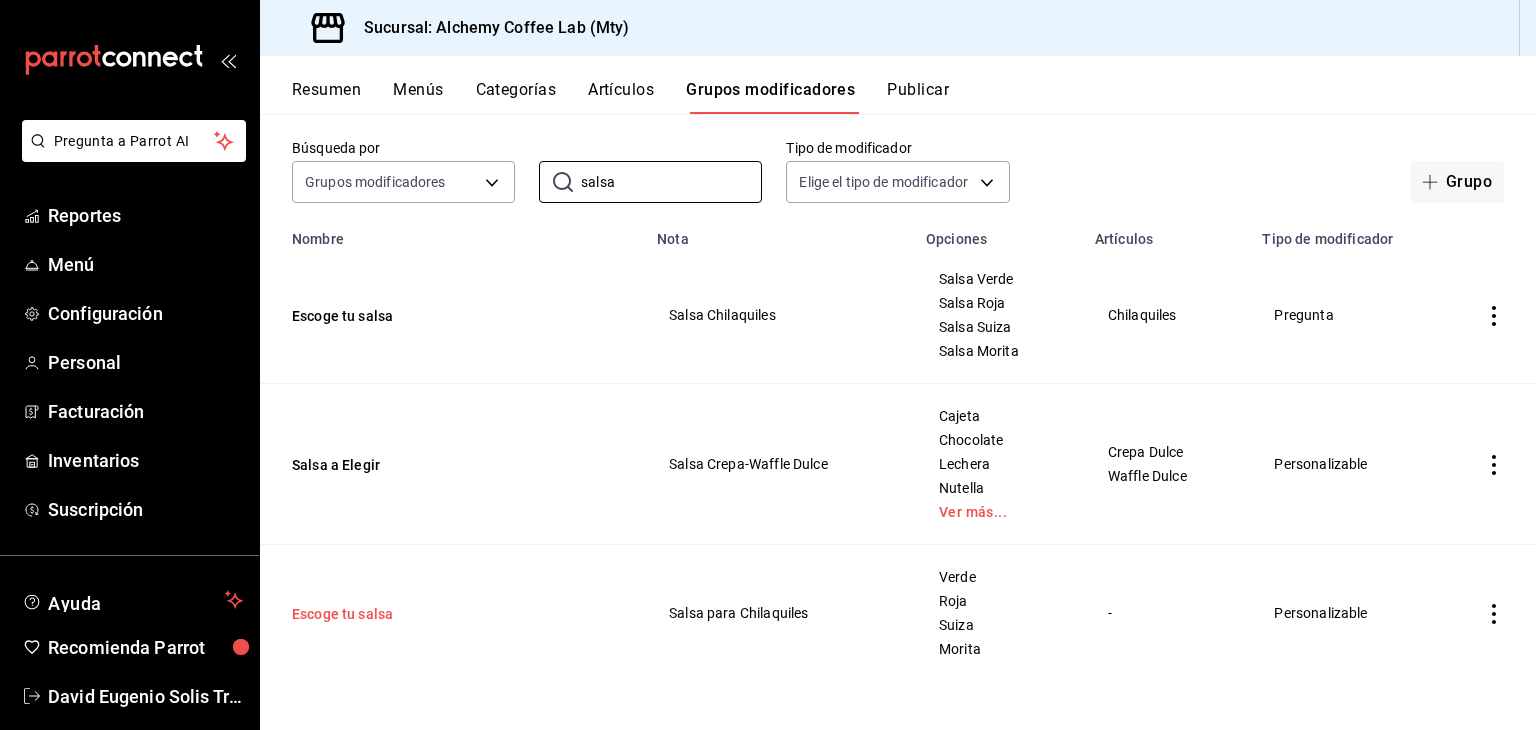 type on "salsa" 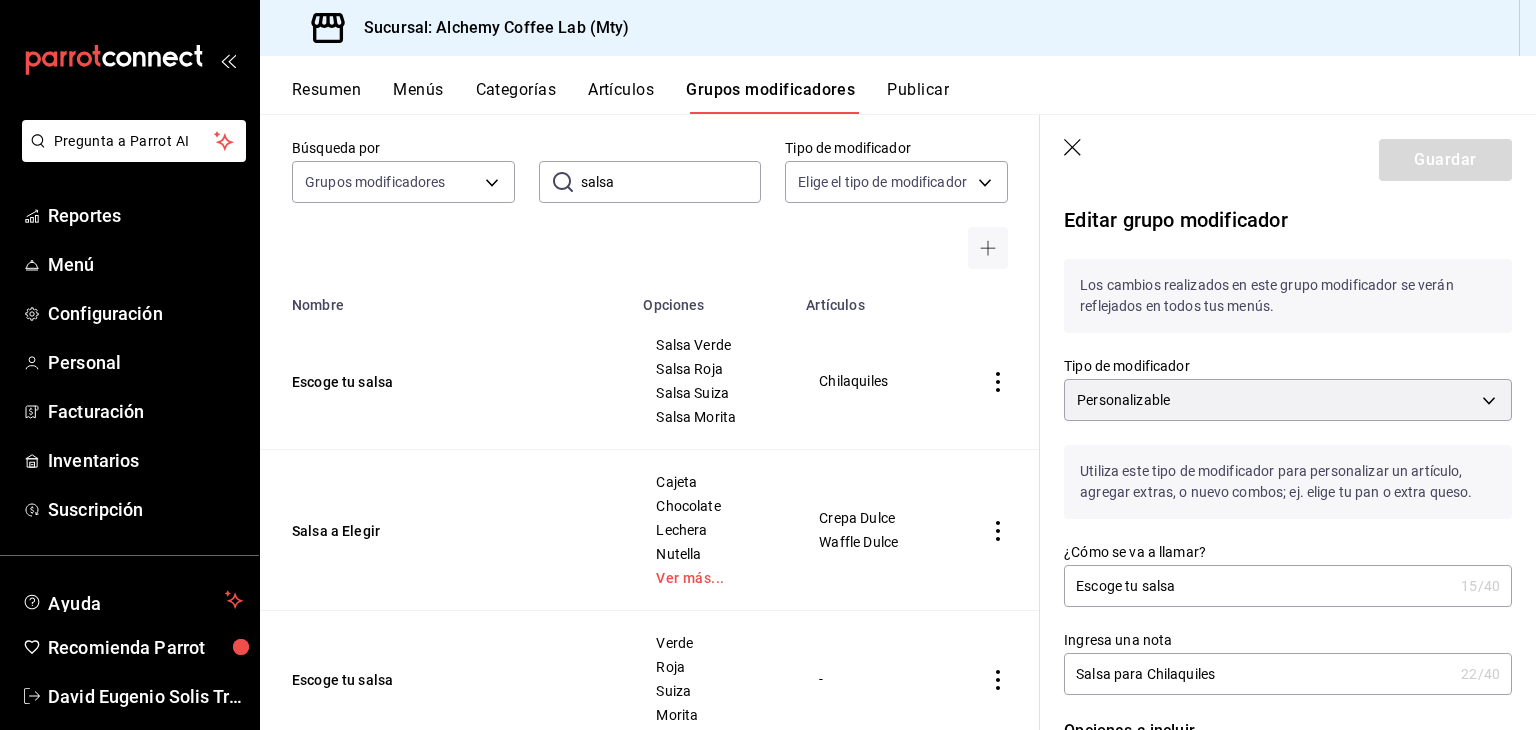 click on "Escoge tu salsa" at bounding box center [1258, 586] 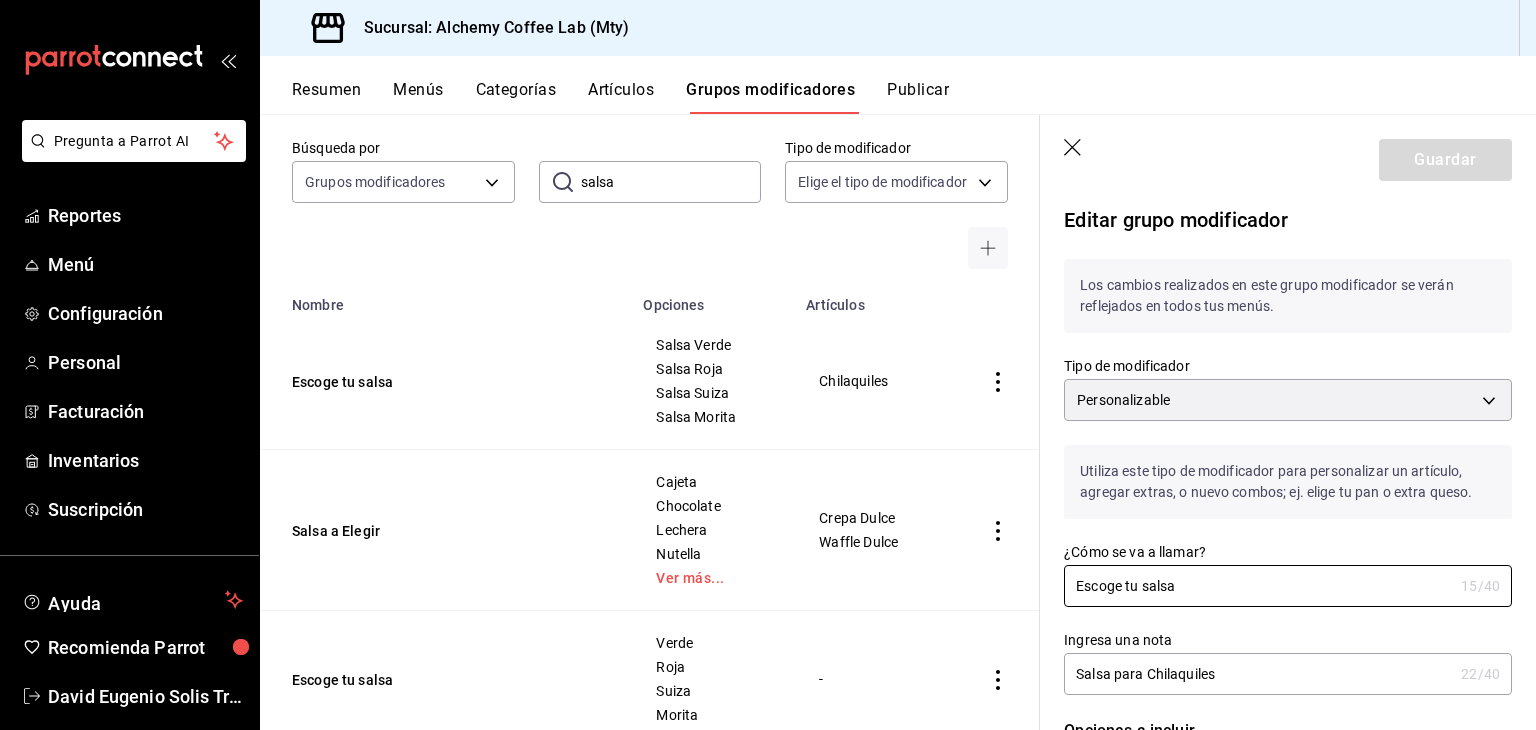 drag, startPoint x: 1136, startPoint y: 585, endPoint x: 1010, endPoint y: 580, distance: 126.09917 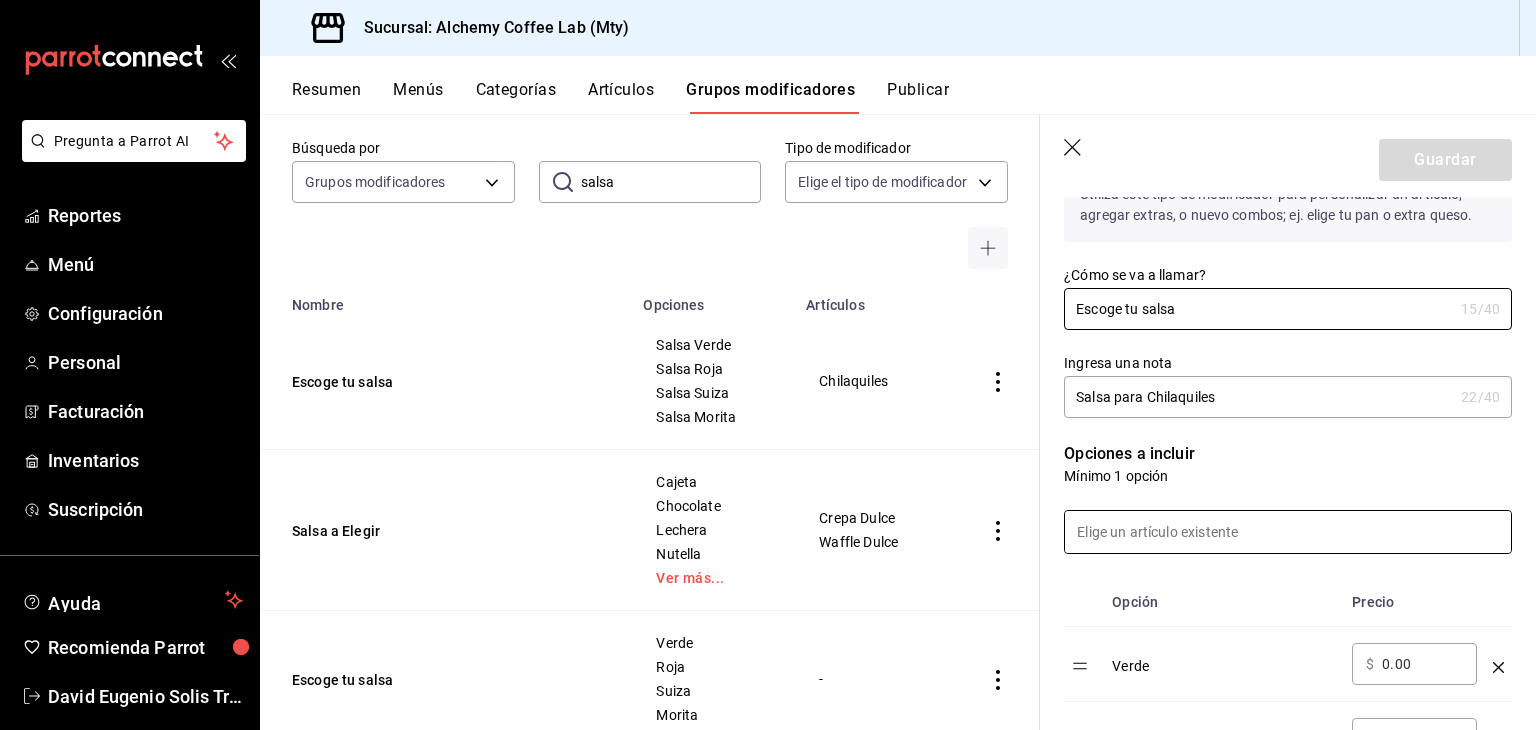 scroll, scrollTop: 200, scrollLeft: 0, axis: vertical 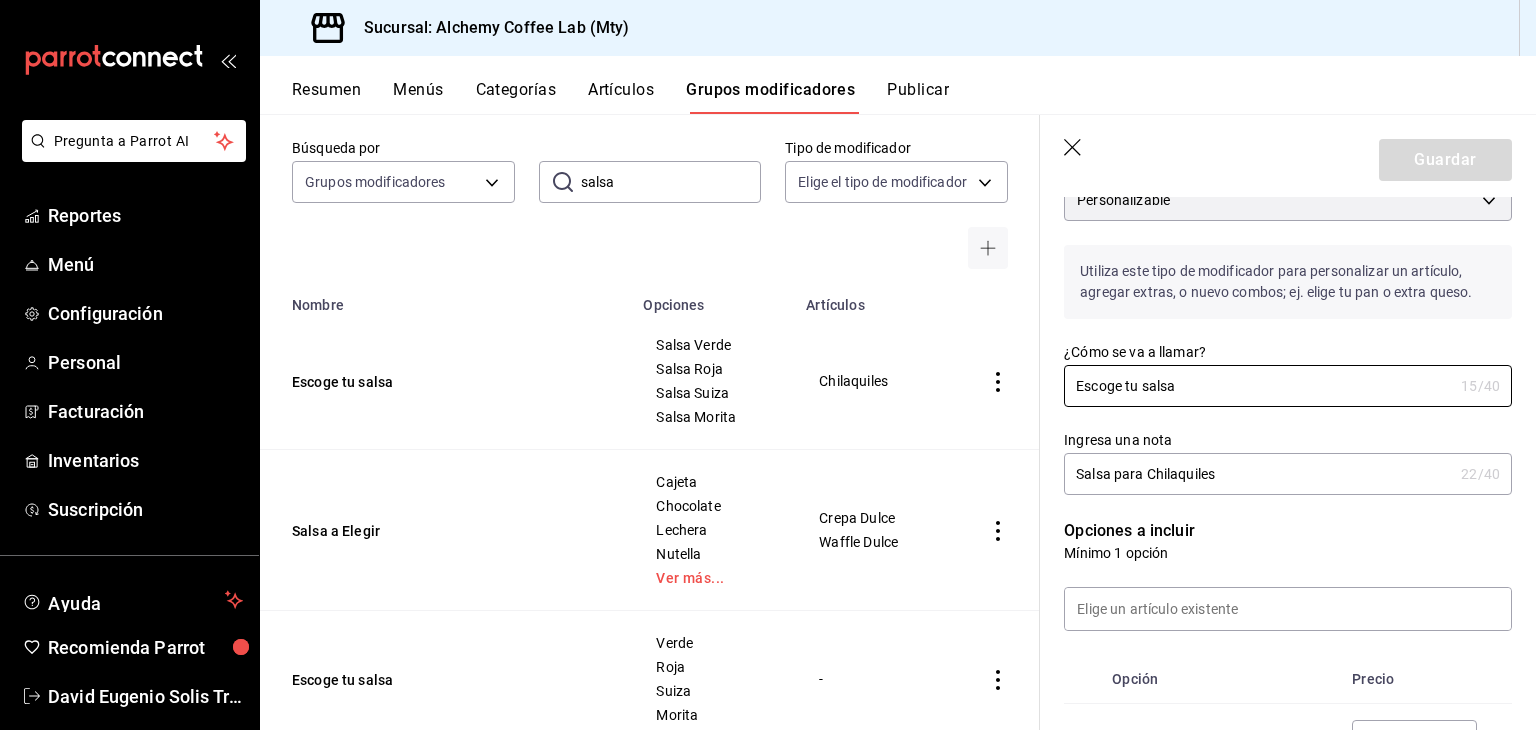 click on "Salsa para Chilaquiles" at bounding box center [1258, 474] 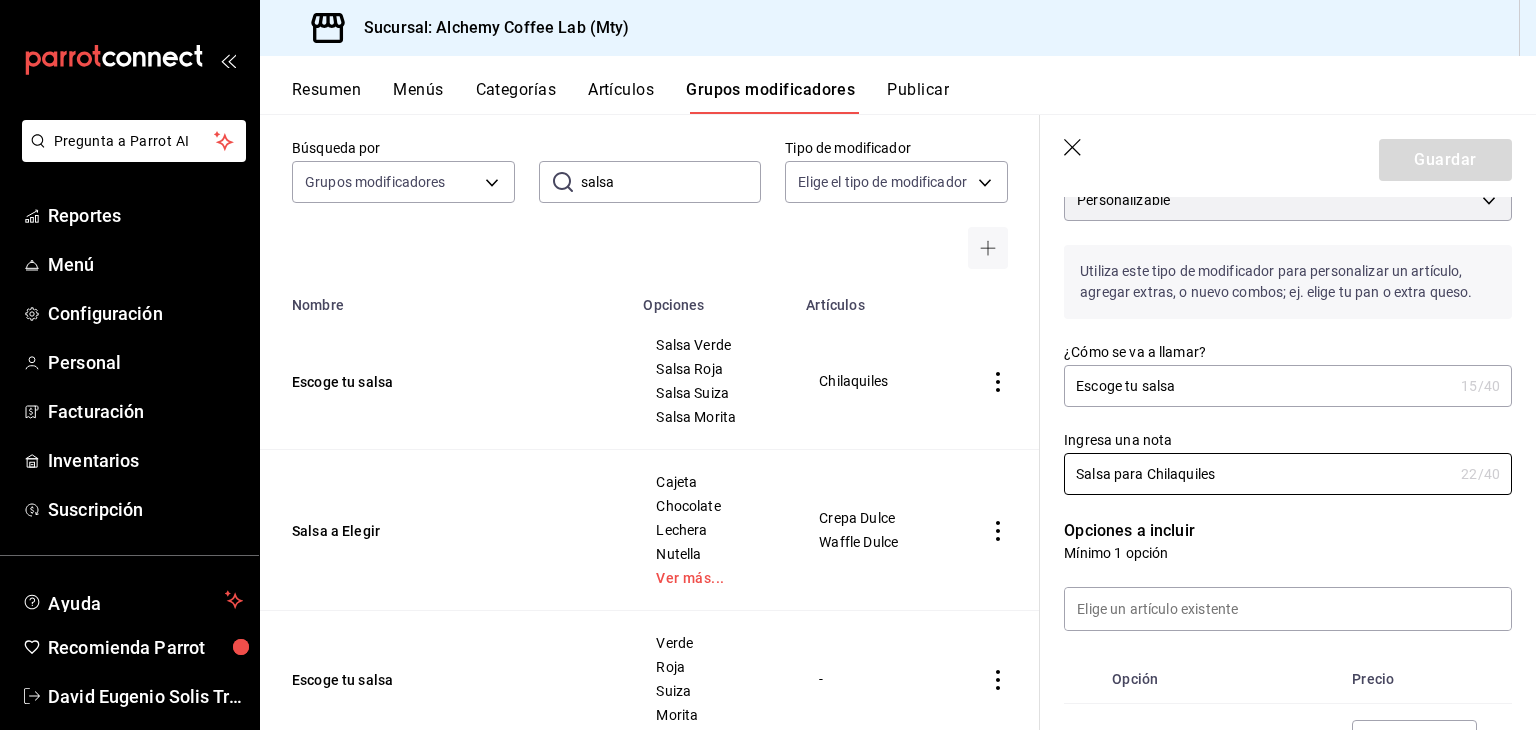 drag, startPoint x: 1309, startPoint y: 469, endPoint x: 1018, endPoint y: 472, distance: 291.01547 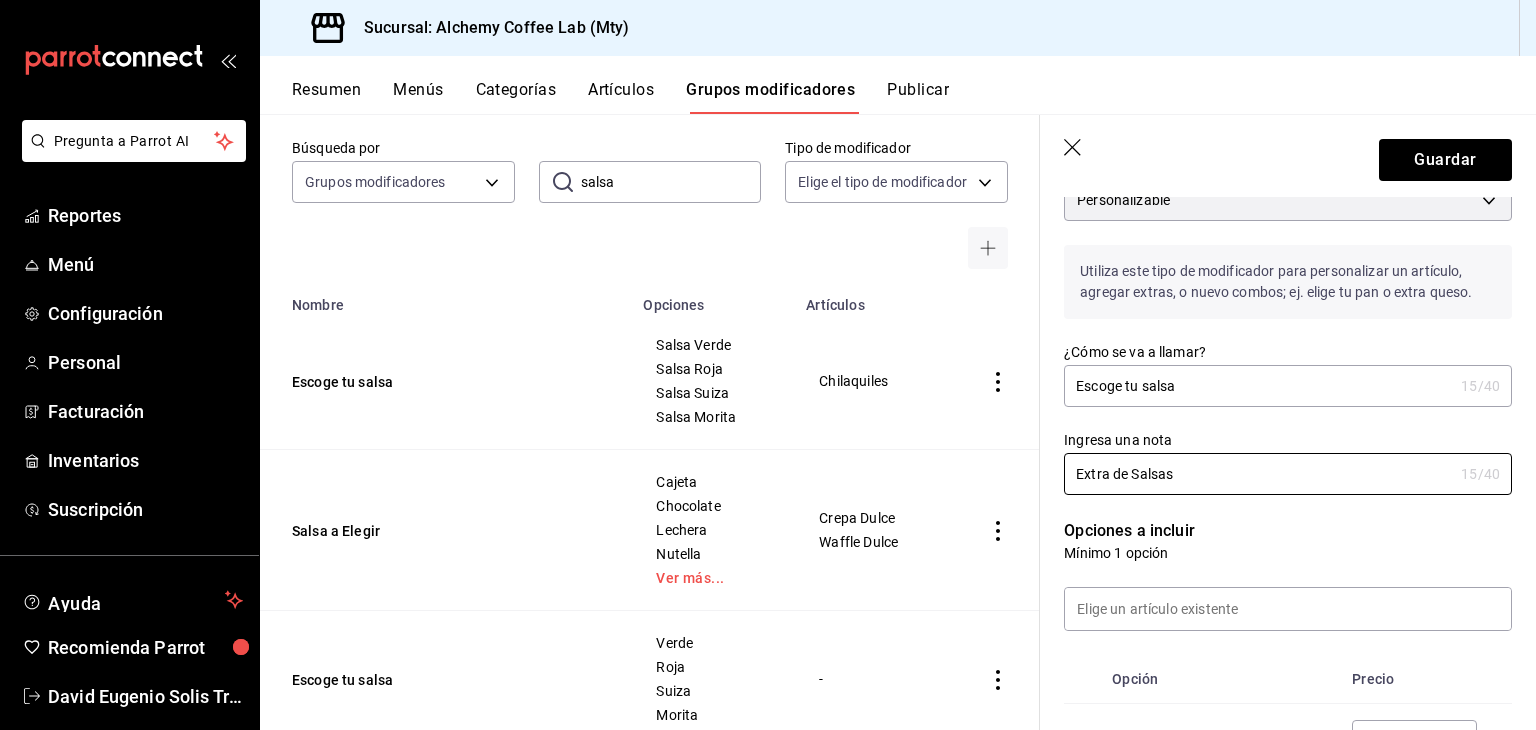 drag, startPoint x: 1186, startPoint y: 471, endPoint x: 872, endPoint y: 496, distance: 314.99365 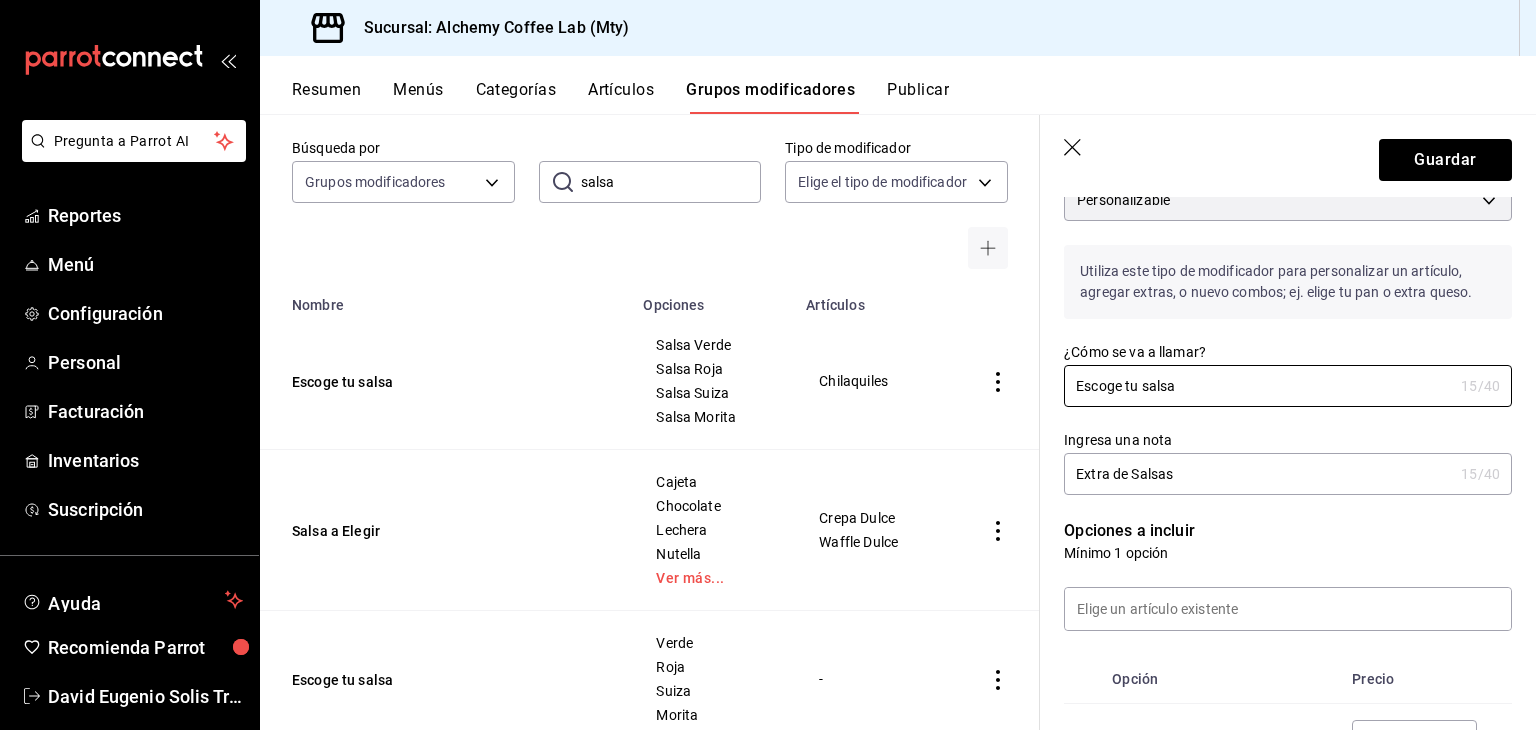 drag, startPoint x: 1206, startPoint y: 384, endPoint x: 1000, endPoint y: 417, distance: 208.62646 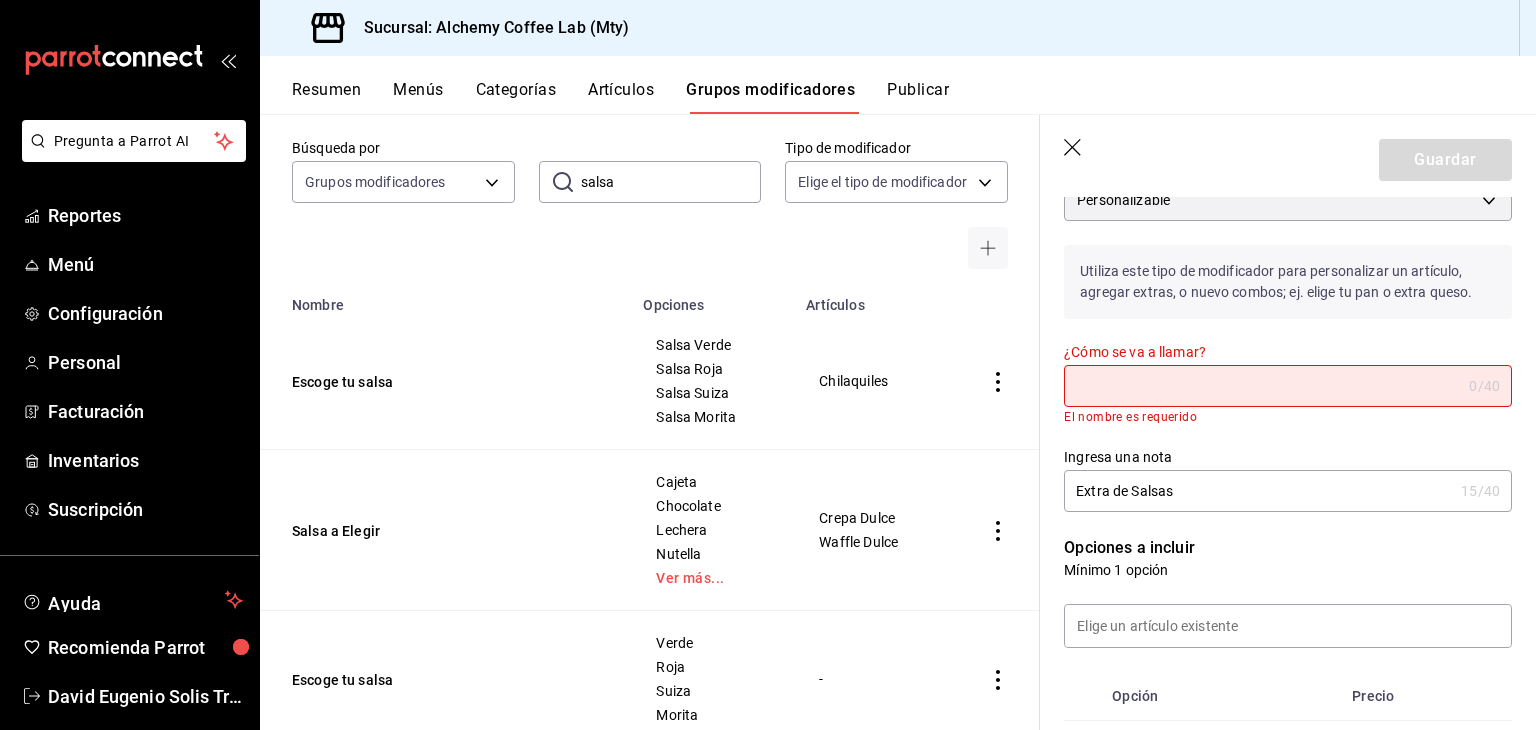 paste on "Extra de Salsas" 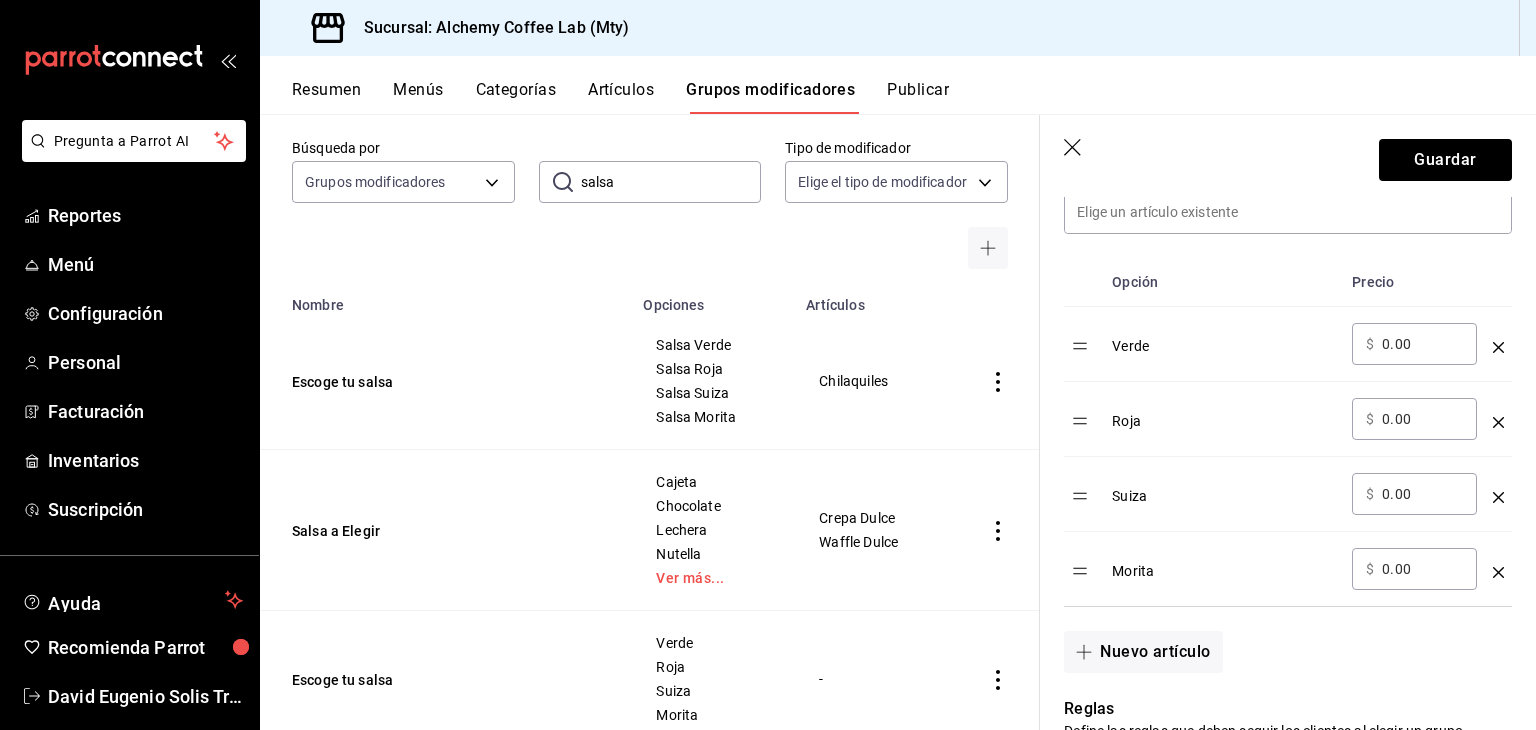 scroll, scrollTop: 600, scrollLeft: 0, axis: vertical 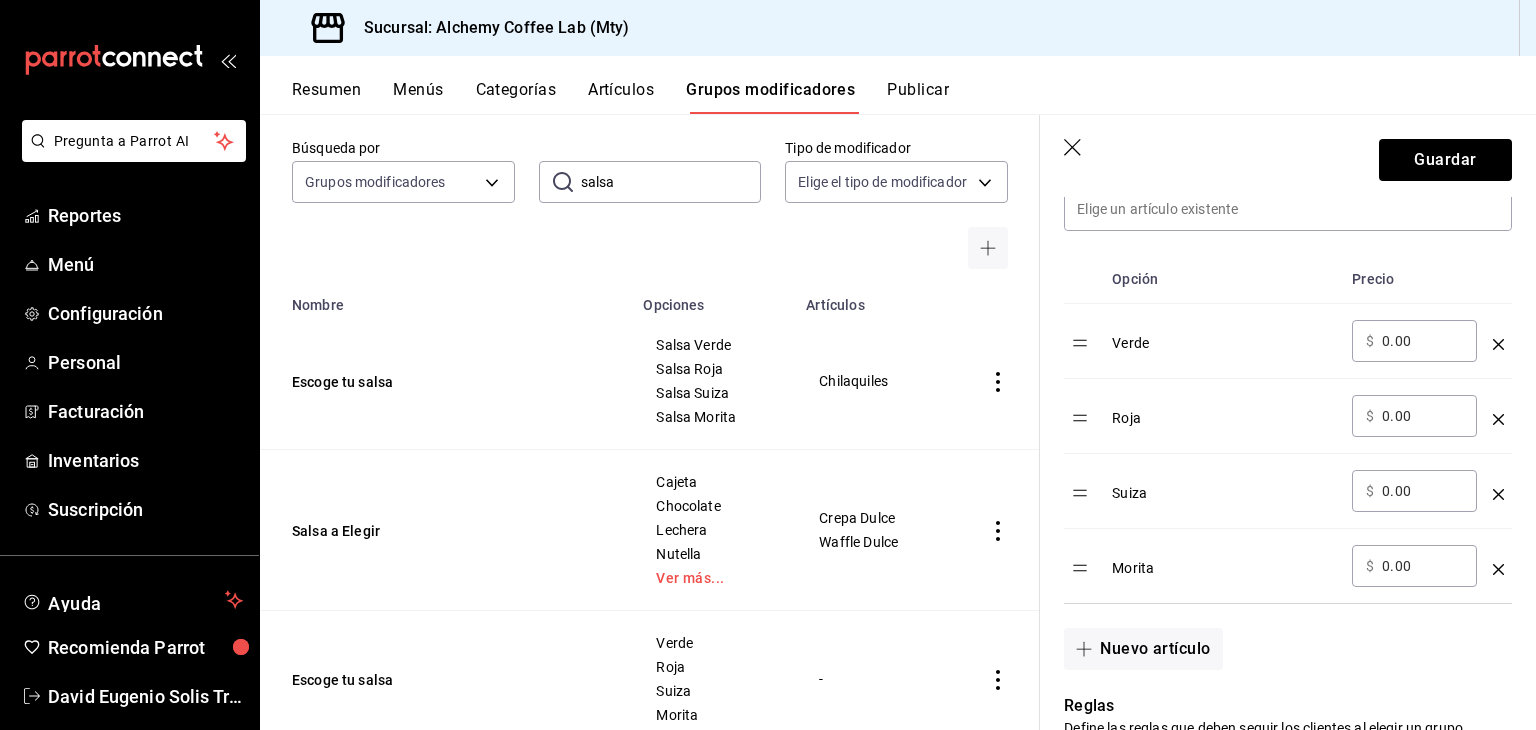 type on "Extra de Salsas" 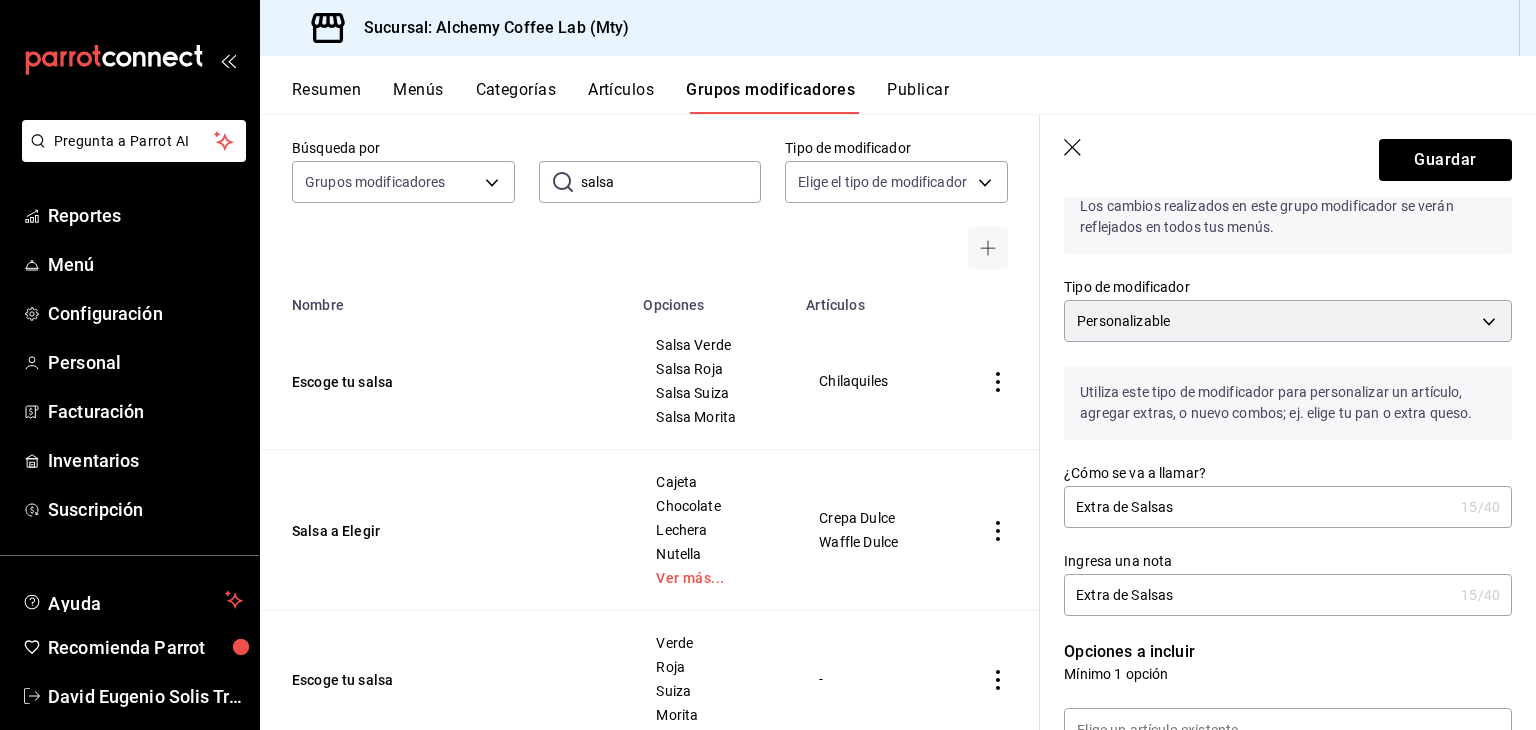 scroll, scrollTop: 0, scrollLeft: 0, axis: both 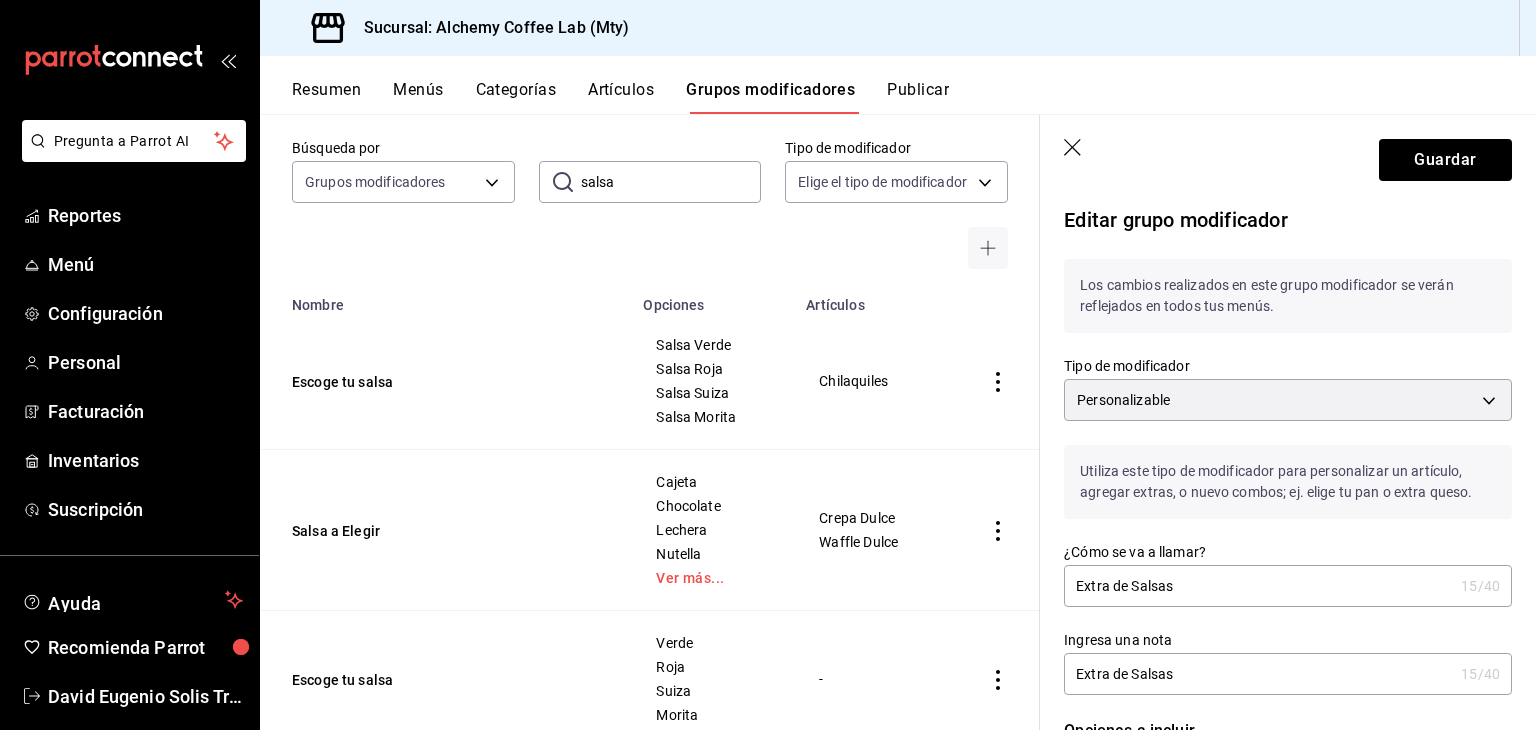 click 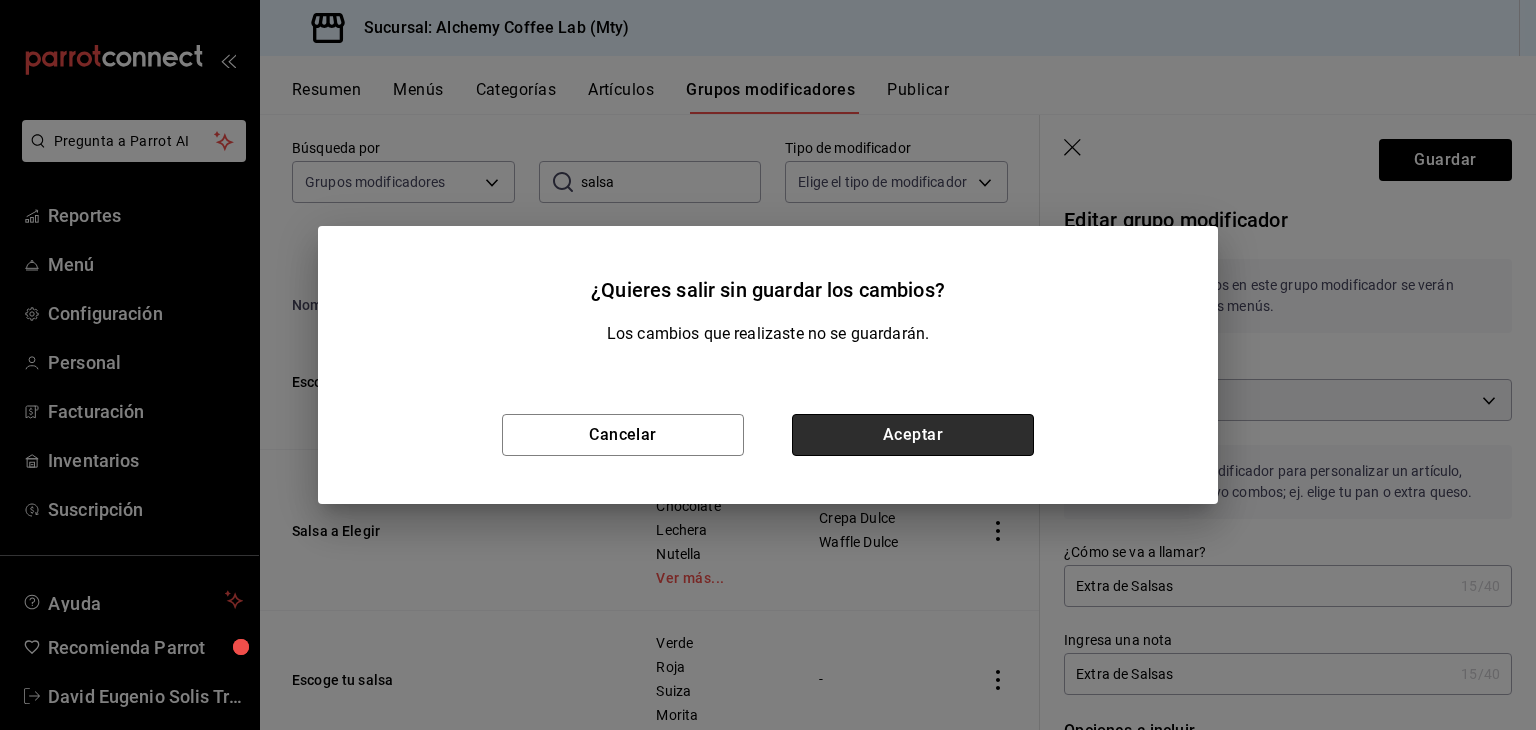 click on "Aceptar" at bounding box center (913, 435) 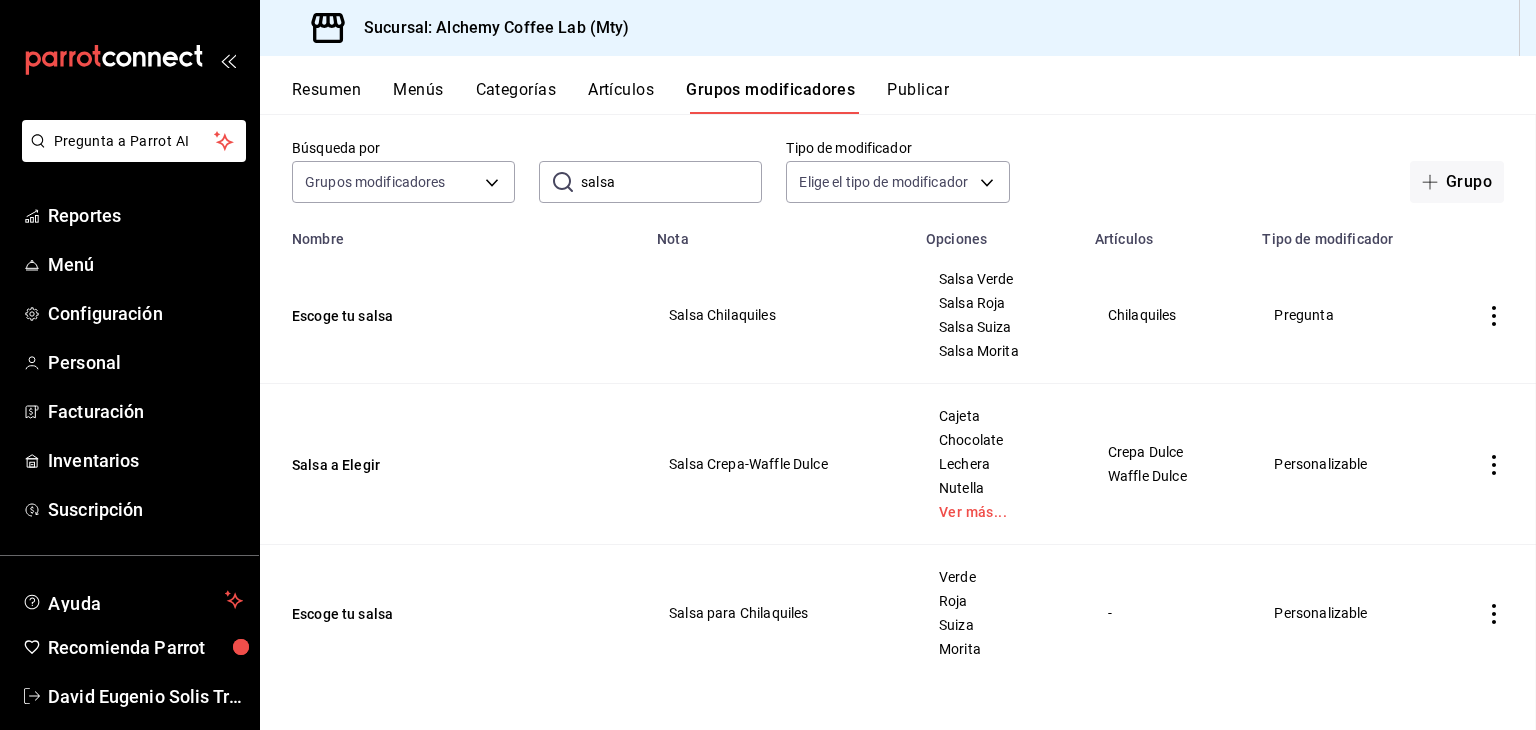 scroll, scrollTop: 0, scrollLeft: 0, axis: both 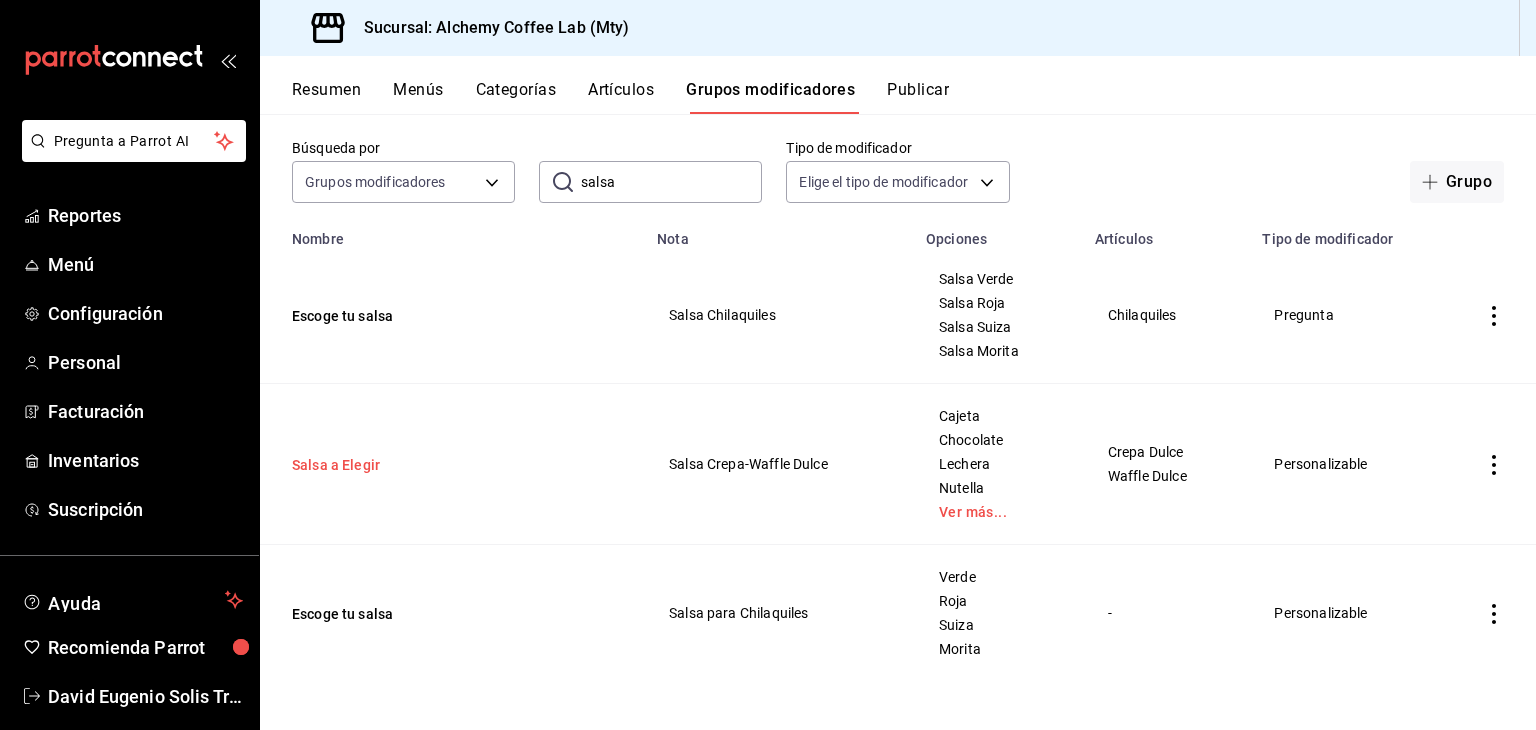 click on "Salsa a Elegir" at bounding box center [412, 465] 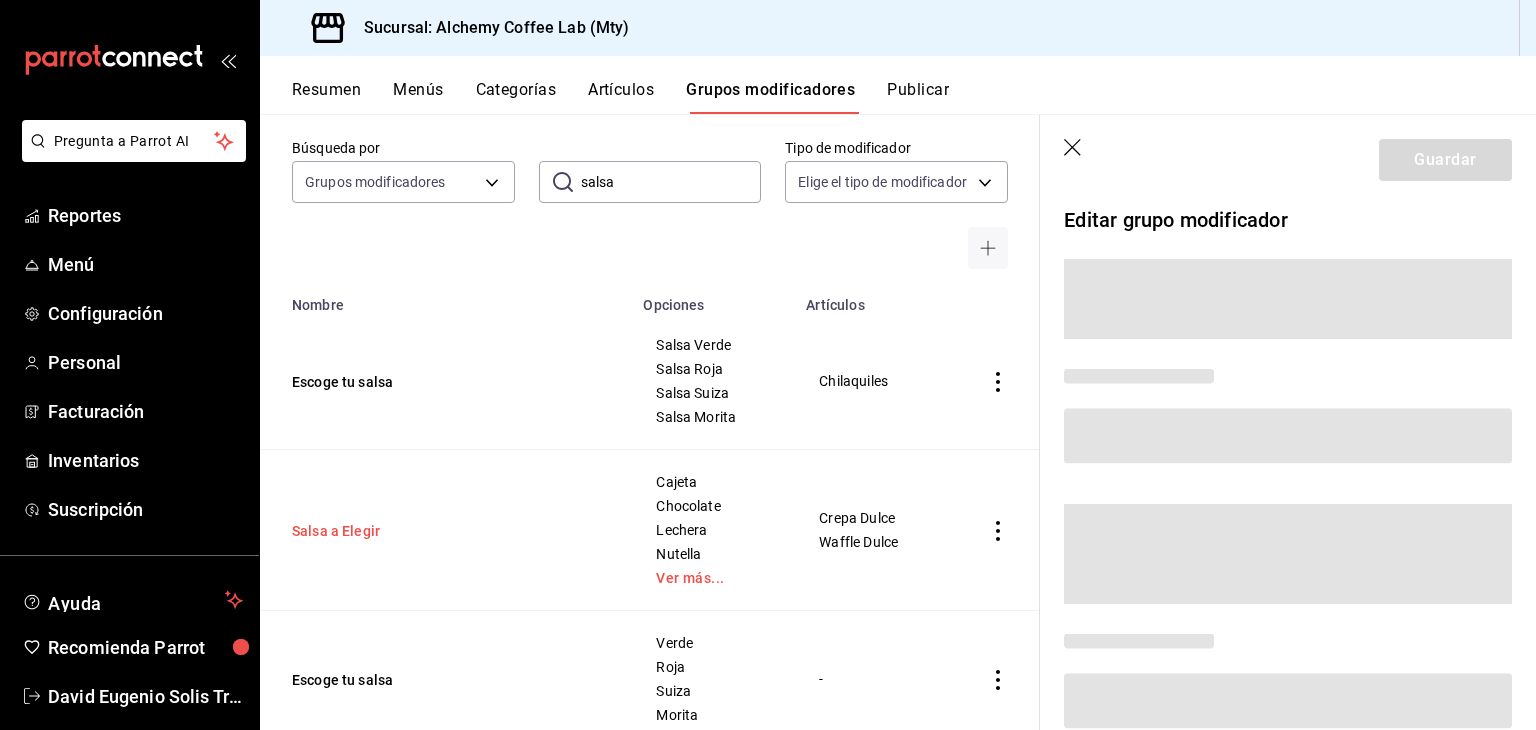 click on "Salsa a Elegir" at bounding box center (445, 530) 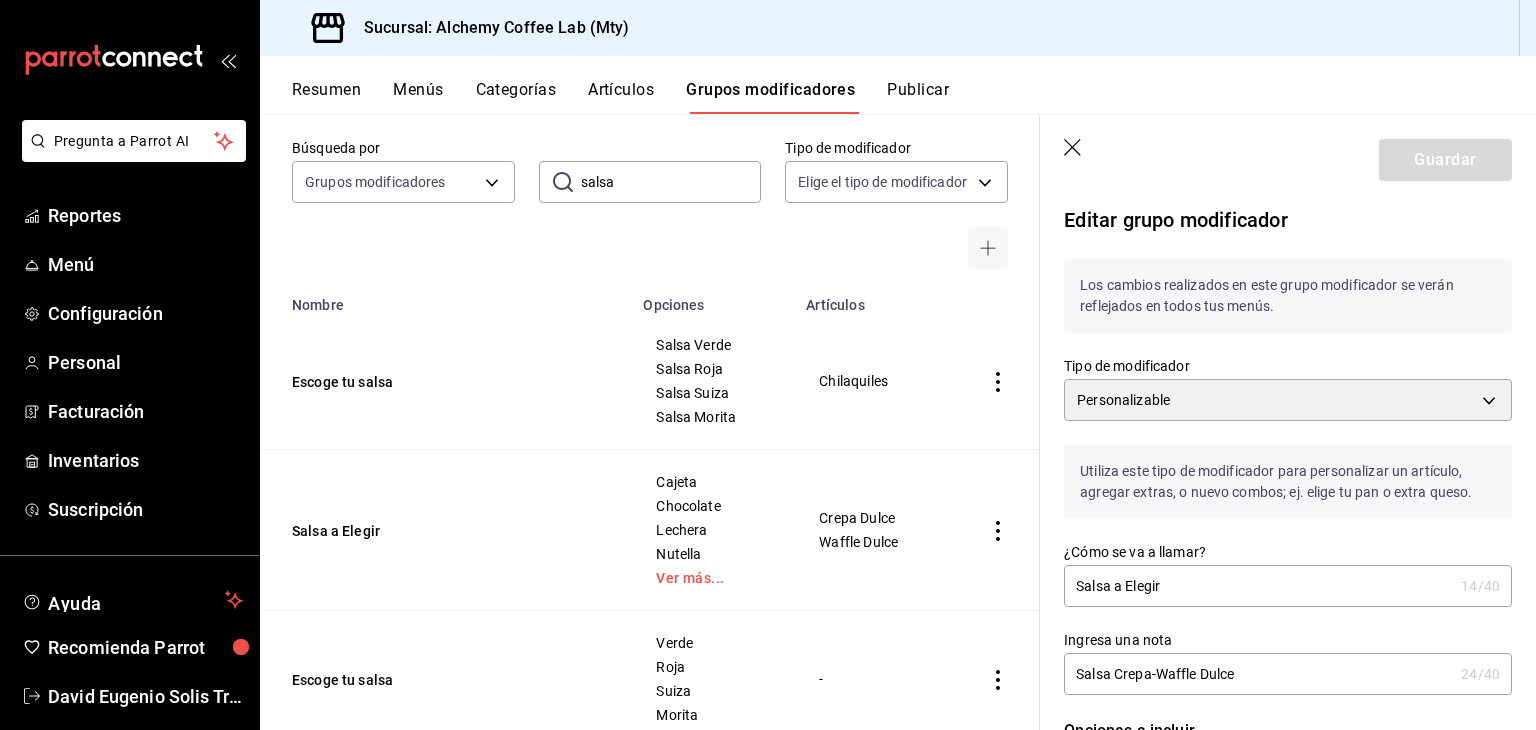 click on "Salsa a Elegir" at bounding box center [1258, 586] 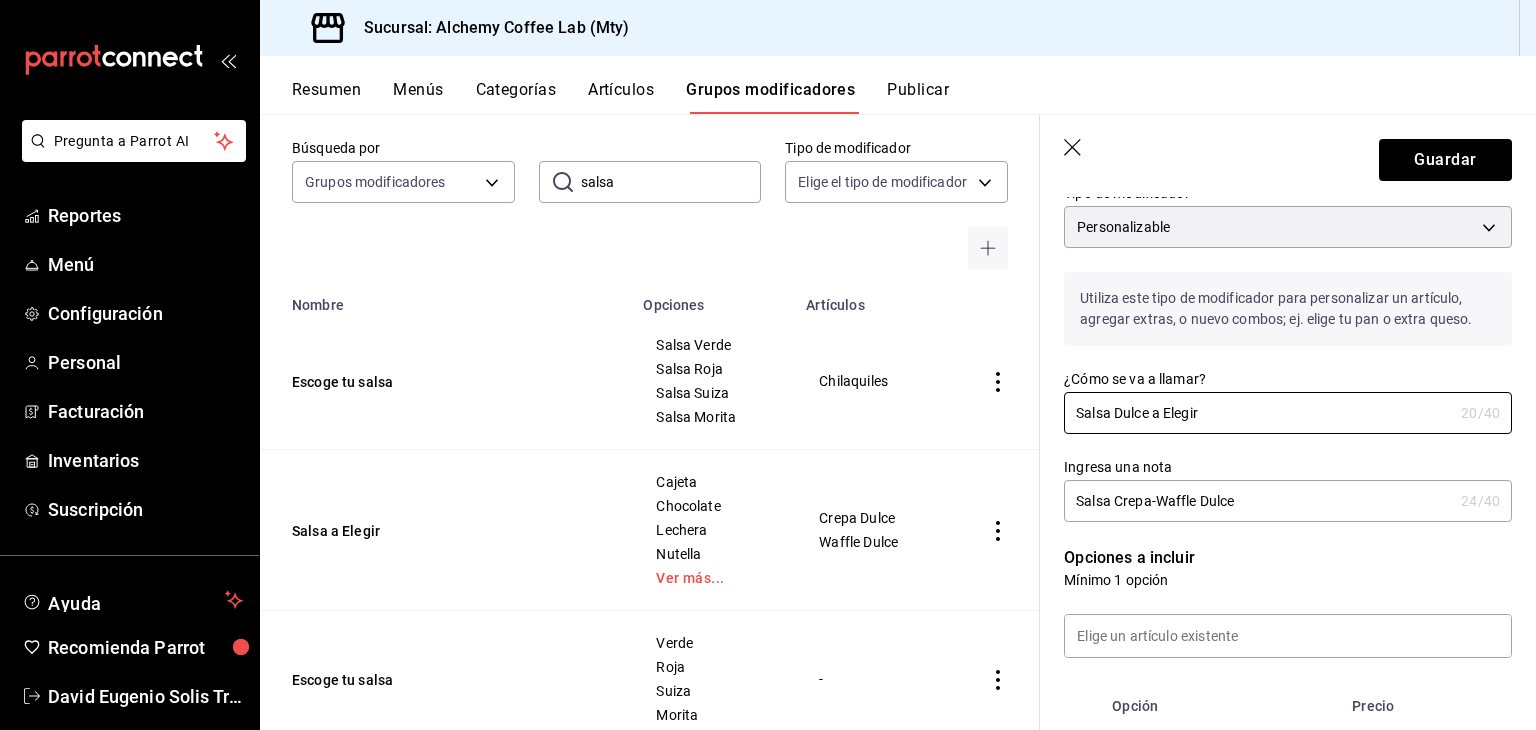scroll, scrollTop: 200, scrollLeft: 0, axis: vertical 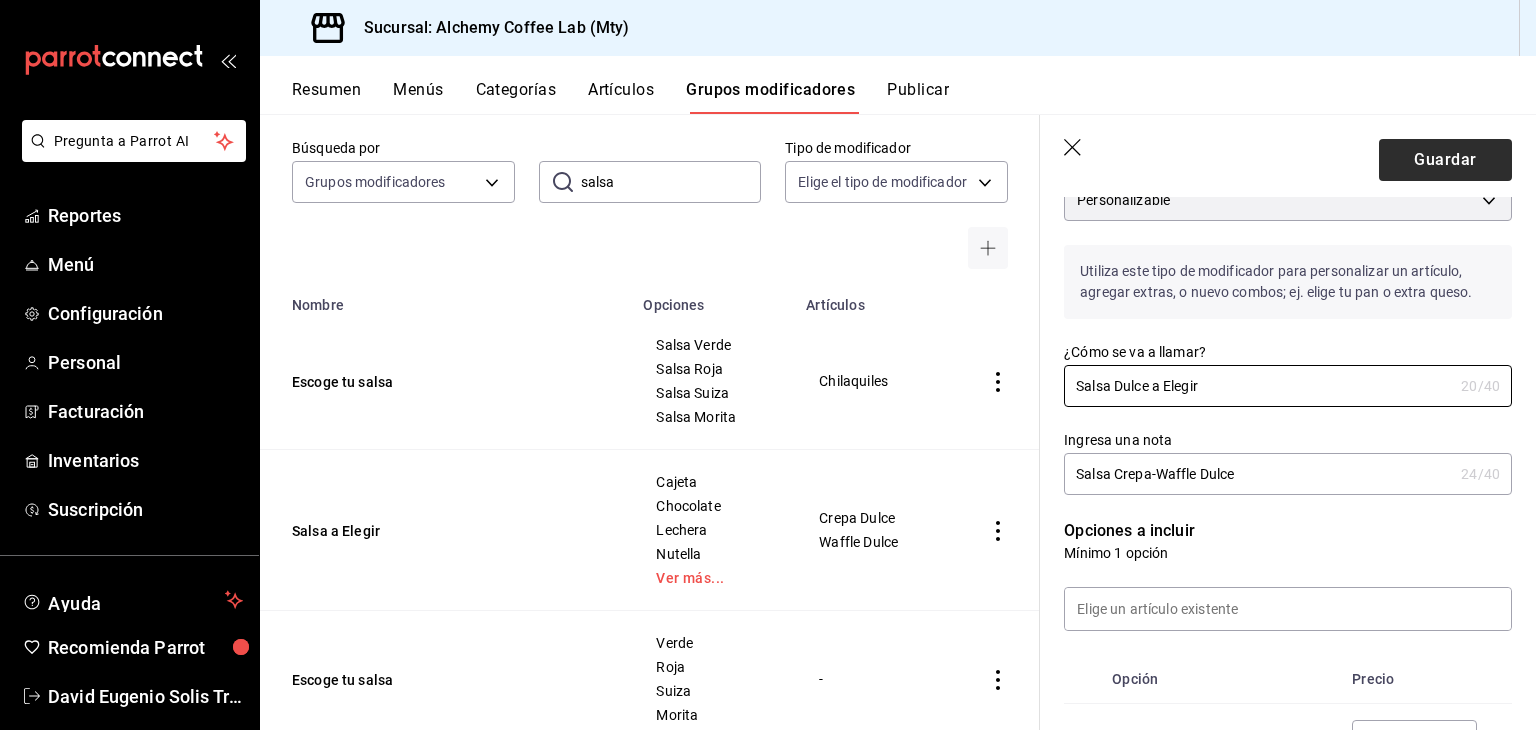 type on "Salsa Dulce a Elegir" 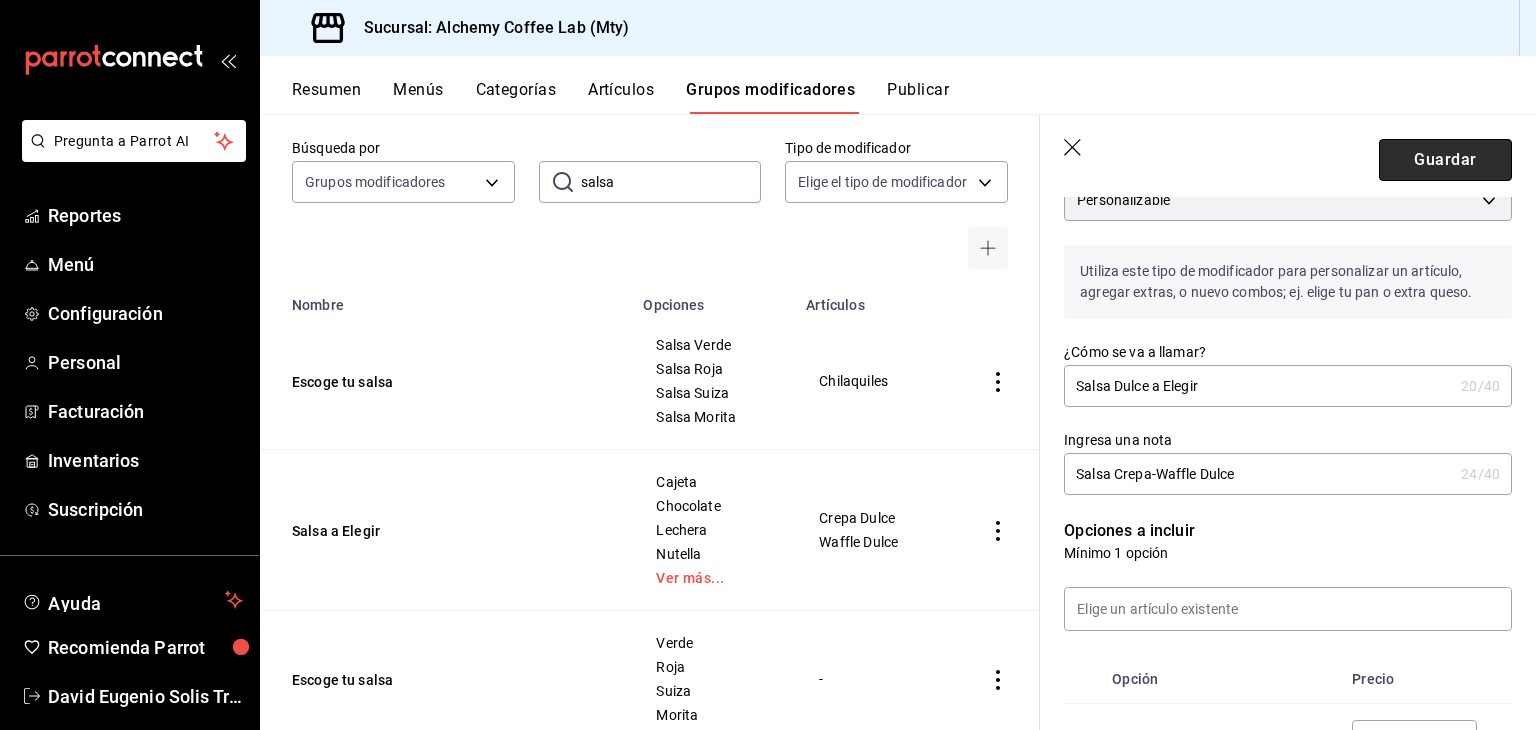 click on "Guardar" at bounding box center [1445, 160] 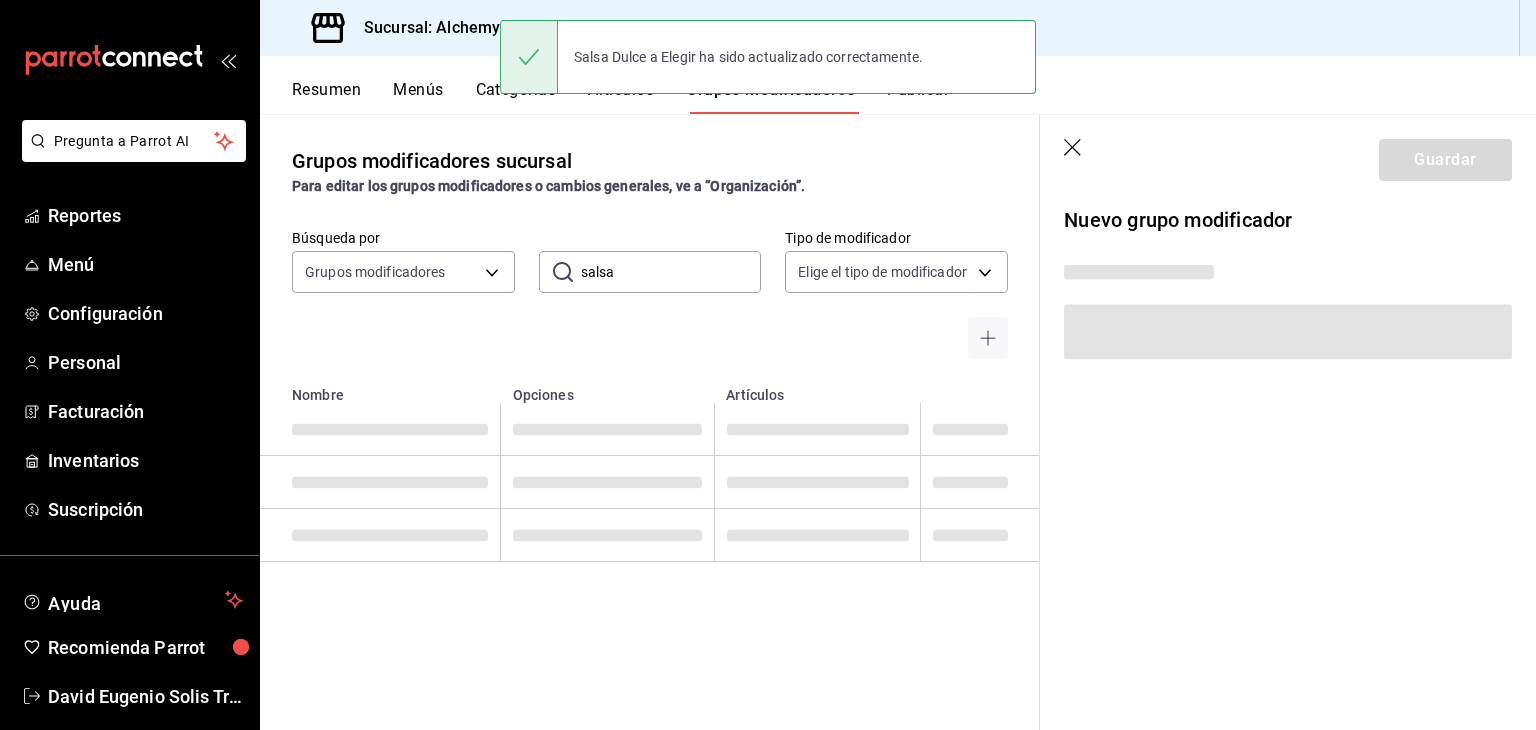 scroll, scrollTop: 0, scrollLeft: 0, axis: both 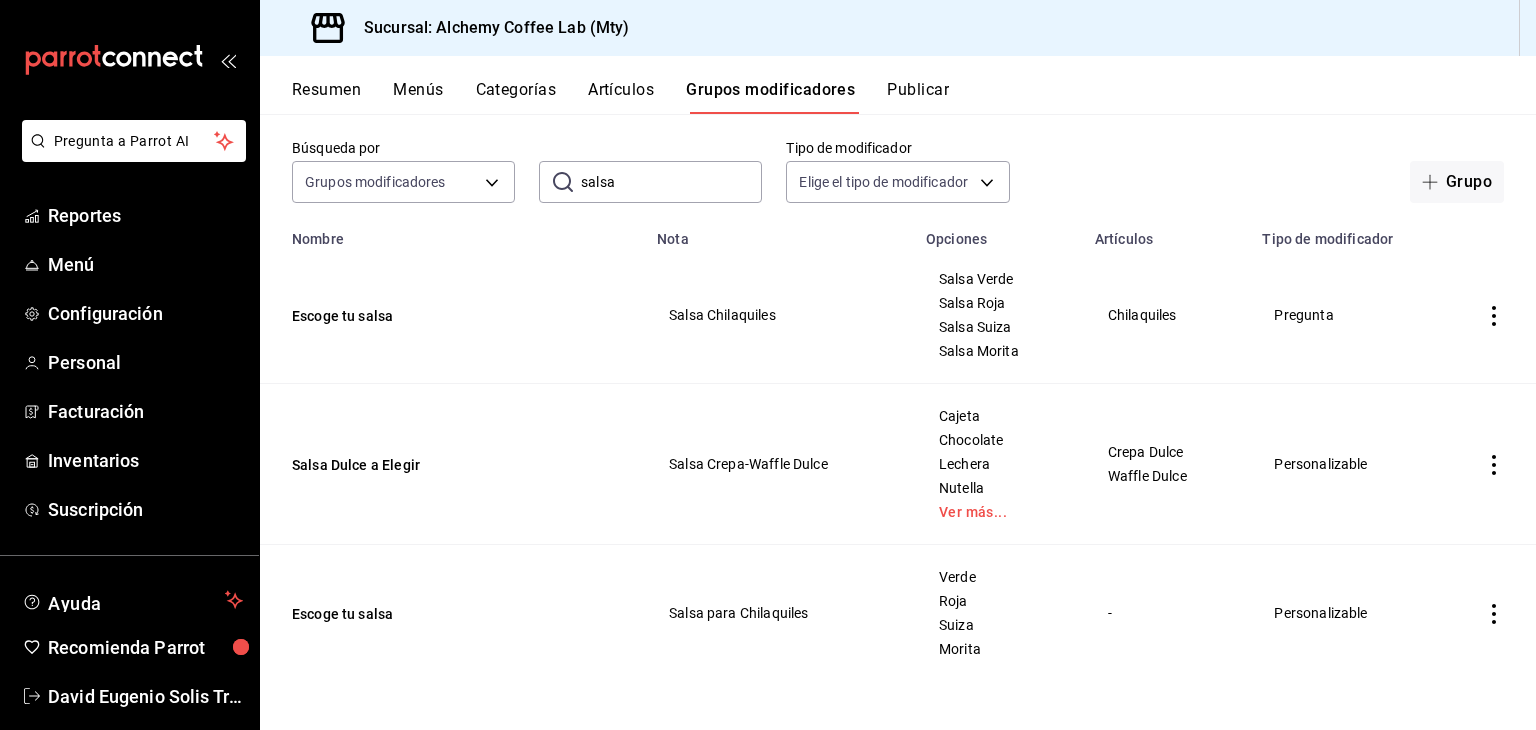 click on "Artículos" at bounding box center (621, 97) 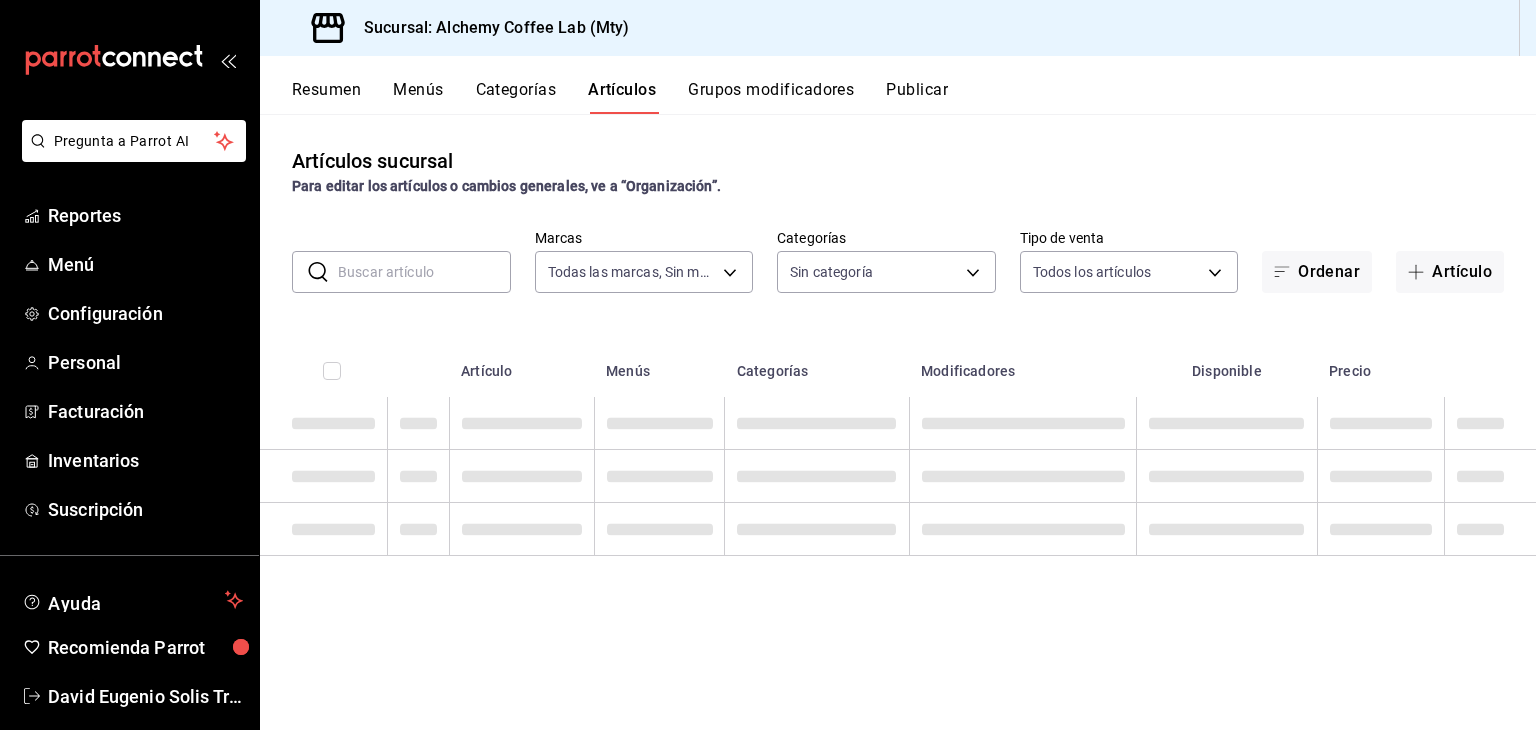 type on "[ID]" 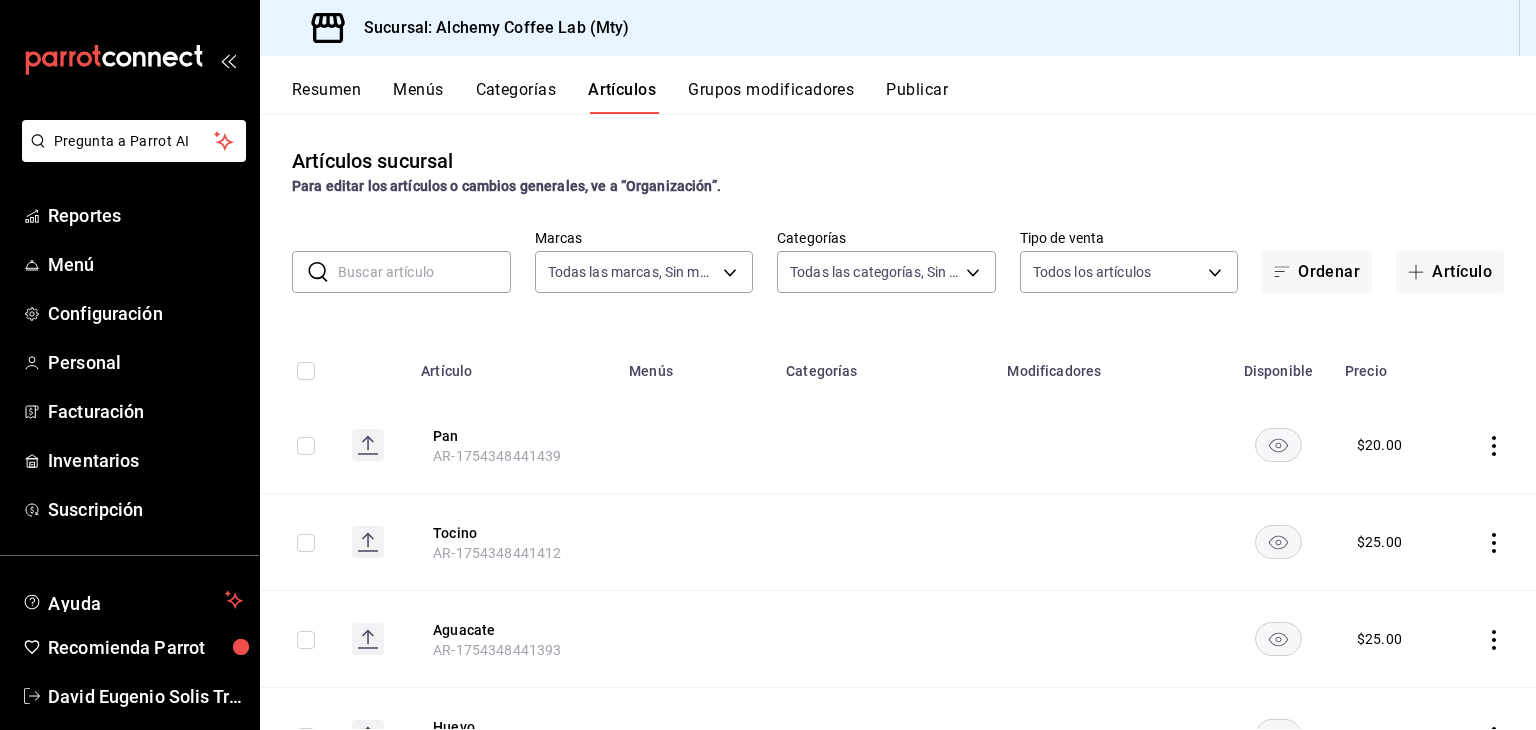 type on "[UUID],[UUID],[UUID],[UUID],[UUID],[UUID],[UUID],[UUID],[UUID],[UUID],[UUID],[UUID],[UUID],[UUID],[UUID],[UUID],[UUID],[UUID],[UUID],[UUID],[UUID],[UUID],[UUID]" 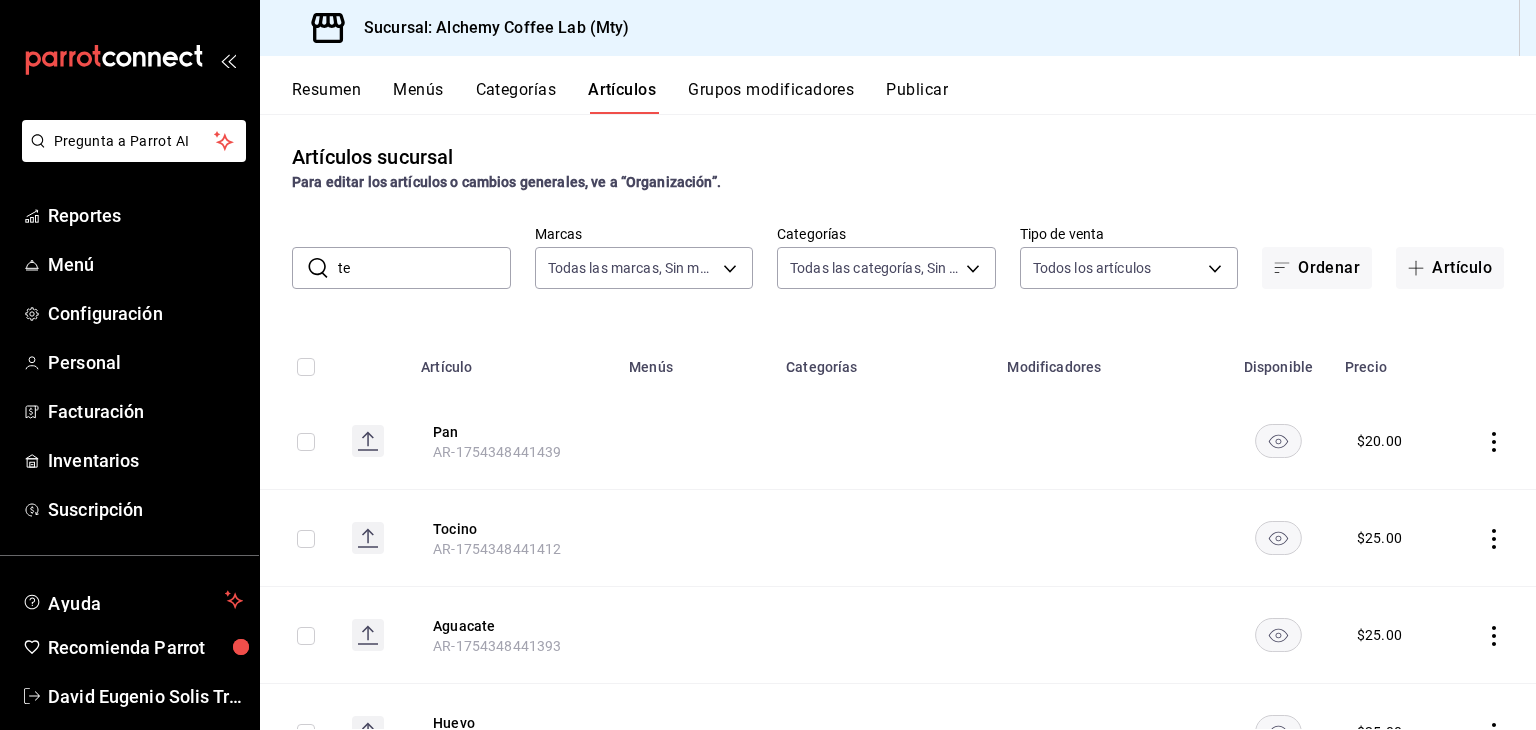 scroll, scrollTop: 0, scrollLeft: 0, axis: both 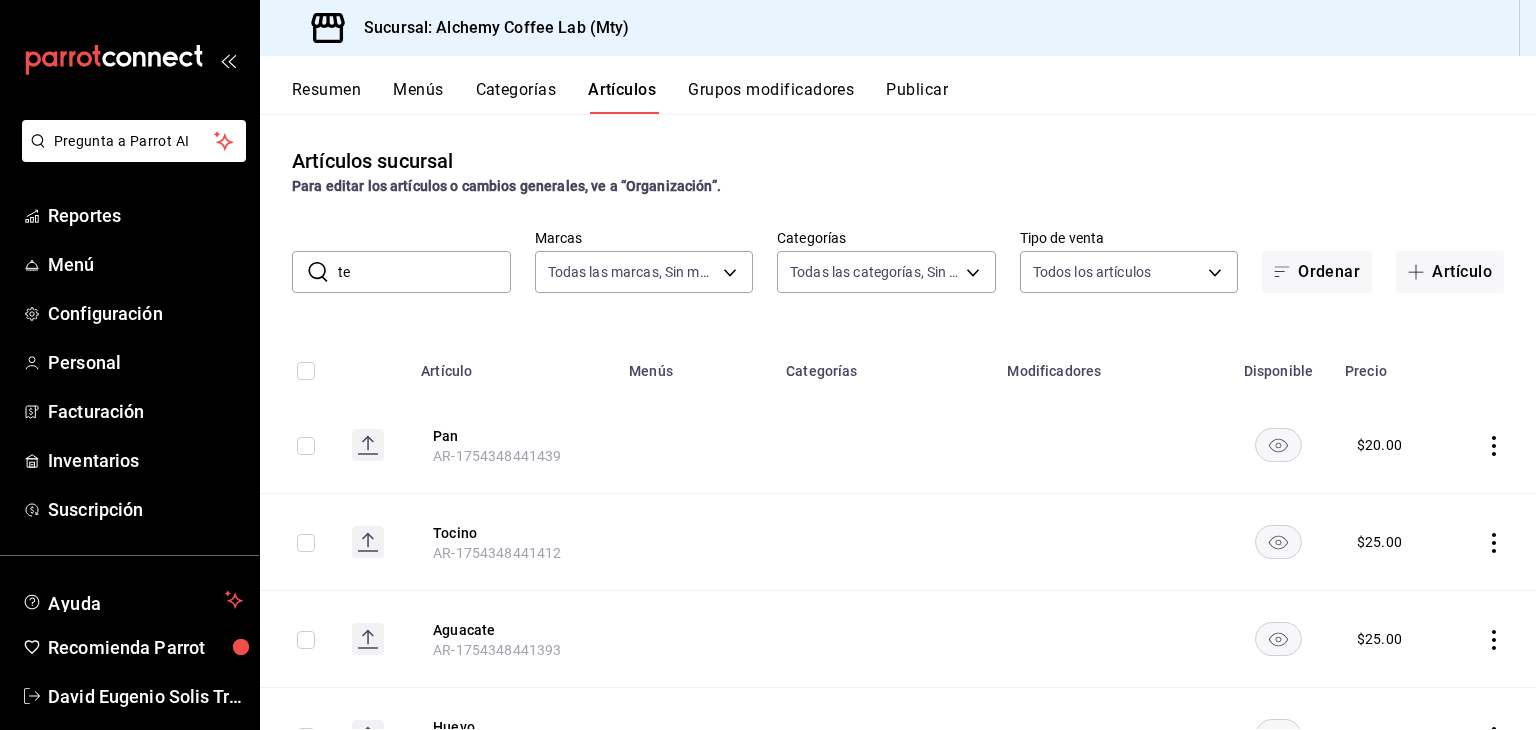 type on "t" 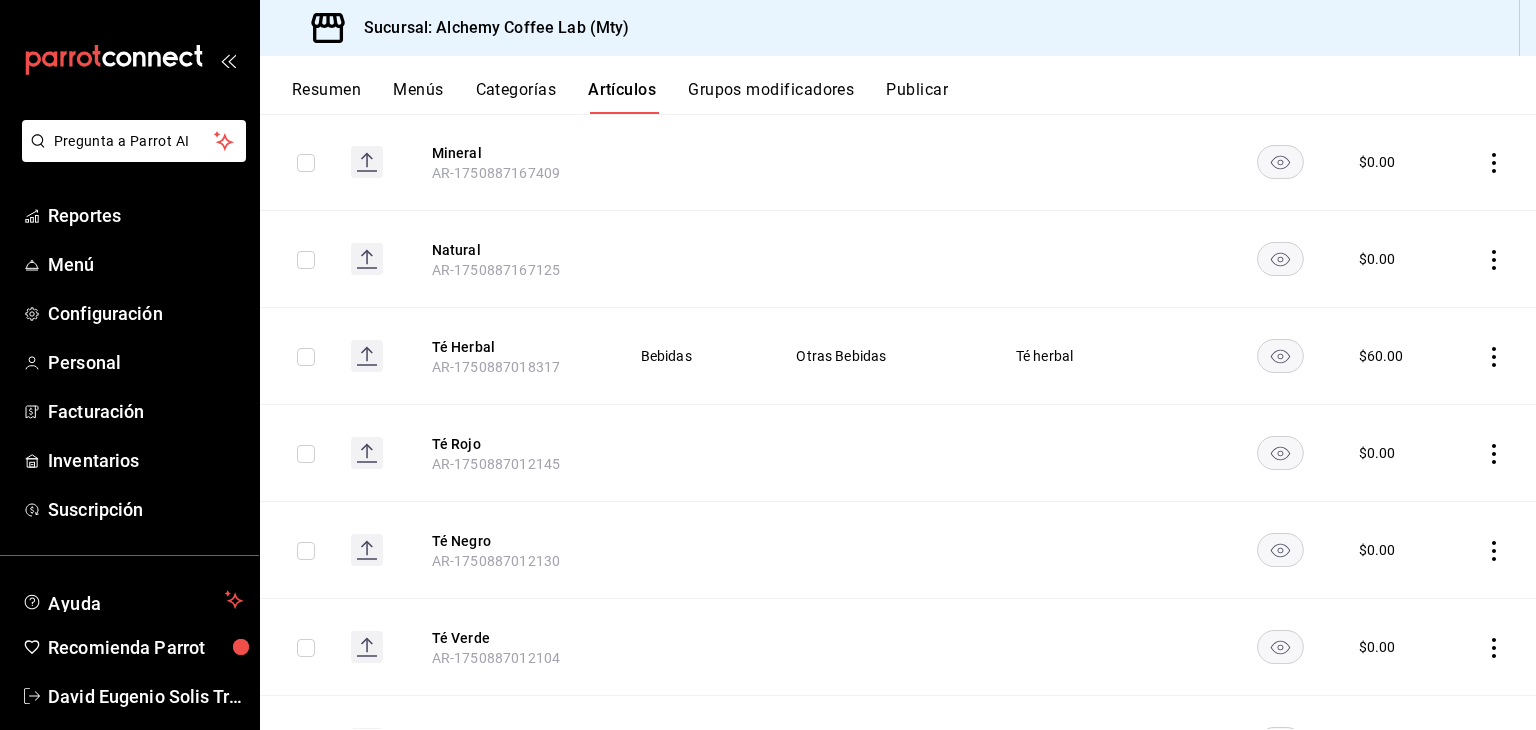 scroll, scrollTop: 6313, scrollLeft: 0, axis: vertical 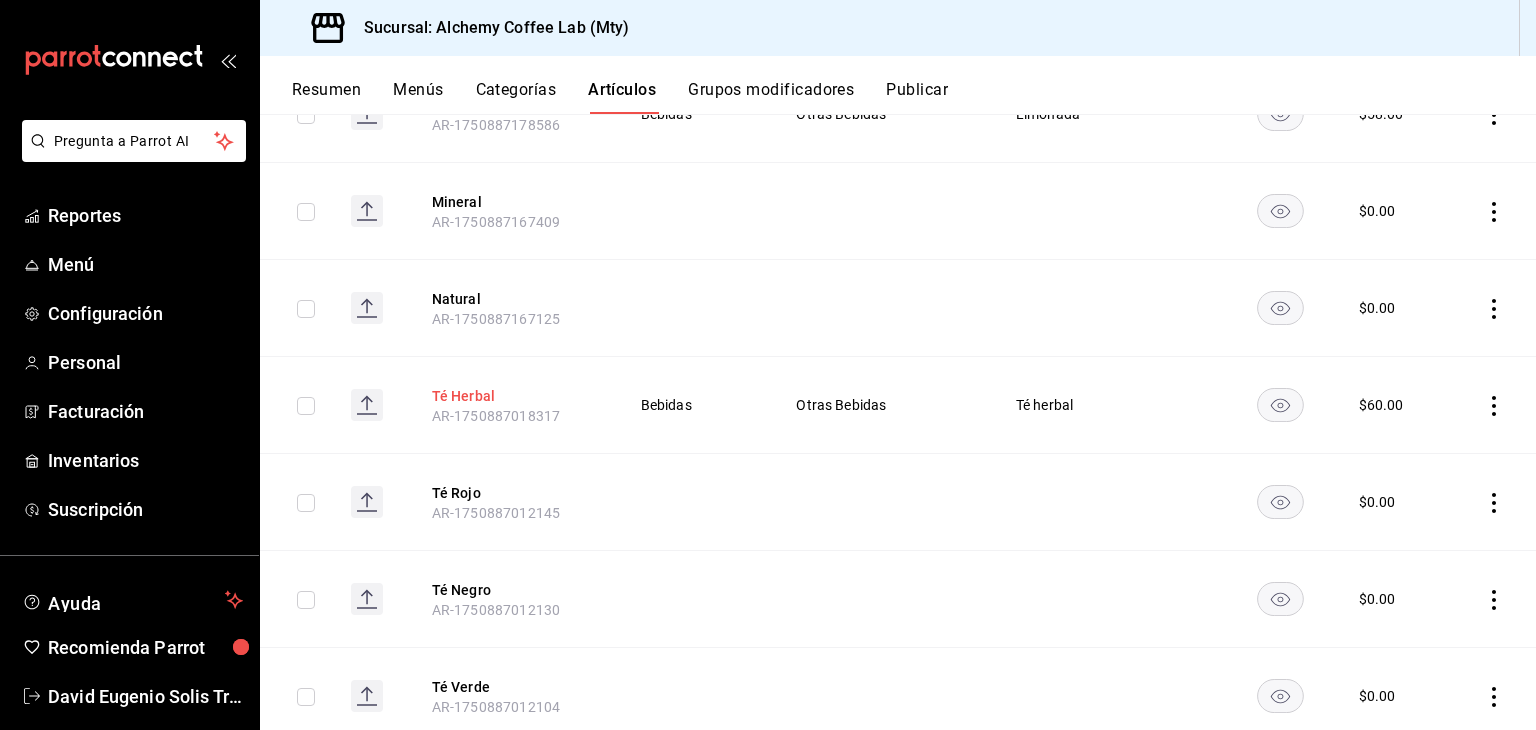 type on "T" 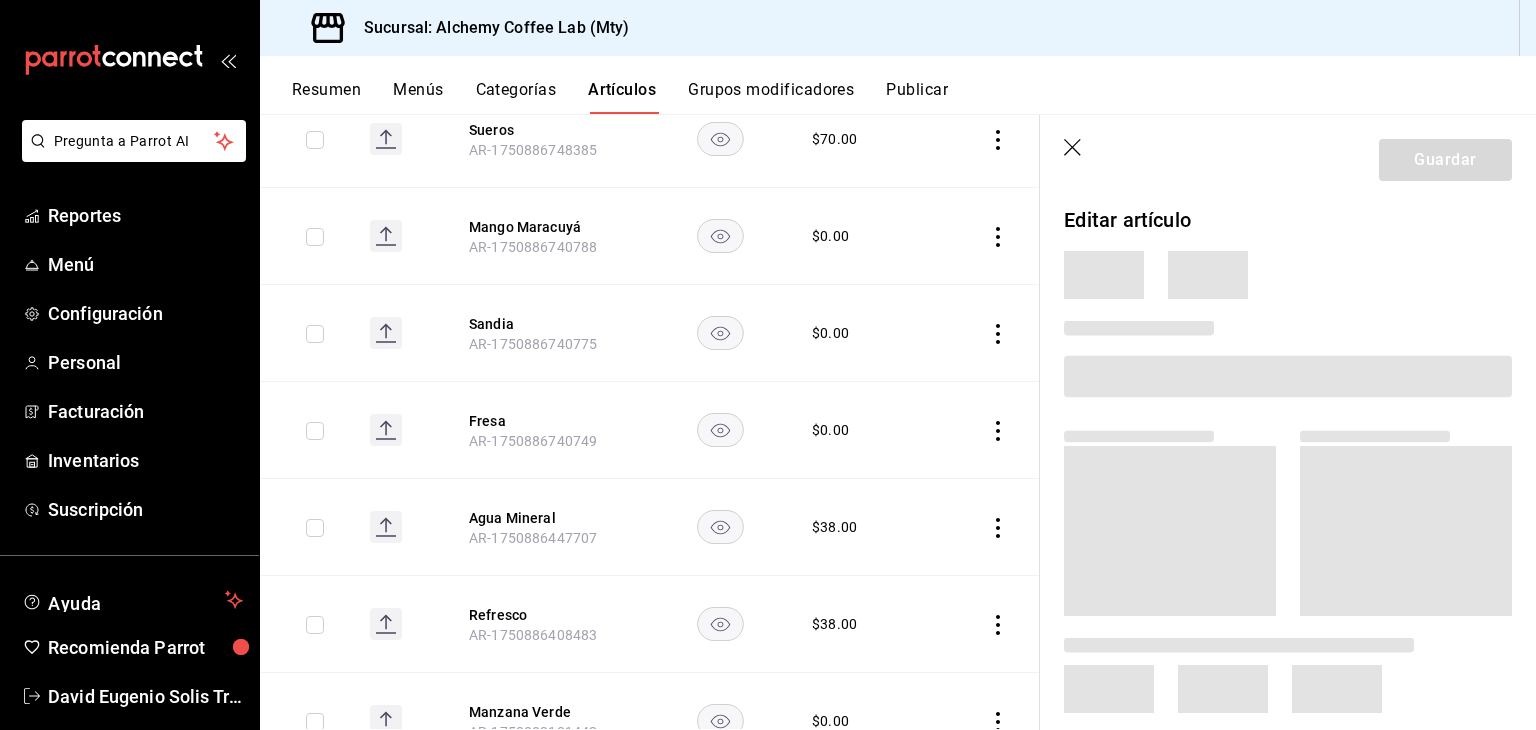 scroll, scrollTop: 5593, scrollLeft: 0, axis: vertical 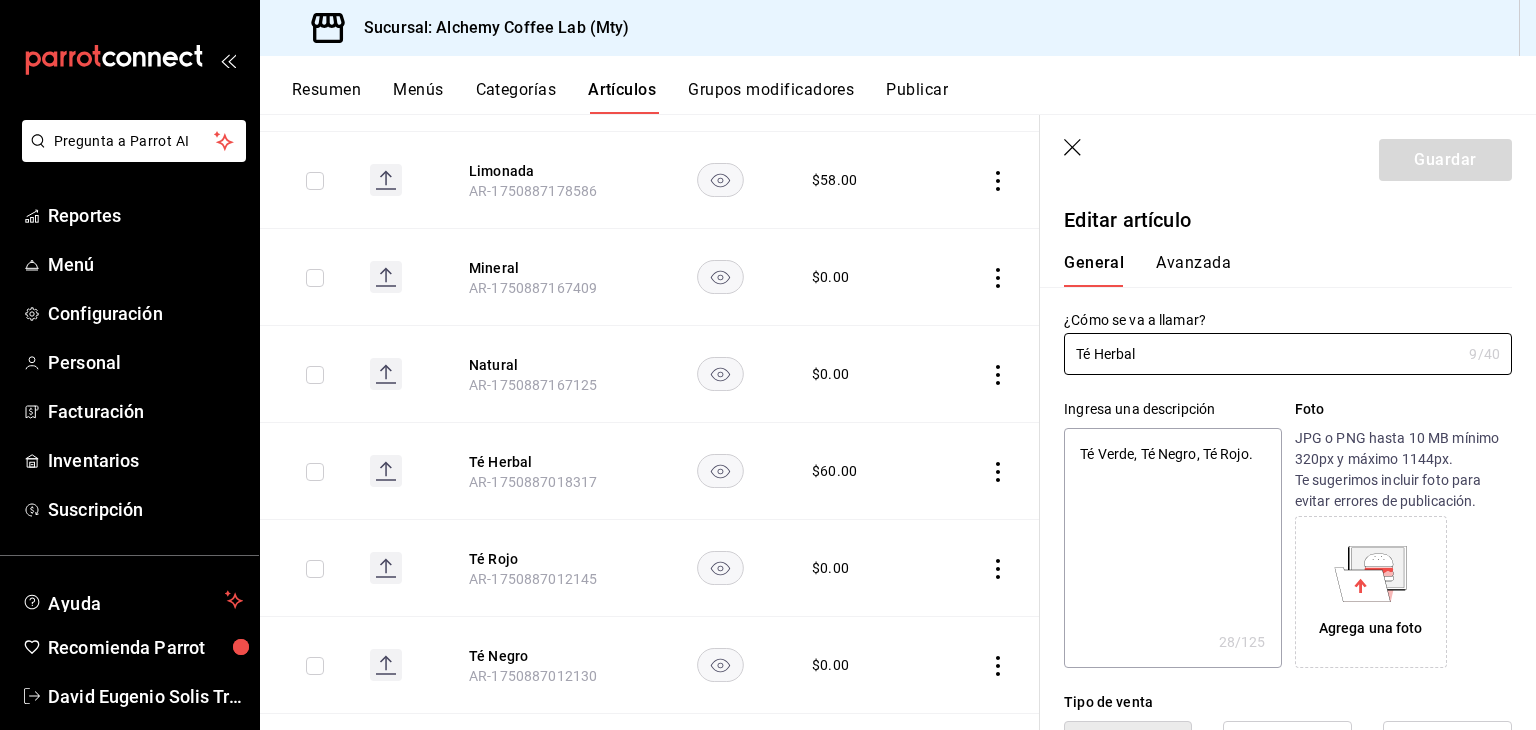 type on "x" 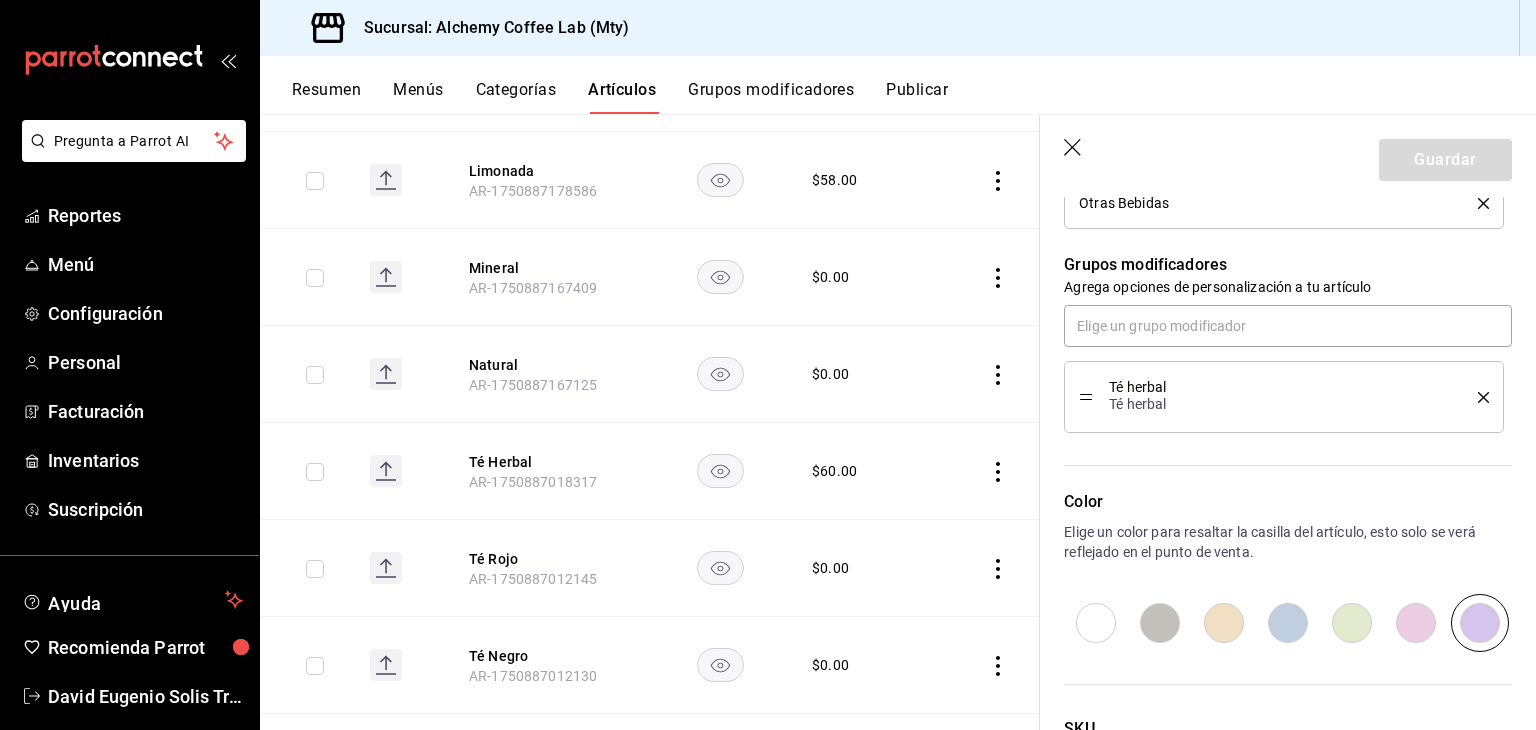 scroll, scrollTop: 800, scrollLeft: 0, axis: vertical 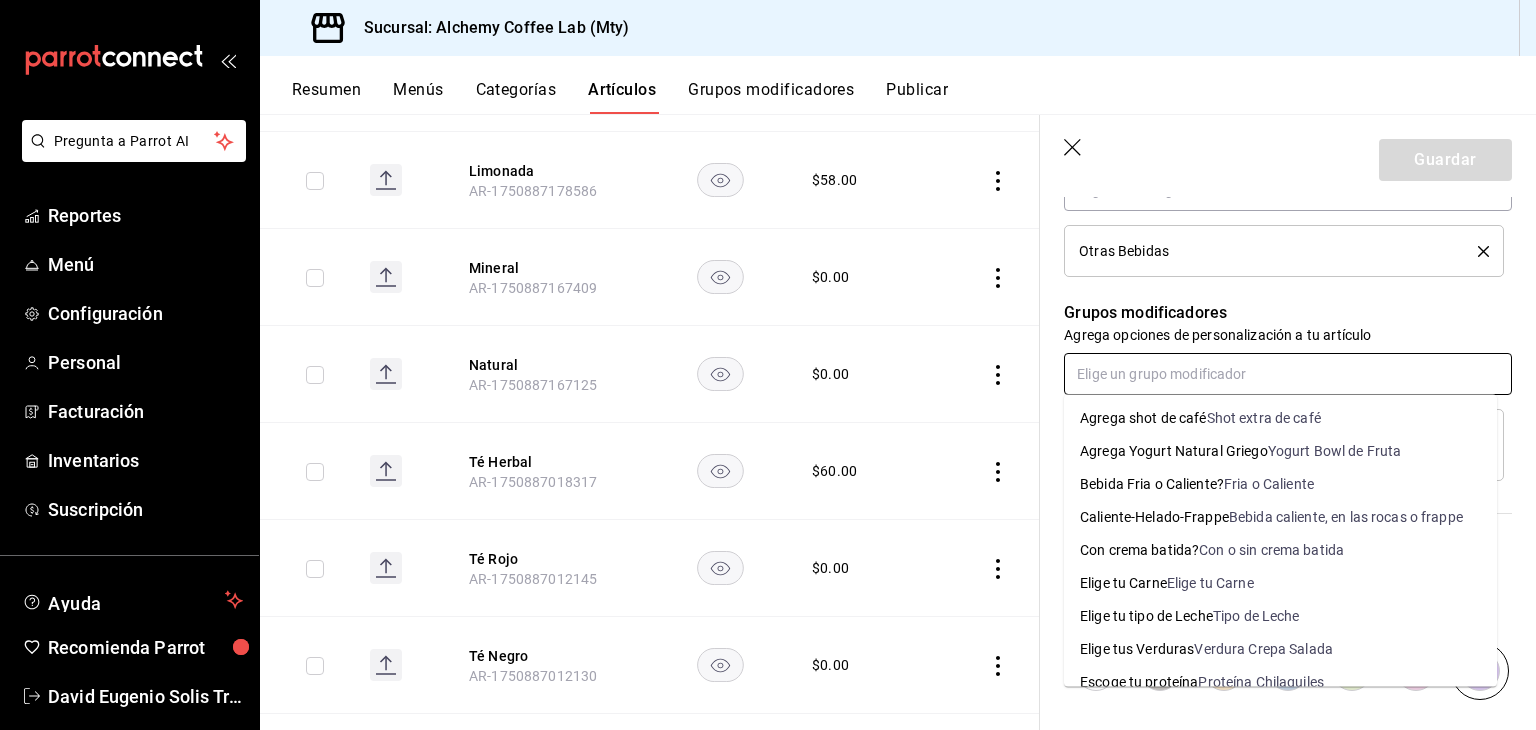 click at bounding box center (1288, 374) 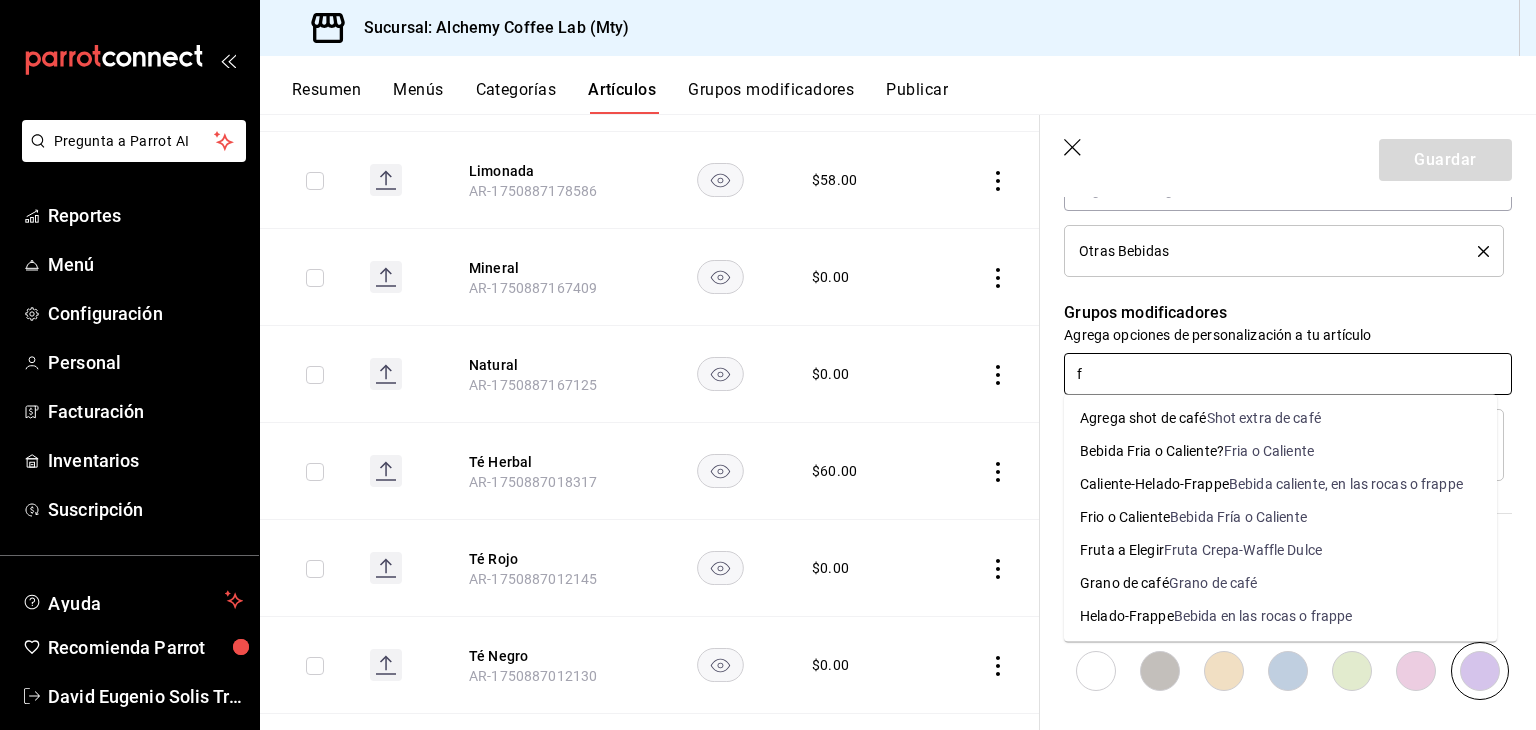 type on "fr" 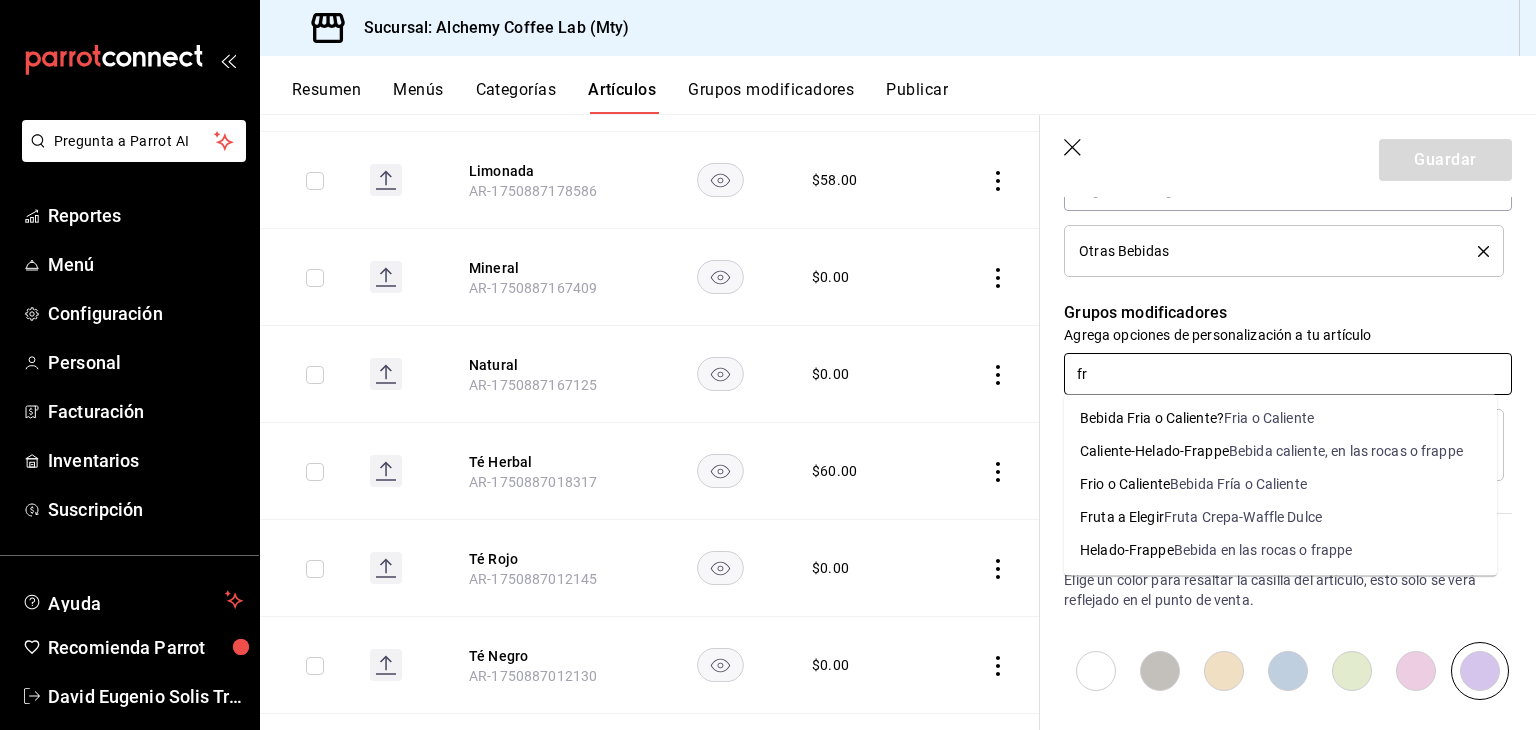 click on "Bebida Fría o Caliente" at bounding box center [1238, 484] 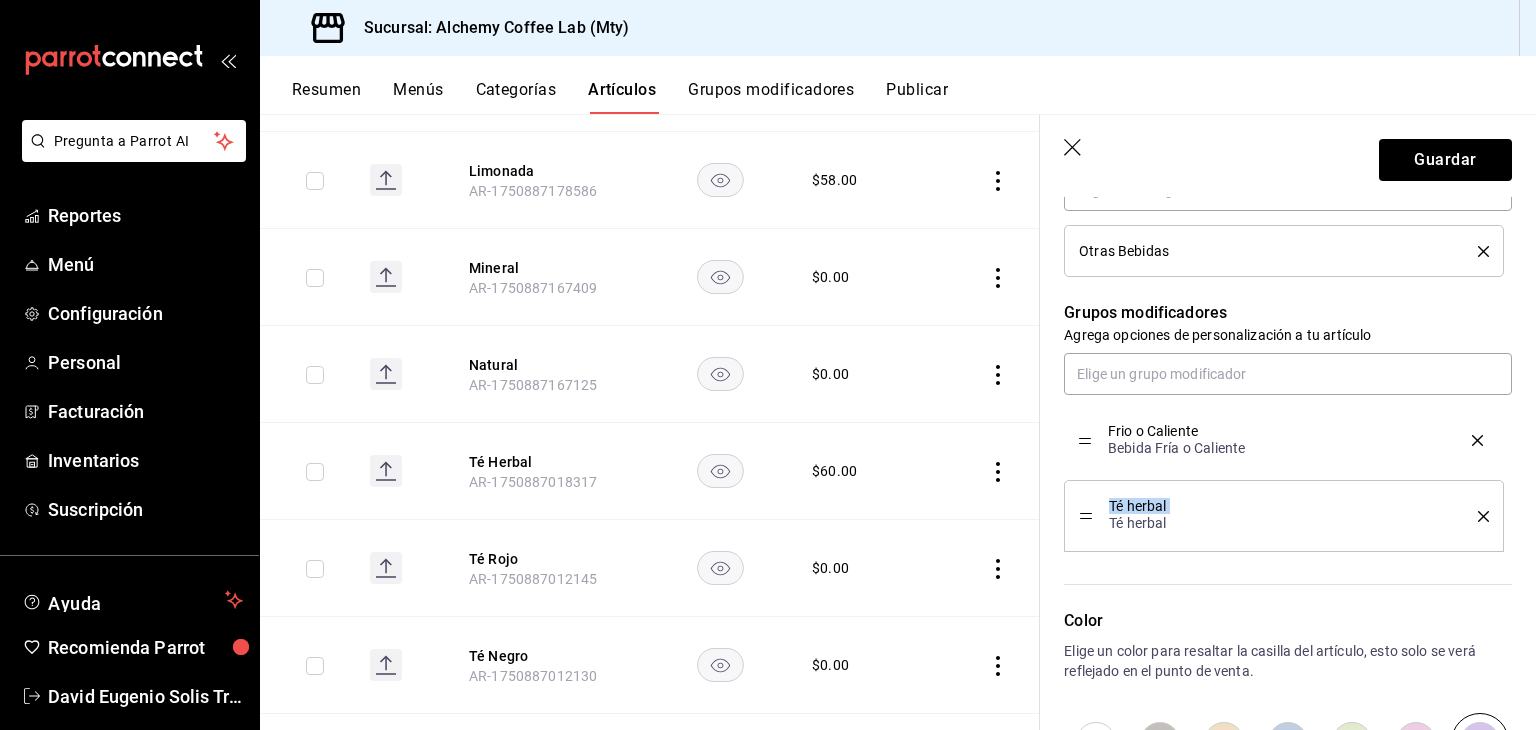 drag, startPoint x: 1088, startPoint y: 516, endPoint x: 1084, endPoint y: 437, distance: 79.101204 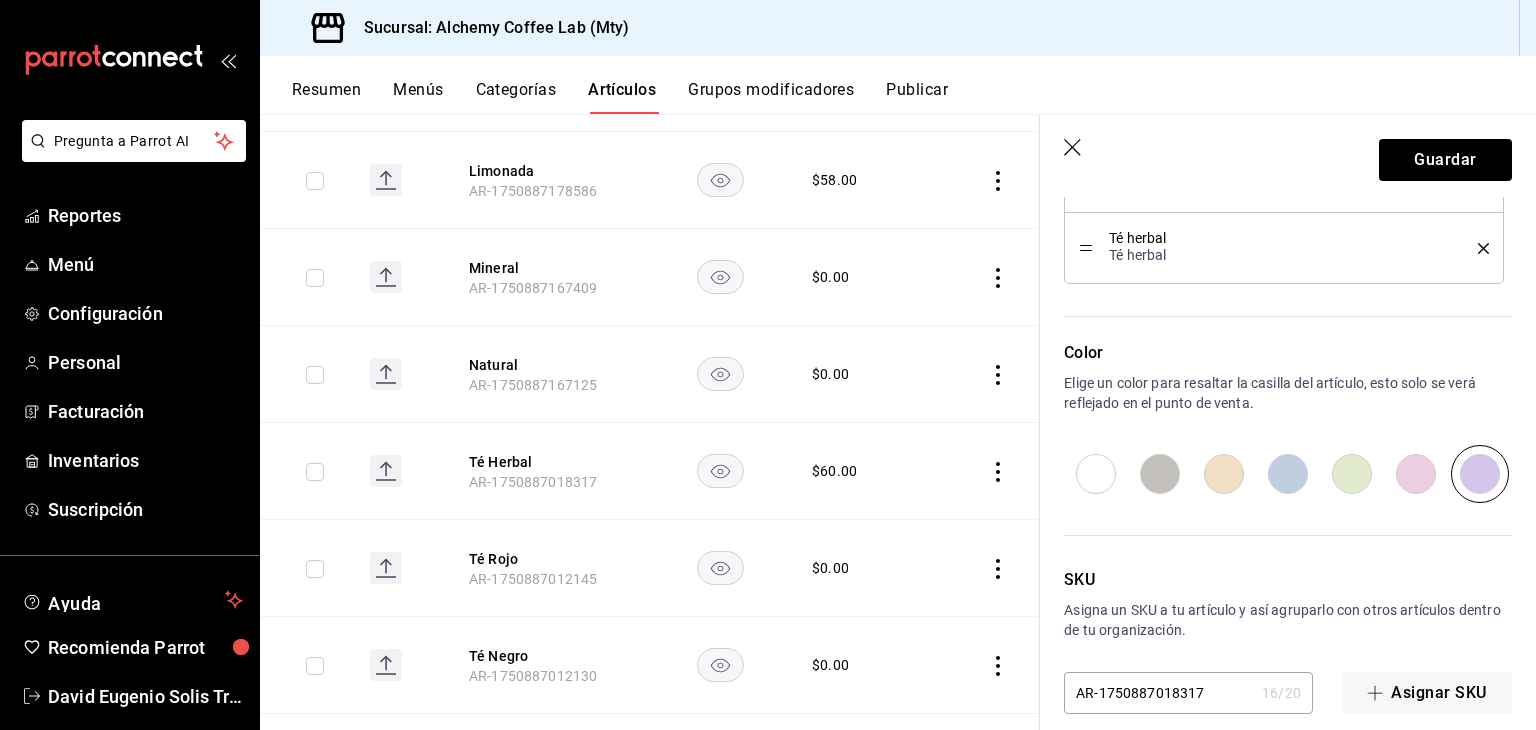 scroll, scrollTop: 1091, scrollLeft: 0, axis: vertical 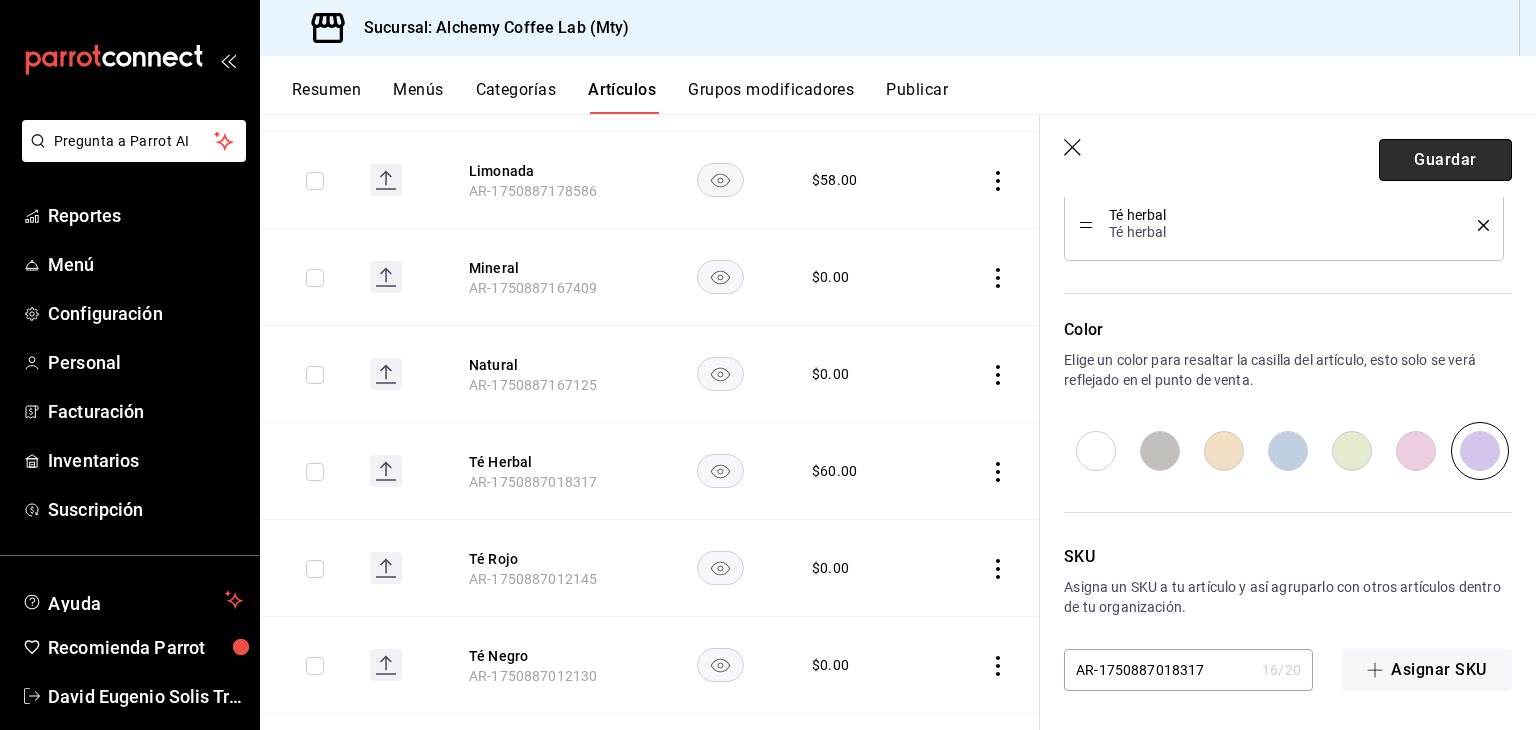 click on "Guardar" at bounding box center (1445, 160) 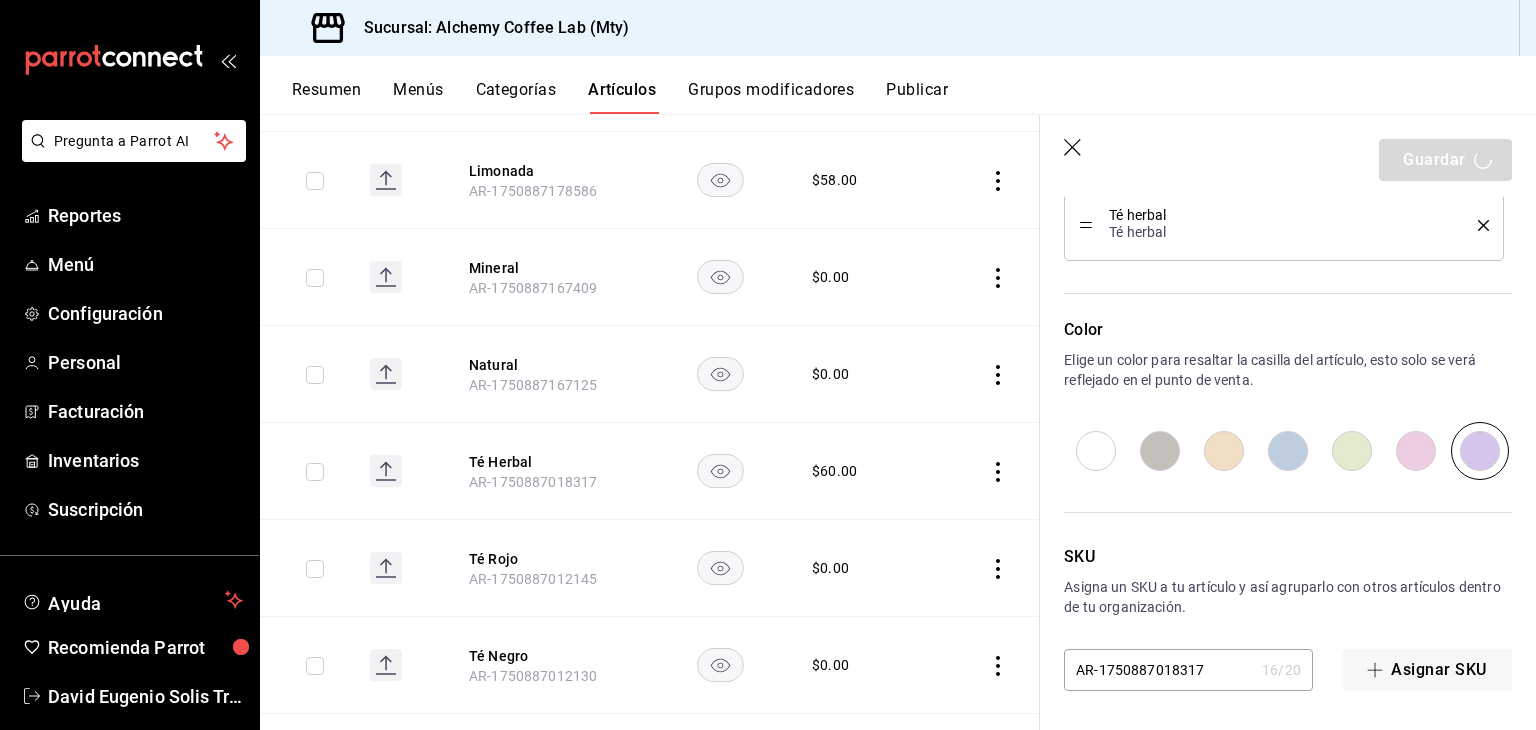 type on "x" 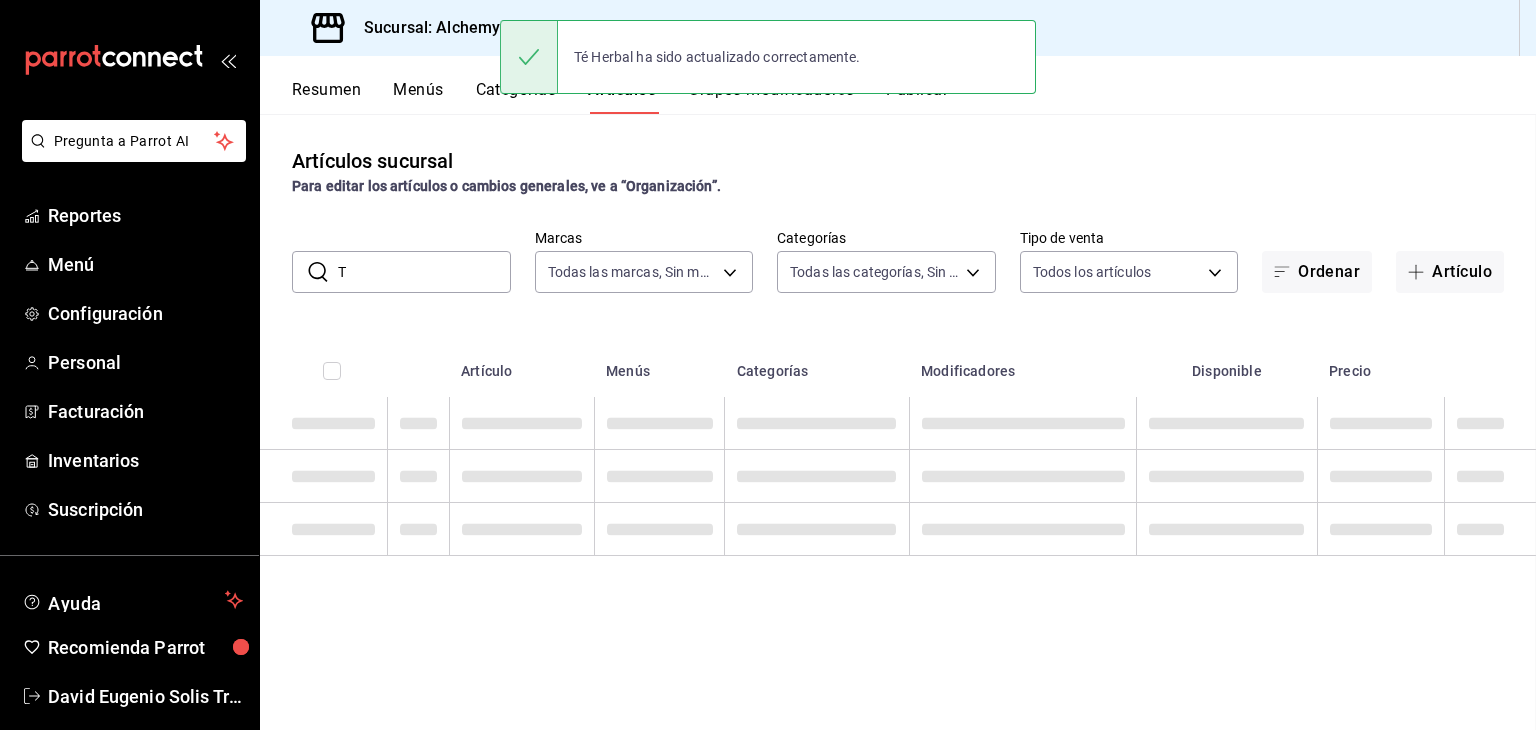 scroll, scrollTop: 0, scrollLeft: 0, axis: both 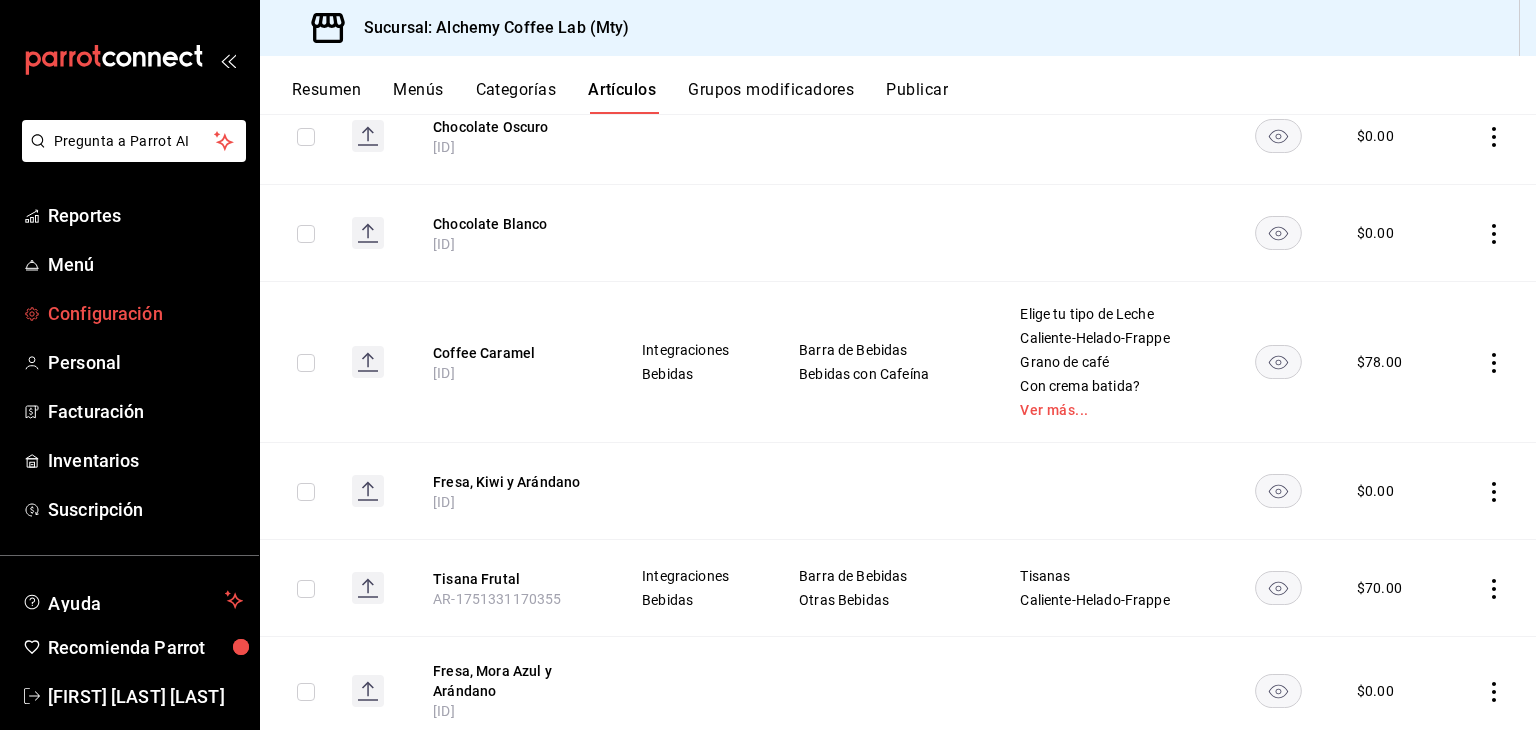 click on "Configuración" at bounding box center [145, 313] 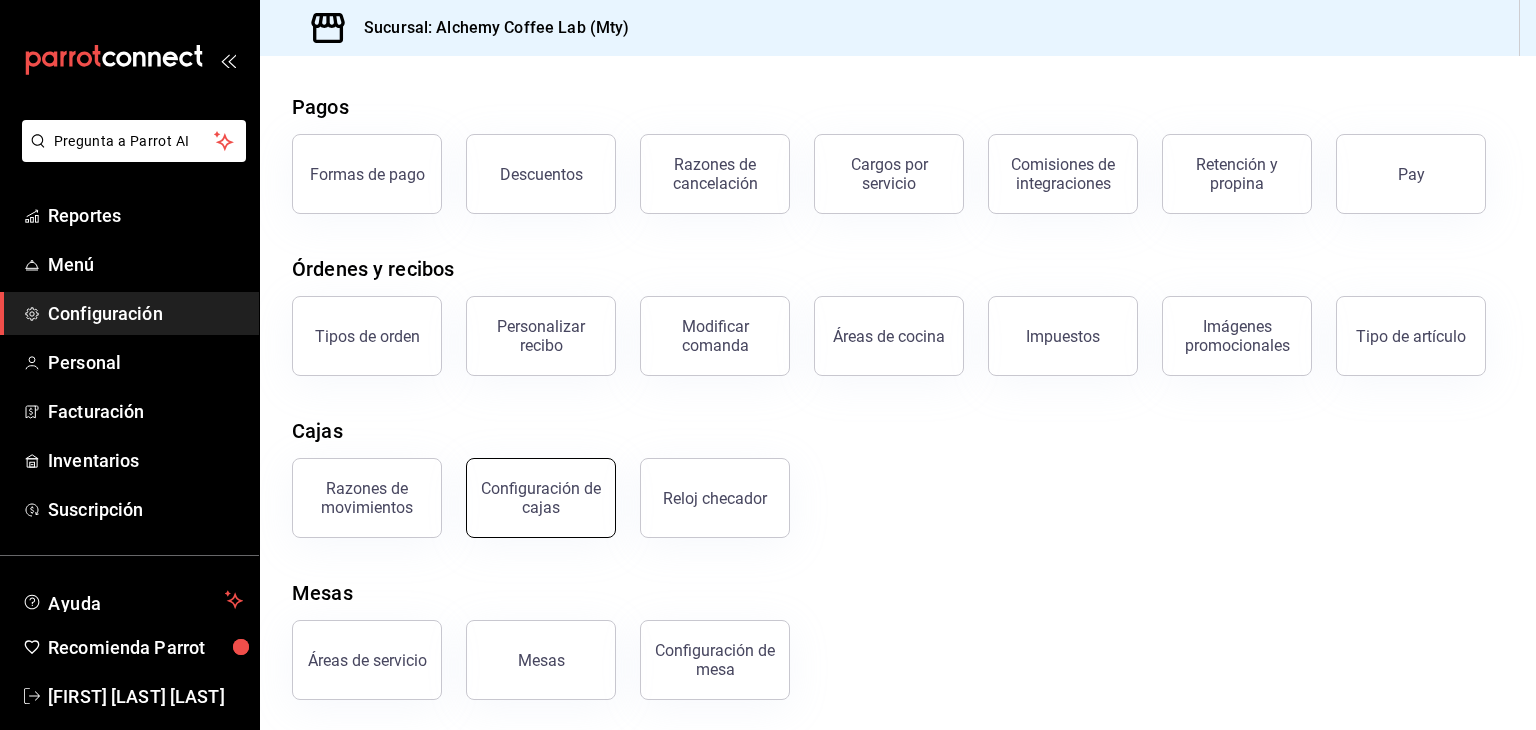 scroll, scrollTop: 76, scrollLeft: 0, axis: vertical 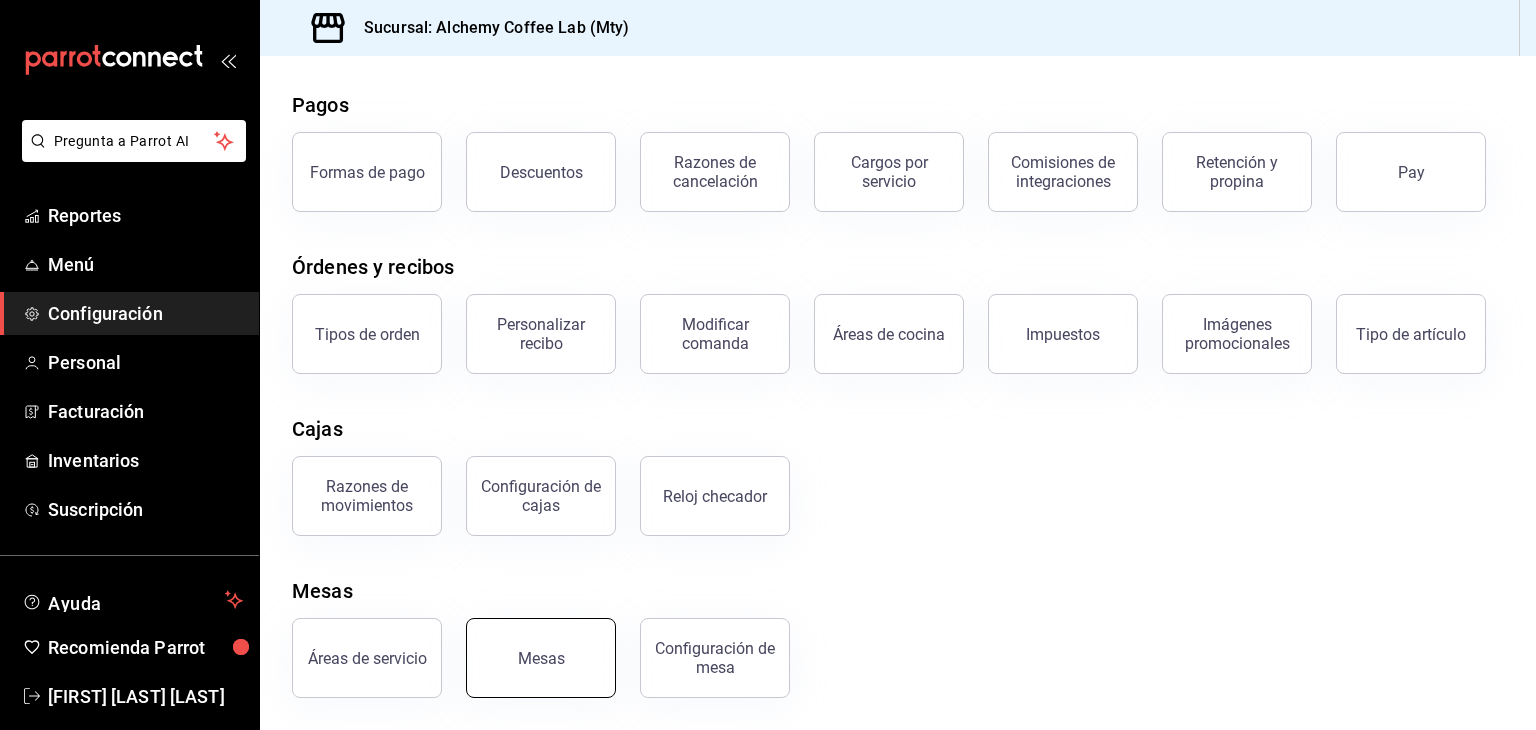 click on "Mesas" at bounding box center [541, 658] 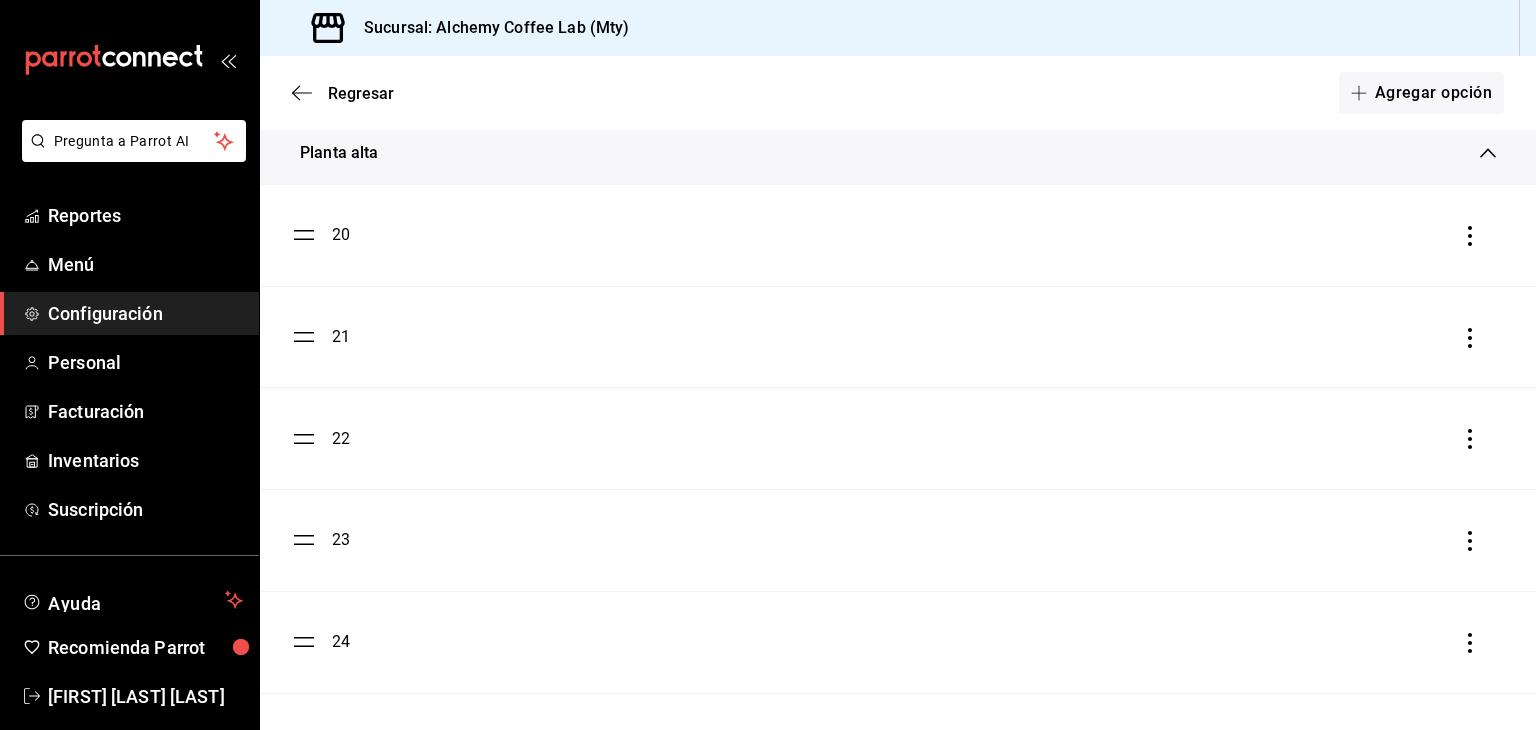 scroll, scrollTop: 1558, scrollLeft: 0, axis: vertical 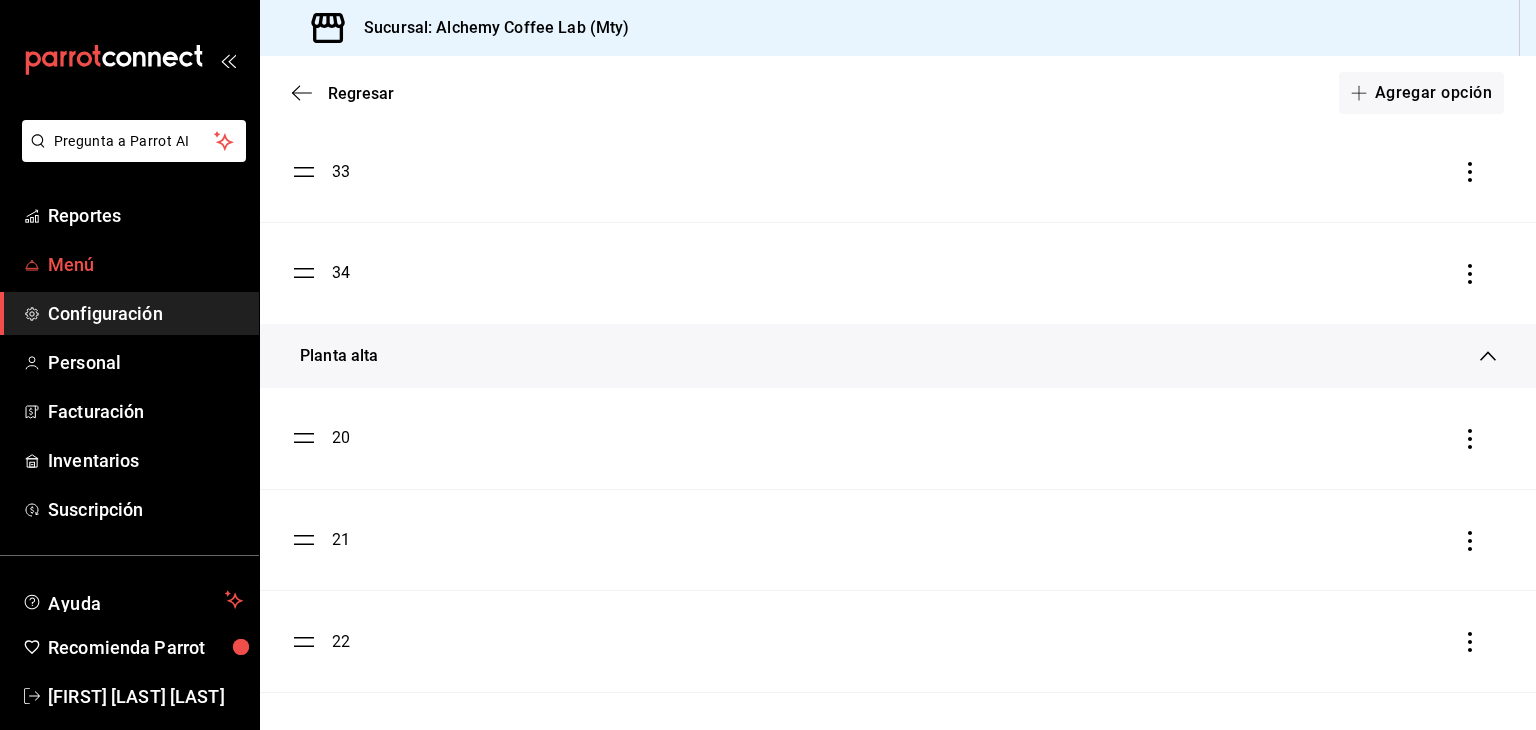 click on "Menú" at bounding box center (145, 264) 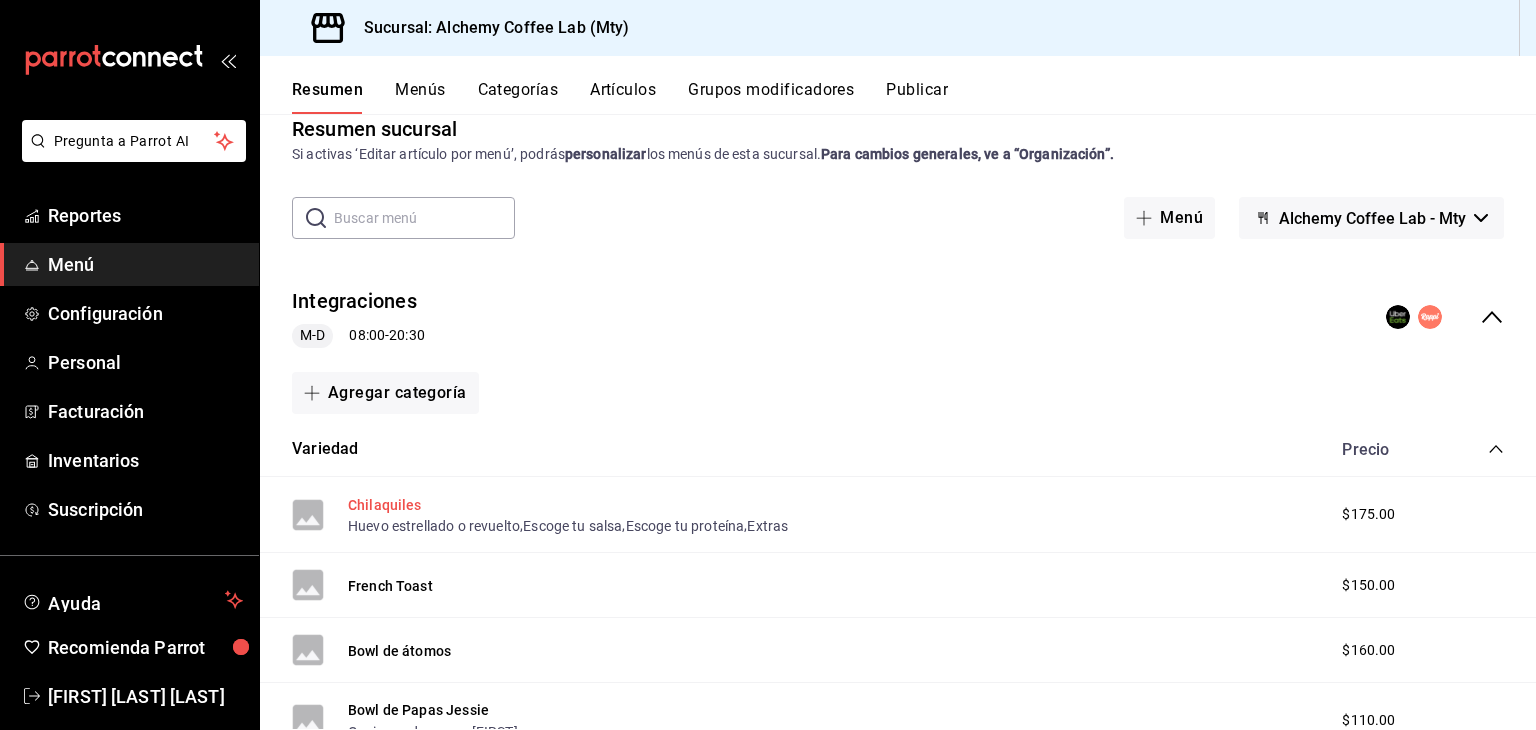scroll, scrollTop: 0, scrollLeft: 0, axis: both 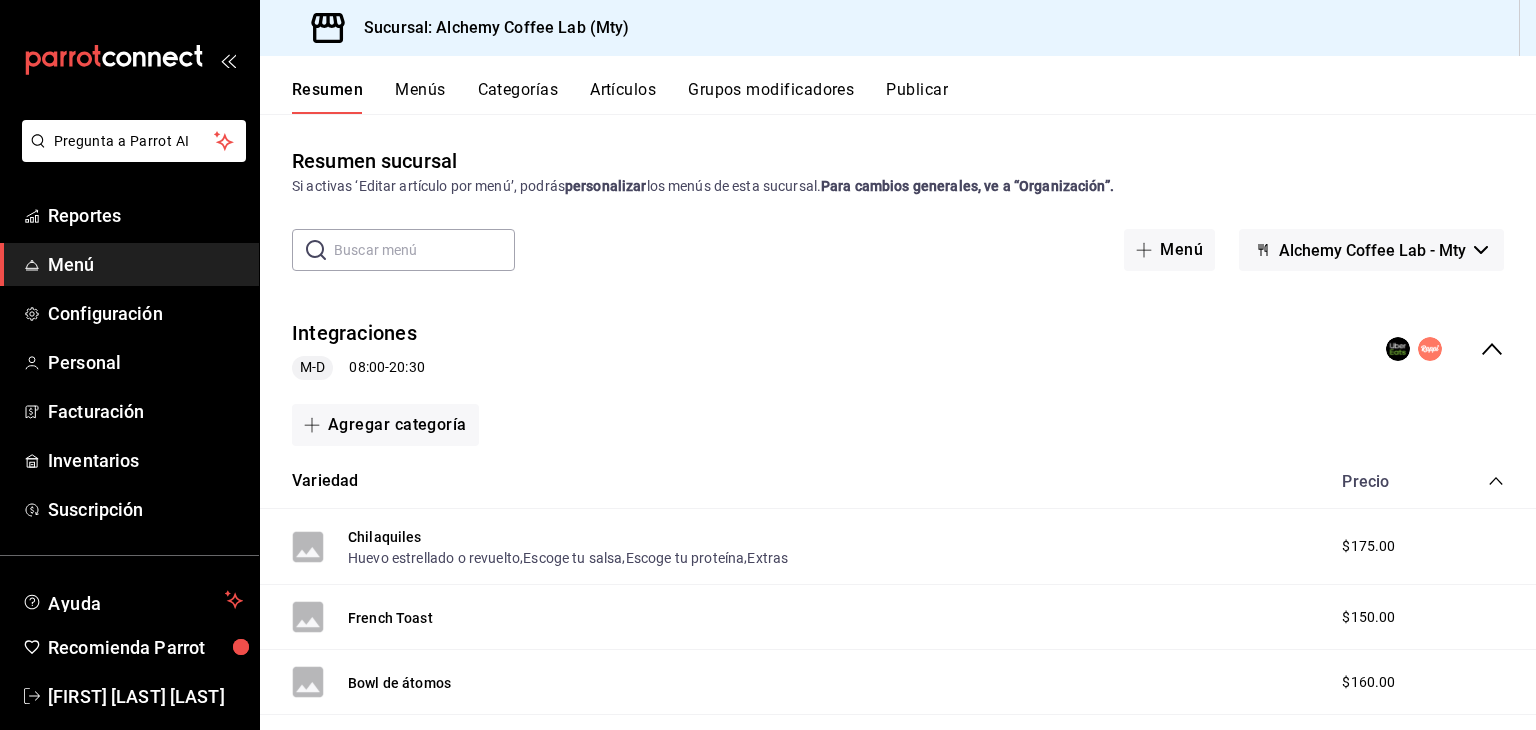 click on "Artículos" at bounding box center [623, 97] 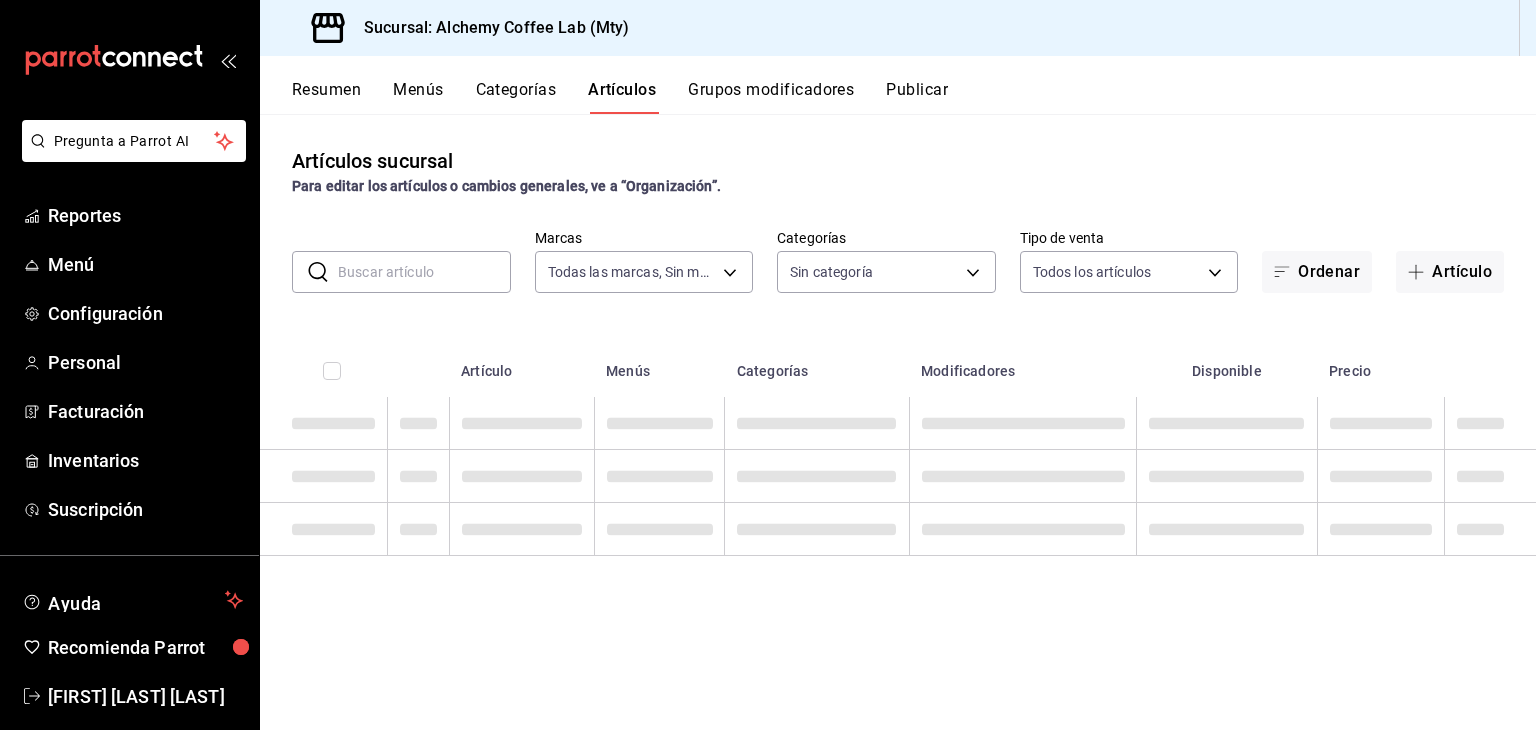 type on "[ID]" 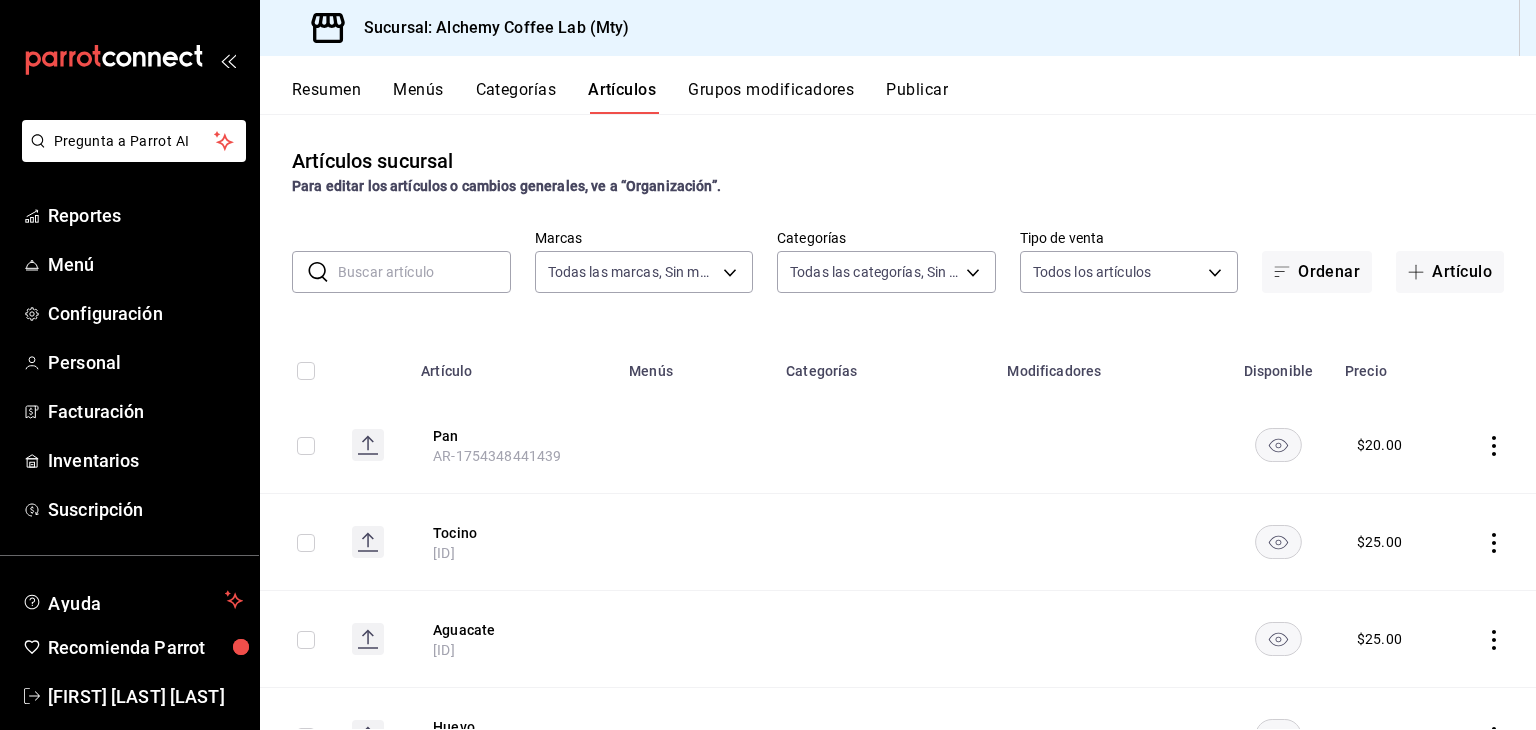 type on "[UUID],[UUID],[UUID],[UUID],[UUID],[UUID],[UUID],[UUID],[UUID],[UUID],[UUID],[UUID],[UUID],[UUID],[UUID],[UUID],[UUID],[UUID],[UUID],[UUID],[UUID],[UUID],[UUID]" 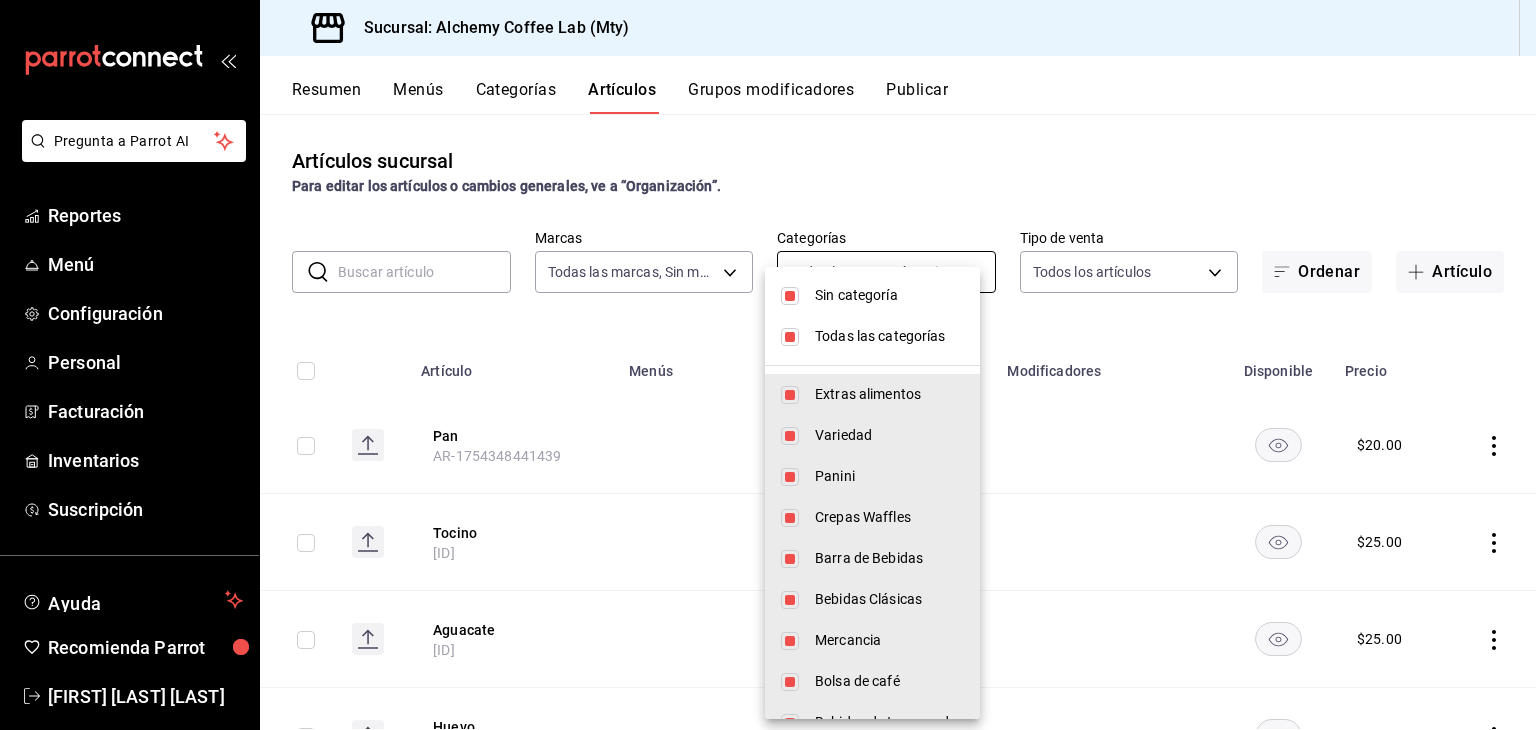click on "Pregunta a Parrot AI Reportes   Menú   Configuración   Personal   Facturación   Inventarios   Suscripción   Ayuda Recomienda Parrot   [FIRST] [LAST]   Sugerir nueva función   Sucursal: Alchemy Coffee Lab (Mty) Resumen Menús Categorías Artículos Grupos modificadores Publicar Artículos sucursal Para editar los artículos o cambios generales, ve a “Organización”. ​ ​ Marcas Todas las marcas, Sin marca [UUID] Categorías Todas las categorías, Sin categoría Tipo de venta Todos los artículos ALL Ordenar Artículo Artículo Menús Categorías Modificadores Disponible Precio Pan AR-1754348441439 $ 20.00 Tocino AR-1754348441412 $ 25.00 Aguacate AR-1754348441393 $ 25.00 Huevo AR-1754348441362 $ 25.00 Leche Deslactosada AR-1754347036275 $ 0.00 Leche Entera AR-1754347036236 $ 0.00 Termo Alchemy AR-1752274123931 Mercancia Mercancia $ 300.00 Pin Alchemy AR-1752274080094 Mercancia Mercancia $ 150.00 Sticker AR-1752274044355 Mercancia Mercancia $ 10.00 $ 150.00" at bounding box center (768, 365) 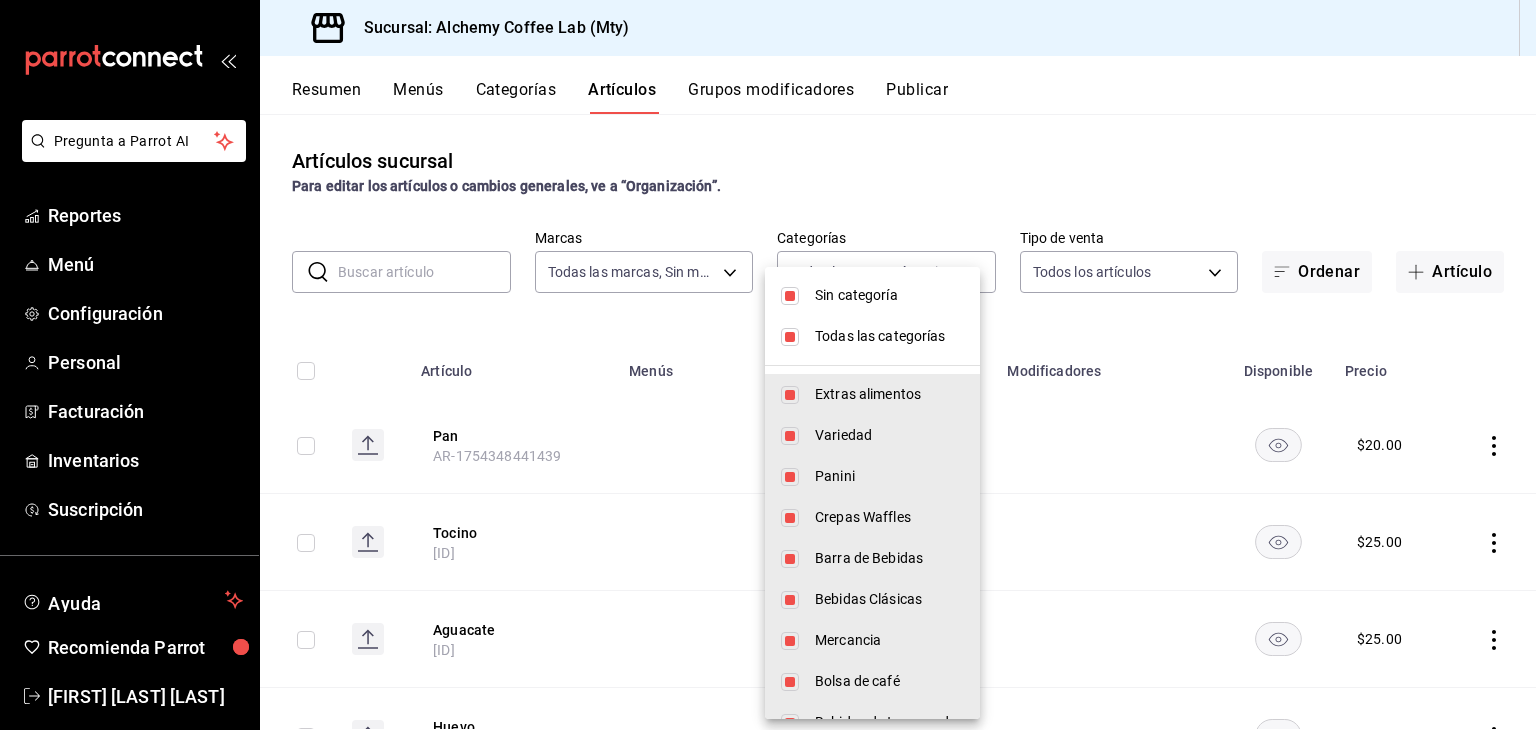 click at bounding box center (790, 337) 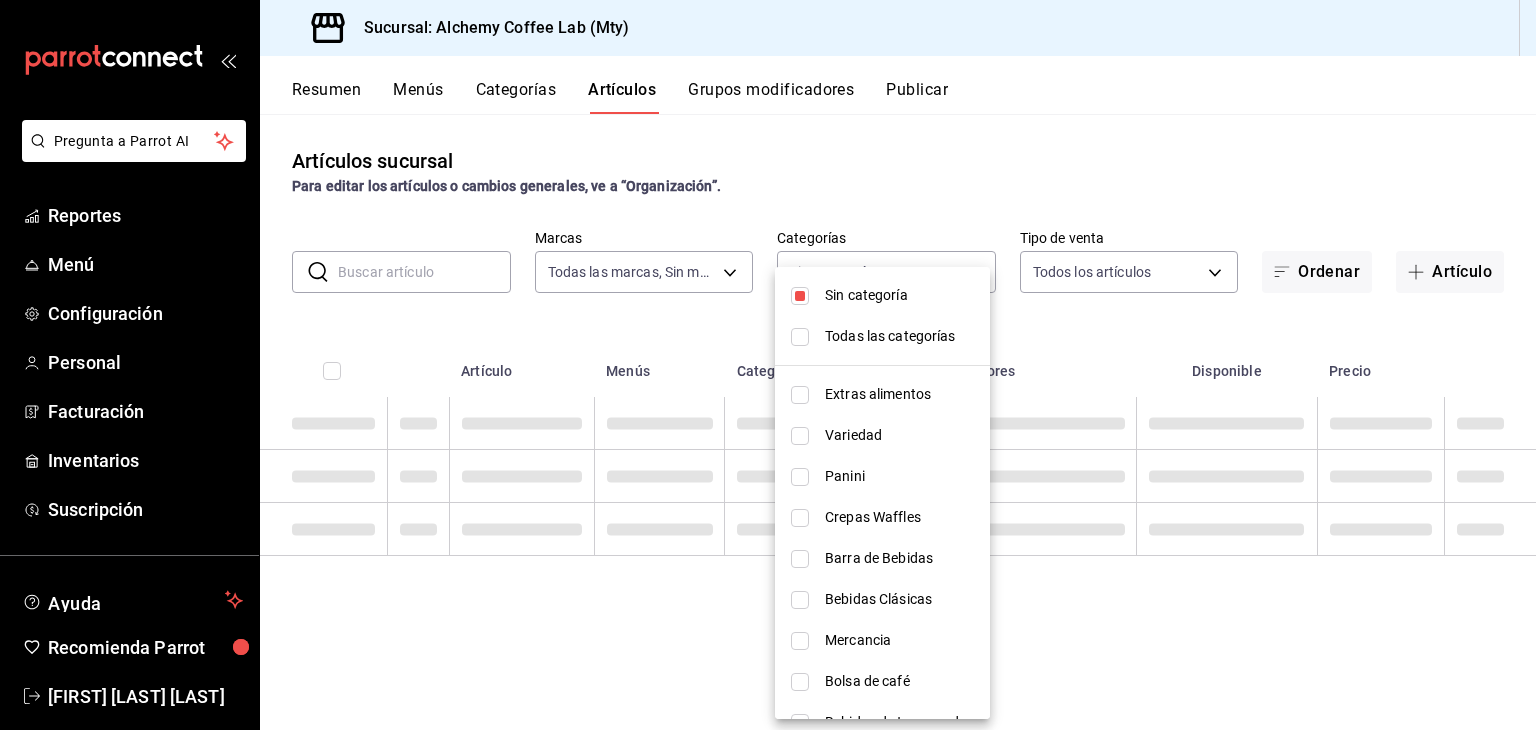 click at bounding box center (800, 296) 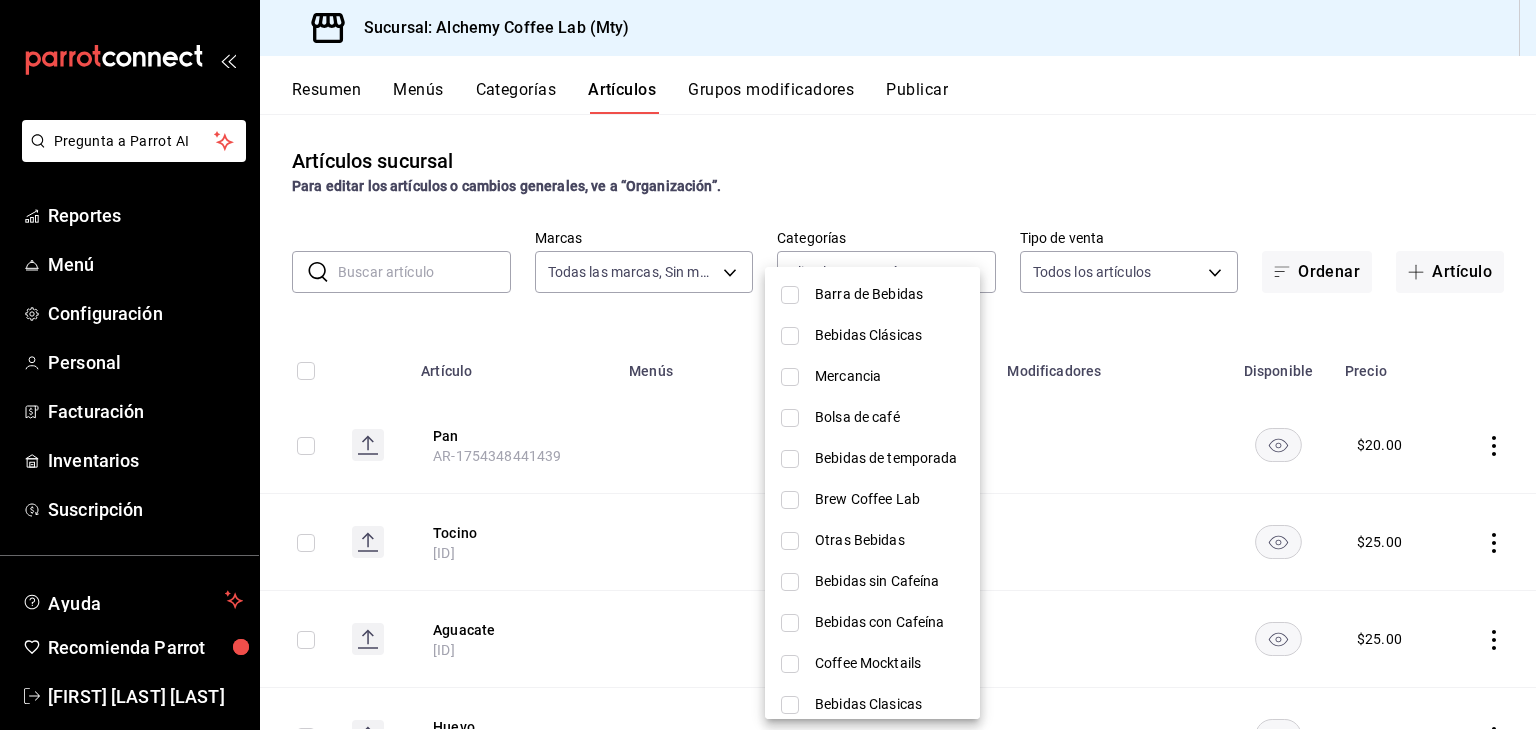 scroll, scrollTop: 300, scrollLeft: 0, axis: vertical 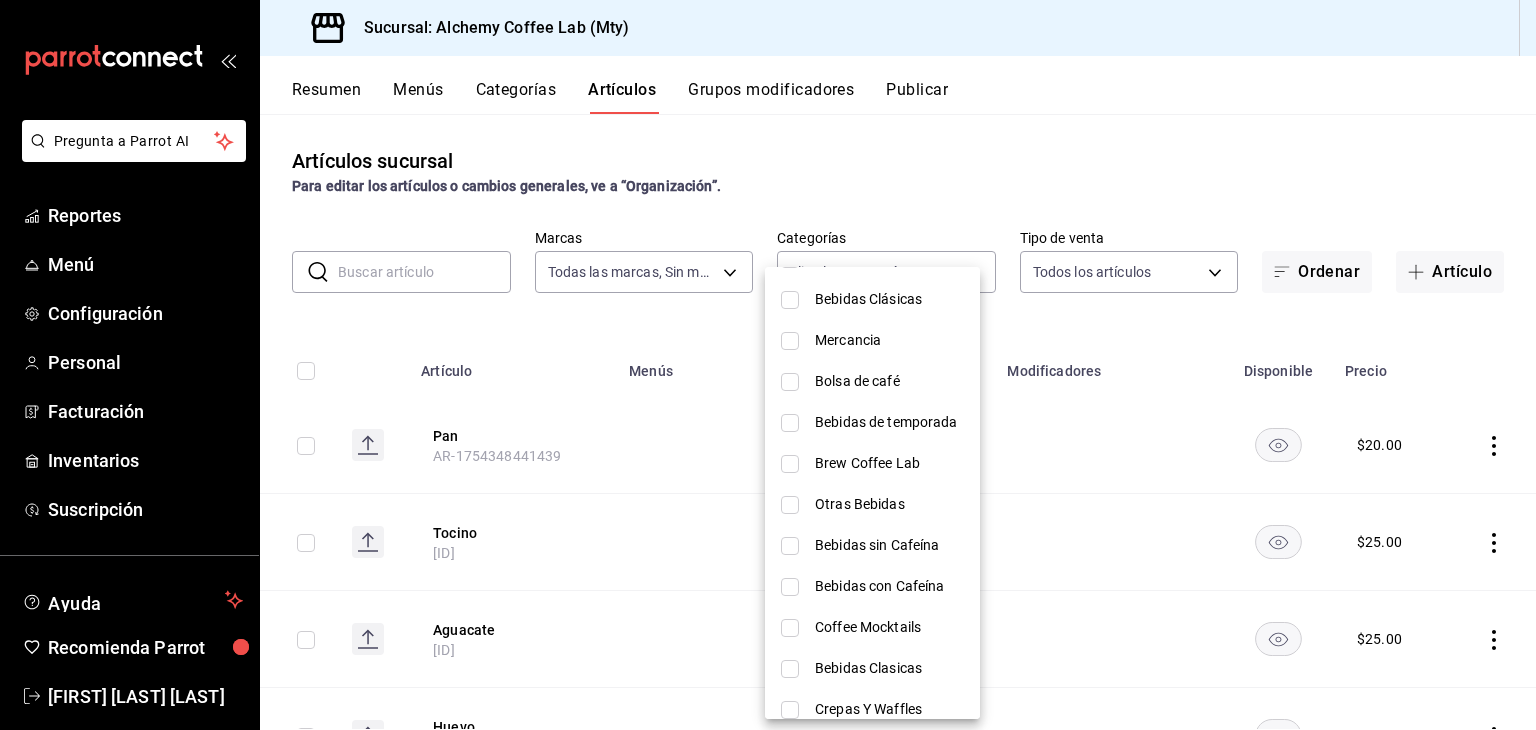 click at bounding box center (790, 587) 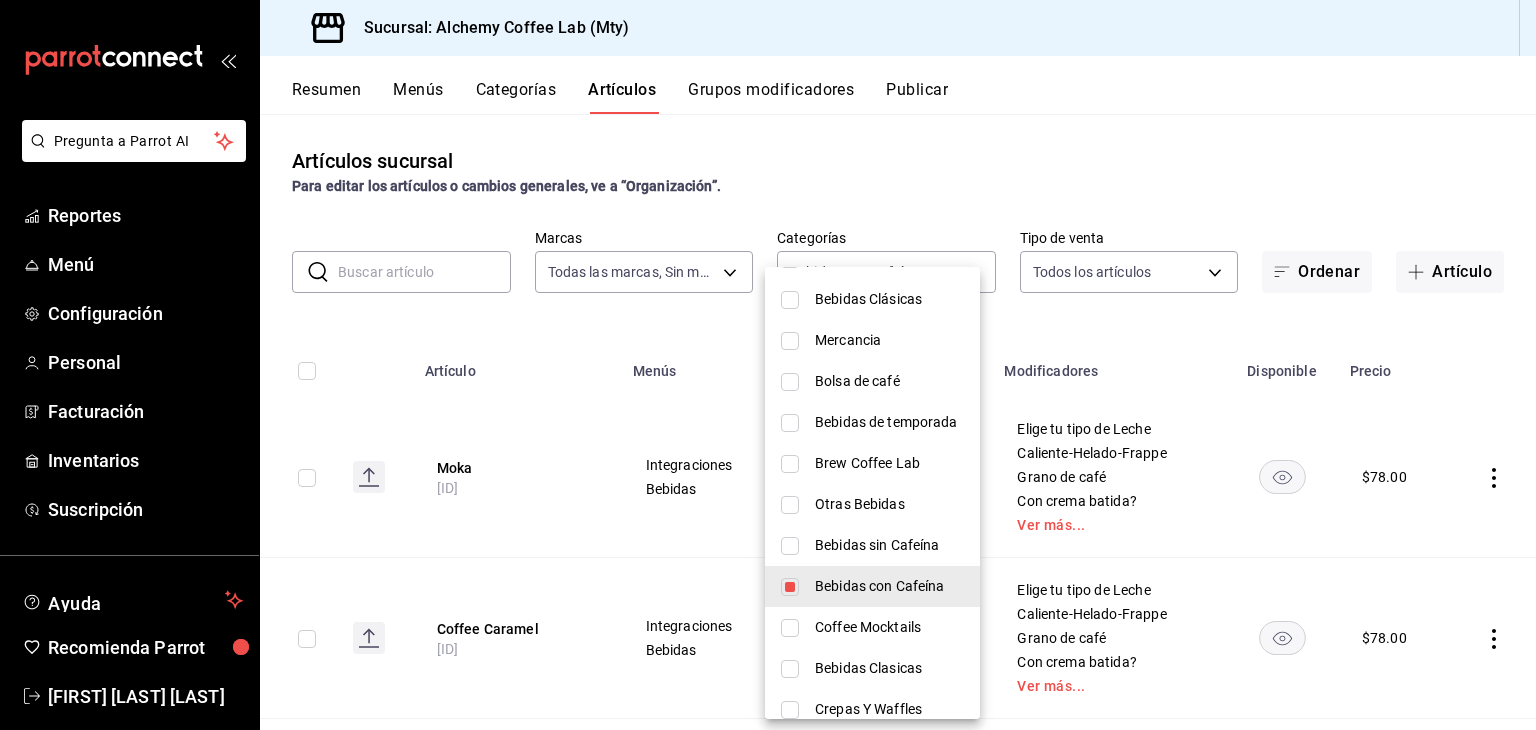 click at bounding box center [768, 365] 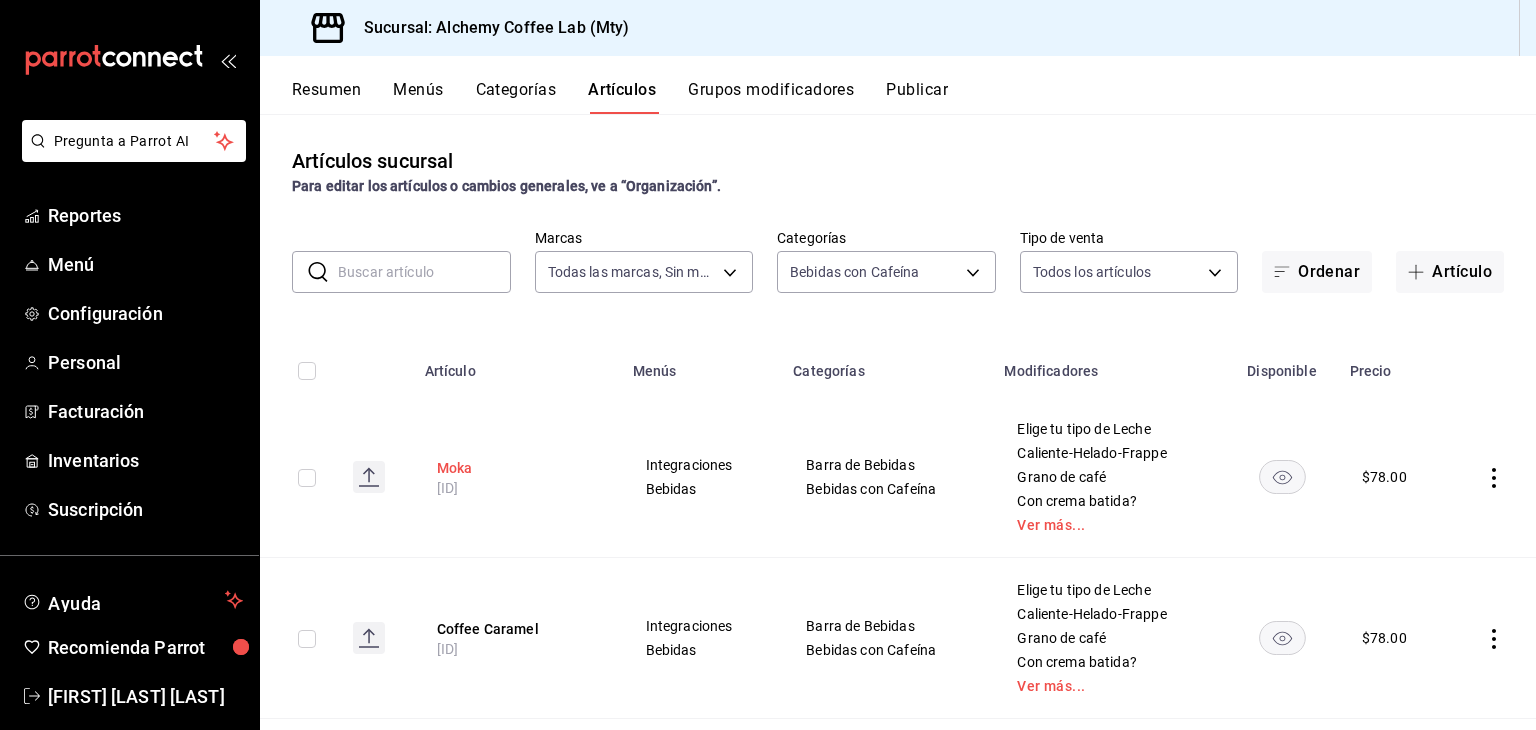 click on "Moka" at bounding box center [517, 468] 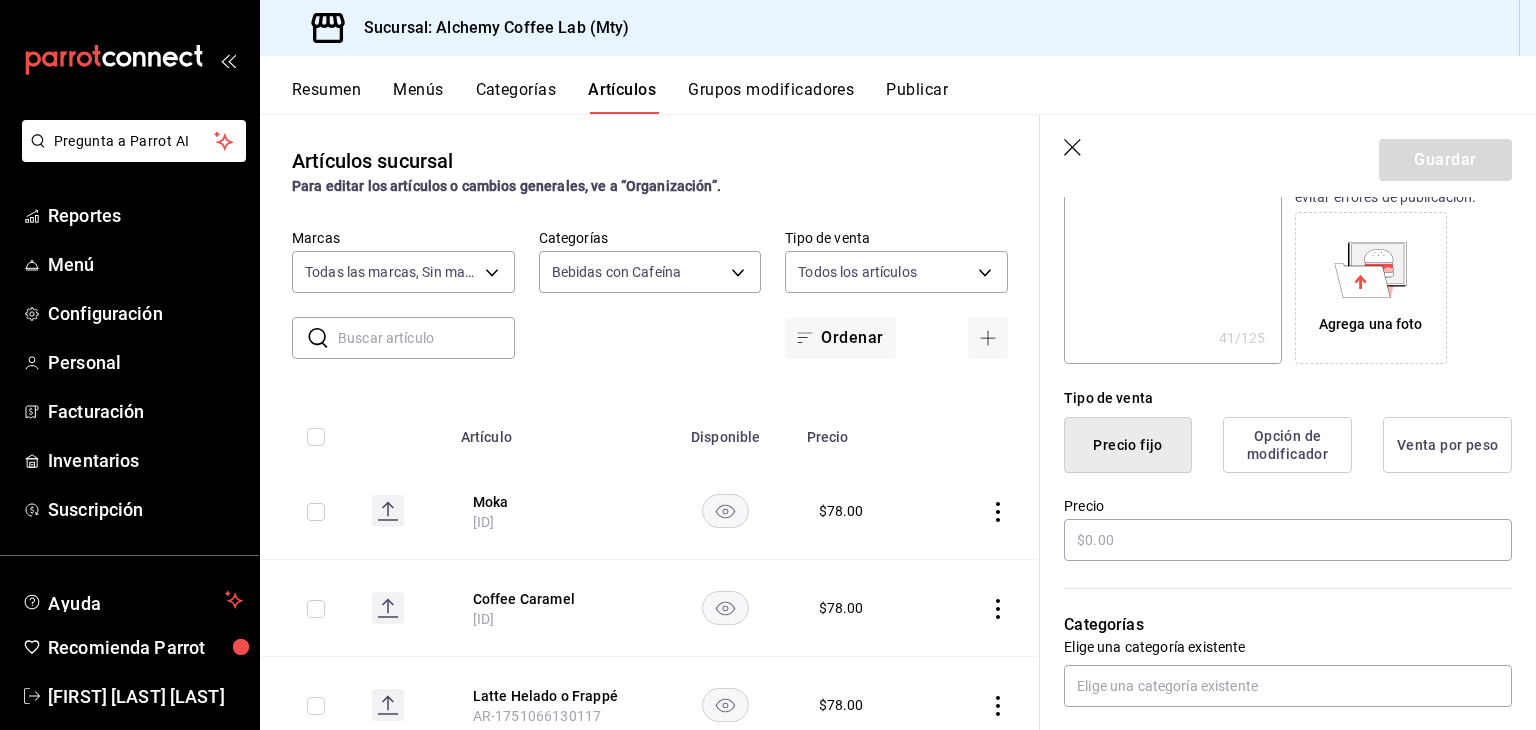 type on "x" 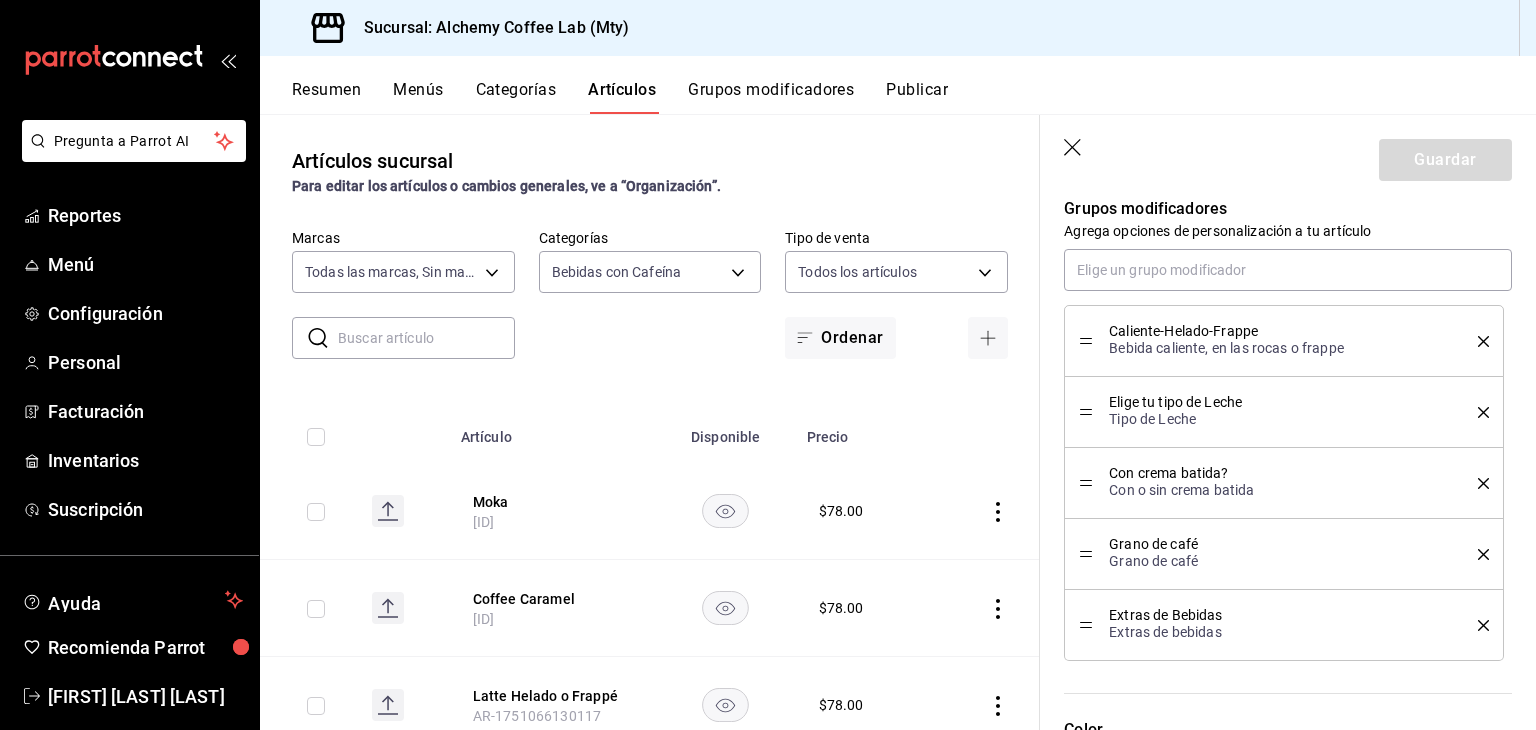 scroll, scrollTop: 954, scrollLeft: 0, axis: vertical 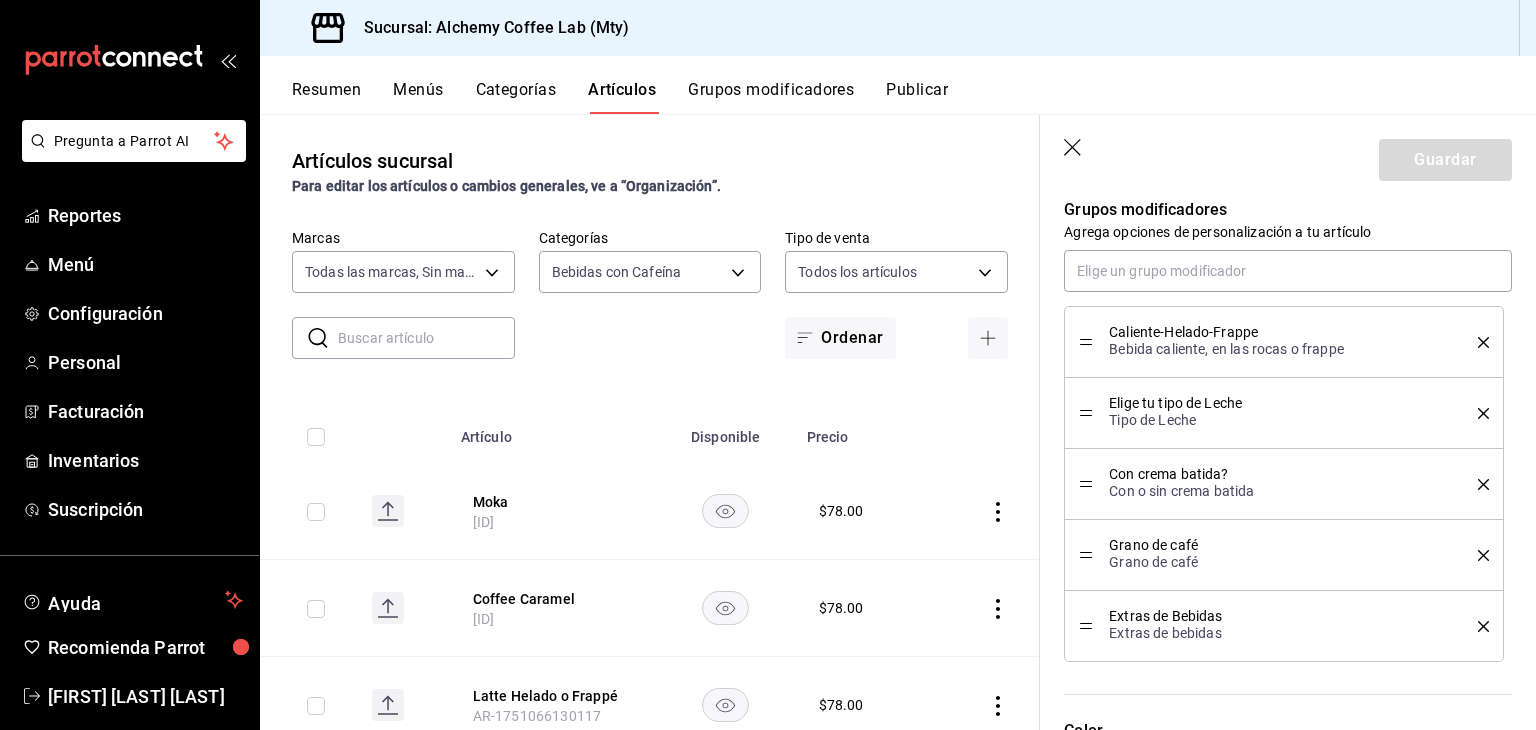 click on "Grupos modificadores" at bounding box center (771, 97) 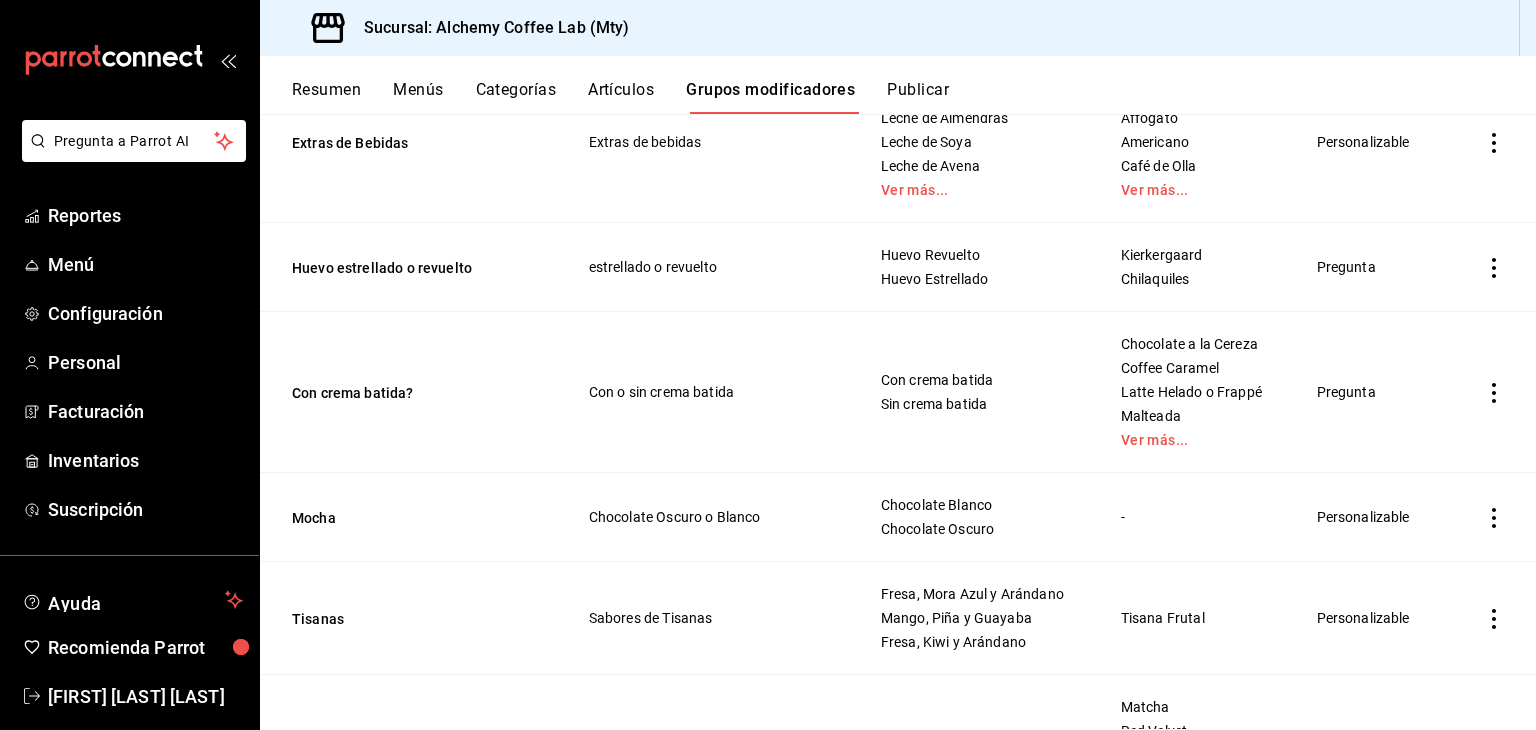 scroll, scrollTop: 800, scrollLeft: 0, axis: vertical 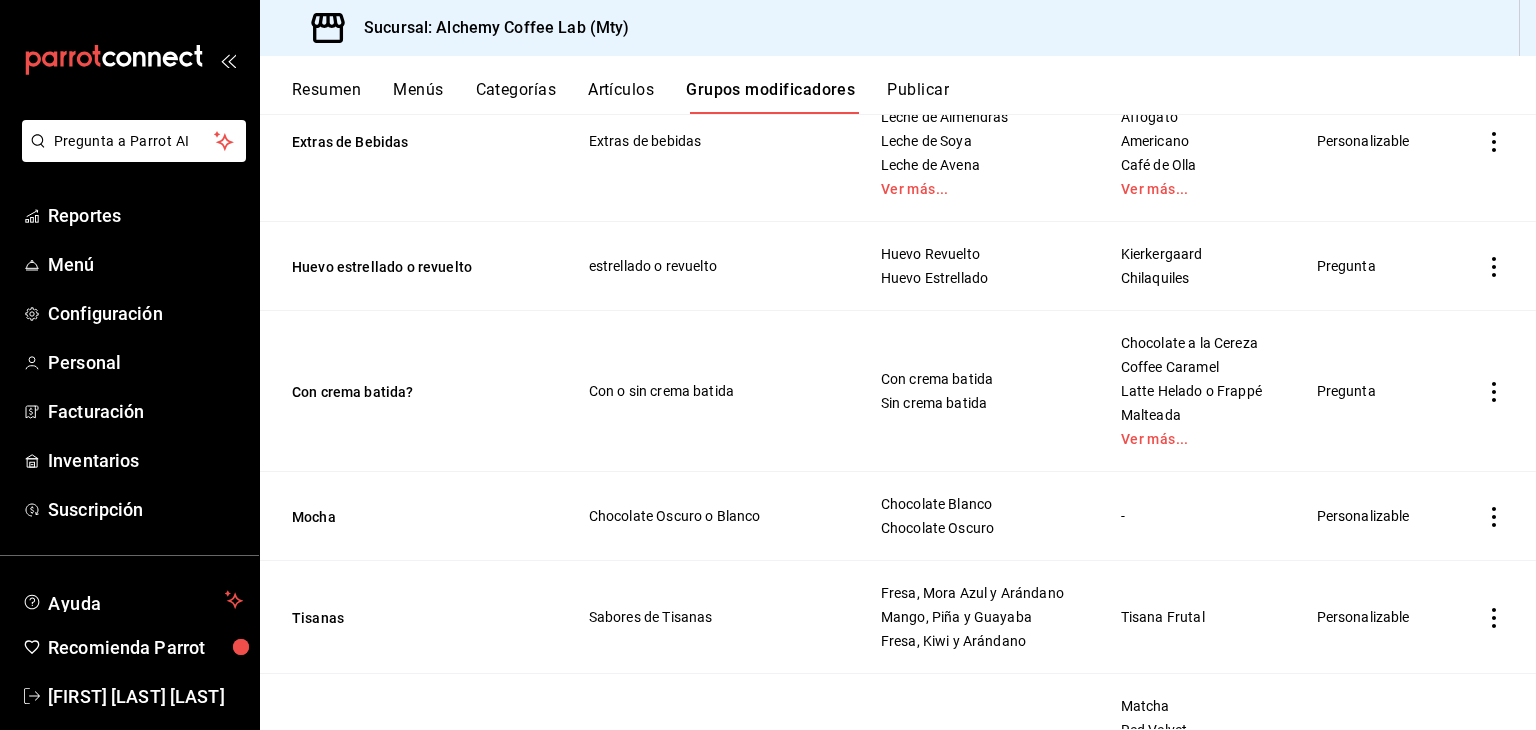 click on "Con crema batida?" at bounding box center [412, 392] 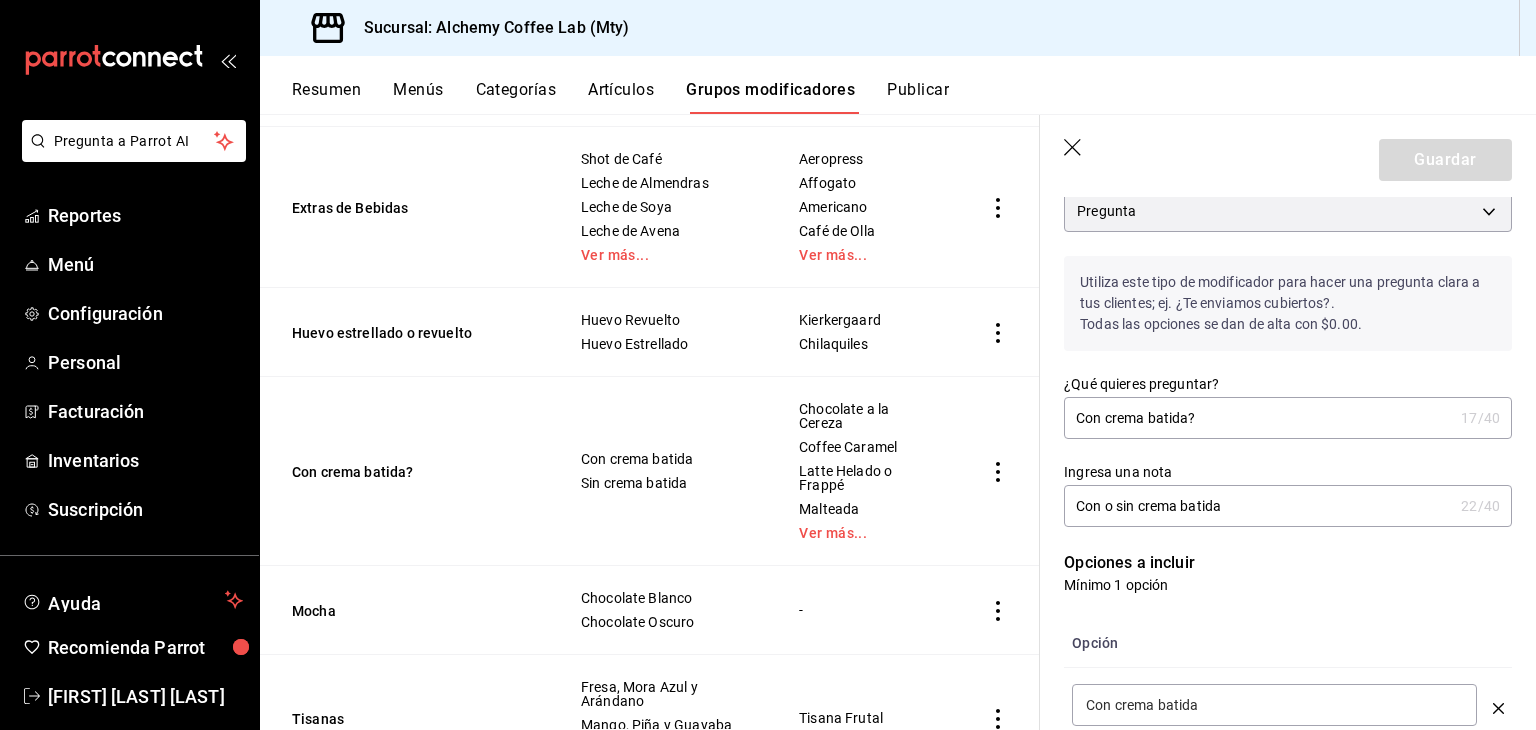 scroll, scrollTop: 200, scrollLeft: 0, axis: vertical 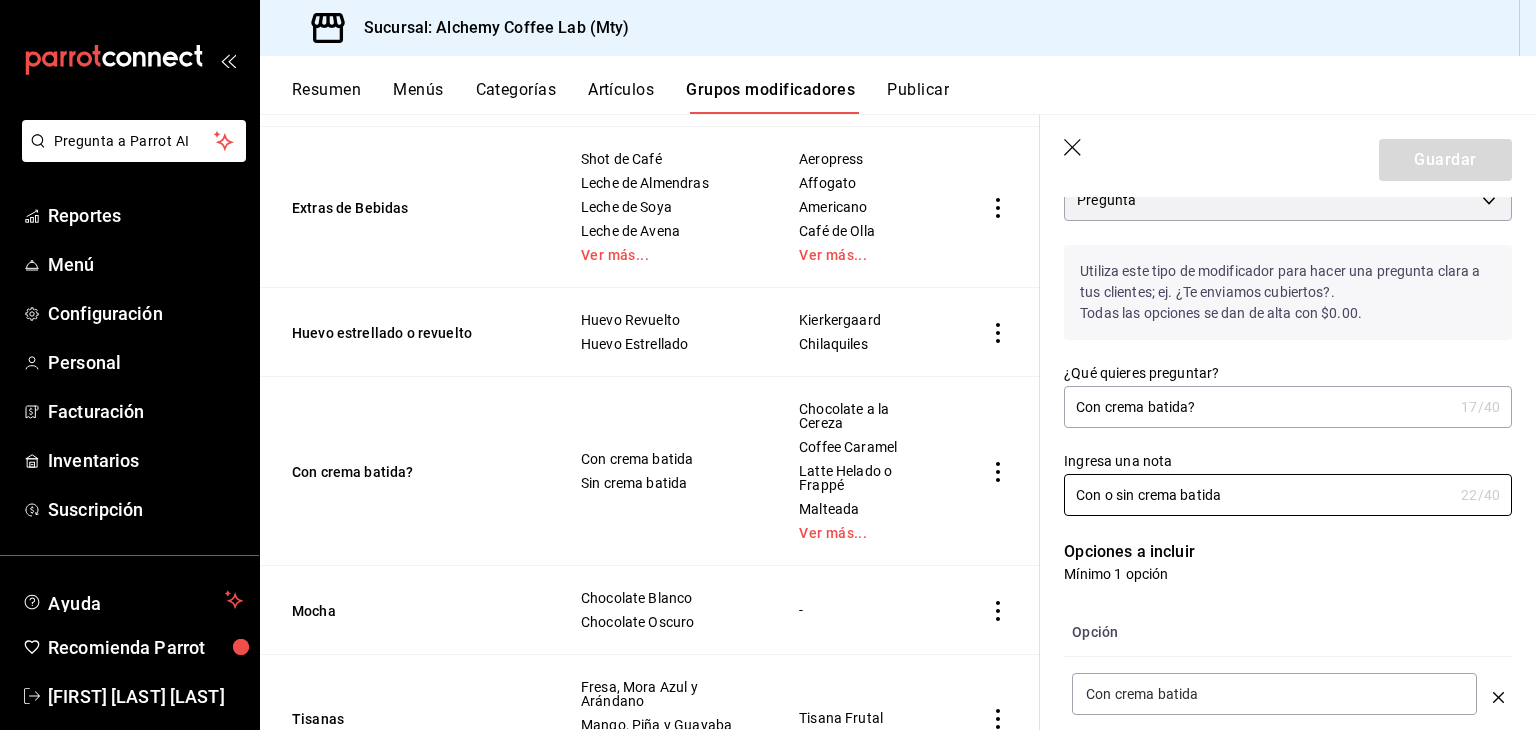 drag, startPoint x: 1256, startPoint y: 498, endPoint x: 1014, endPoint y: 496, distance: 242.00827 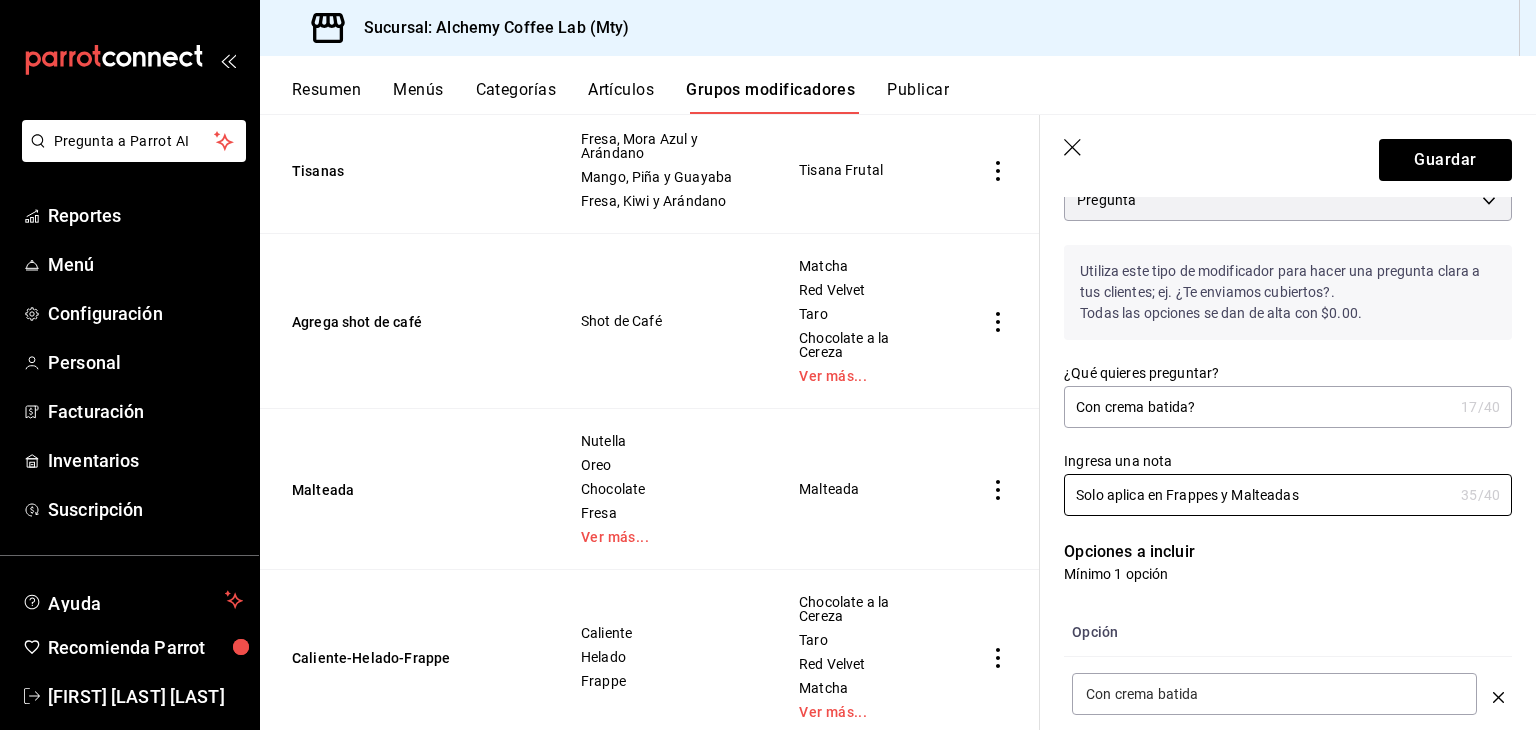 scroll, scrollTop: 1400, scrollLeft: 0, axis: vertical 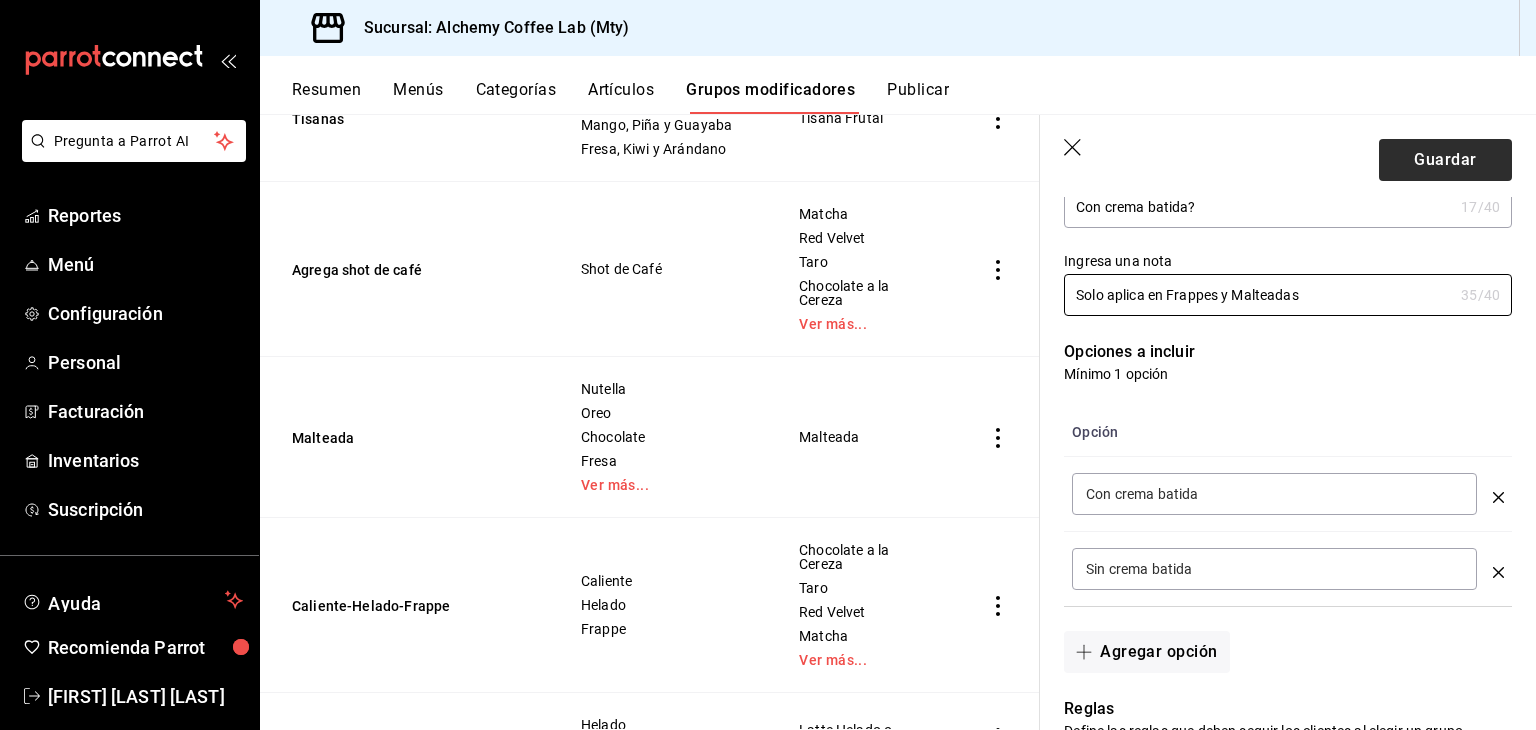 type on "Solo aplica en Frappes y Malteadas" 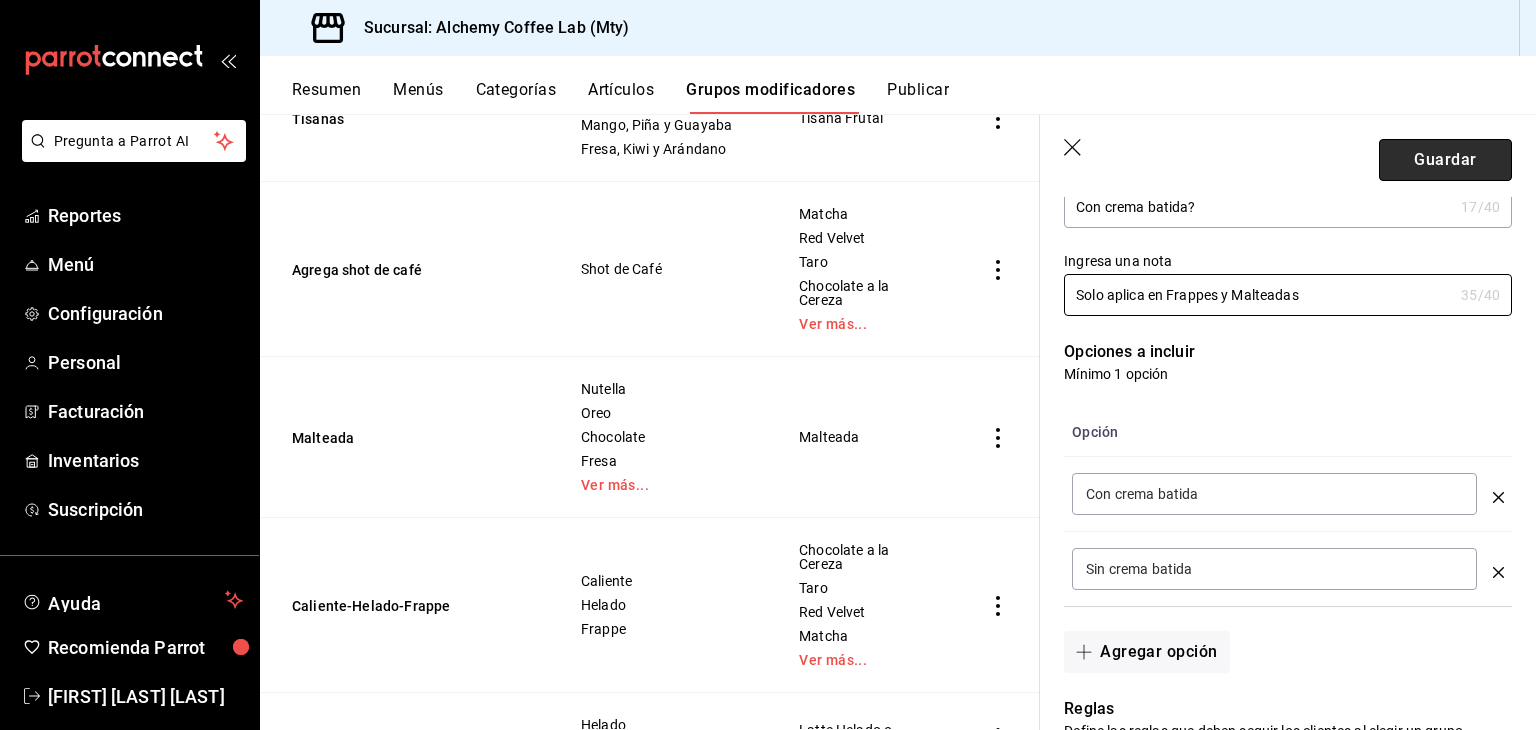 click on "Guardar" at bounding box center (1445, 160) 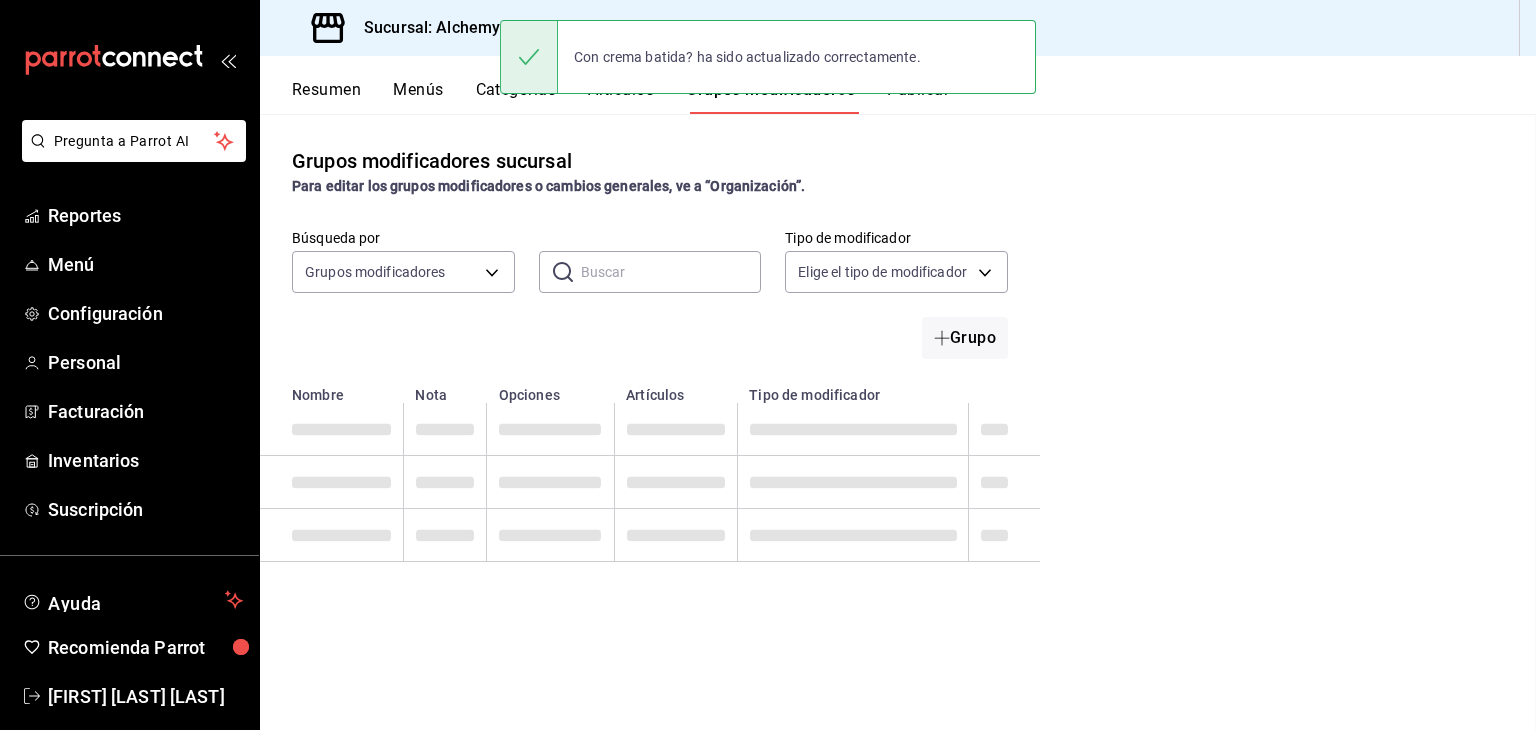scroll, scrollTop: 0, scrollLeft: 0, axis: both 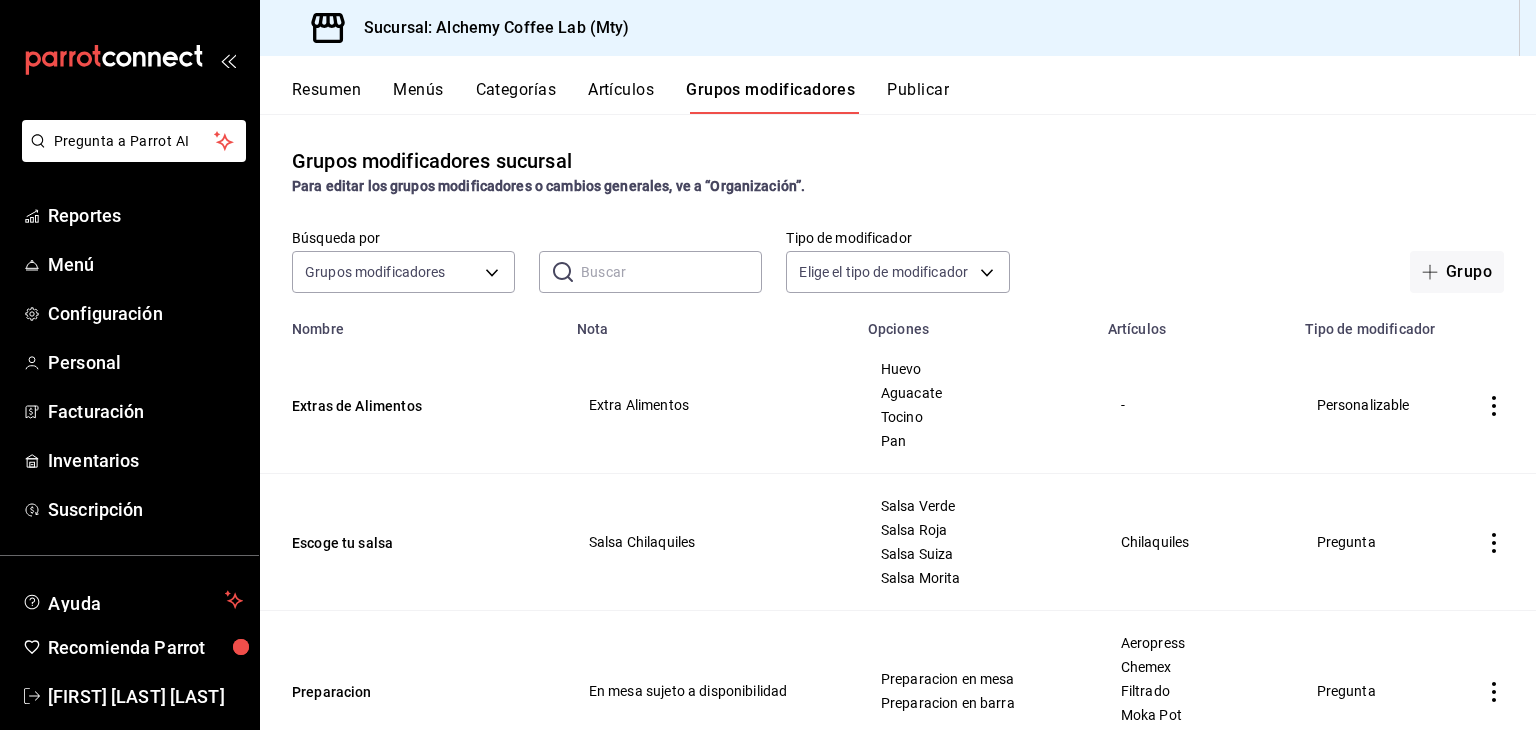click on "Artículos" at bounding box center [621, 97] 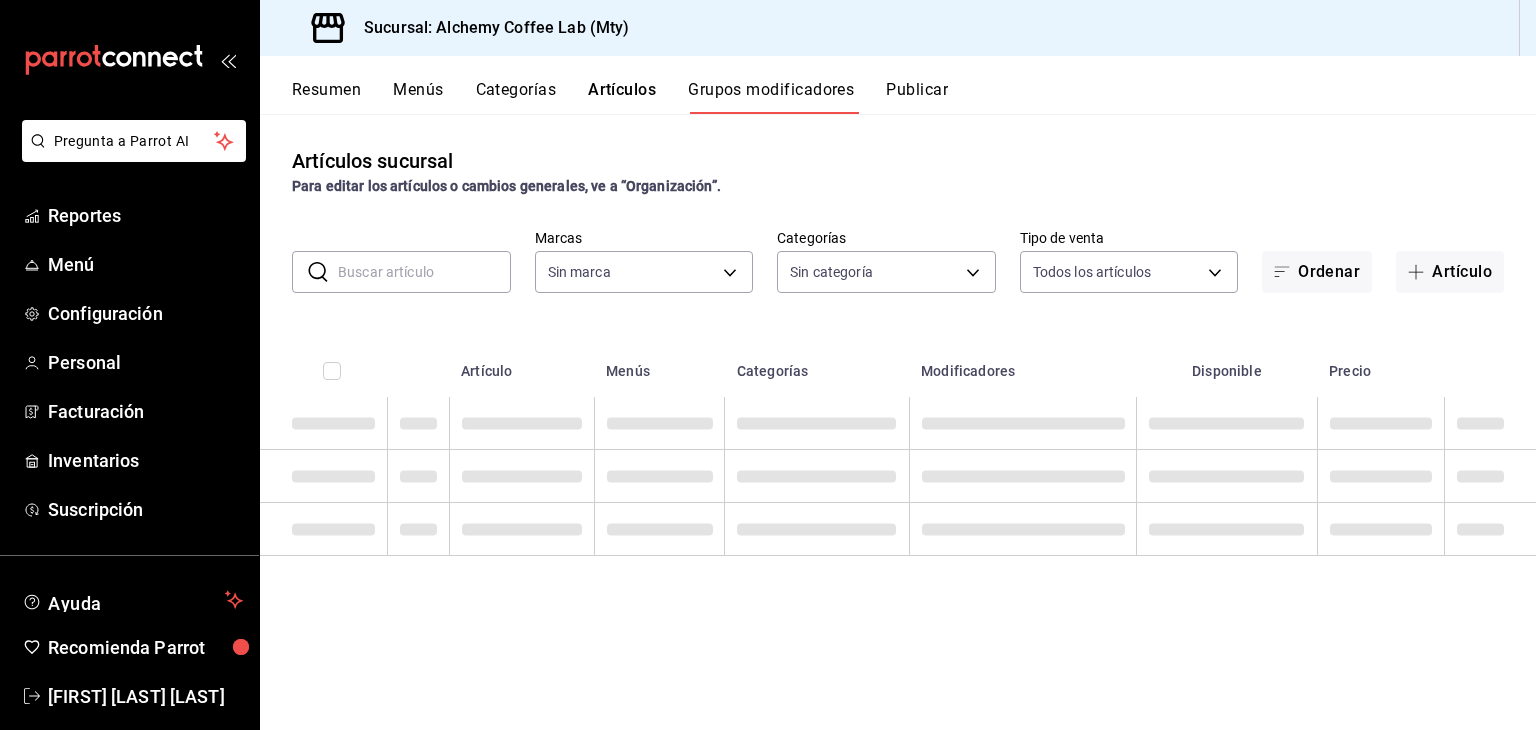 click on "Artículos" at bounding box center (622, 97) 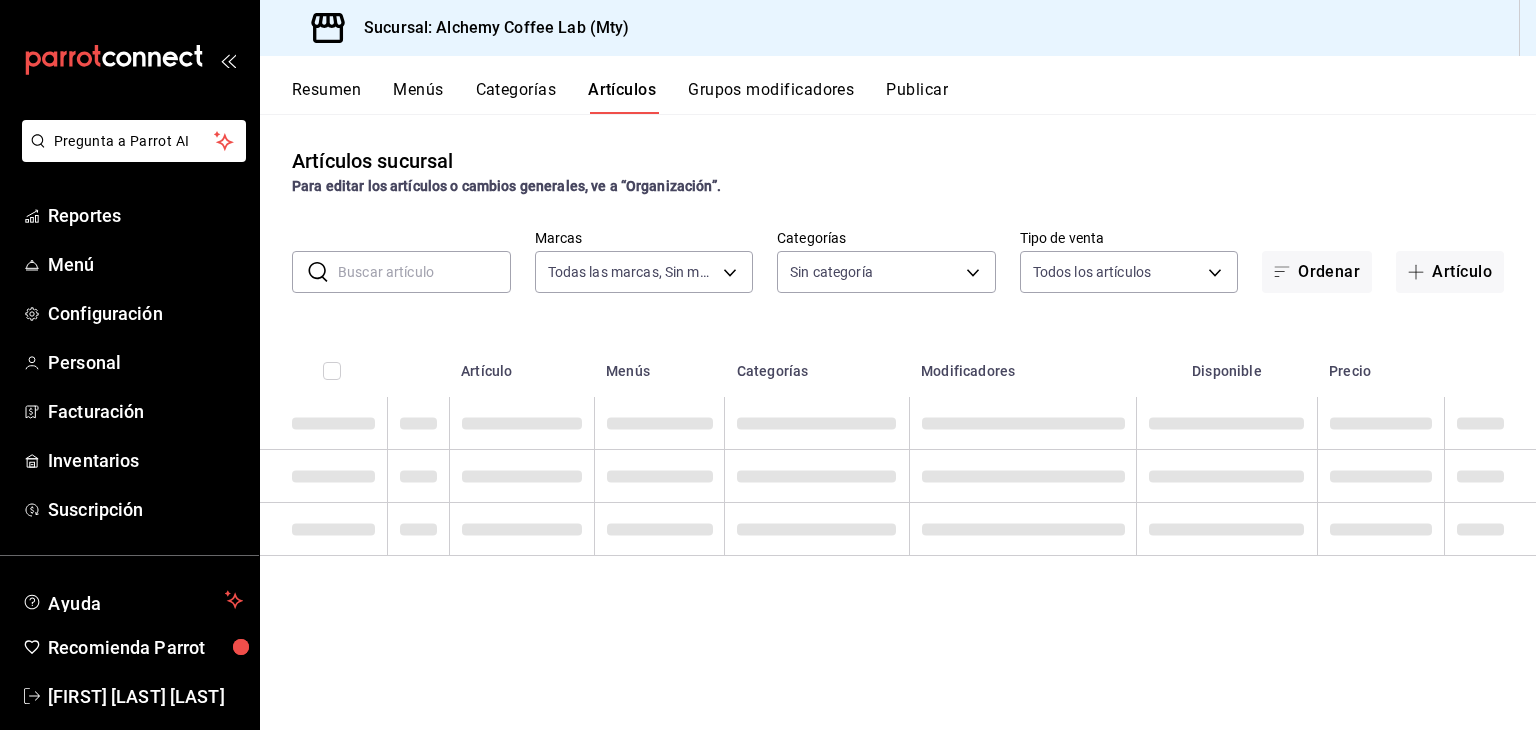 type on "[ID]" 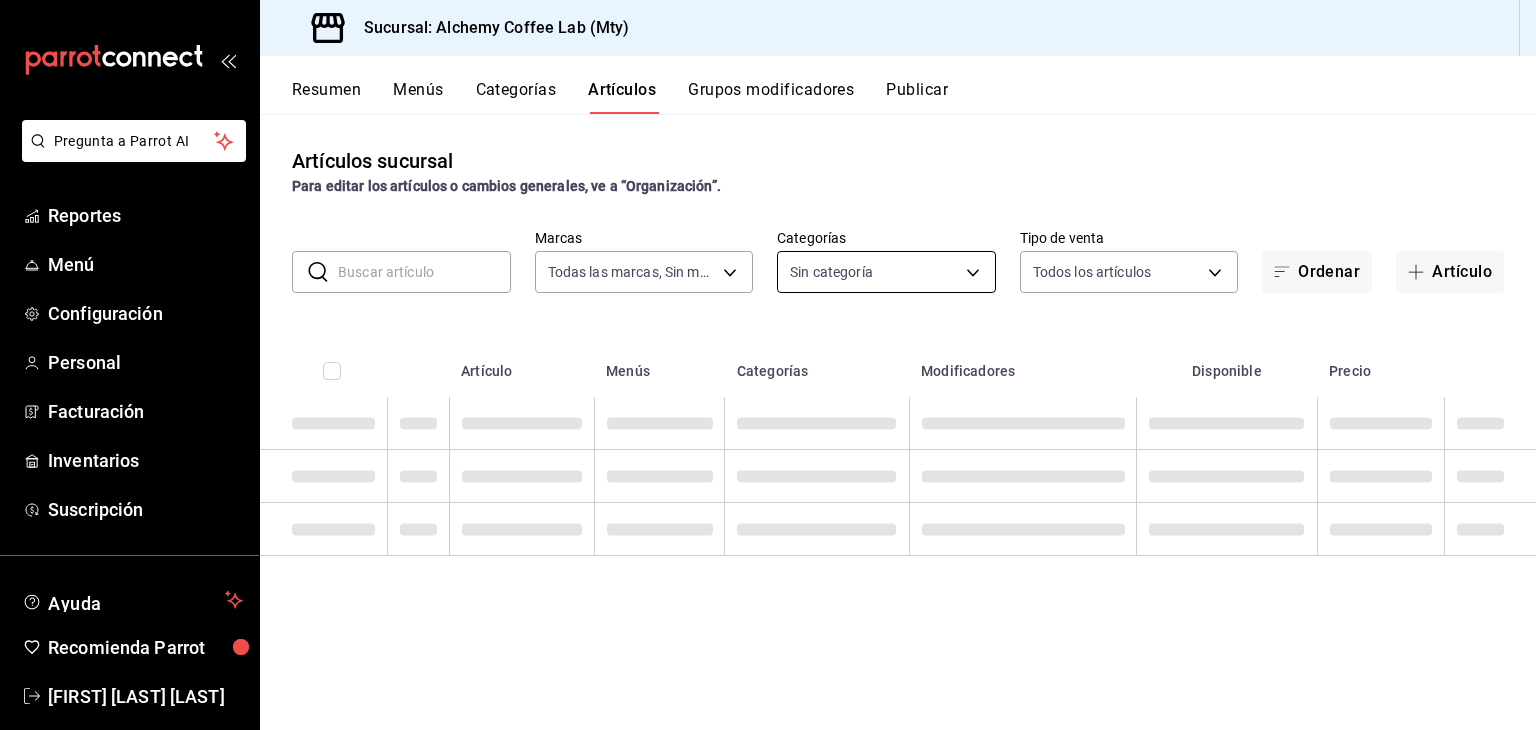 type on "[UUID],[UUID],[UUID],[UUID],[UUID],[UUID],[UUID],[UUID],[UUID],[UUID],[UUID],[UUID],[UUID],[UUID],[UUID],[UUID],[UUID],[UUID],[UUID],[UUID],[UUID],[UUID],[UUID]" 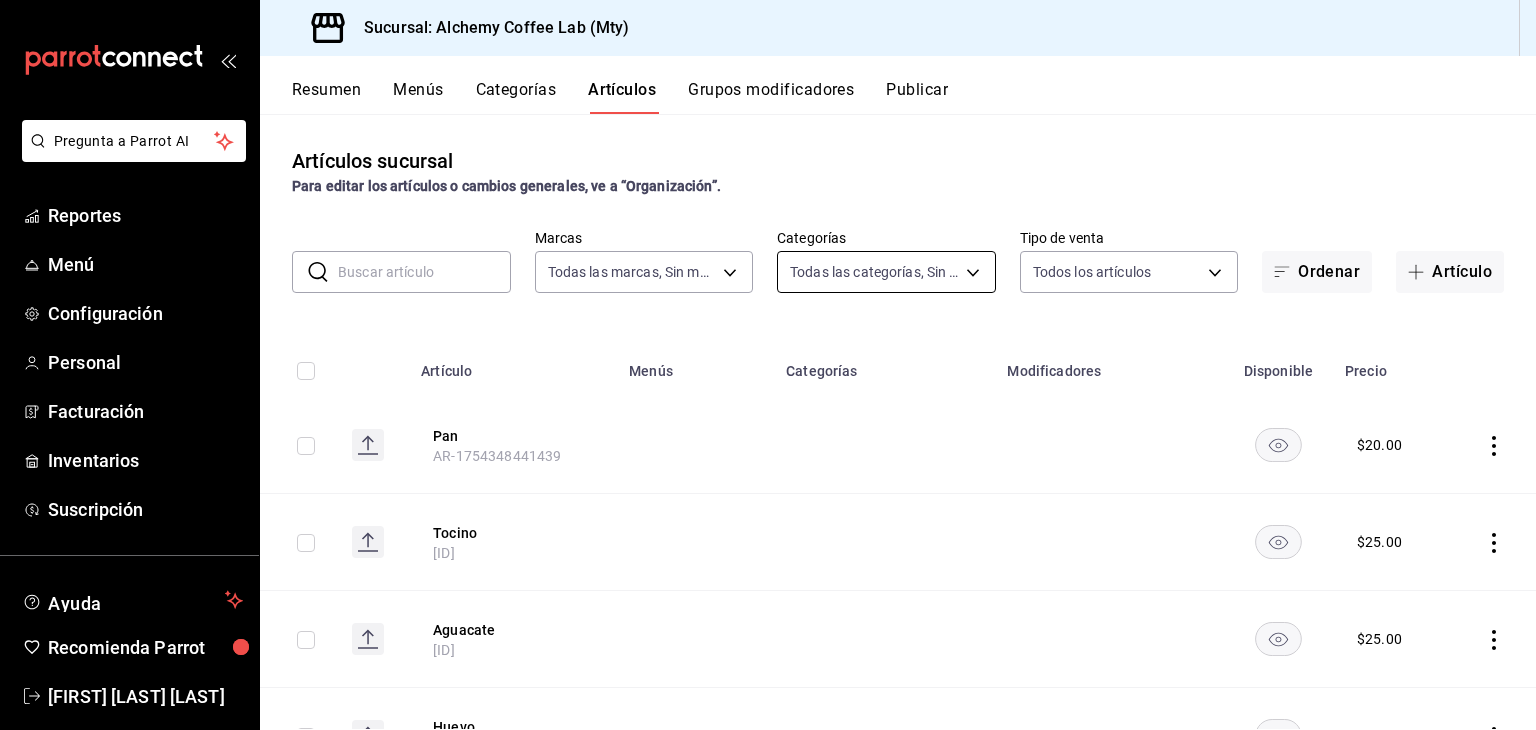 click on "Pregunta a Parrot AI Reportes   Menú   Configuración   Personal   Facturación   Inventarios   Suscripción   Ayuda Recomienda Parrot   [FIRST] [LAST]   Sugerir nueva función   Sucursal: Alchemy Coffee Lab (Mty) Resumen Menús Categorías Artículos Grupos modificadores Publicar Artículos sucursal Para editar los artículos o cambios generales, ve a “Organización”. ​ ​ Marcas Todas las marcas, Sin marca [UUID] Categorías Todas las categorías, Sin categoría Tipo de venta Todos los artículos ALL Ordenar Artículo Artículo Menús Categorías Modificadores Disponible Precio Pan AR-1754348441439 $ 20.00 Tocino AR-1754348441412 $ 25.00 Aguacate AR-1754348441393 $ 25.00 Huevo AR-1754348441362 $ 25.00 Leche Deslactosada AR-1754347036275 $ 0.00 Leche Entera AR-1754347036236 $ 0.00 Termo Alchemy AR-1752274123931 Mercancia Mercancia $ 300.00 Pin Alchemy AR-1752274080094 Mercancia Mercancia $ 150.00 Sticker AR-1752274044355 Mercancia Mercancia $ 10.00 $ 150.00" at bounding box center [768, 365] 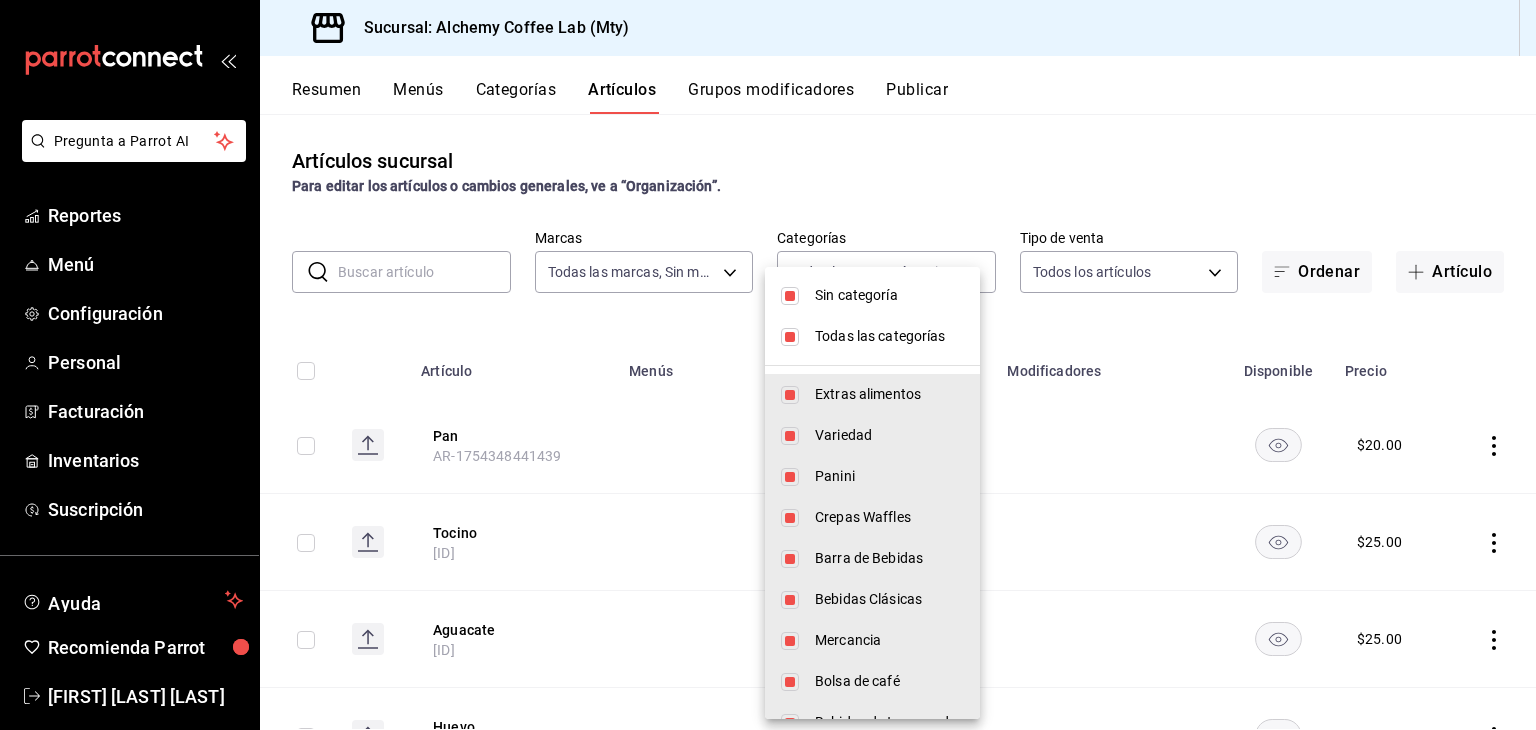 click at bounding box center [790, 337] 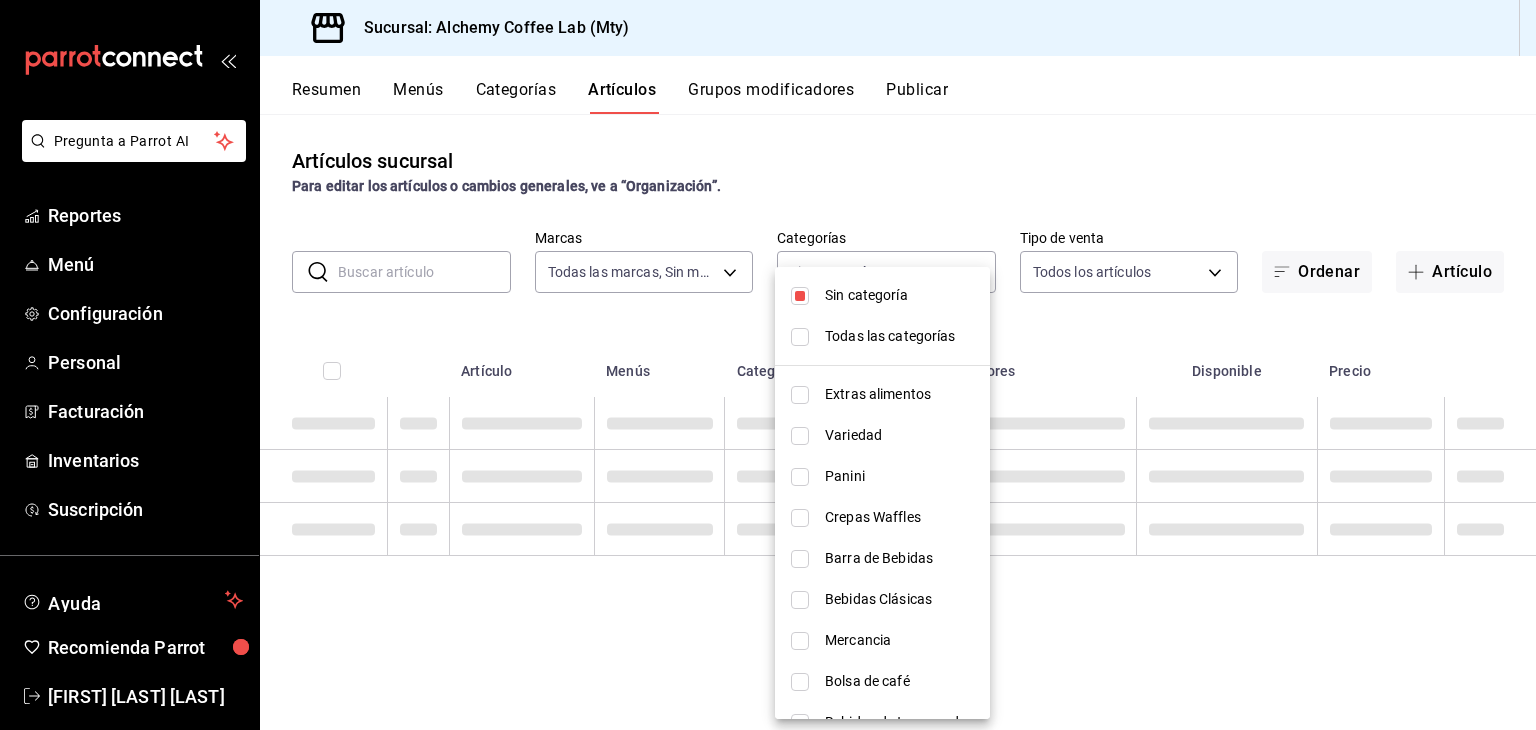 click at bounding box center (800, 296) 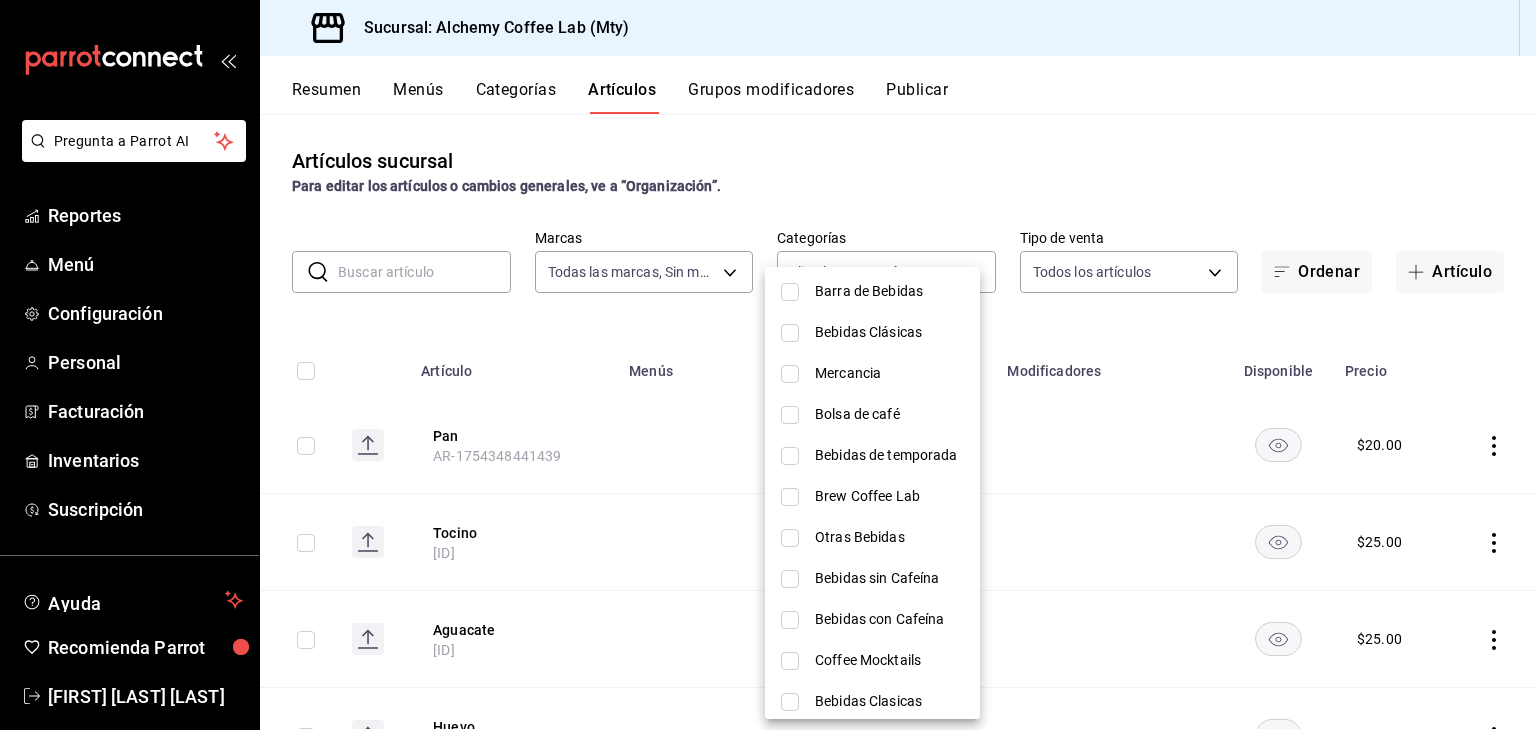 scroll, scrollTop: 300, scrollLeft: 0, axis: vertical 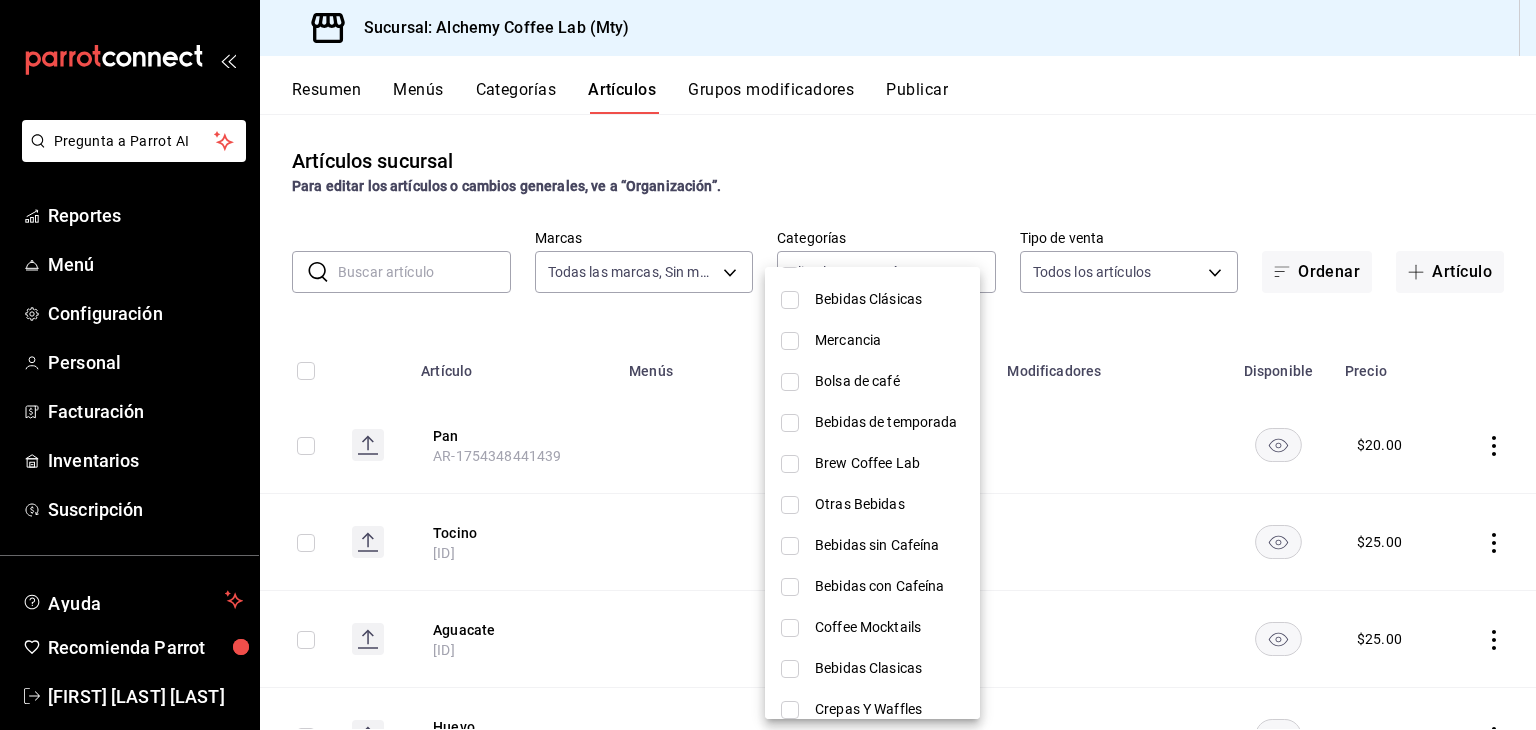 click at bounding box center (790, 546) 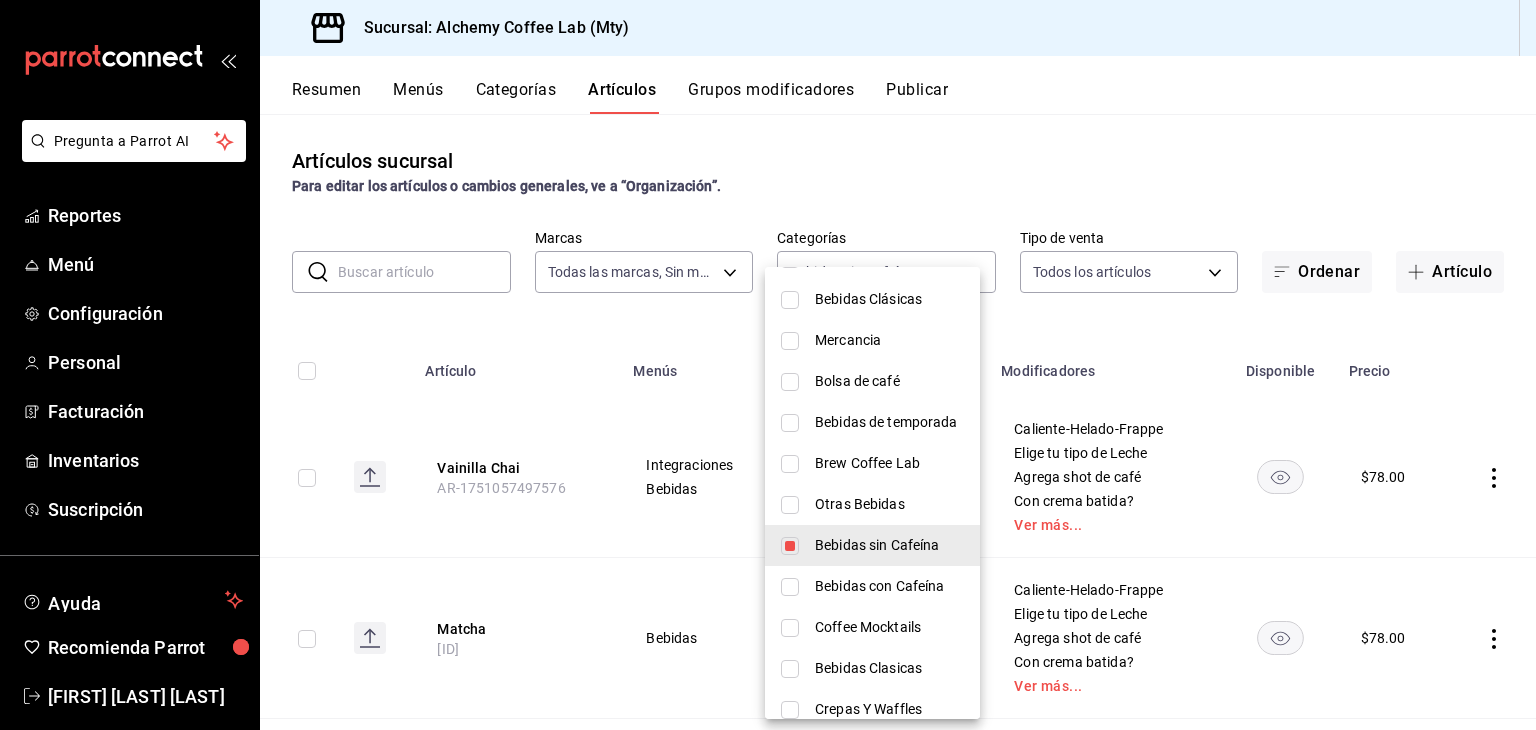 click at bounding box center [790, 546] 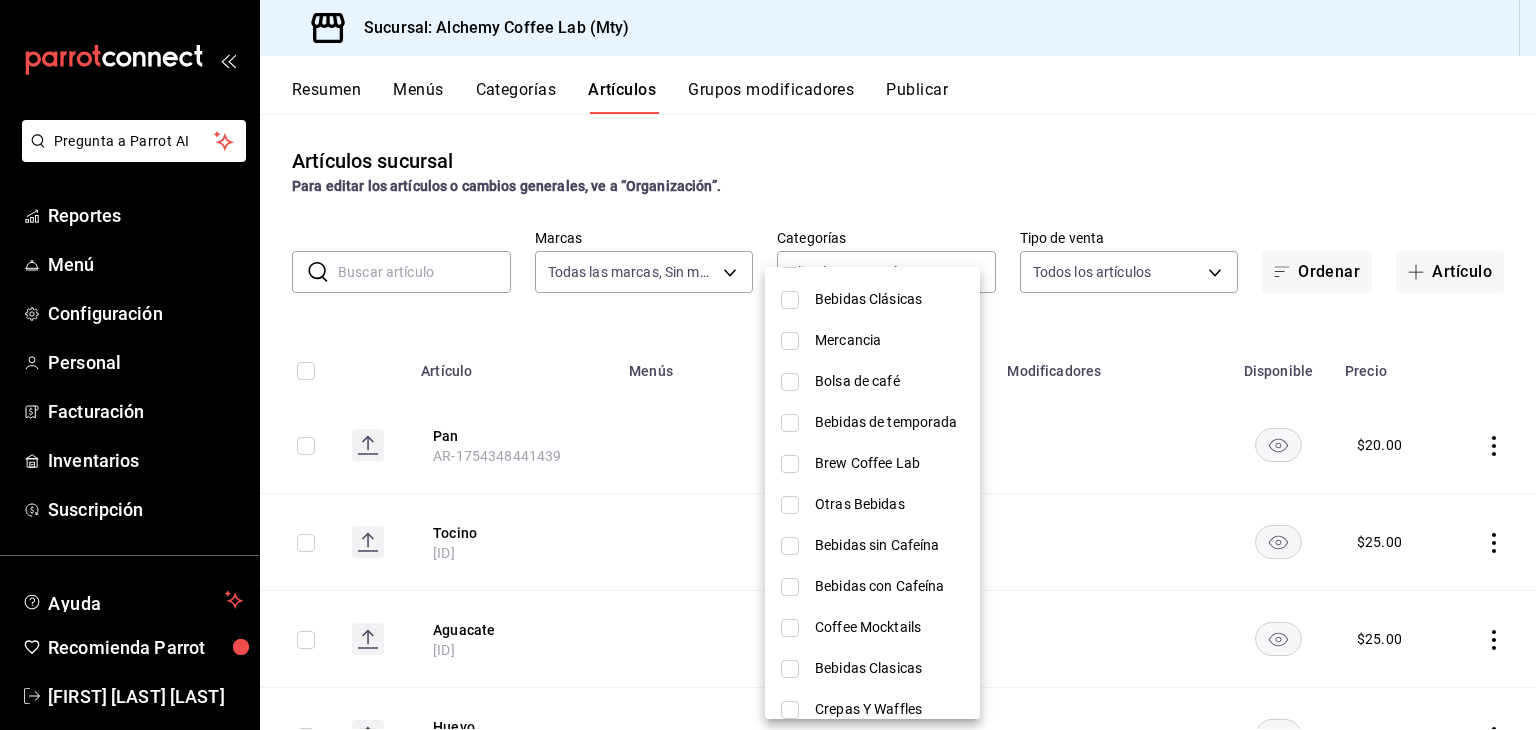 click at bounding box center (790, 587) 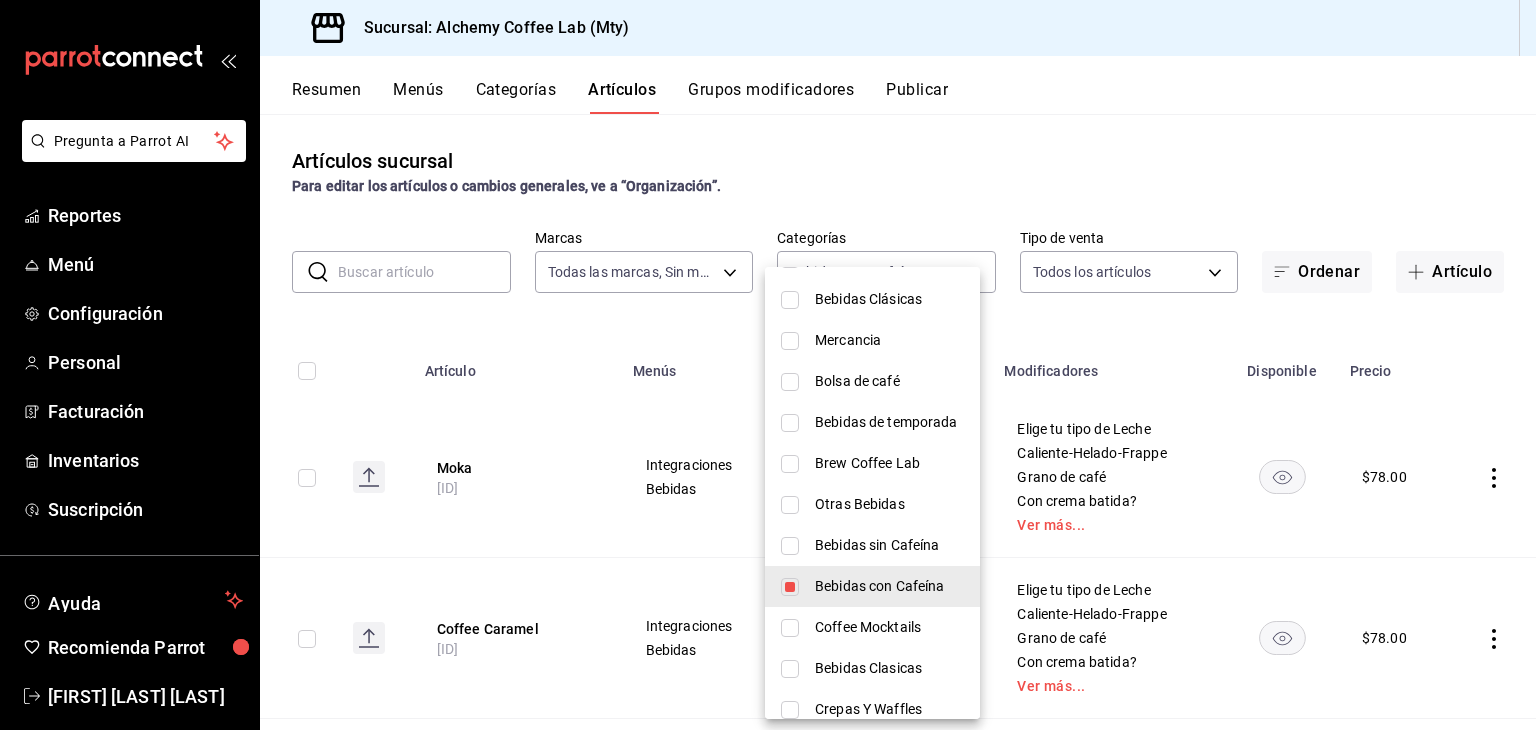 click at bounding box center [768, 365] 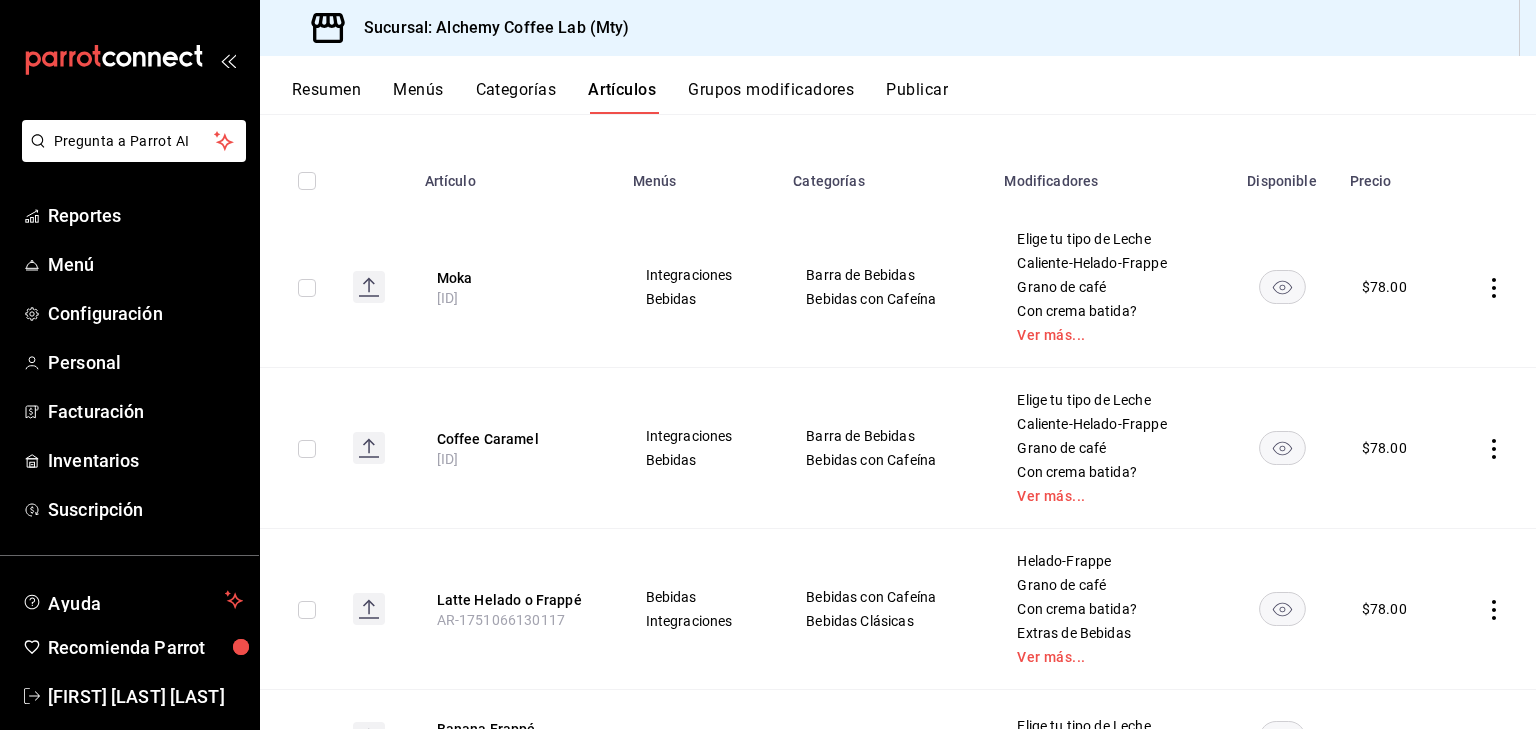 scroll, scrollTop: 200, scrollLeft: 0, axis: vertical 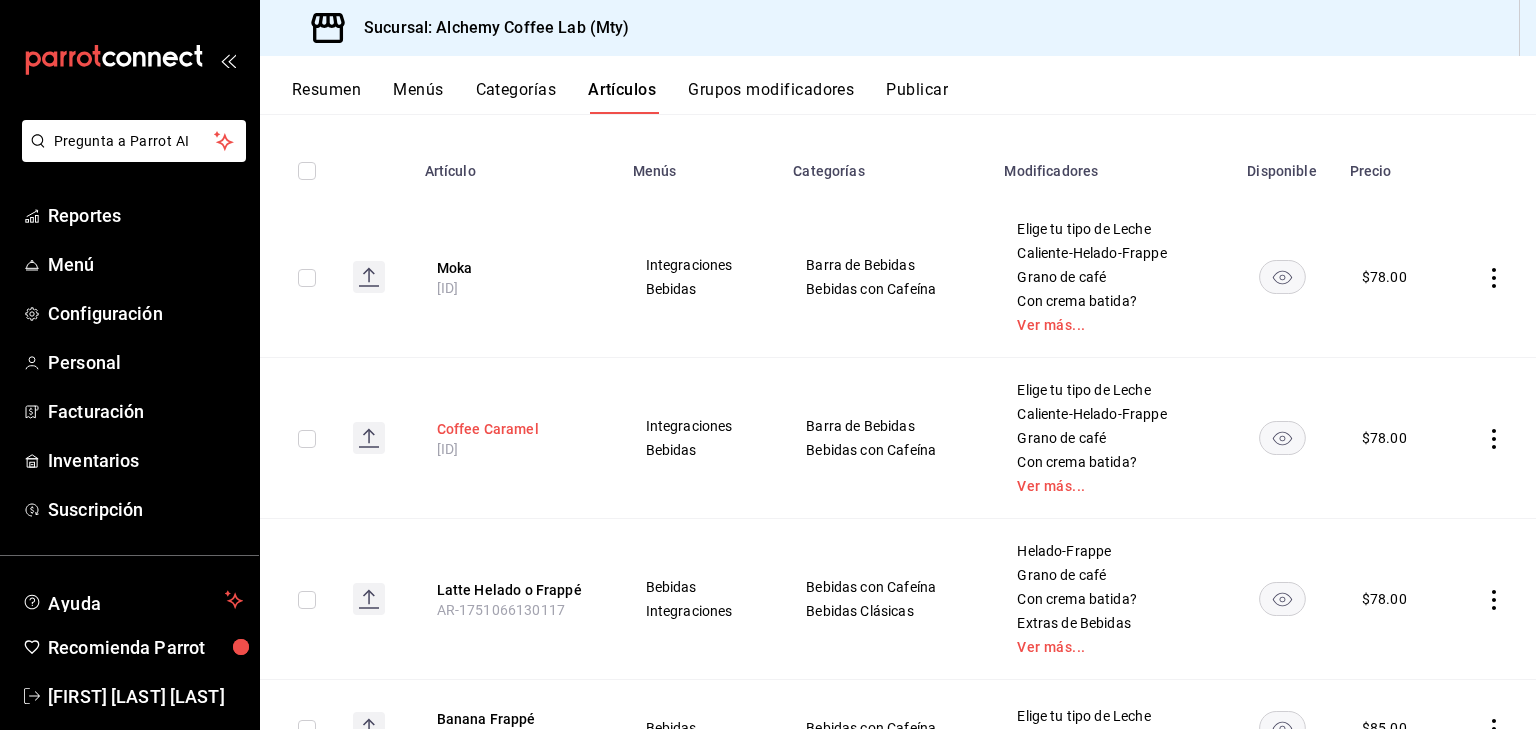click on "Coffee Caramel" at bounding box center (517, 429) 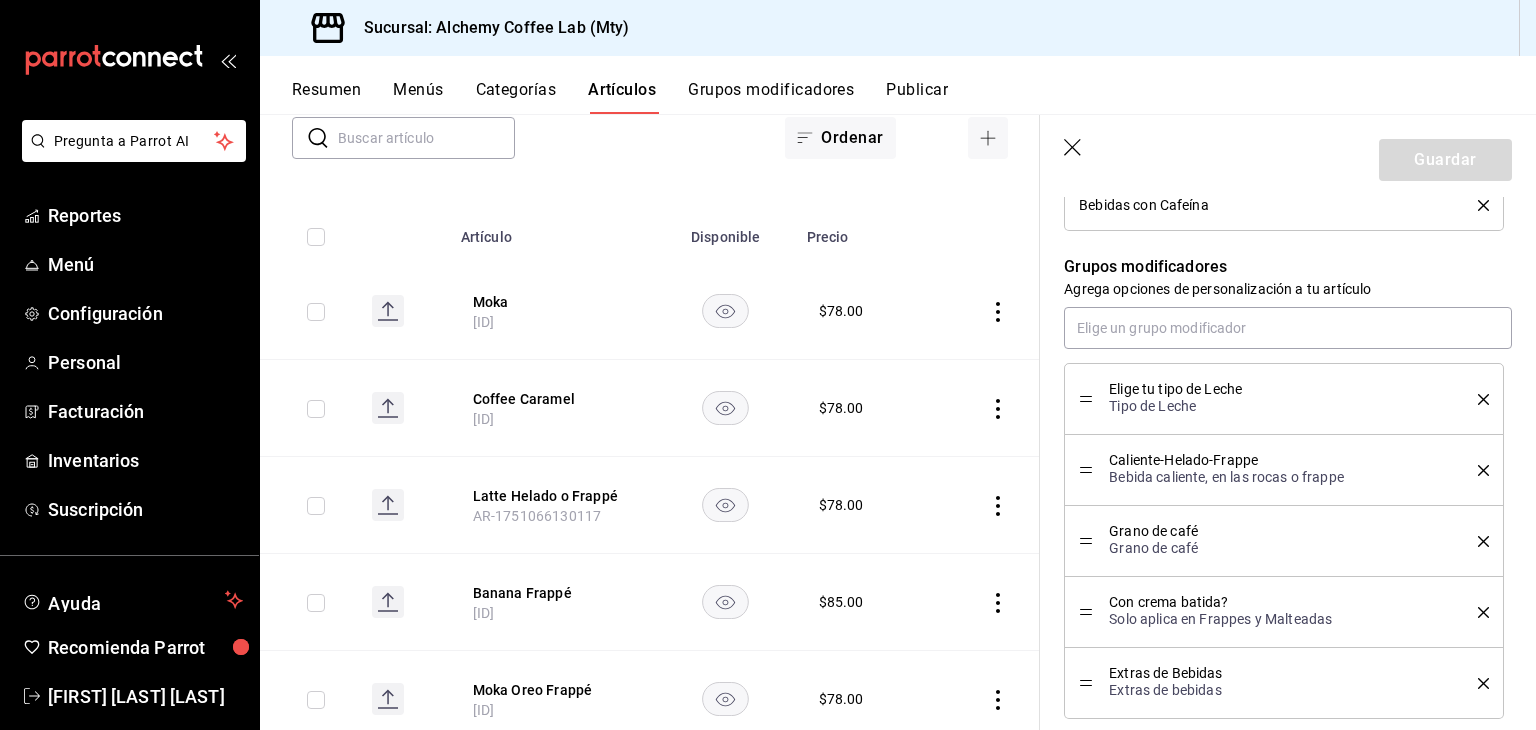 scroll, scrollTop: 900, scrollLeft: 0, axis: vertical 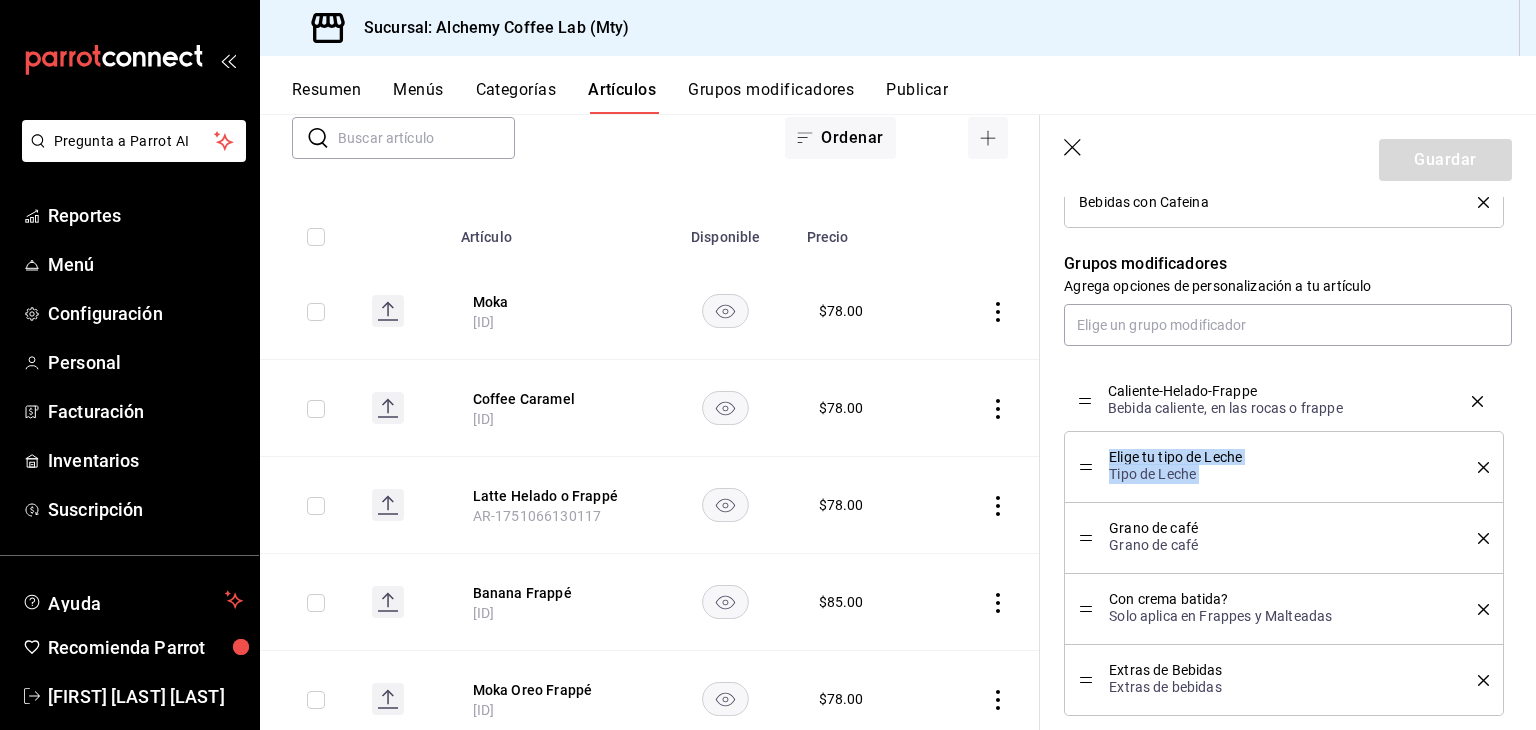 drag, startPoint x: 1082, startPoint y: 468, endPoint x: 1080, endPoint y: 403, distance: 65.03076 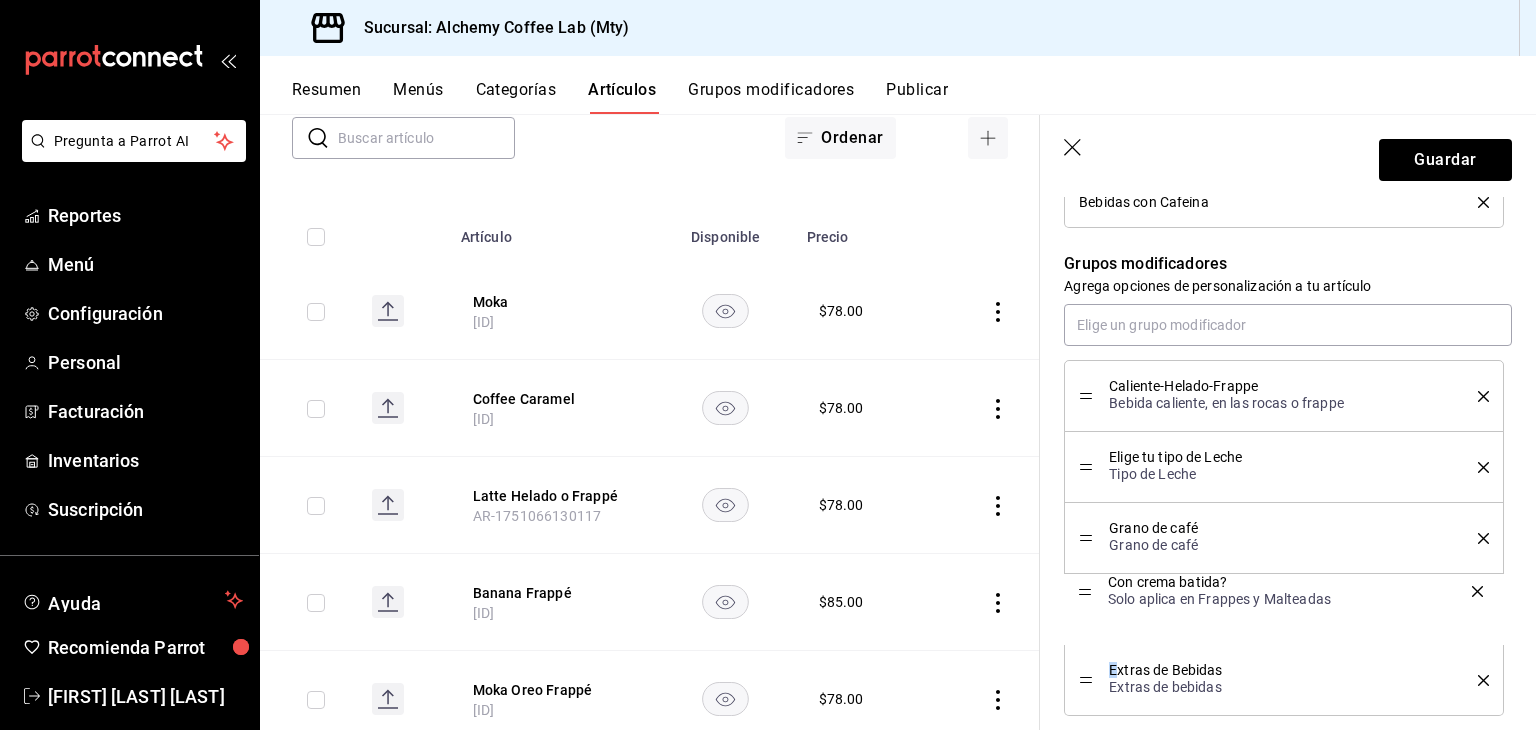 drag, startPoint x: 1084, startPoint y: 605, endPoint x: 1115, endPoint y: 589, distance: 34.88553 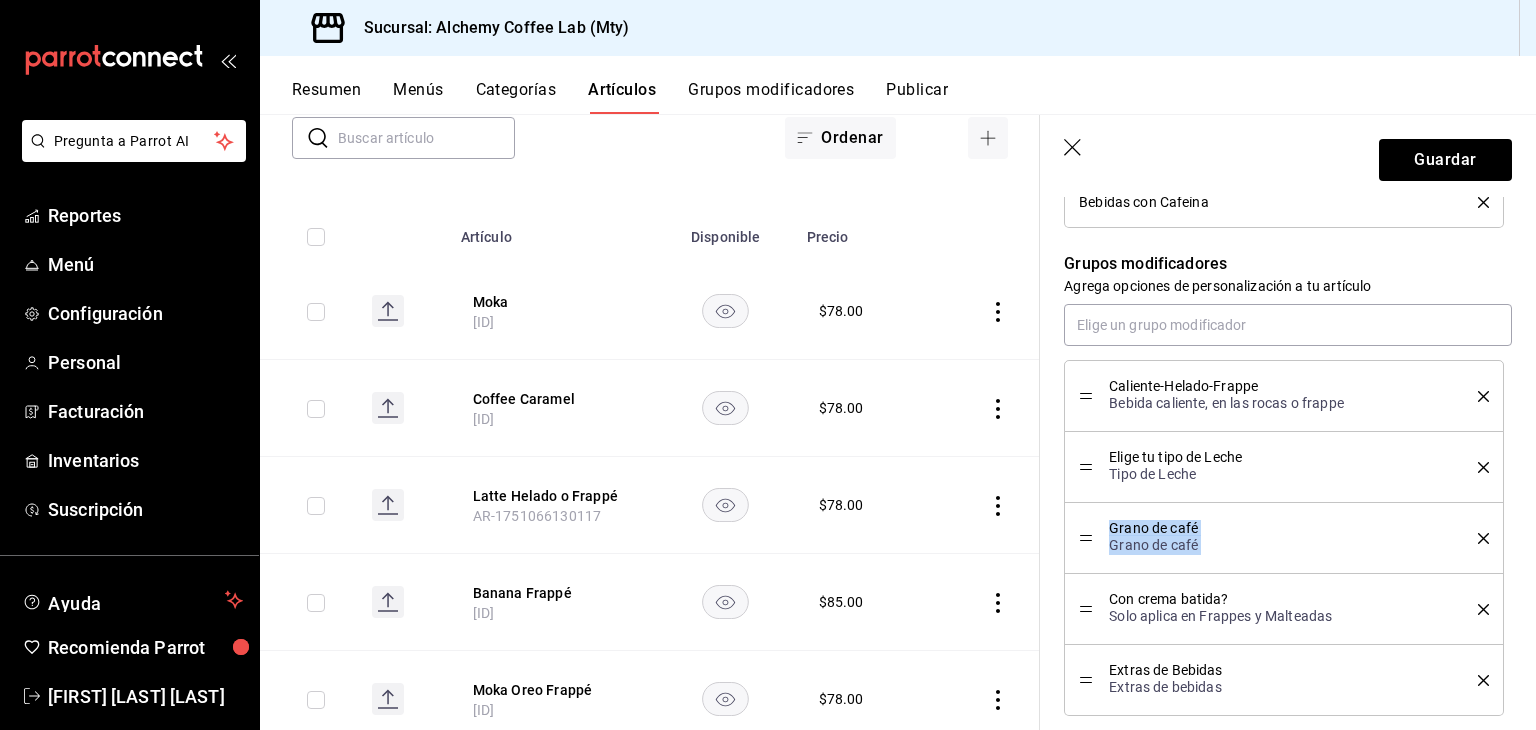 drag, startPoint x: 1089, startPoint y: 614, endPoint x: 1089, endPoint y: 537, distance: 77 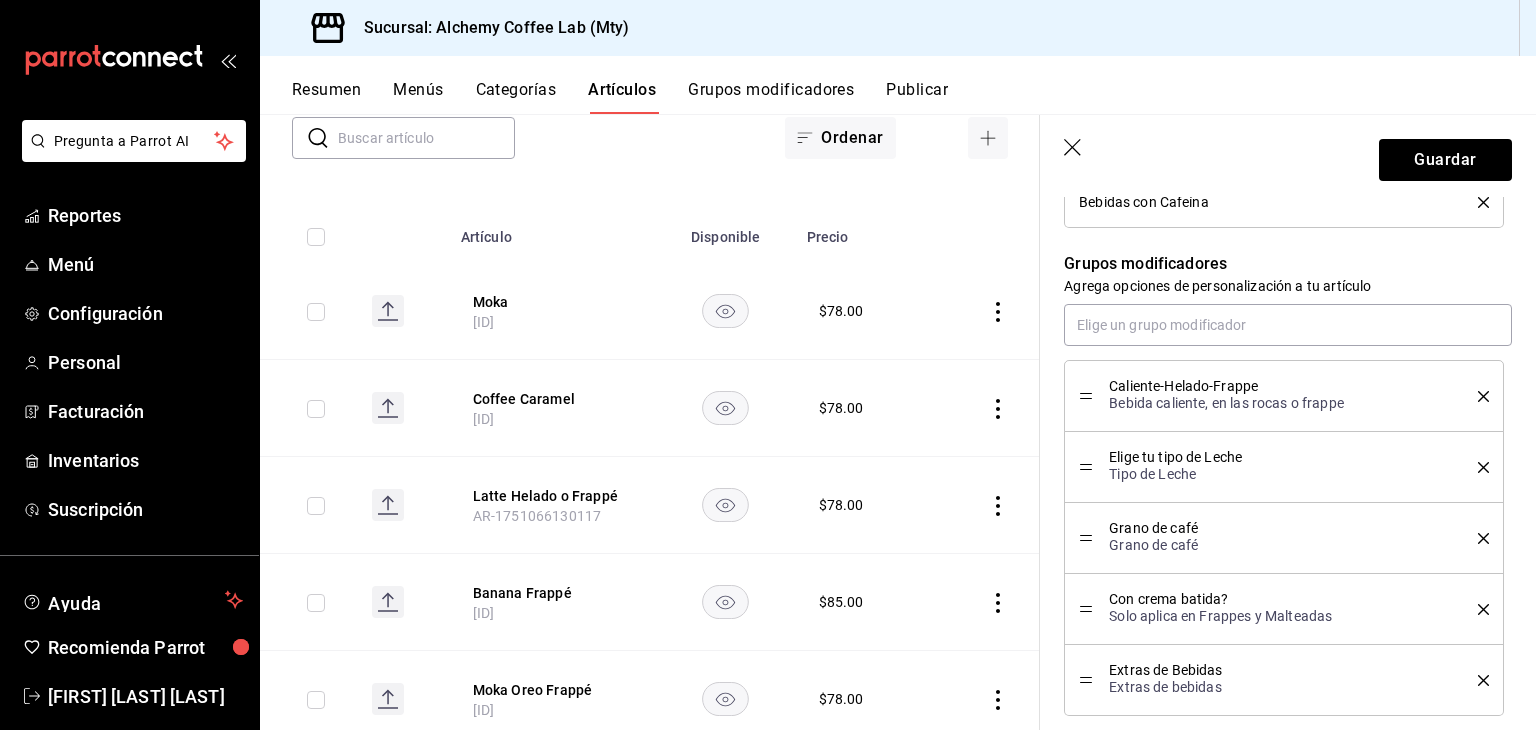 drag, startPoint x: 1086, startPoint y: 614, endPoint x: 1084, endPoint y: 591, distance: 23.086792 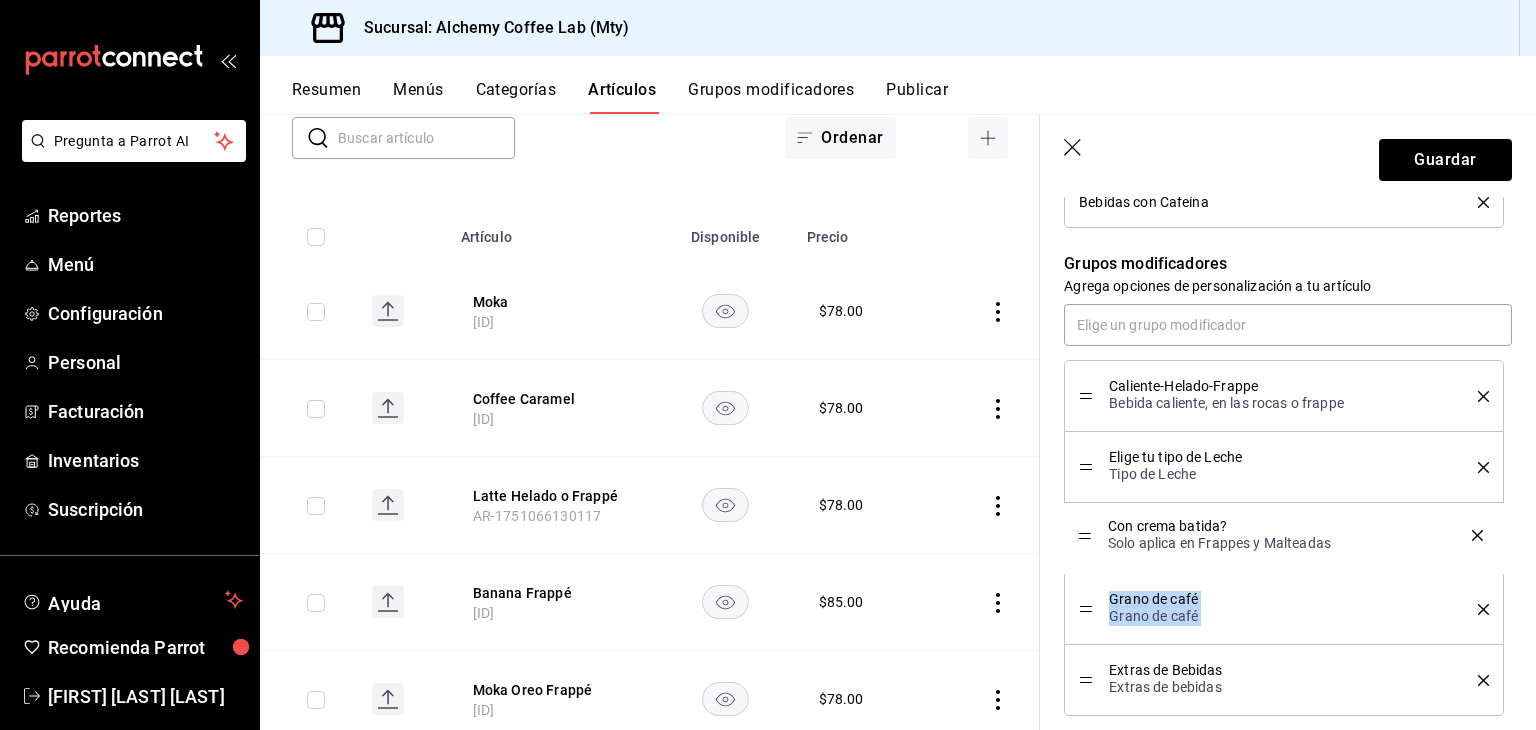 drag, startPoint x: 1088, startPoint y: 612, endPoint x: 1096, endPoint y: 540, distance: 72.443085 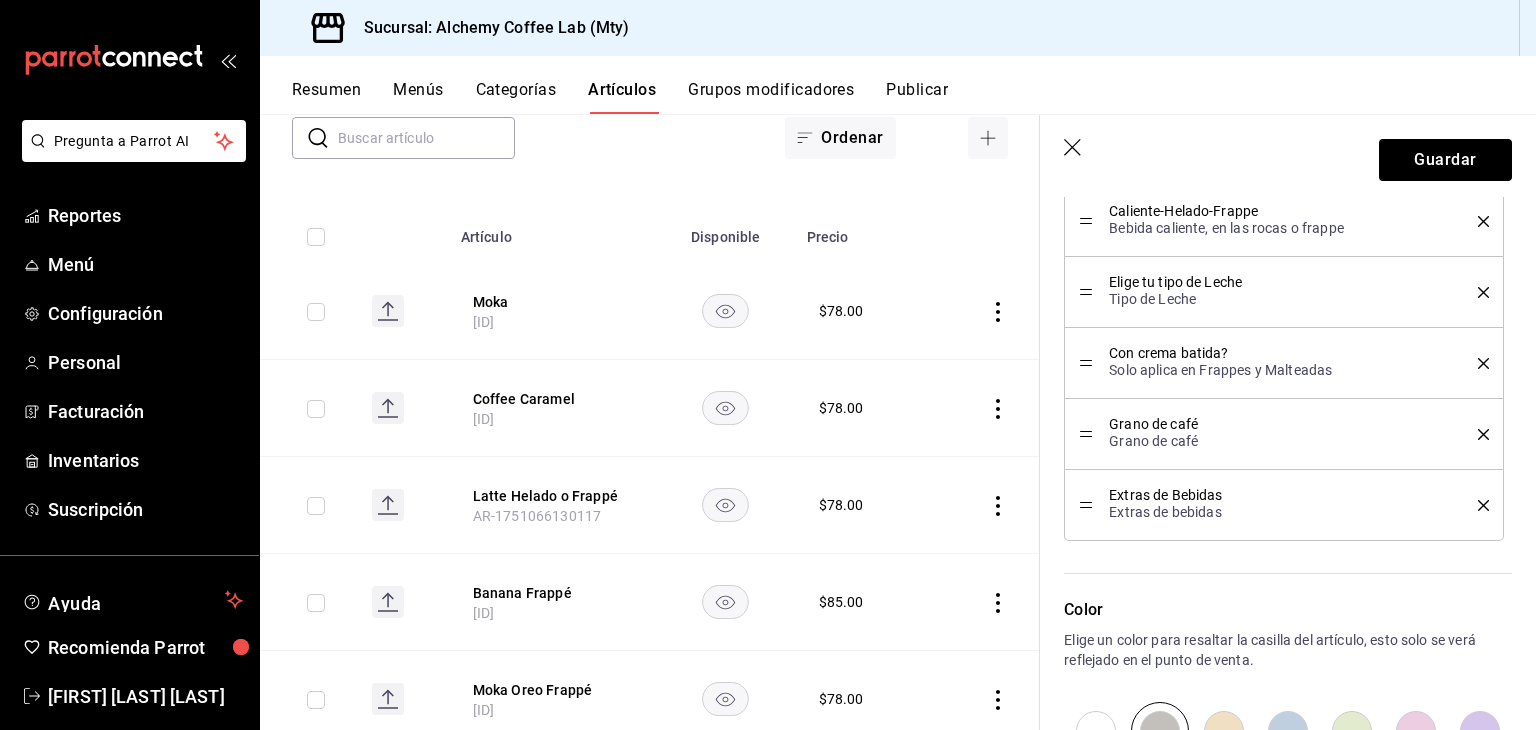 scroll, scrollTop: 1100, scrollLeft: 0, axis: vertical 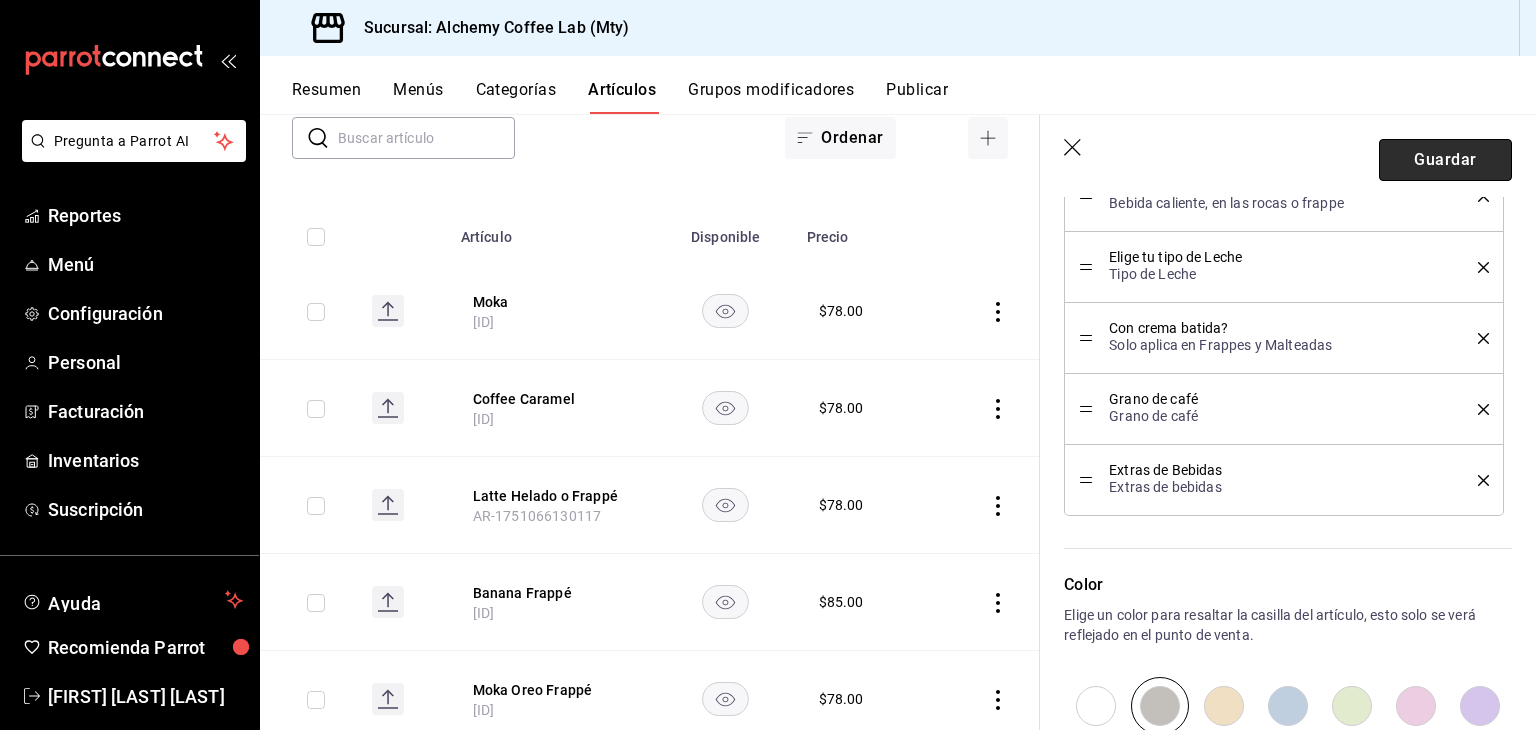click on "Guardar" at bounding box center [1445, 160] 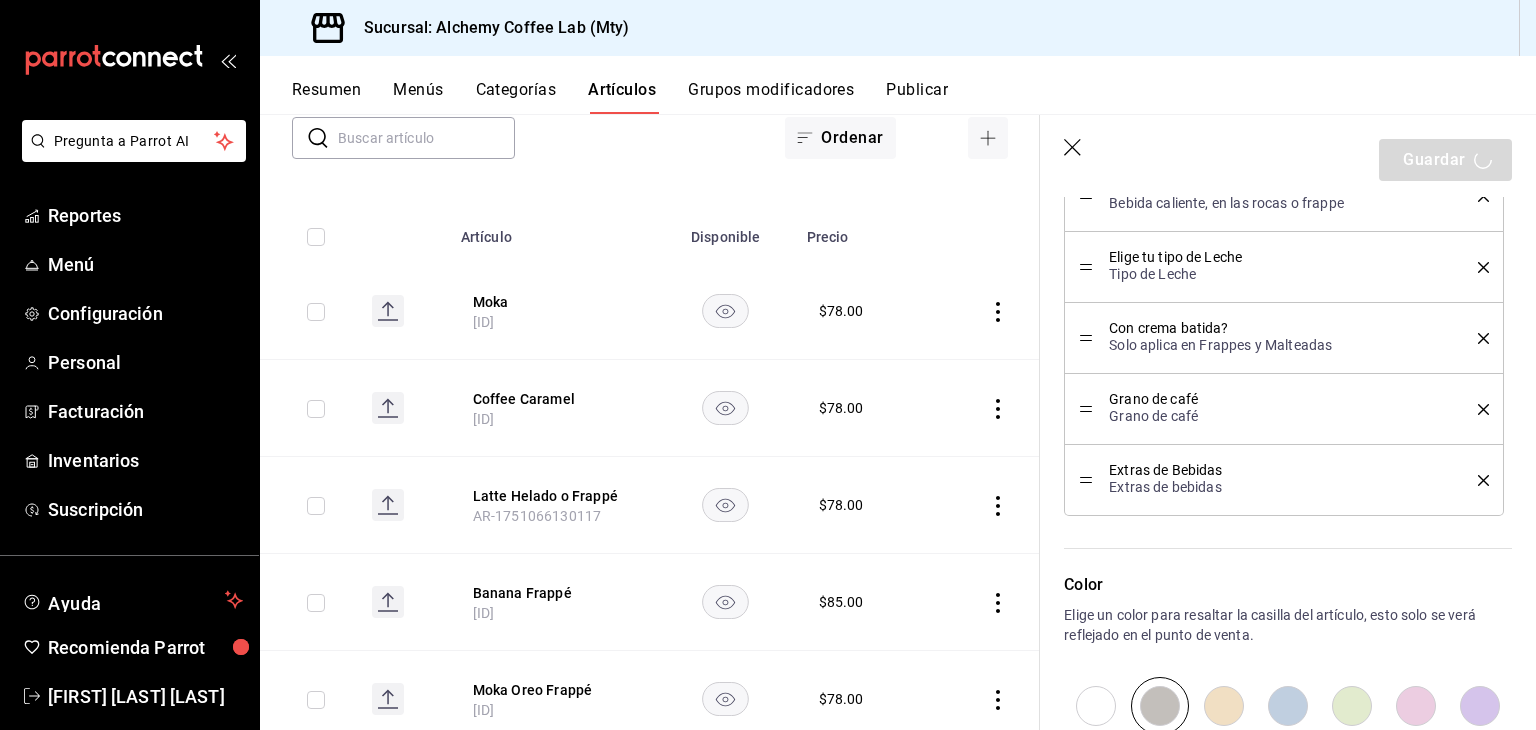 type on "x" 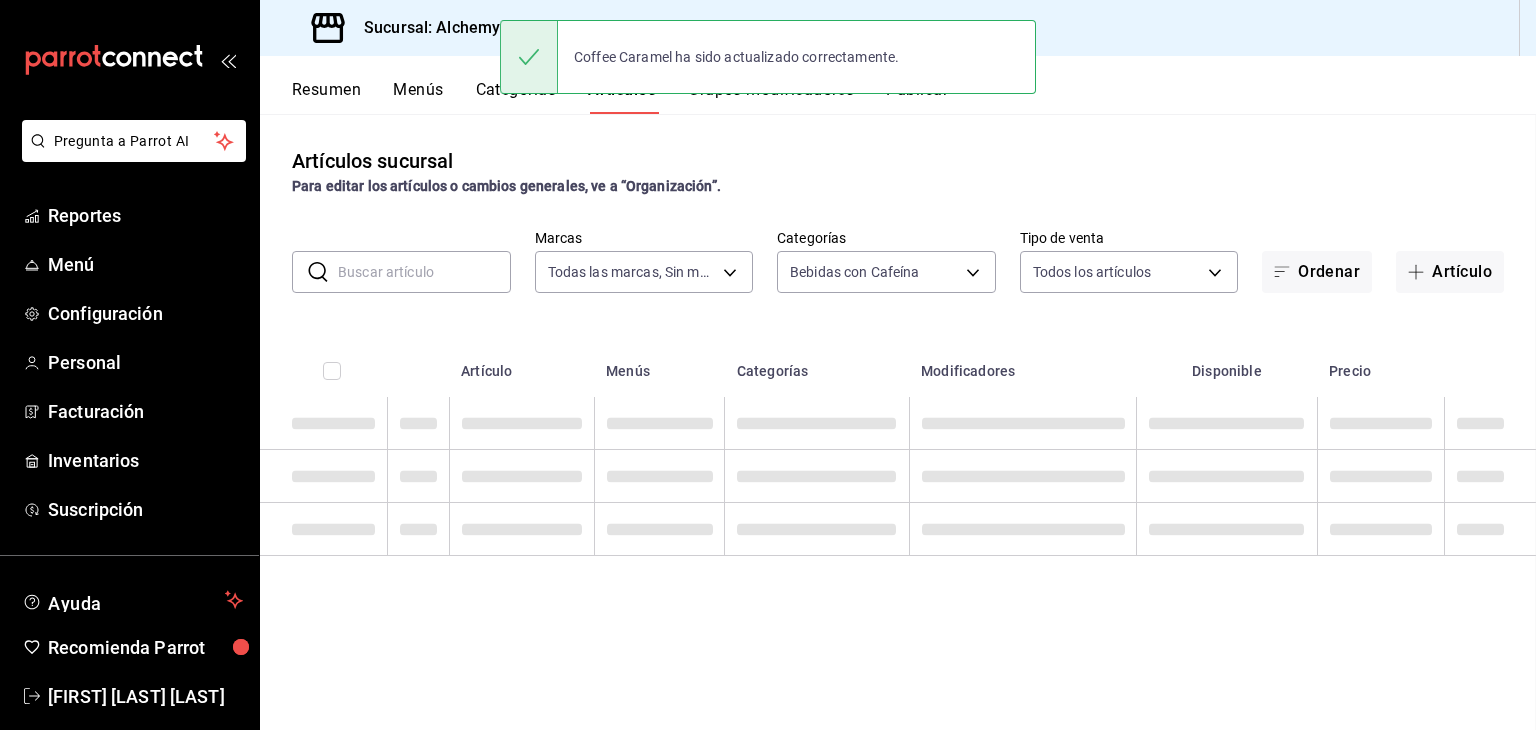 scroll, scrollTop: 0, scrollLeft: 0, axis: both 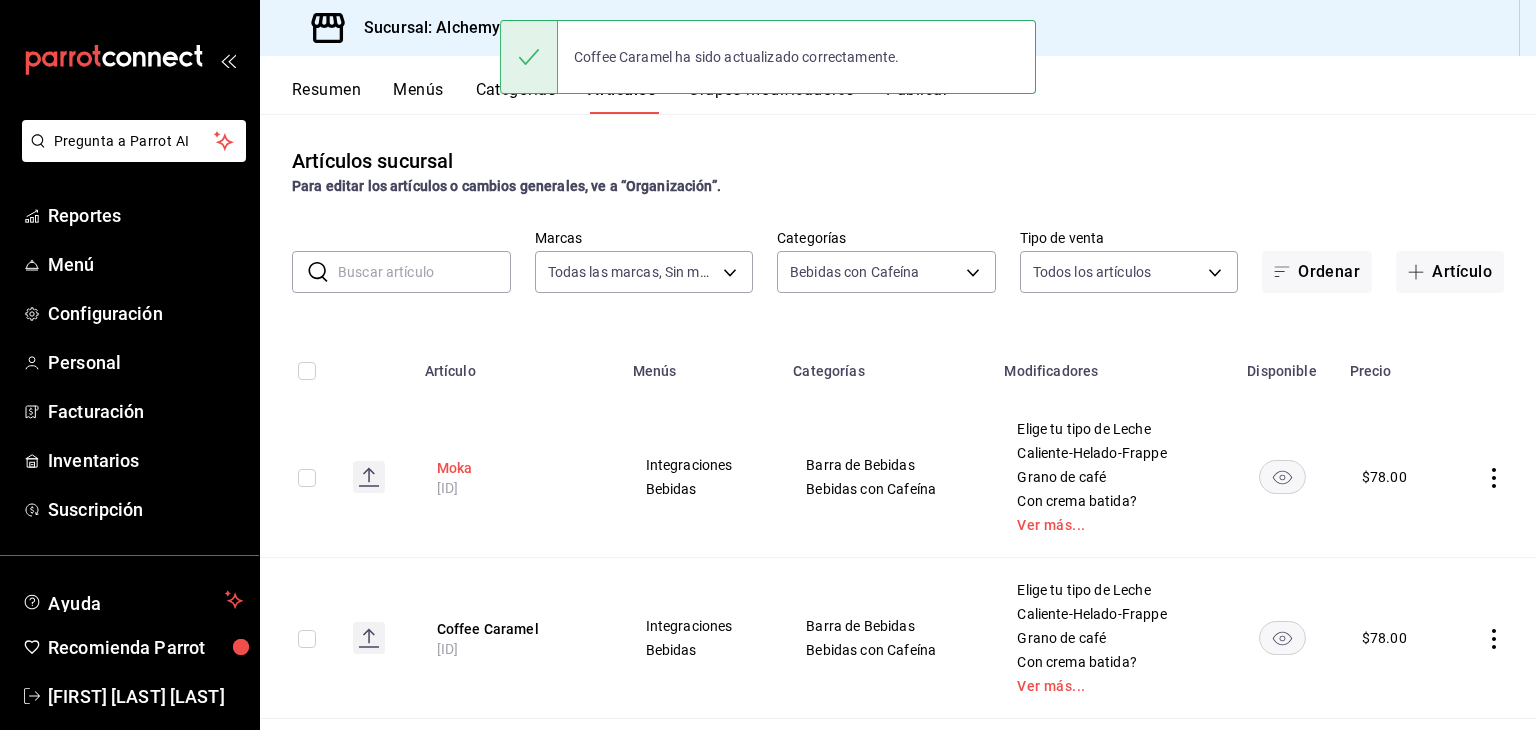 click on "Moka" at bounding box center (517, 468) 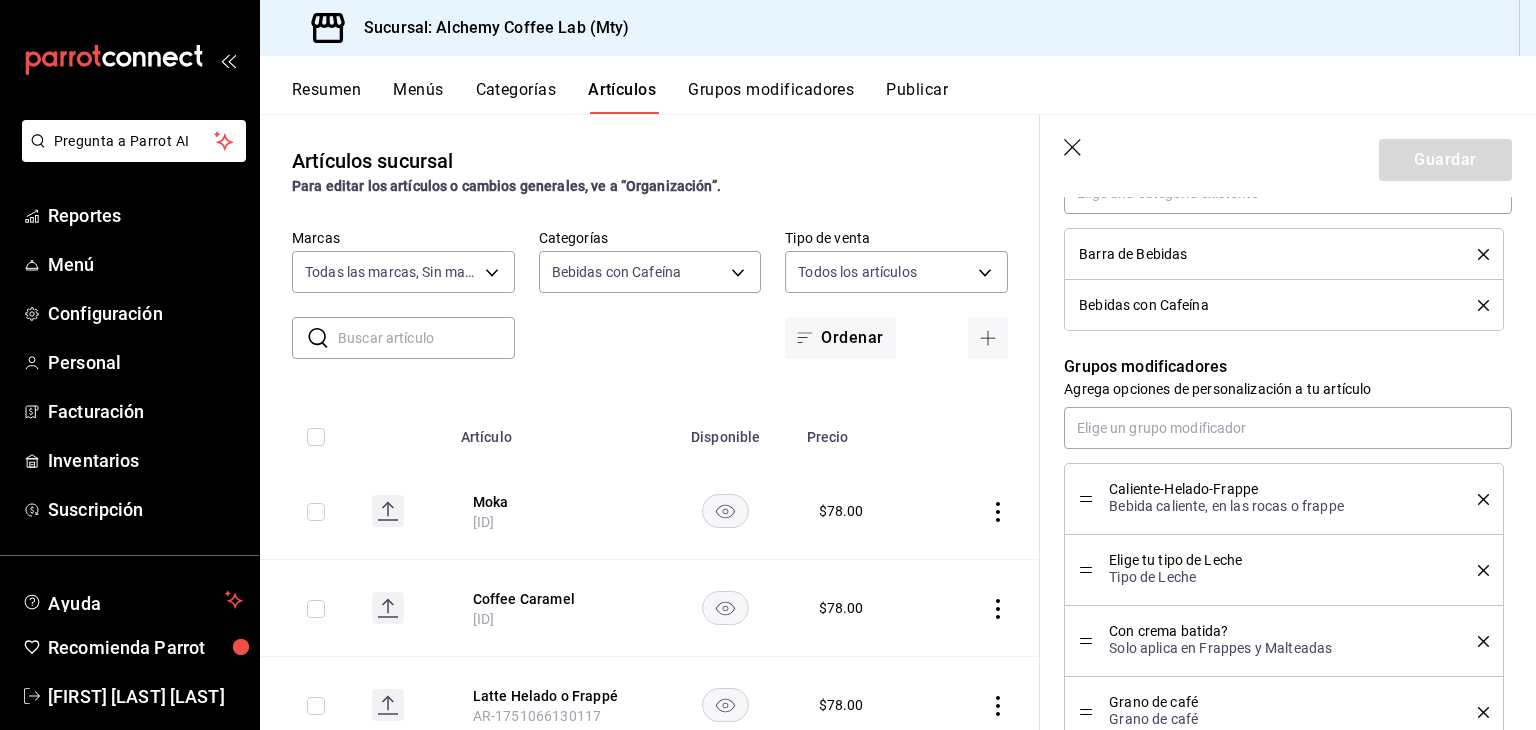 scroll, scrollTop: 800, scrollLeft: 0, axis: vertical 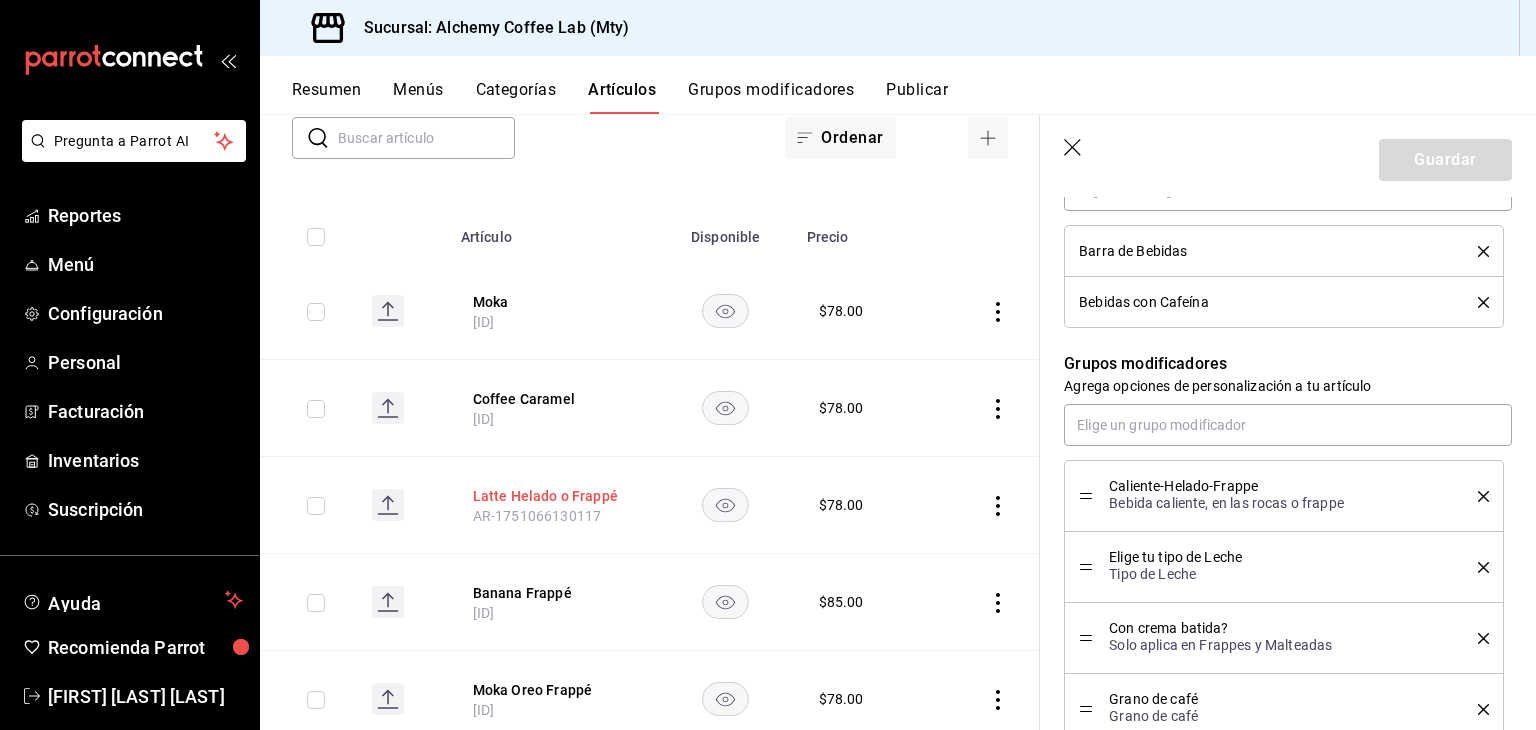click on "Latte Helado o Frappé" at bounding box center (553, 496) 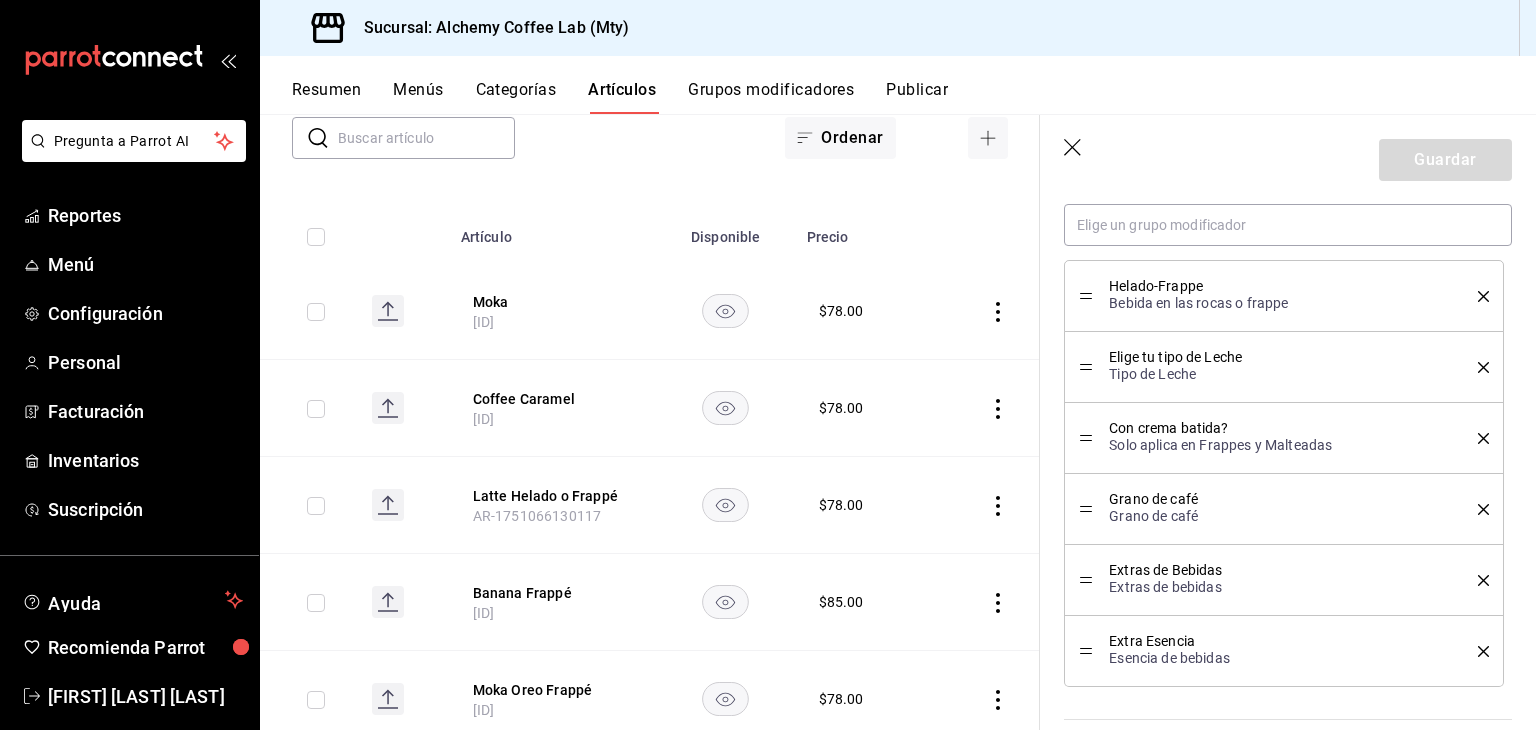scroll, scrollTop: 1000, scrollLeft: 0, axis: vertical 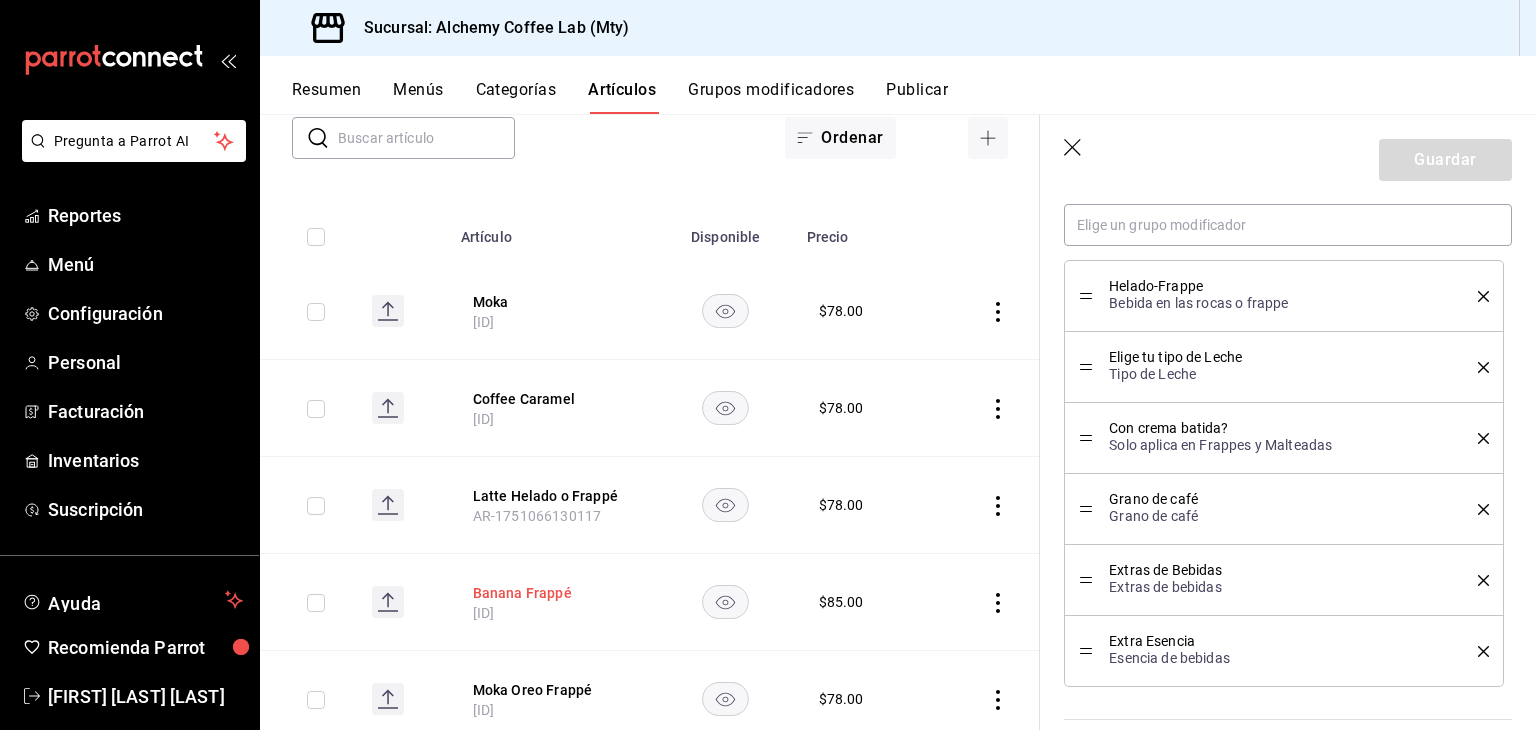 click on "Banana Frappé" at bounding box center [553, 593] 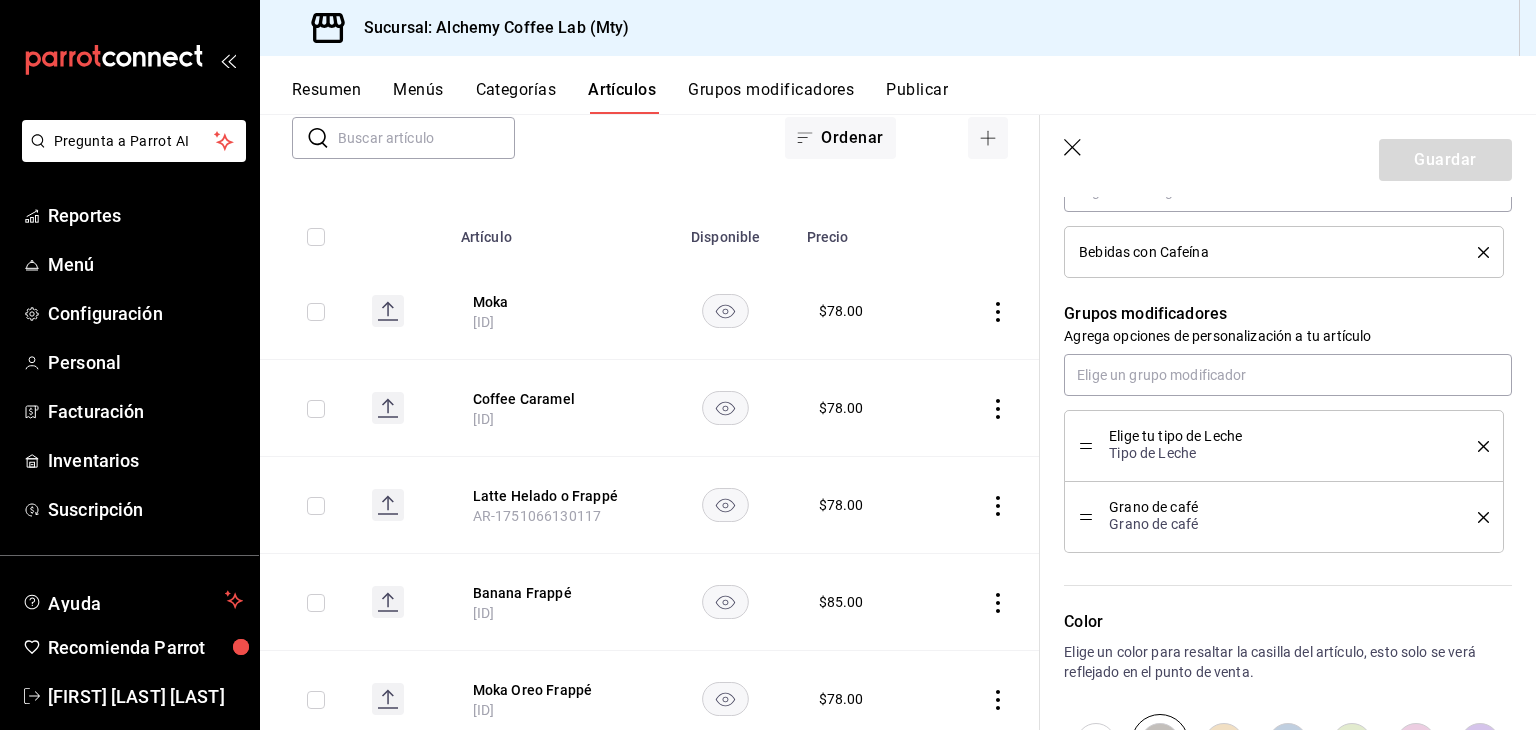 scroll, scrollTop: 800, scrollLeft: 0, axis: vertical 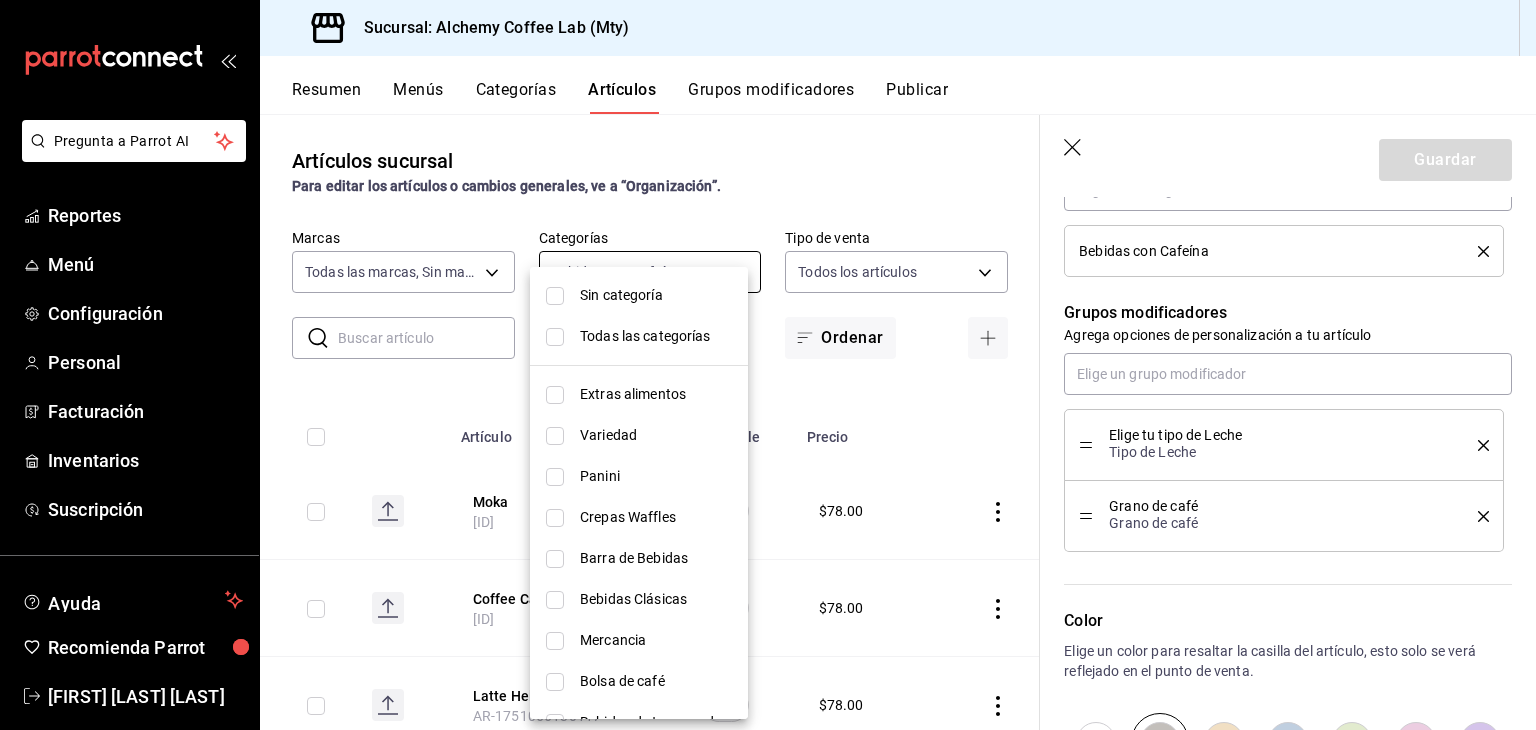 click on "Pregunta a Parrot AI Reportes   Menú   Configuración   Personal   Facturación   Inventarios   Suscripción   Ayuda Recomienda Parrot   [FIRST] [LAST]   Sugerir nueva función   Sucursal: Alchemy Coffee Lab (Mty) Resumen Menús Categorías Artículos Grupos modificadores Publicar Artículos sucursal Para editar los artículos o cambios generales, ve a “Organización”. ​ ​ Marcas Todas las marcas, Sin marca [UUID] Categorías Bebidas con Cafeína [UUID] Tipo de venta Todos los artículos ALL Ordenar Artículo Disponible Precio Moka AR-1751332335490 $ 78.00 Coffee Caramel AR-1751332181590 $ 78.00 Latte Helado o Frappé AR-1751066130117 $ 78.00 Banana Frappé AR-1751066029308 $ 85.00 Moka Oreo Frappé AR-1751065916223 $ 78.00 Guardar Editar artículo General Avanzada ¿Cómo se va a llamar? Banana Frappé 13 /40 ¿Cómo se va a llamar? Ingresa una descripción Con coco tostado y nuez de la india. x 36 /125 ​ Foto Tipo de venta" at bounding box center [768, 365] 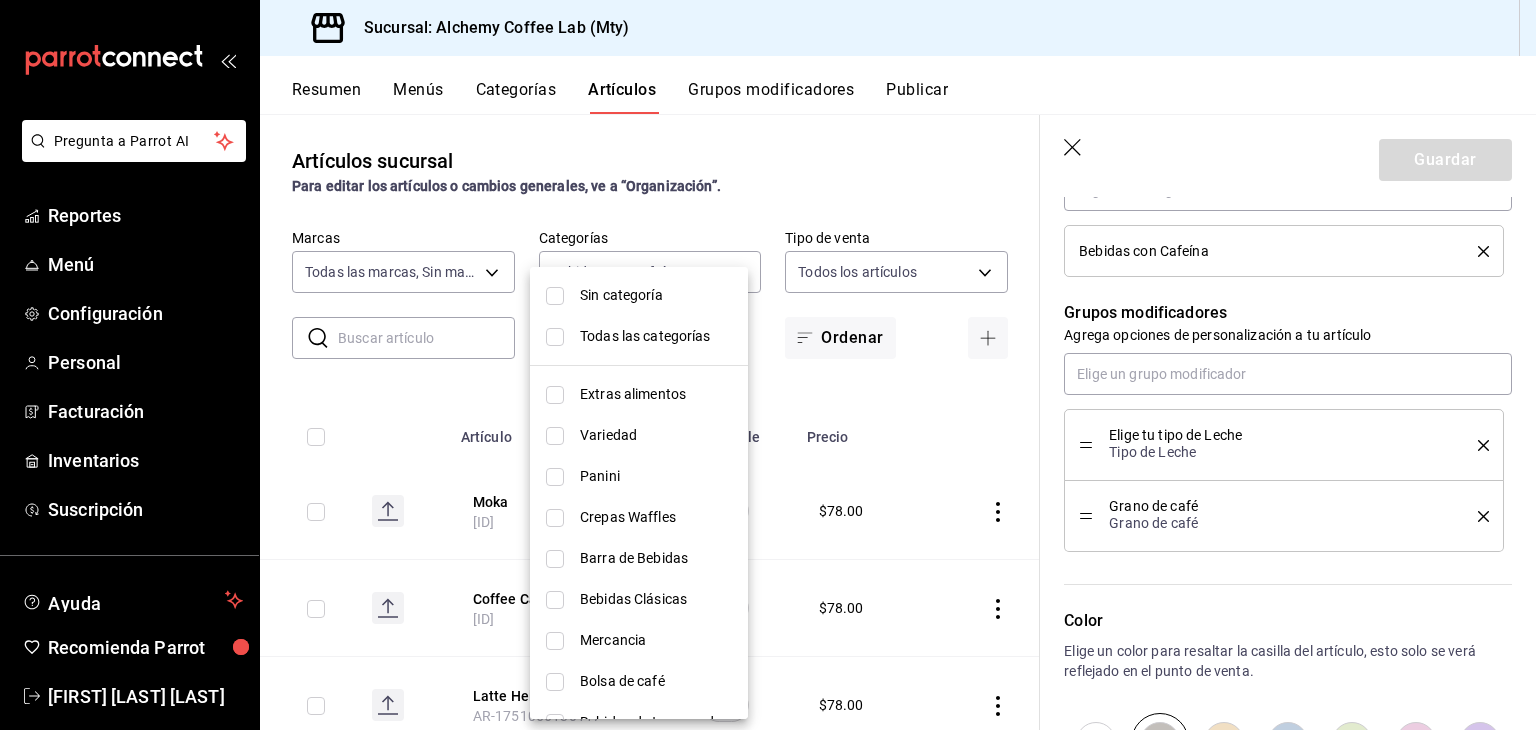 click at bounding box center (768, 365) 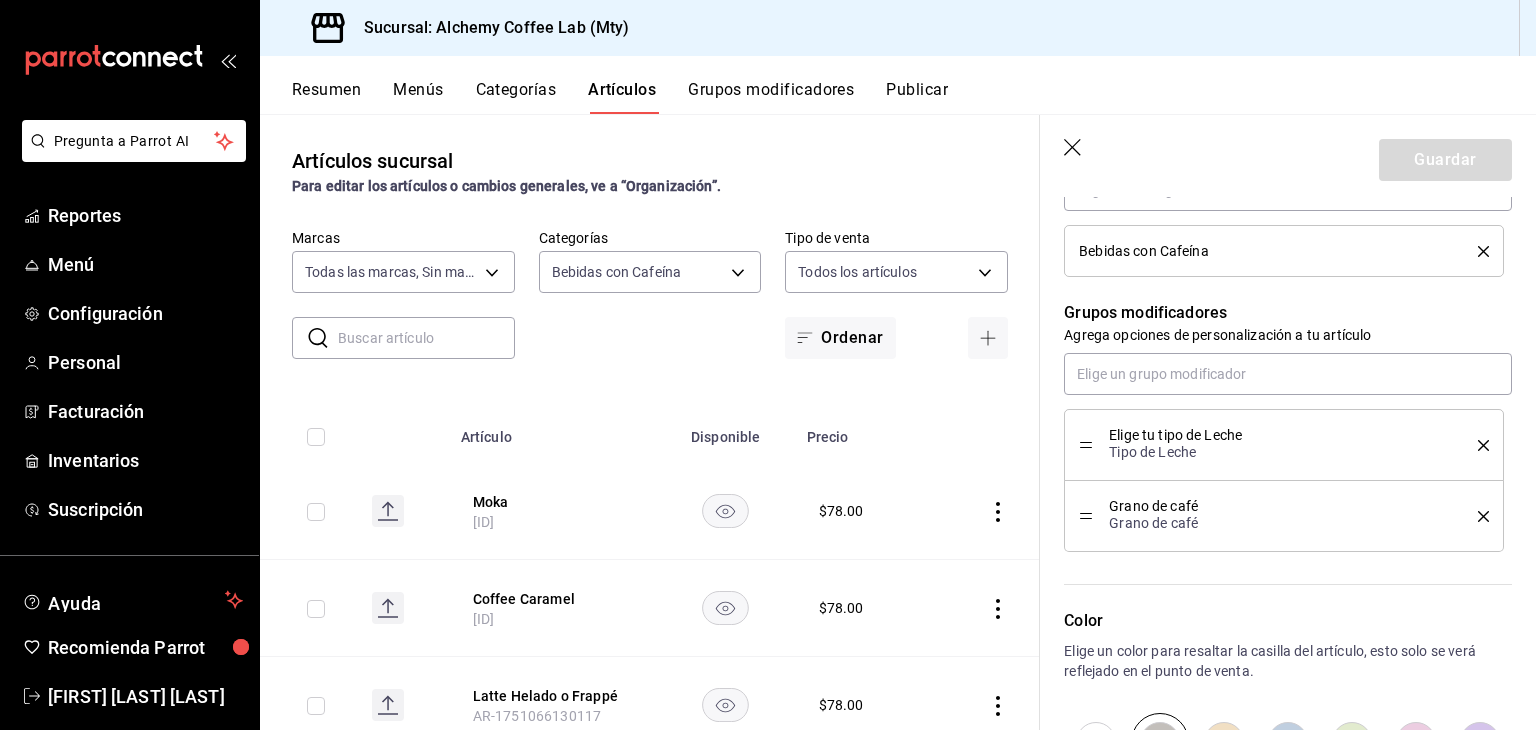 click 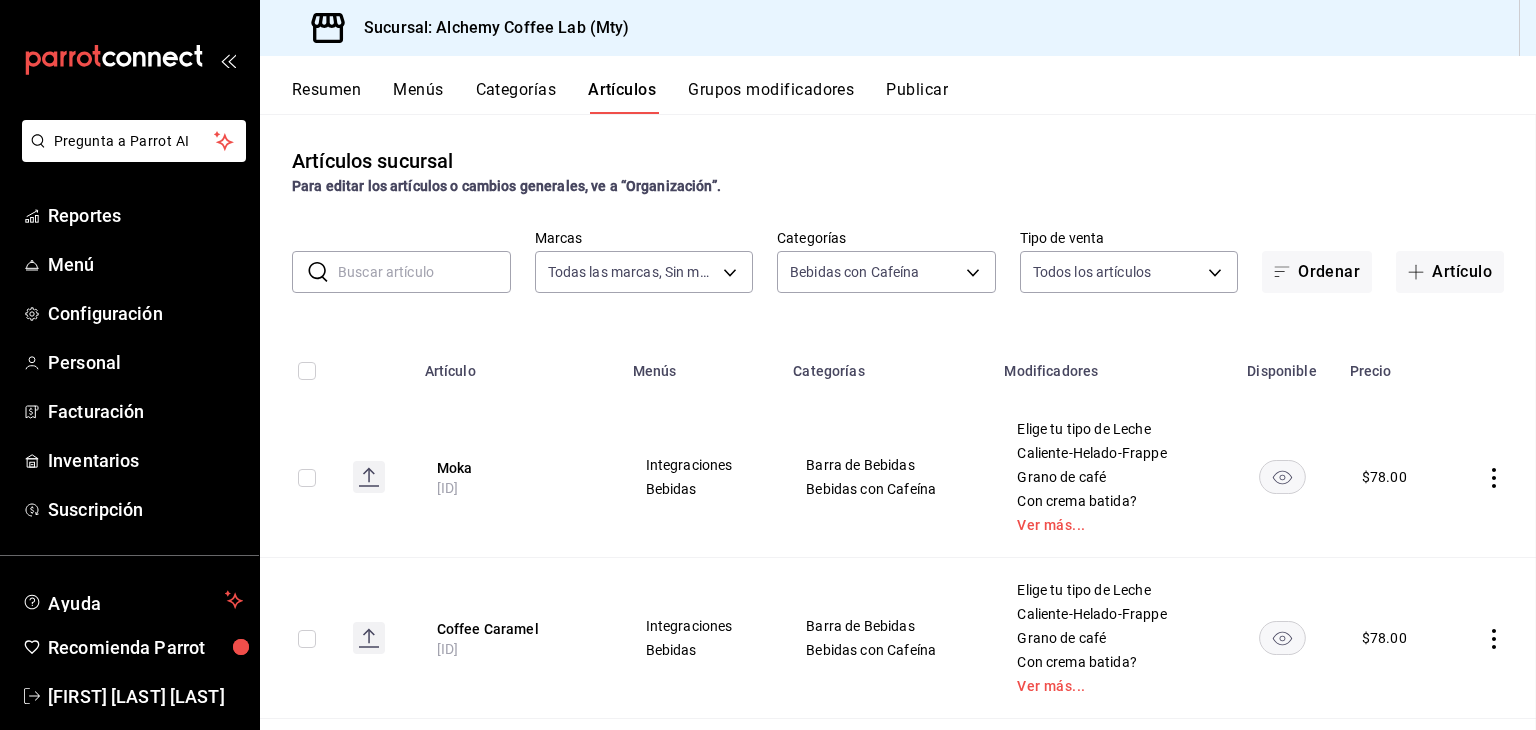 scroll, scrollTop: 0, scrollLeft: 0, axis: both 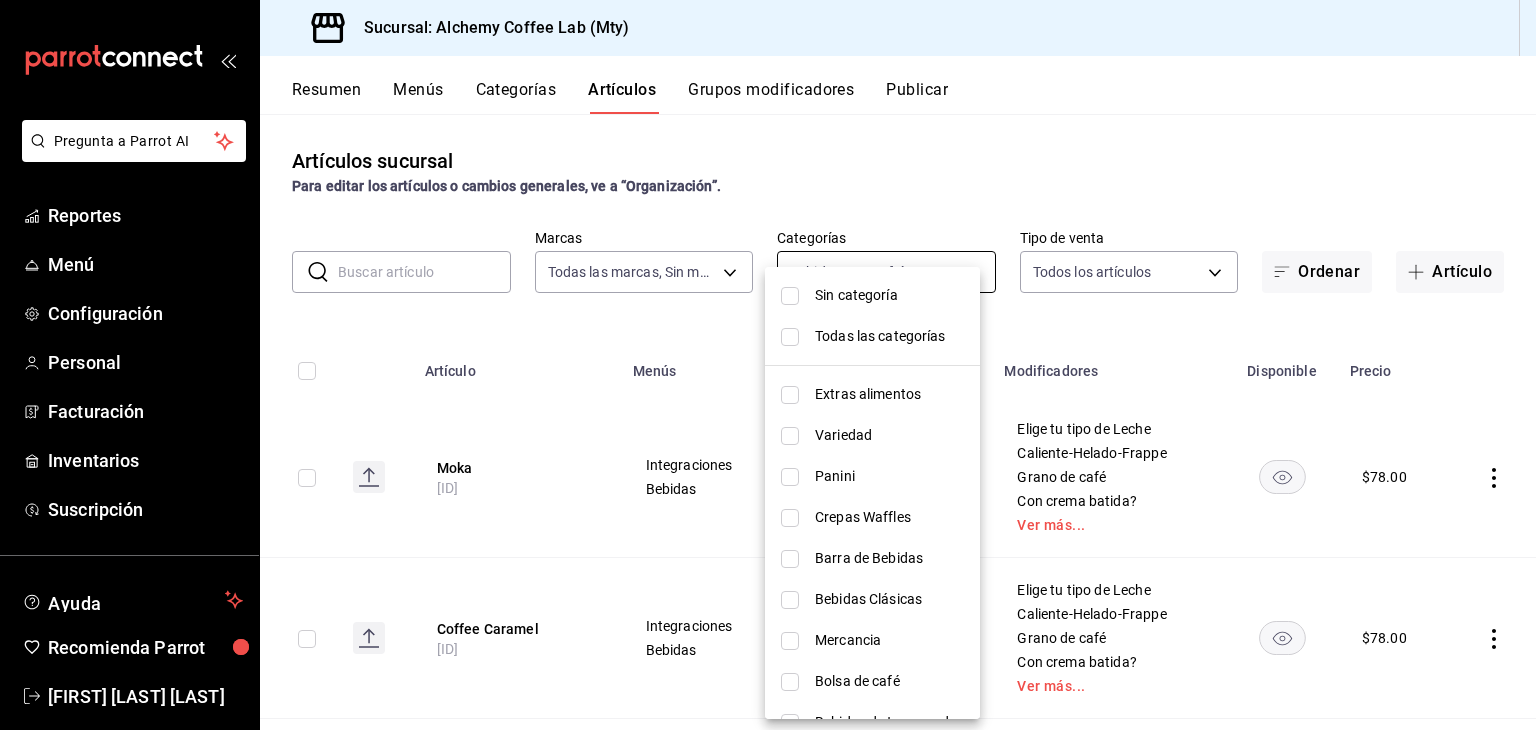 click on "Pregunta a Parrot AI Reportes   Menú   Configuración   Personal   Facturación   Inventarios   Suscripción   Ayuda Recomienda Parrot   [FIRST] [LAST]   Sugerir nueva función   Sucursal: Alchemy Coffee Lab (Mty) Regresar Guardar ¿Cómo se va a llamar? Elige el tipo de cancelación Elige una opción GANA 1 MES GRATIS EN TU SUSCRIPCIÓN AQUÍ ¿Recuerdas cómo empezó tu restaurante?
Hoy puedes ayudar a un colega a tener el mismo cambio que tú viviste.
Recomienda Parrot directamente desde tu Portal Administrador.
Es fácil y rápido.
🎁 Por cada restaurante que se una, ganas 1 mes gratis. Ver video tutorial Ir a video Pregunta a Parrot AI Reportes   Menú   Configuración   Personal   Facturación   Inventarios   Suscripción   Ayuda Recomienda Parrot   [FIRST] [LAST]   Sugerir nueva función   Visitar centro de ayuda [PHONE] [EMAIL] Visitar centro de ayuda [PHONE] [EMAIL]" at bounding box center (768, 365) 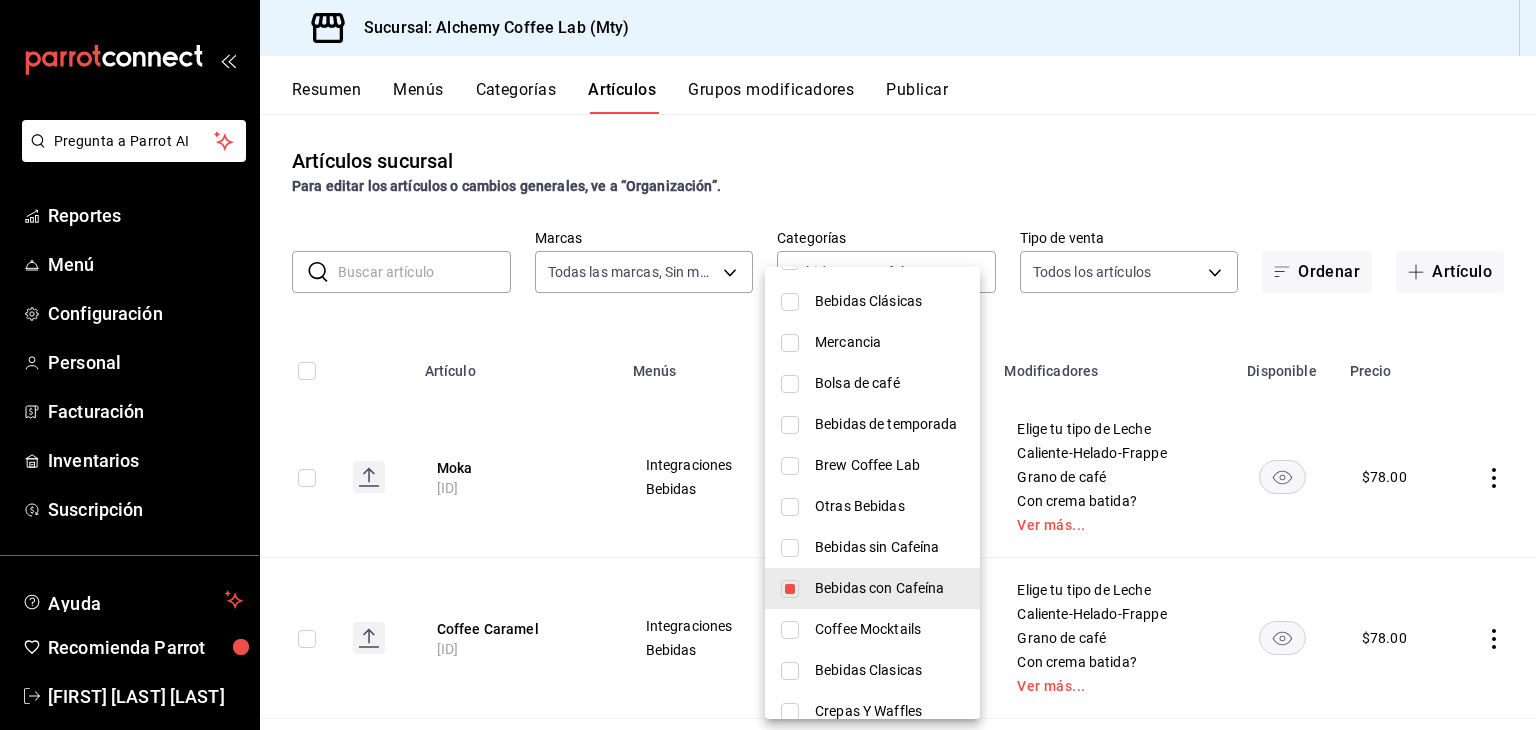 scroll, scrollTop: 300, scrollLeft: 0, axis: vertical 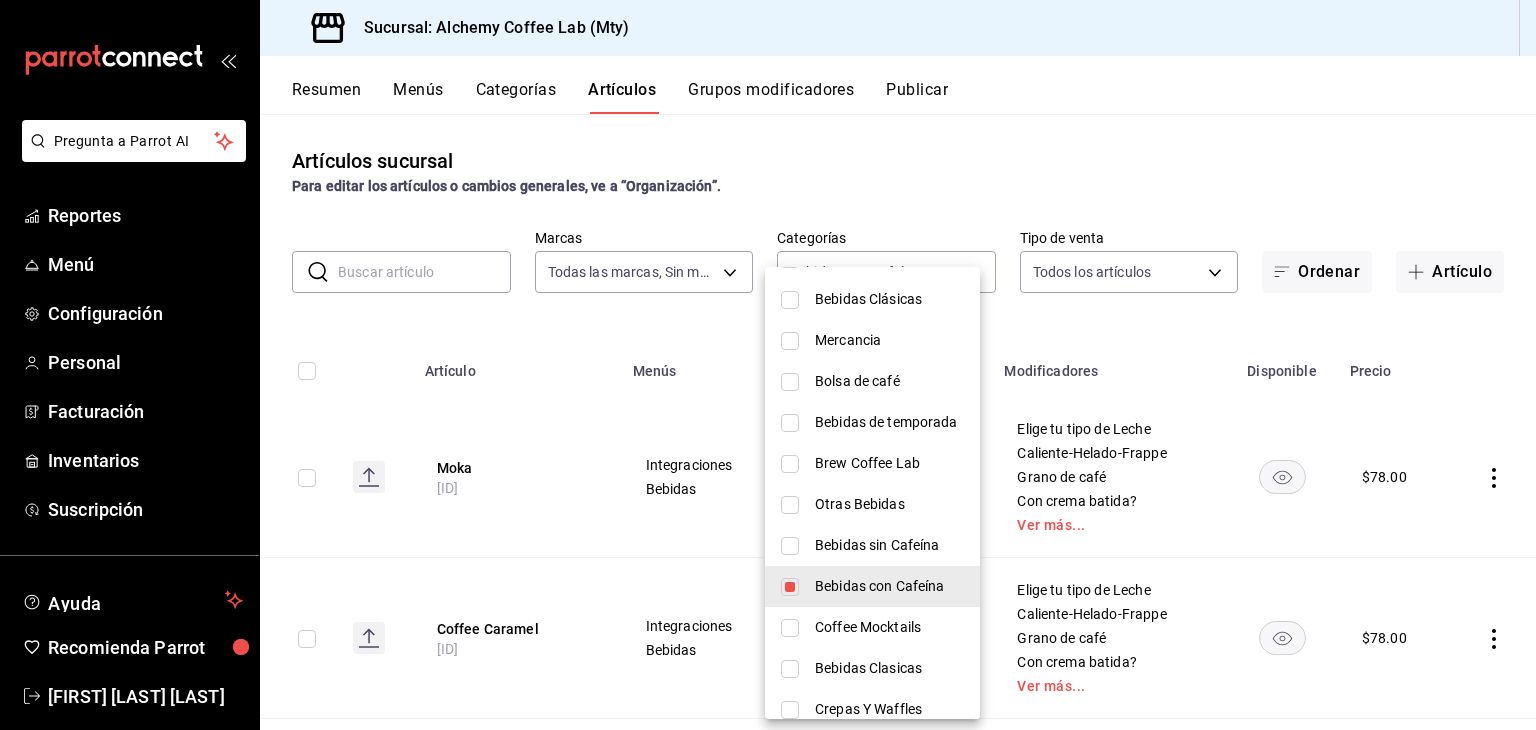 click at bounding box center [790, 546] 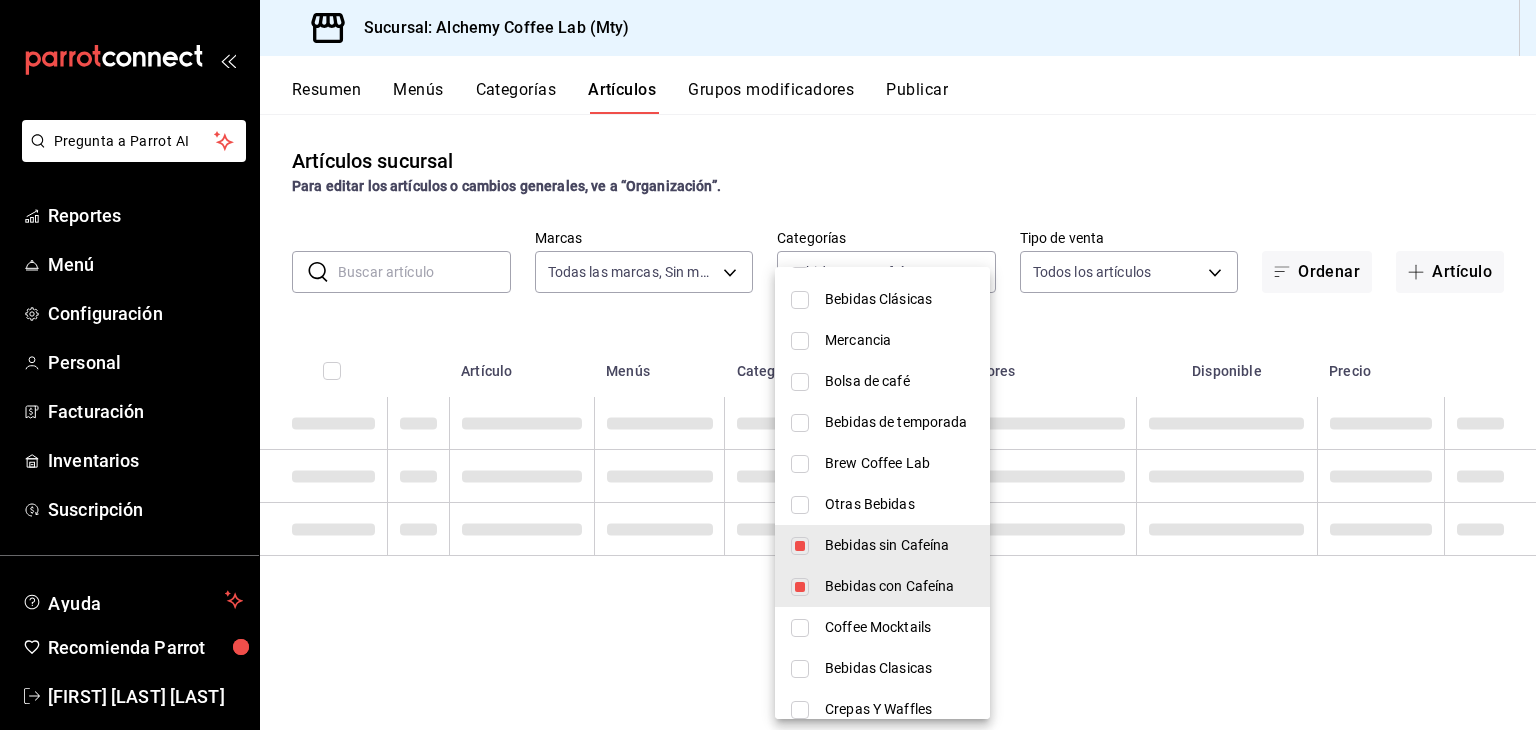 click at bounding box center [800, 587] 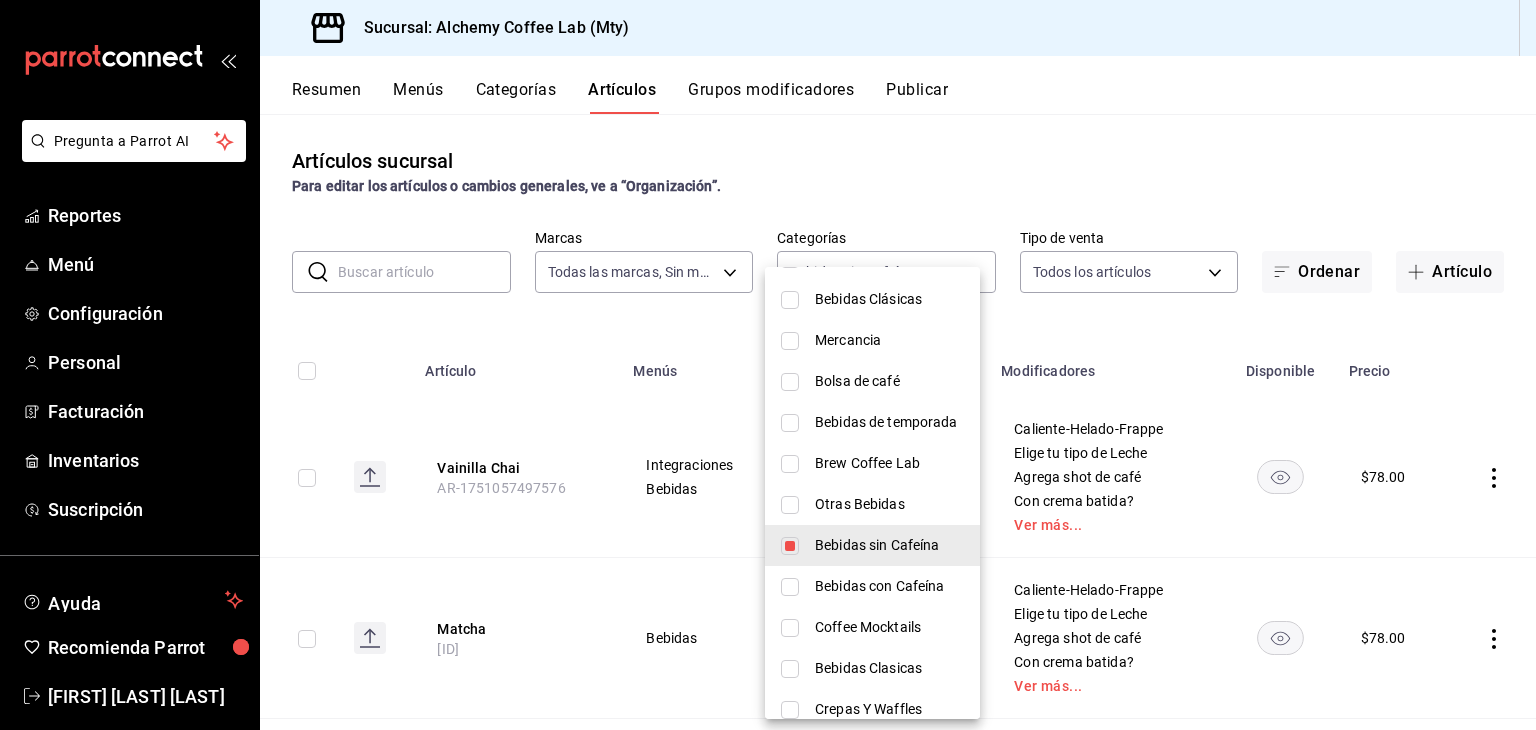 click at bounding box center [768, 365] 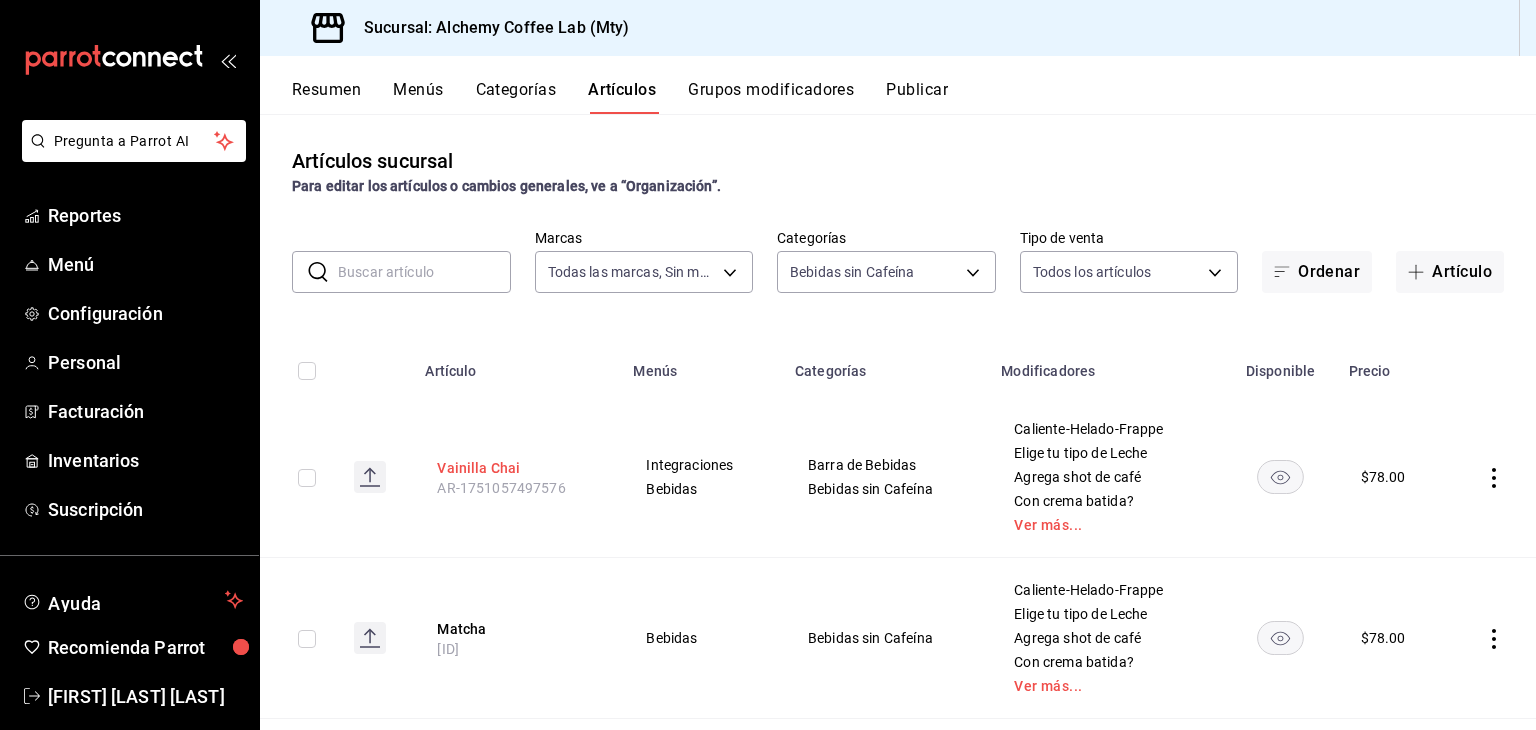 click on "Vainilla Chai" at bounding box center [517, 468] 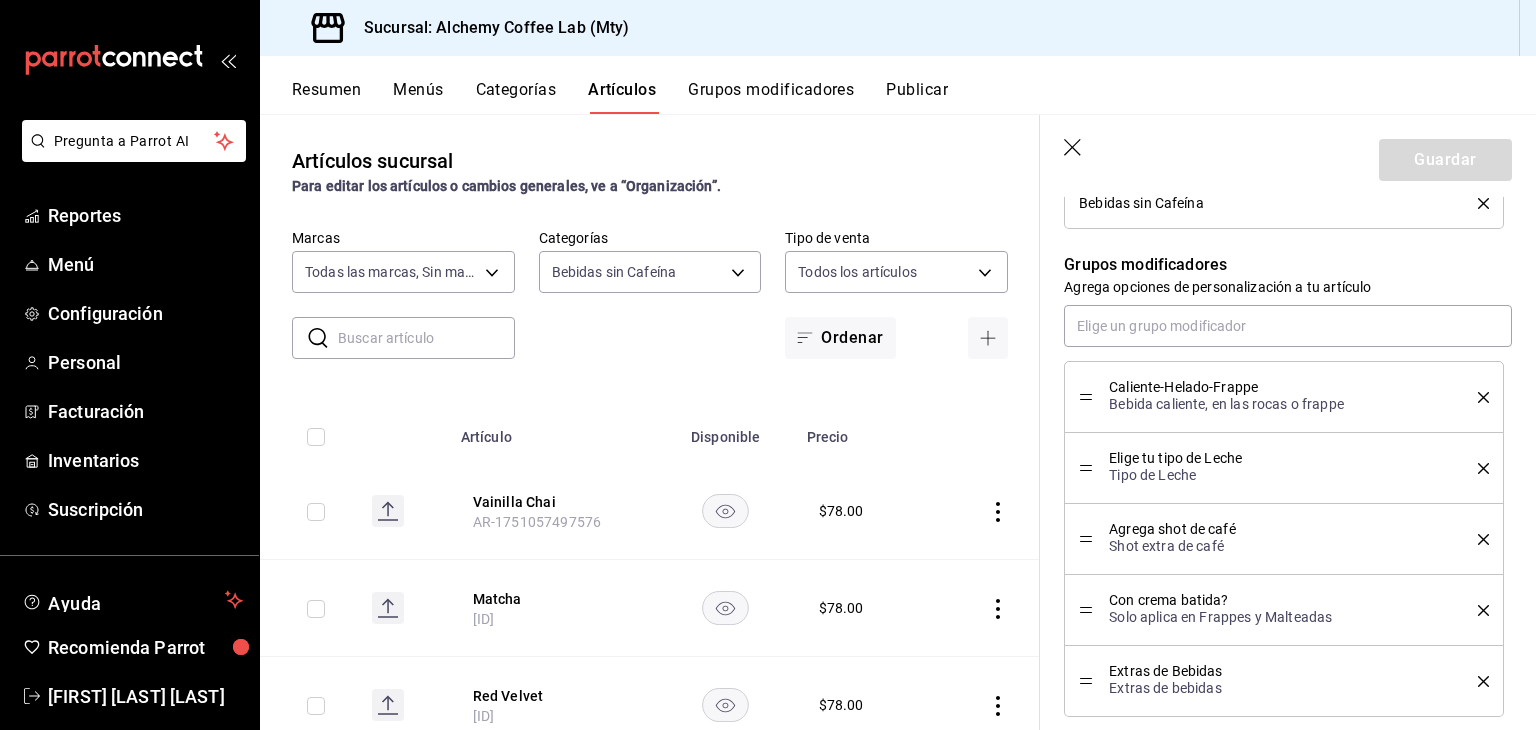 scroll, scrollTop: 900, scrollLeft: 0, axis: vertical 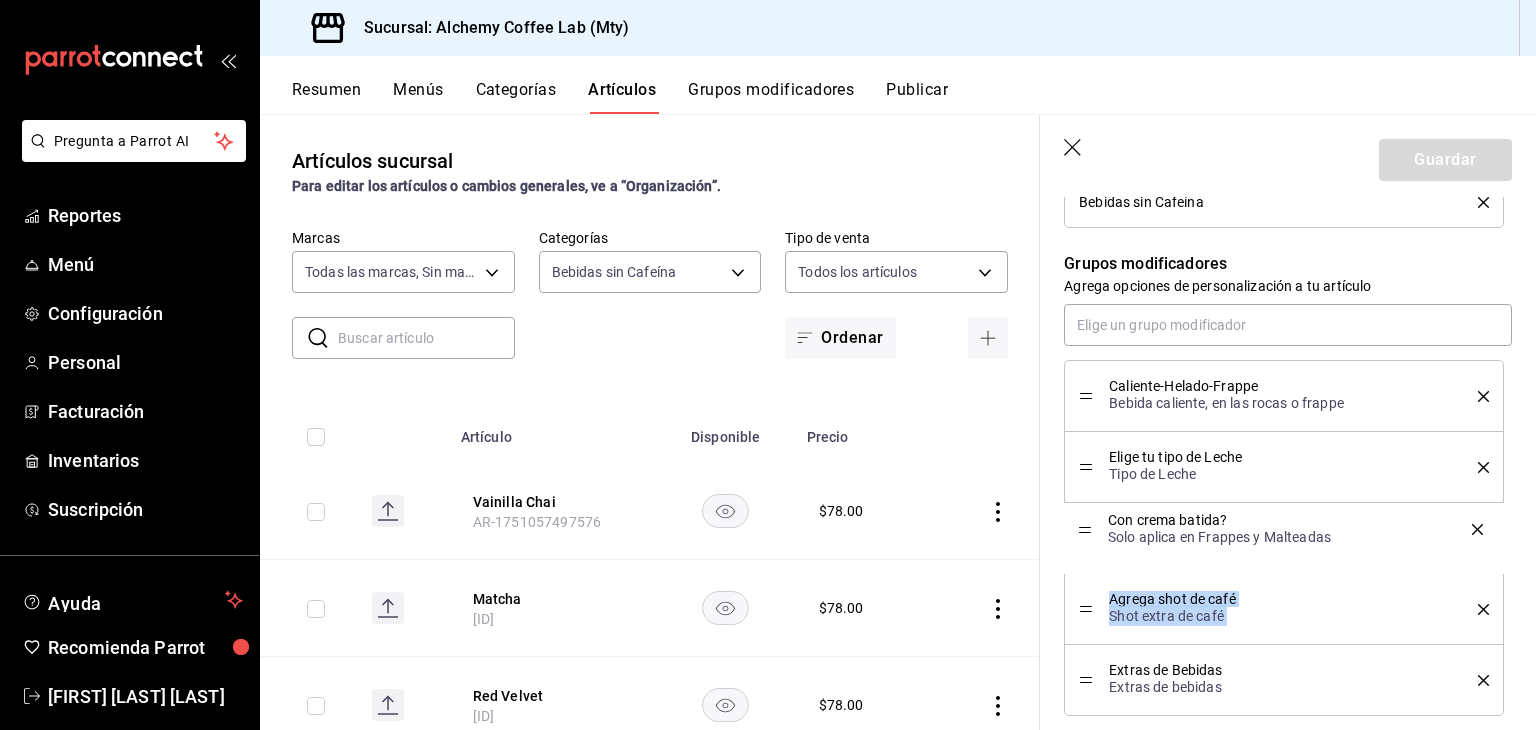 drag, startPoint x: 1091, startPoint y: 609, endPoint x: 1105, endPoint y: 530, distance: 80.23092 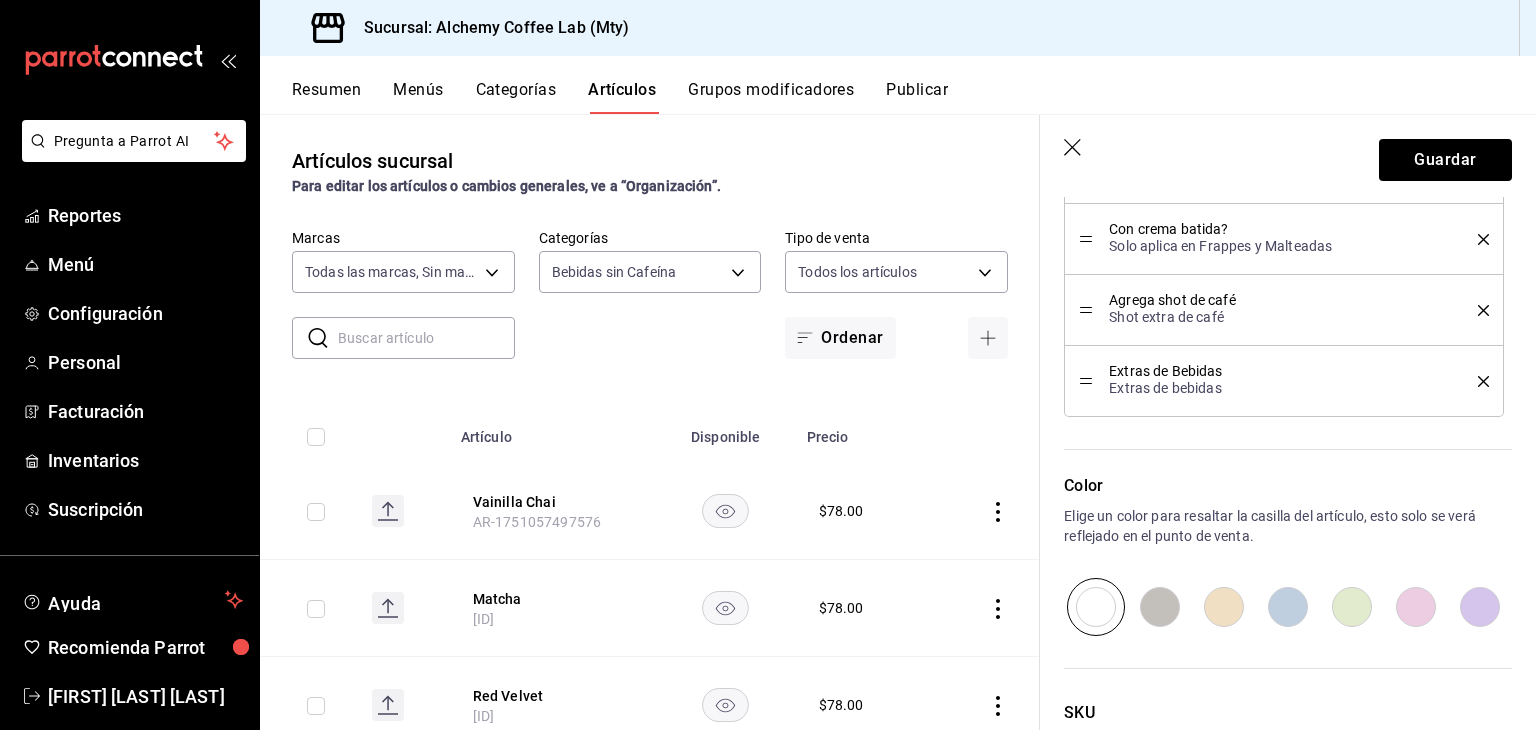 scroll, scrollTop: 1200, scrollLeft: 0, axis: vertical 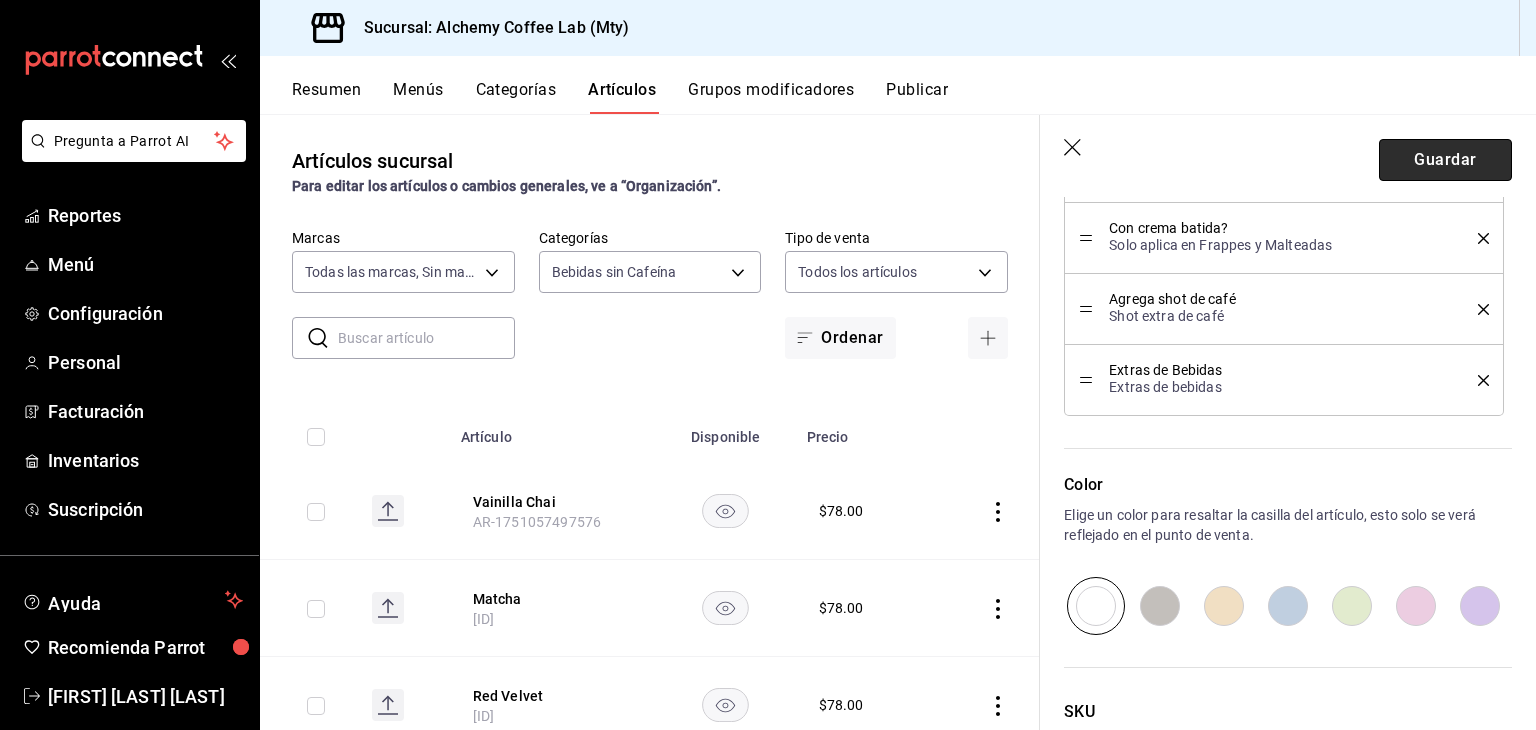 click on "Guardar" at bounding box center [1445, 160] 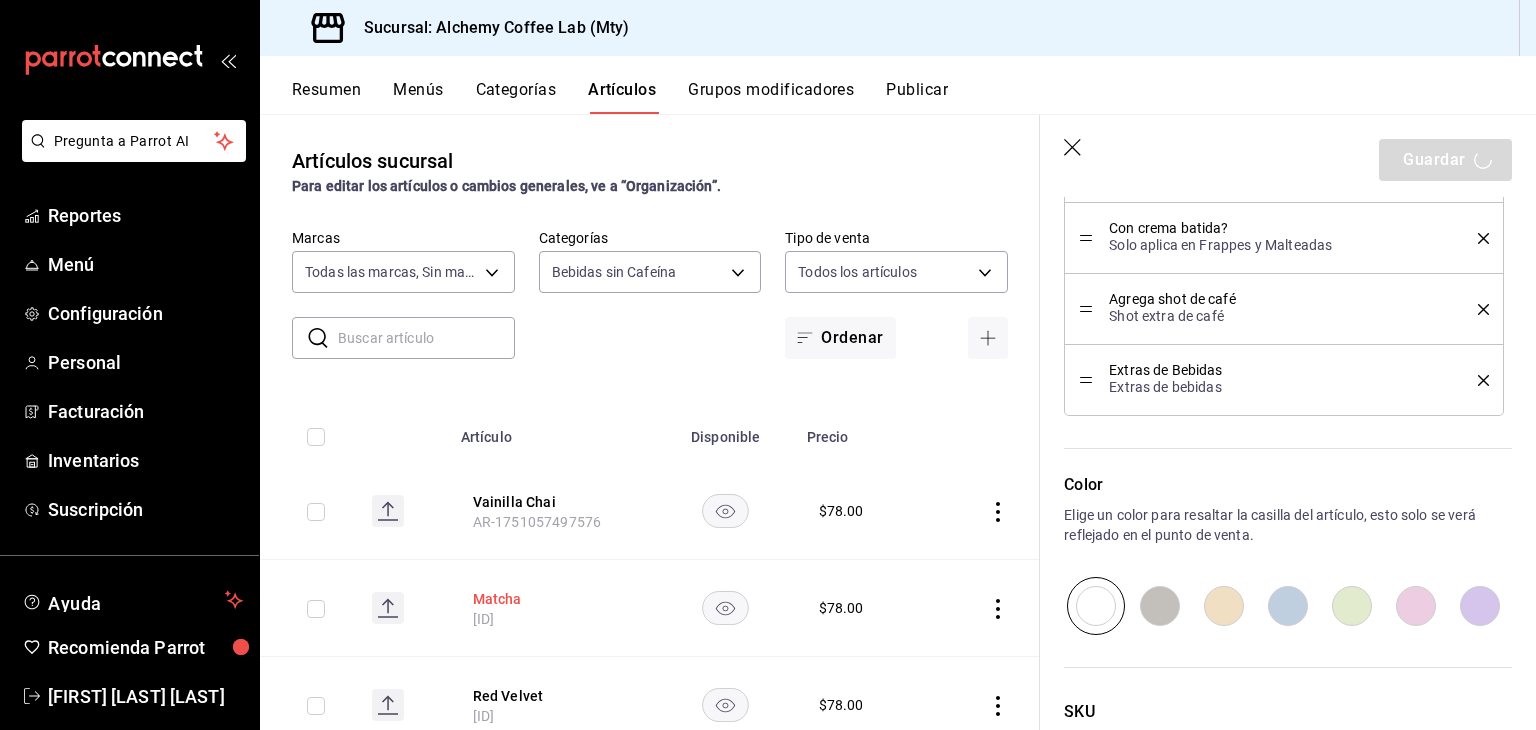 click on "Matcha" at bounding box center (553, 599) 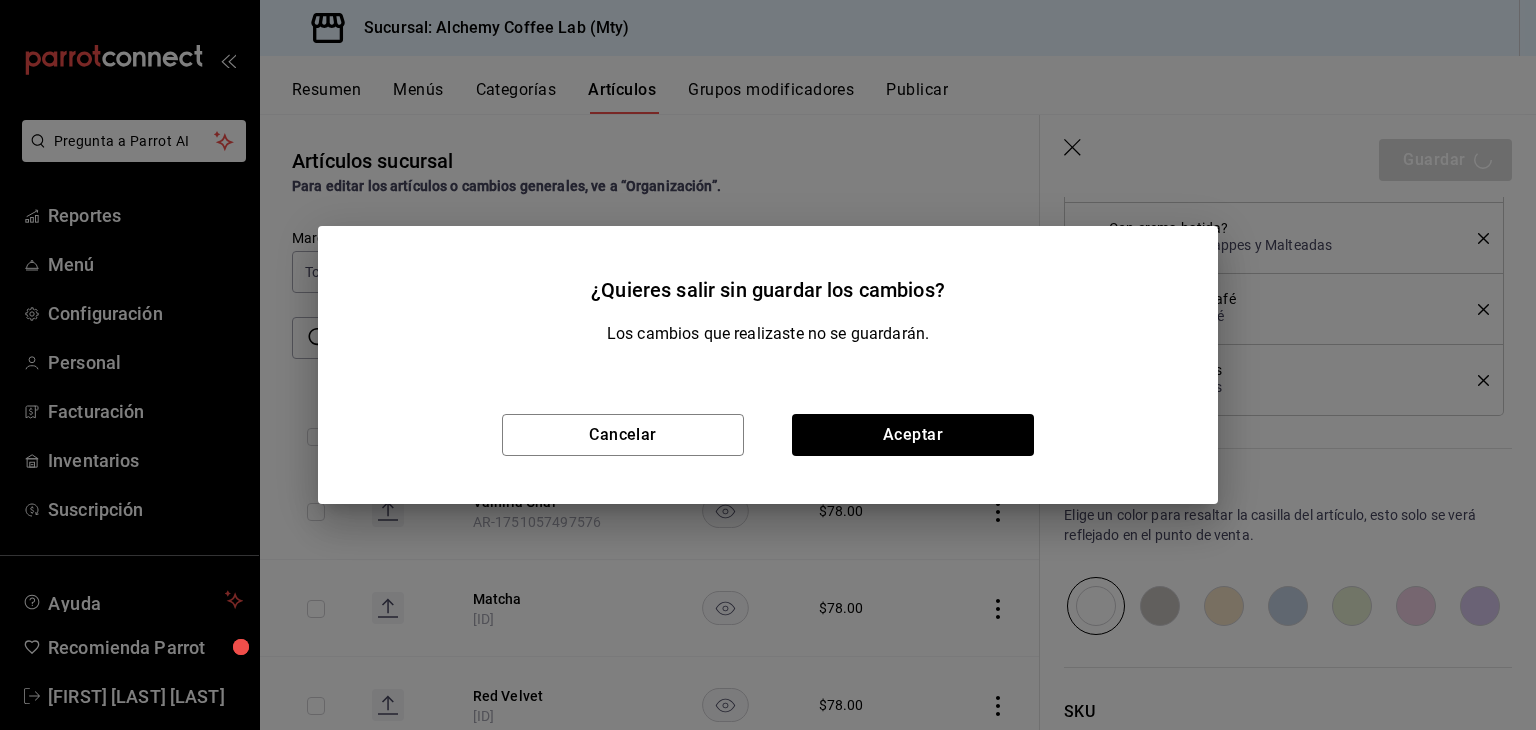 type on "x" 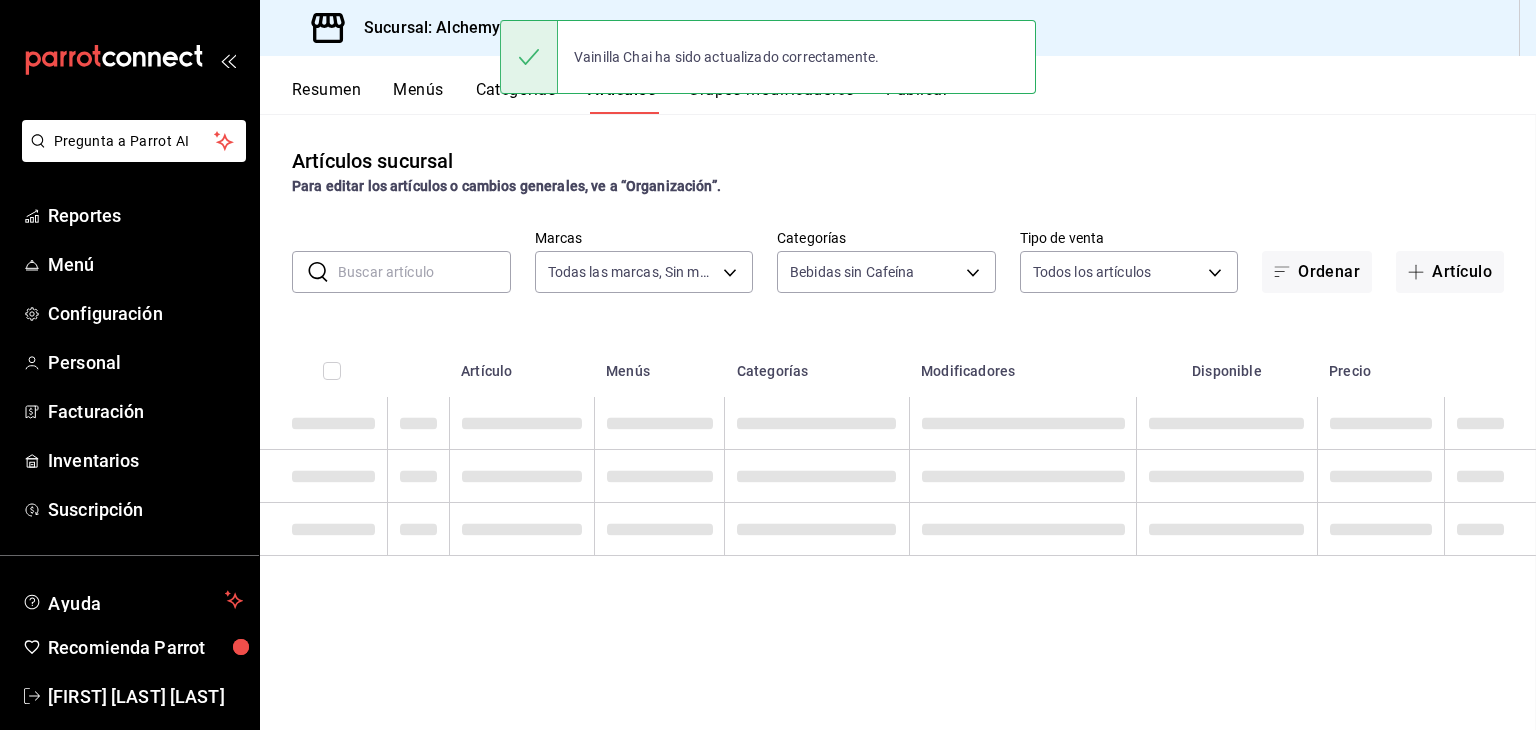 scroll, scrollTop: 0, scrollLeft: 0, axis: both 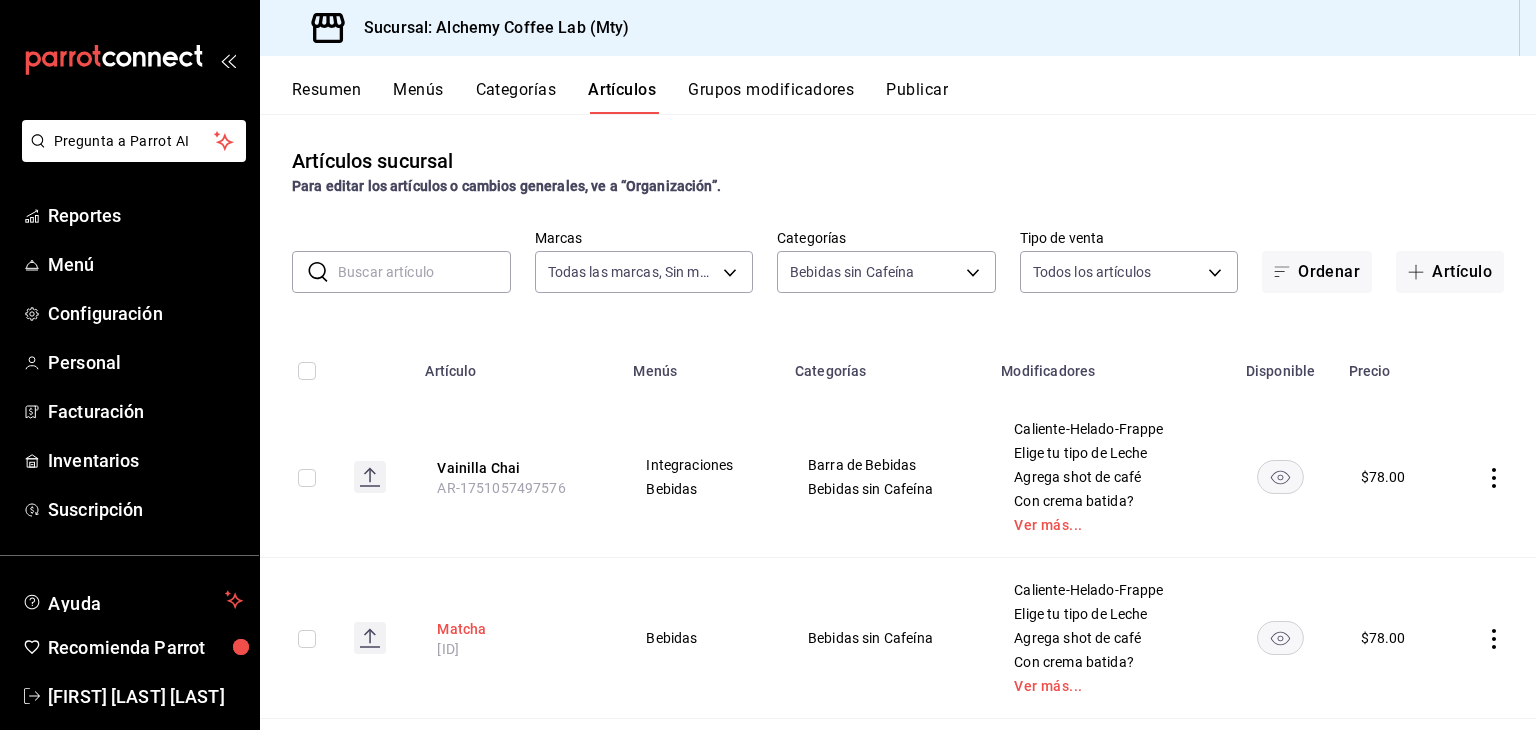 click on "Matcha" at bounding box center (517, 629) 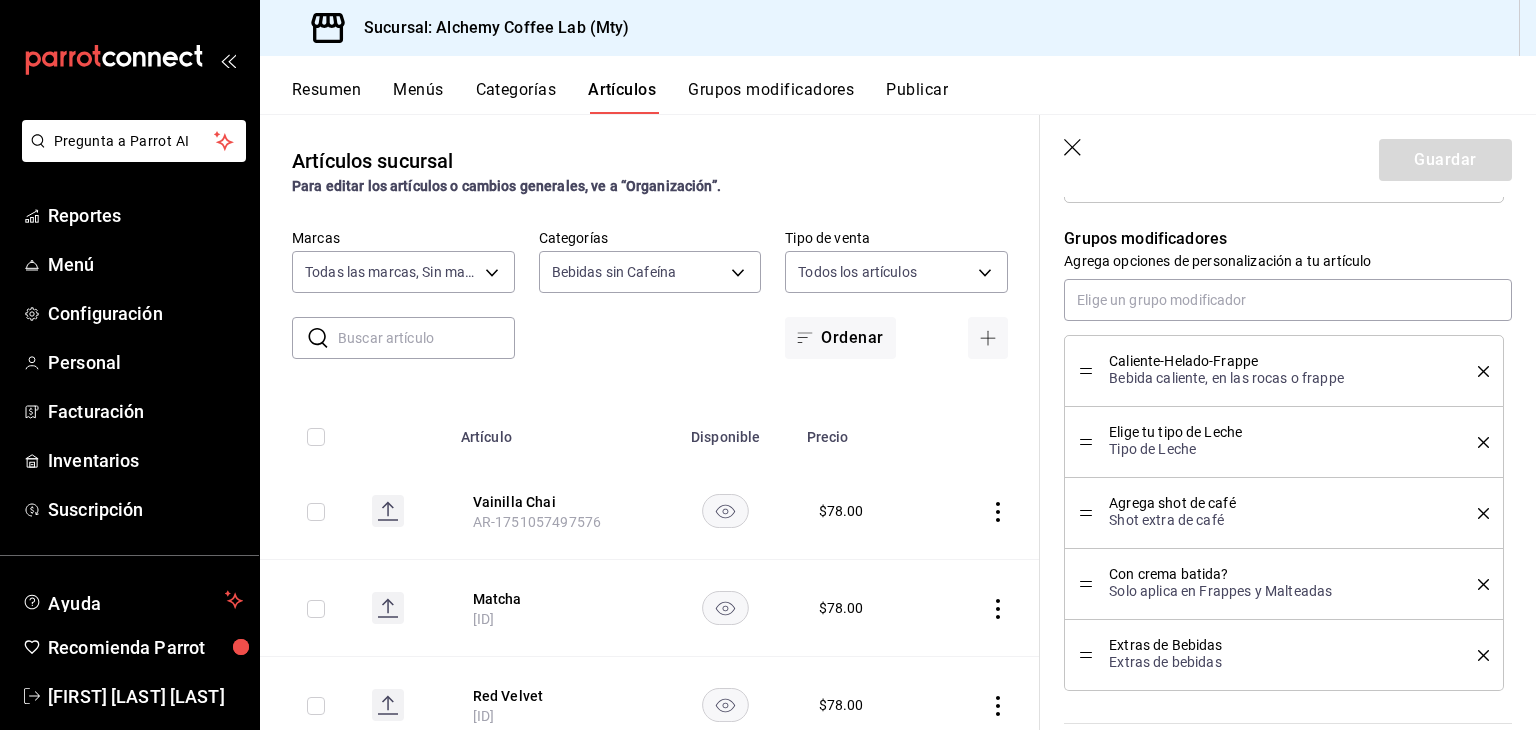 scroll, scrollTop: 900, scrollLeft: 0, axis: vertical 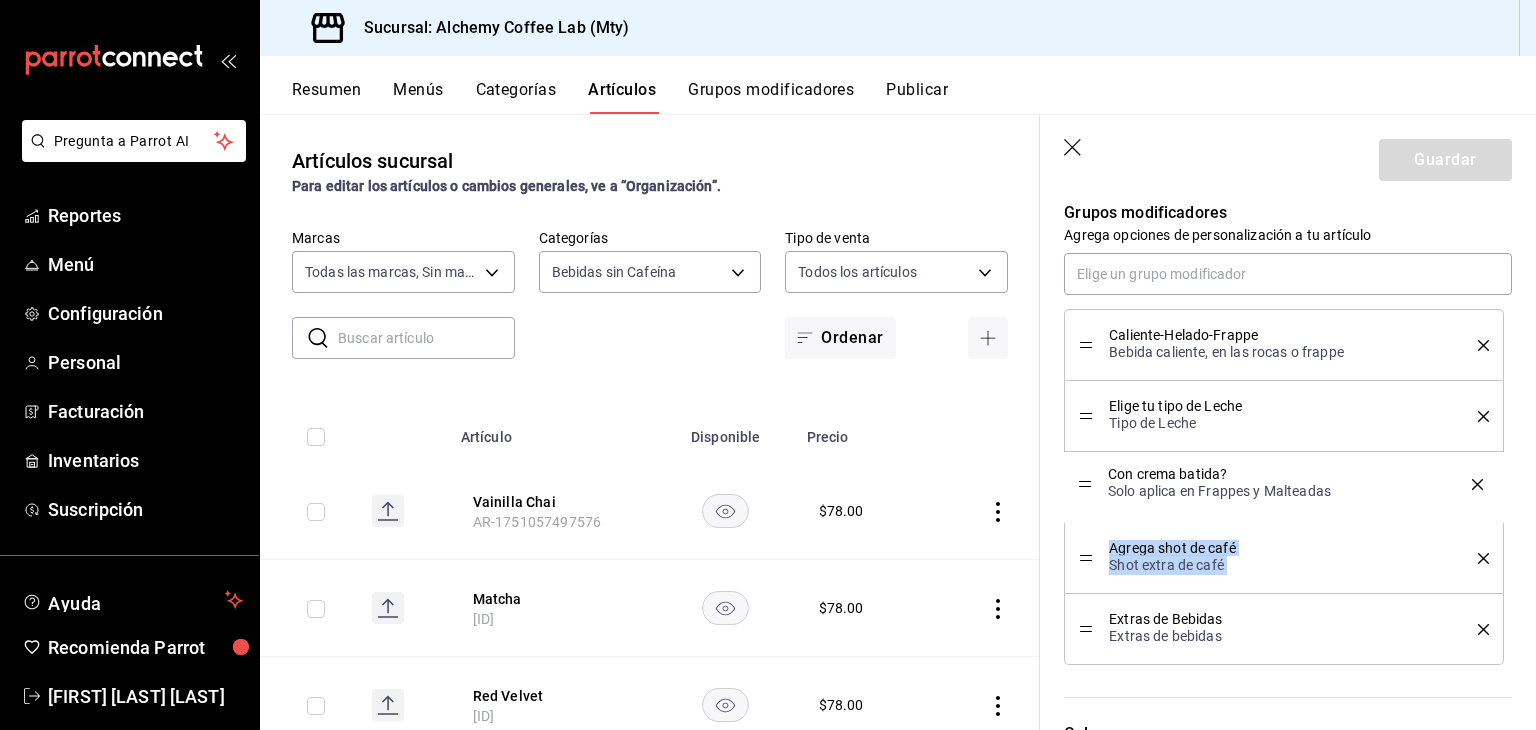 drag, startPoint x: 1086, startPoint y: 554, endPoint x: 1088, endPoint y: 481, distance: 73.02739 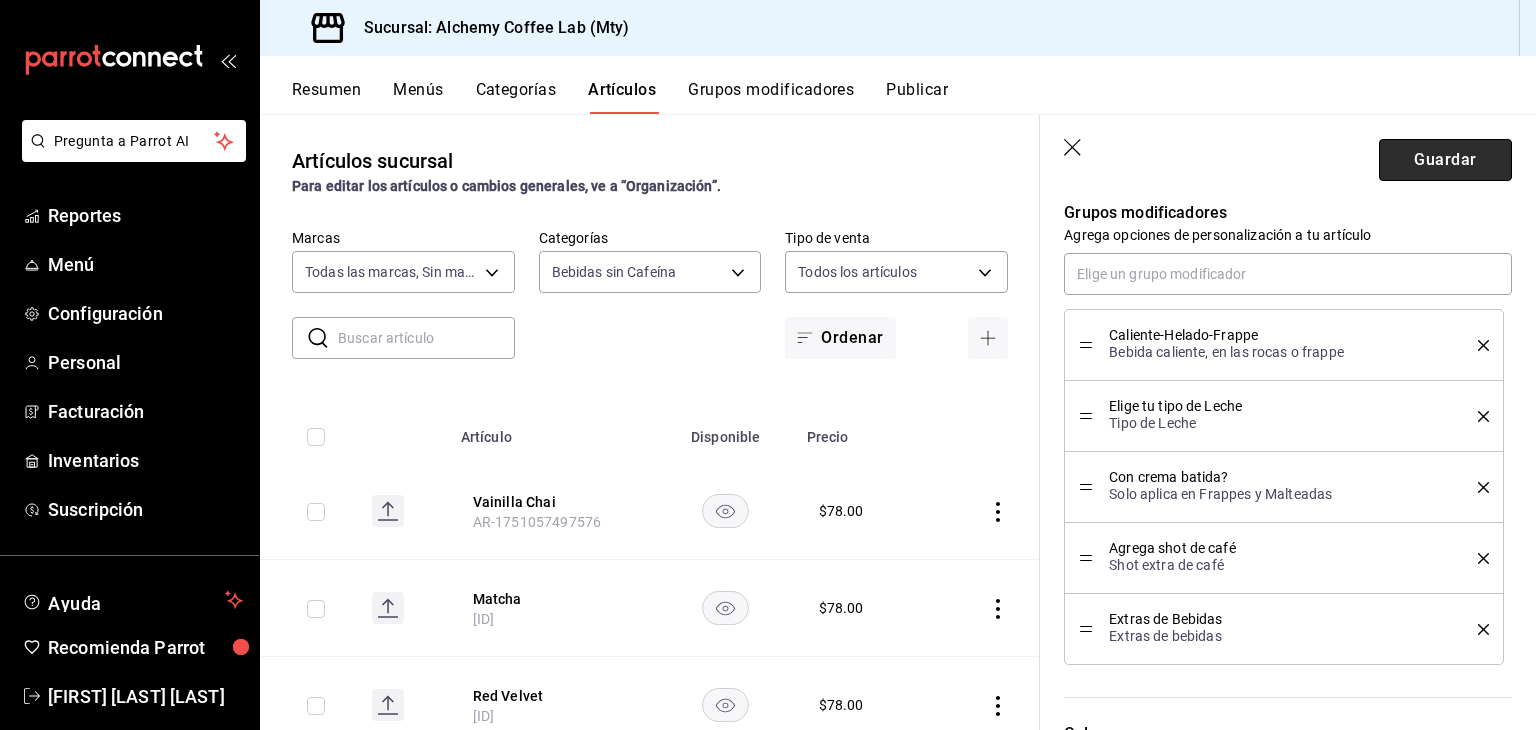click on "Guardar" at bounding box center (1445, 160) 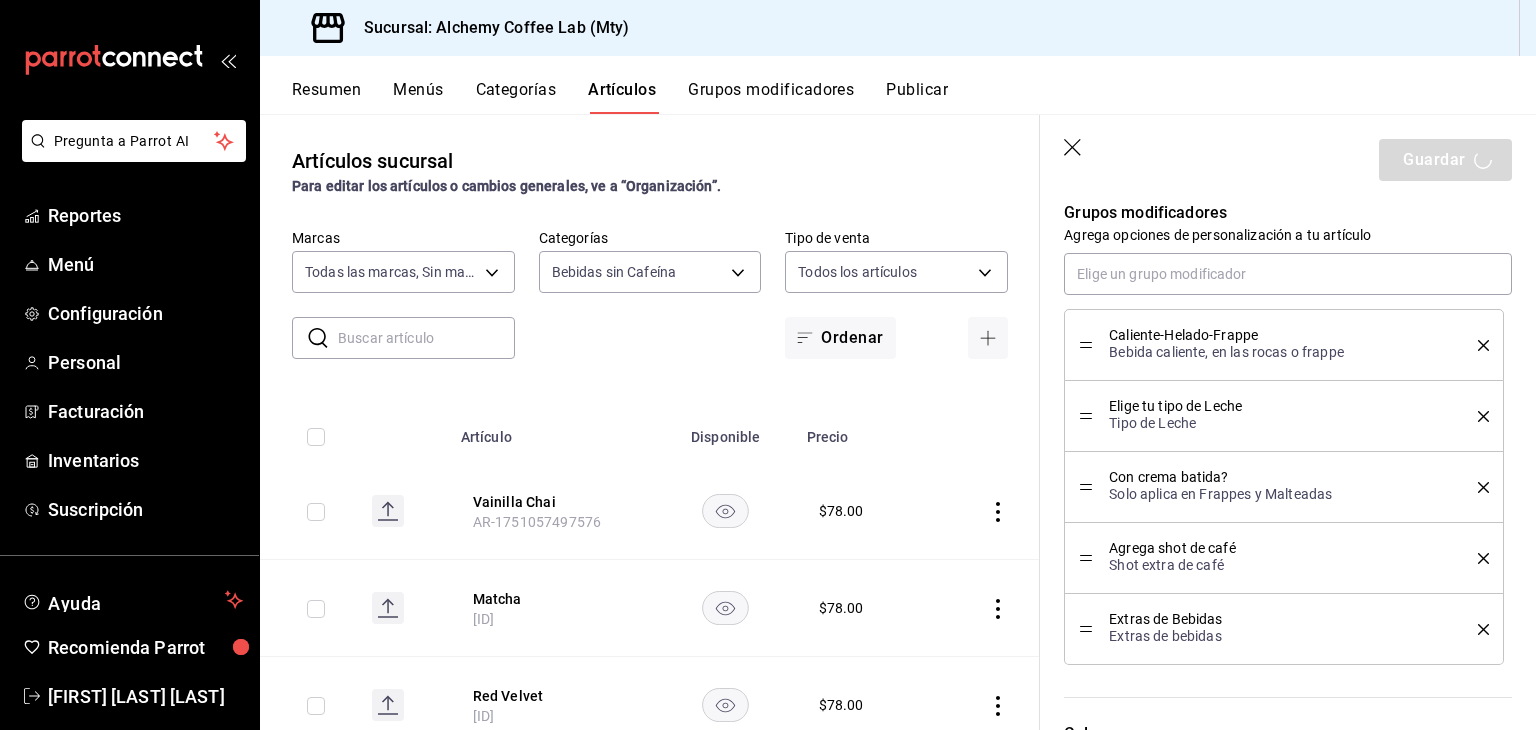 type on "x" 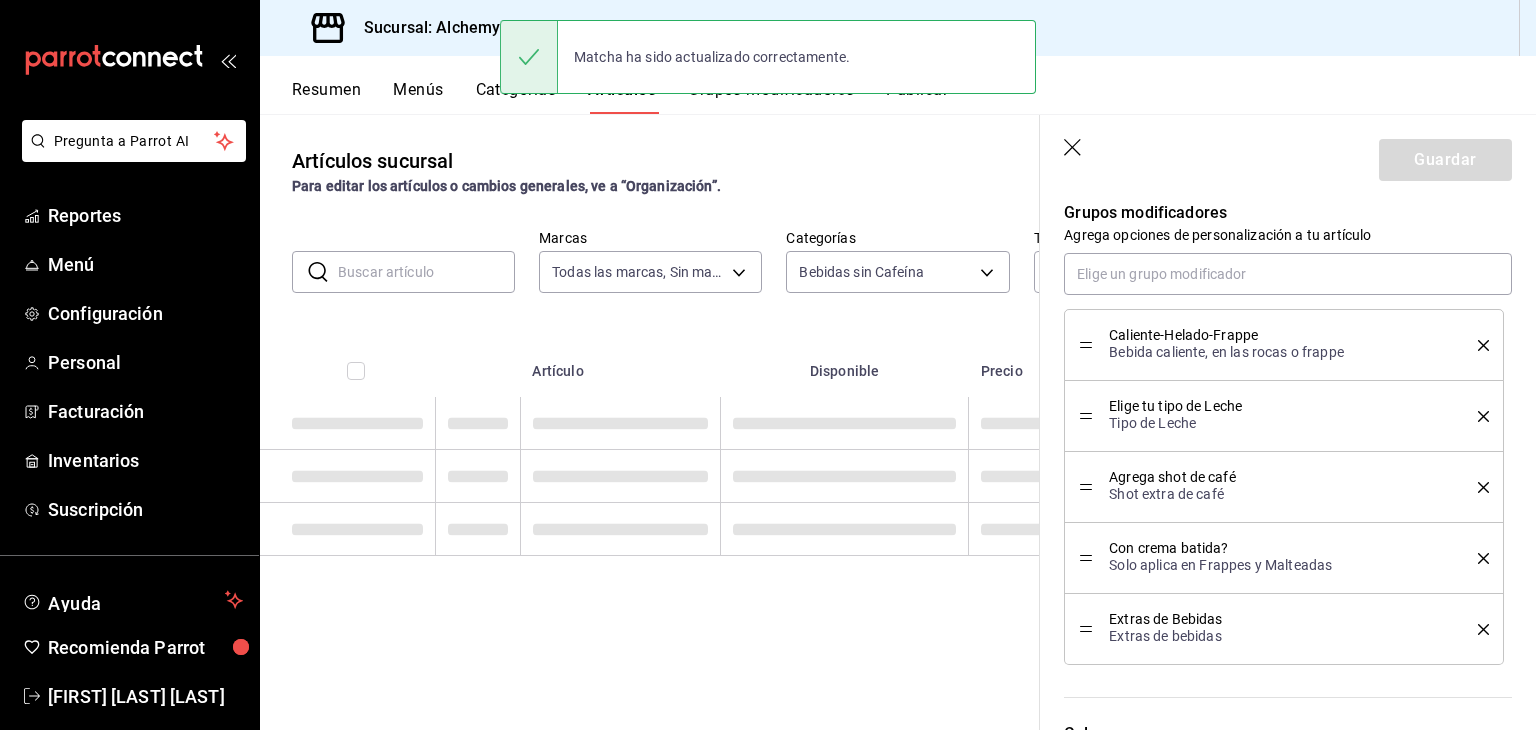 scroll, scrollTop: 0, scrollLeft: 0, axis: both 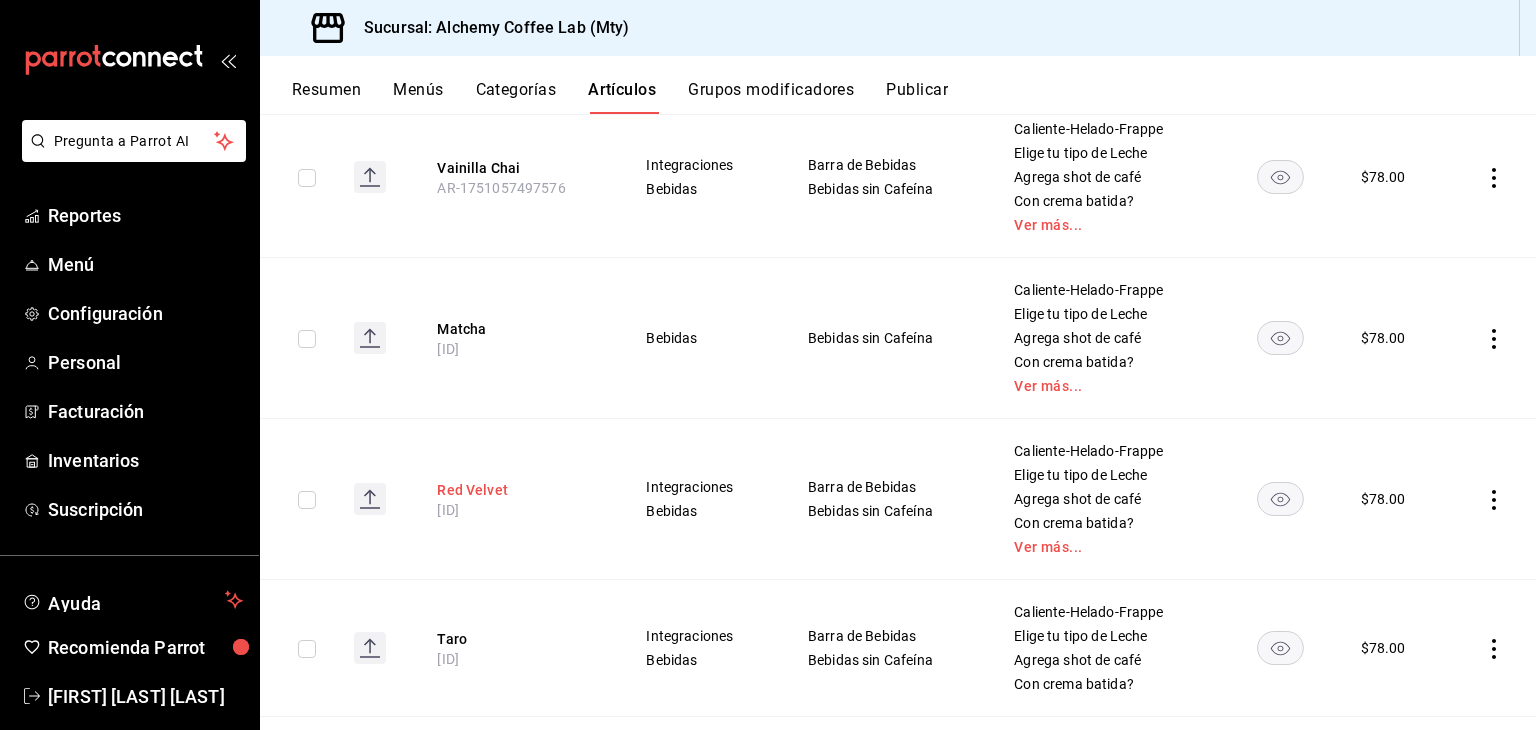 click on "Red Velvet" at bounding box center [517, 490] 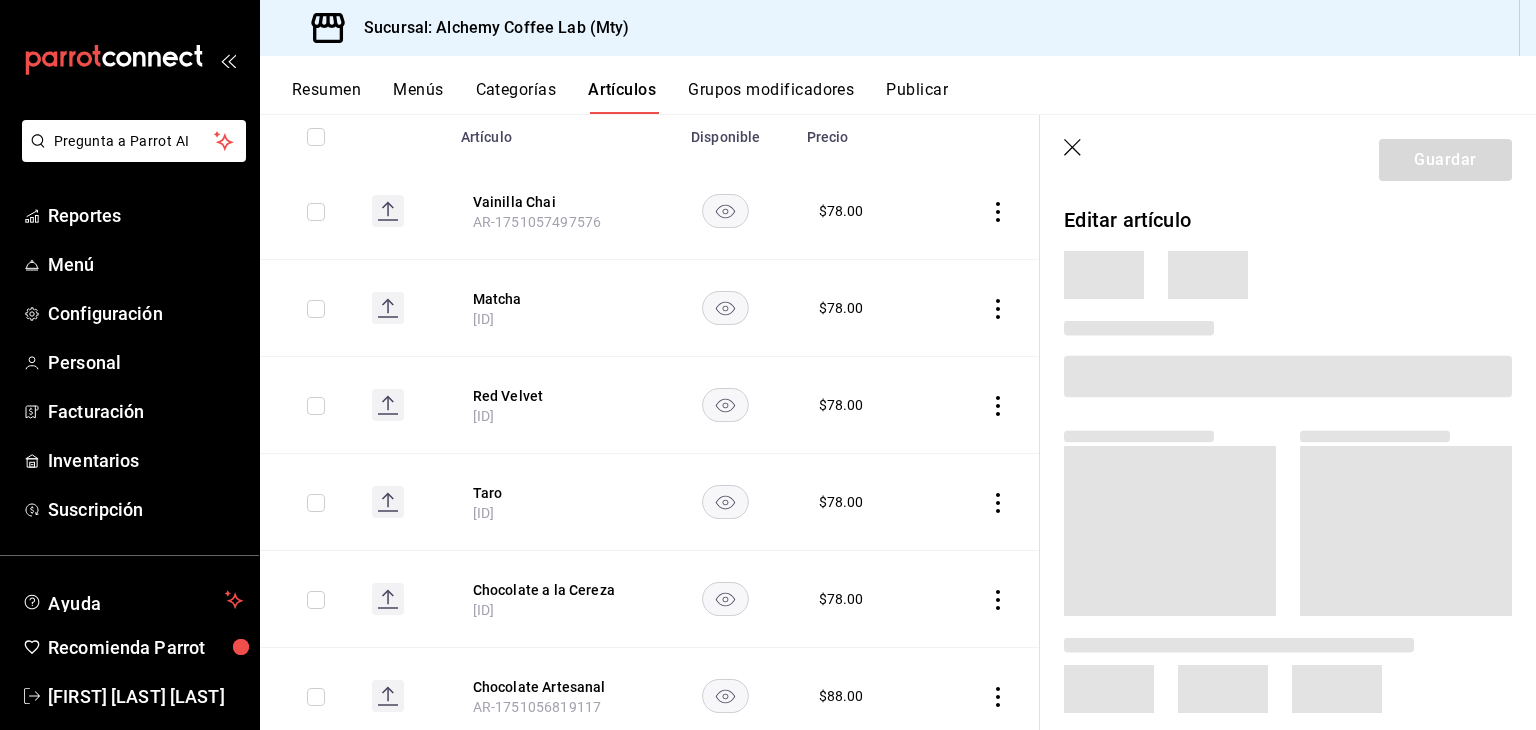 scroll, scrollTop: 268, scrollLeft: 0, axis: vertical 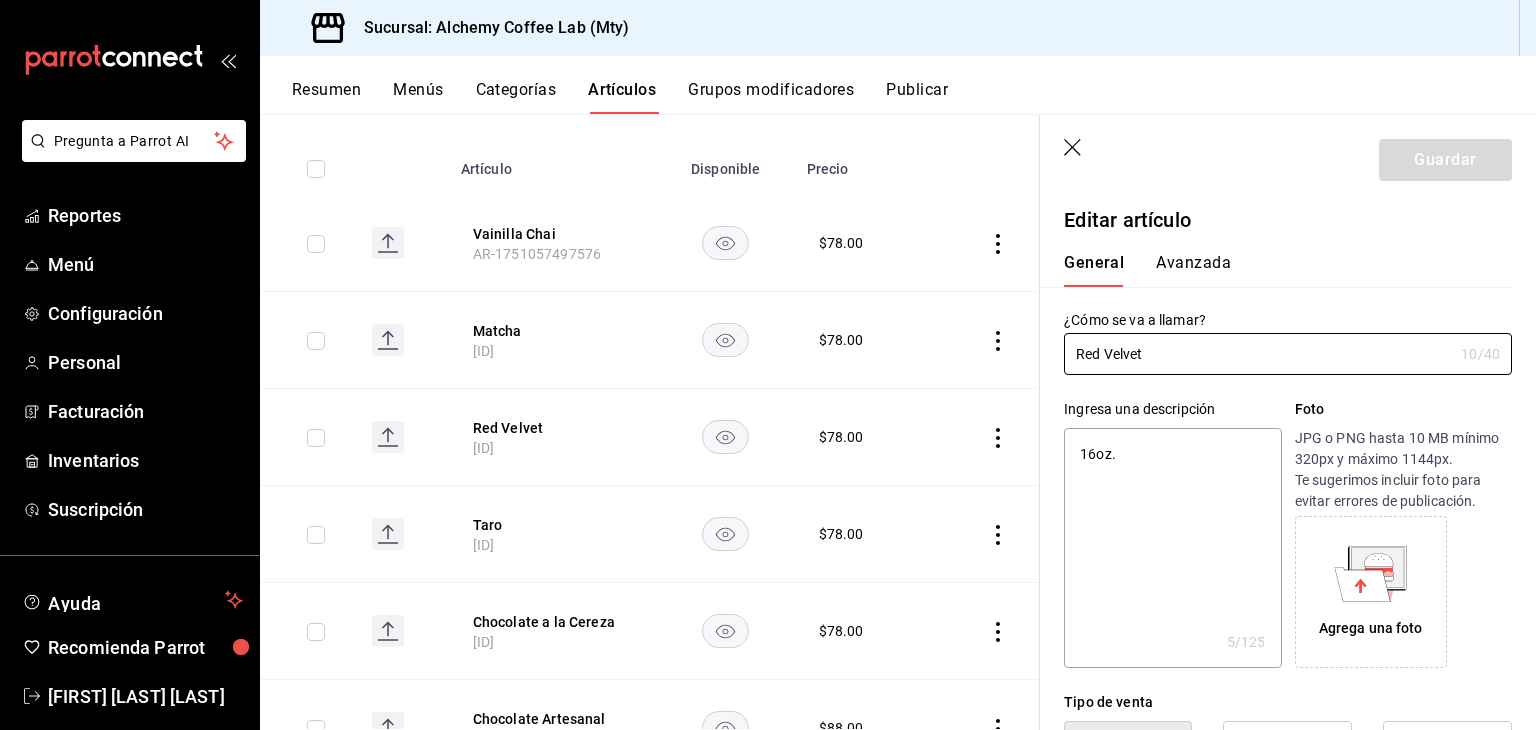 type on "x" 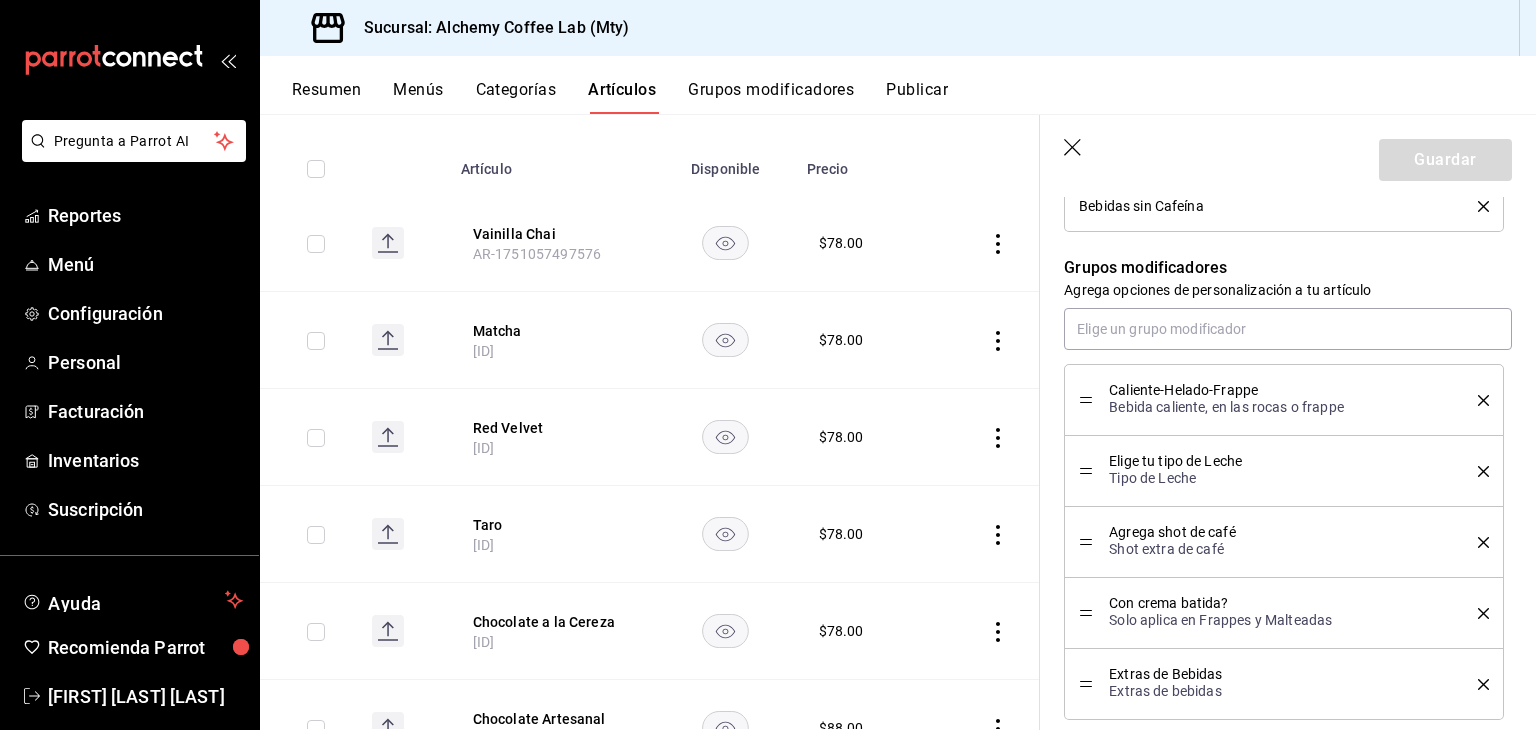scroll, scrollTop: 900, scrollLeft: 0, axis: vertical 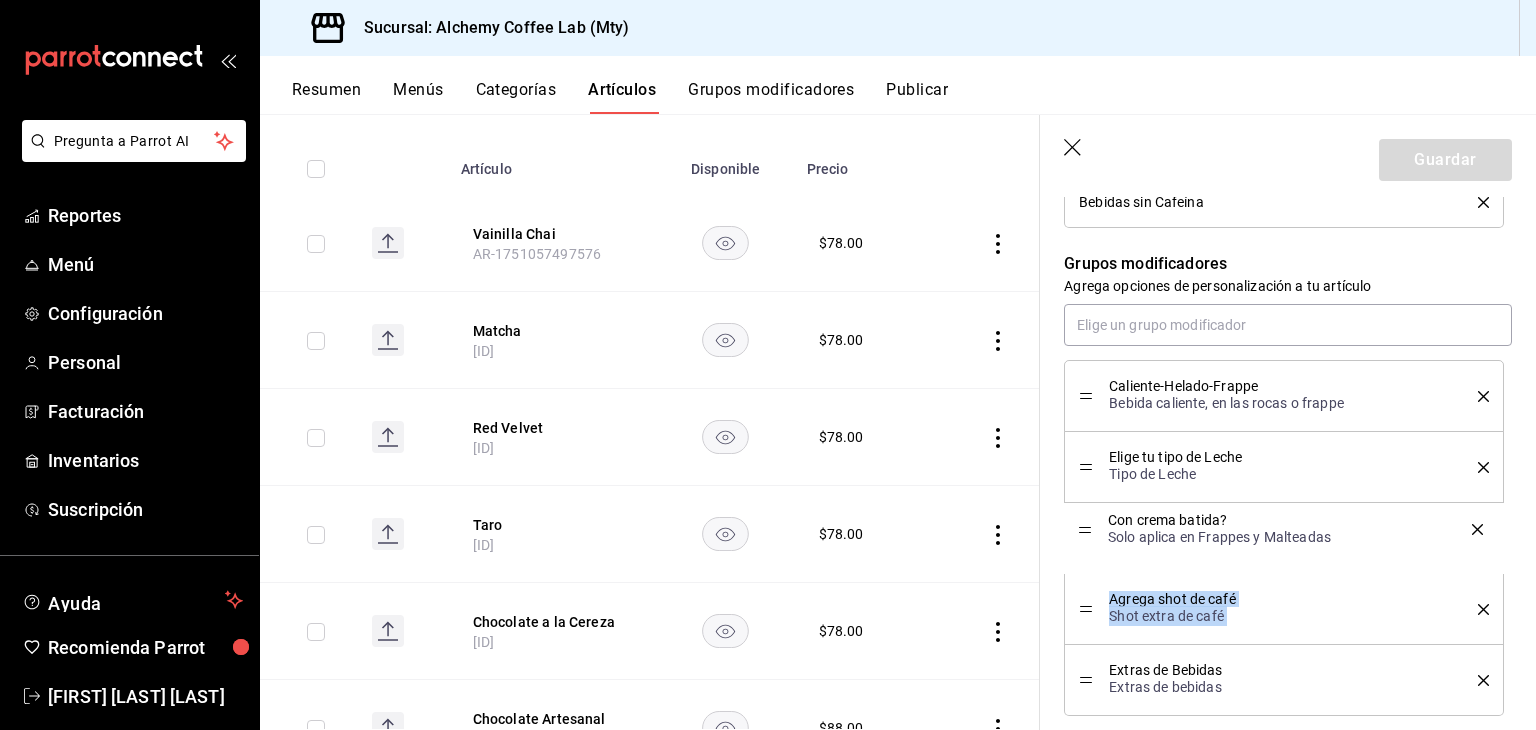 drag, startPoint x: 1088, startPoint y: 613, endPoint x: 1094, endPoint y: 534, distance: 79.22752 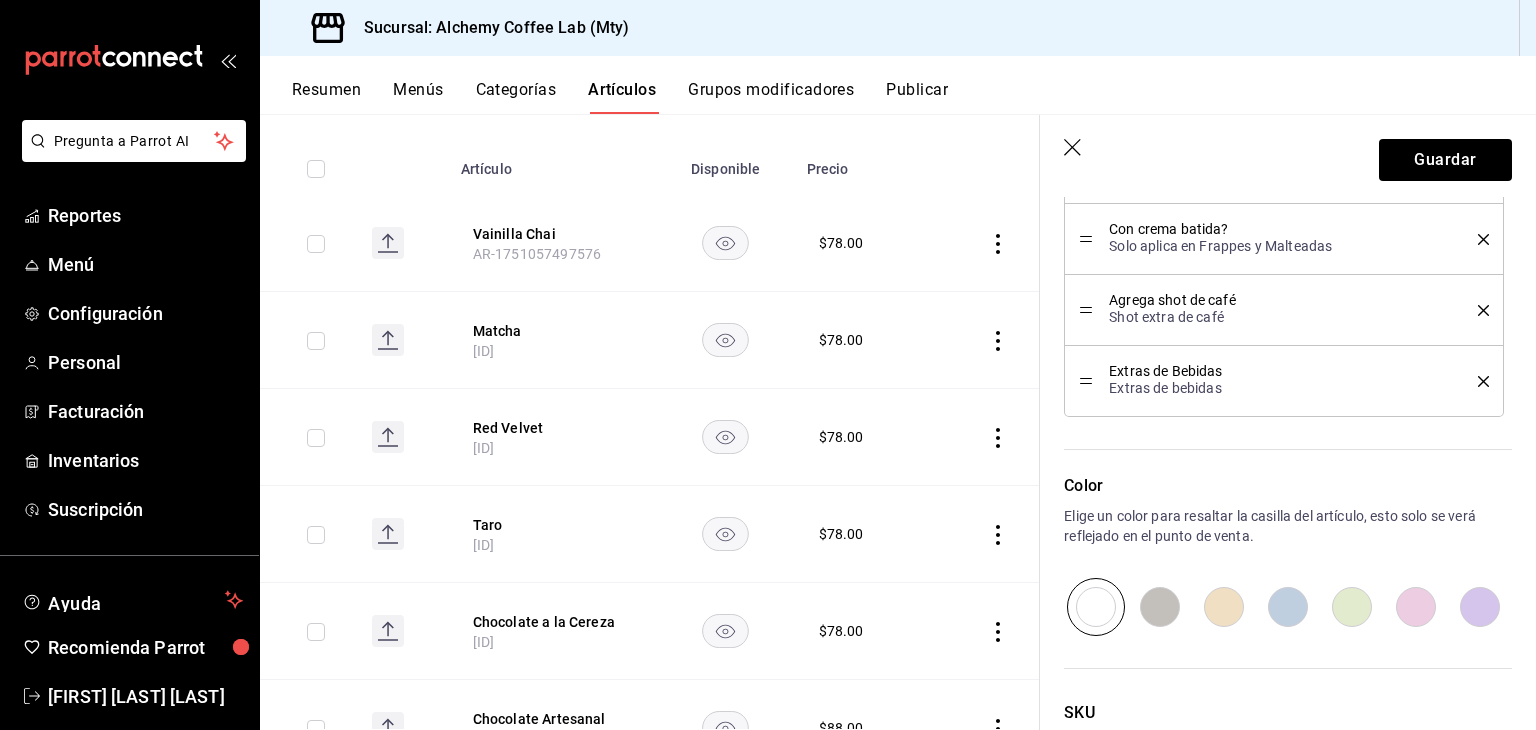 scroll, scrollTop: 1200, scrollLeft: 0, axis: vertical 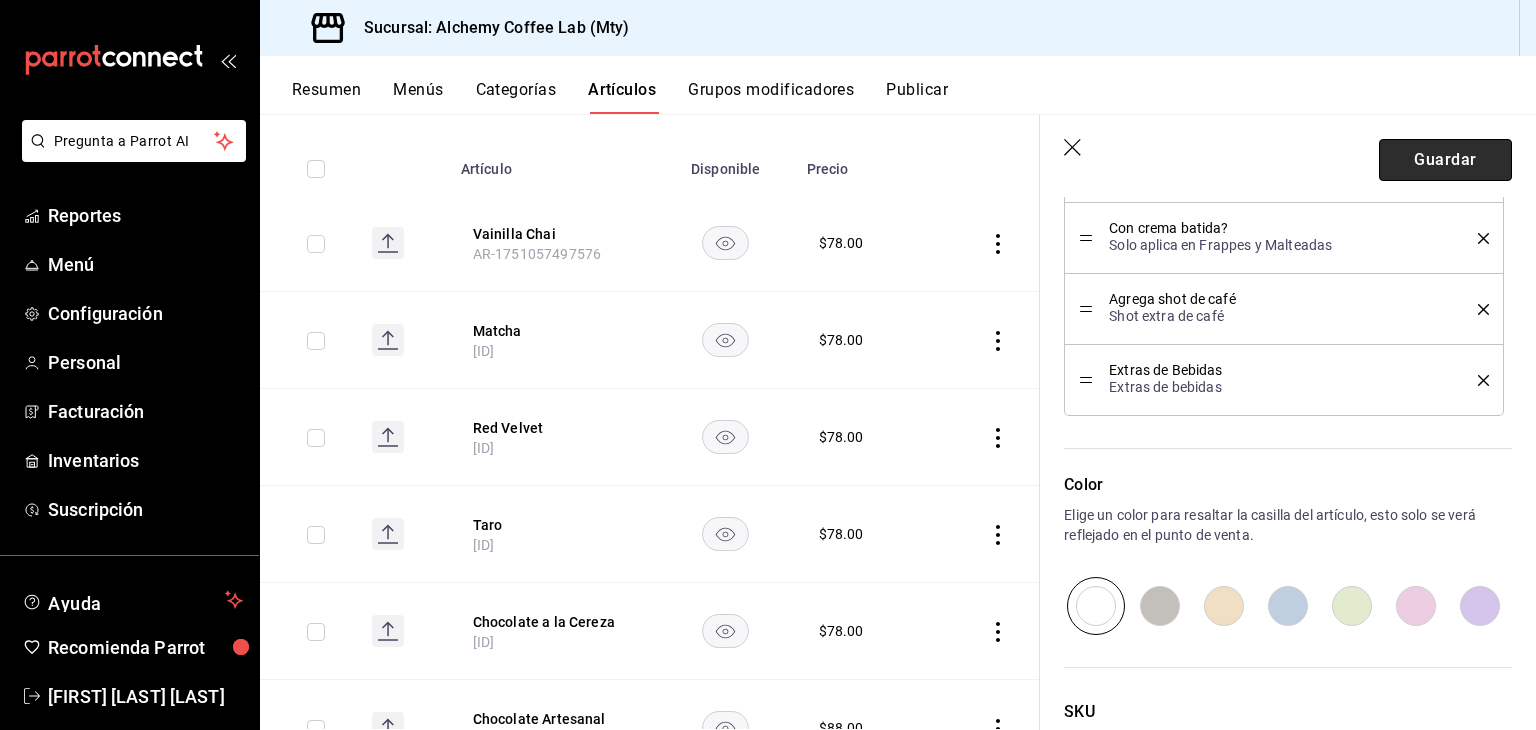 click on "Guardar" at bounding box center [1445, 160] 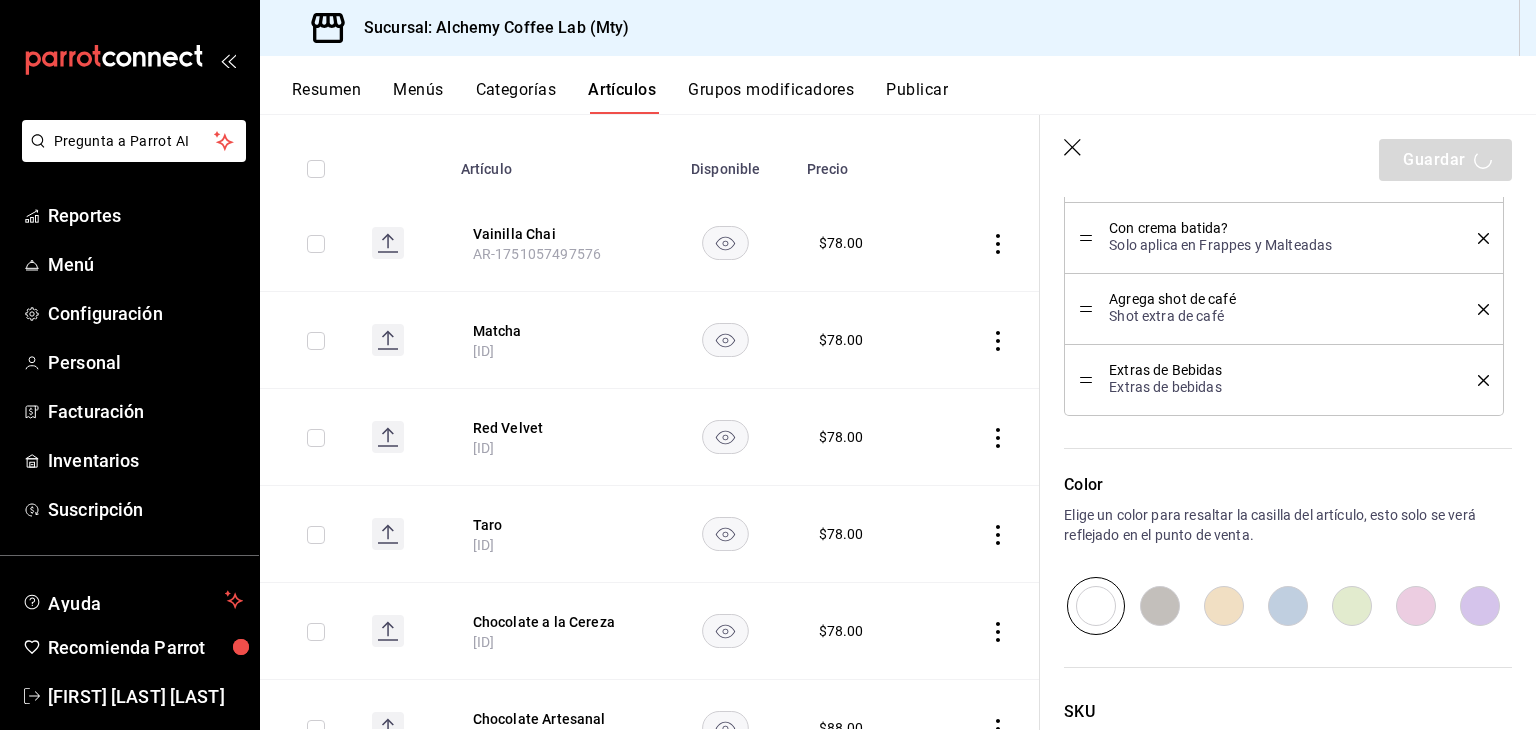 type on "x" 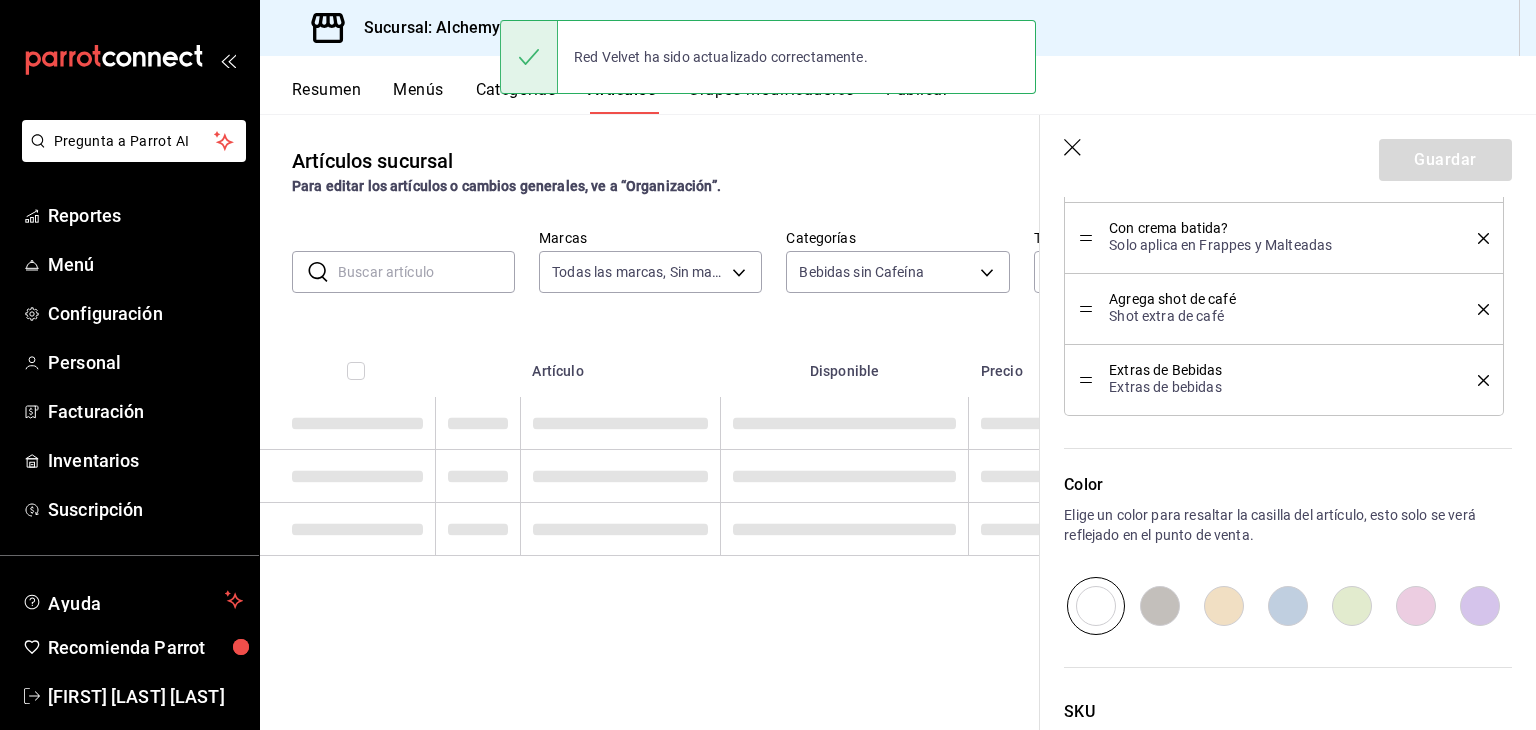 scroll, scrollTop: 0, scrollLeft: 0, axis: both 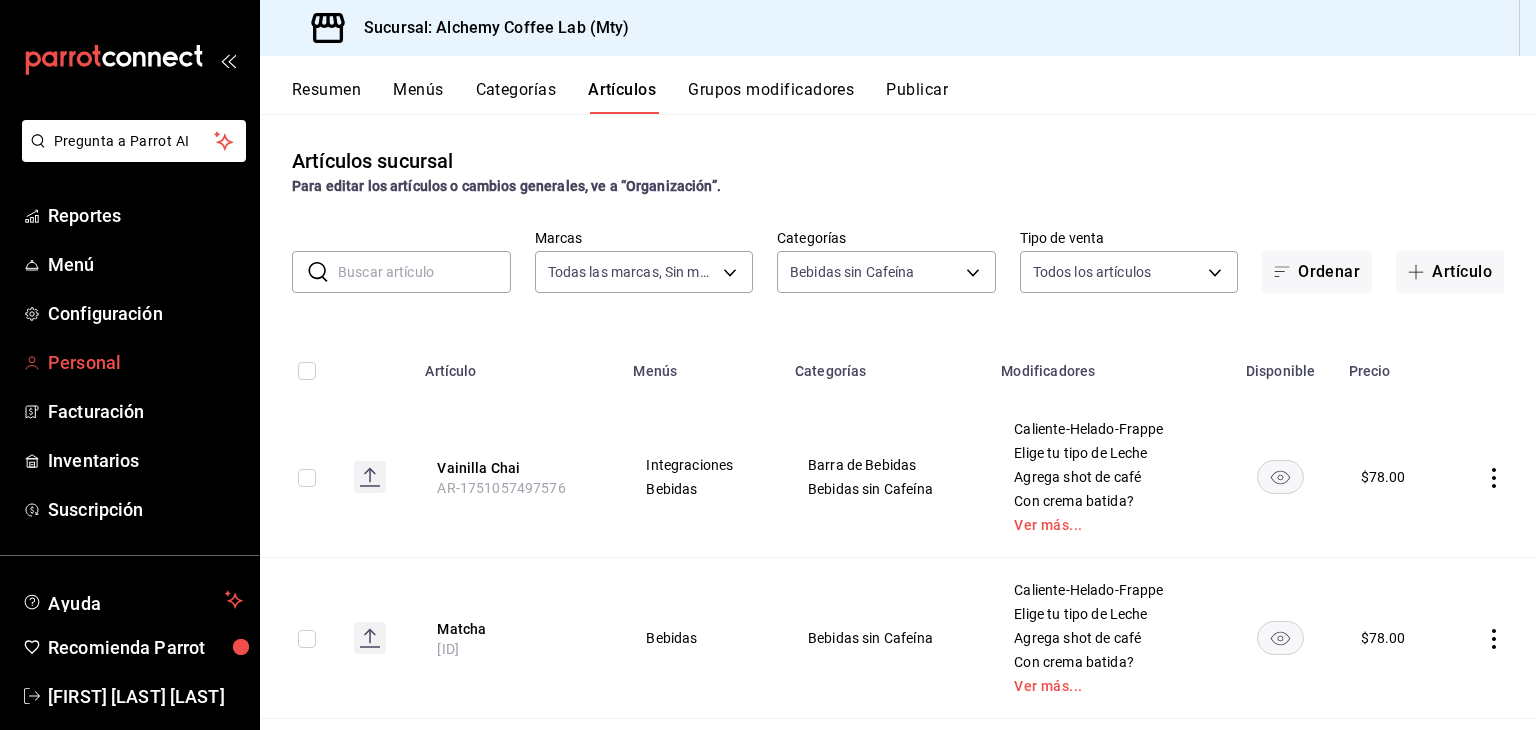 click on "Personal" at bounding box center [145, 362] 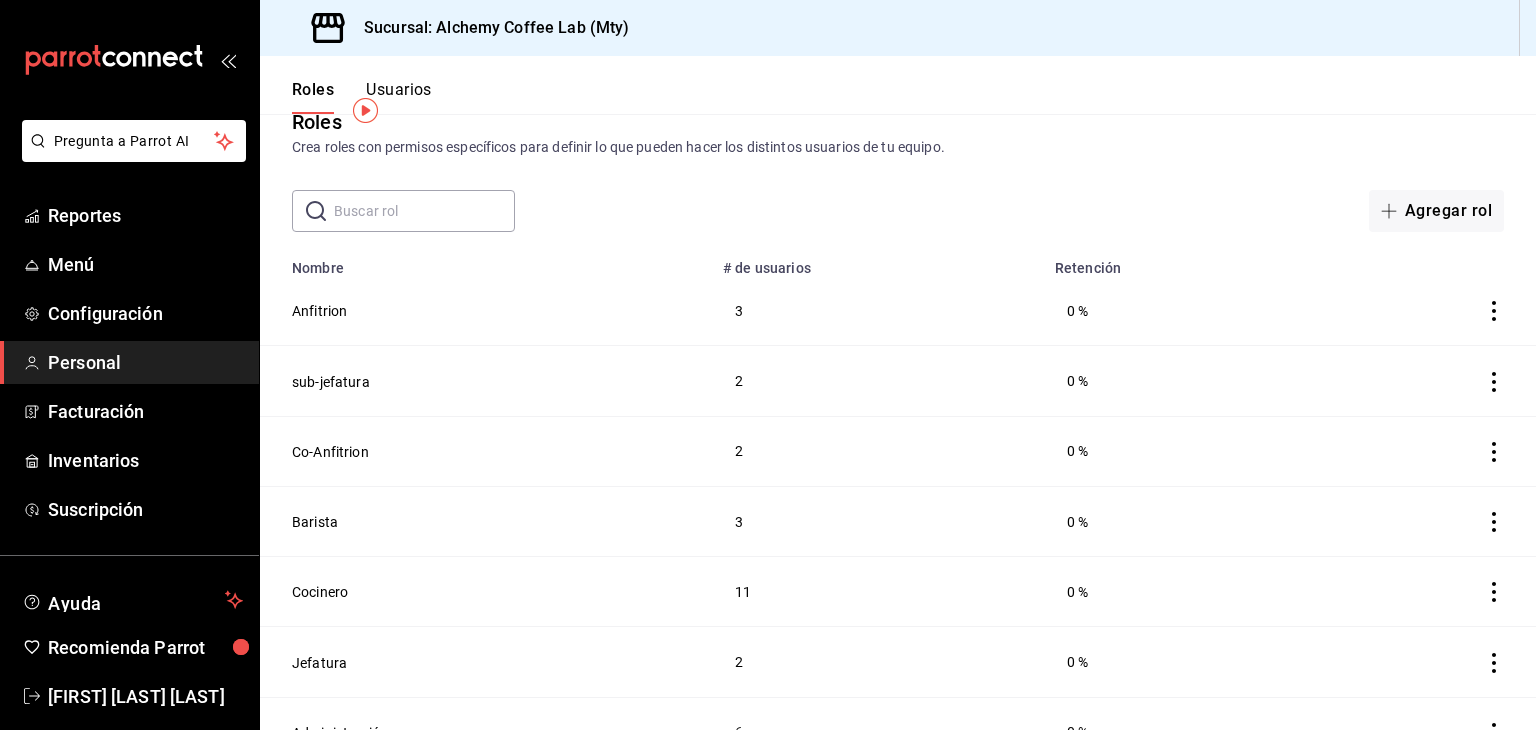 scroll, scrollTop: 77, scrollLeft: 0, axis: vertical 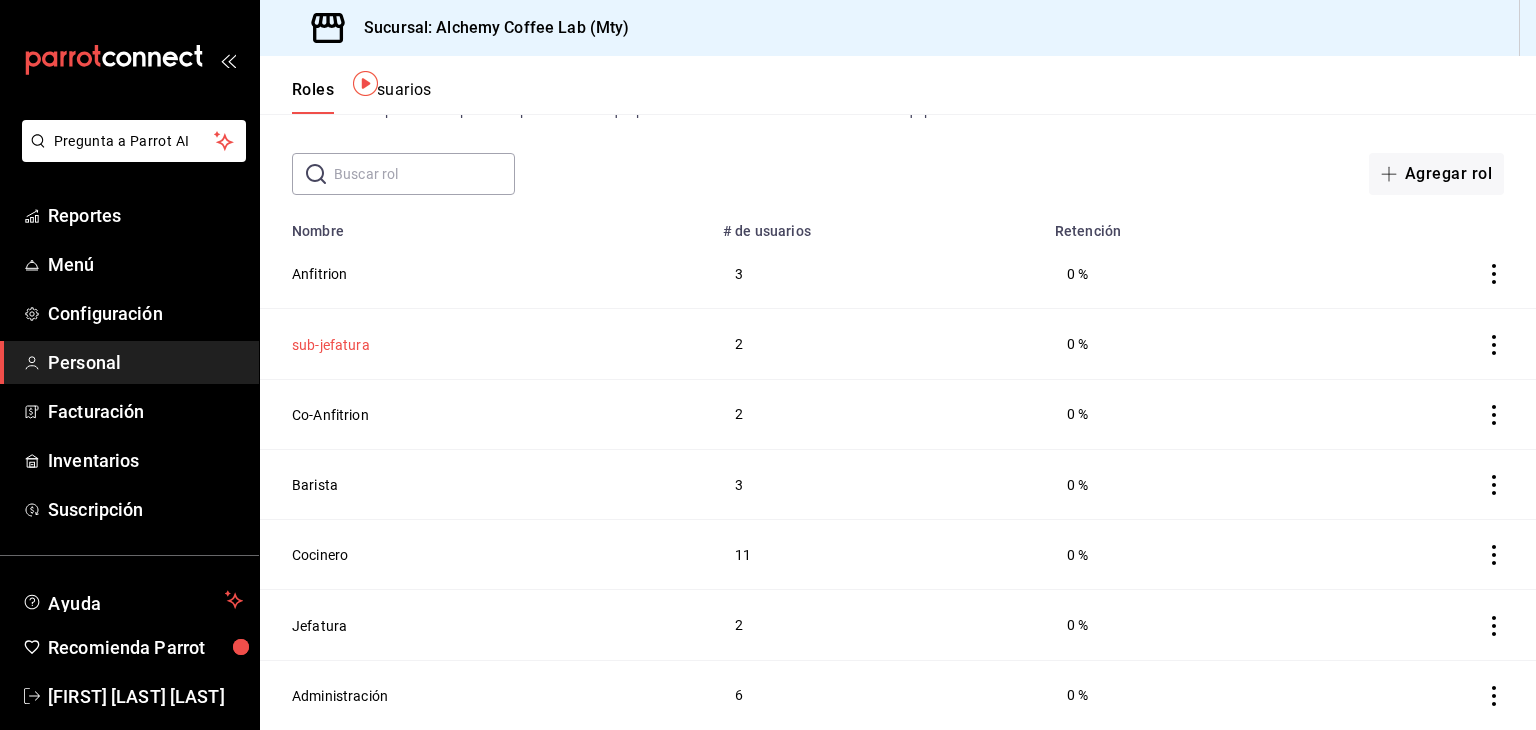 click on "sub-jefatura" at bounding box center (331, 345) 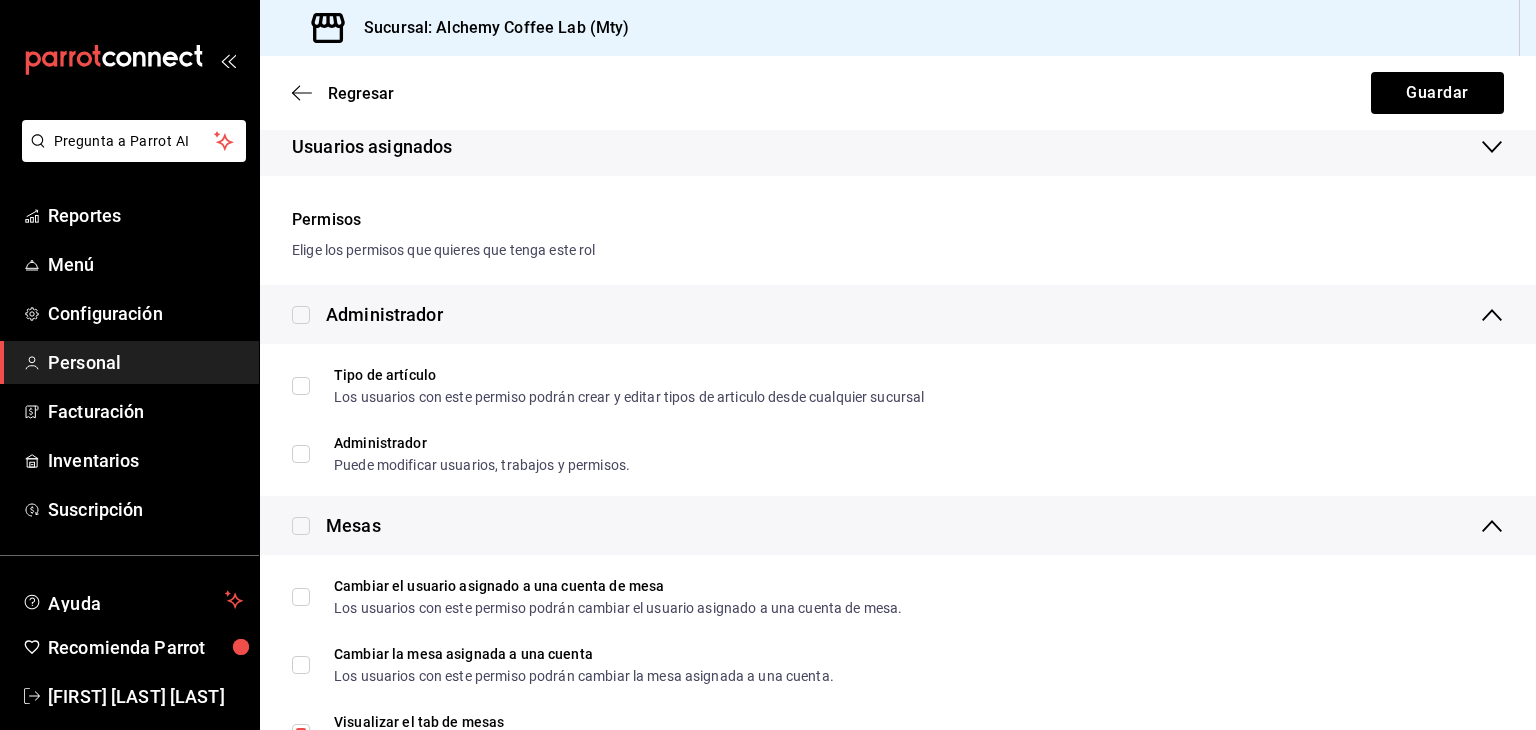 scroll, scrollTop: 500, scrollLeft: 0, axis: vertical 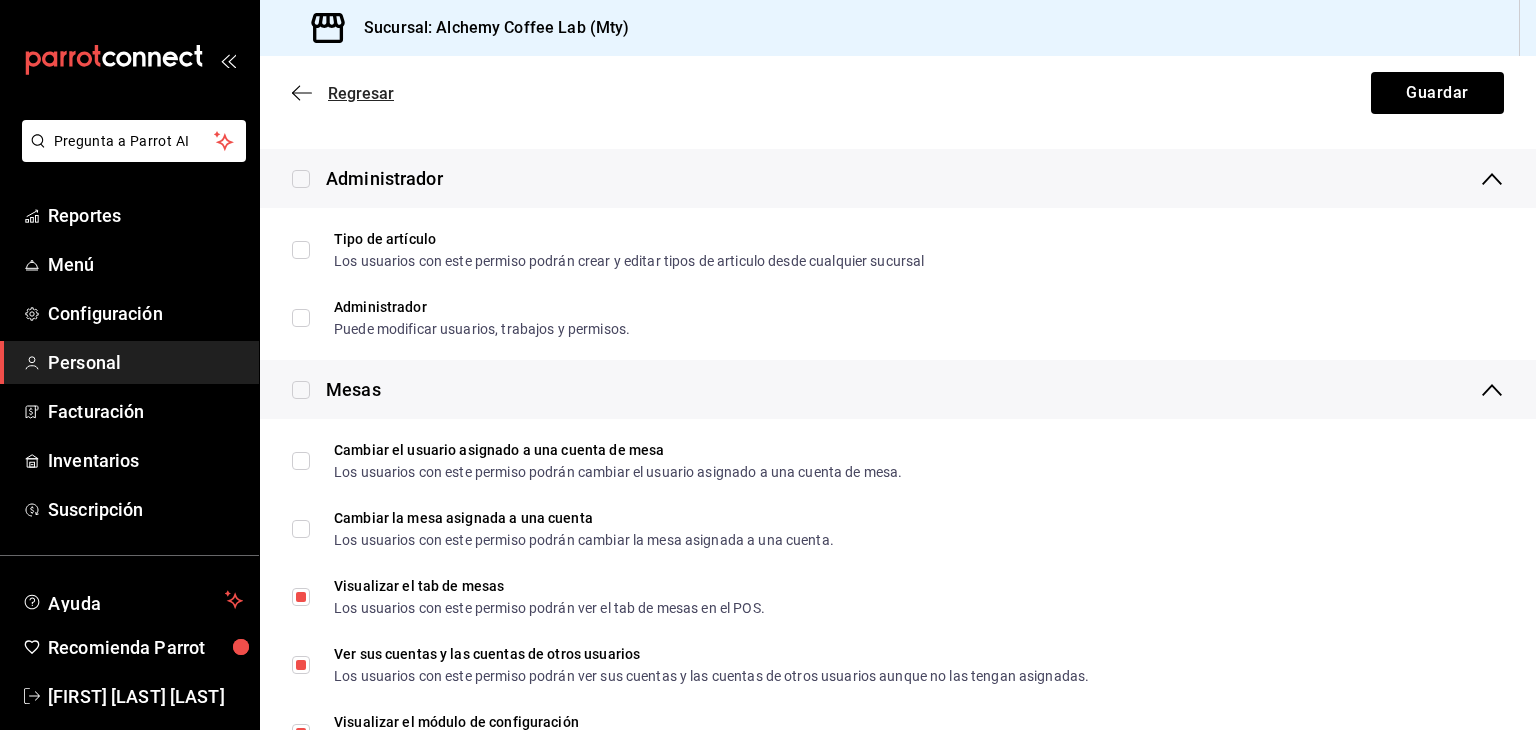 click 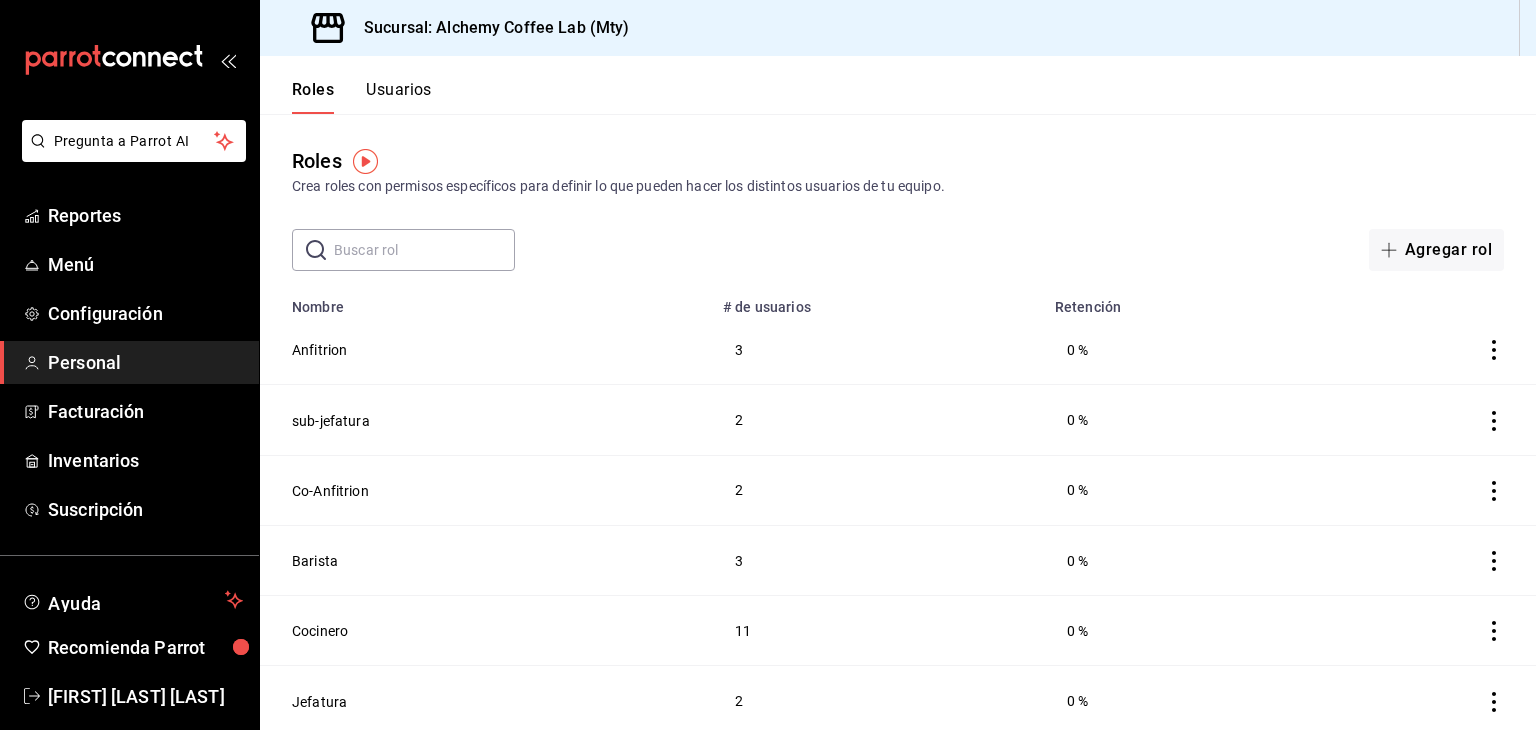 click on "Usuarios" at bounding box center [399, 97] 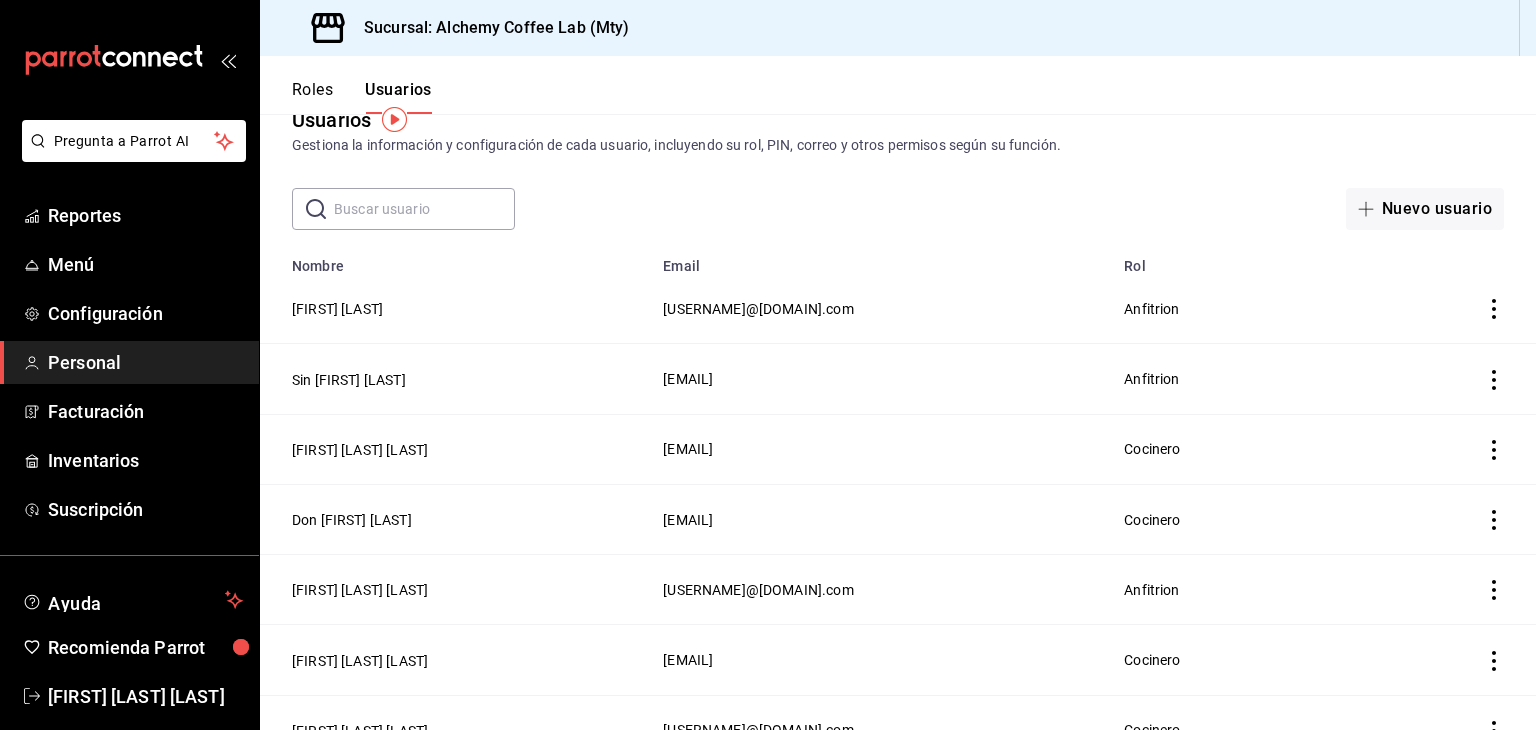 scroll, scrollTop: 0, scrollLeft: 0, axis: both 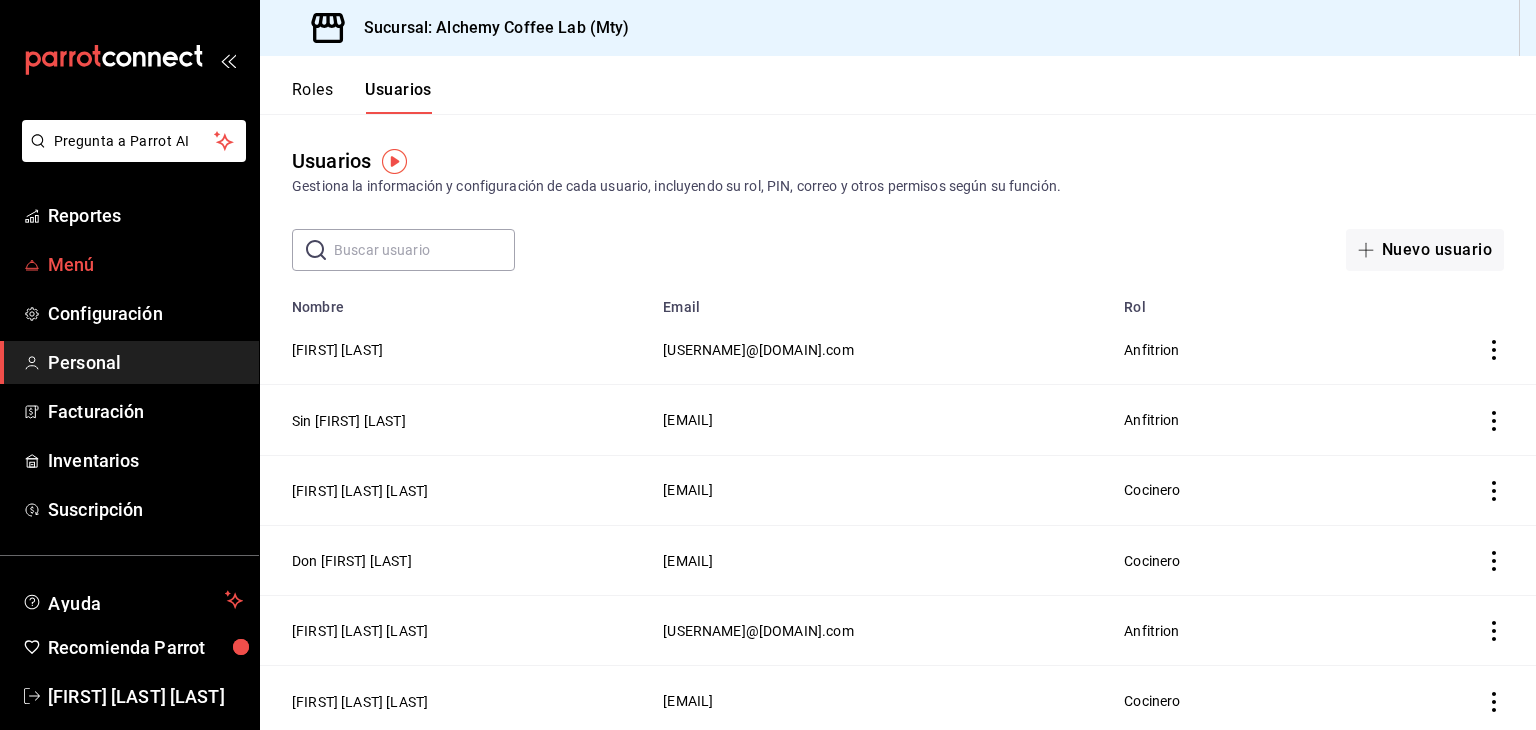 click on "Menú" at bounding box center (129, 264) 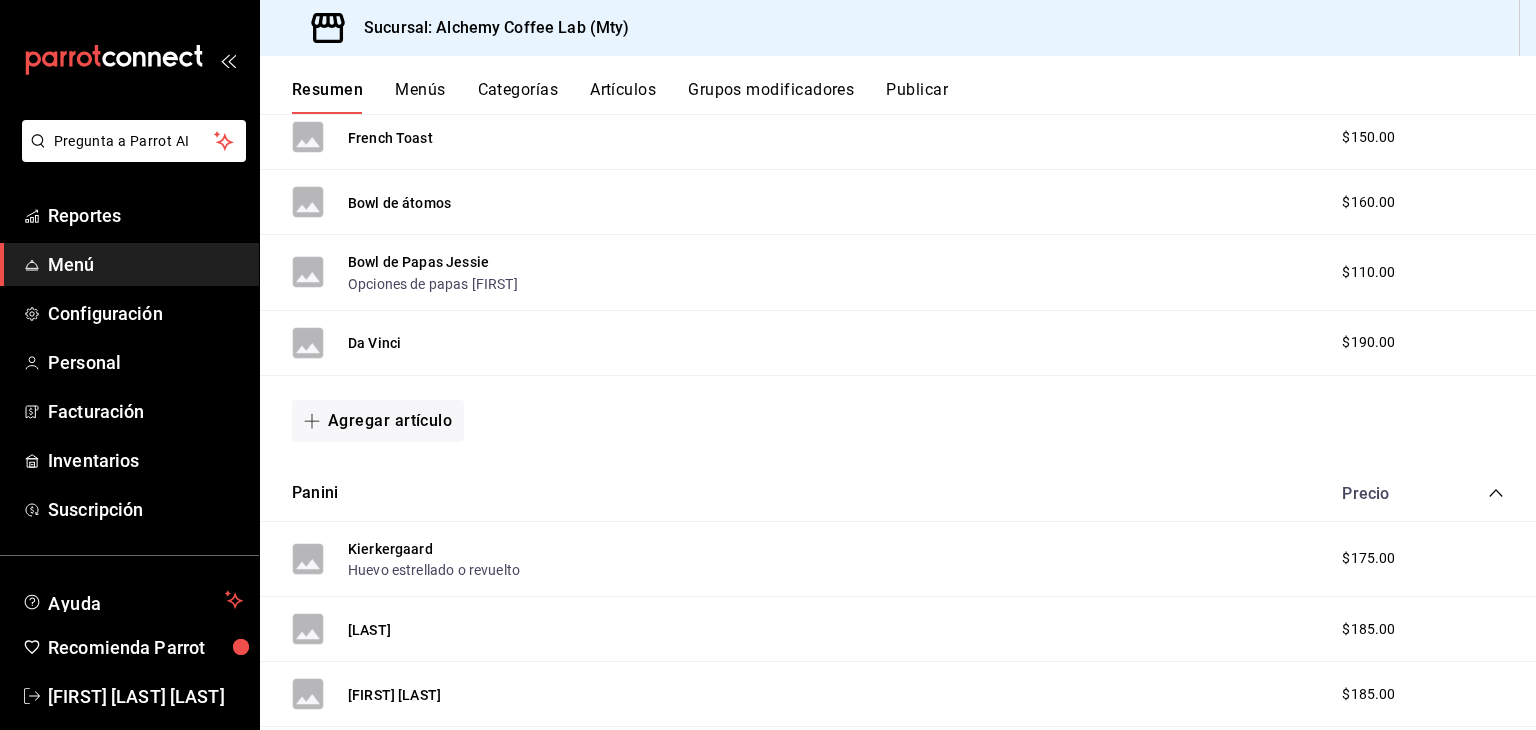 scroll, scrollTop: 500, scrollLeft: 0, axis: vertical 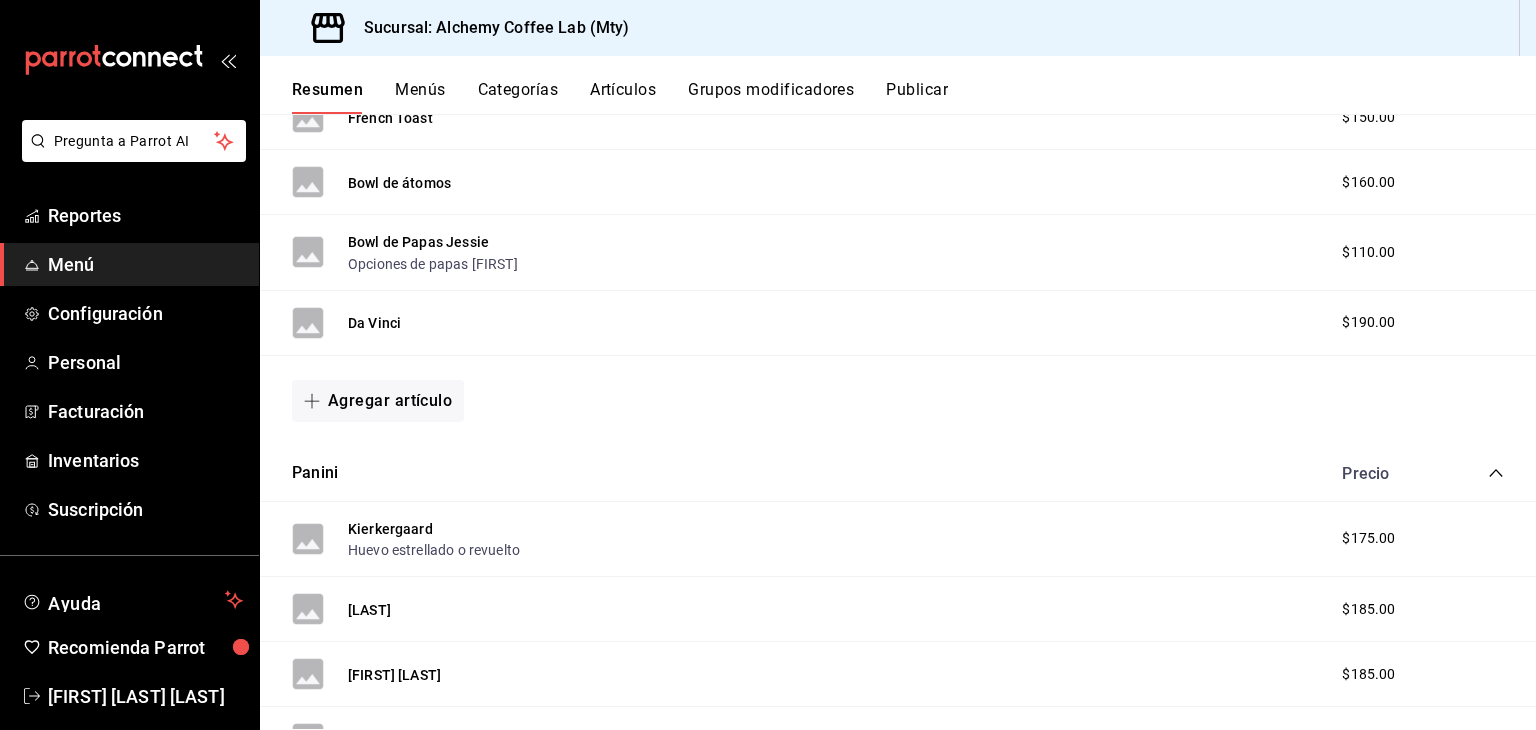 click on "Artículos" at bounding box center [623, 97] 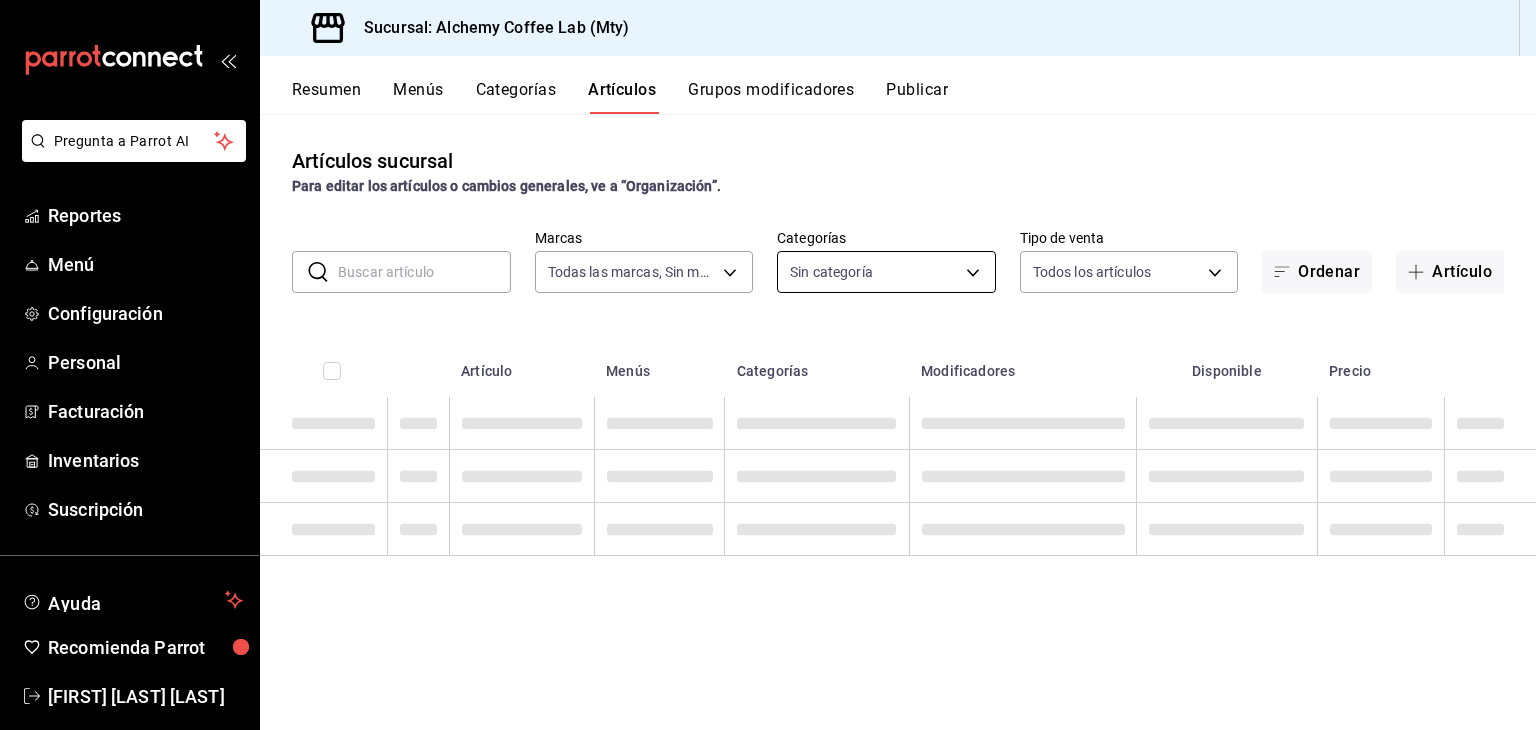 type on "[ID]" 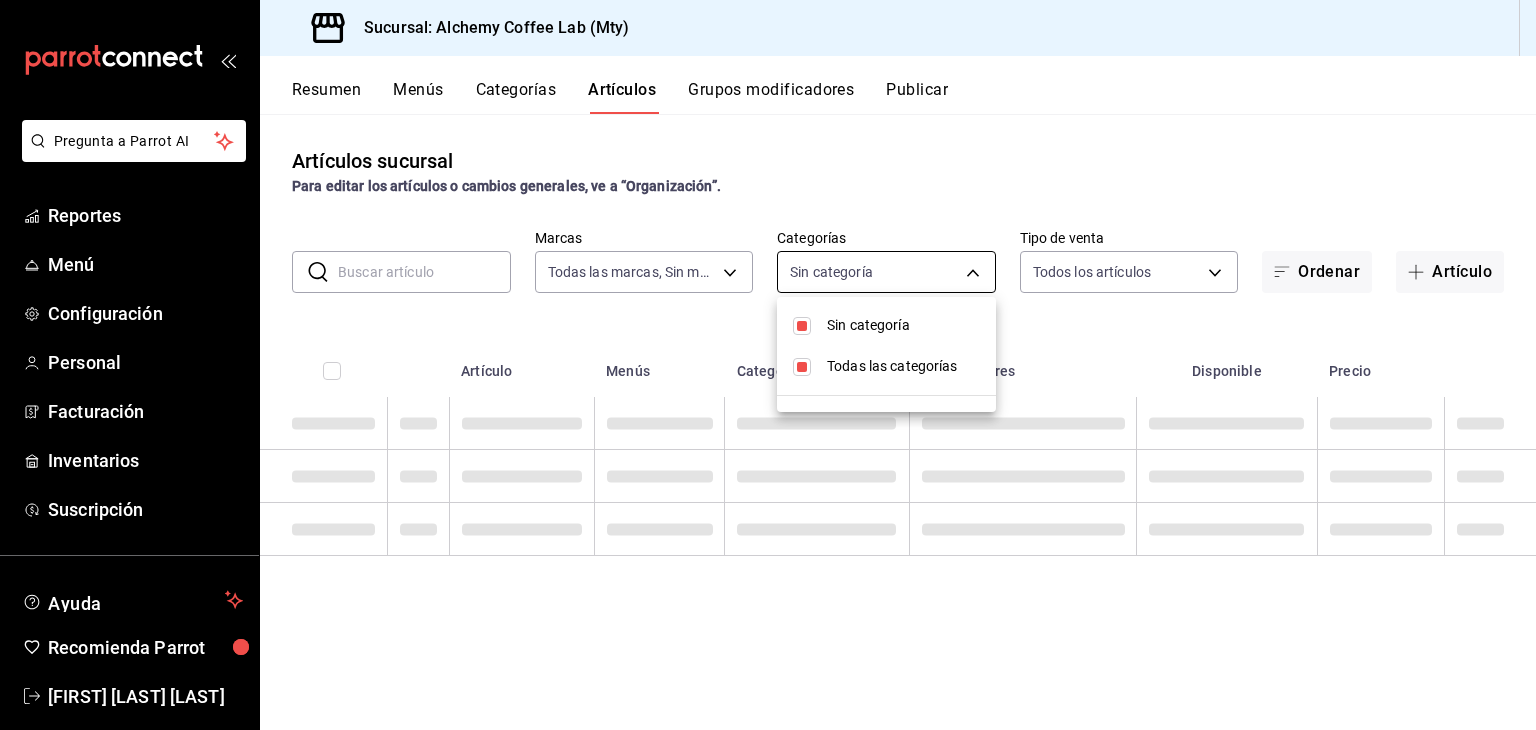 click on "Pregunta a Parrot AI Reportes   Menú   Configuración   Personal   Facturación   Inventarios   Suscripción   Ayuda Recomienda Parrot   [FIRST] [LAST]   Sugerir nueva función   Sucursal: Alchemy Coffee Lab (Mty) Resumen Menús Categorías Artículos Grupos modificadores Publicar Artículos sucursal Para editar los artículos o cambios generales, ve a “Organización”. ​ ​ Marcas Todas las marcas, Sin marca [ID] Categorías Sin categoría Tipo de venta Todos los artículos ALL Ordenar Artículo Artículo Menús Categorías Modificadores Disponible Precio Guardar GANA 1 MES GRATIS EN TU SUSCRIPCIÓN AQUÍ ¿Recuerdas cómo empezó tu restaurante?
Hoy puedes ayudar a un colega a tener el mismo cambio que tú viviste.
Recomienda Parrot directamente desde tu Portal Administrador.
Es fácil y rápido.
🎁 Por cada restaurante que se una, ganas 1 mes gratis. Ver video tutorial Ir a video Pregunta a Parrot AI Reportes   Menú   Configuración   Personal" at bounding box center (768, 365) 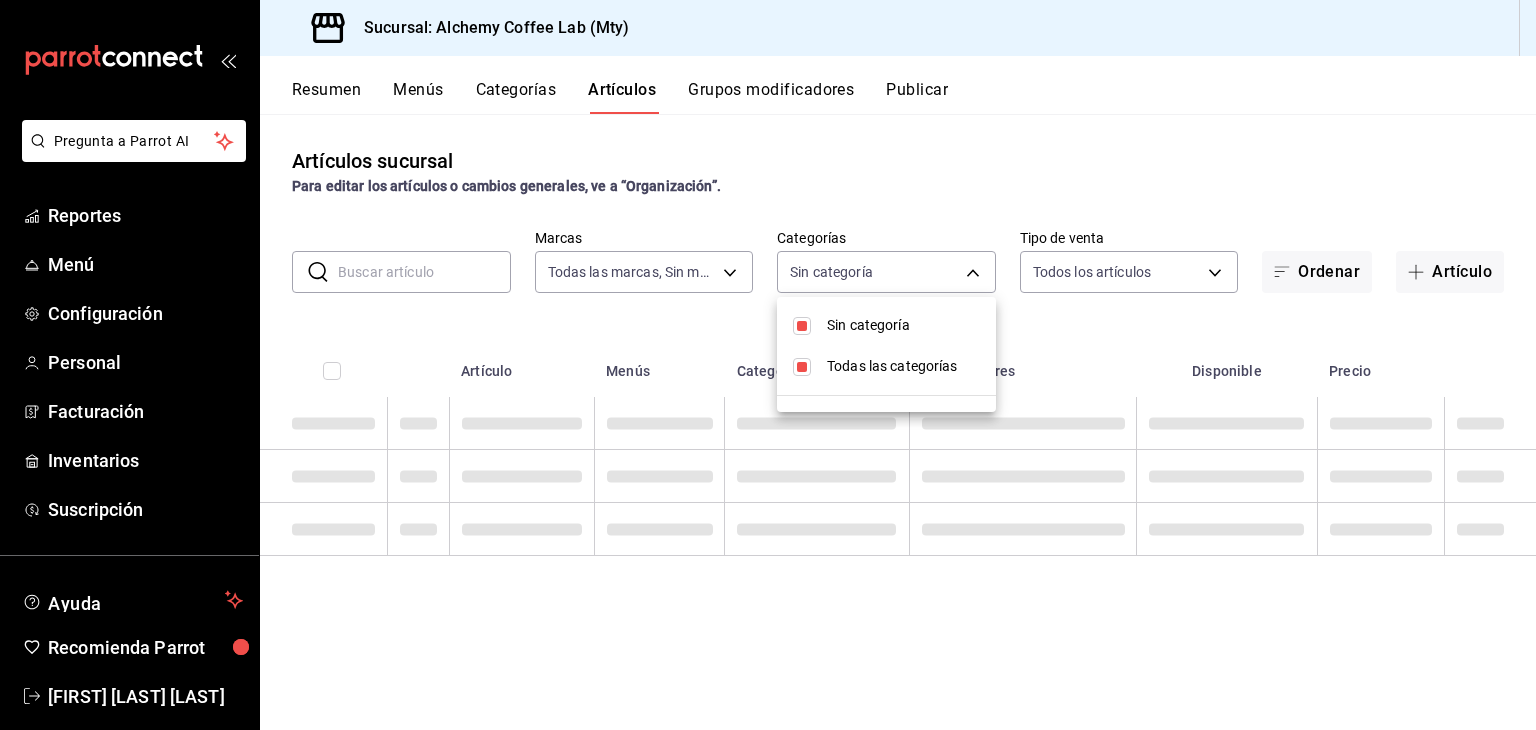 type on "[UUID],[UUID],[UUID],[UUID],[UUID],[UUID],[UUID],[UUID],[UUID],[UUID],[UUID],[UUID],[UUID],[UUID],[UUID],[UUID],[UUID],[UUID],[UUID],[UUID],[UUID],[UUID],[UUID]" 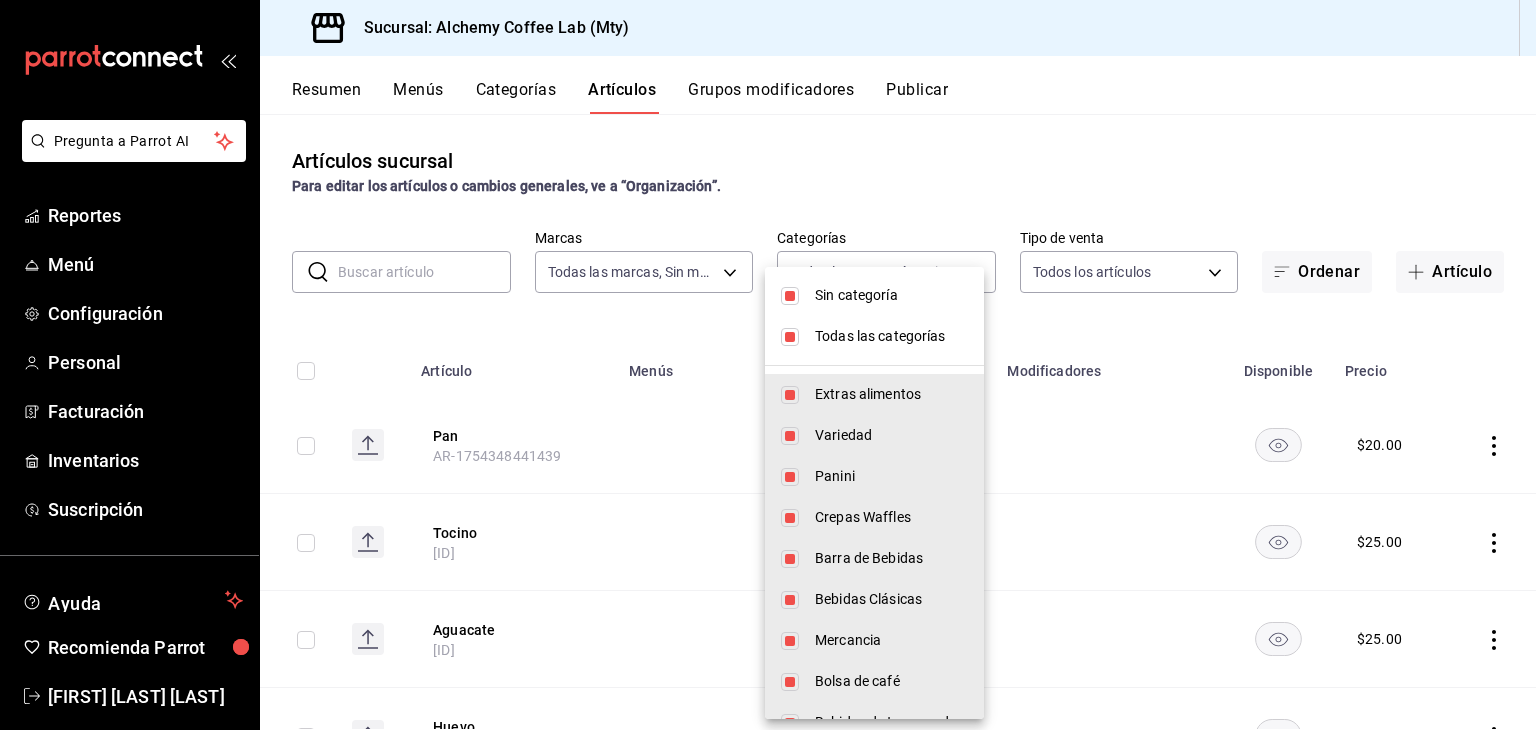 click at bounding box center (790, 337) 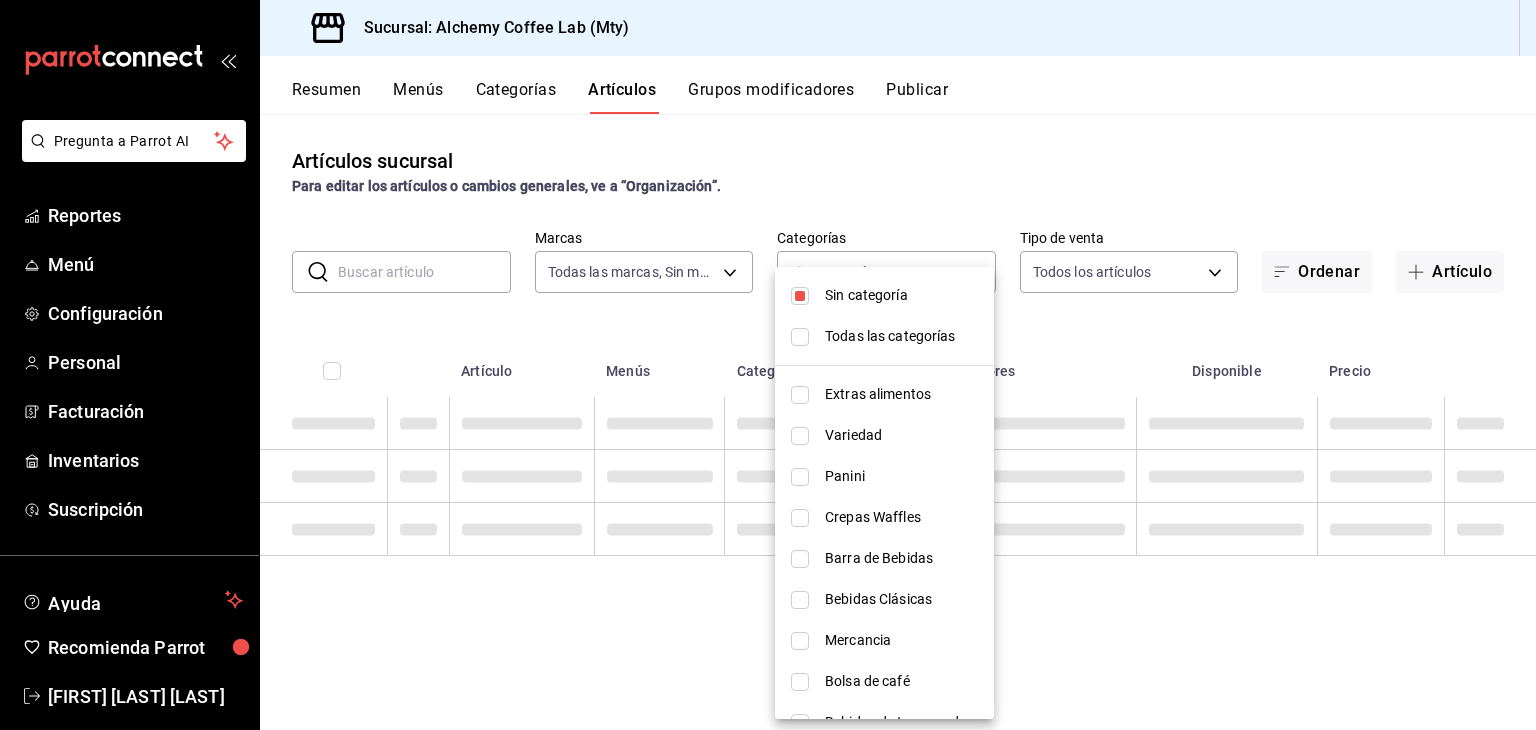 click at bounding box center (800, 296) 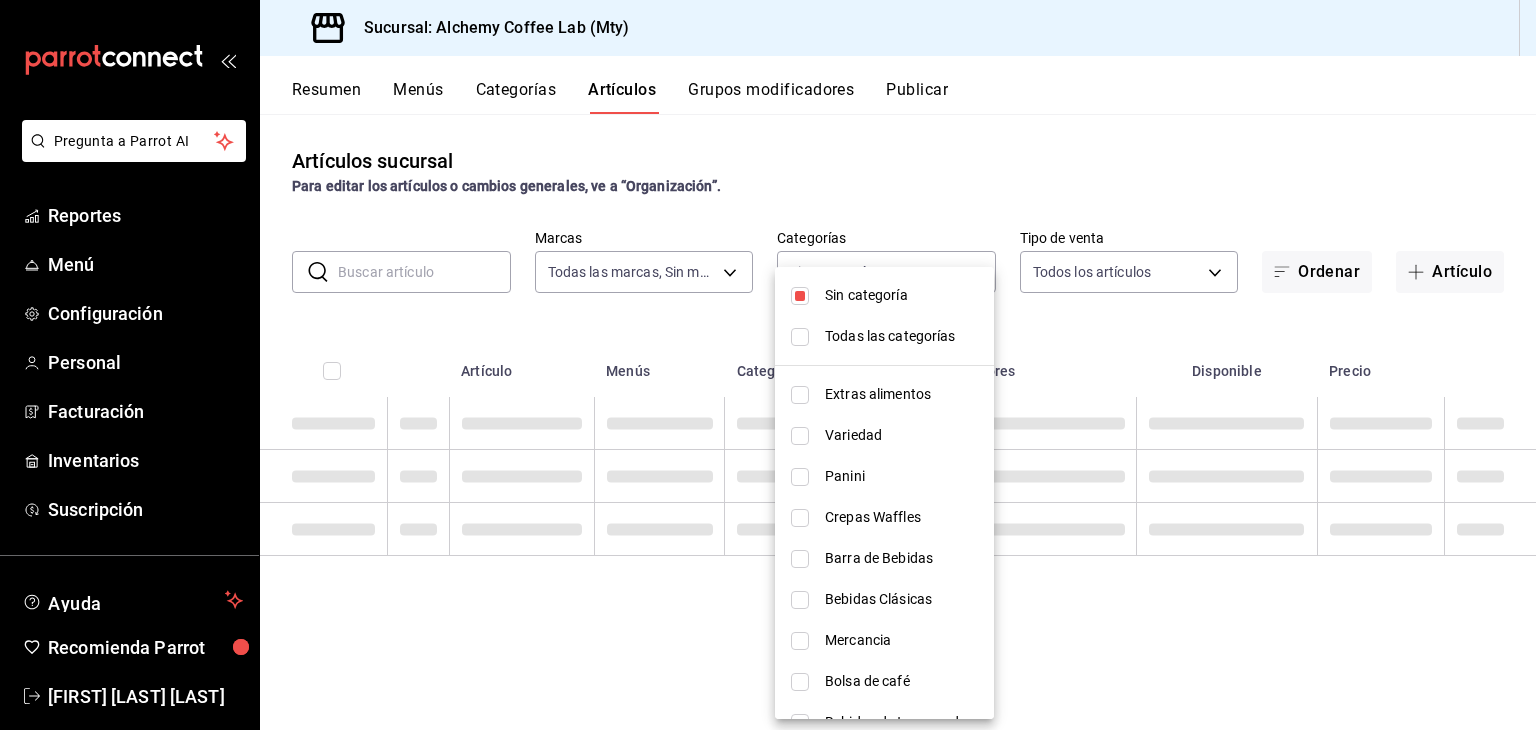 checkbox on "false" 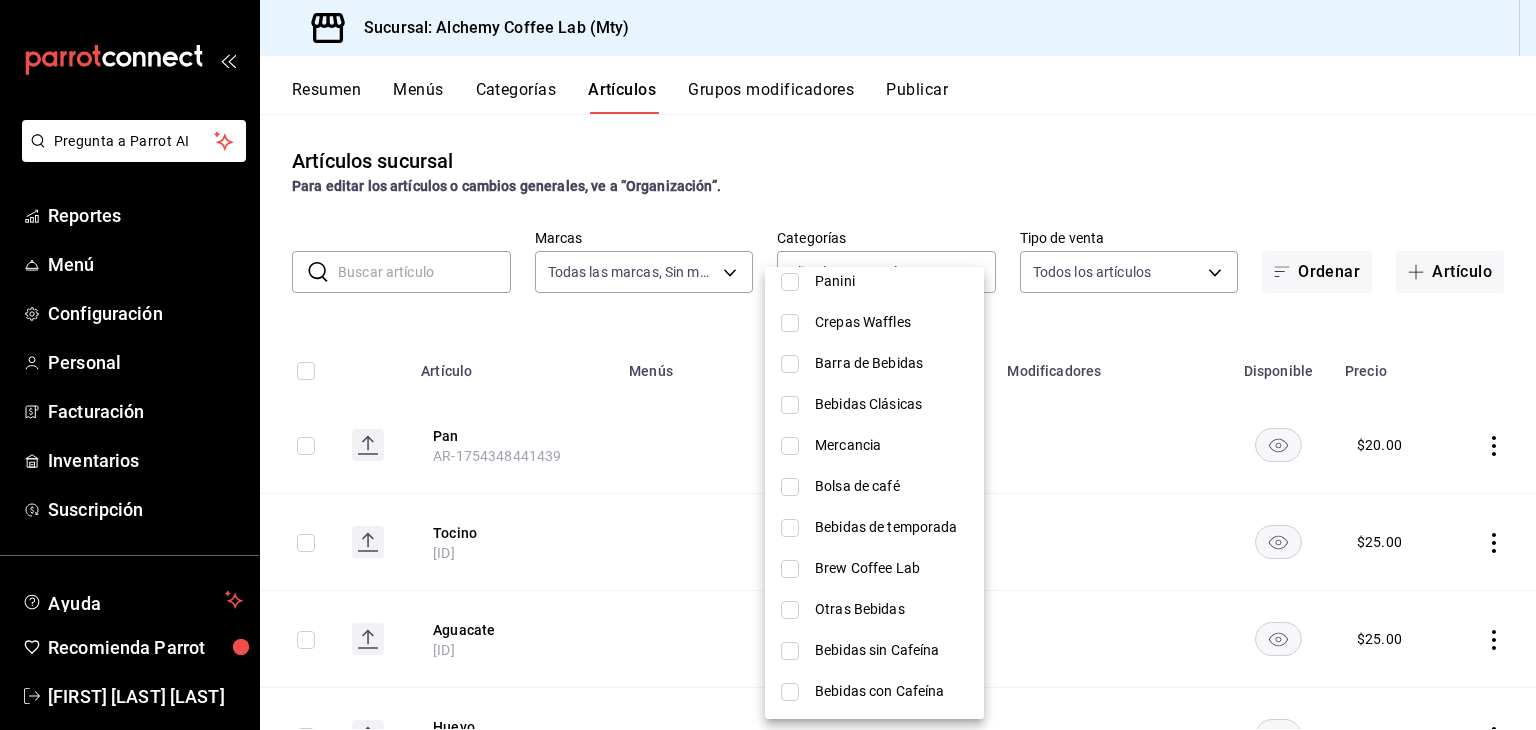scroll, scrollTop: 300, scrollLeft: 0, axis: vertical 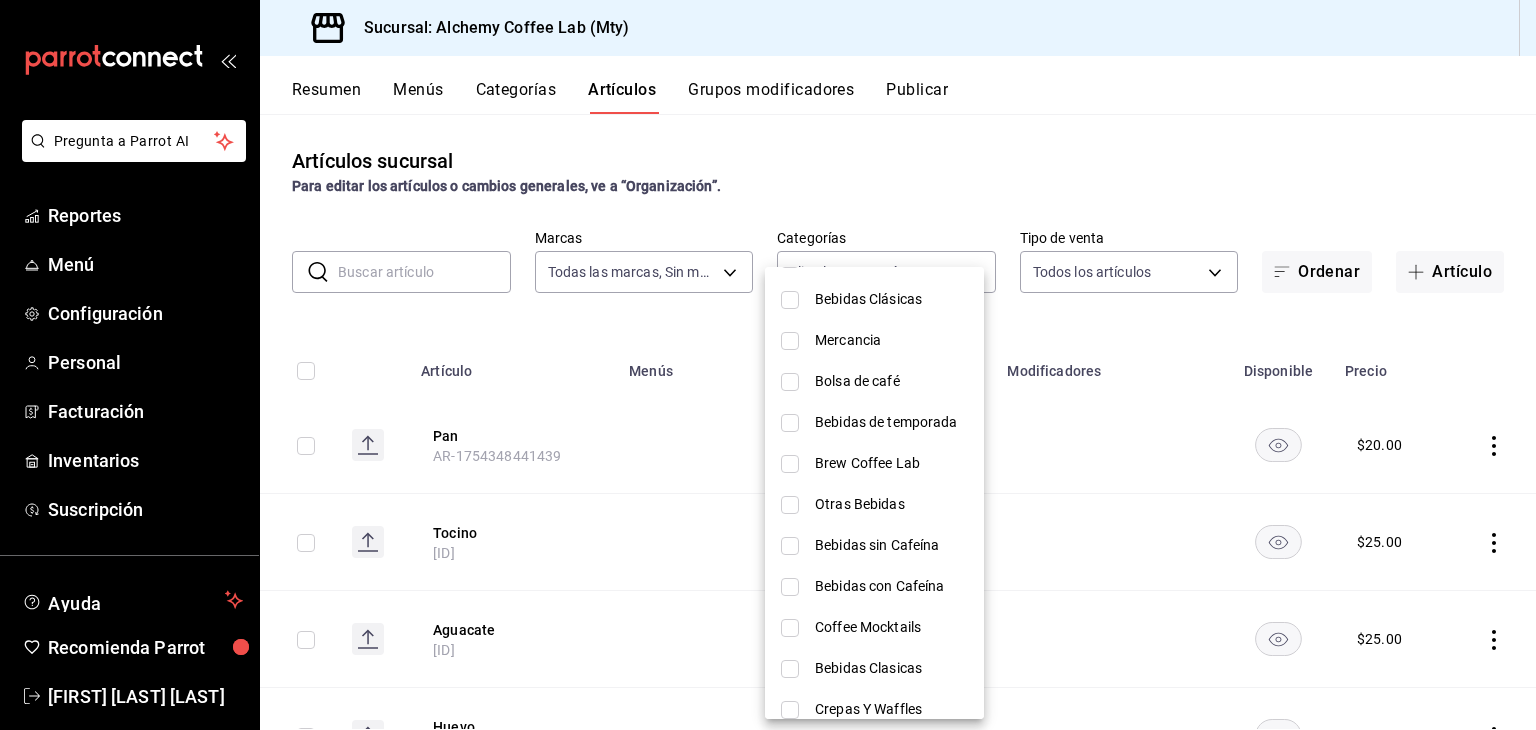 click on "Otras Bebidas" at bounding box center [874, 504] 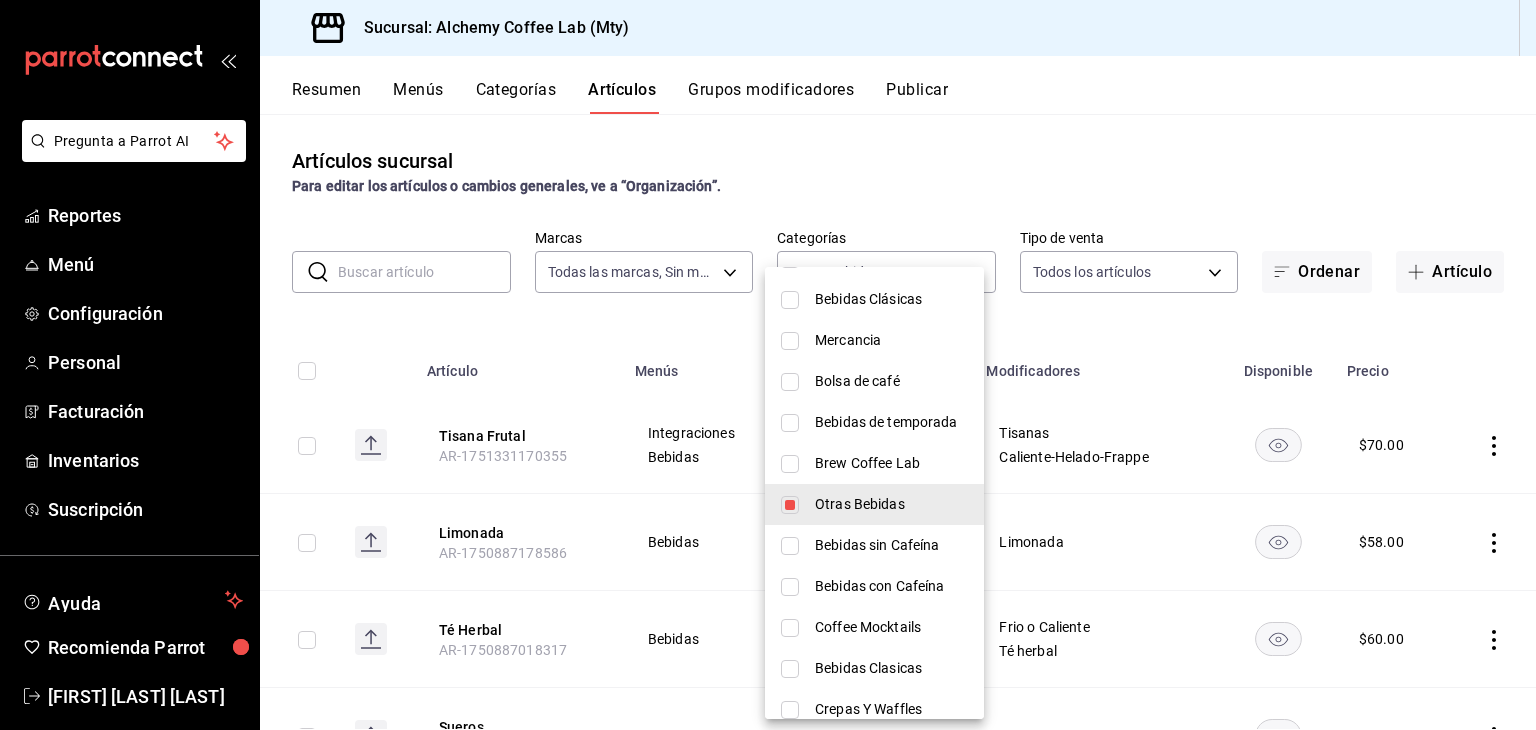 click at bounding box center [768, 365] 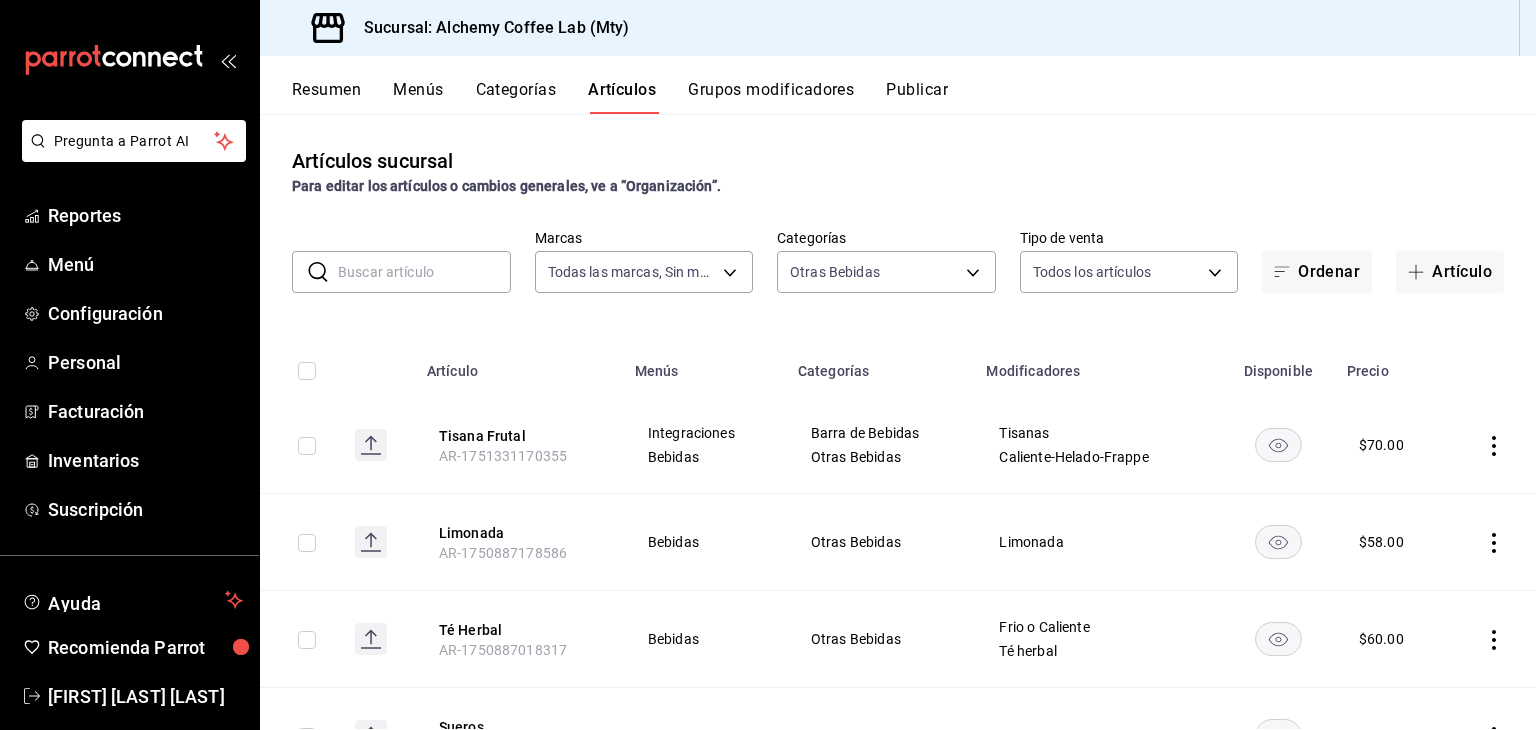 click on "Tisana Frutal" at bounding box center (519, 436) 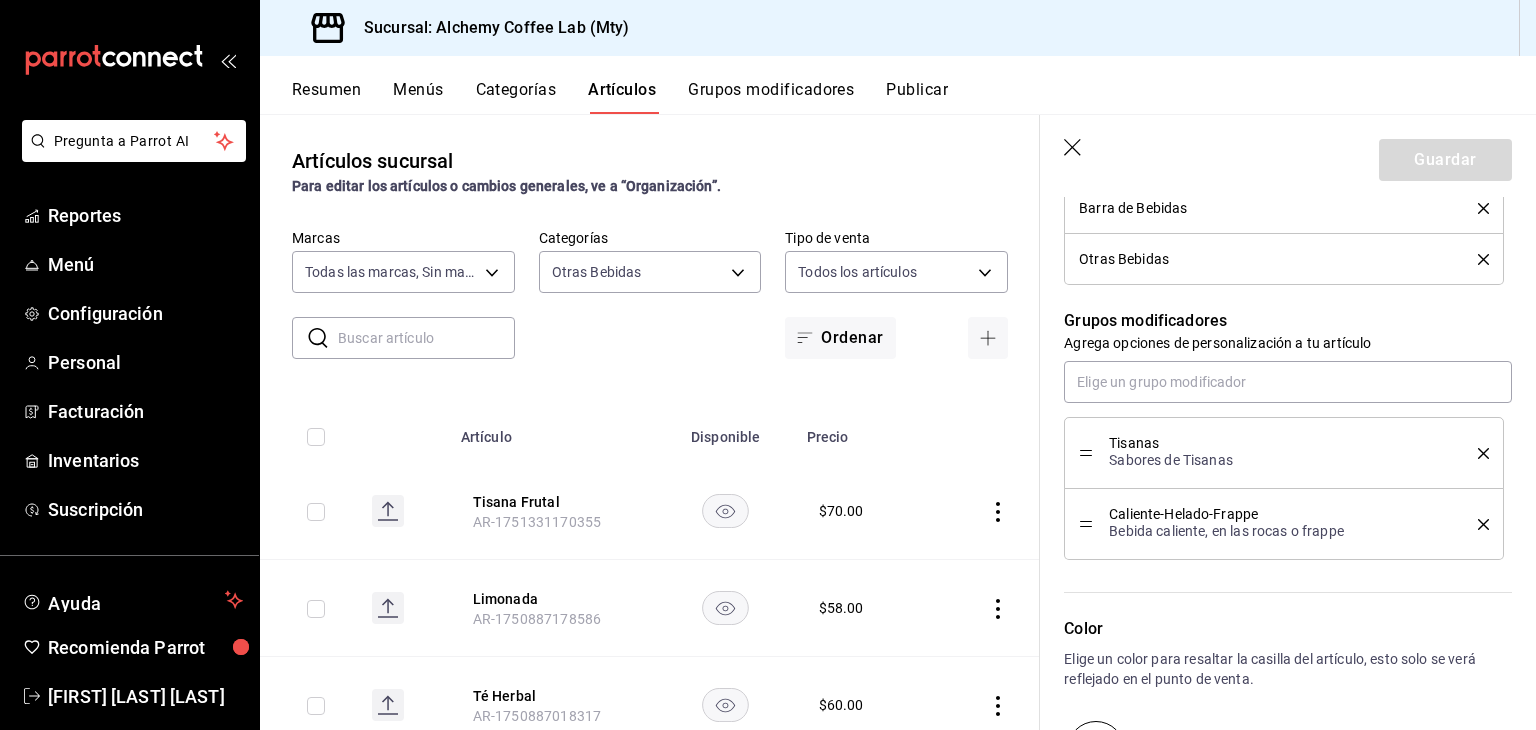 scroll, scrollTop: 900, scrollLeft: 0, axis: vertical 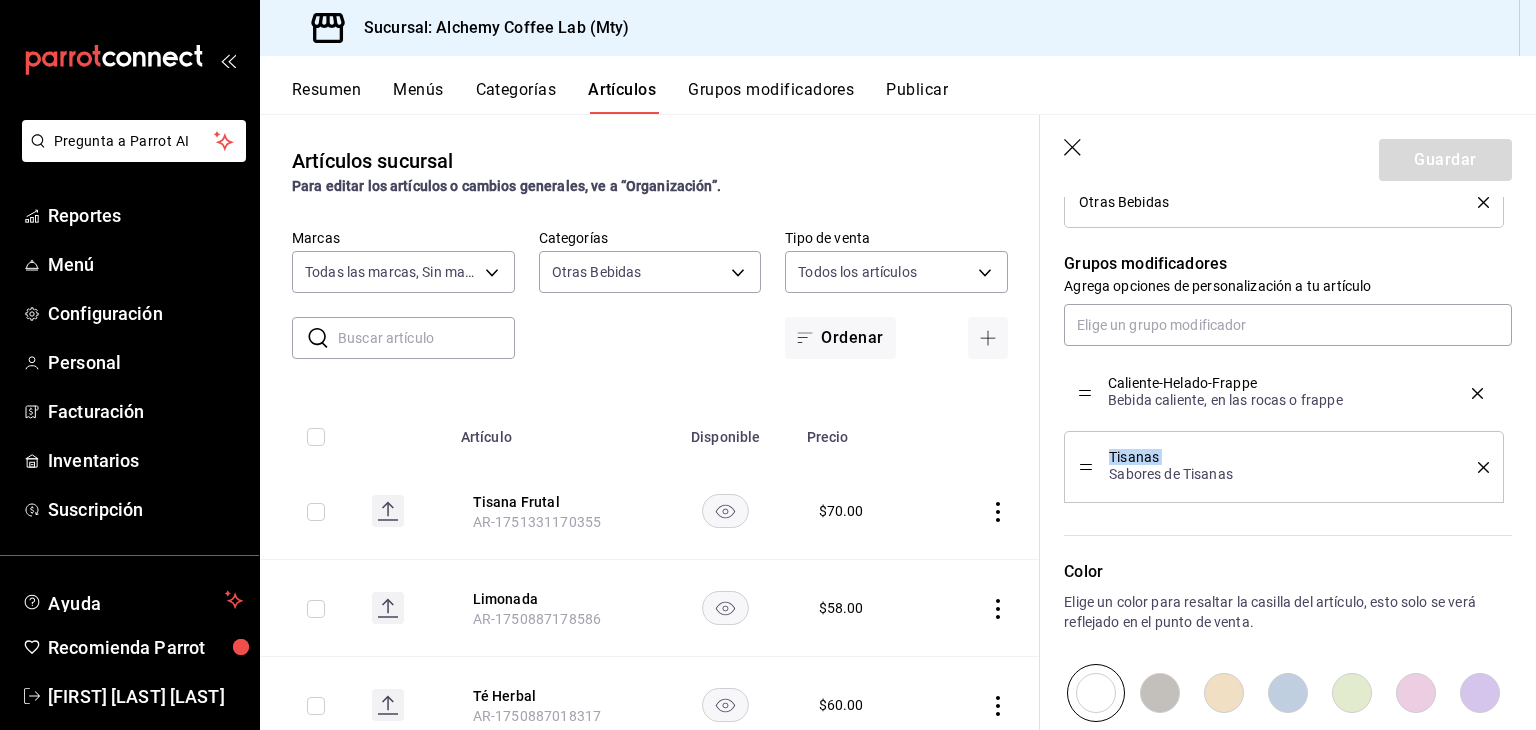 drag, startPoint x: 1087, startPoint y: 466, endPoint x: 1085, endPoint y: 393, distance: 73.02739 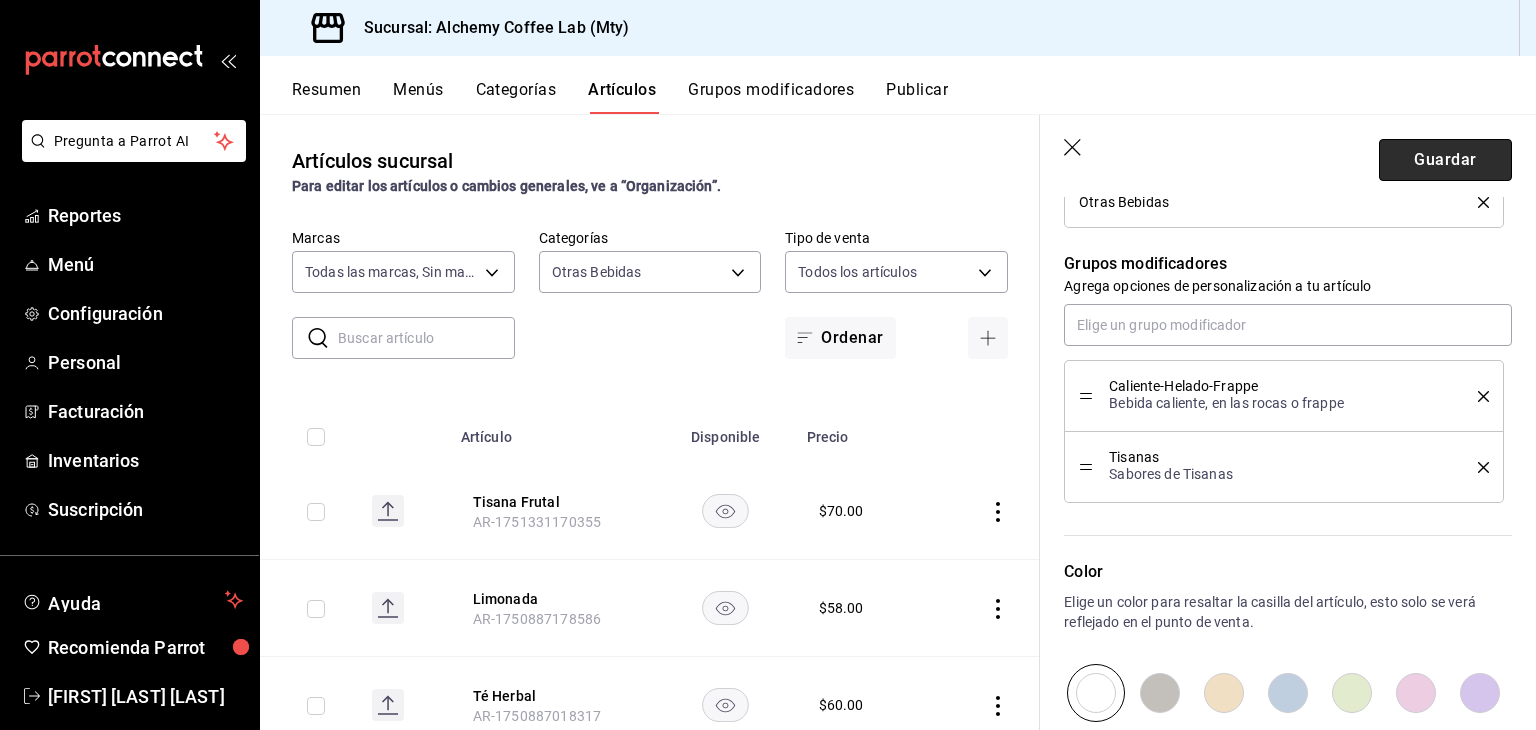 click on "Guardar" at bounding box center (1445, 160) 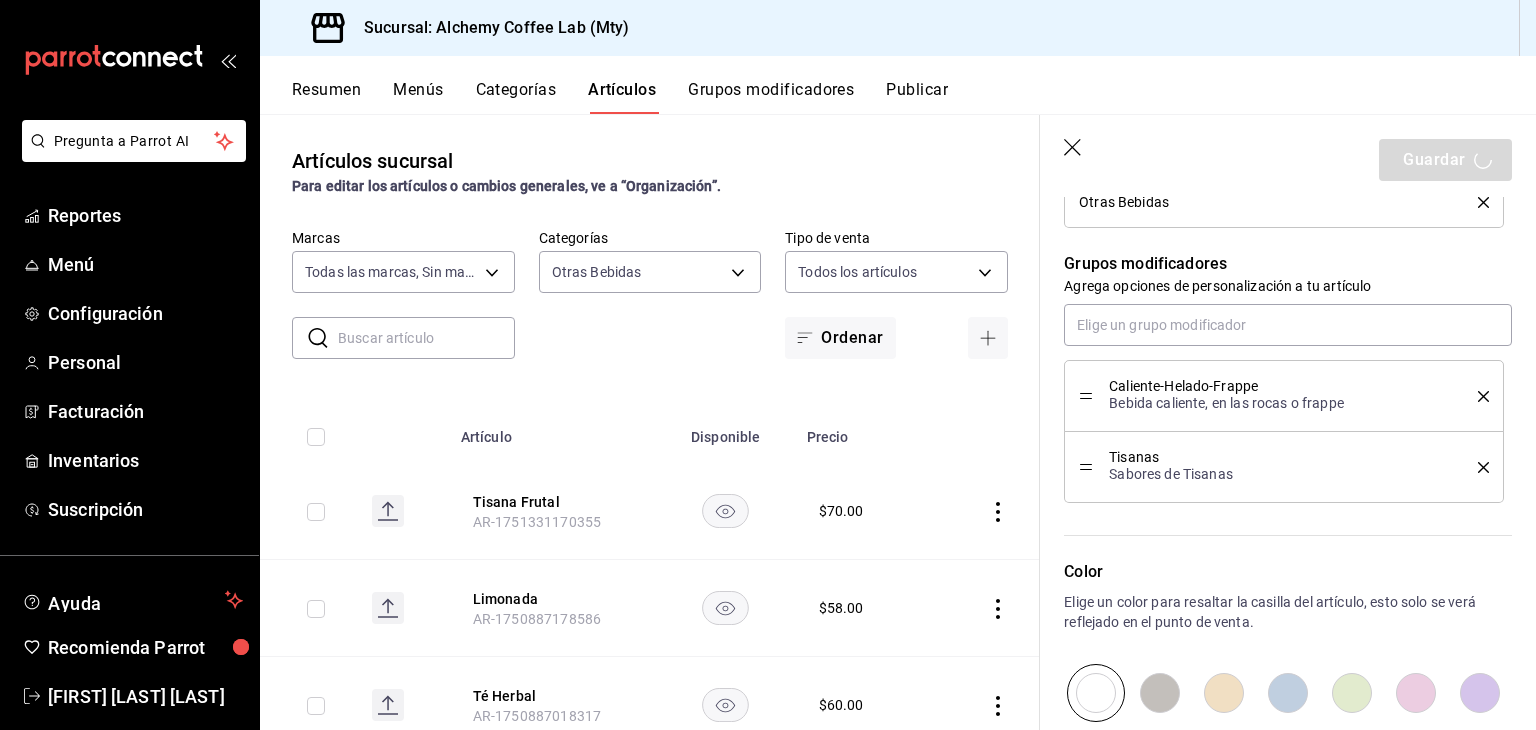 type on "x" 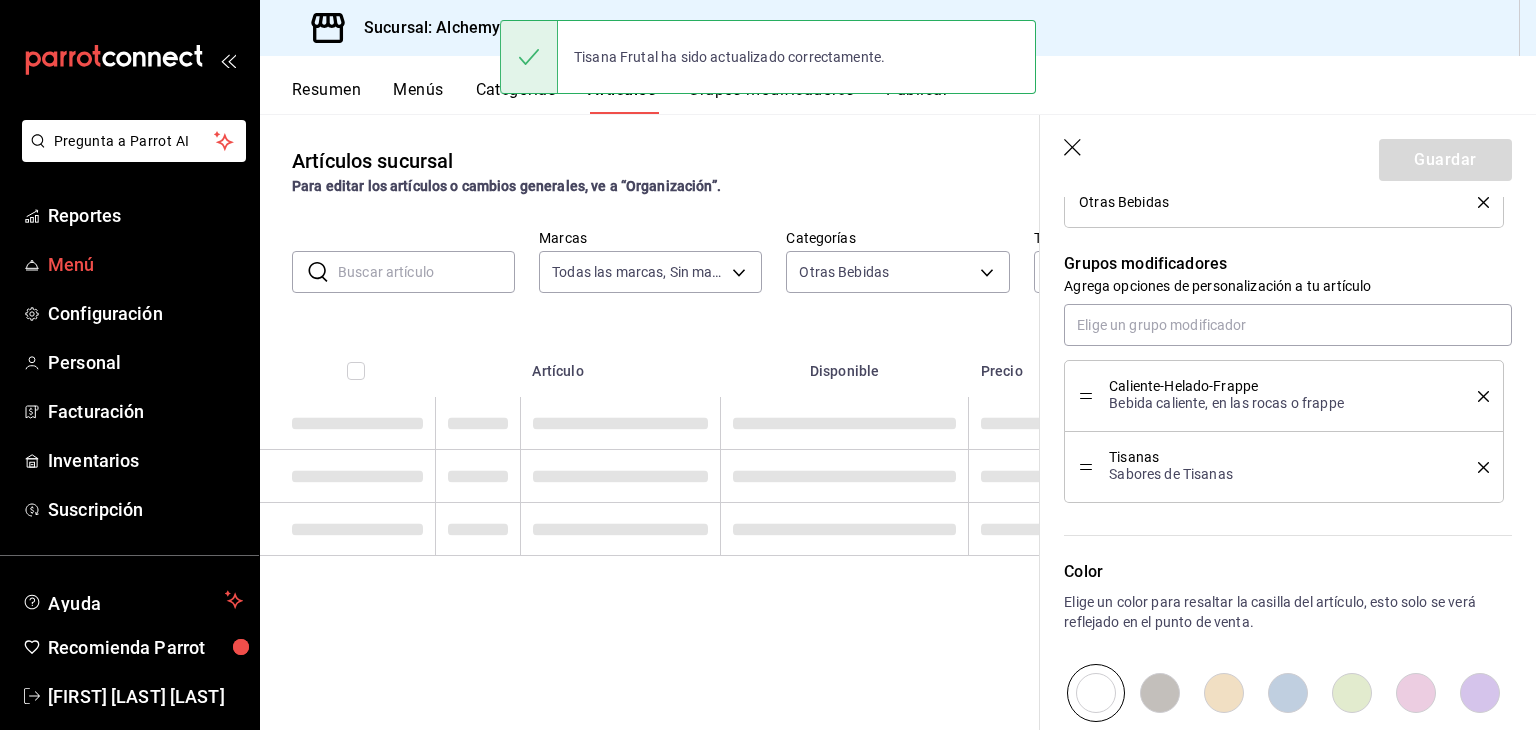 scroll, scrollTop: 0, scrollLeft: 0, axis: both 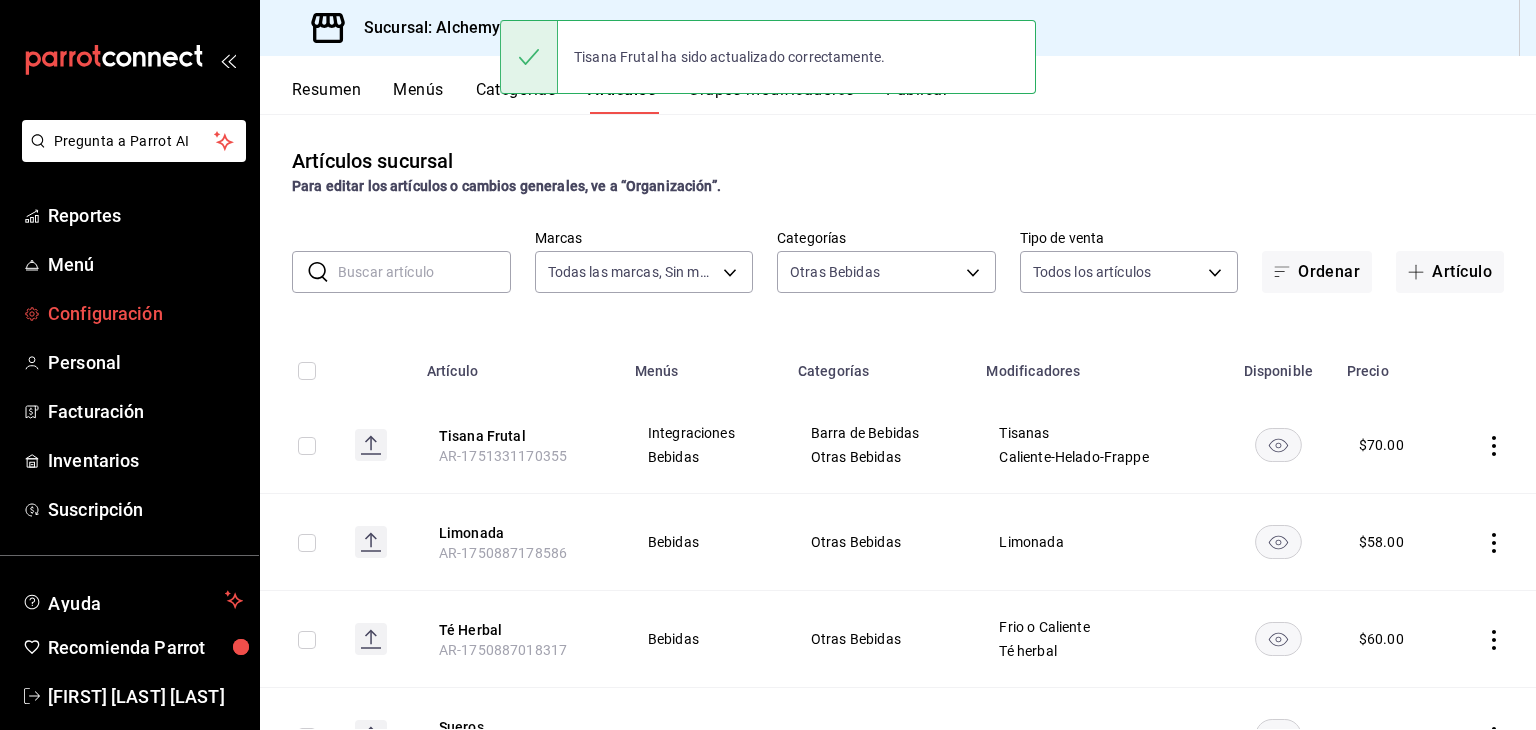click on "Configuración" at bounding box center [145, 313] 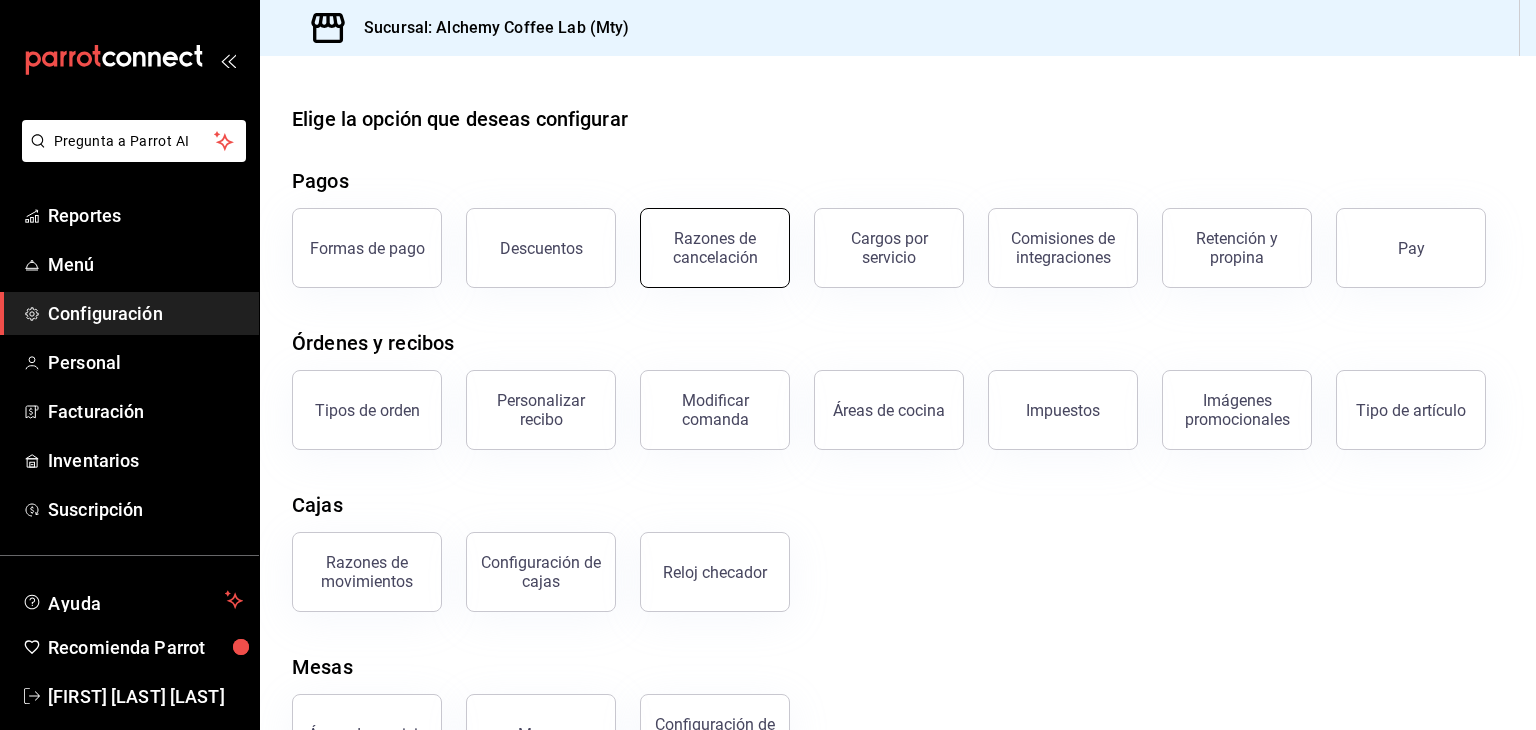 click on "Razones de cancelación" at bounding box center [715, 248] 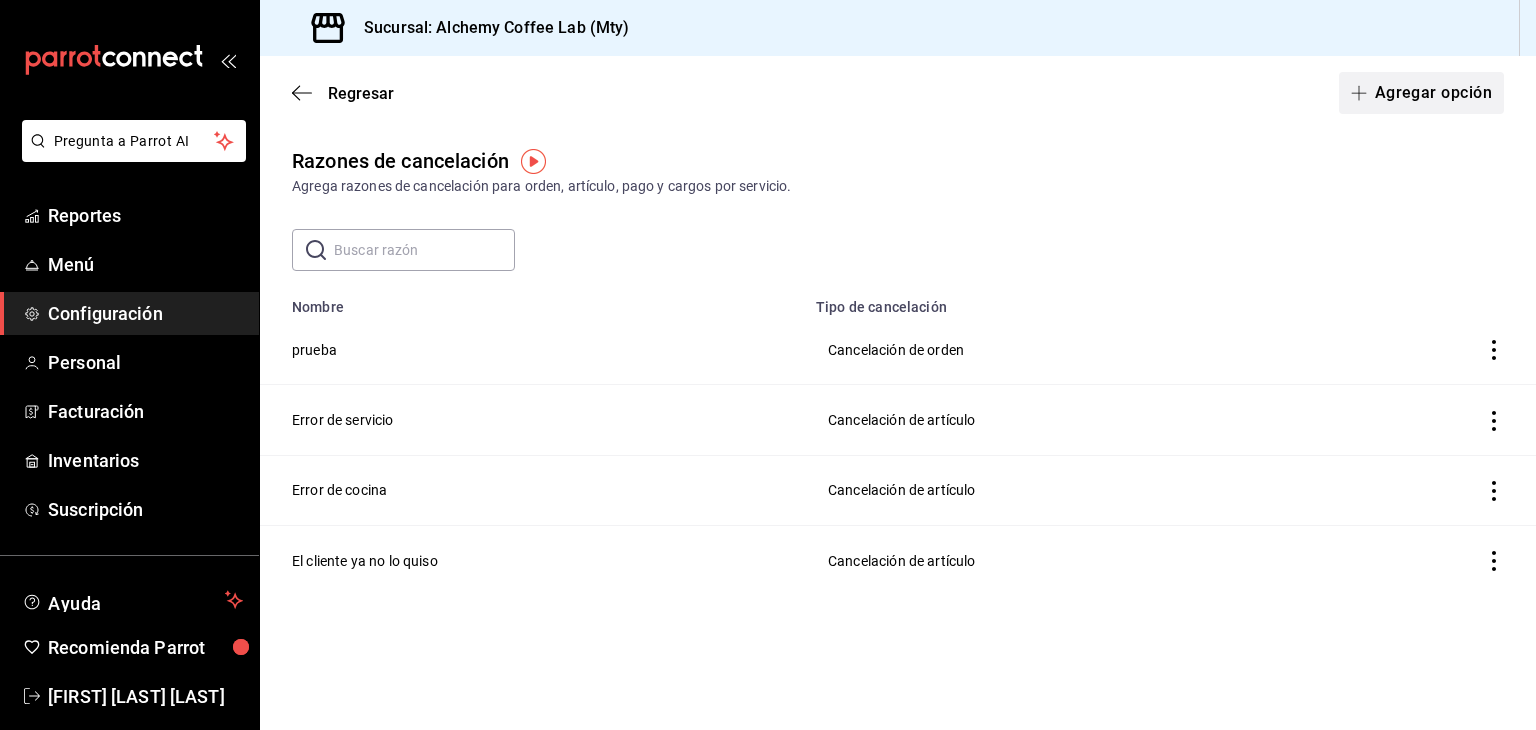 click on "Agregar opción" at bounding box center (1421, 93) 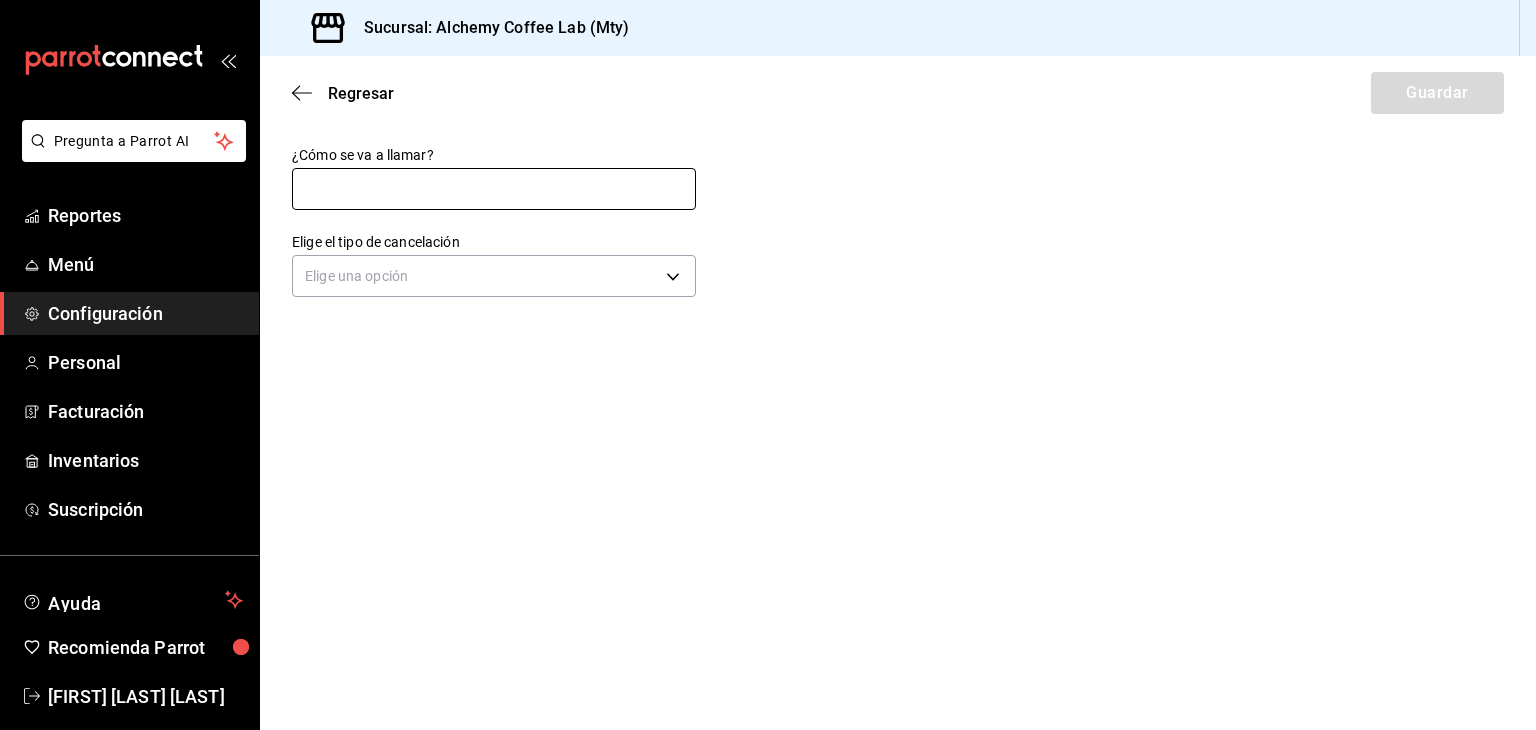 click at bounding box center (494, 189) 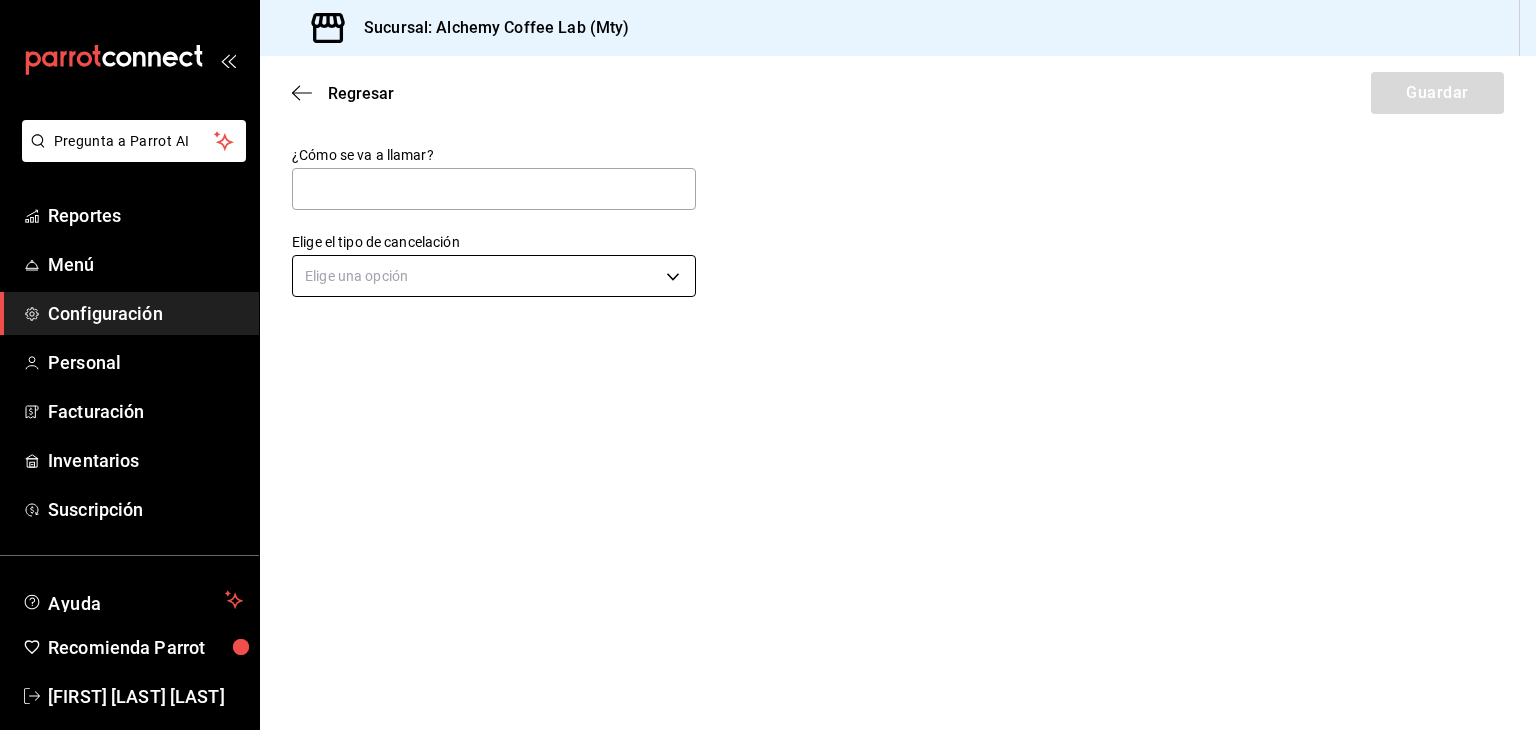 click on "Pregunta a Parrot AI Reportes   Menú   Configuración   Personal   Facturación   Inventarios   Suscripción   Ayuda Recomienda Parrot   [FIRST] [LAST]   Sugerir nueva función   Sucursal: Alchemy Coffee Lab (Mty) Regresar Guardar ¿Cómo se va a llamar? Elige el tipo de cancelación Elige una opción GANA 1 MES GRATIS EN TU SUSCRIPCIÓN AQUÍ ¿Recuerdas cómo empezó tu restaurante?
Hoy puedes ayudar a un colega a tener el mismo cambio que tú viviste.
Recomienda Parrot directamente desde tu Portal Administrador.
Es fácil y rápido.
🎁 Por cada restaurante que se una, ganas 1 mes gratis. Ver video tutorial Ir a video Pregunta a Parrot AI Reportes   Menú   Configuración   Personal   Facturación   Inventarios   Suscripción   Ayuda Recomienda Parrot   [FIRST] [LAST]   Sugerir nueva función   Visitar centro de ayuda [PHONE] [EMAIL] Visitar centro de ayuda [PHONE] [EMAIL]" at bounding box center [768, 365] 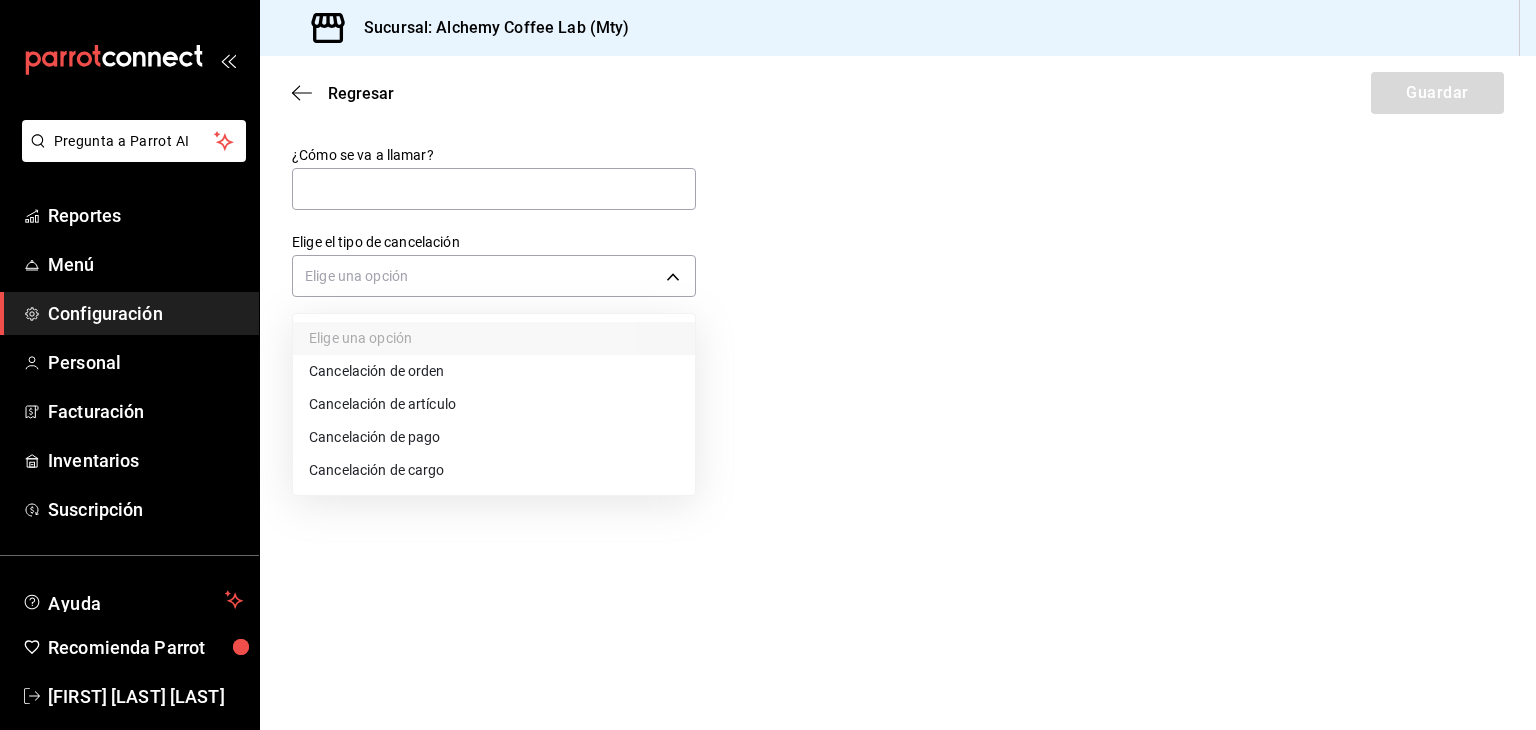 click on "Cancelación de artículo" at bounding box center [494, 404] 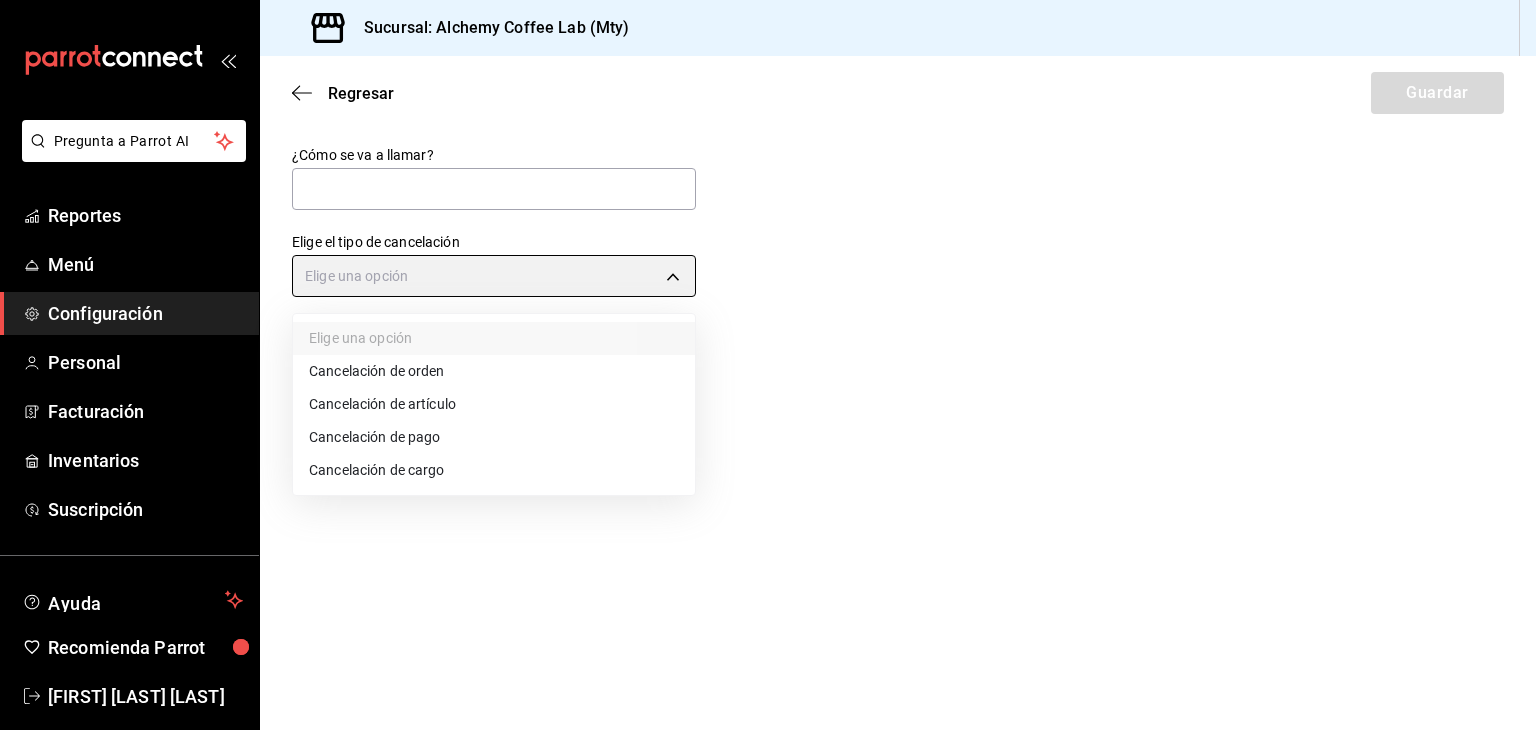 type on "ORDER_ITEM" 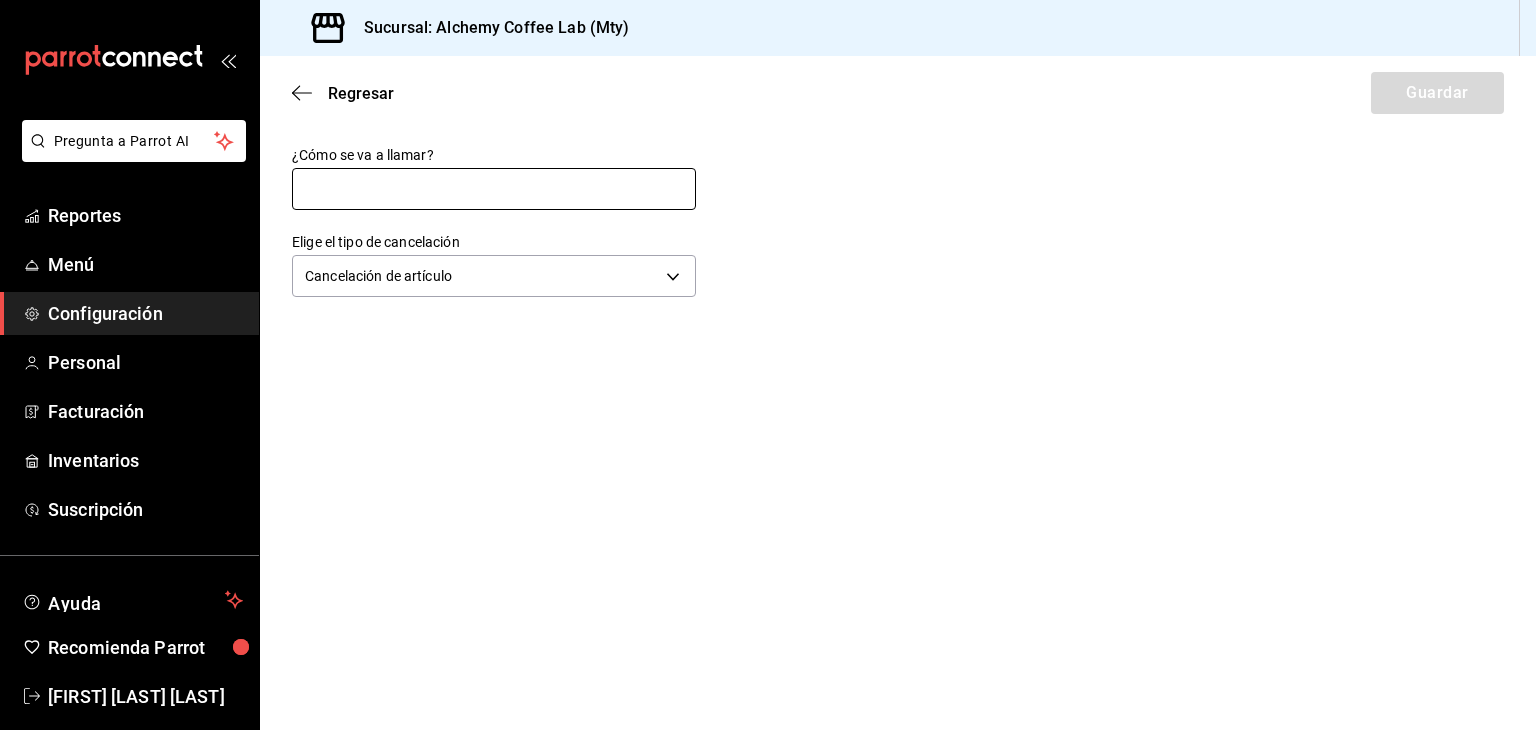 click at bounding box center (494, 189) 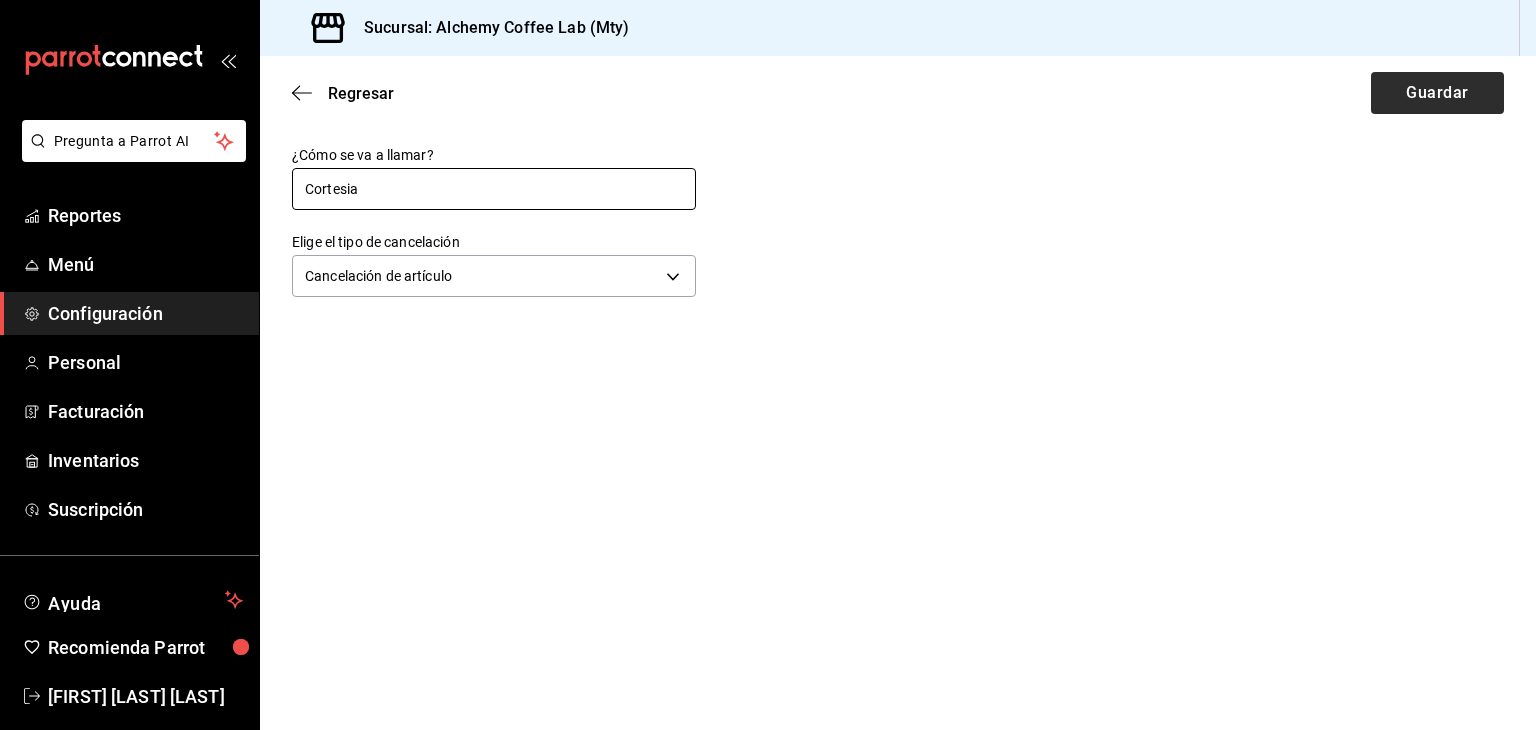 type on "Cortesia" 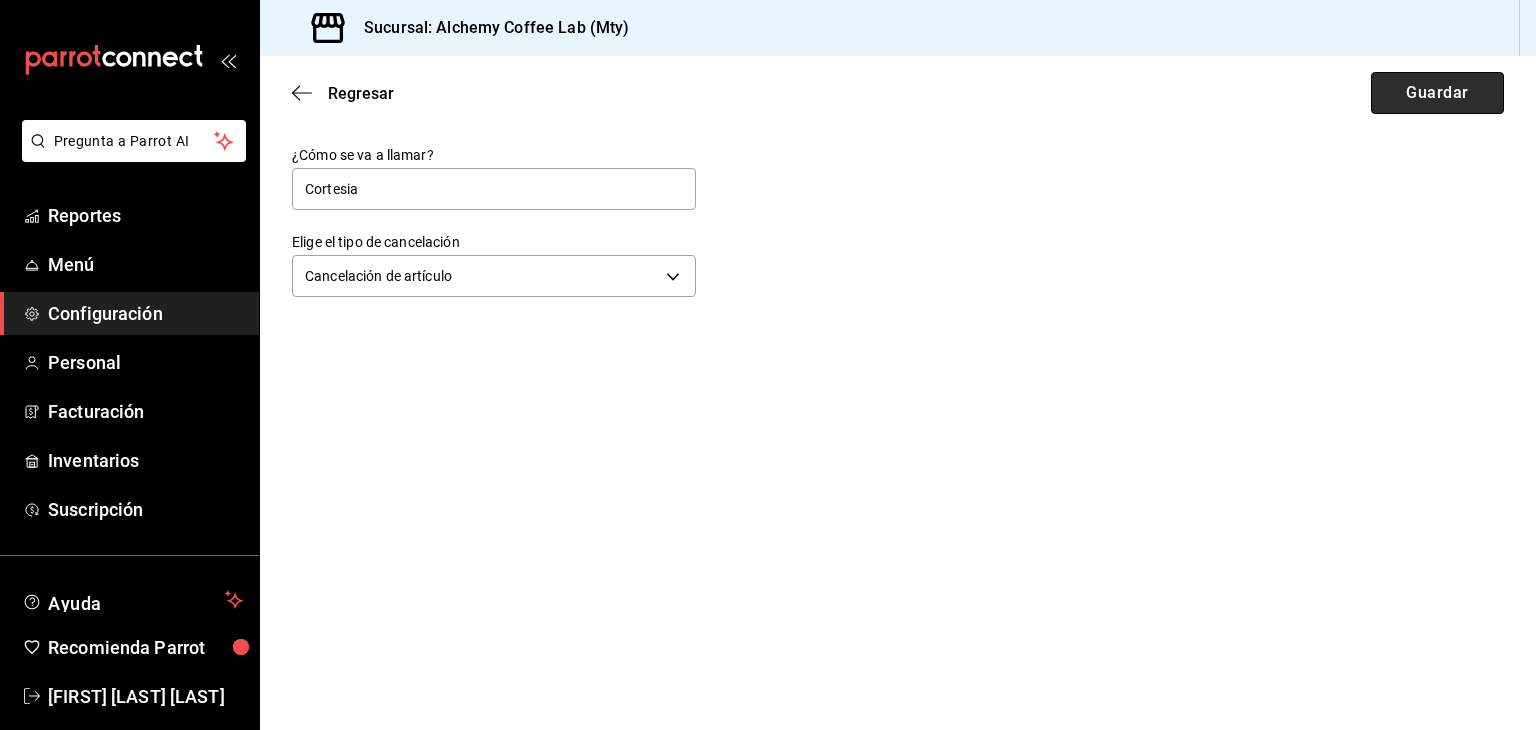 click on "Guardar" at bounding box center [1437, 93] 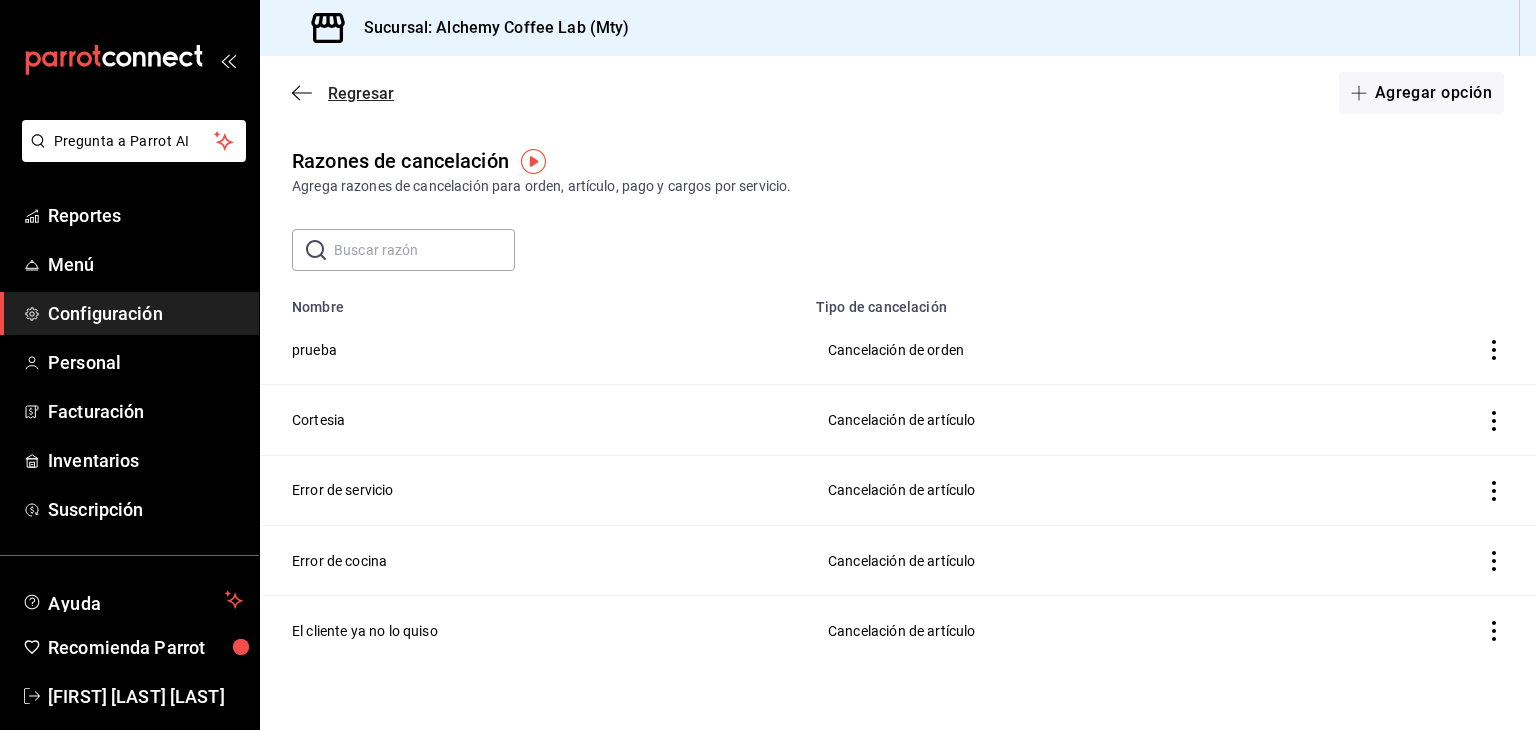 click on "Regresar" at bounding box center (361, 93) 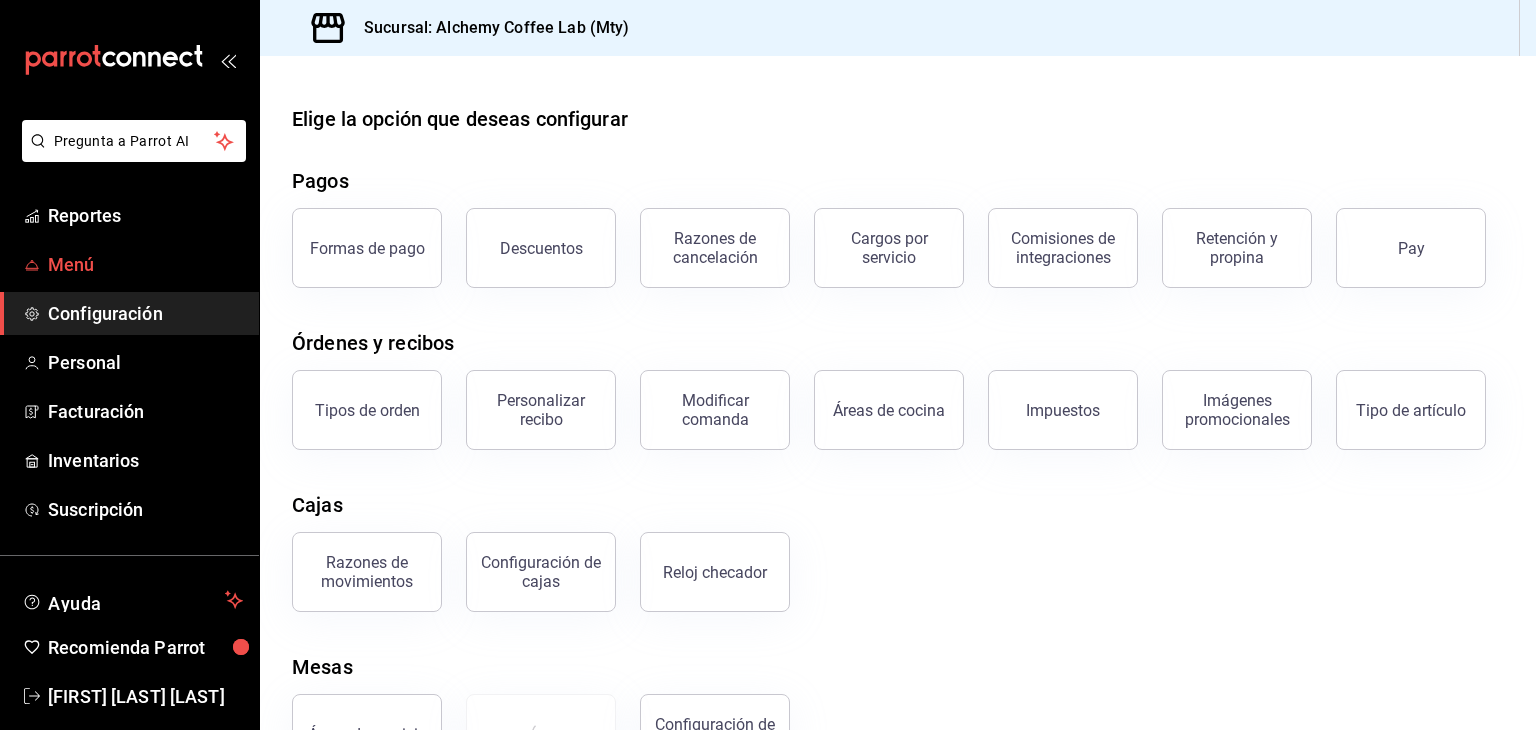click on "Menú" at bounding box center [145, 264] 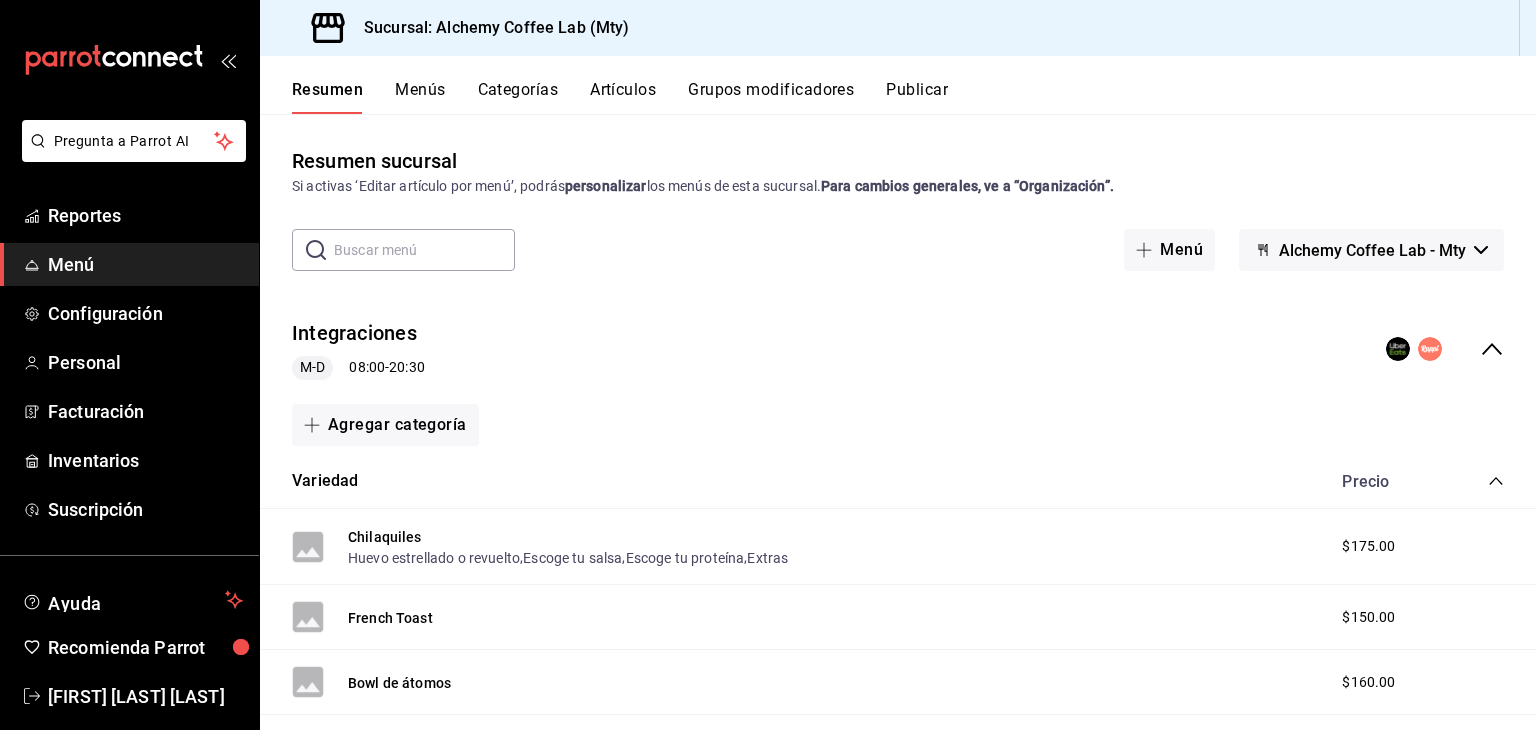 click on "Artículos" at bounding box center [623, 97] 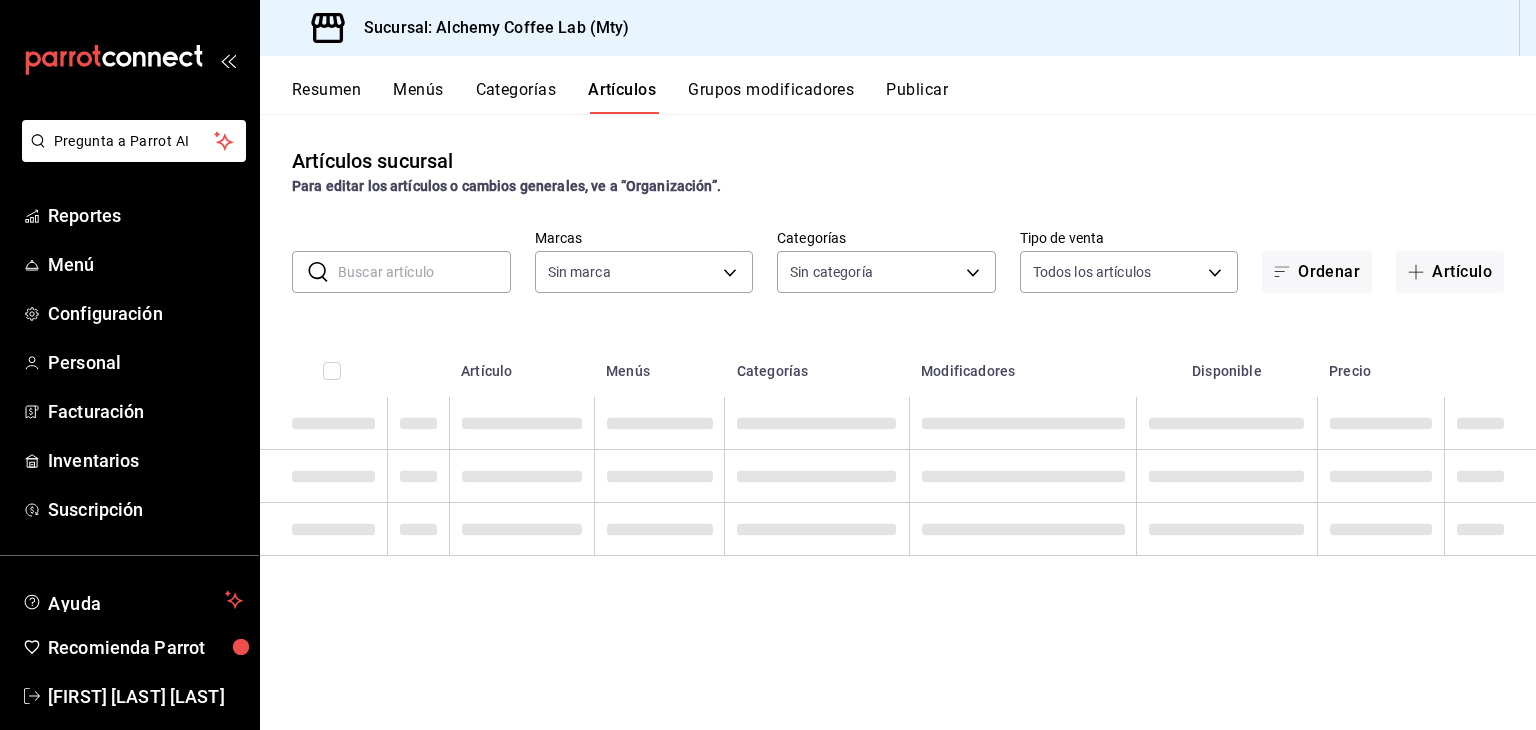 type on "[ID]" 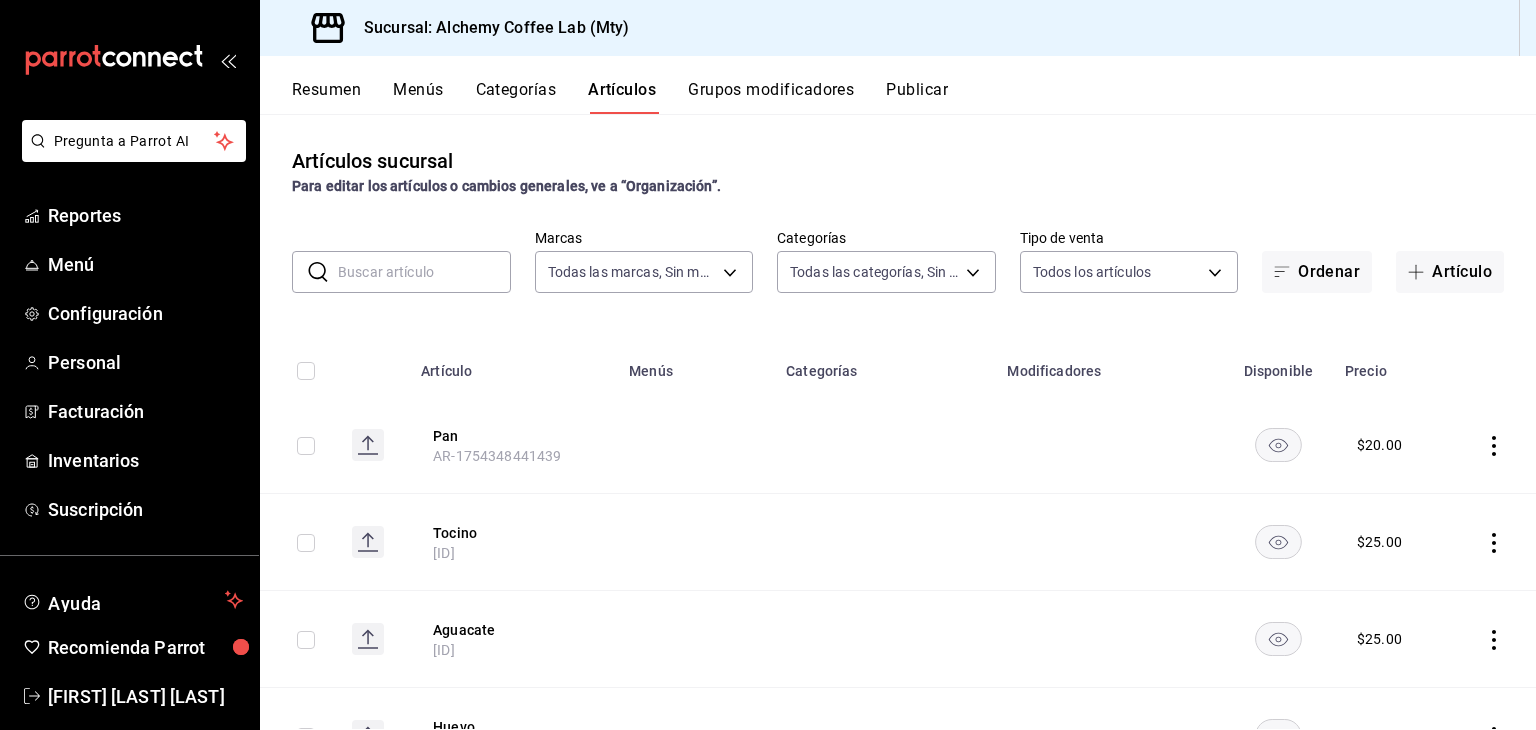 type on "[UUID],[UUID],[UUID],[UUID],[UUID],[UUID],[UUID],[UUID],[UUID],[UUID],[UUID],[UUID],[UUID],[UUID],[UUID],[UUID],[UUID],[UUID],[UUID],[UUID],[UUID],[UUID],[UUID]" 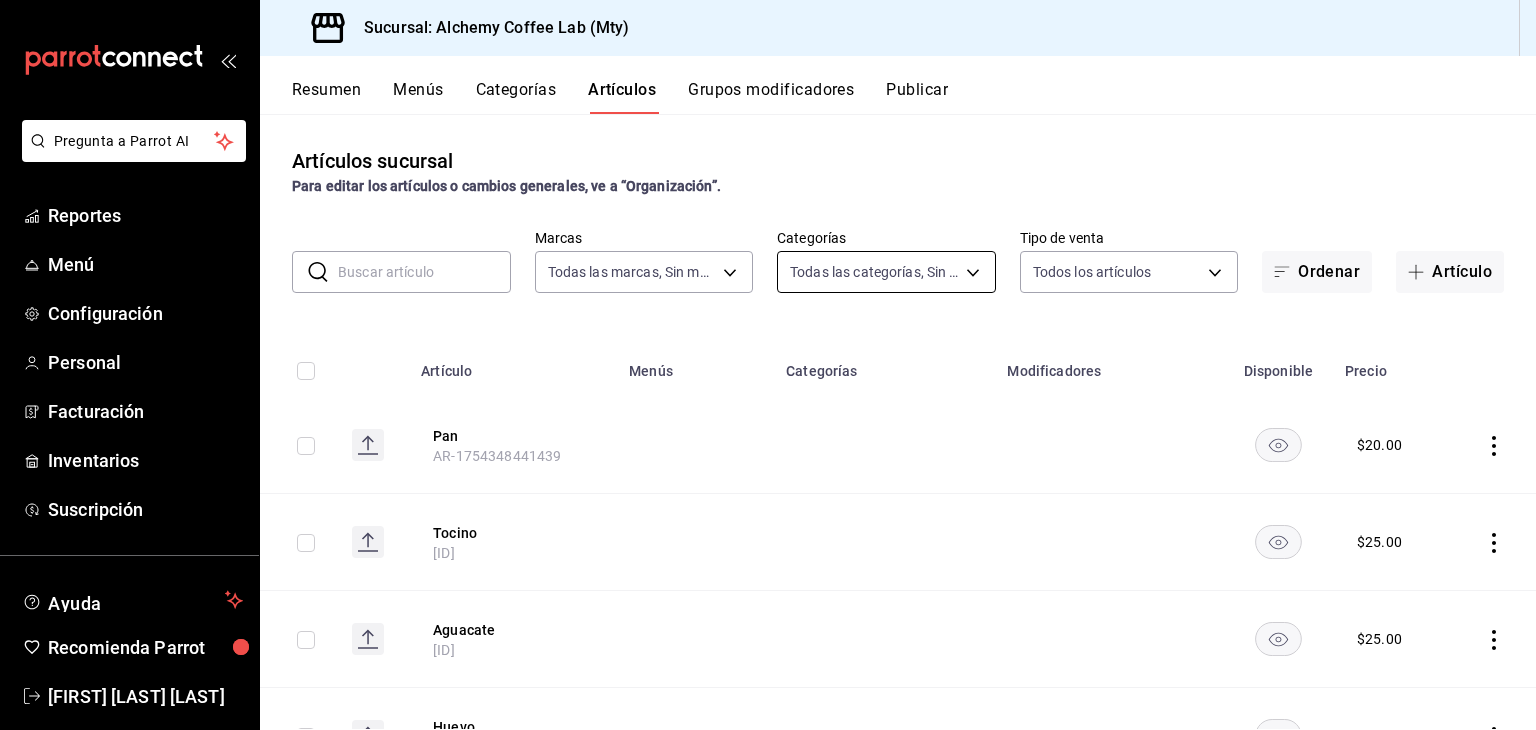 click on "Pregunta a Parrot AI Reportes   Menú   Configuración   Personal   Facturación   Inventarios   Suscripción   Ayuda Recomienda Parrot   [FIRST] [LAST]   Sugerir nueva función   Sucursal: Alchemy Coffee Lab (Mty) Resumen Menús Categorías Artículos Grupos modificadores Publicar Artículos sucursal Para editar los artículos o cambios generales, ve a “Organización”. ​ ​ Marcas Todas las marcas, Sin marca [UUID] Categorías Todas las categorías, Sin categoría Tipo de venta Todos los artículos ALL Ordenar Artículo Artículo Menús Categorías Modificadores Disponible Precio Pan AR-1754348441439 $ 20.00 Tocino AR-1754348441412 $ 25.00 Aguacate AR-1754348441393 $ 25.00 Huevo AR-1754348441362 $ 25.00 Leche Deslactosada AR-1754347036275 $ 0.00 Leche Entera AR-1754347036236 $ 0.00 Termo Alchemy AR-1752274123931 Mercancia Mercancia $ 300.00 Pin Alchemy AR-1752274080094 Mercancia Mercancia $ 150.00 Sticker AR-1752274044355 Mercancia Mercancia $ 10.00 $ 150.00" at bounding box center (768, 365) 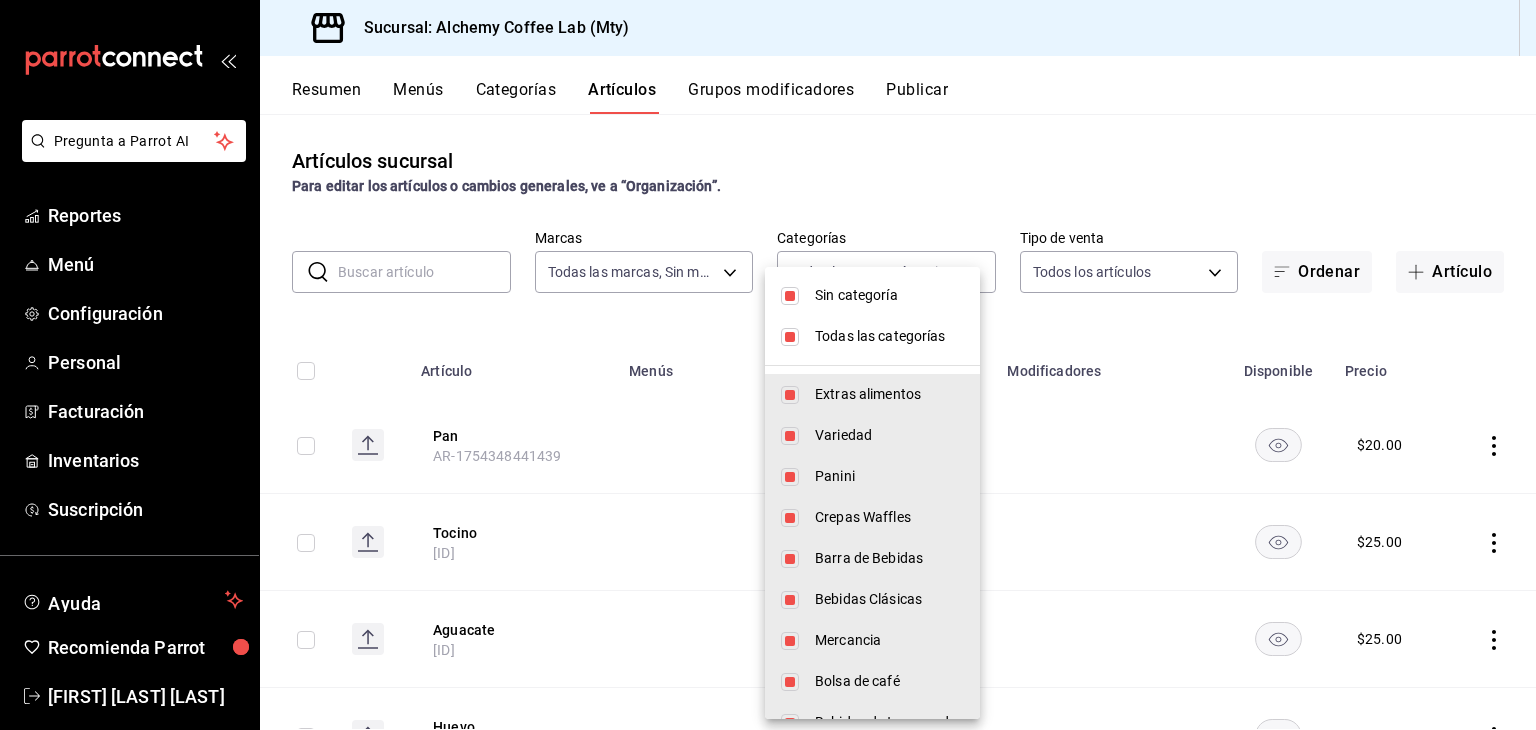 click at bounding box center (790, 337) 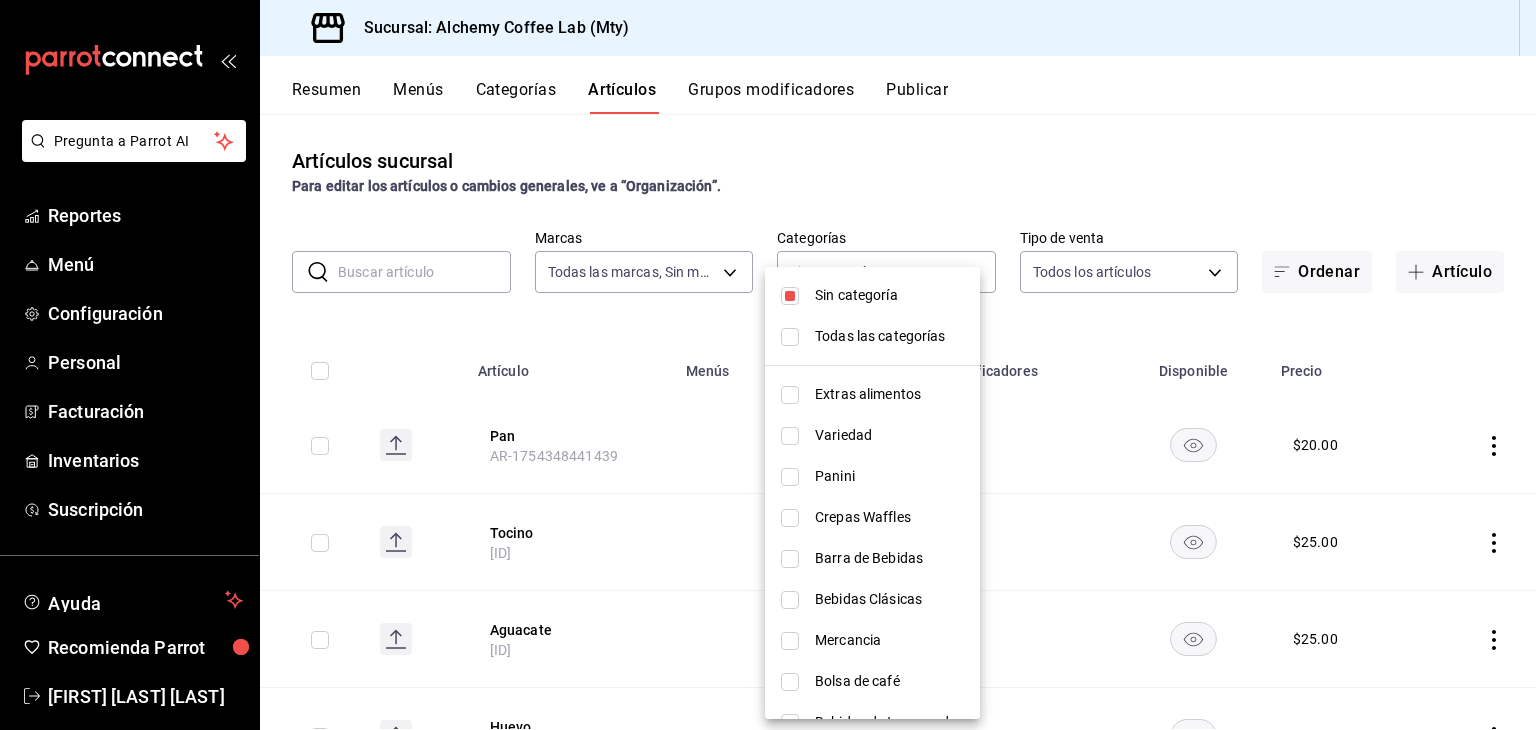 click at bounding box center (790, 296) 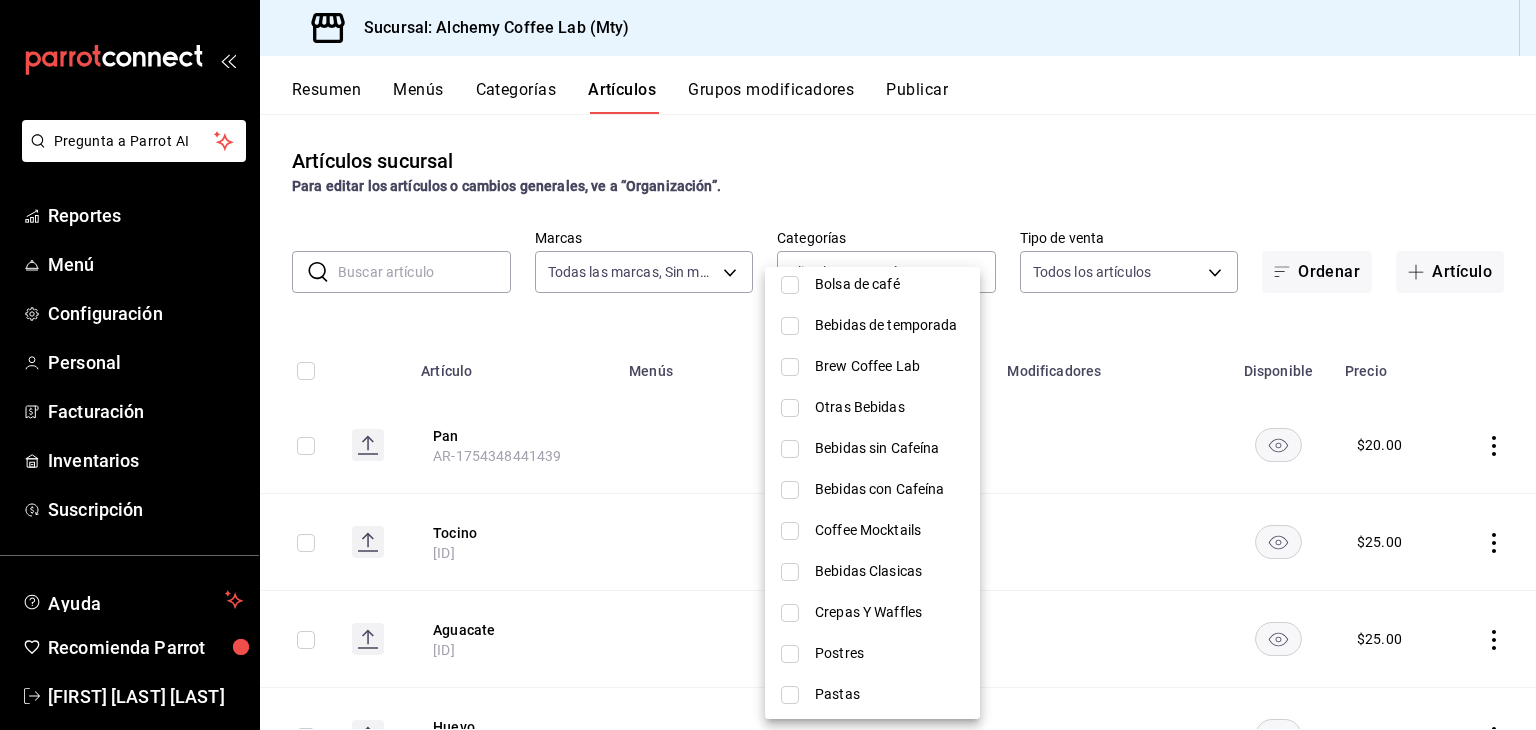scroll, scrollTop: 400, scrollLeft: 0, axis: vertical 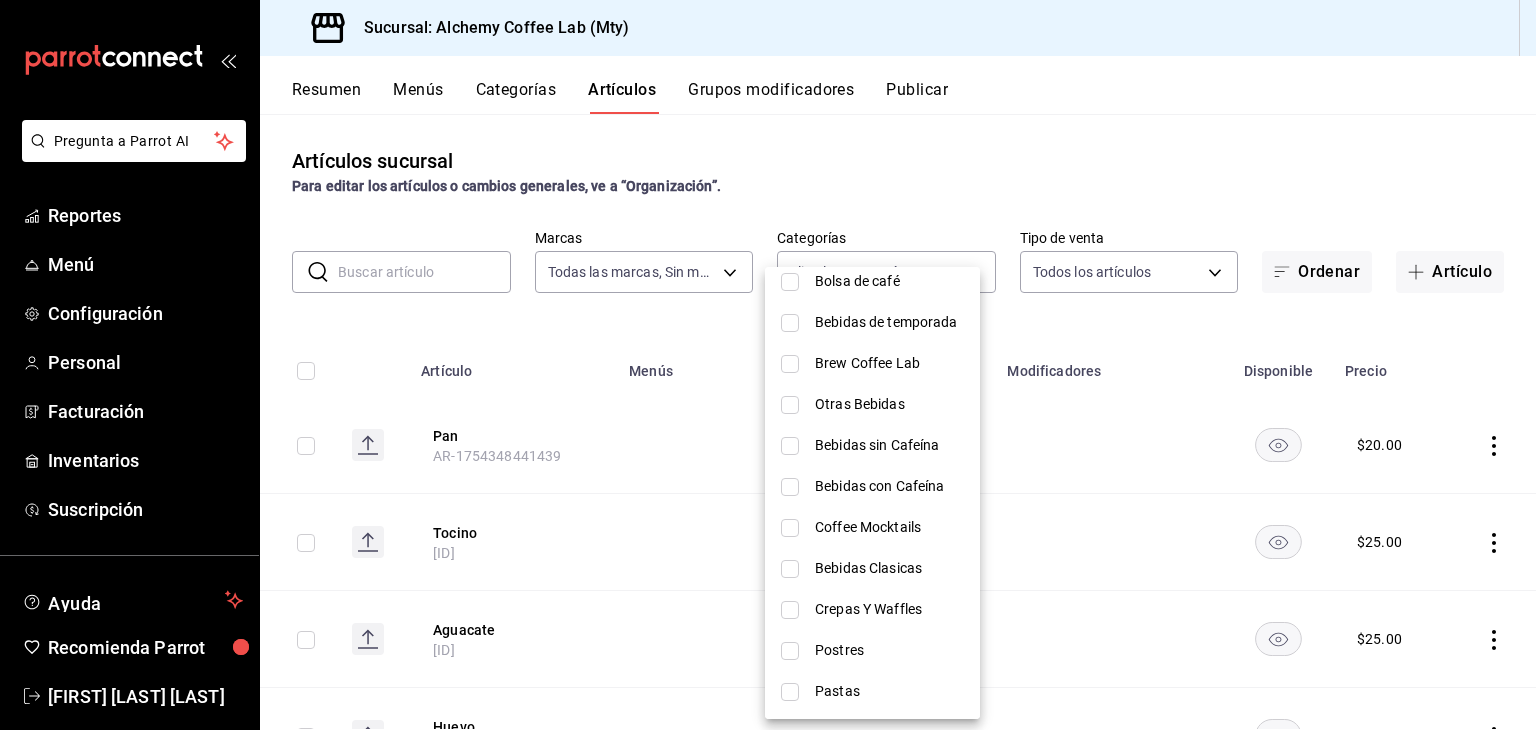 click at bounding box center [790, 446] 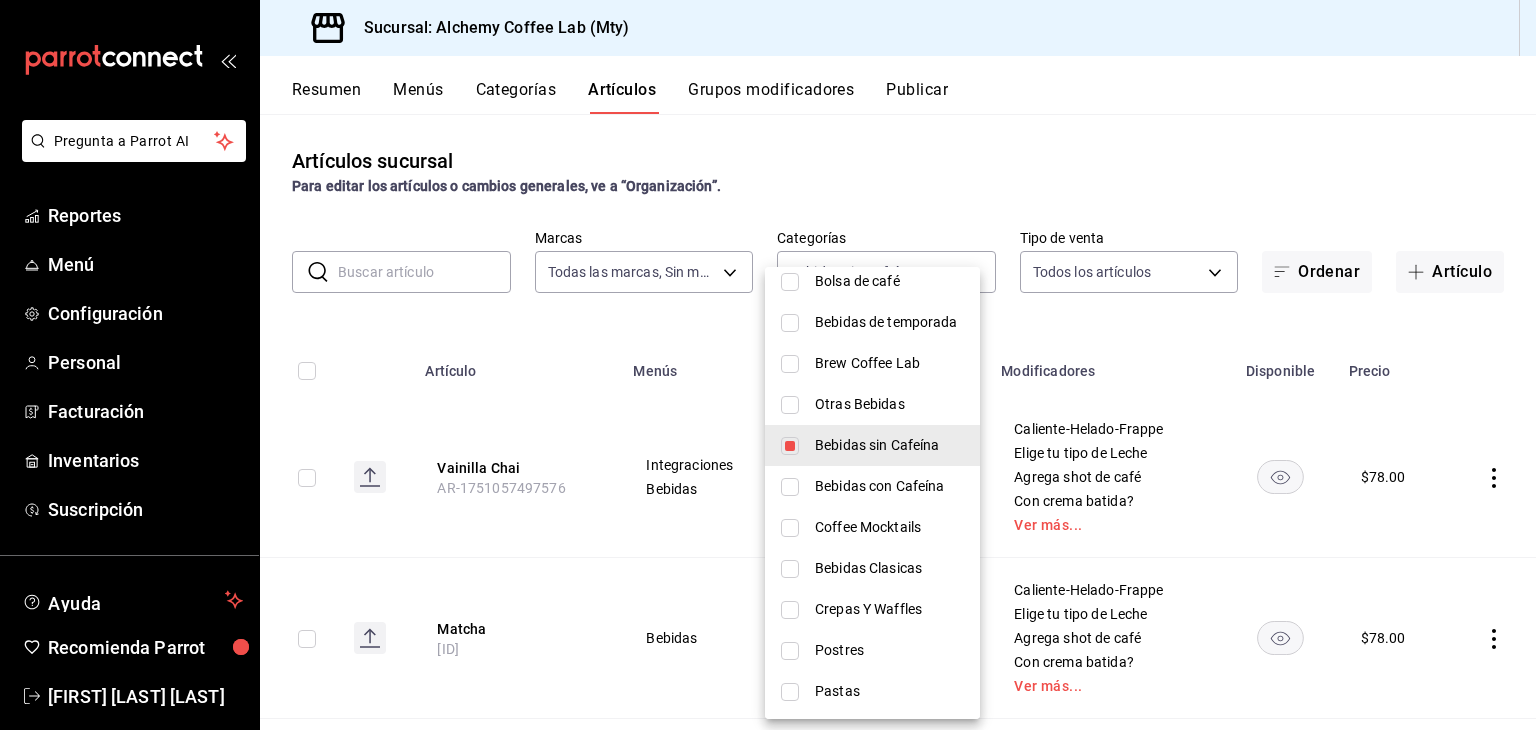 click at bounding box center (768, 365) 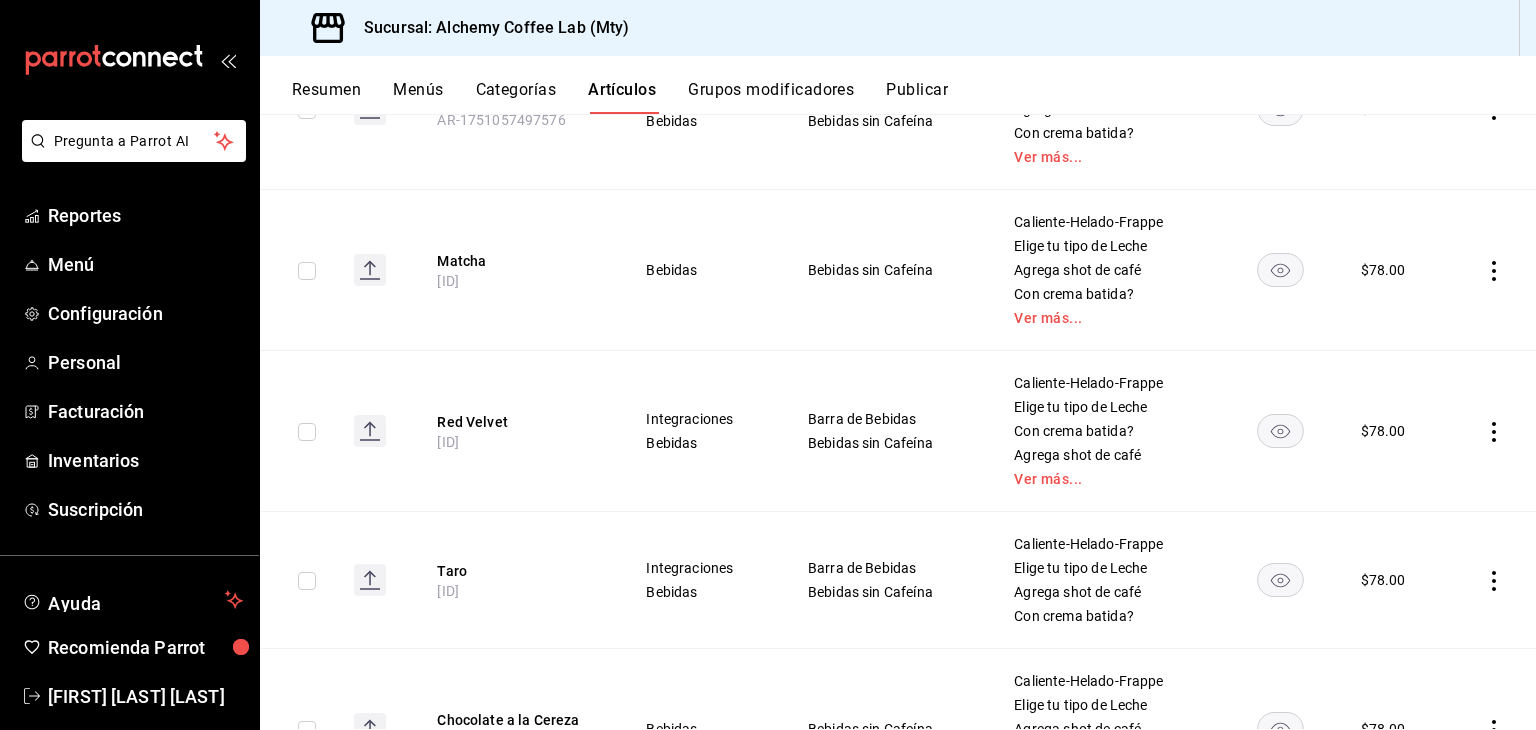 scroll, scrollTop: 400, scrollLeft: 0, axis: vertical 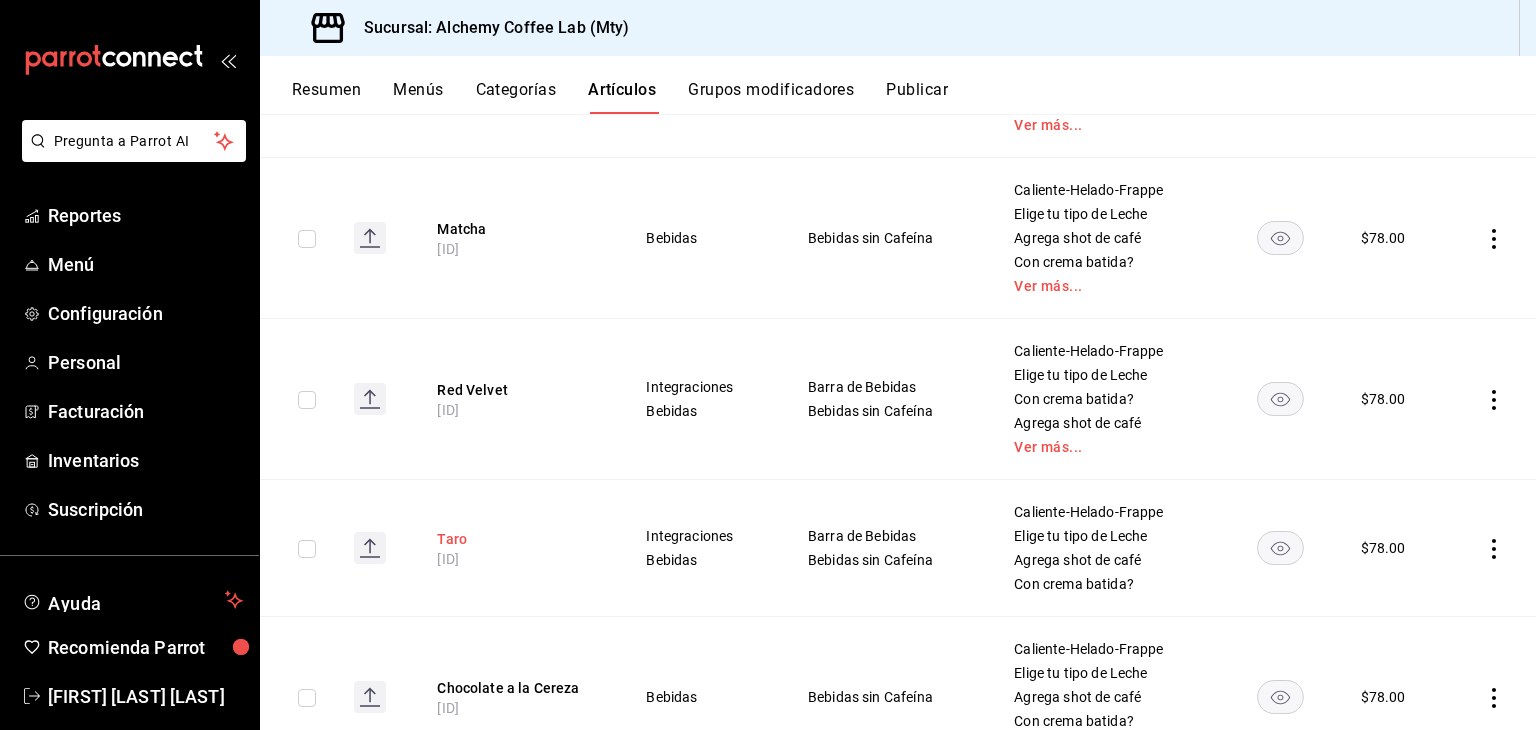 click on "Taro" at bounding box center (517, 539) 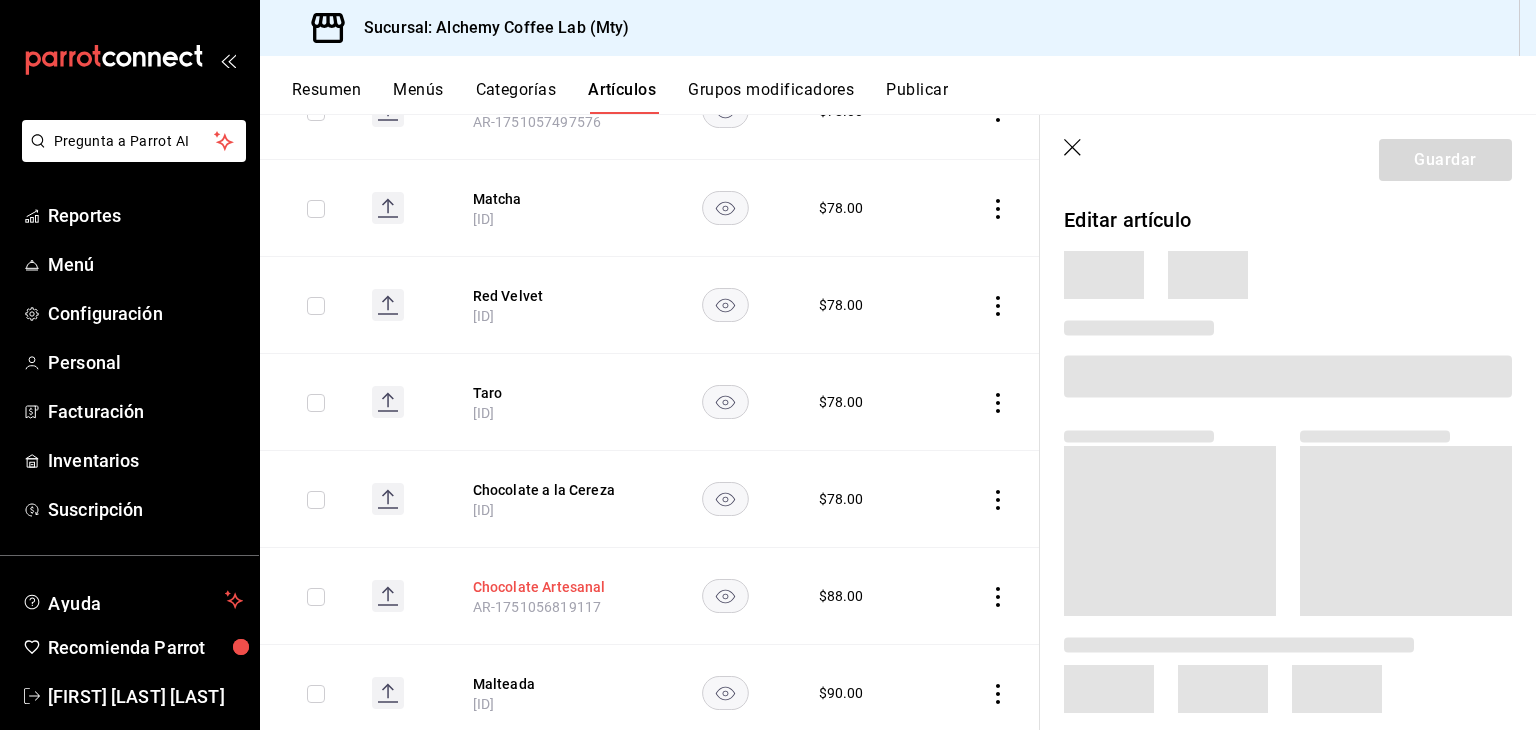 scroll, scrollTop: 393, scrollLeft: 0, axis: vertical 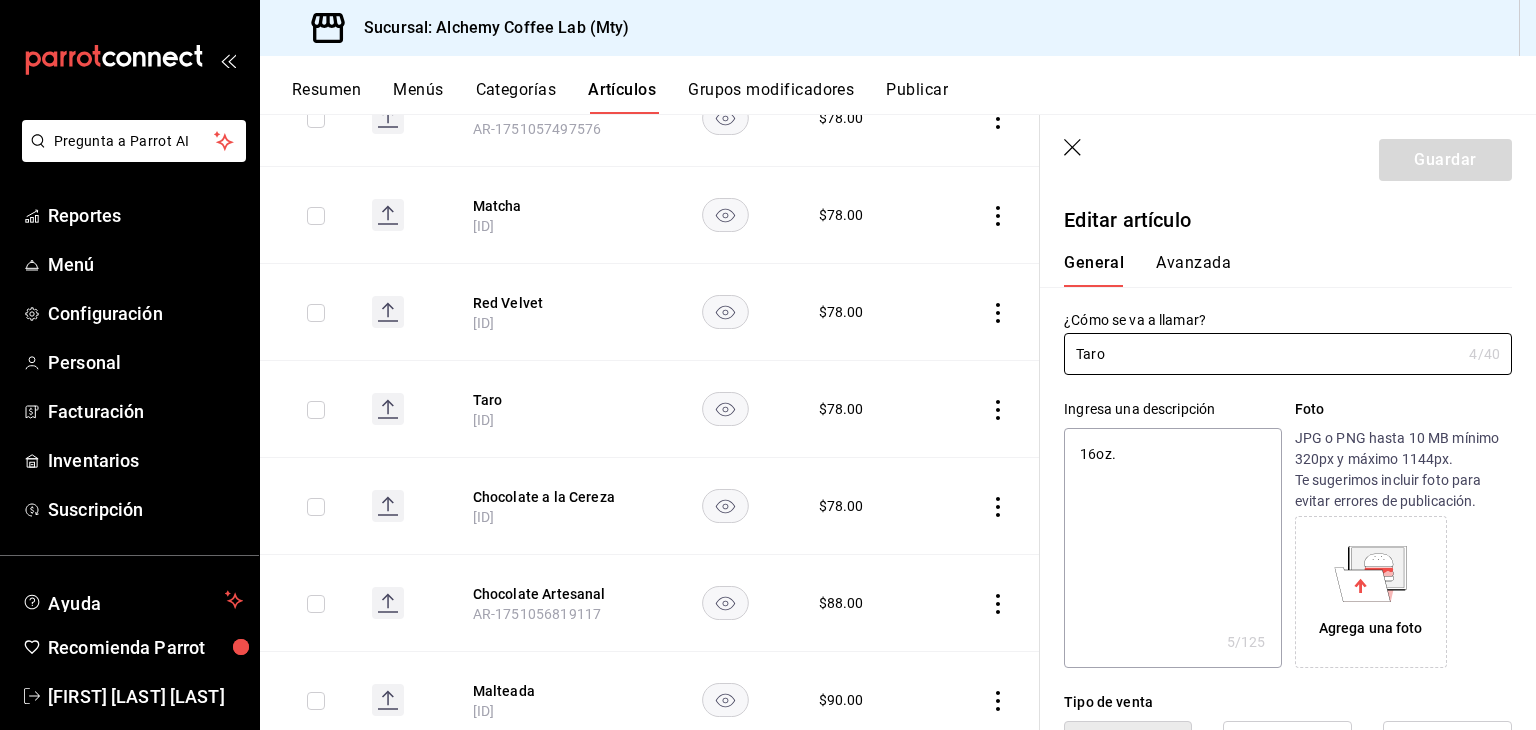 type on "x" 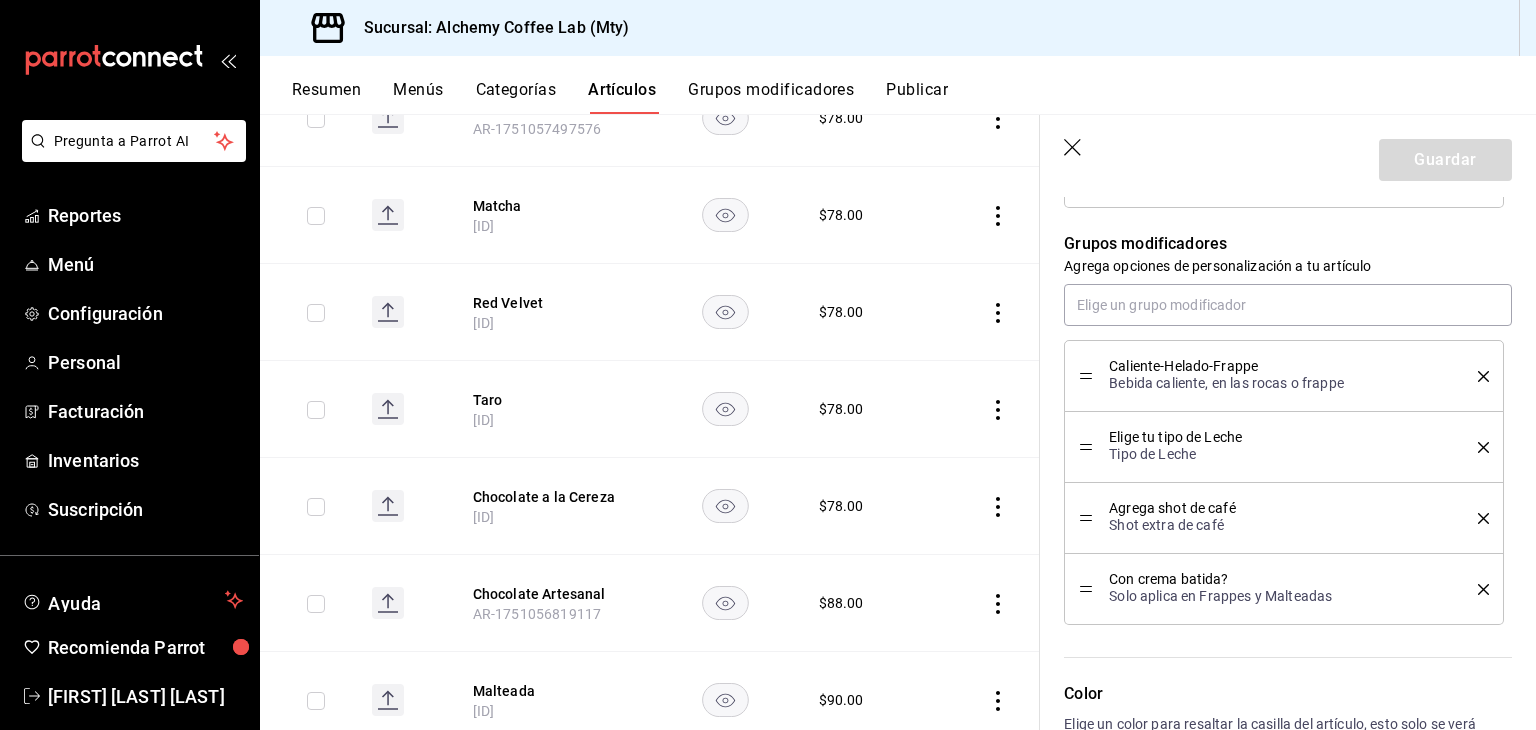 scroll, scrollTop: 1000, scrollLeft: 0, axis: vertical 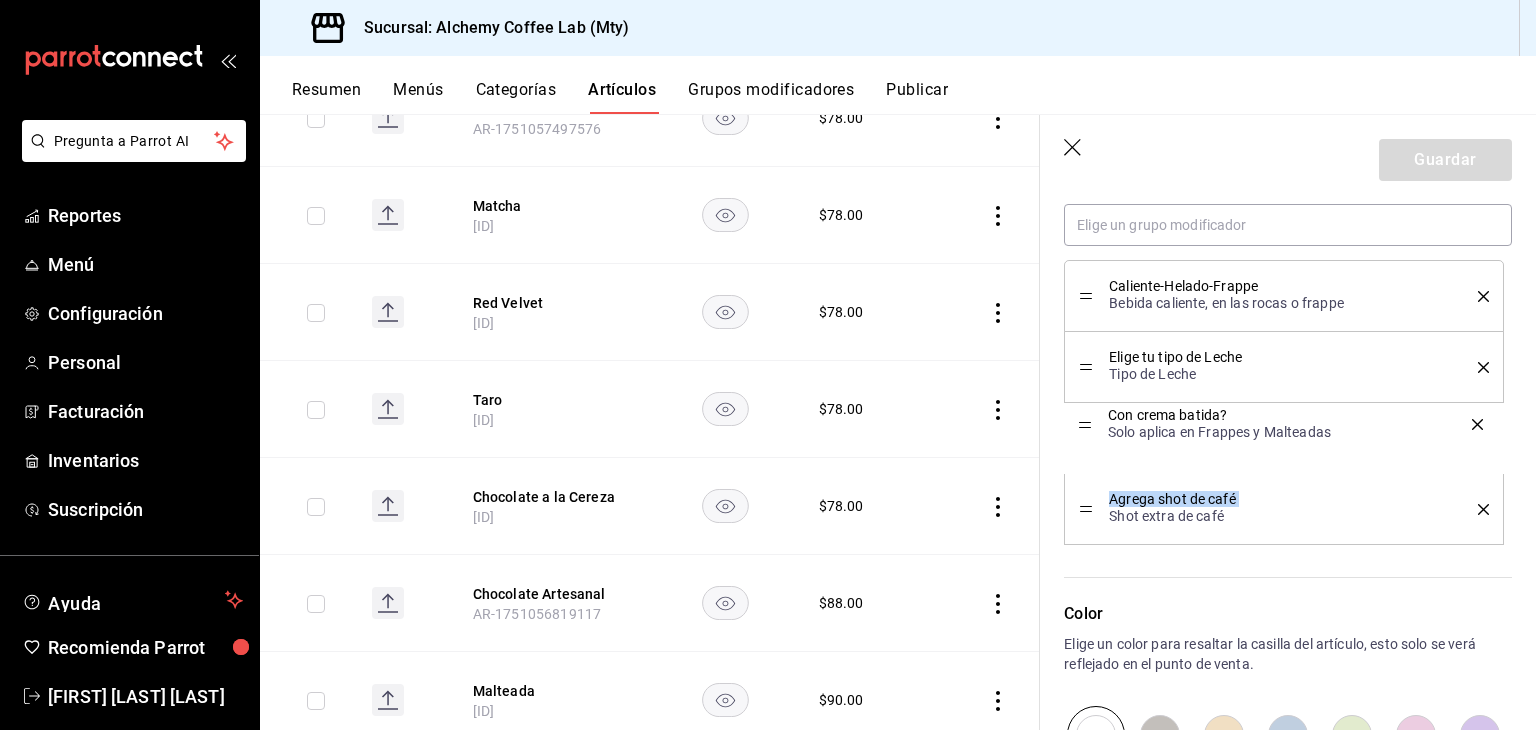 drag, startPoint x: 1088, startPoint y: 506, endPoint x: 1098, endPoint y: 423, distance: 83.60024 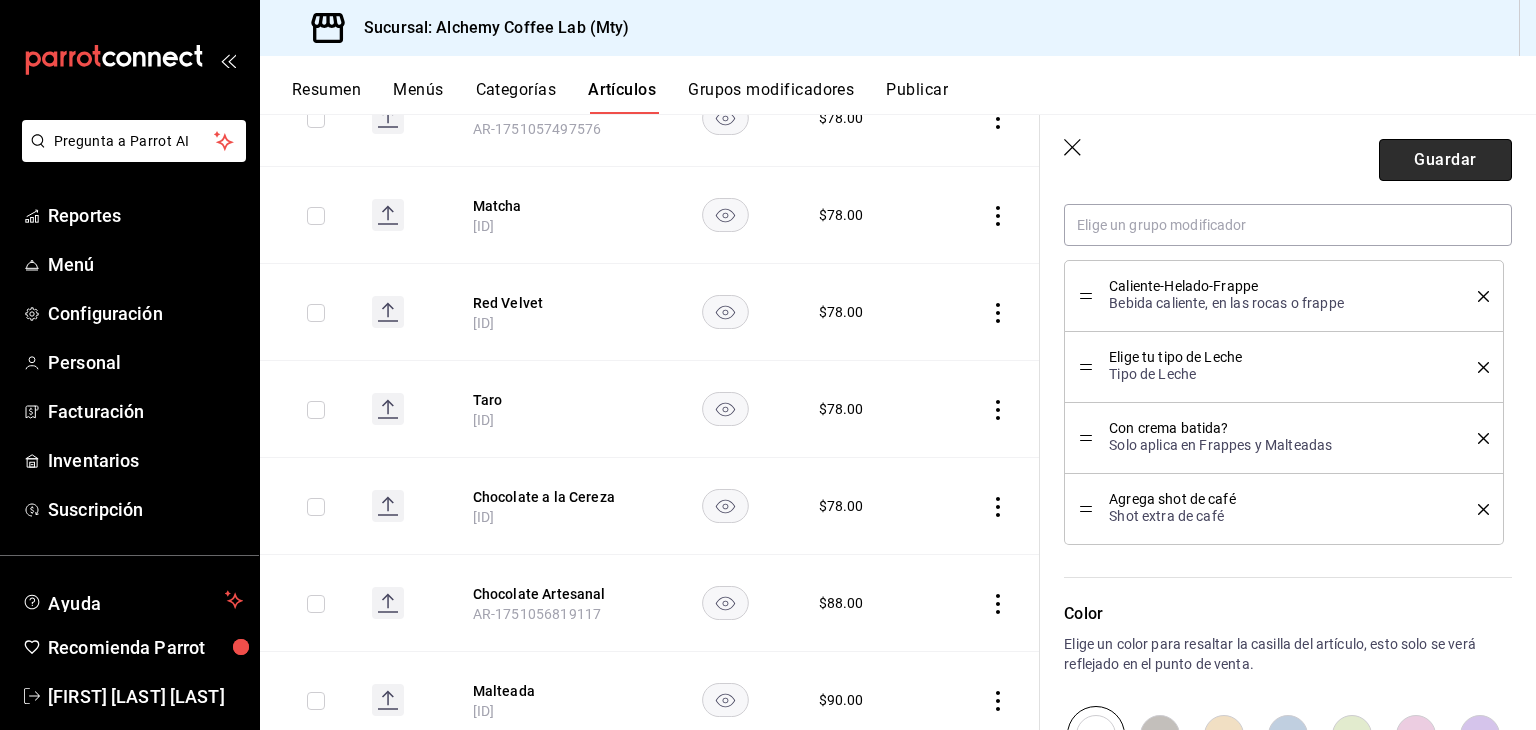 click on "Guardar" at bounding box center [1445, 160] 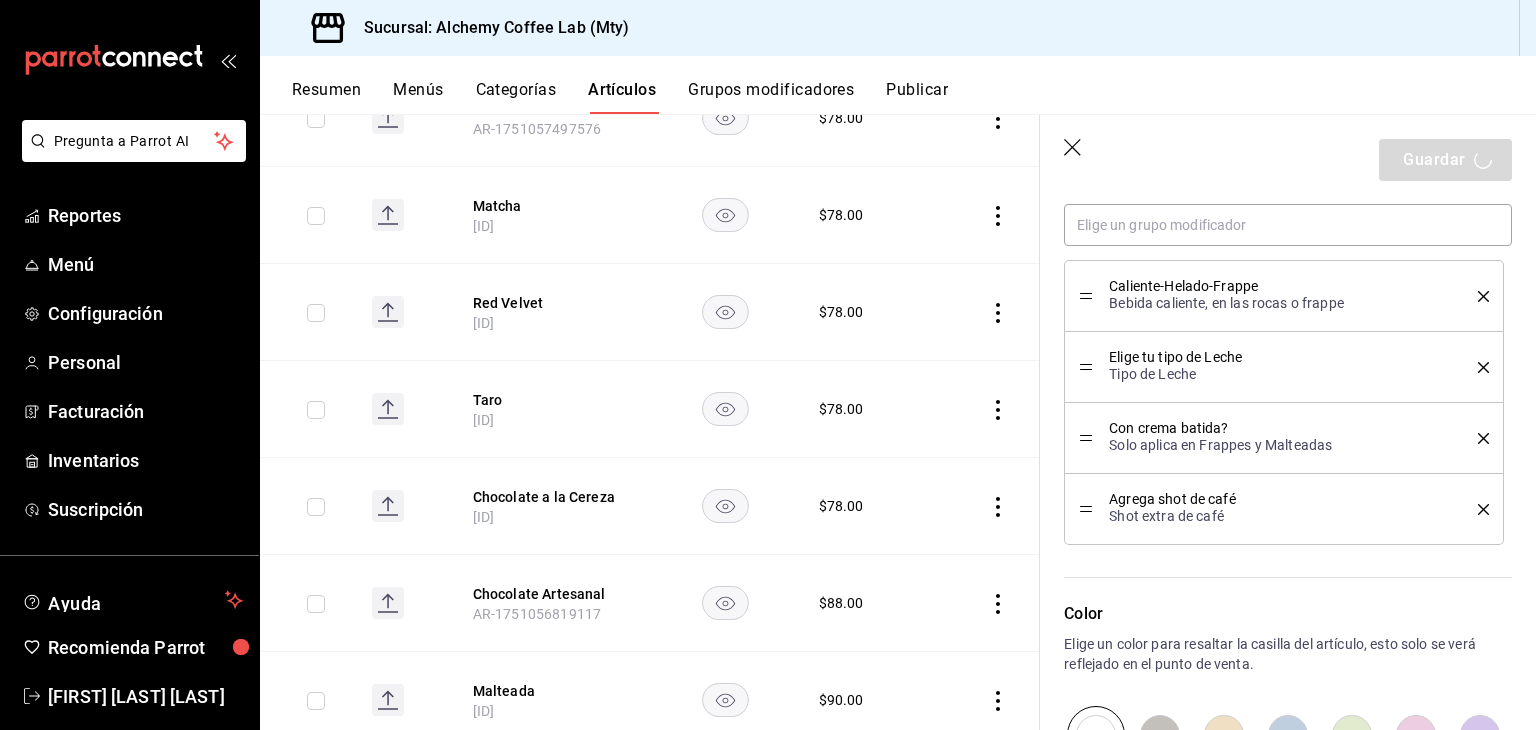 type on "x" 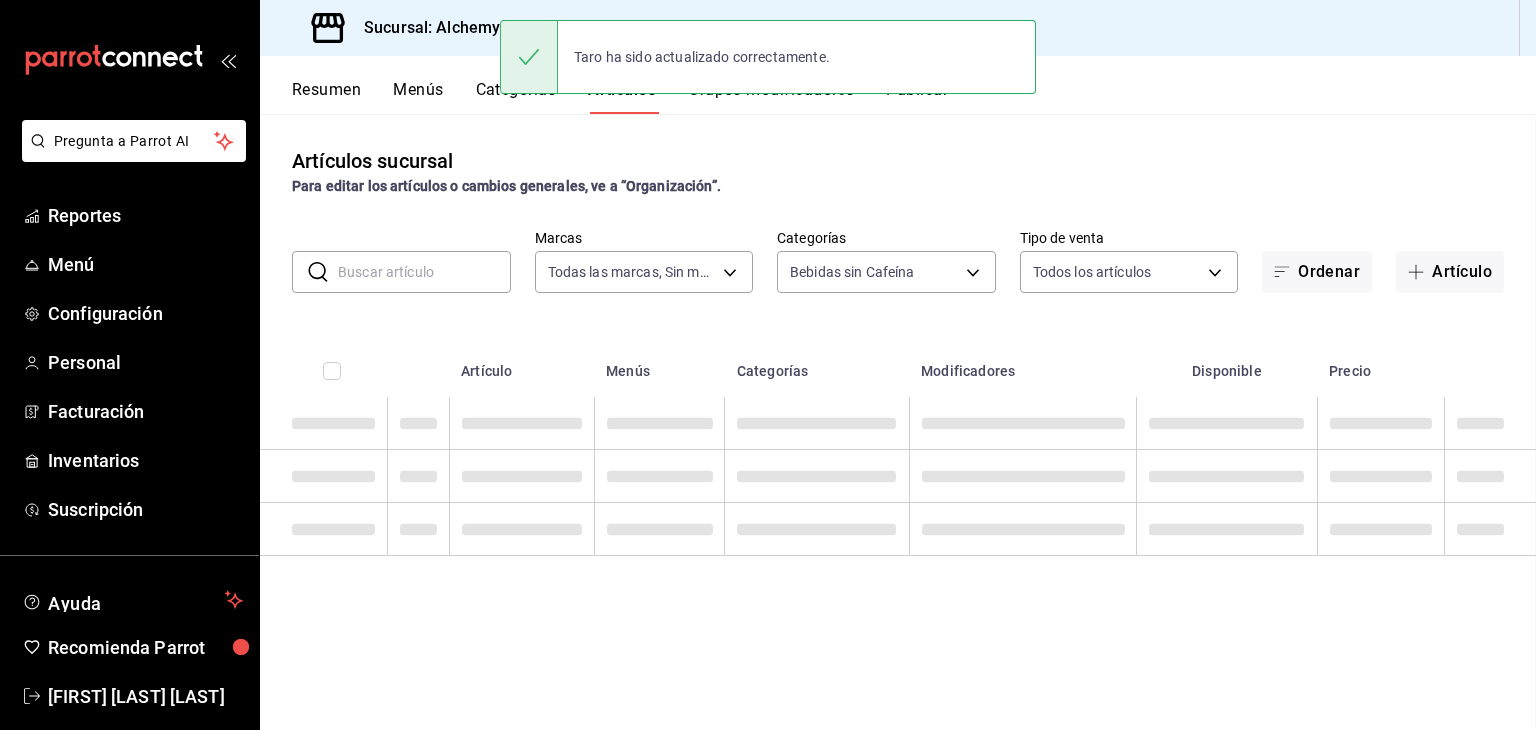 scroll, scrollTop: 0, scrollLeft: 0, axis: both 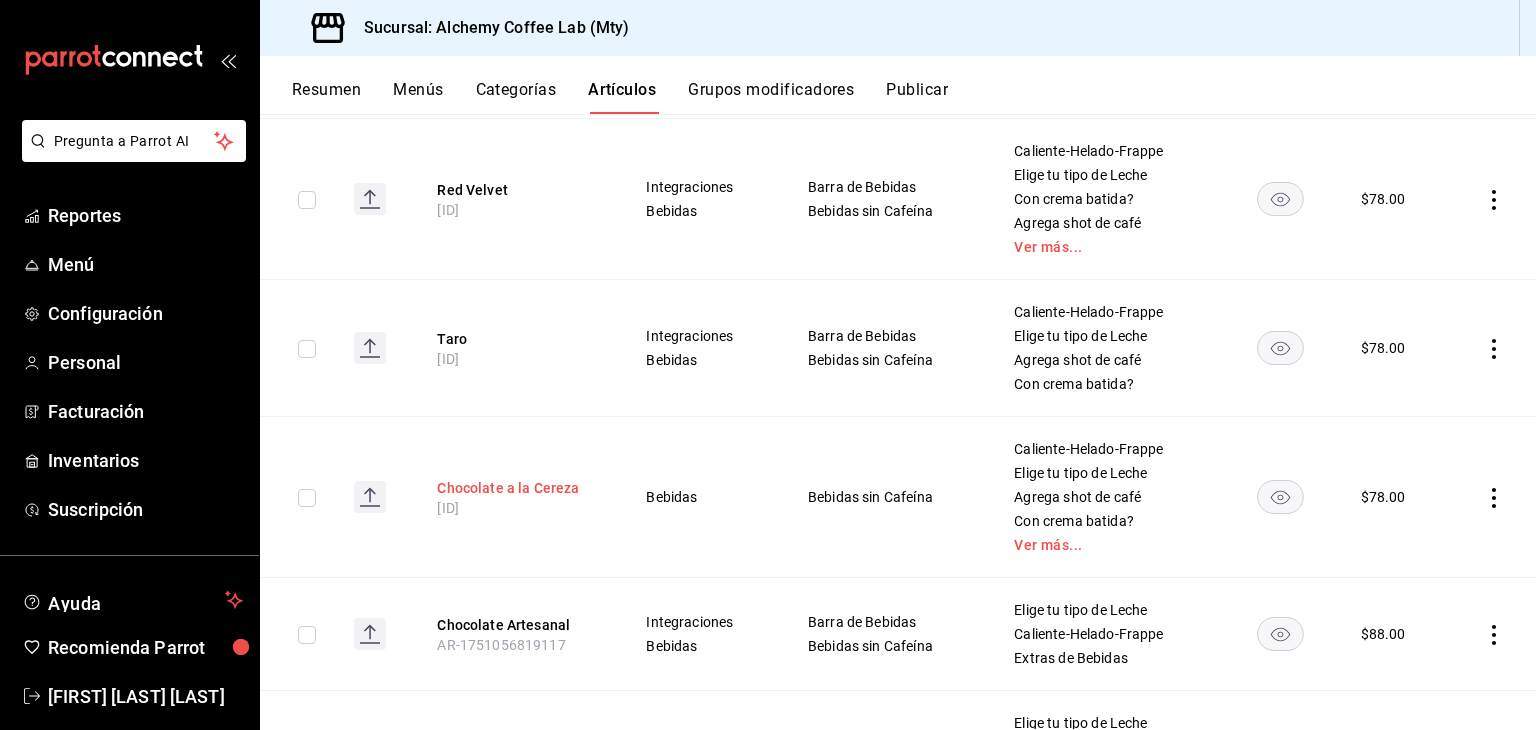 drag, startPoint x: 456, startPoint y: 485, endPoint x: 476, endPoint y: 491, distance: 20.880613 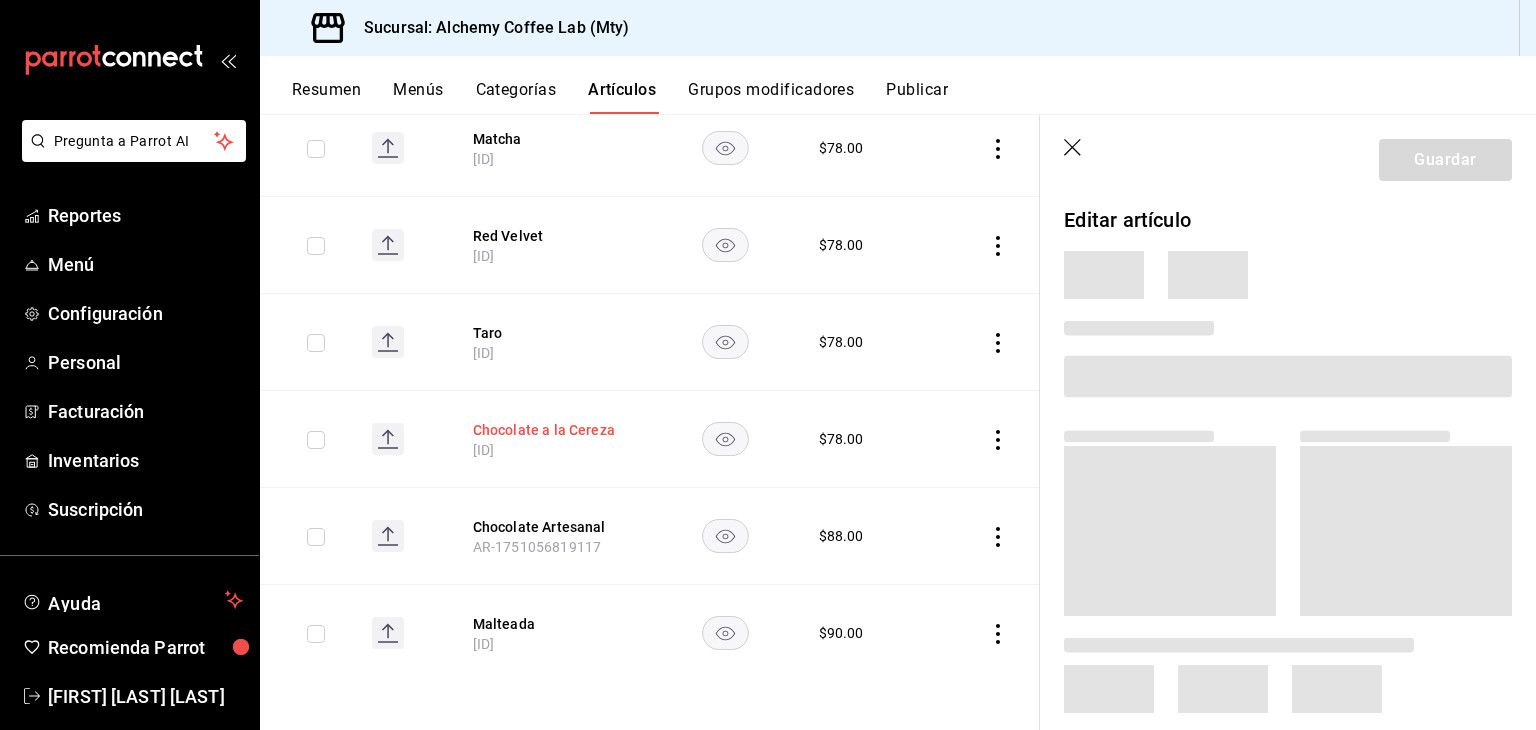 scroll, scrollTop: 393, scrollLeft: 0, axis: vertical 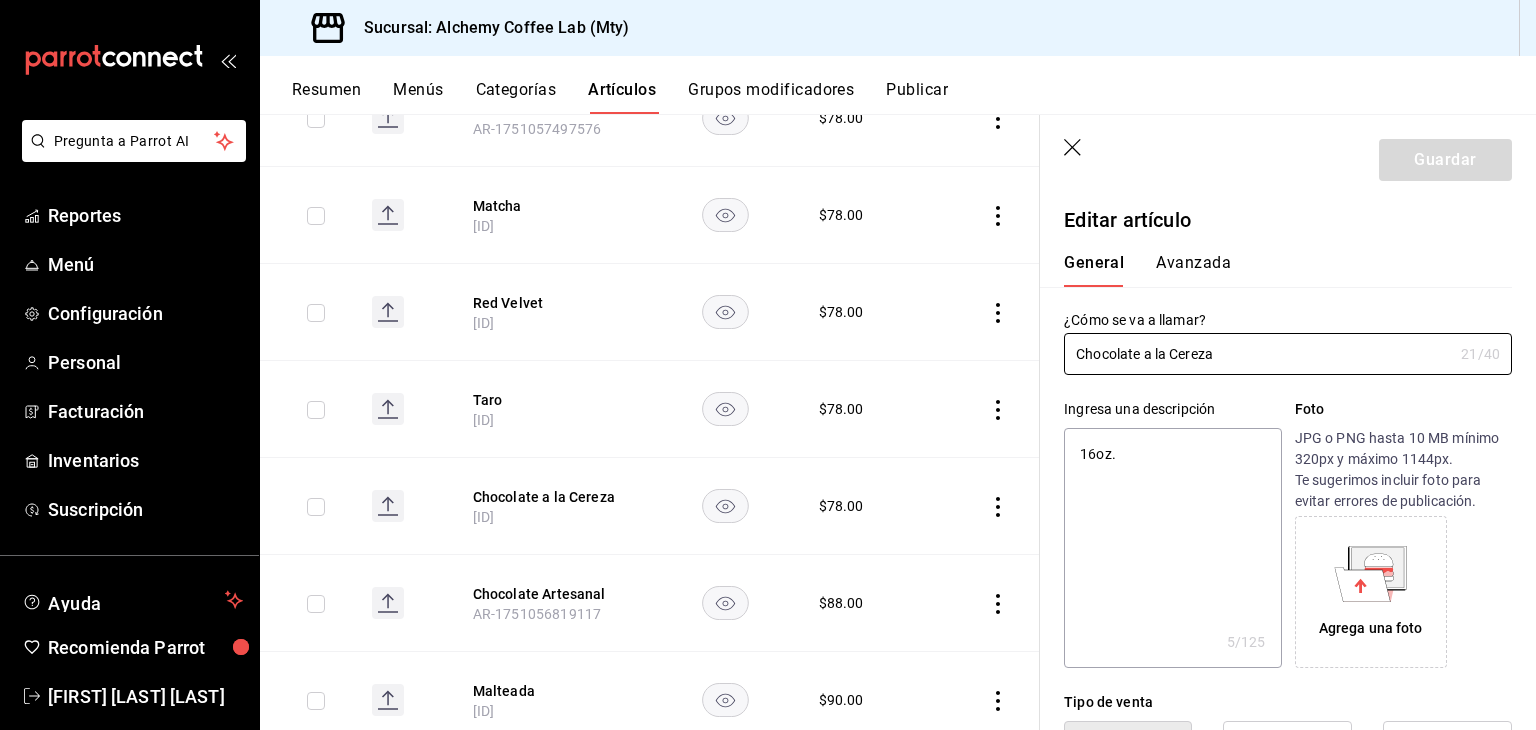 type on "x" 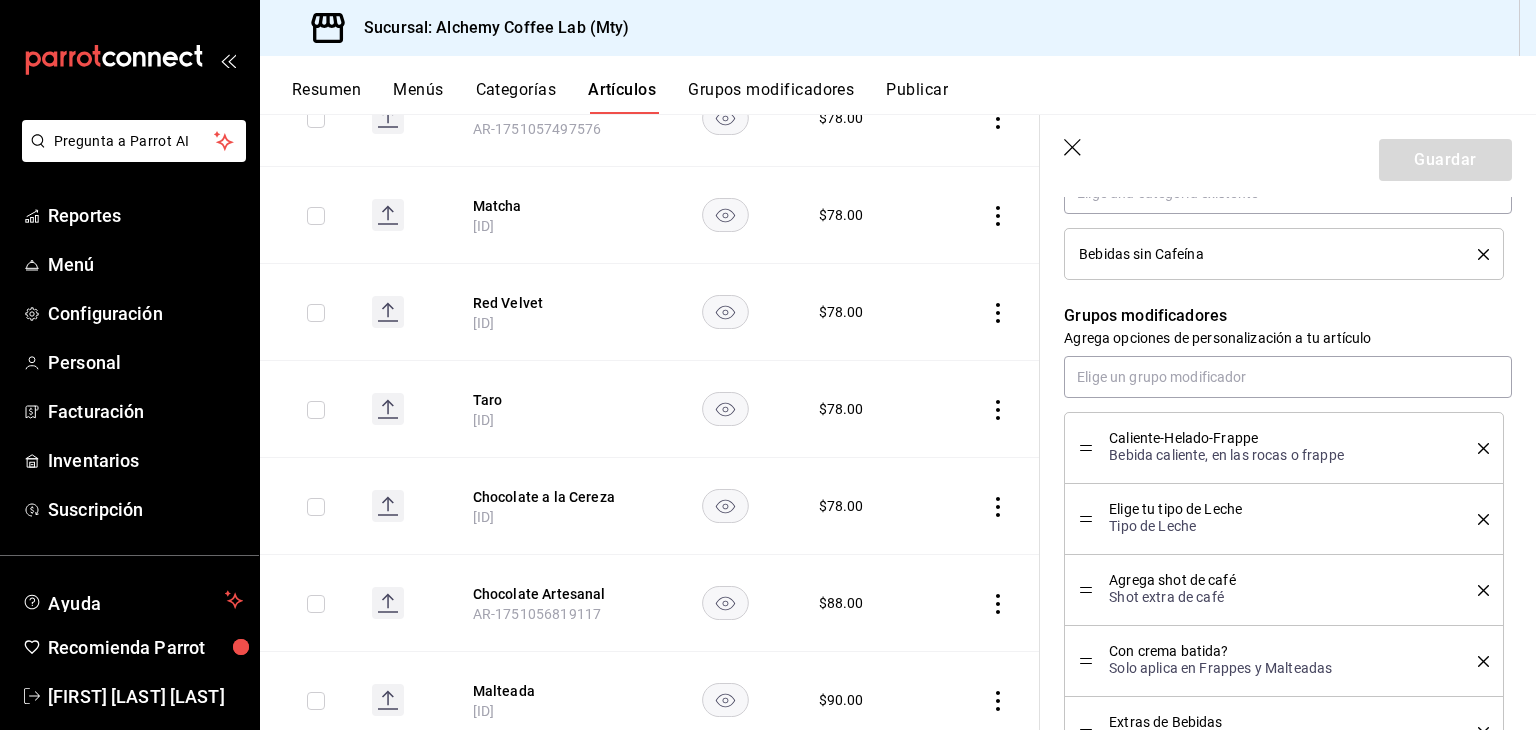 scroll, scrollTop: 800, scrollLeft: 0, axis: vertical 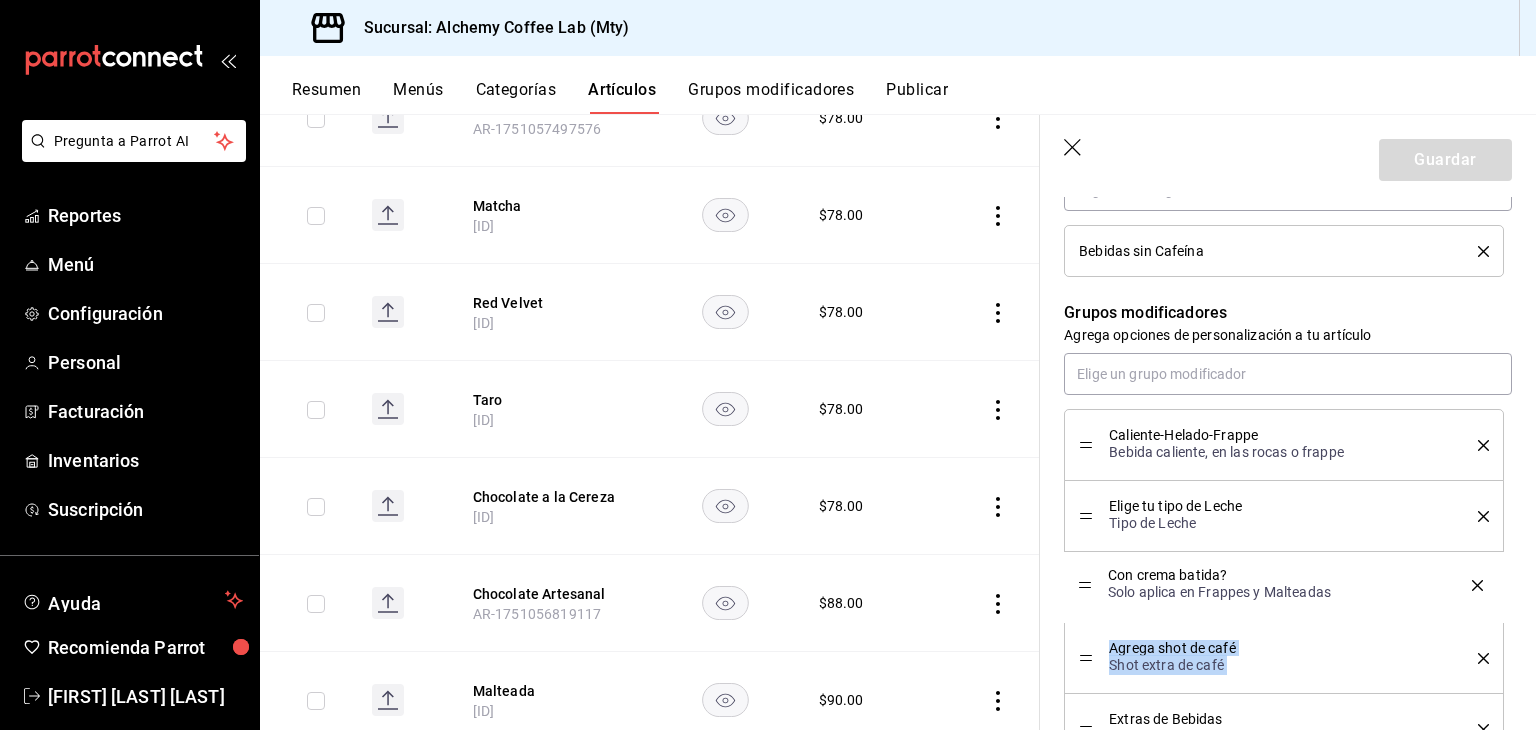 drag, startPoint x: 1086, startPoint y: 661, endPoint x: 1087, endPoint y: 588, distance: 73.00685 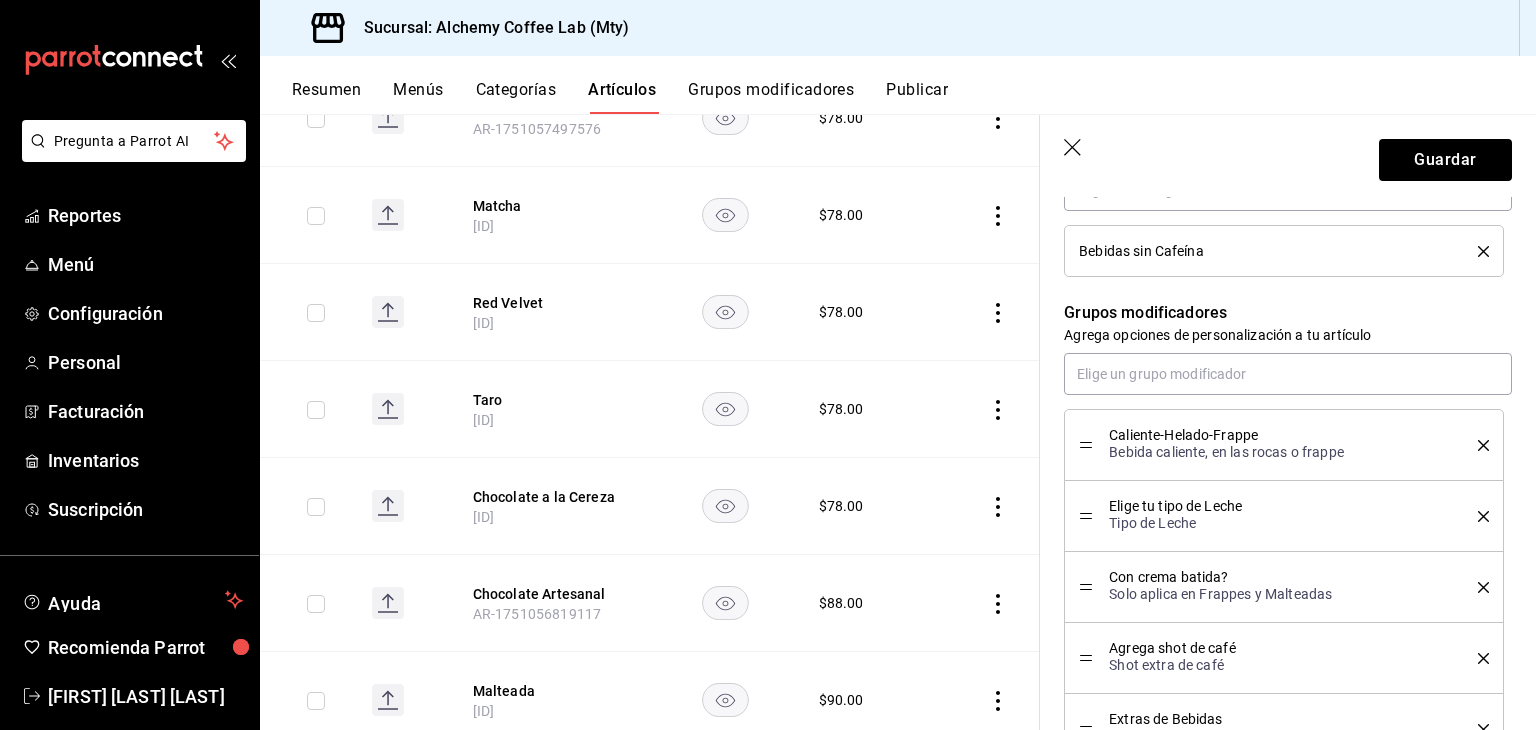 scroll, scrollTop: 1000, scrollLeft: 0, axis: vertical 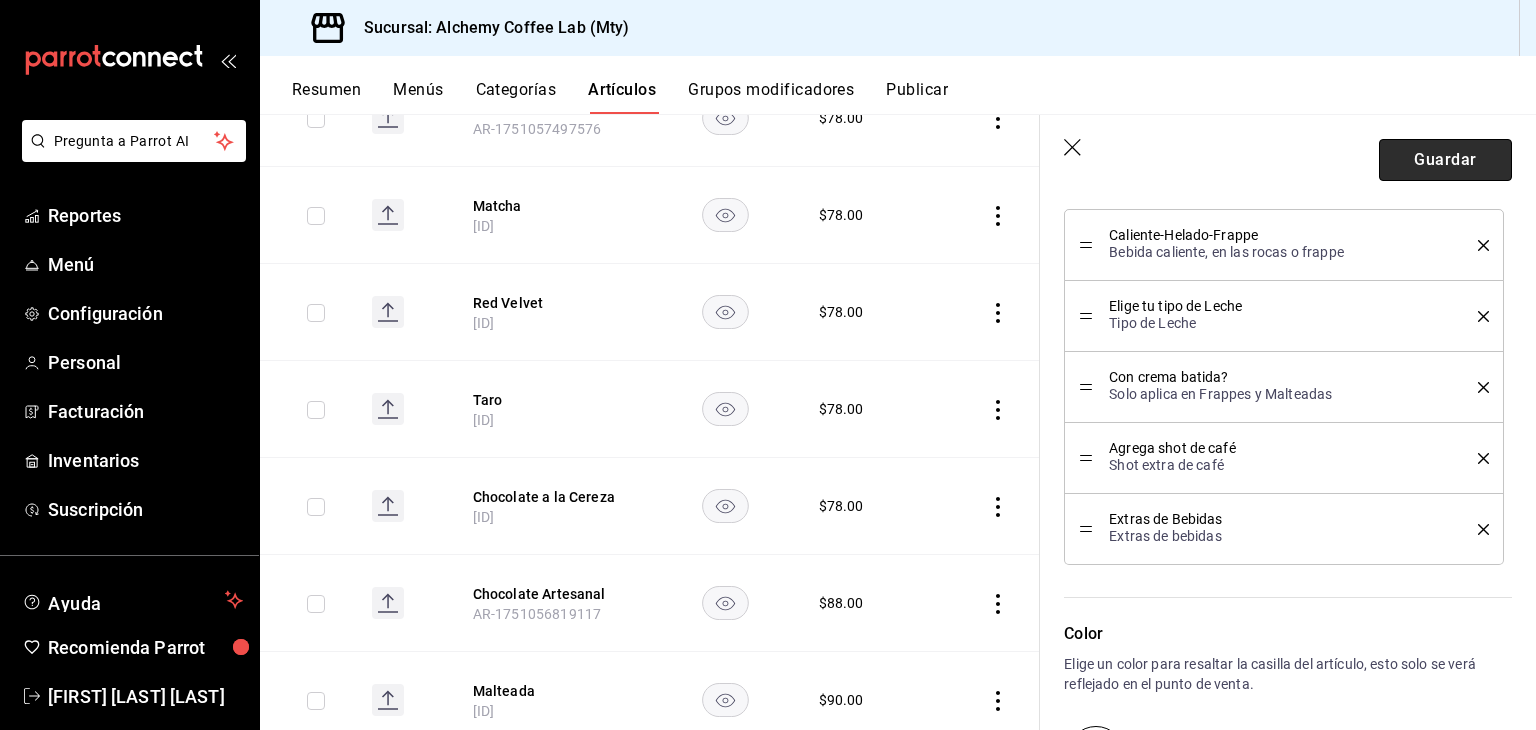click on "Guardar" at bounding box center [1445, 160] 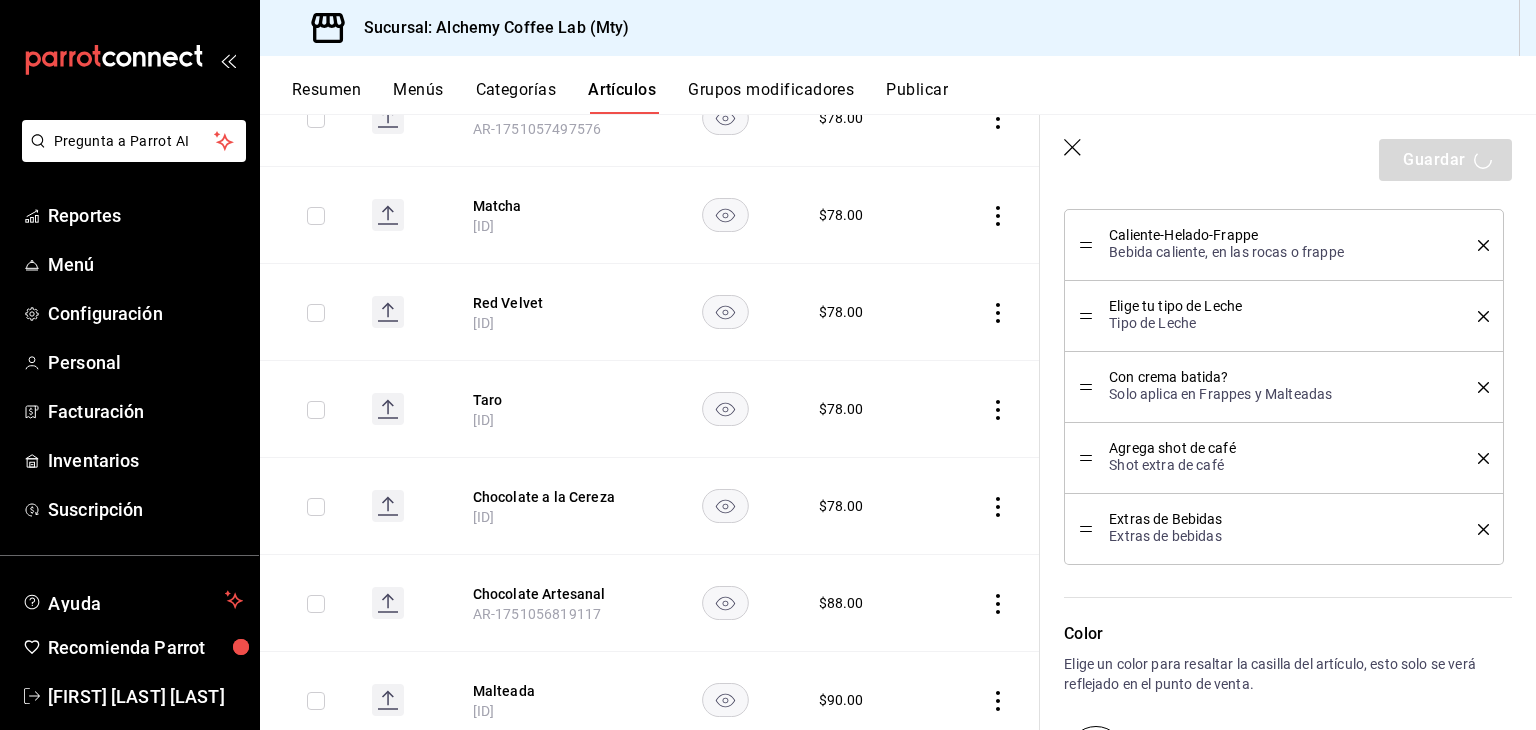 type on "x" 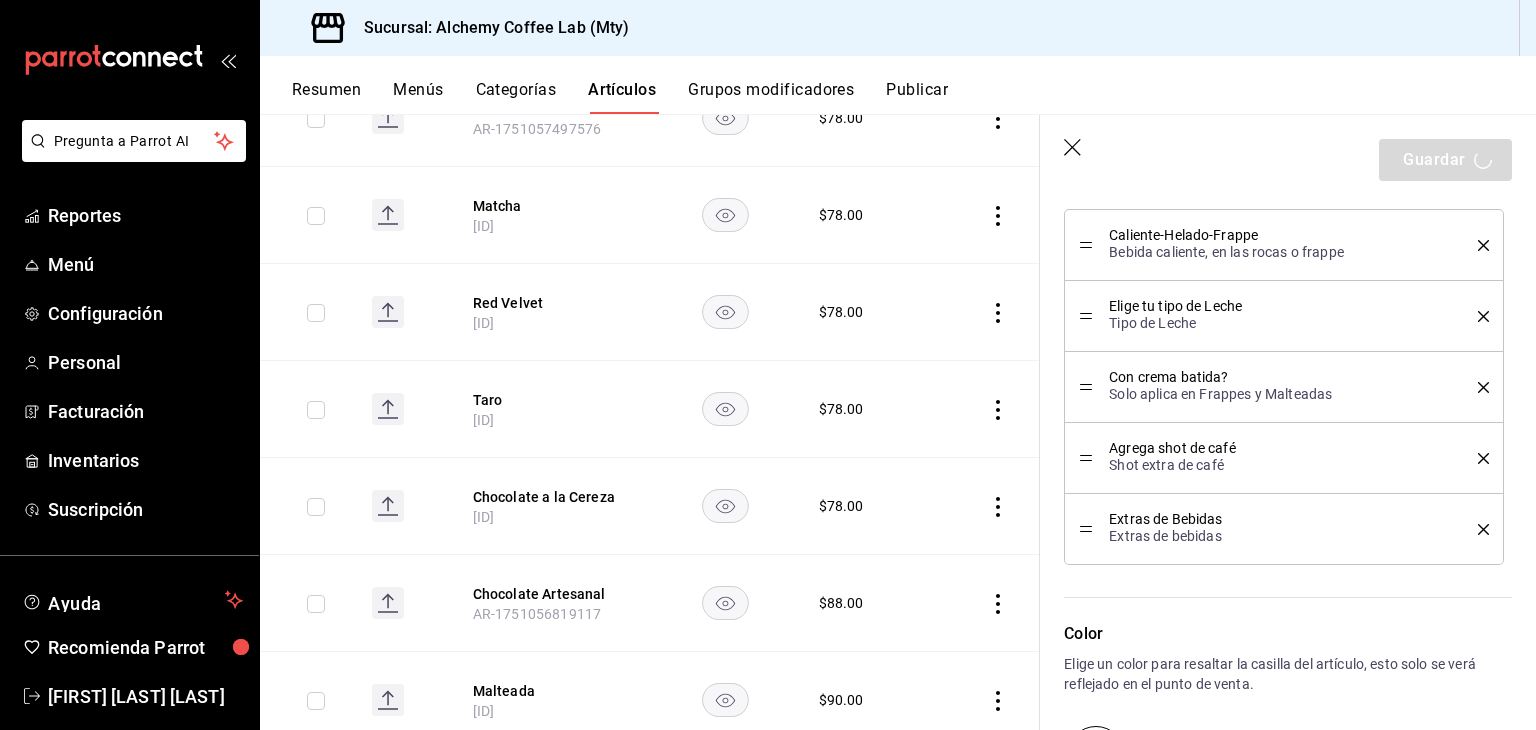 scroll, scrollTop: 427, scrollLeft: 0, axis: vertical 